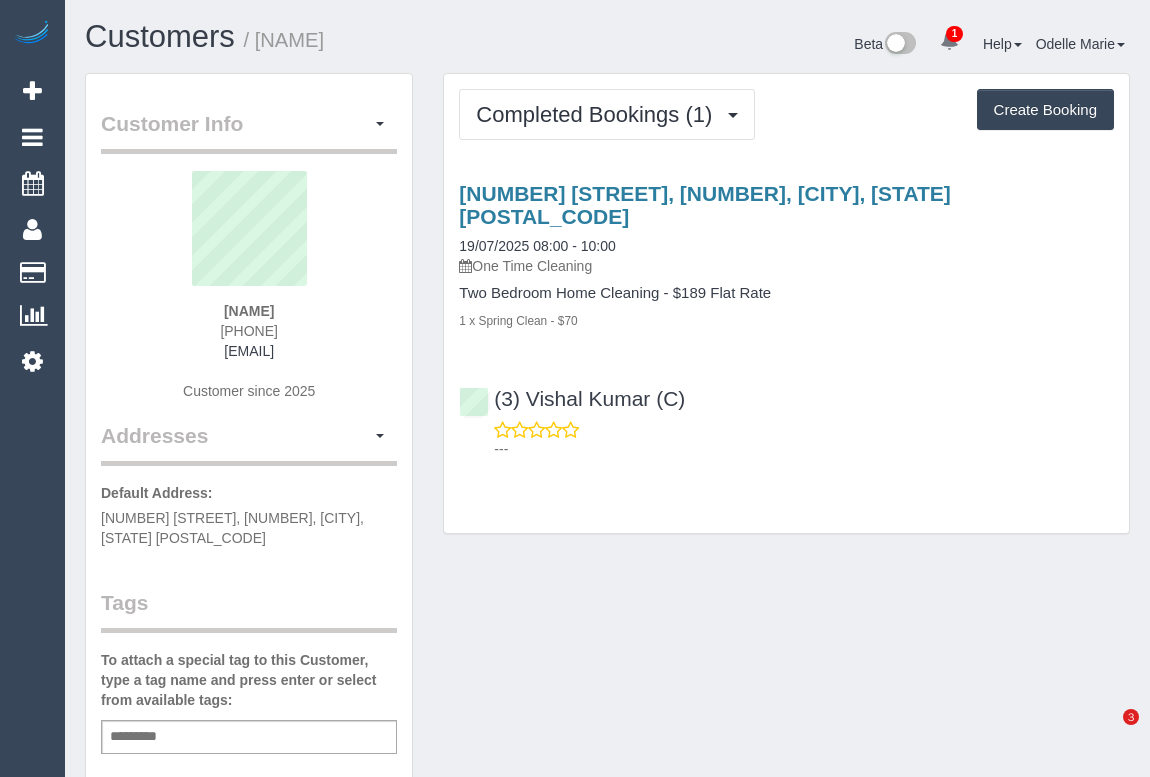 scroll, scrollTop: 0, scrollLeft: 0, axis: both 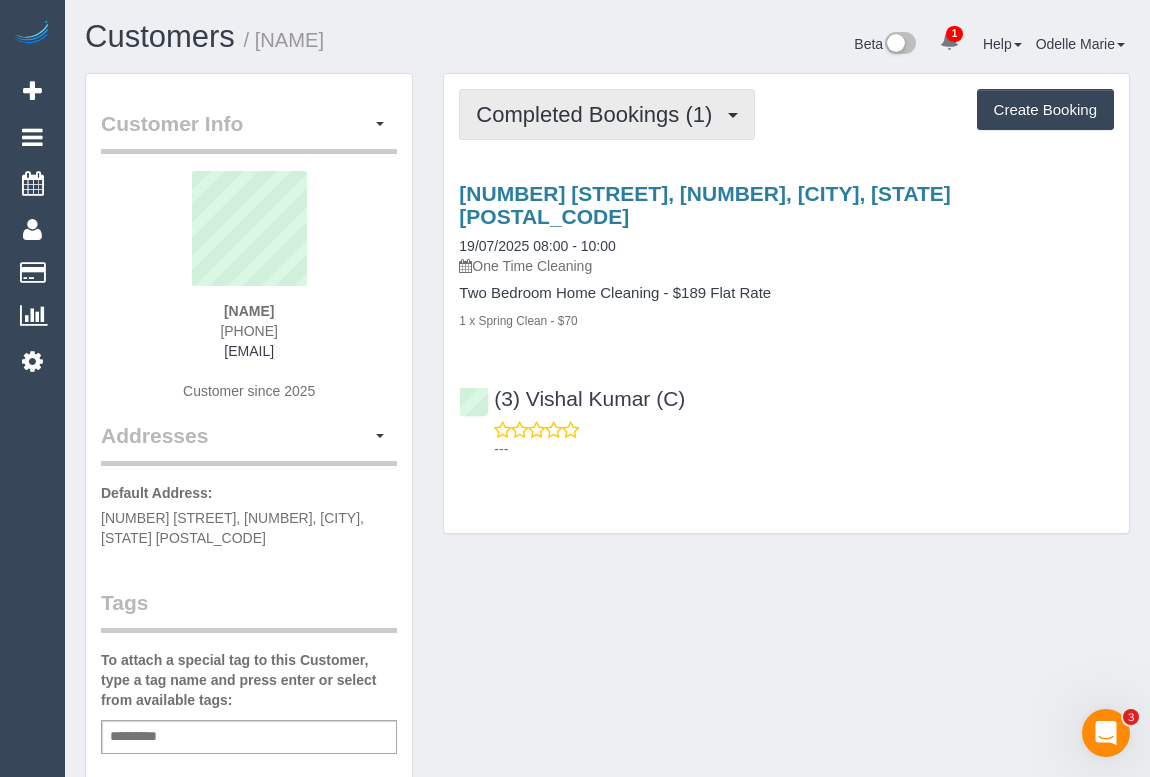 click on "Completed Bookings (1)" at bounding box center (599, 114) 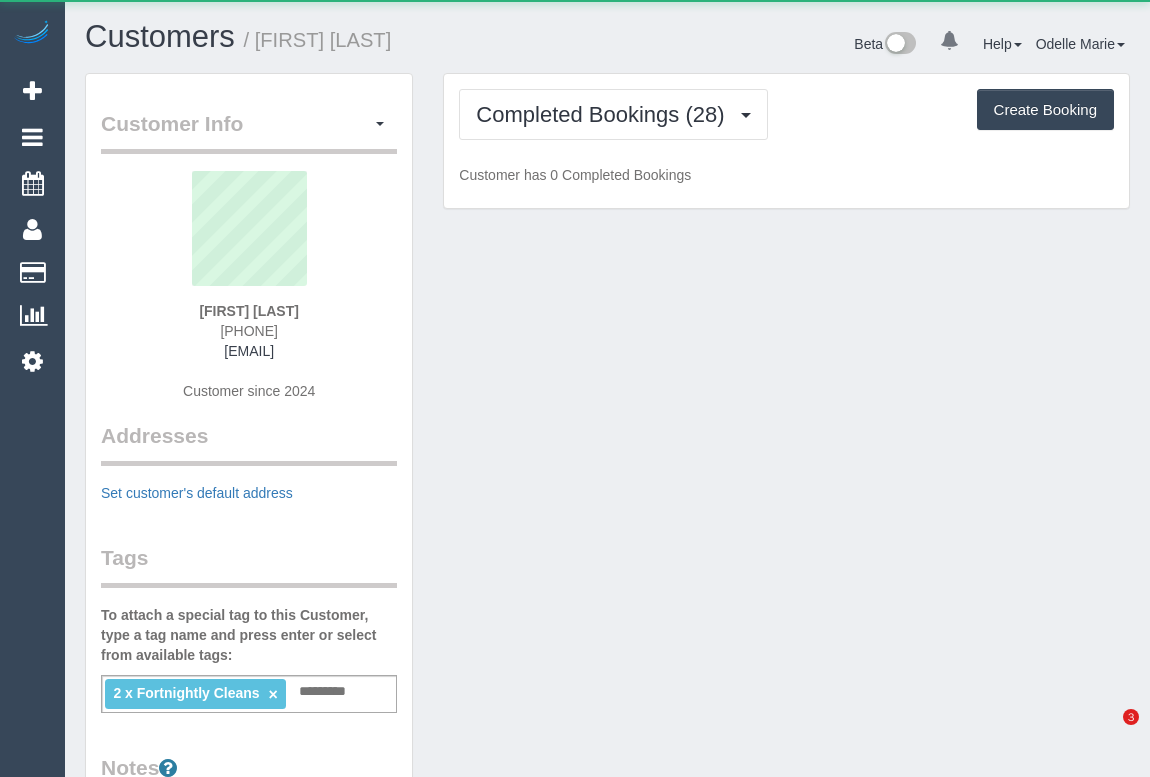 scroll, scrollTop: 0, scrollLeft: 0, axis: both 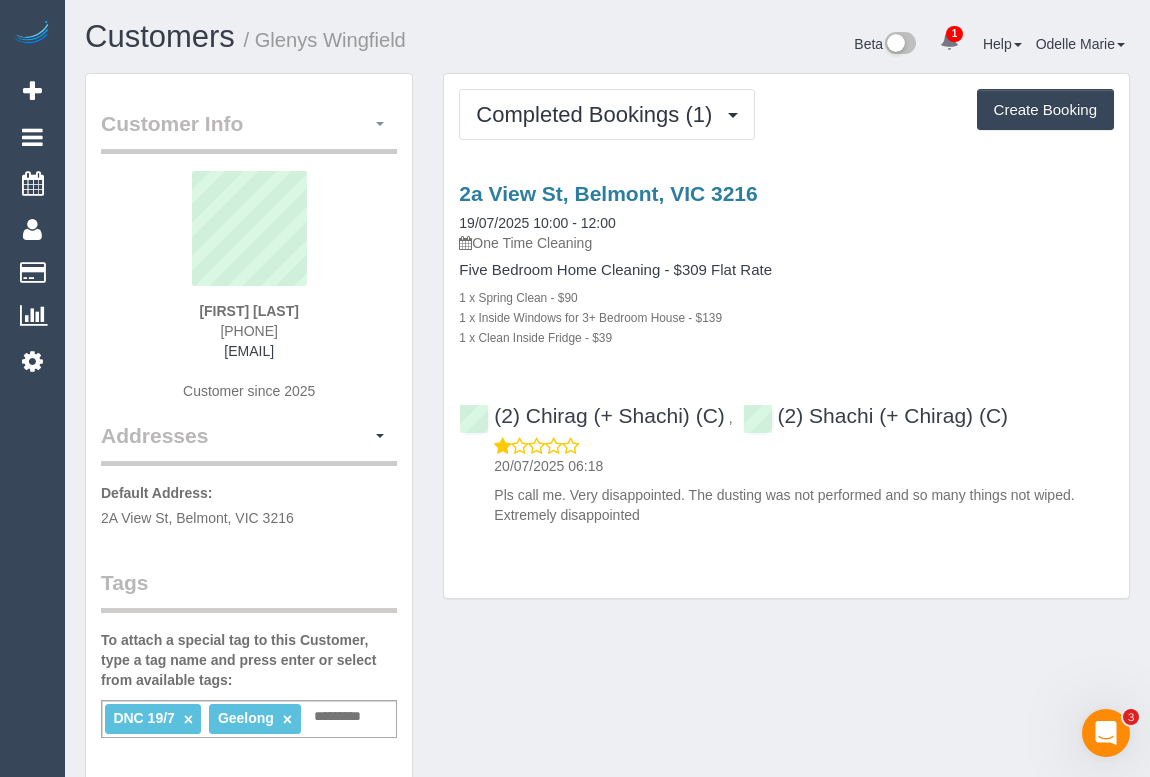click at bounding box center (380, 124) 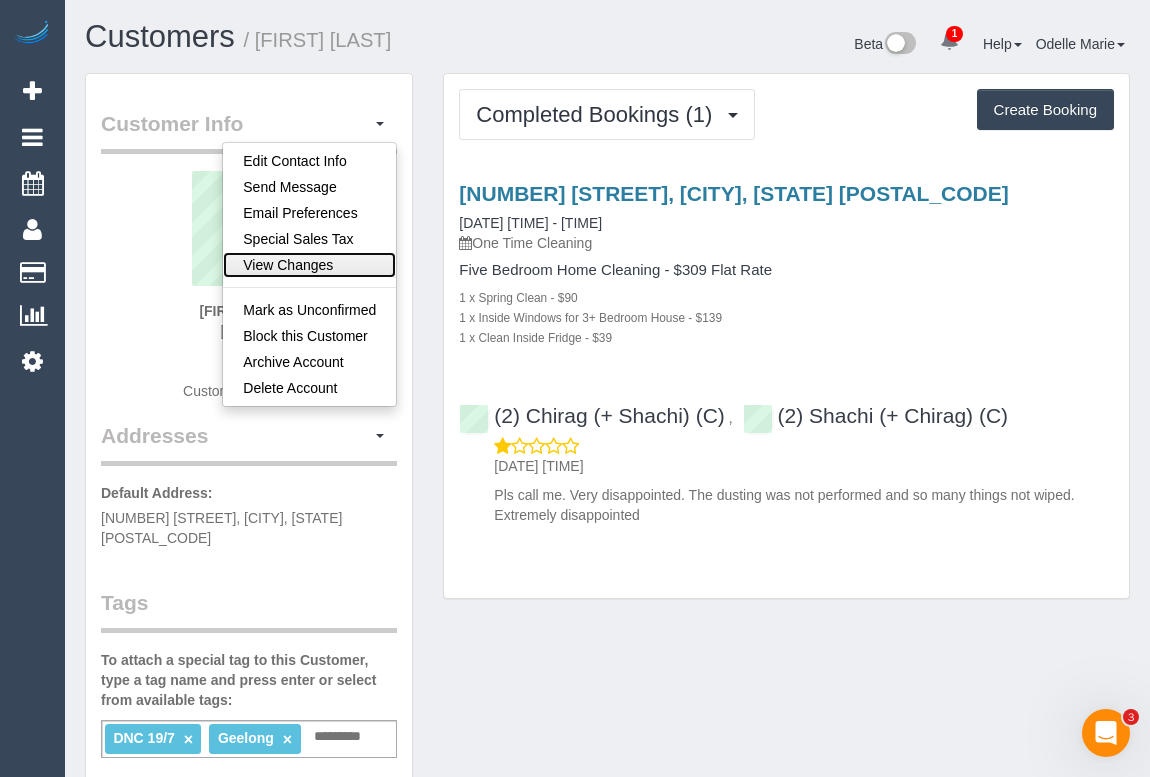 click on "View Changes" 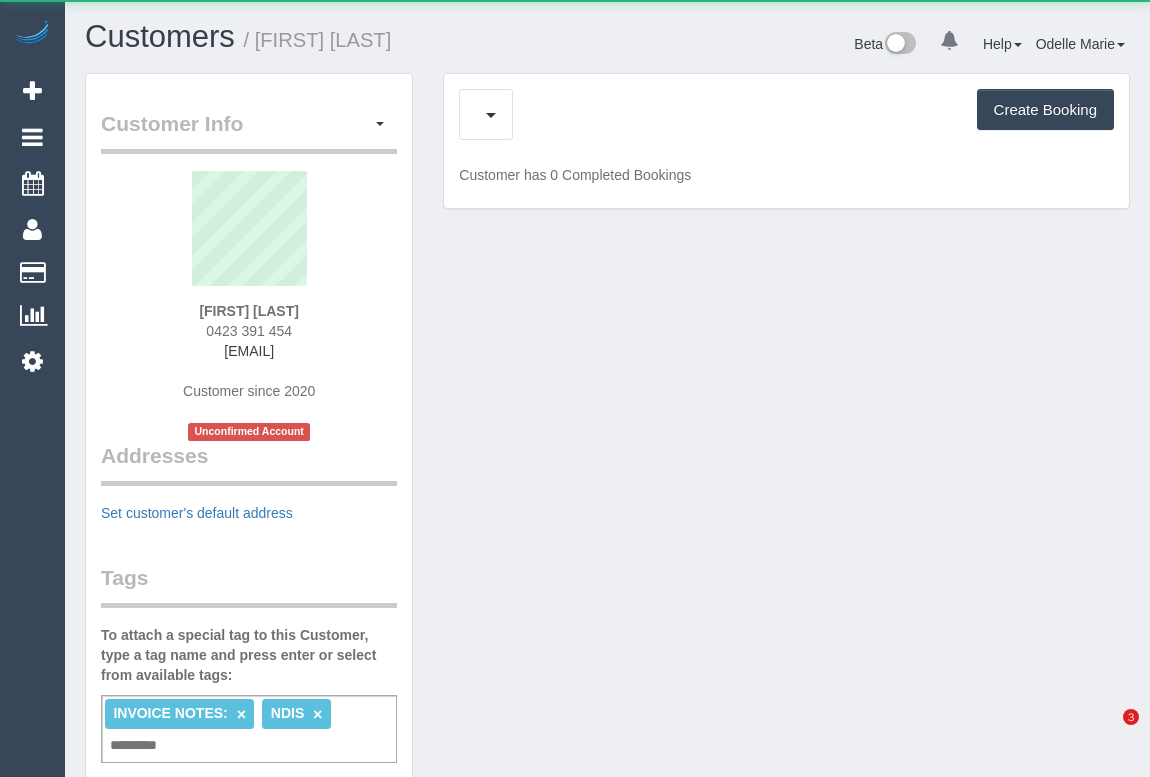 scroll, scrollTop: 0, scrollLeft: 0, axis: both 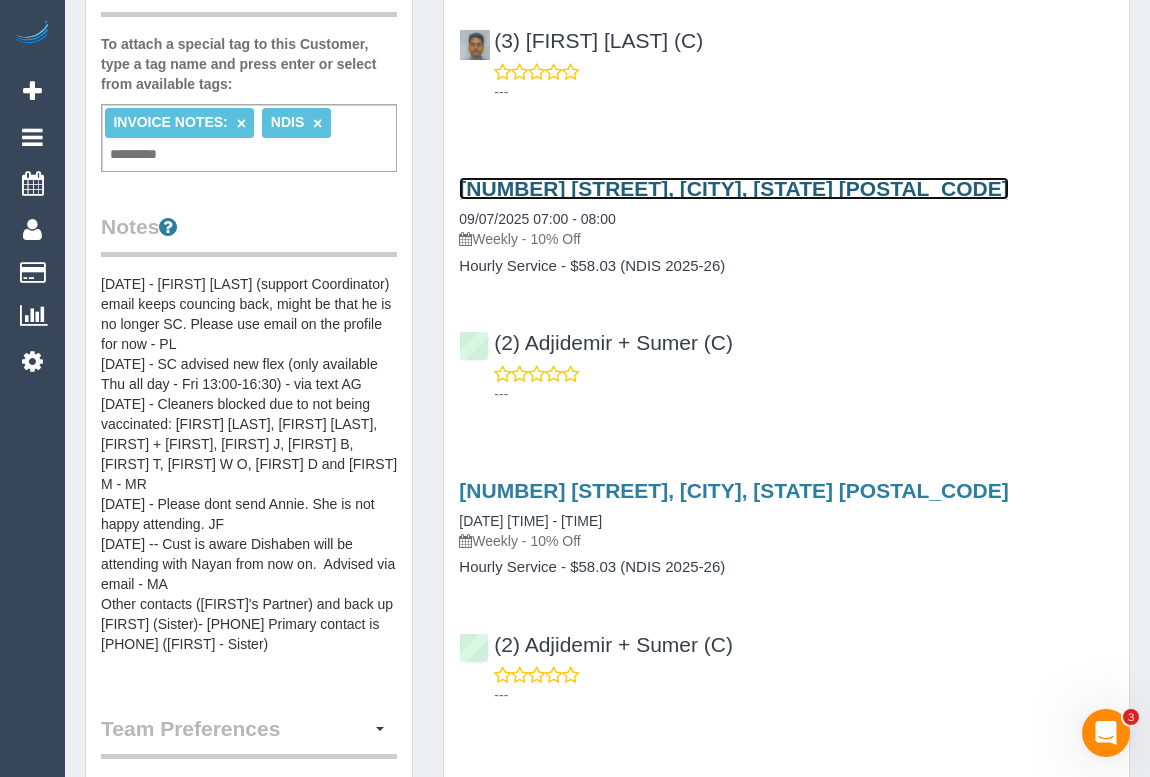 click on "[NUMBER] [STREET], [CITY], [STATE] [POSTAL_CODE]" at bounding box center (733, 188) 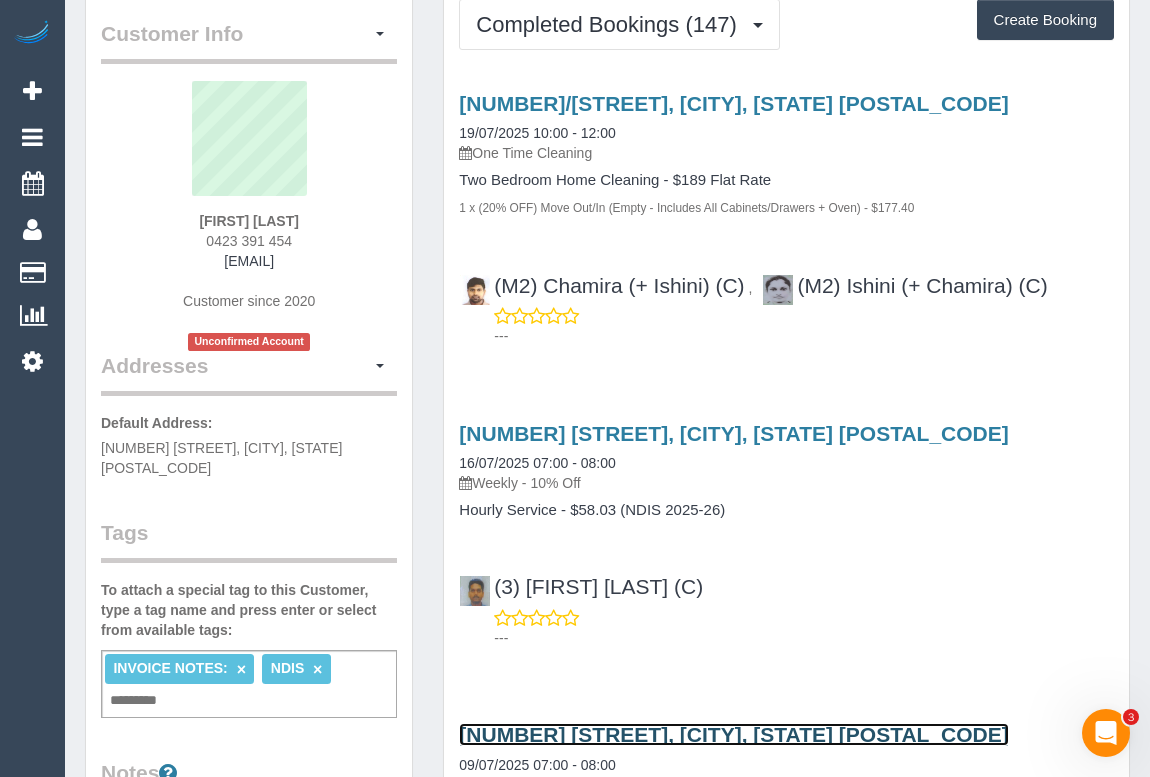 scroll, scrollTop: 0, scrollLeft: 0, axis: both 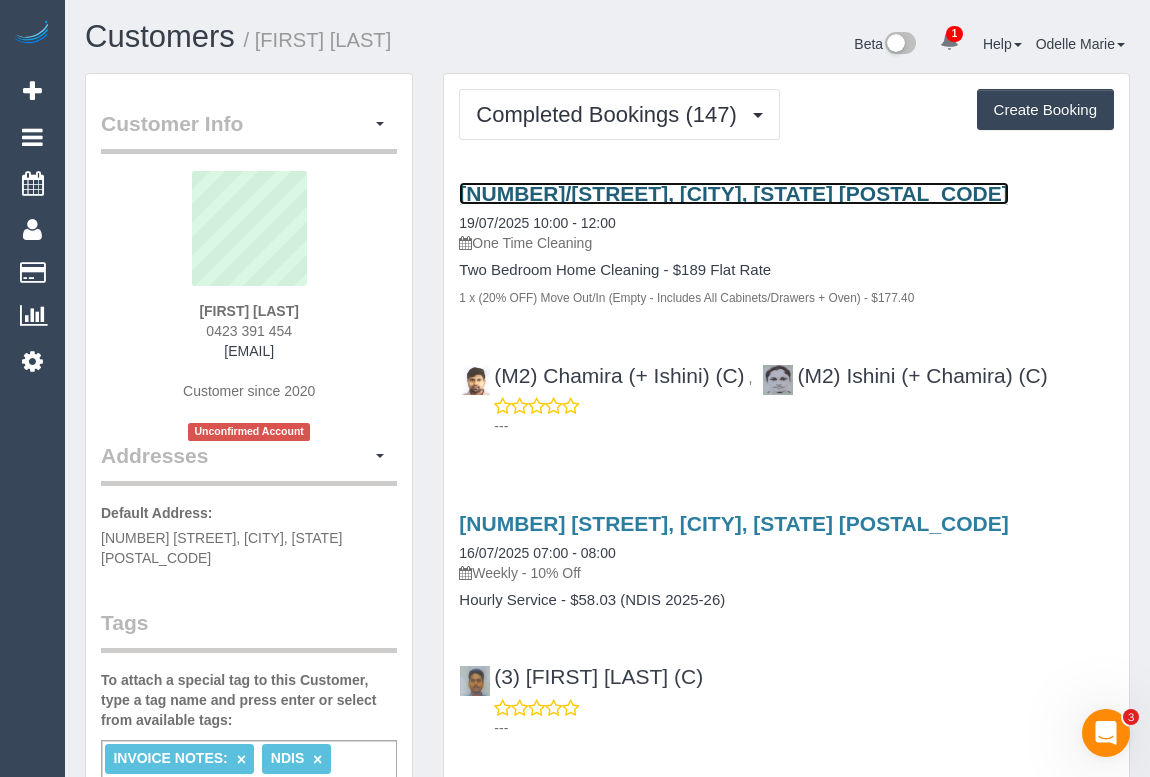 click on "1/27 Lawn Road, Noble Park, VIC 3174" at bounding box center (733, 193) 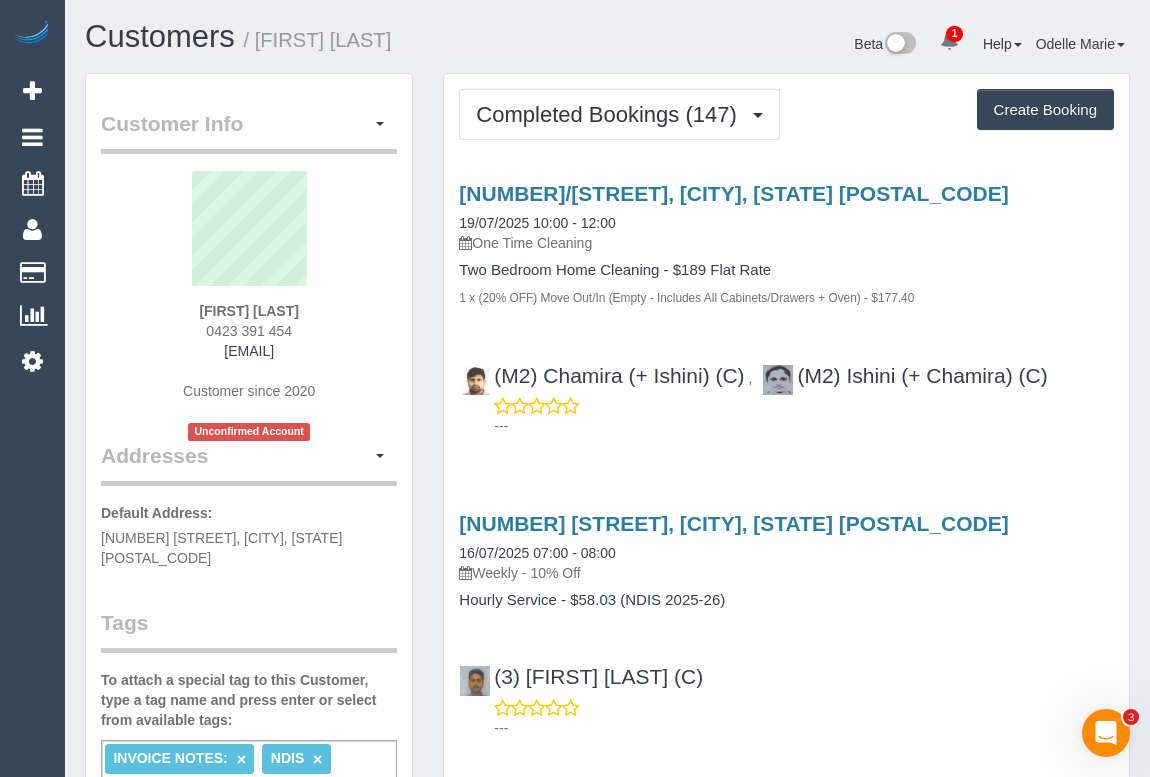 click on "1/27 Lawn Road, Noble Park, VIC 3174
19/07/2025 10:00 - 12:00
One Time Cleaning
Two Bedroom Home Cleaning - $189 Flat Rate
1 x (20% OFF) Move Out/In (Empty - Includes All Cabinets/Drawers + Oven) - $177.40" at bounding box center [786, 244] 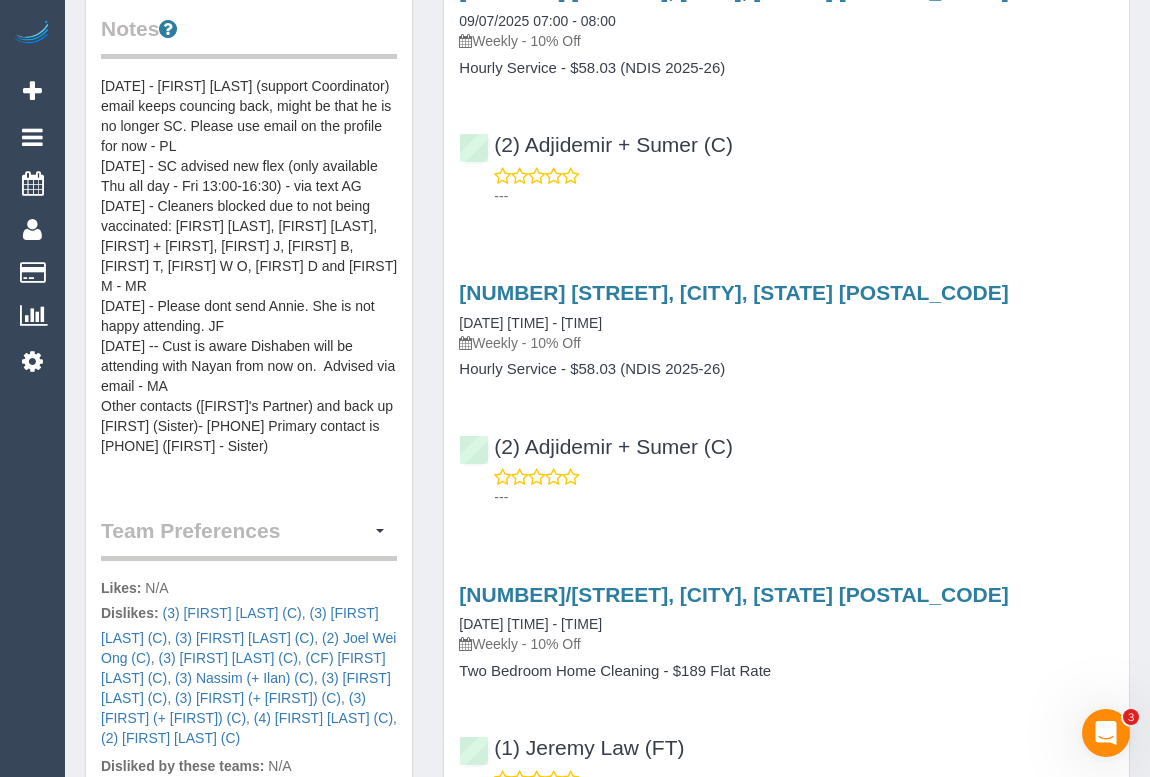 scroll, scrollTop: 1000, scrollLeft: 0, axis: vertical 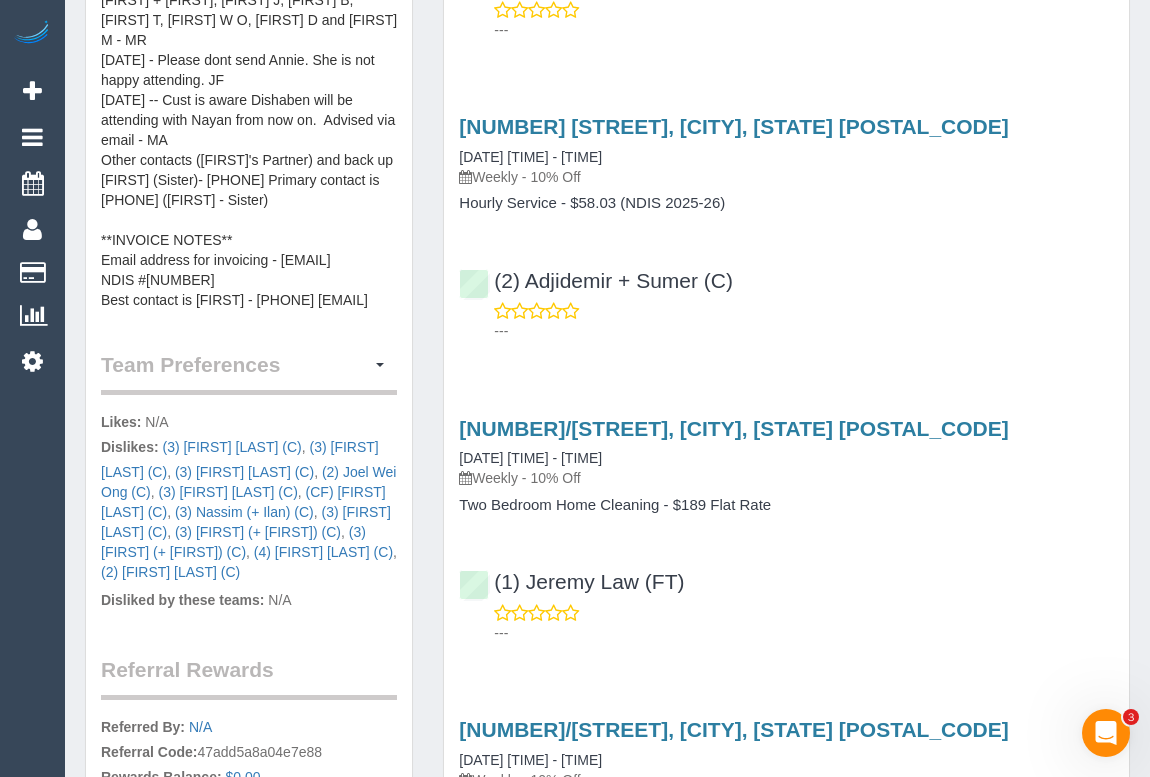 drag, startPoint x: 268, startPoint y: 278, endPoint x: 102, endPoint y: 282, distance: 166.04819 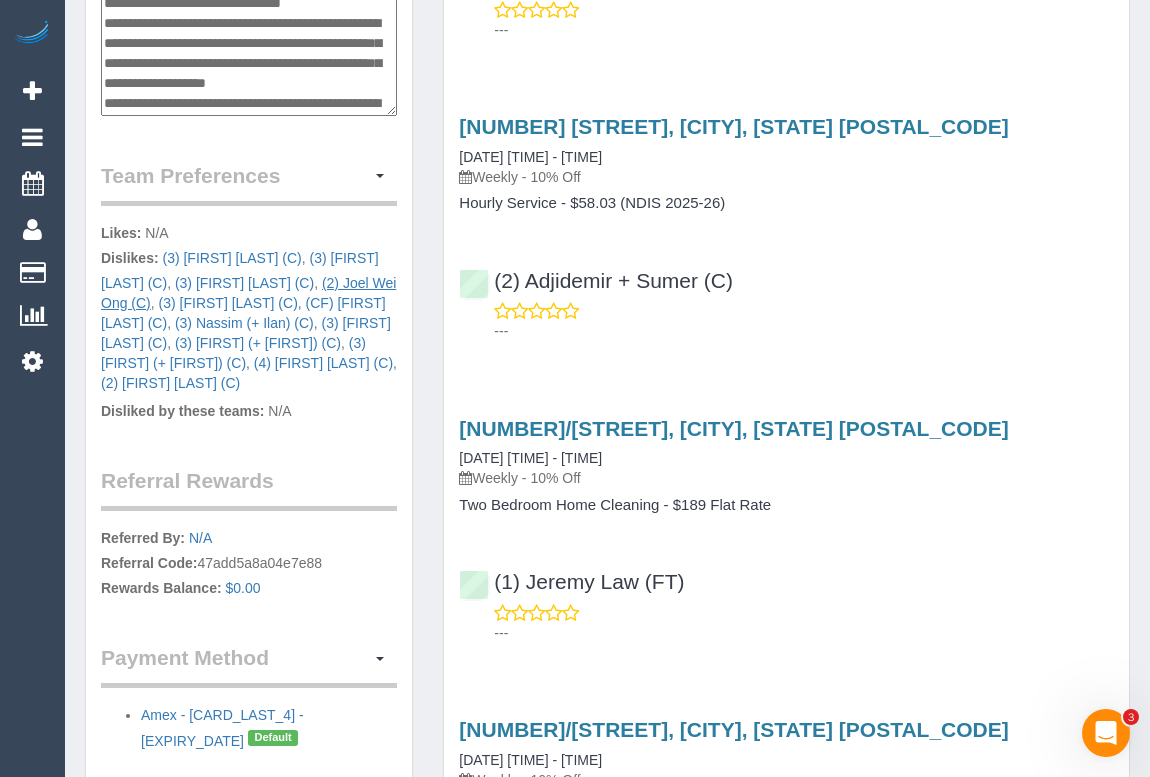 scroll, scrollTop: 340, scrollLeft: 0, axis: vertical 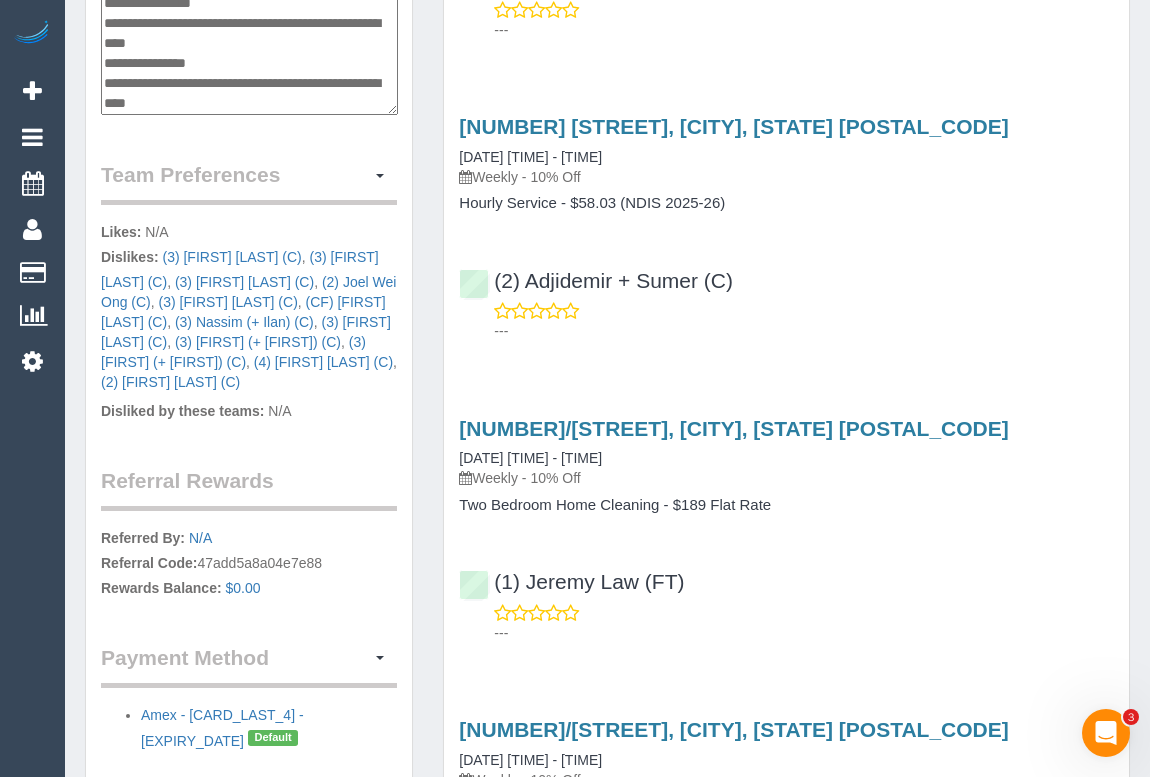 click on "**********" at bounding box center [249, 13] 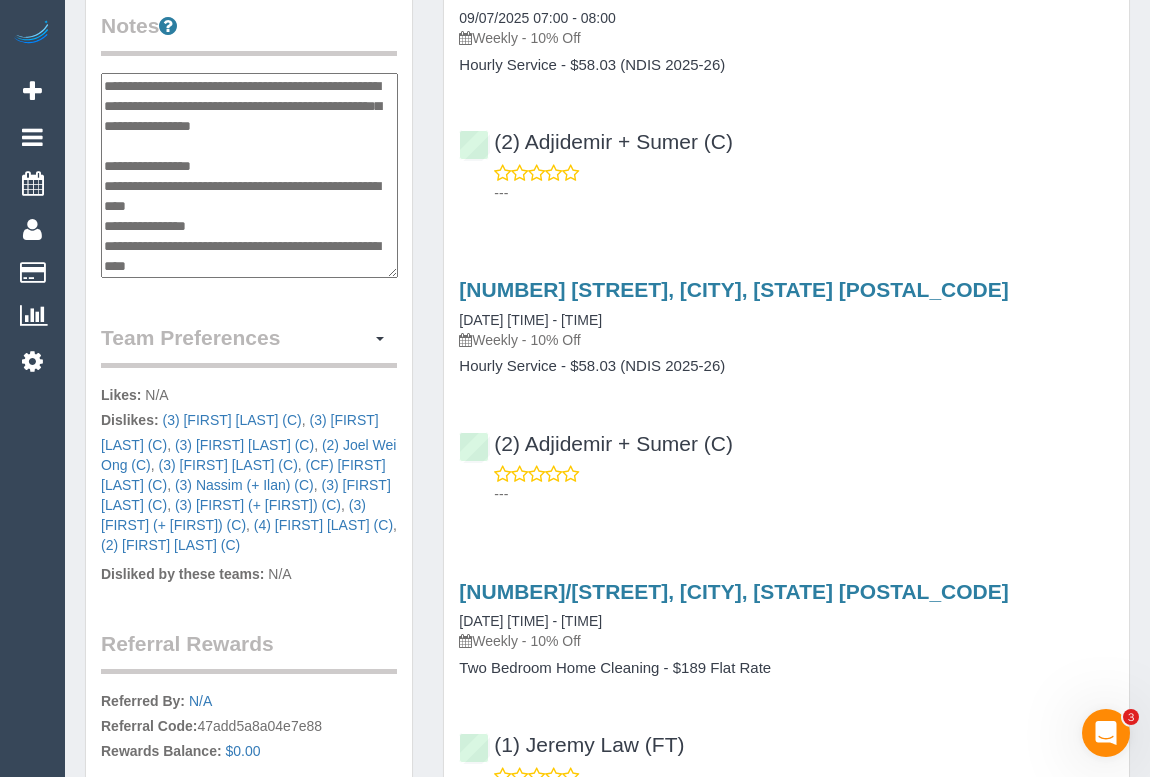 scroll, scrollTop: 636, scrollLeft: 0, axis: vertical 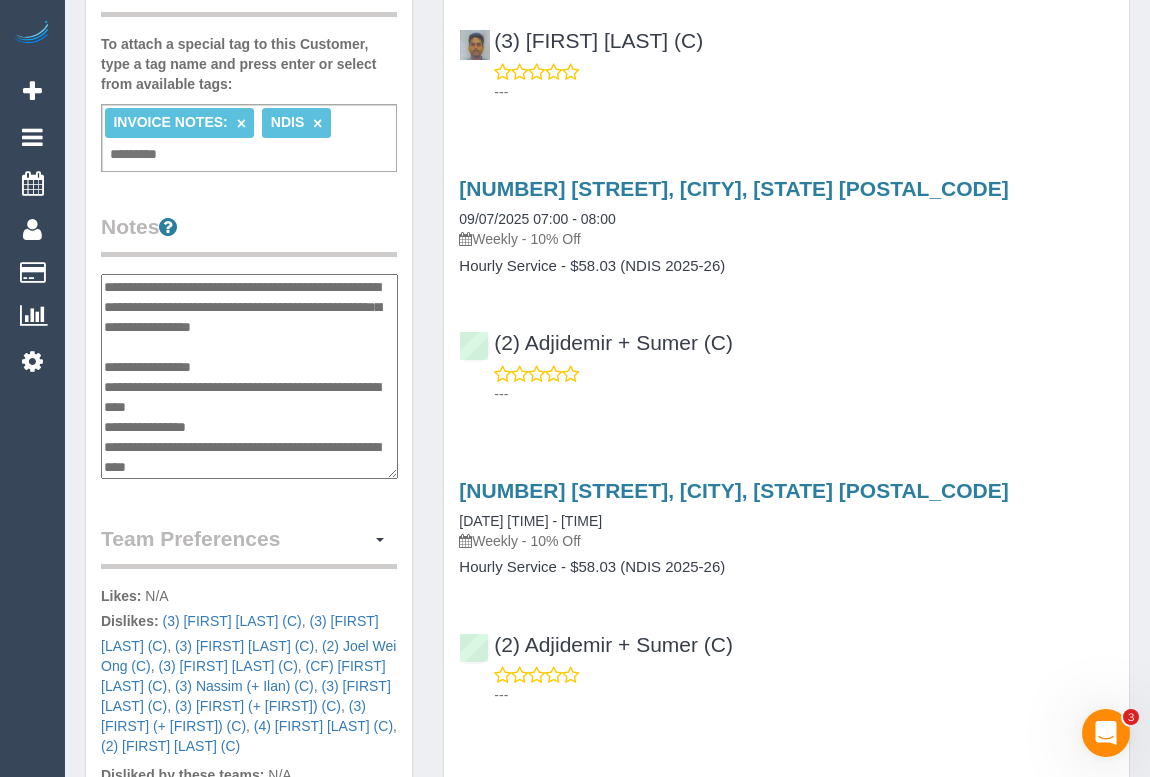 drag, startPoint x: 348, startPoint y: 395, endPoint x: 104, endPoint y: 382, distance: 244.34607 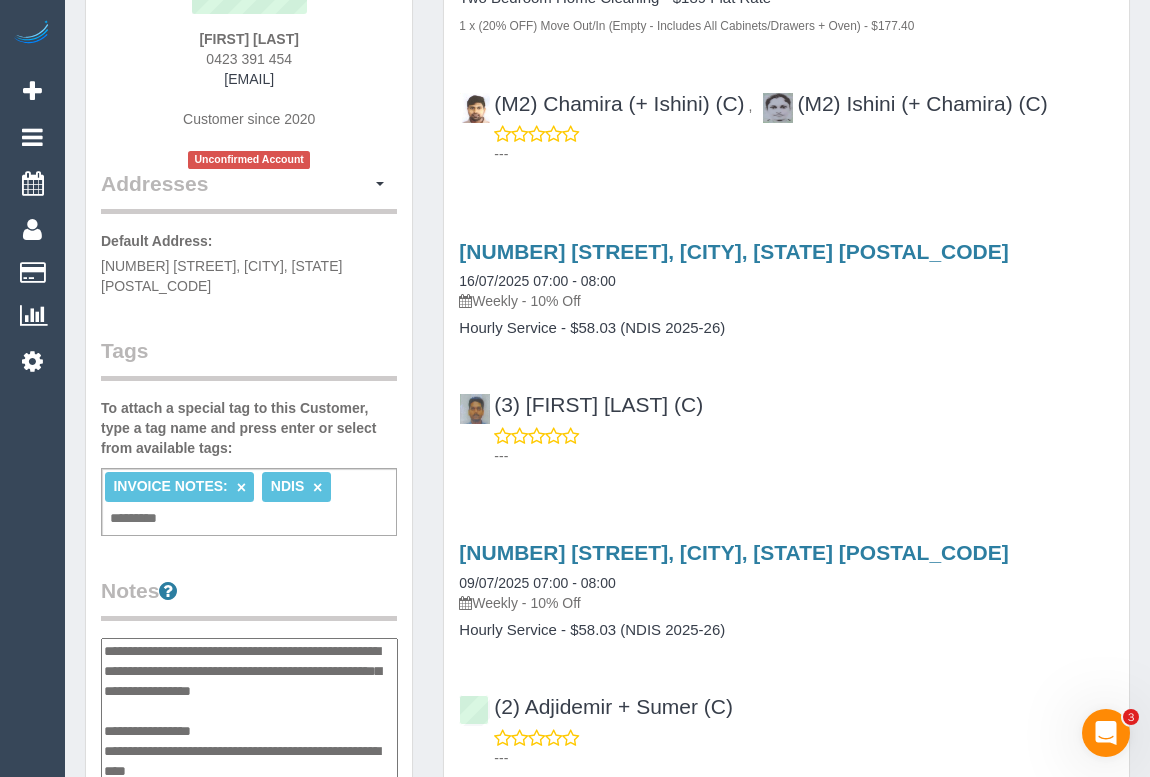 scroll, scrollTop: 0, scrollLeft: 0, axis: both 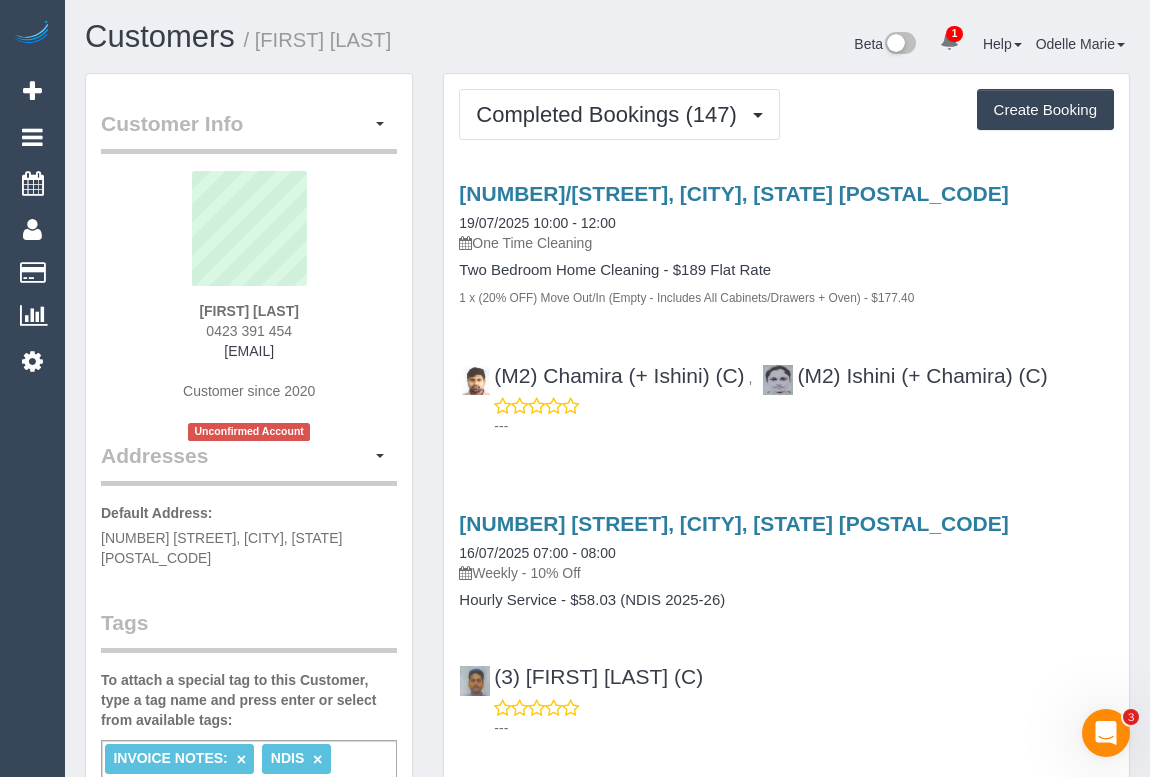 drag, startPoint x: 198, startPoint y: 303, endPoint x: 304, endPoint y: 304, distance: 106.004715 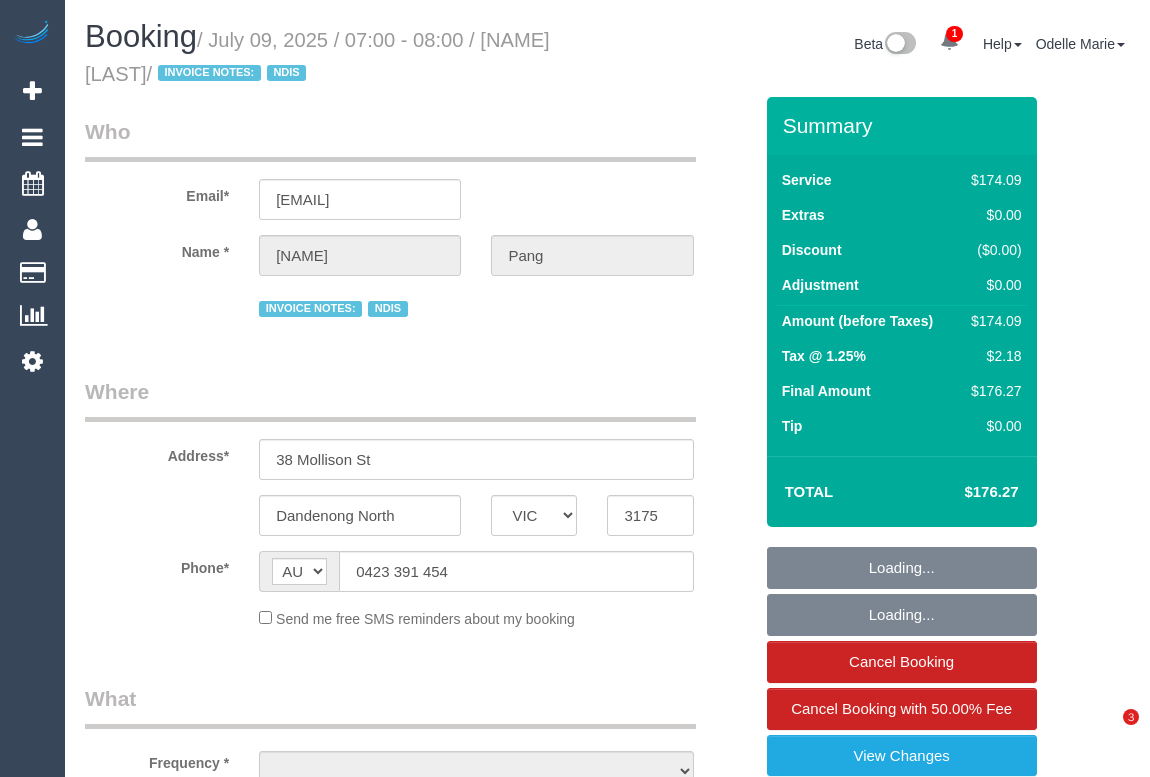select on "VIC" 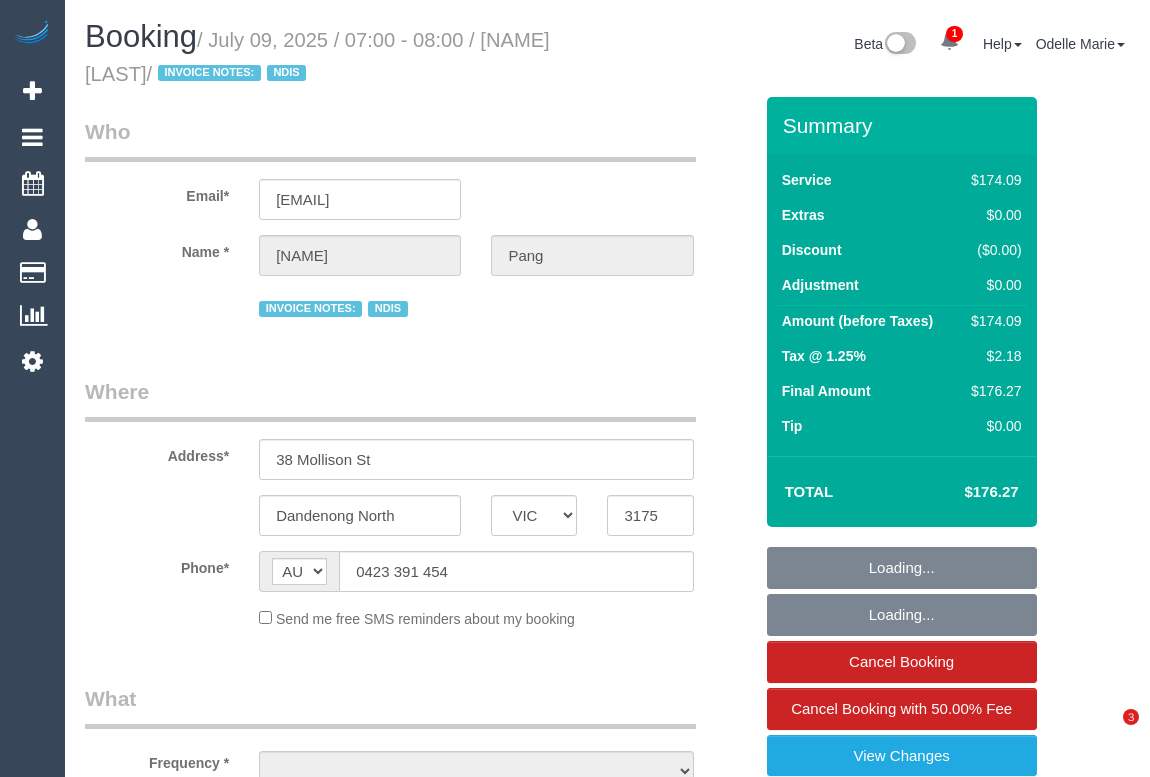 scroll, scrollTop: 0, scrollLeft: 0, axis: both 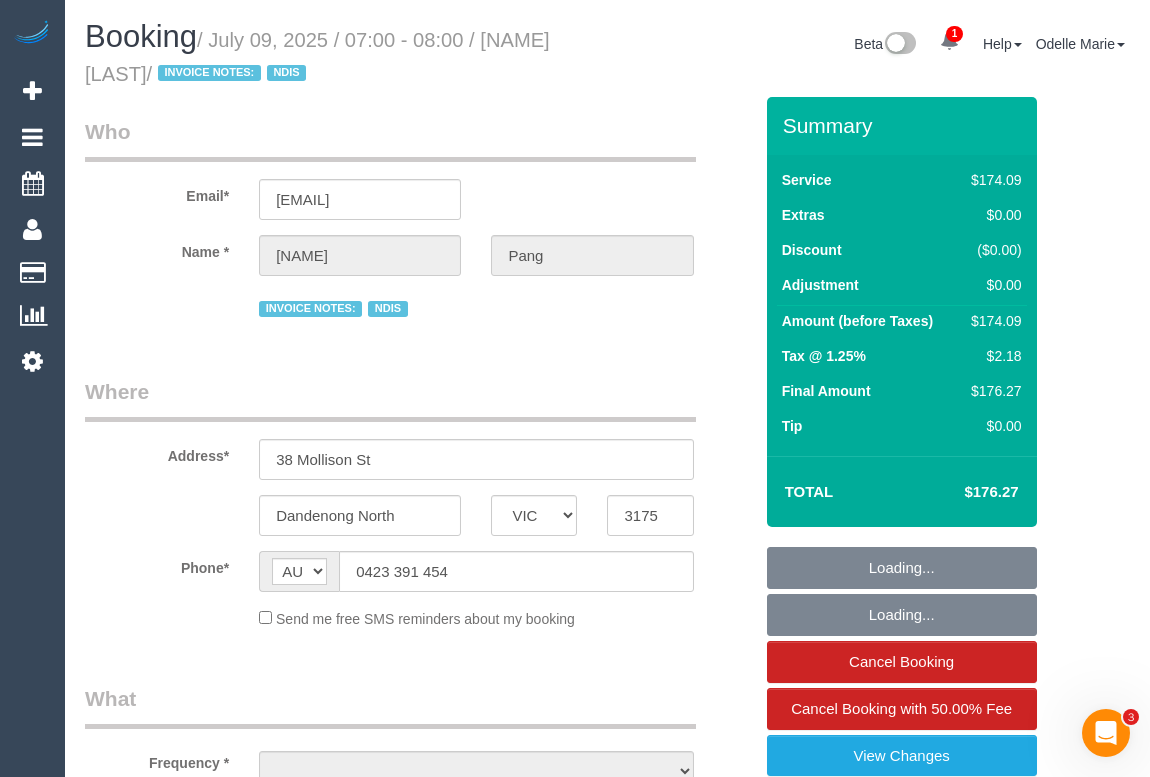 select on "object:534" 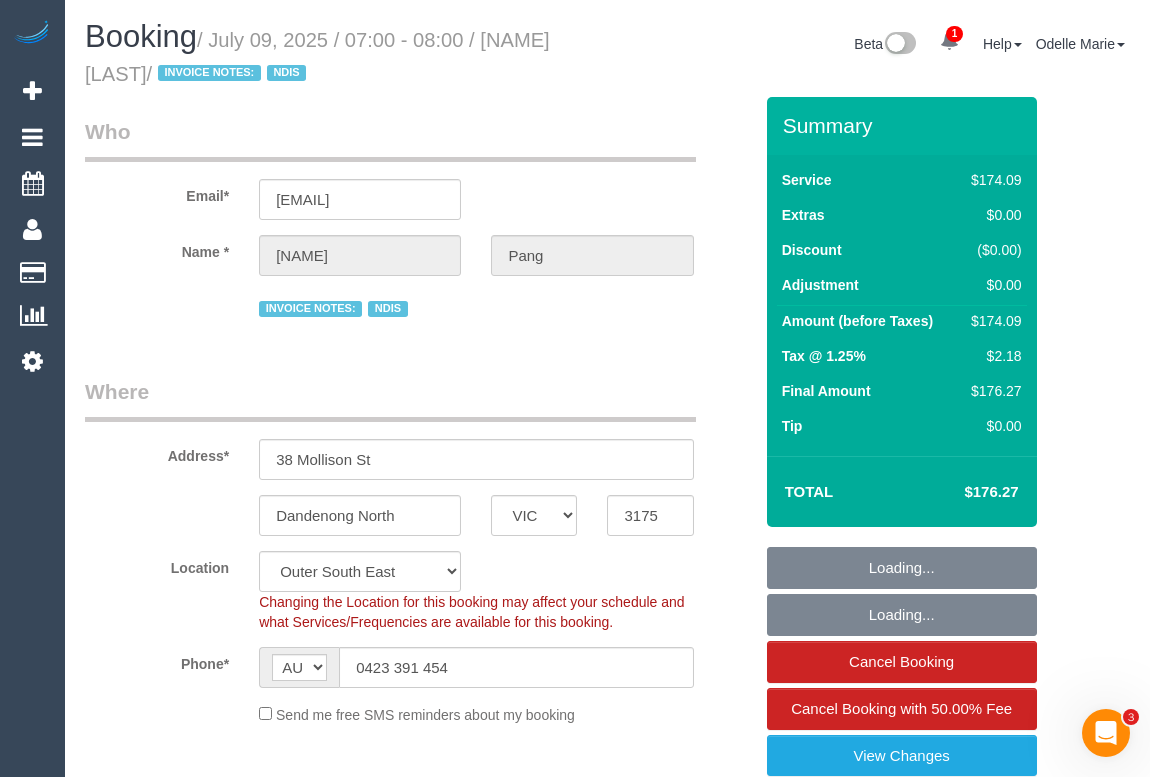 select on "object:755" 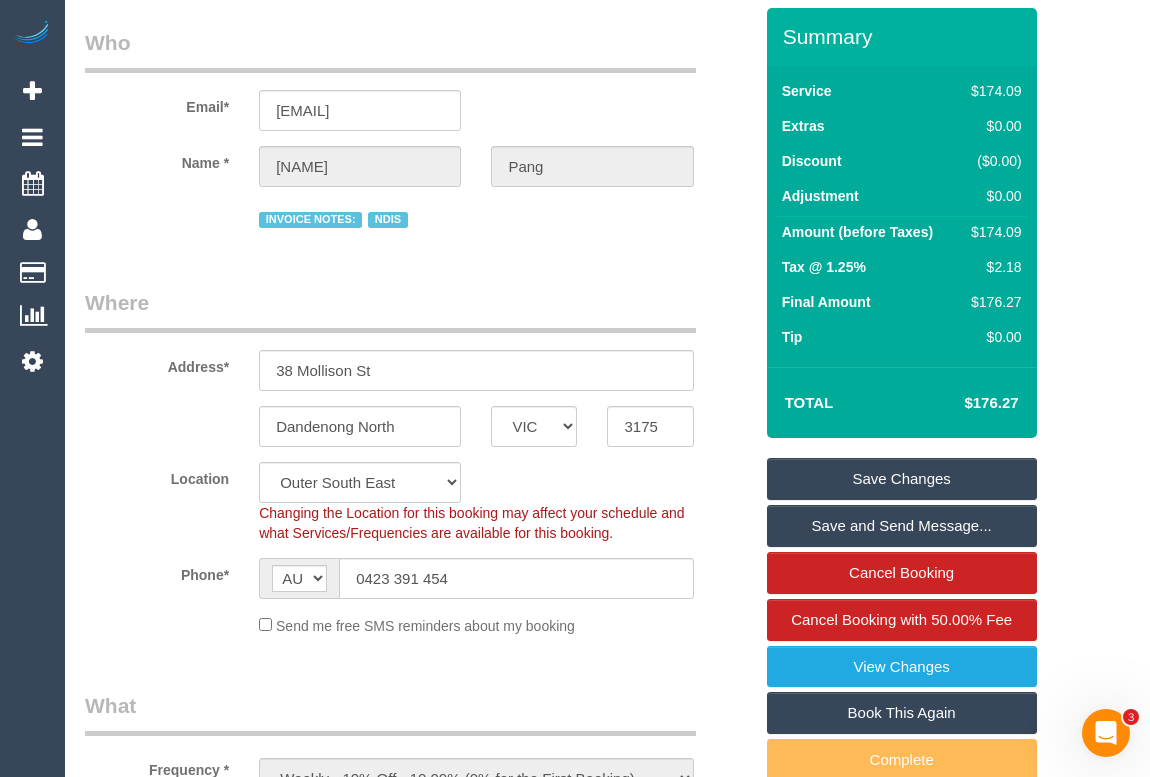 scroll, scrollTop: 0, scrollLeft: 0, axis: both 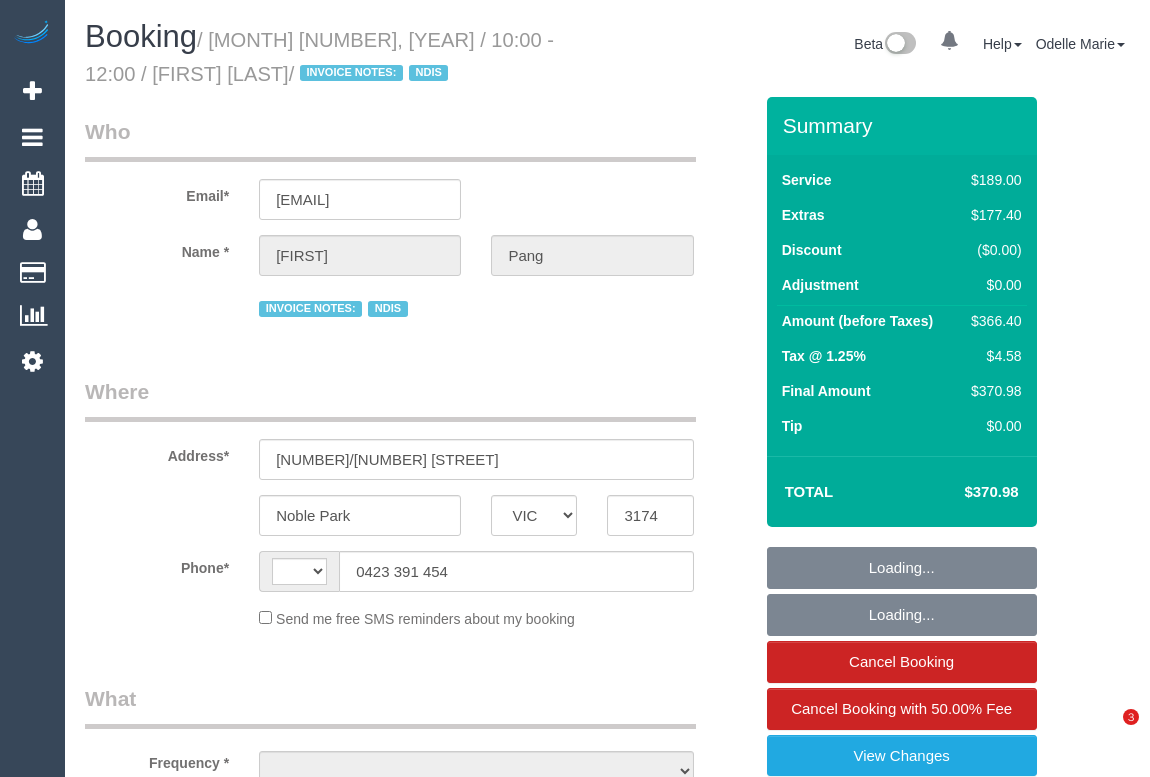 select on "VIC" 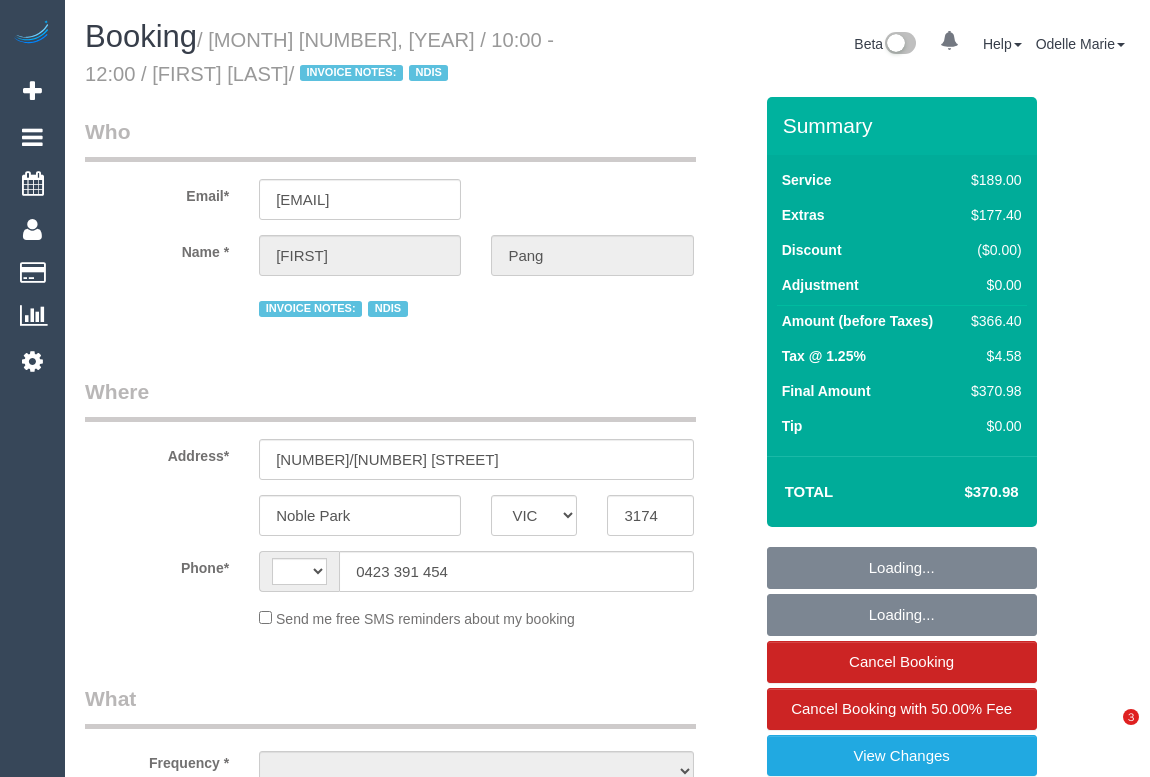 scroll, scrollTop: 0, scrollLeft: 0, axis: both 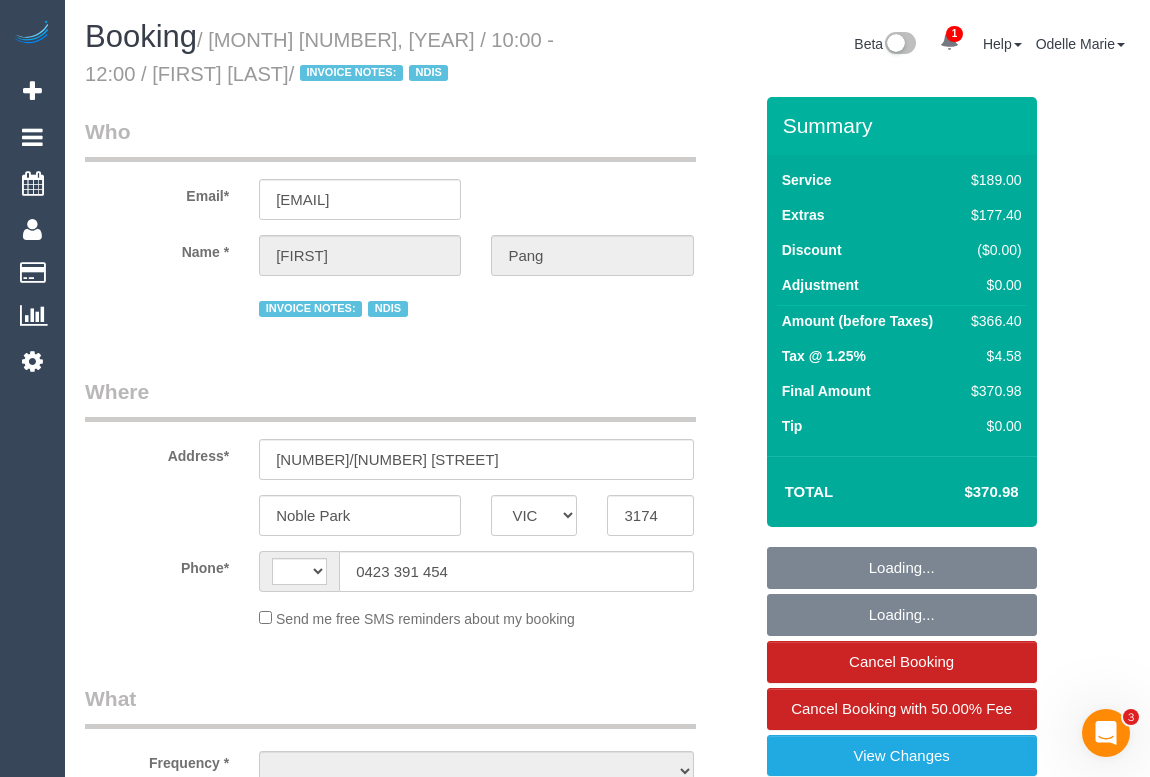 select on "string:AU" 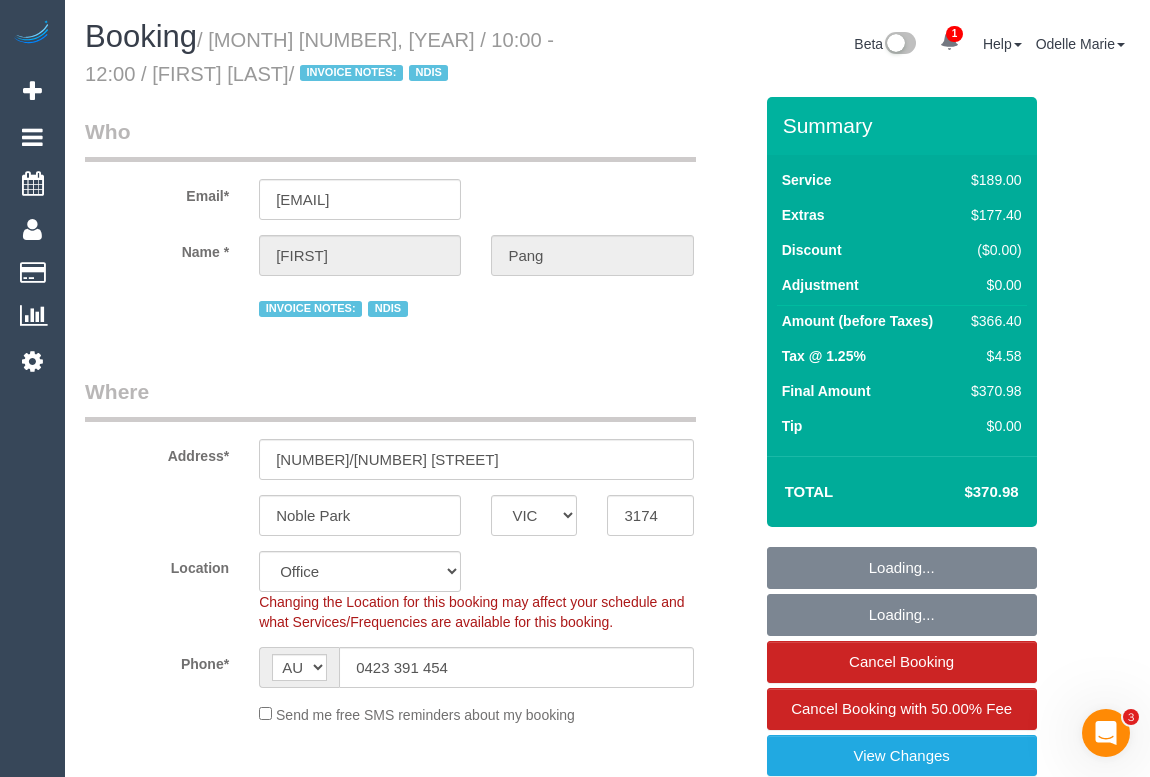 select on "number:28" 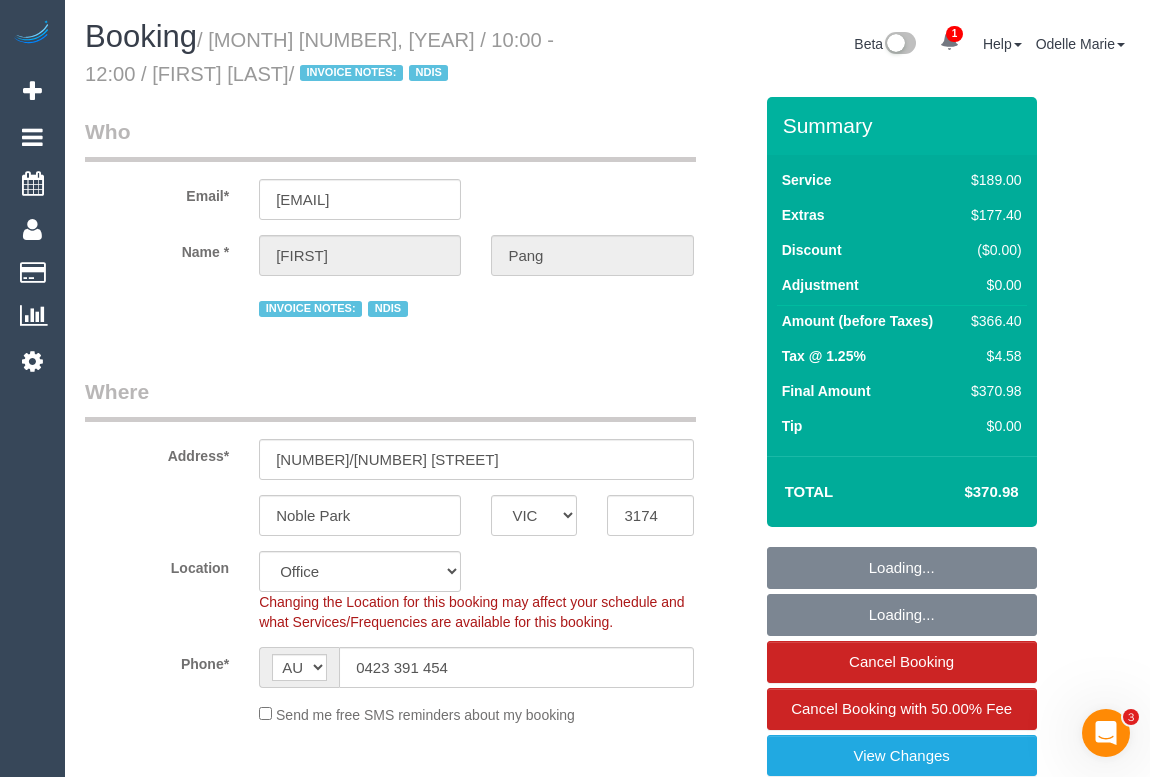select on "number:14" 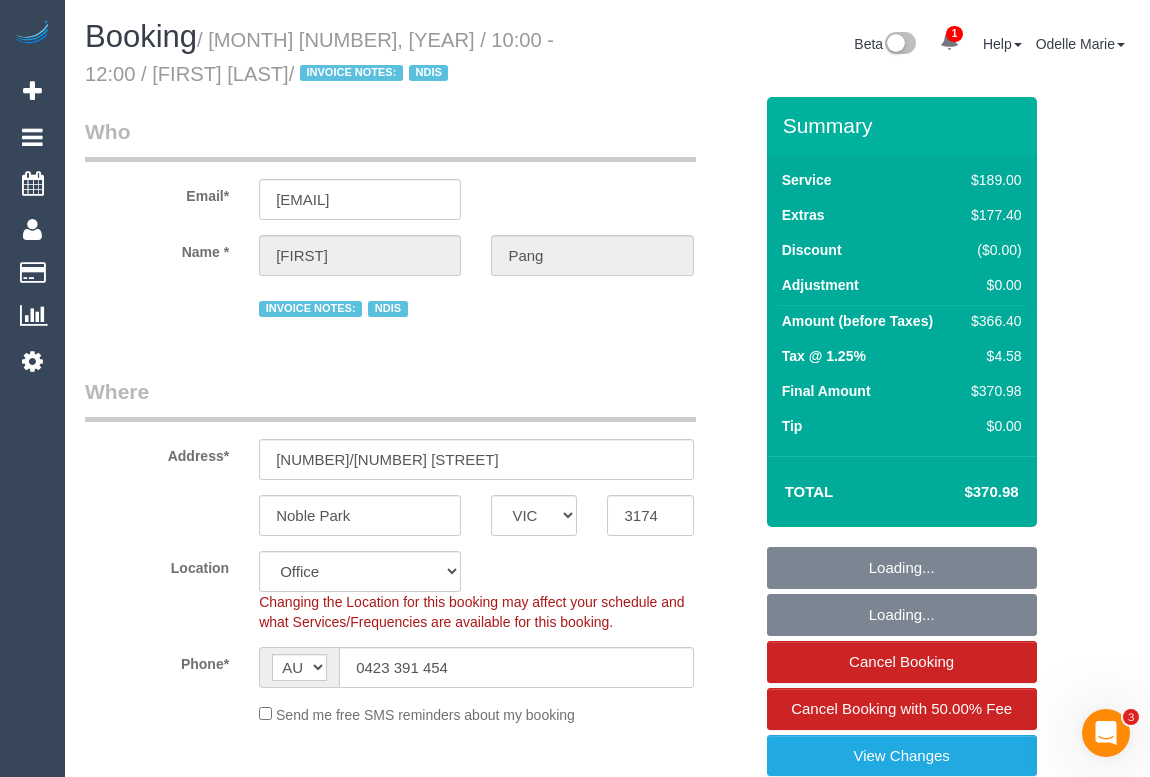 select on "object:2107" 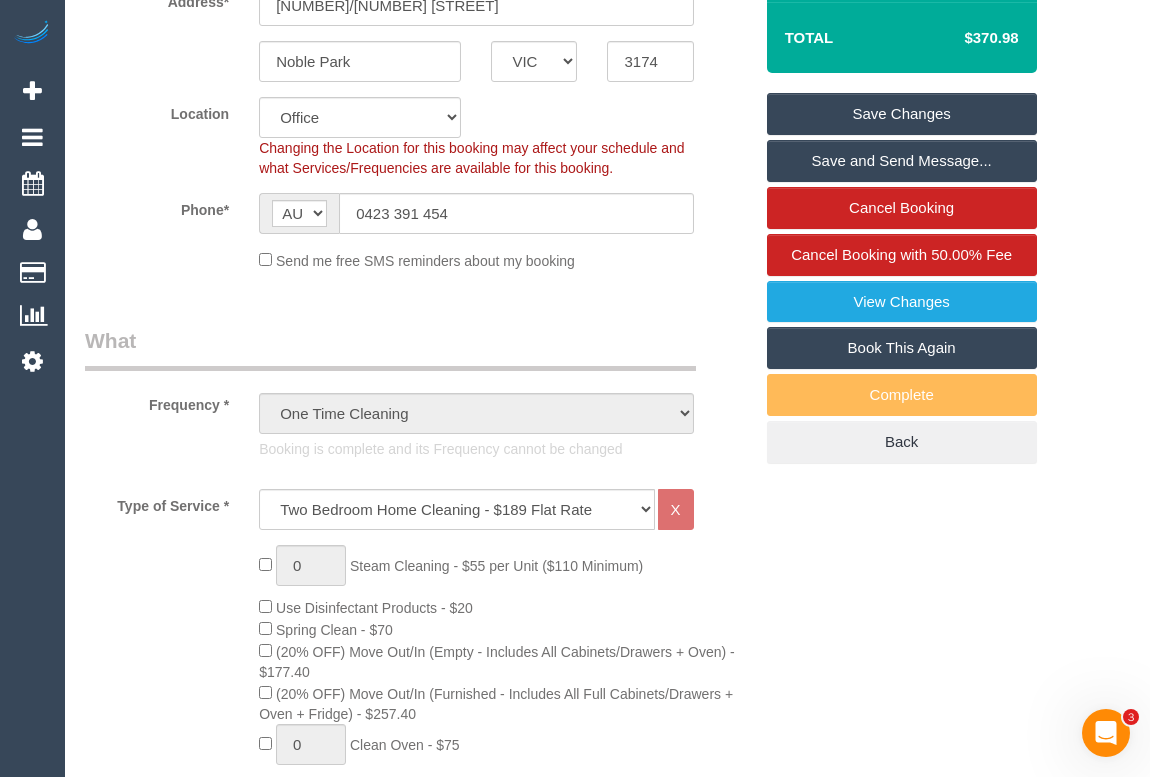 scroll, scrollTop: 0, scrollLeft: 0, axis: both 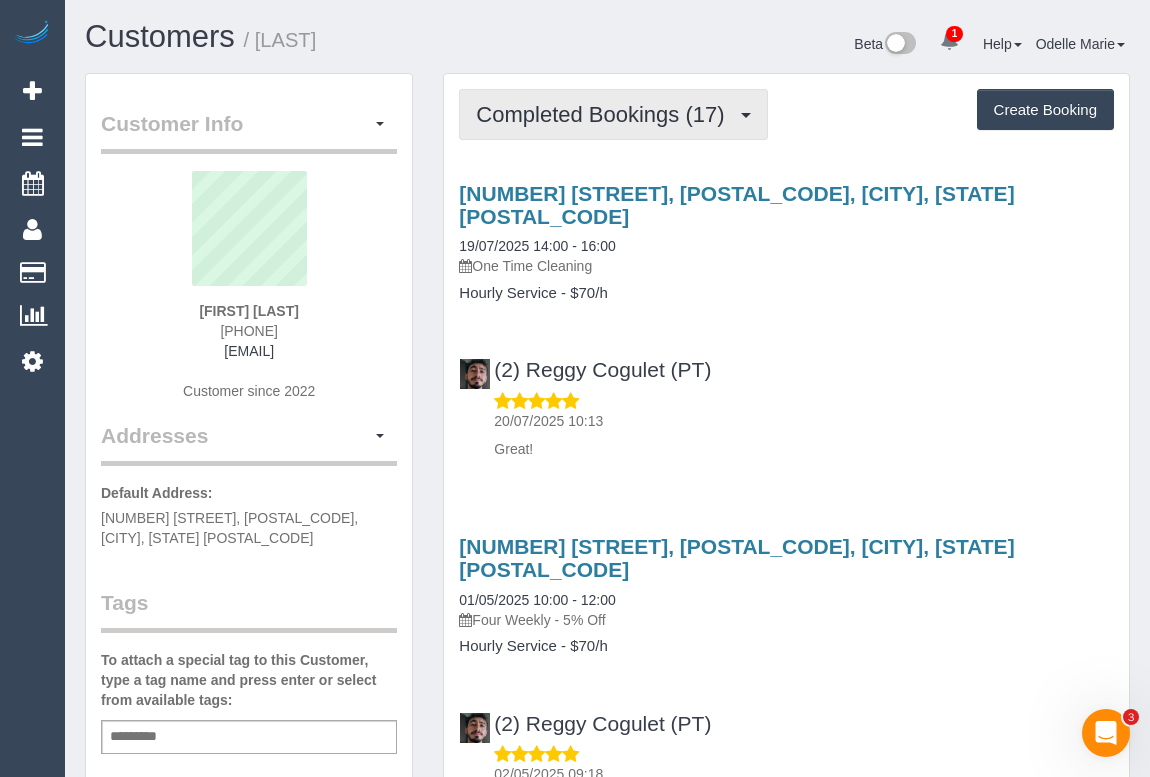 click on "Completed Bookings (17)" at bounding box center (605, 114) 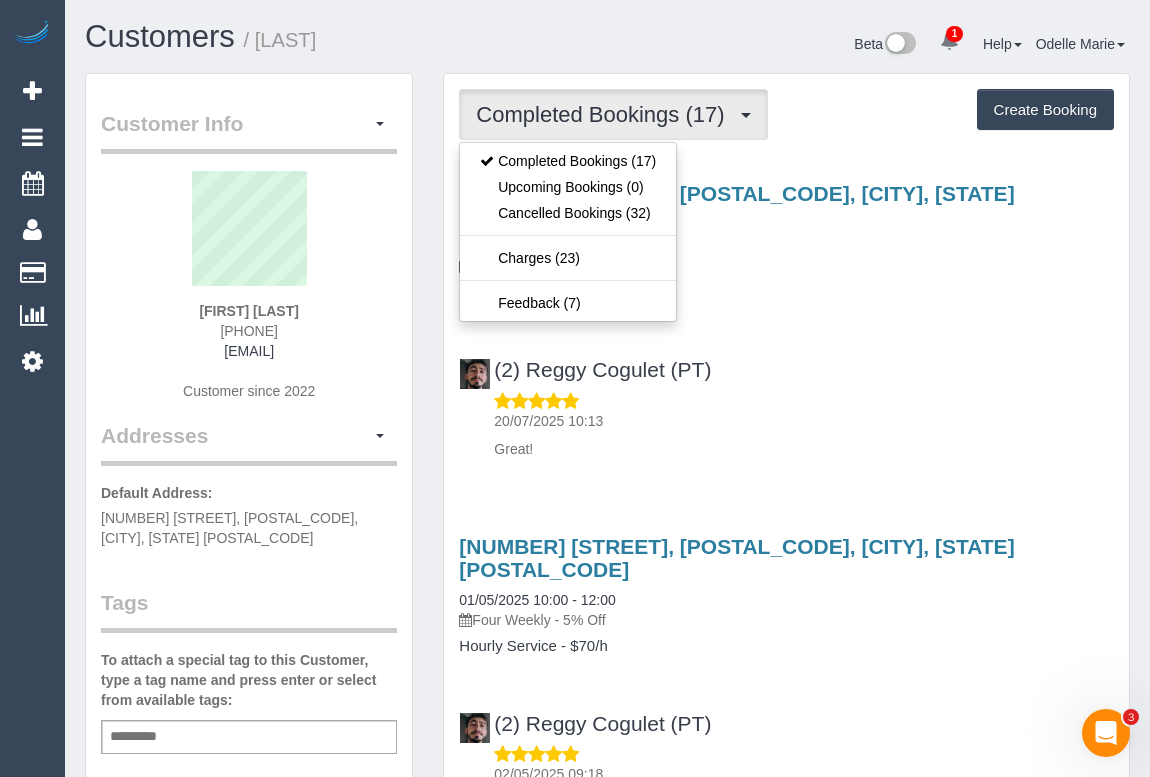 click on "(2) Reggy Cogulet (PT)
20/07/2025 10:13
Great!" at bounding box center [786, 400] 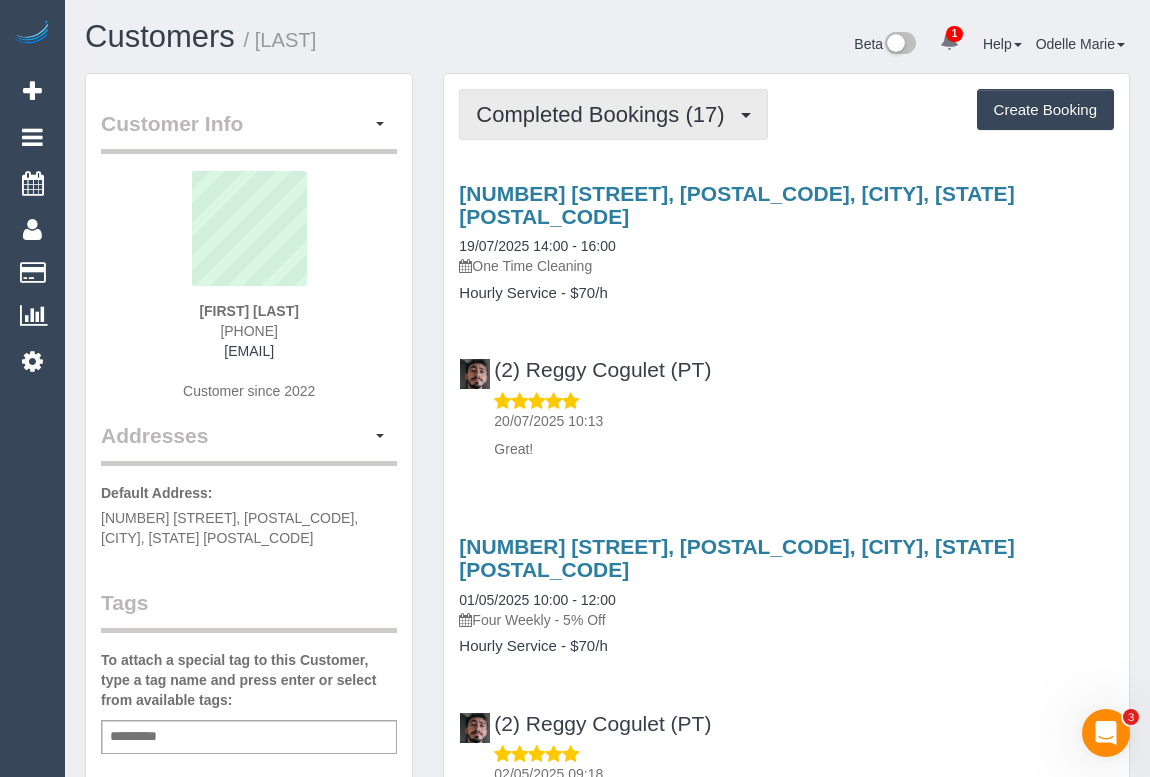 click on "Completed Bookings (17)" at bounding box center [605, 114] 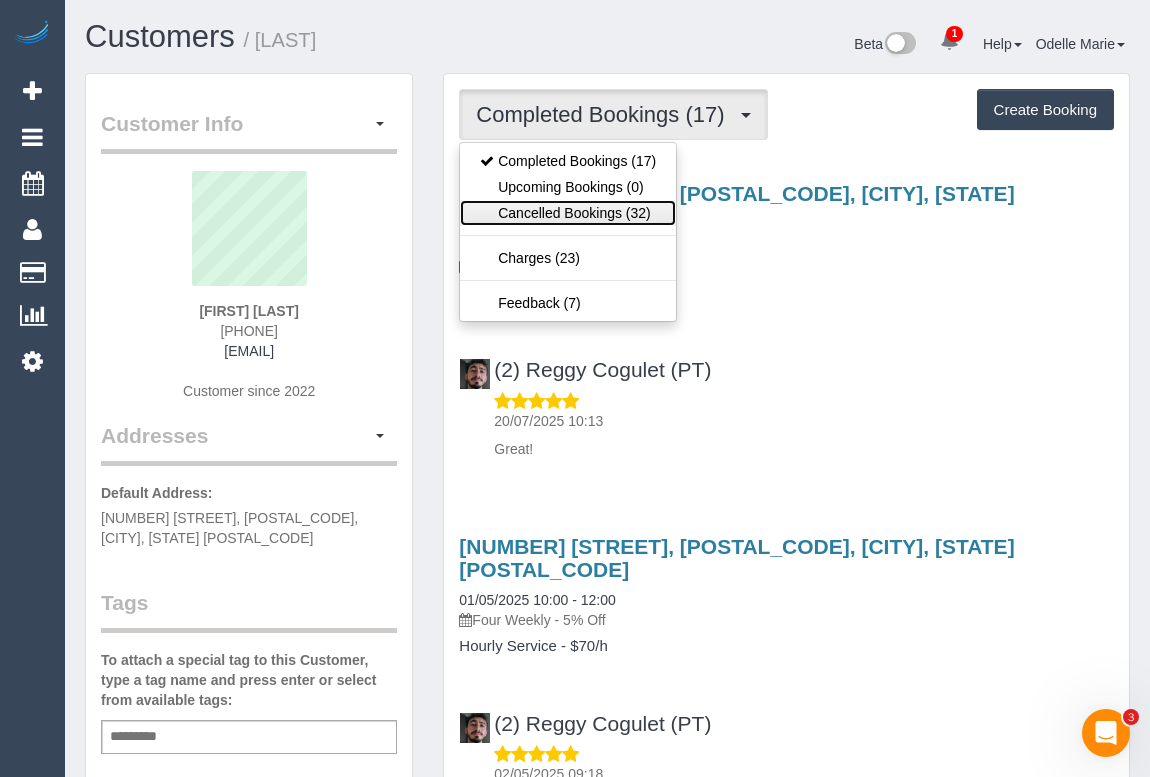 click on "Cancelled Bookings (32)" at bounding box center (568, 213) 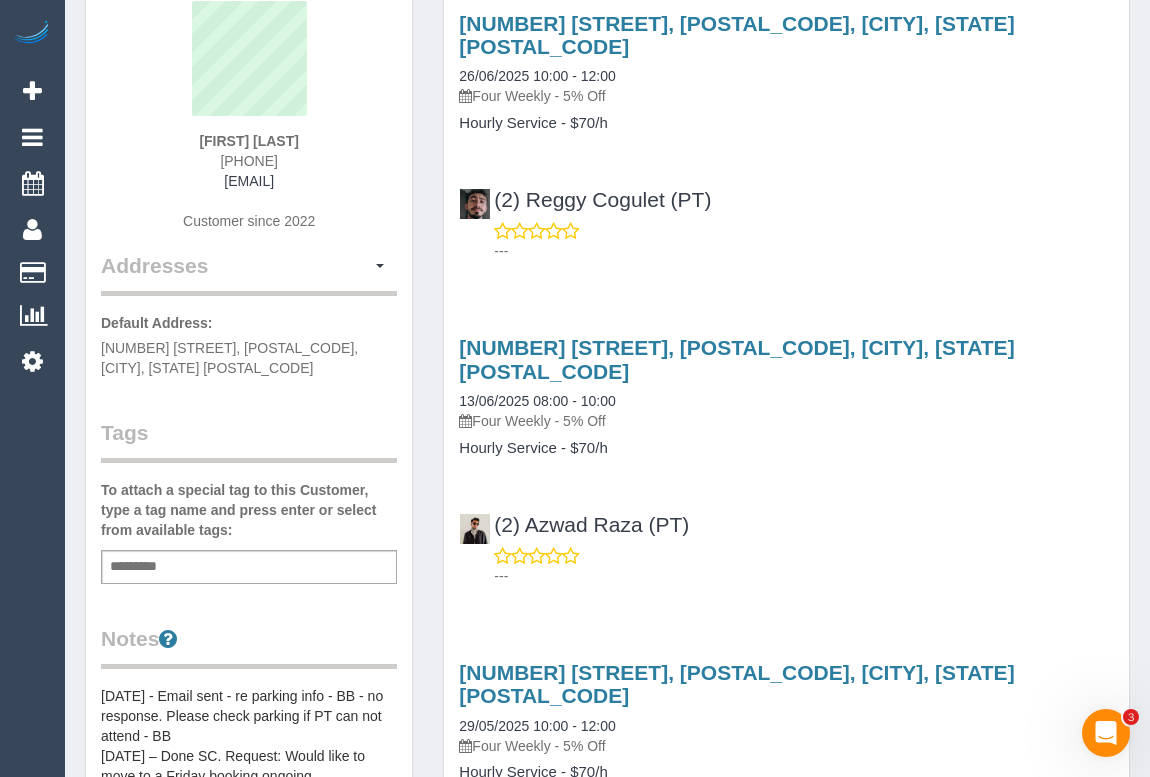 scroll, scrollTop: 0, scrollLeft: 0, axis: both 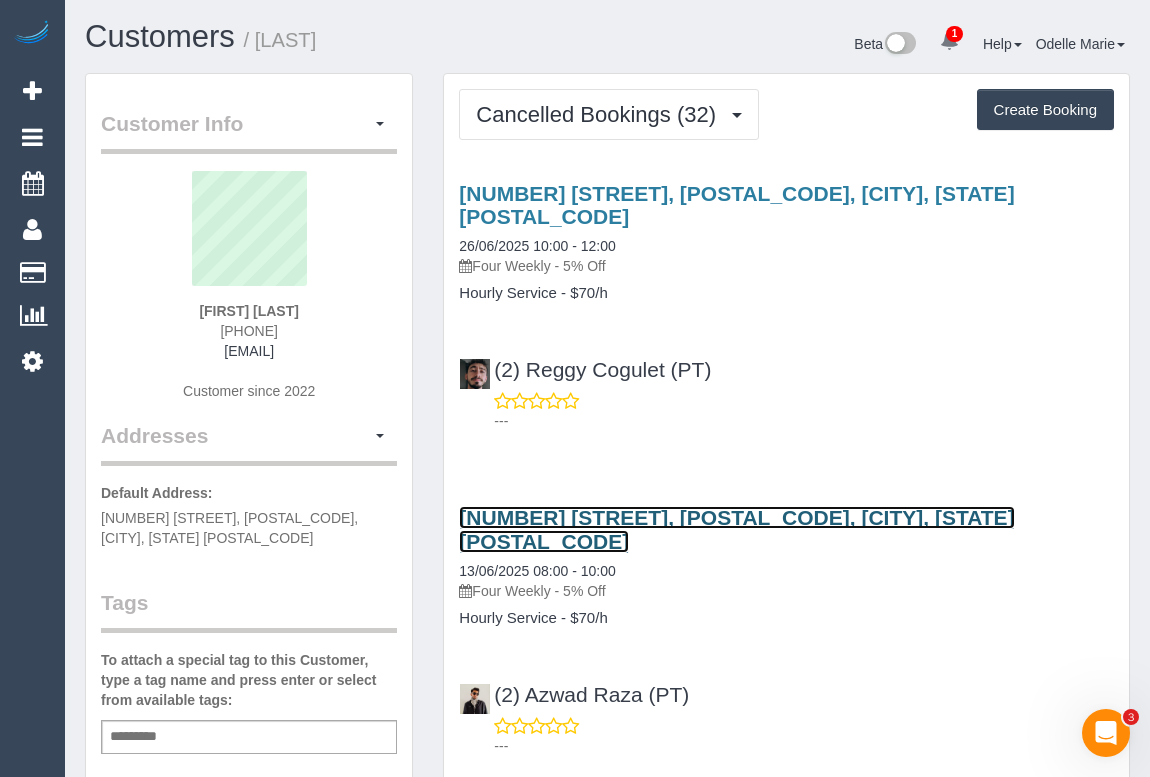 click on "370 Queen Street, 7003, Melbourne, VIC 3000" at bounding box center (736, 529) 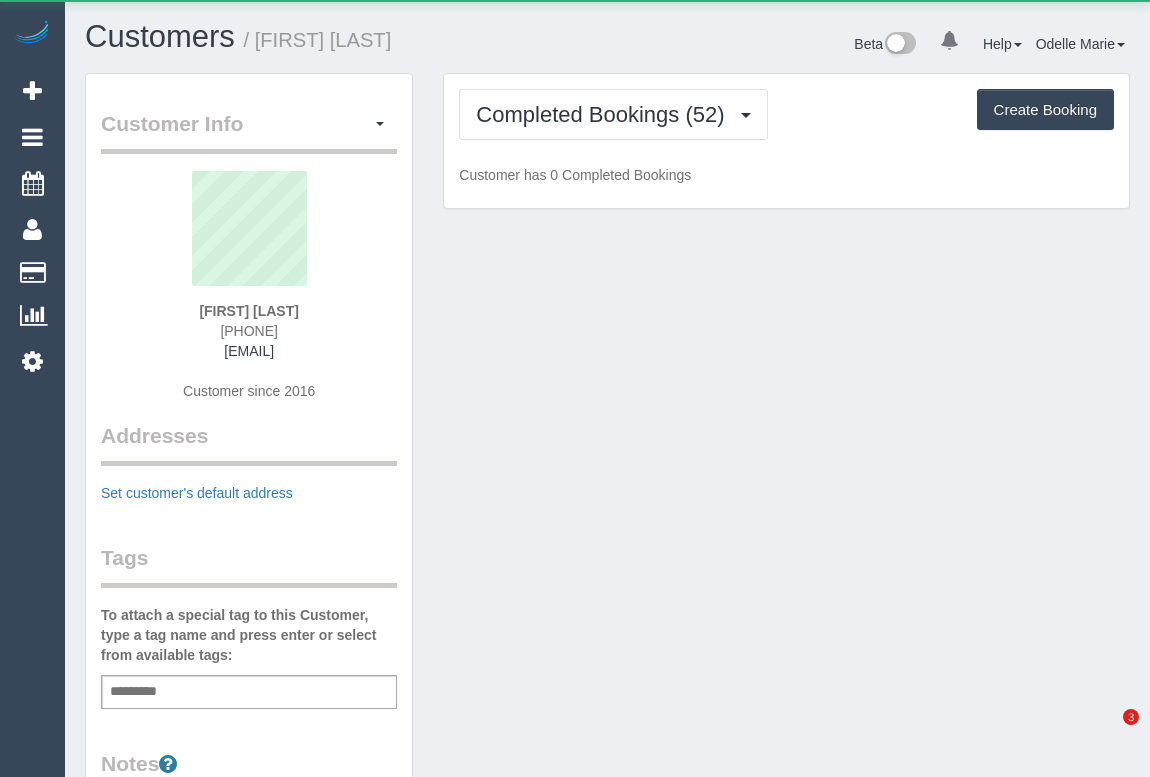 scroll, scrollTop: 0, scrollLeft: 0, axis: both 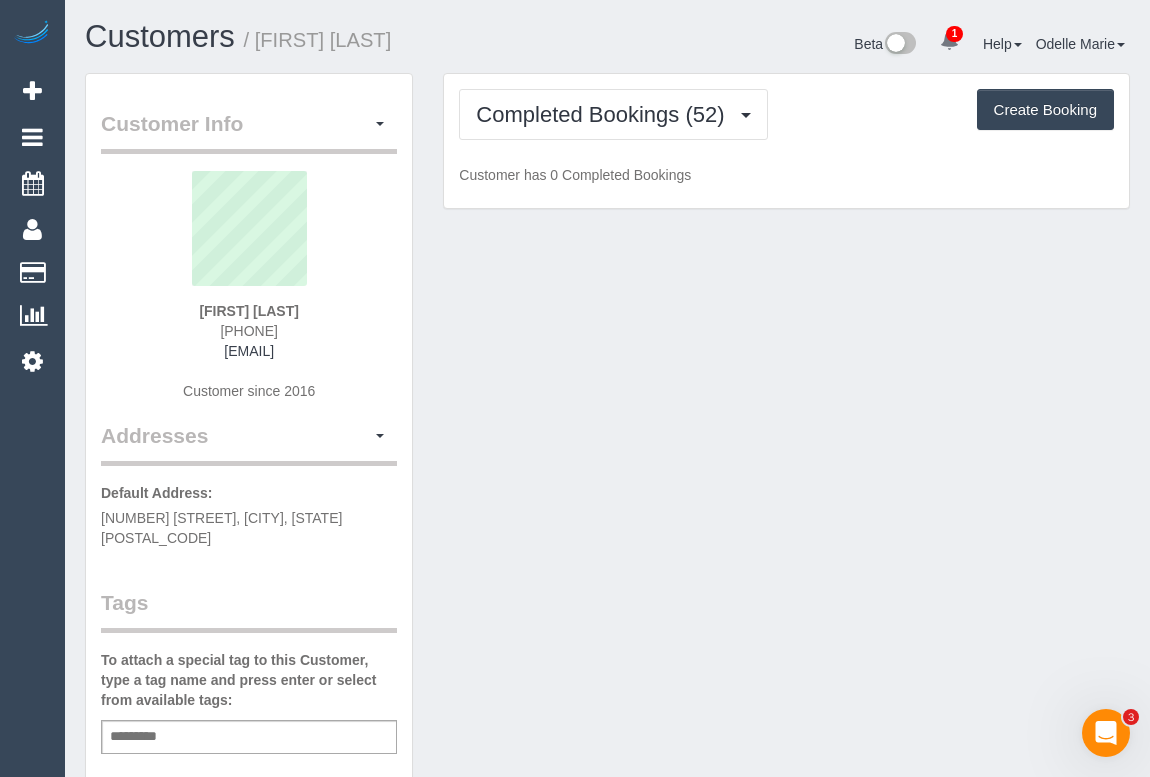 drag, startPoint x: 163, startPoint y: 351, endPoint x: 330, endPoint y: 358, distance: 167.14664 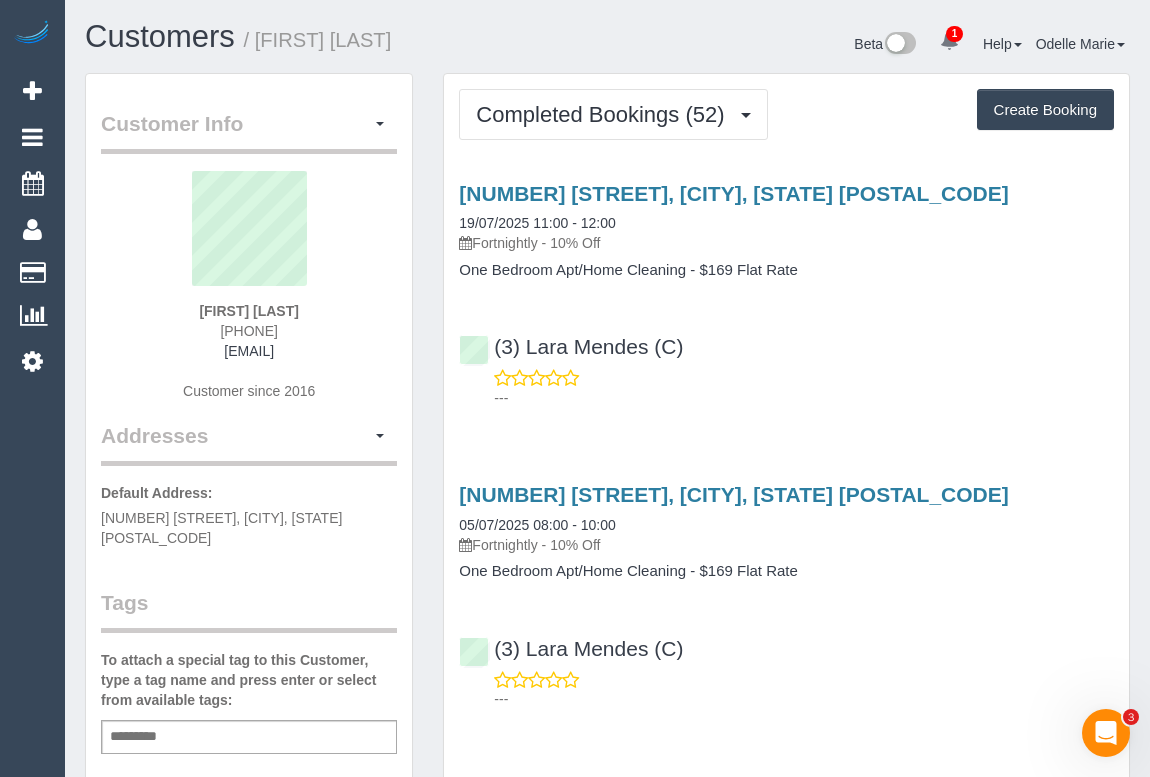 click on "(3) Lara Mendes (C)
---" at bounding box center (786, 363) 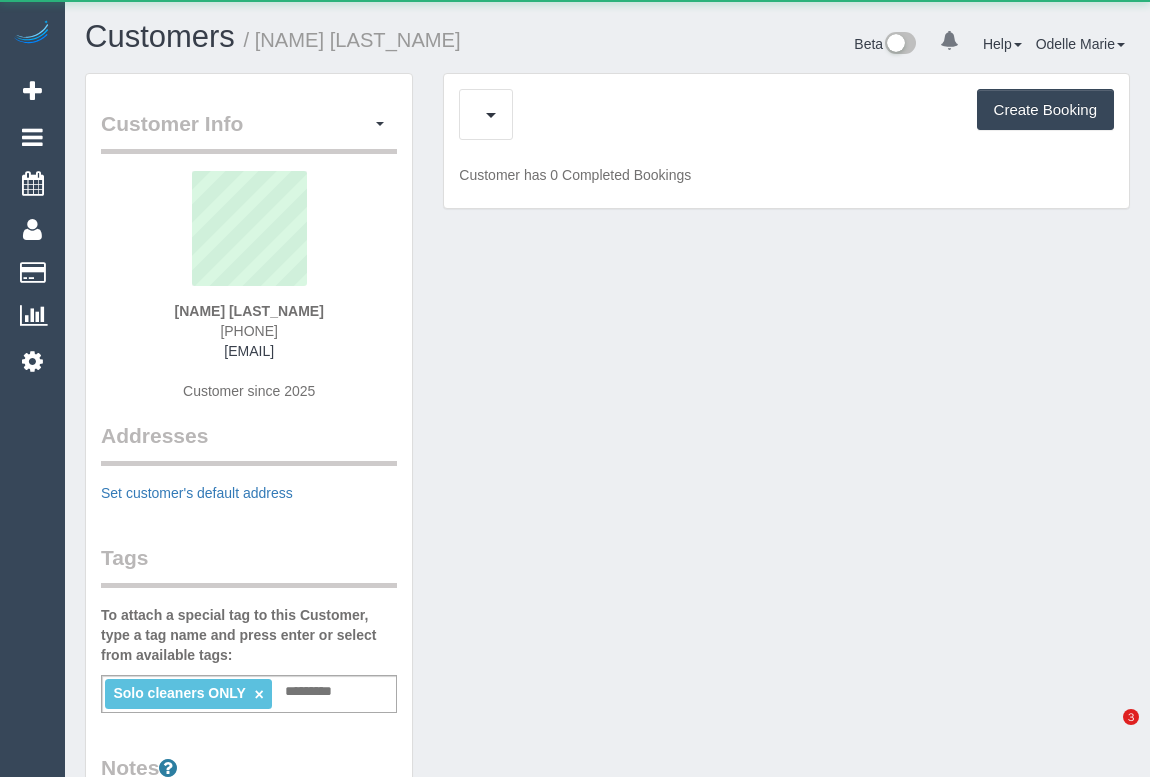 scroll, scrollTop: 0, scrollLeft: 0, axis: both 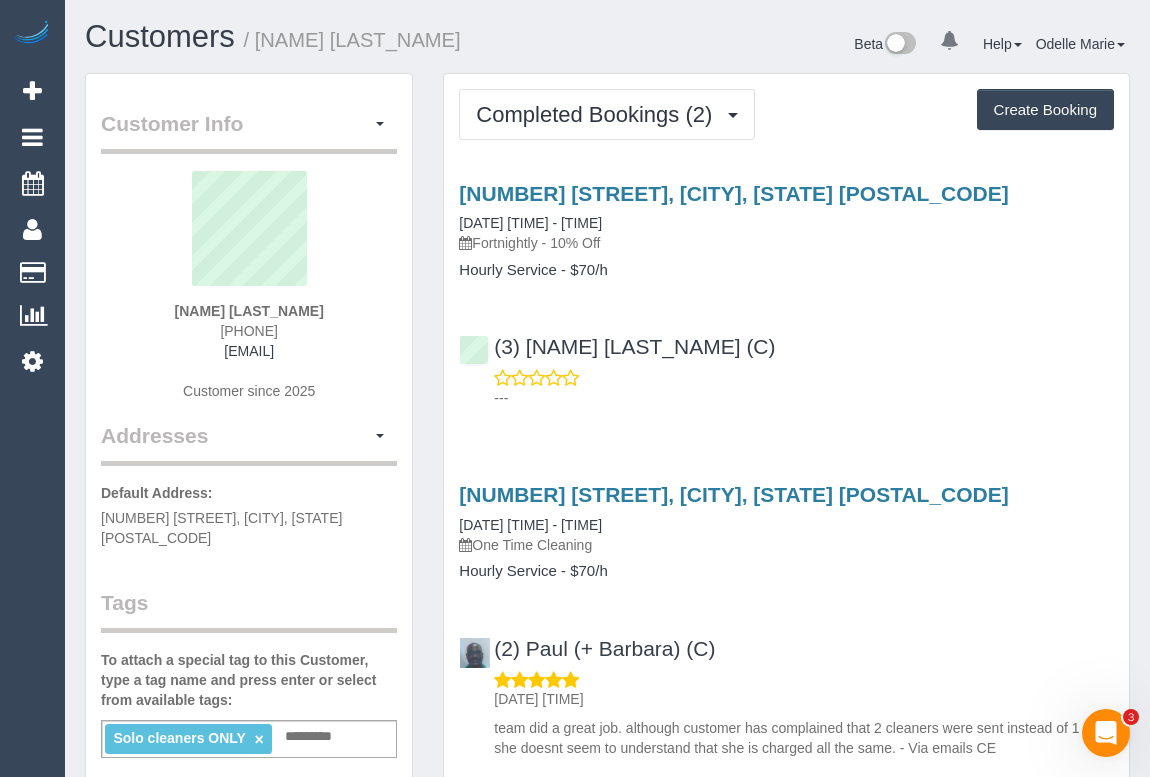 drag, startPoint x: 119, startPoint y: 349, endPoint x: 367, endPoint y: 369, distance: 248.80515 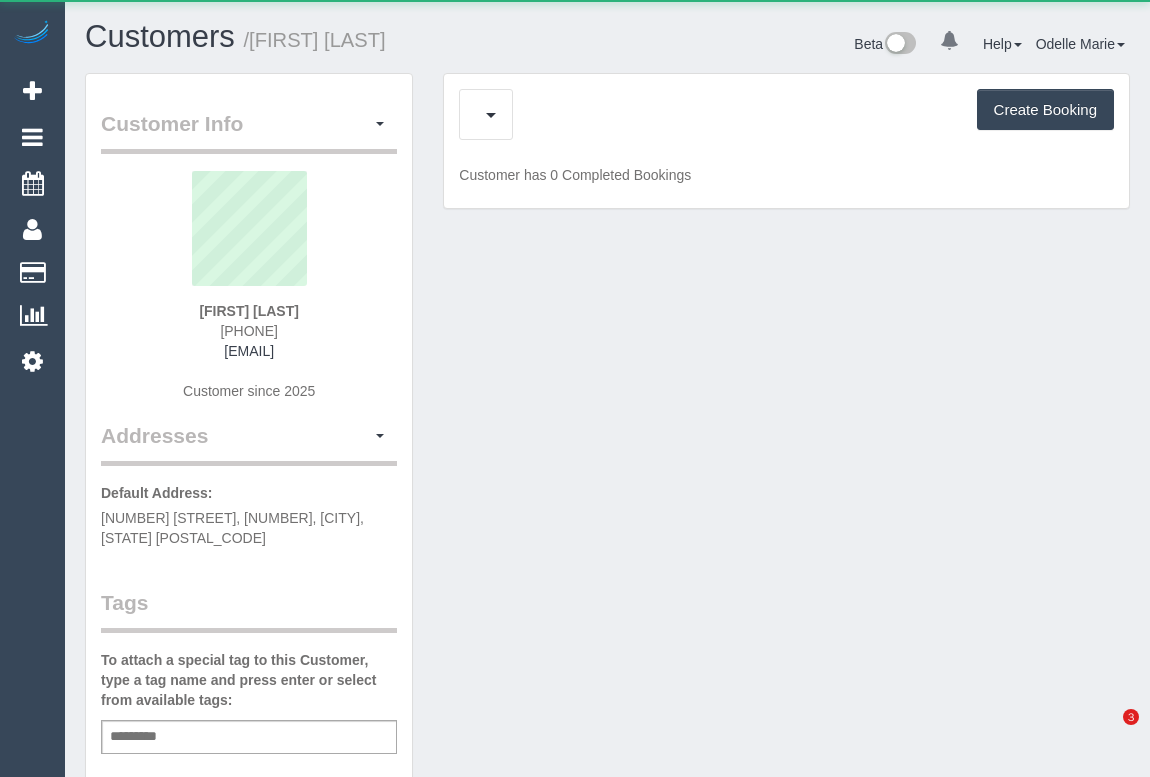 scroll, scrollTop: 0, scrollLeft: 0, axis: both 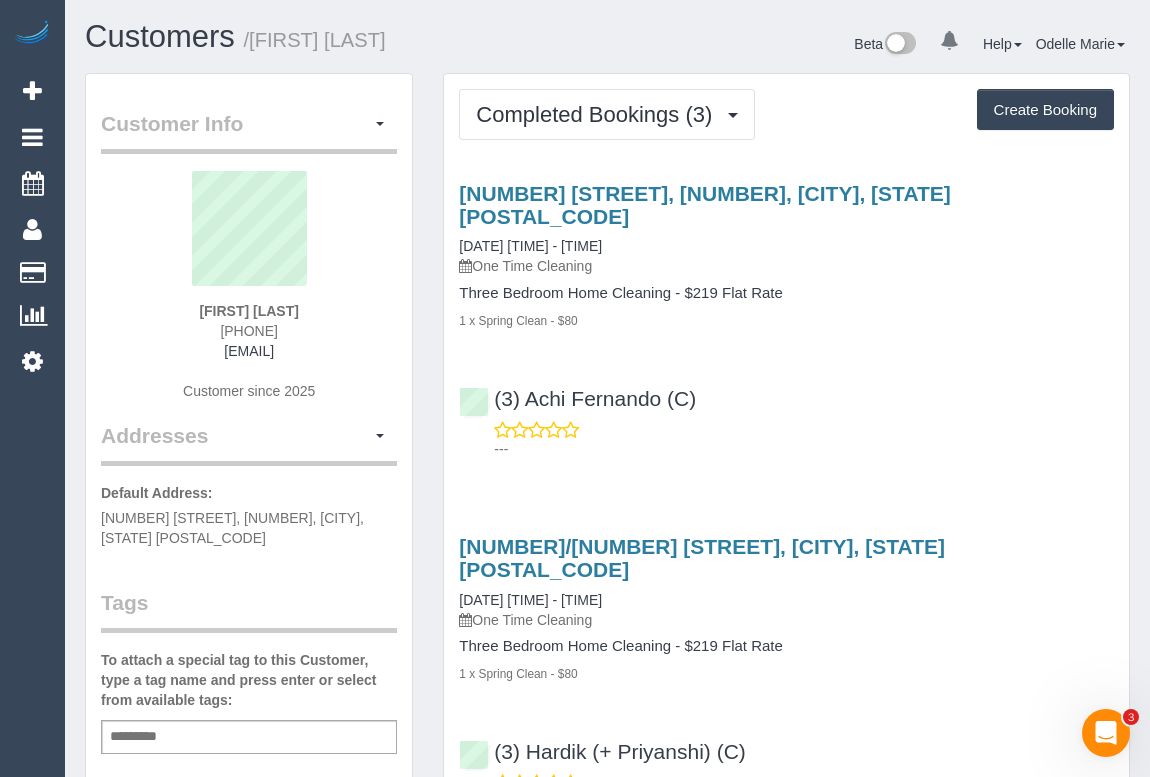 drag, startPoint x: 160, startPoint y: 351, endPoint x: 379, endPoint y: 352, distance: 219.00229 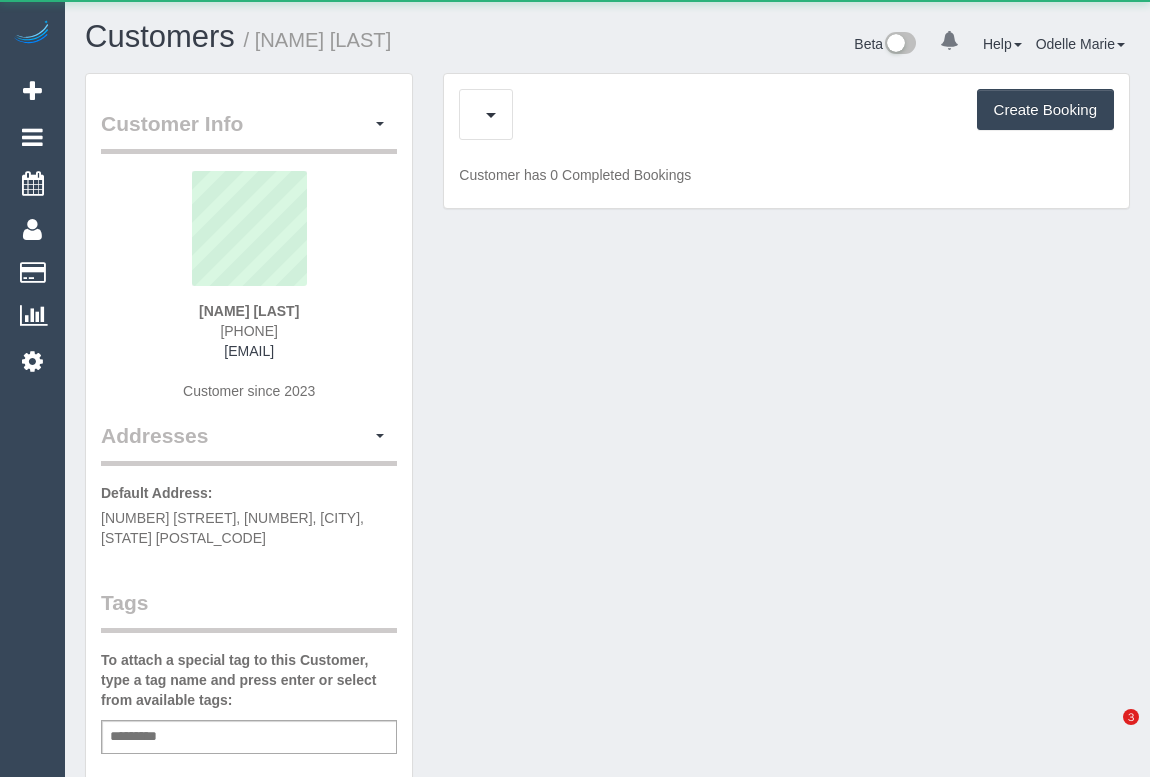 scroll, scrollTop: 0, scrollLeft: 0, axis: both 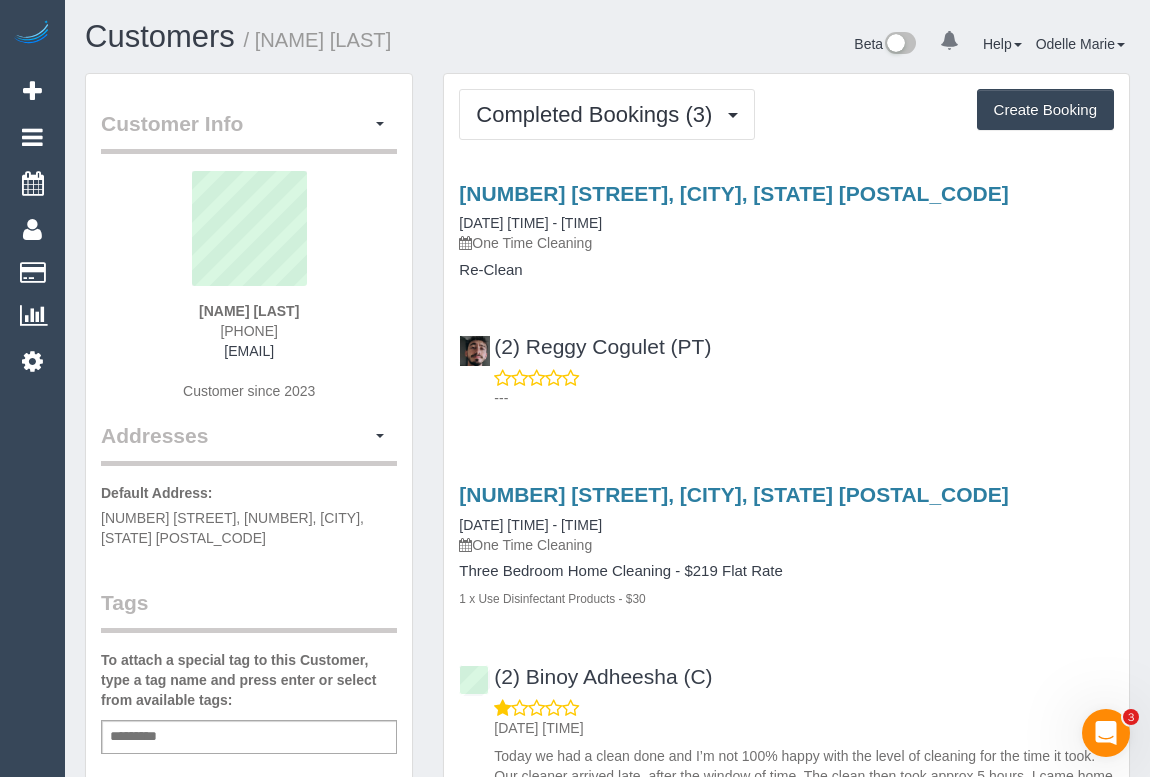 drag, startPoint x: 127, startPoint y: 348, endPoint x: 351, endPoint y: 349, distance: 224.00223 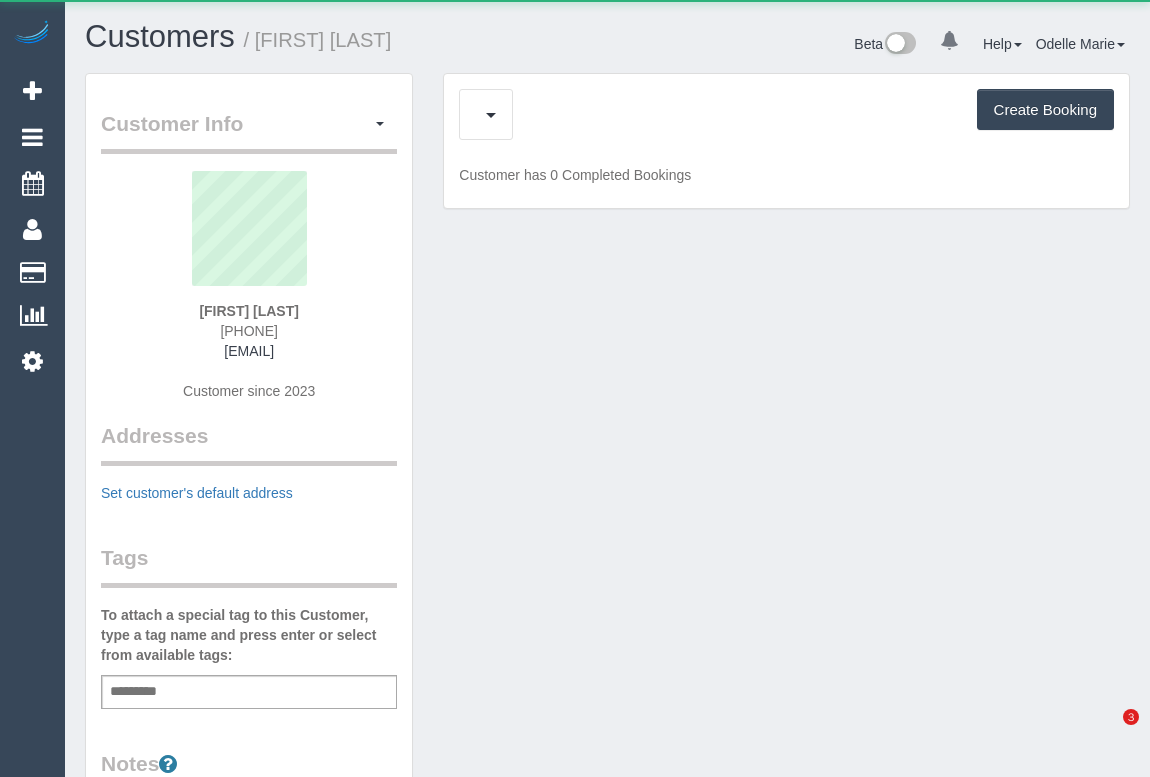 scroll, scrollTop: 0, scrollLeft: 0, axis: both 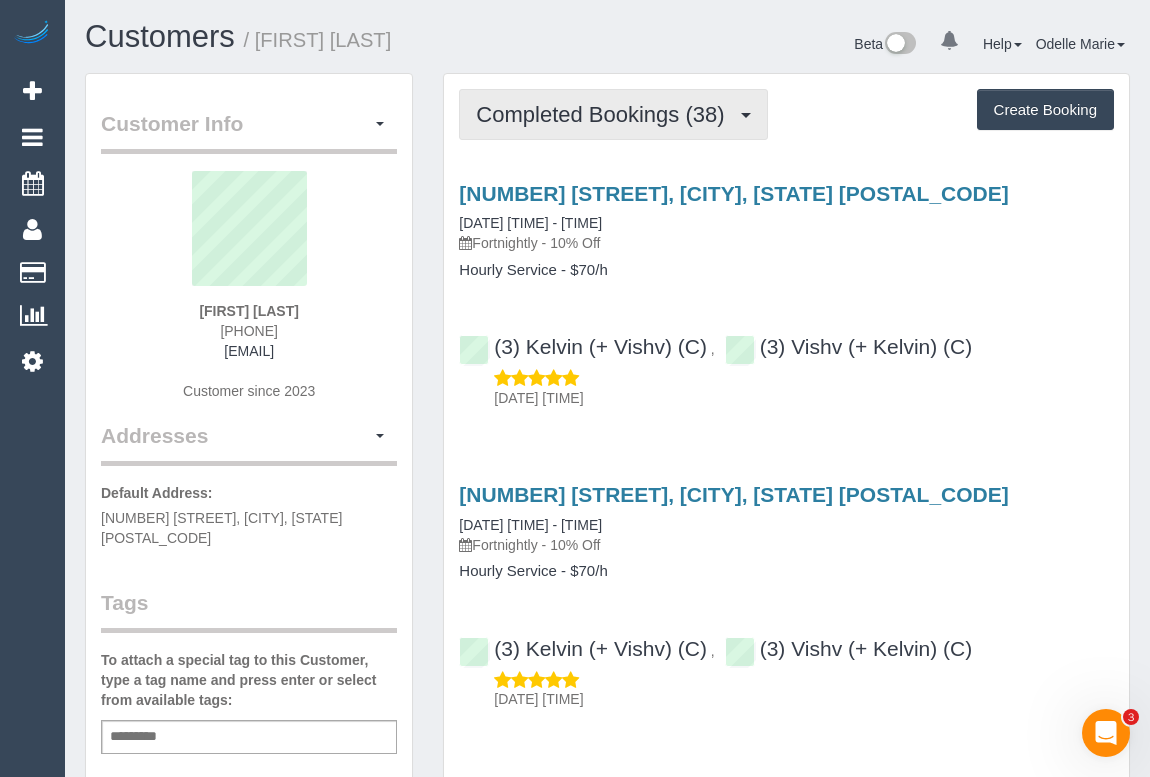 click on "Completed Bookings (38)" at bounding box center [613, 114] 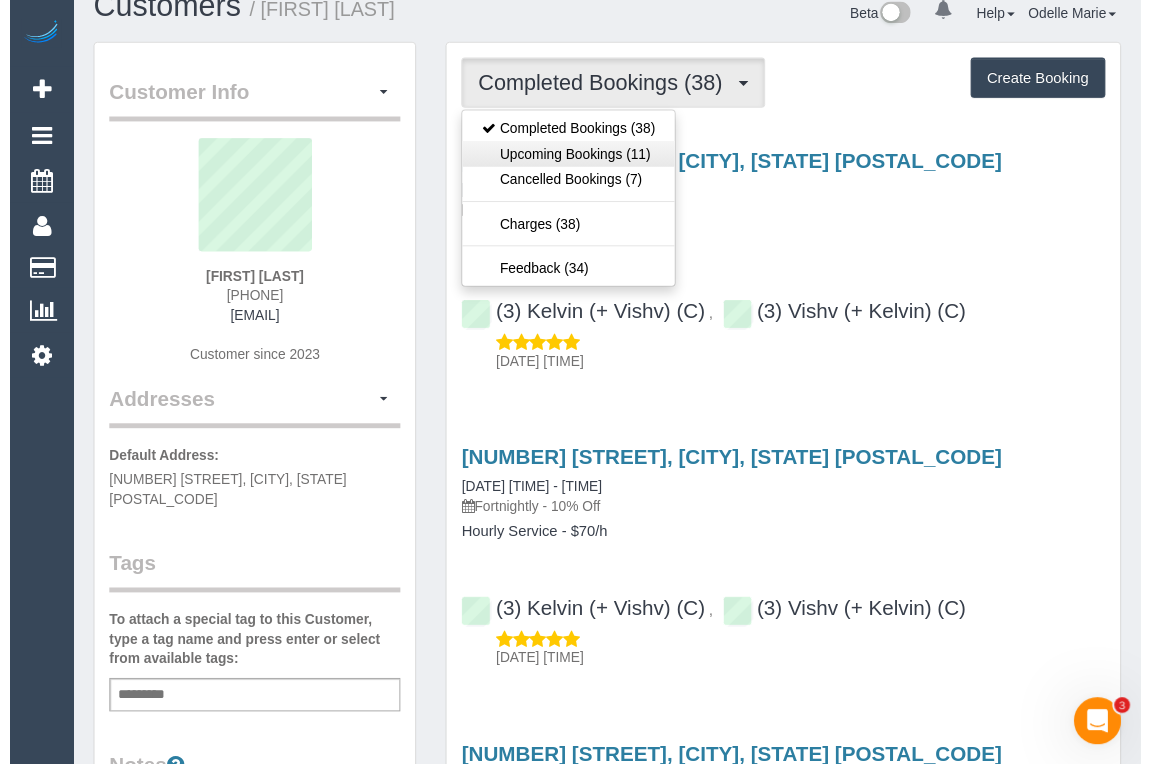 scroll, scrollTop: 0, scrollLeft: 0, axis: both 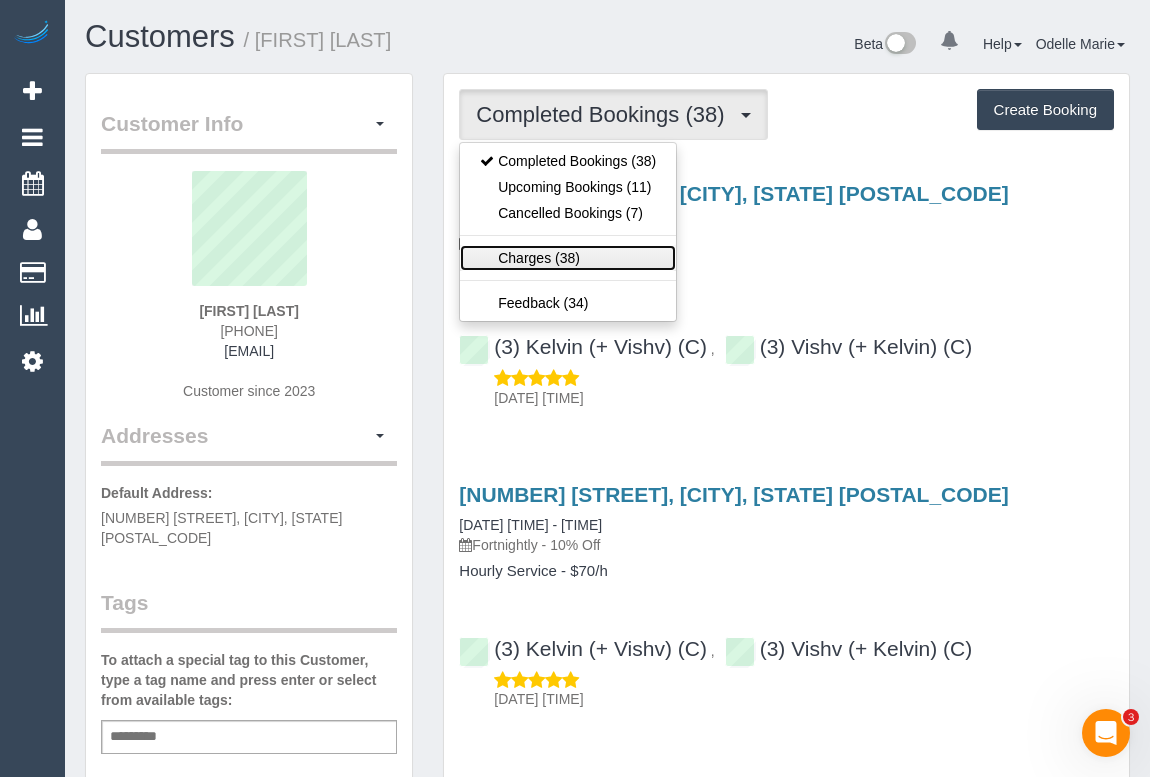 click on "Charges (38)" at bounding box center [568, 258] 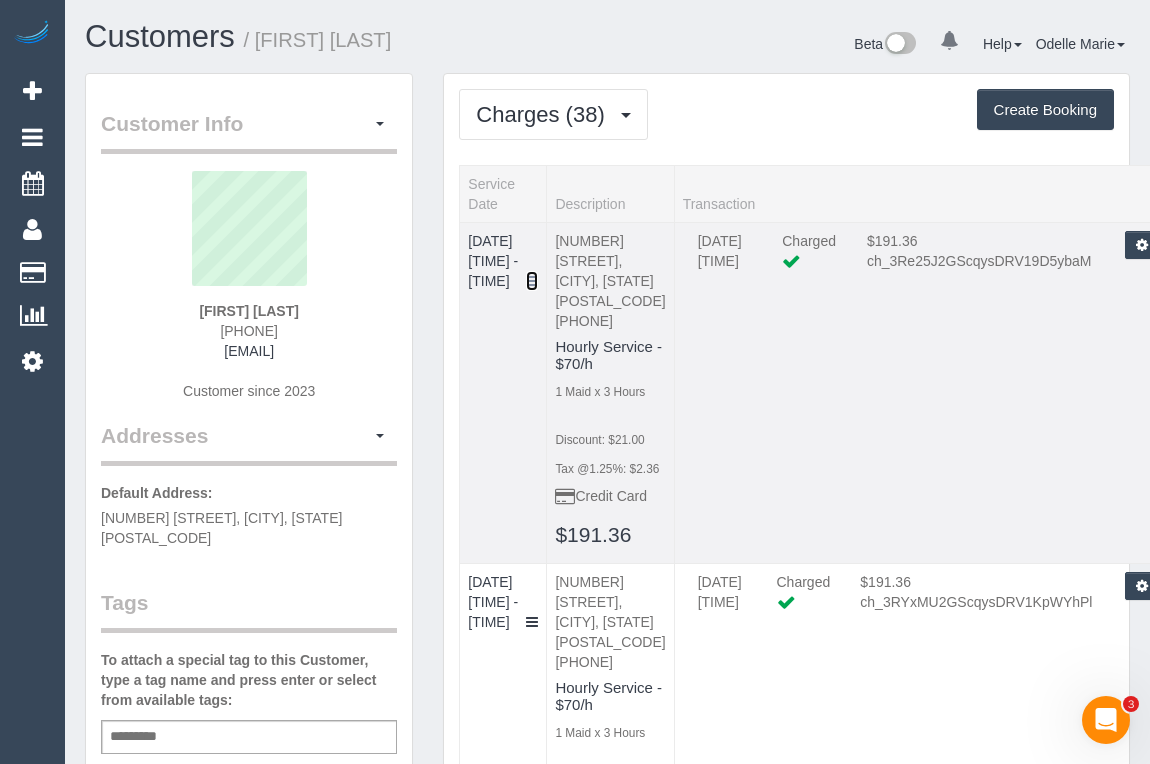click at bounding box center (532, 281) 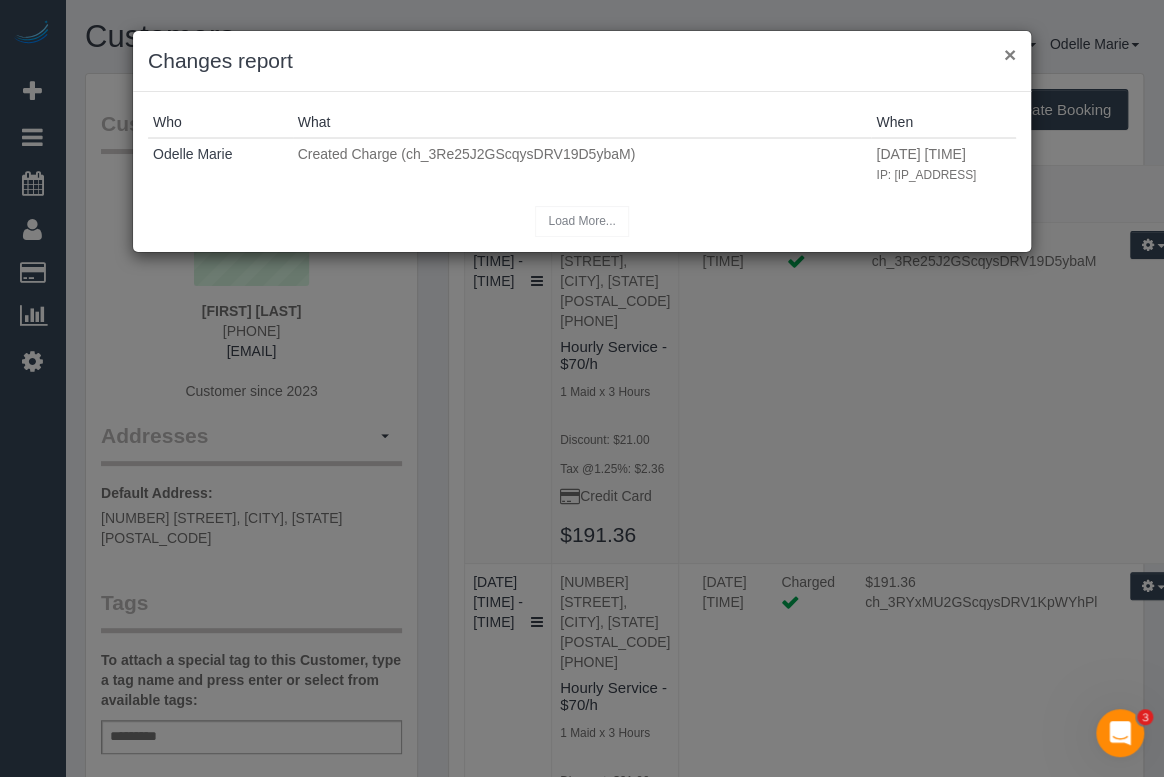 click on "×" at bounding box center (1010, 54) 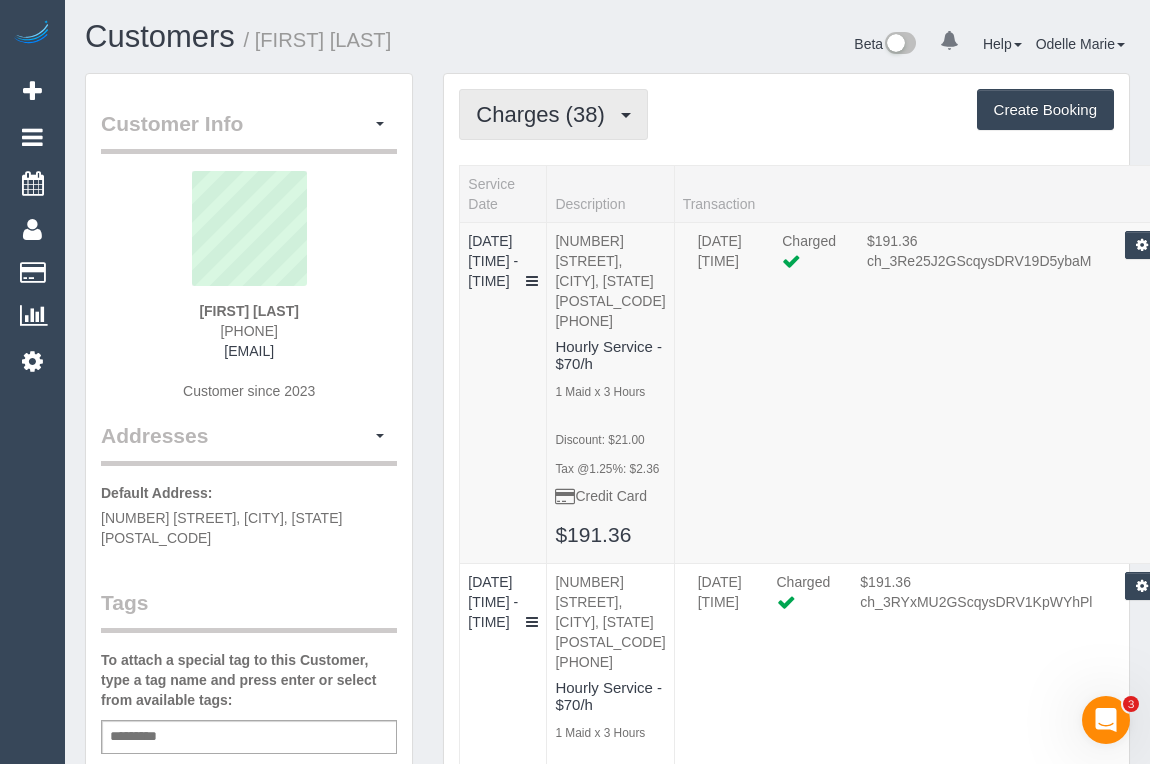 click on "Charges (38)" at bounding box center [545, 114] 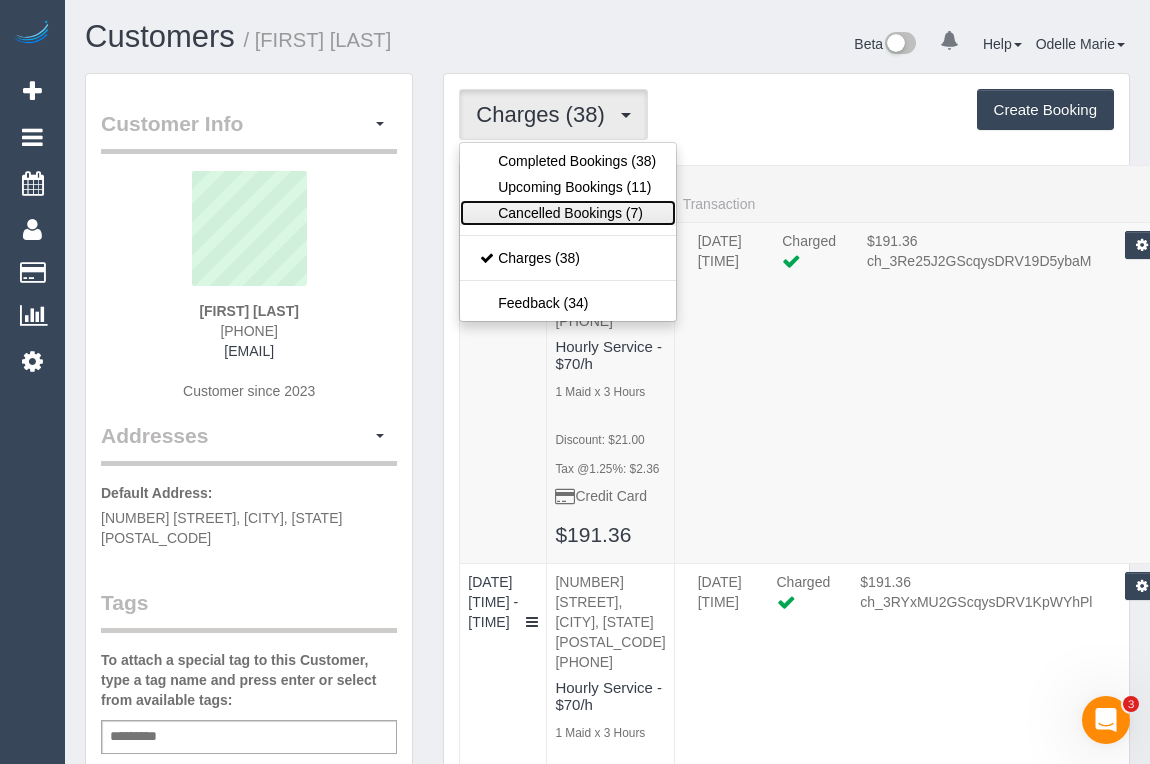 click on "Cancelled Bookings (7)" at bounding box center [568, 213] 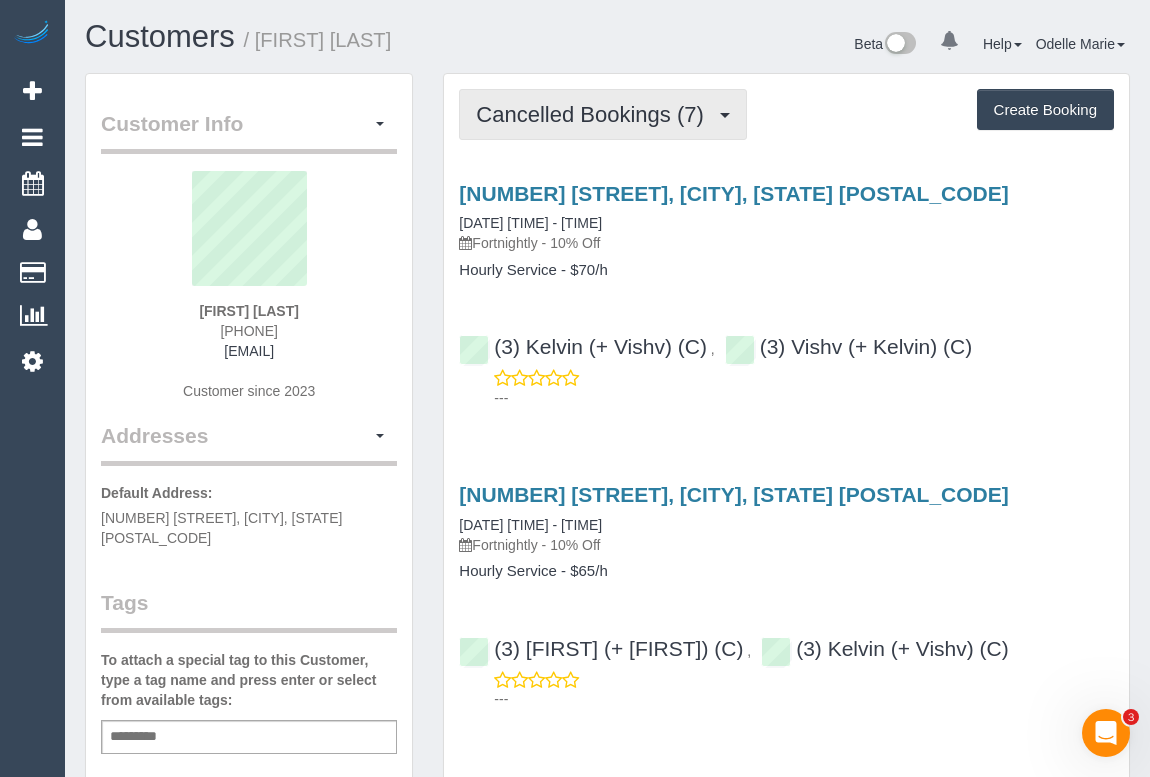 click on "Cancelled Bookings (7)" at bounding box center [594, 114] 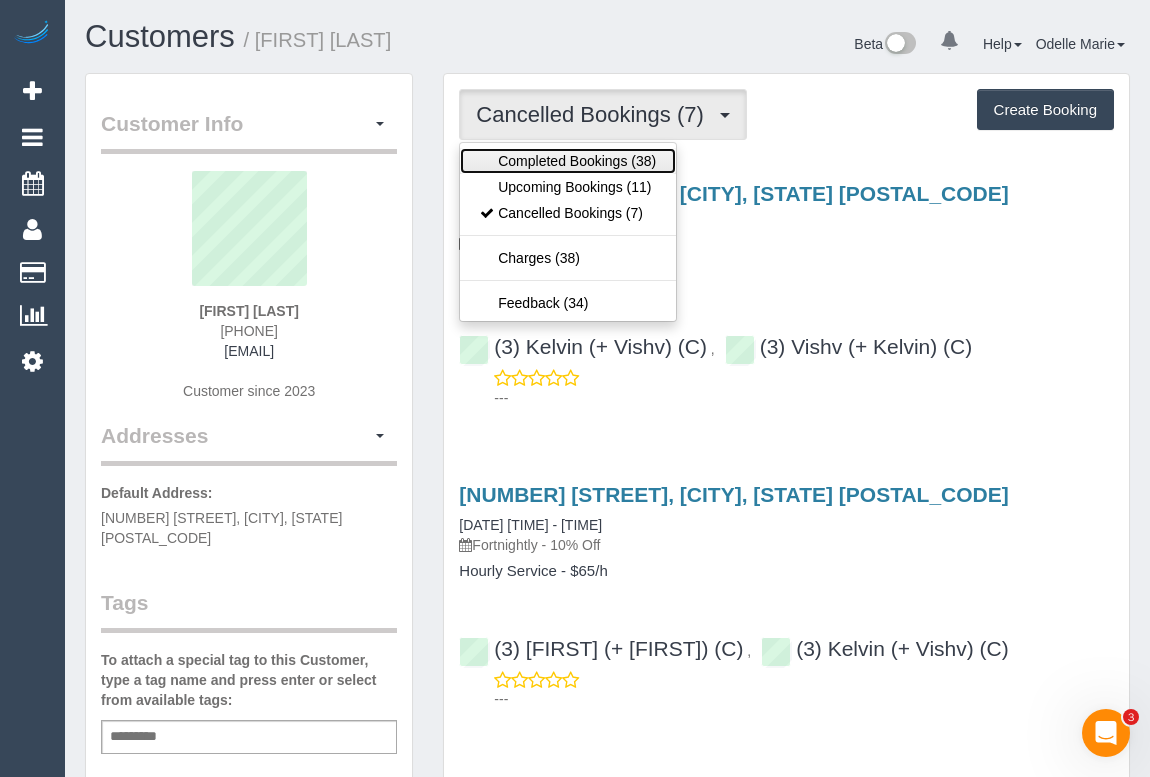 click on "Completed Bookings (38)" at bounding box center (568, 161) 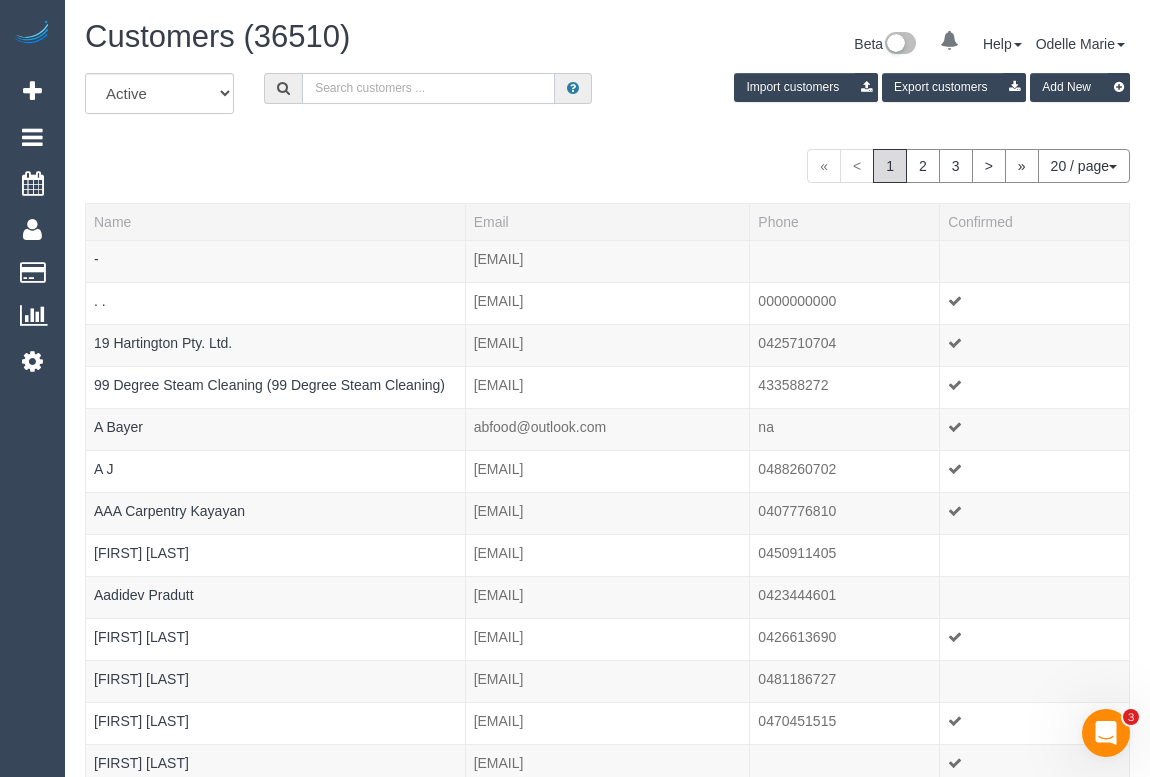 click at bounding box center [428, 88] 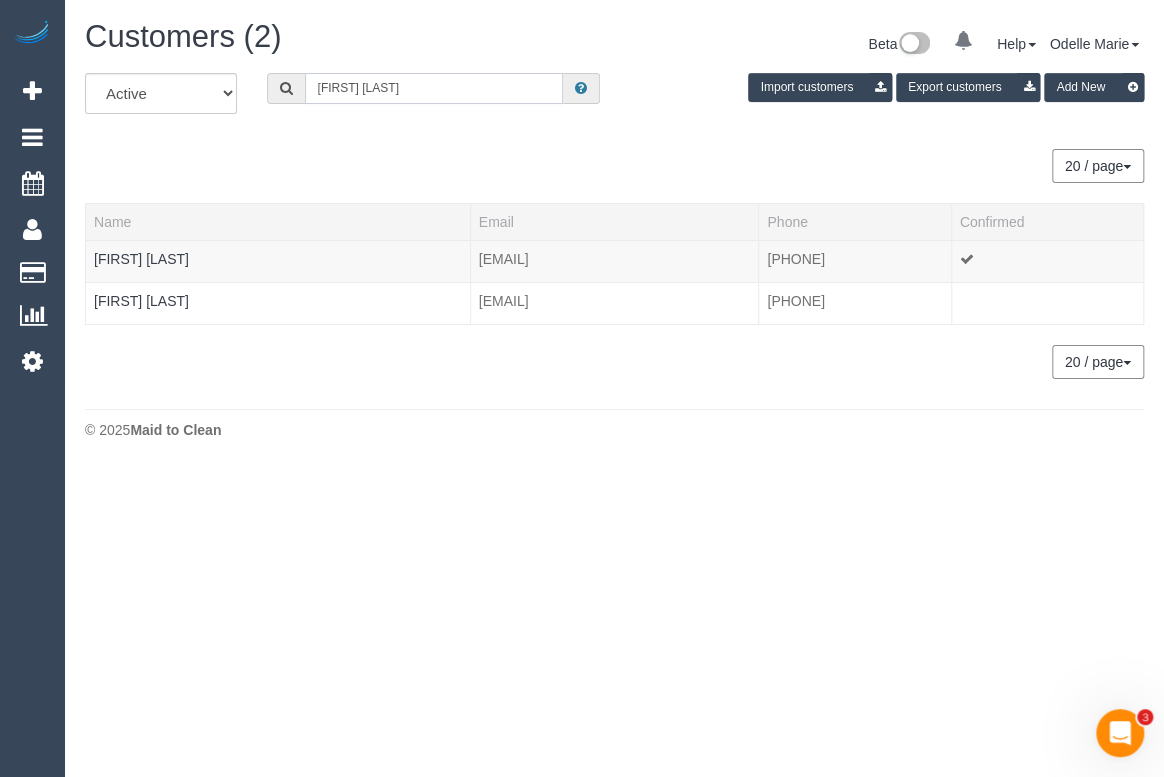 type on "Nicola Martin" 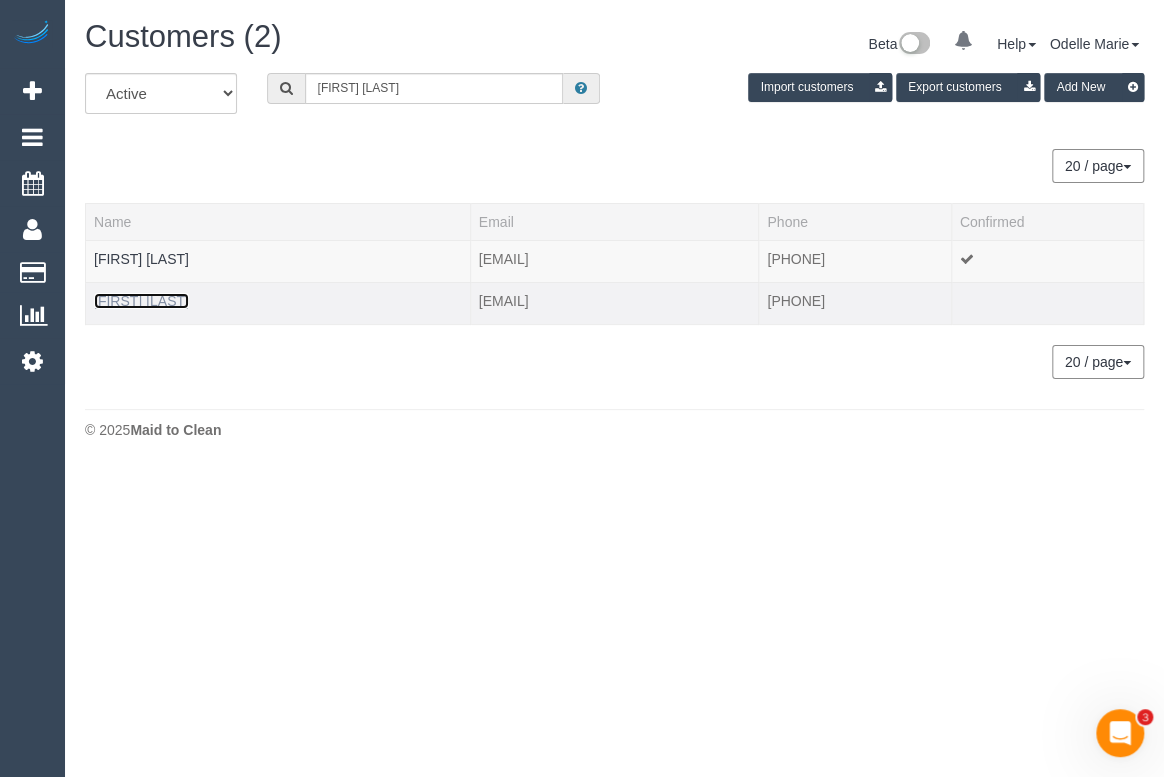 click on "Nicola Martin" at bounding box center (141, 301) 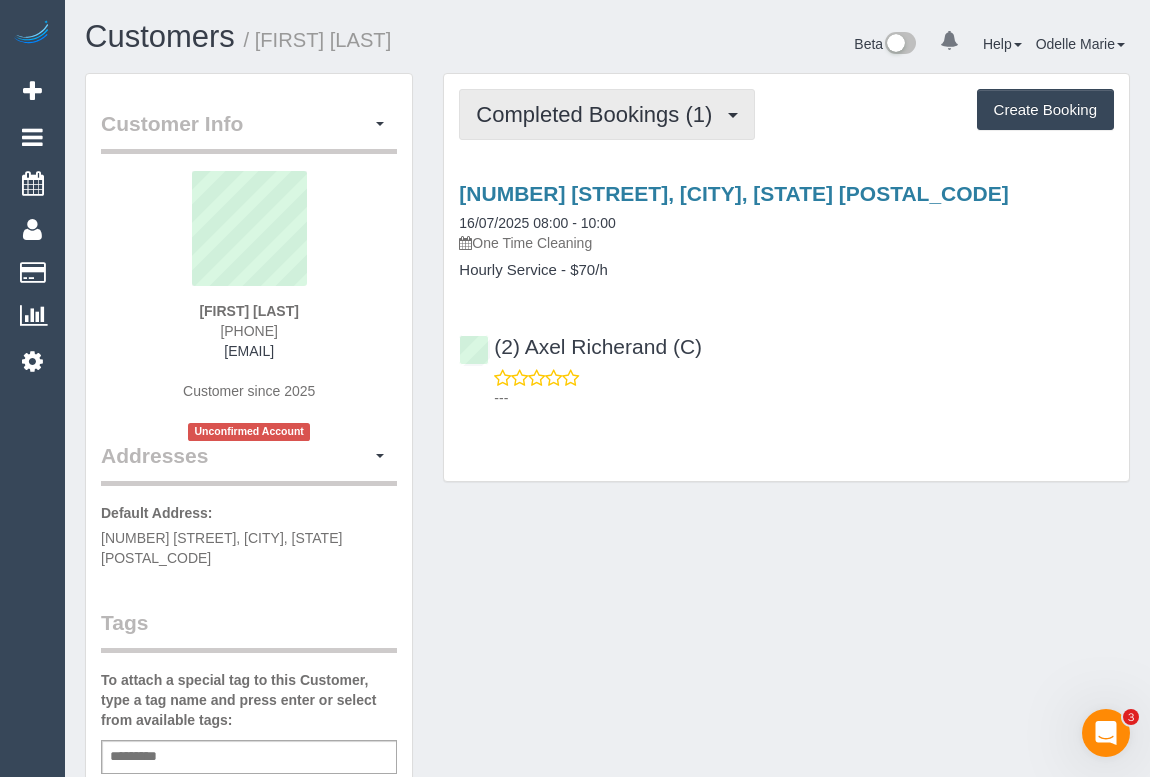 click on "Completed Bookings (1)" at bounding box center (599, 114) 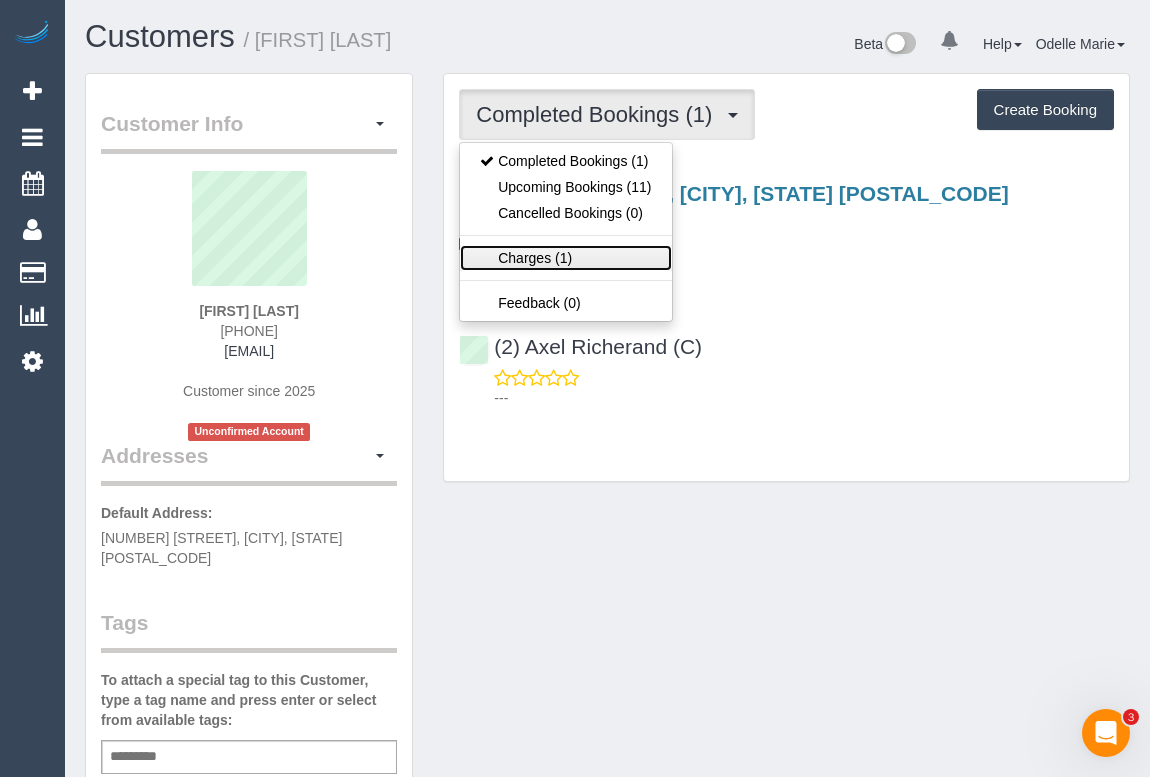 click on "Charges (1)" at bounding box center [565, 258] 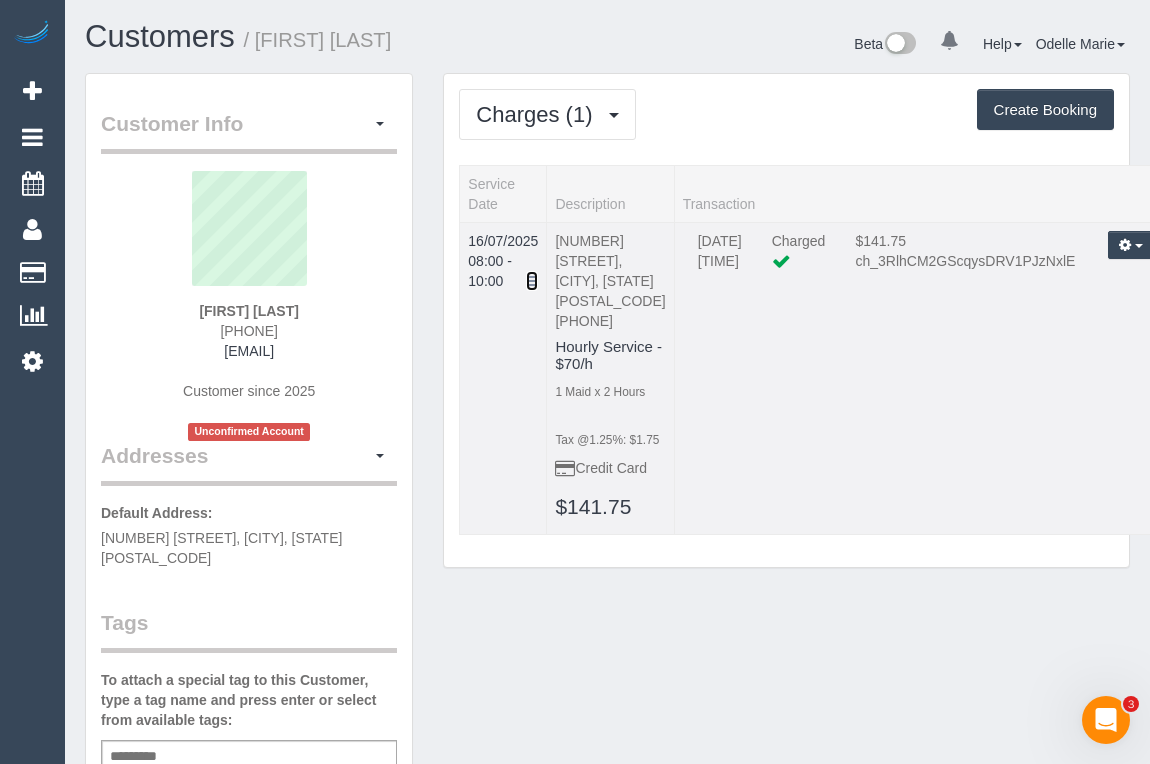 click at bounding box center (532, 281) 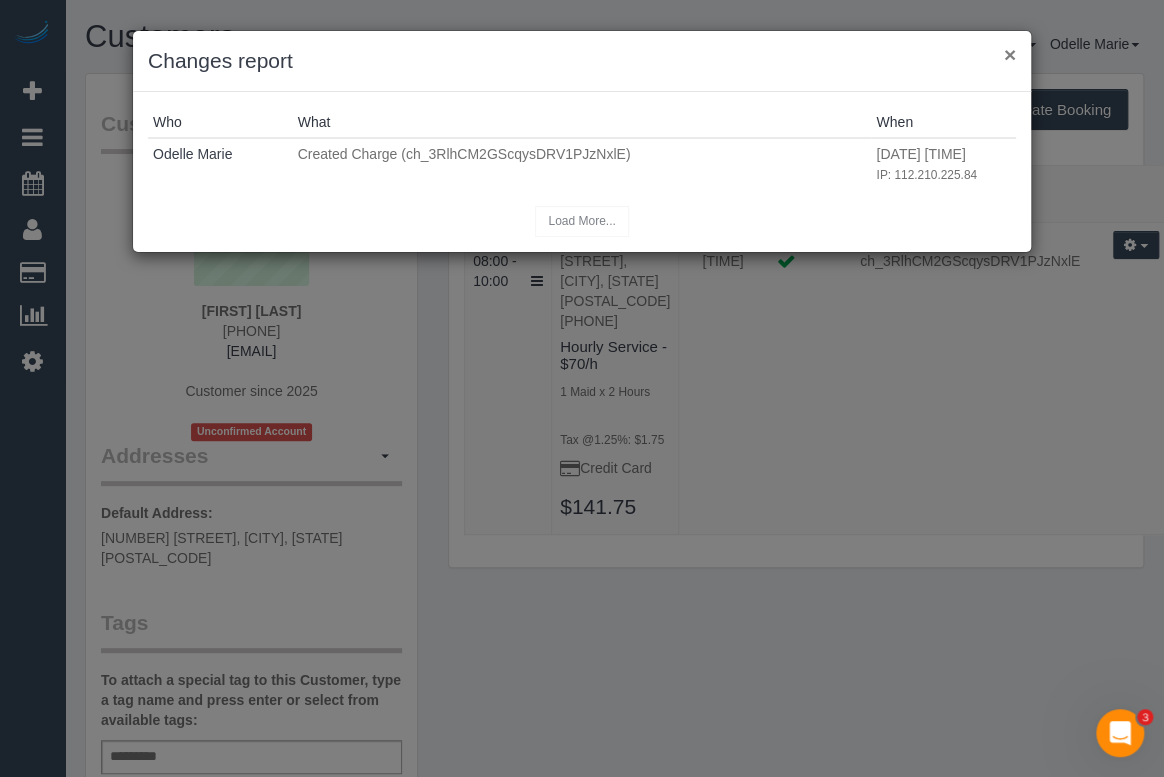 click on "×" at bounding box center [1010, 54] 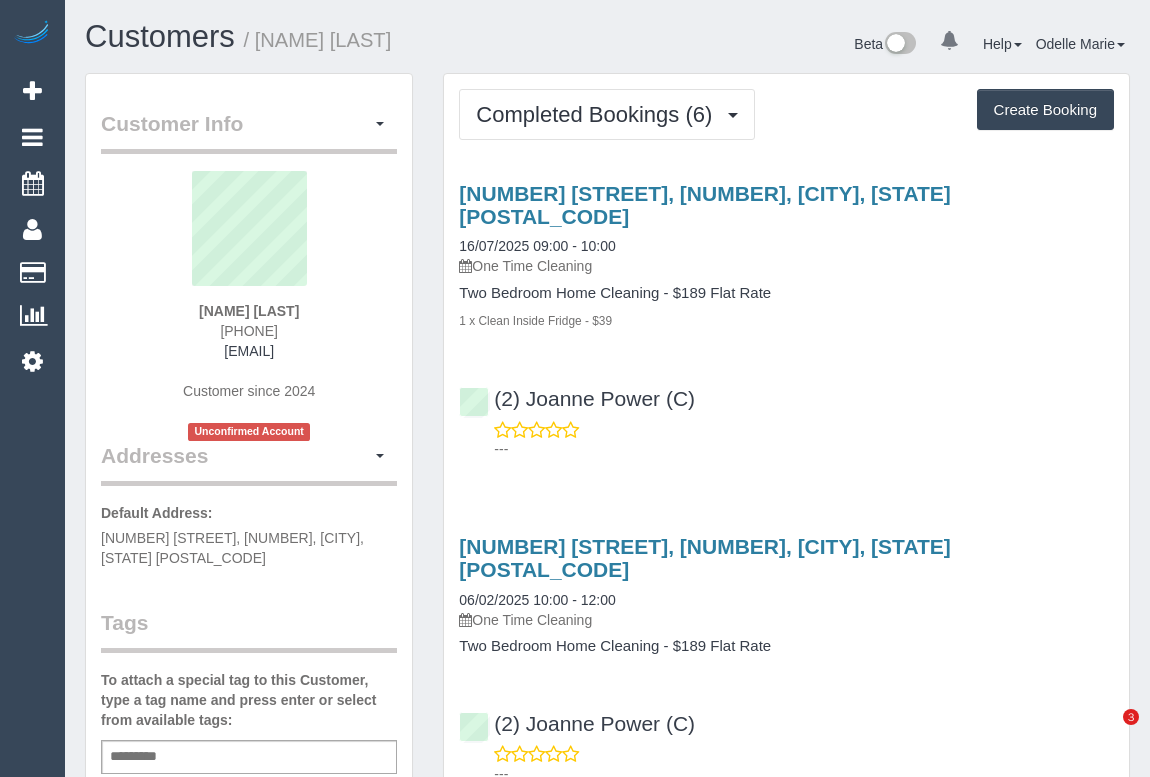 scroll, scrollTop: 0, scrollLeft: 0, axis: both 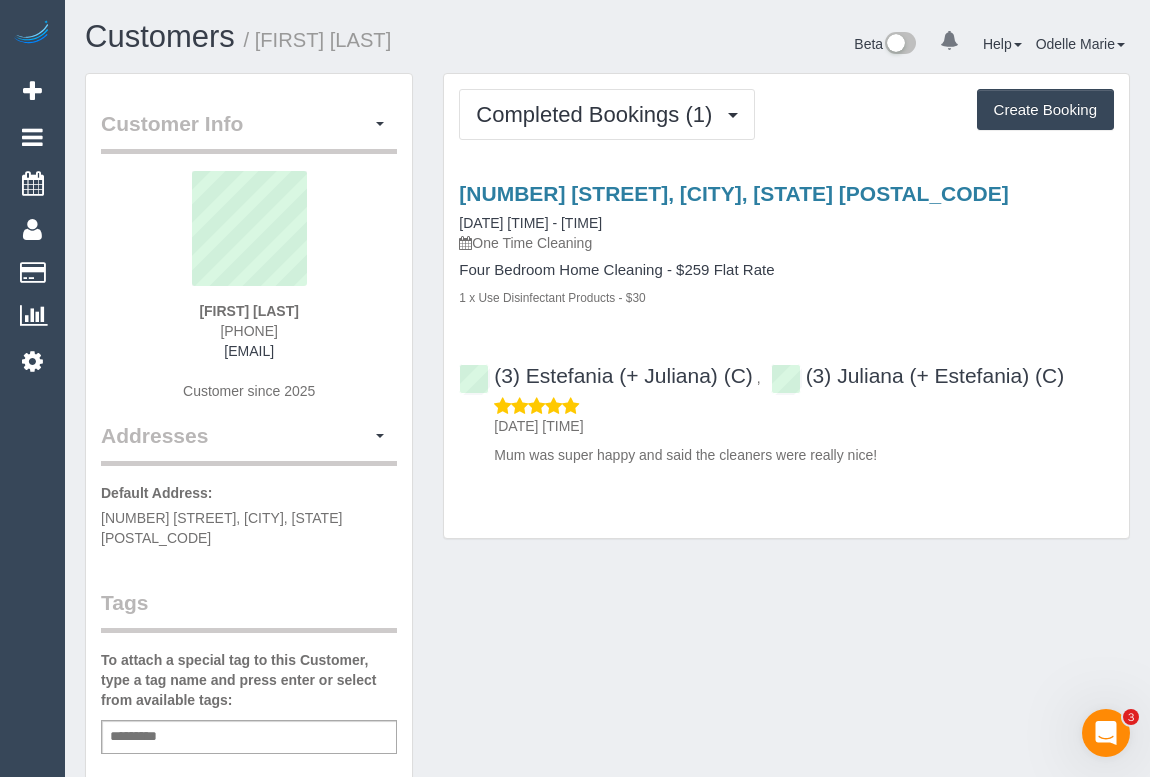 click on "64 Dundas St, Thornbury, VIC 3071
16/07/2025 10:00 - 12:00
One Time Cleaning" at bounding box center (786, 218) 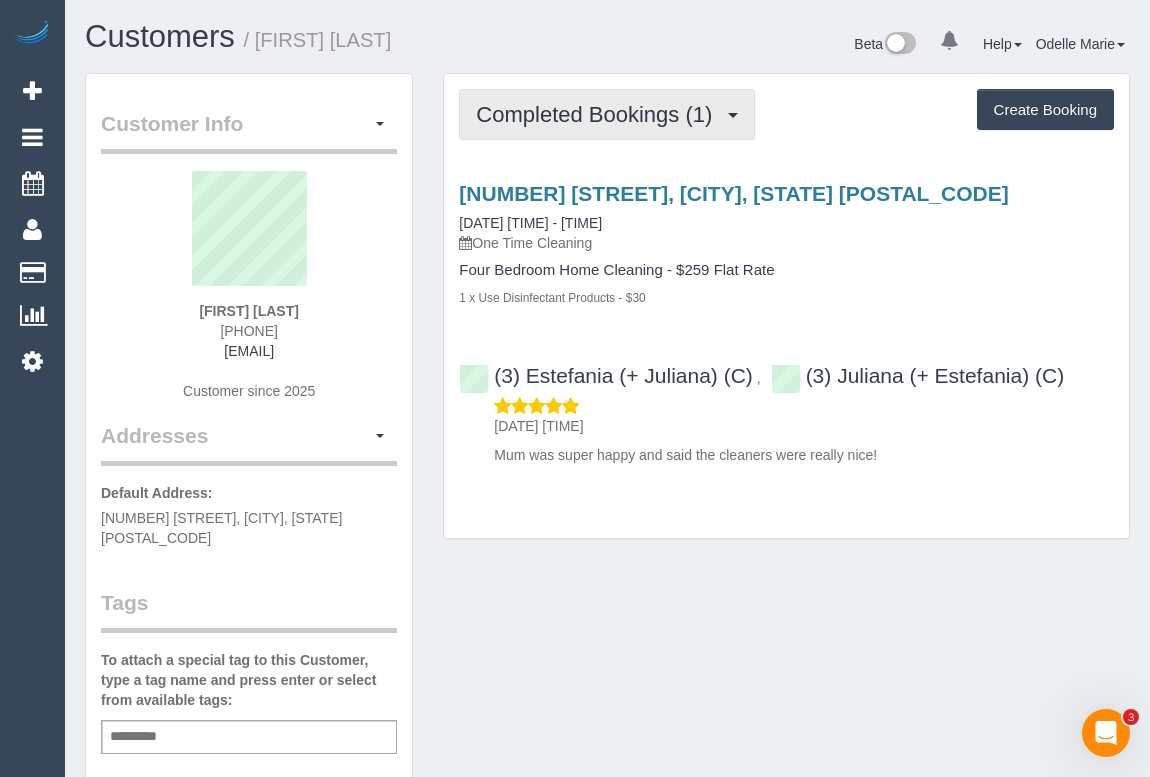 click on "Completed Bookings (1)" at bounding box center (599, 114) 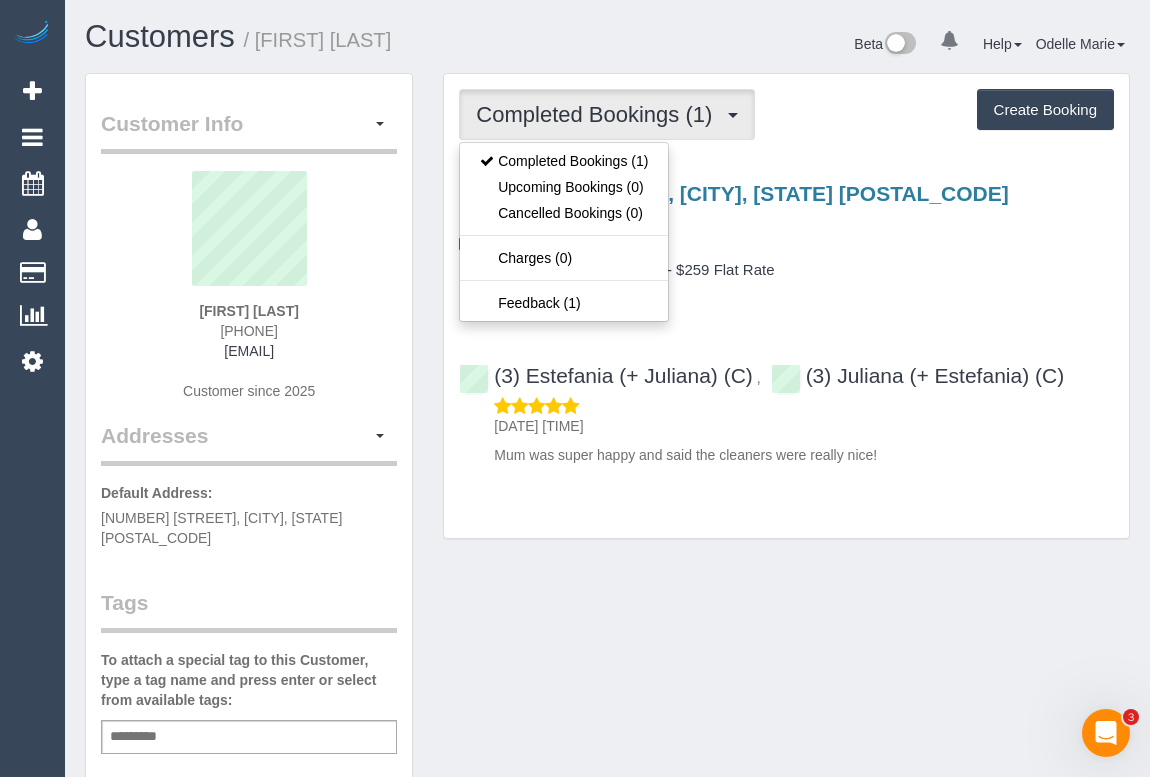 click on "64 Dundas St, Thornbury, VIC 3071
16/07/2025 10:00 - 12:00
One Time Cleaning" at bounding box center (786, 218) 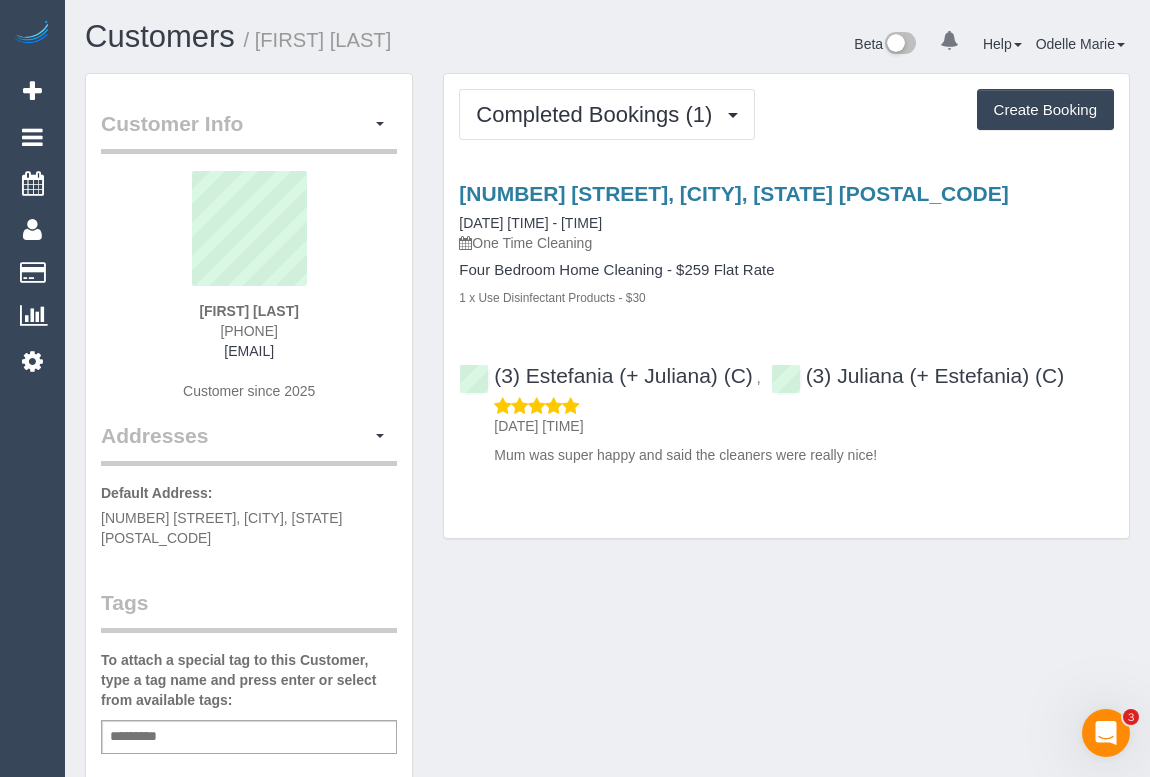 drag, startPoint x: 167, startPoint y: 347, endPoint x: 384, endPoint y: 358, distance: 217.27863 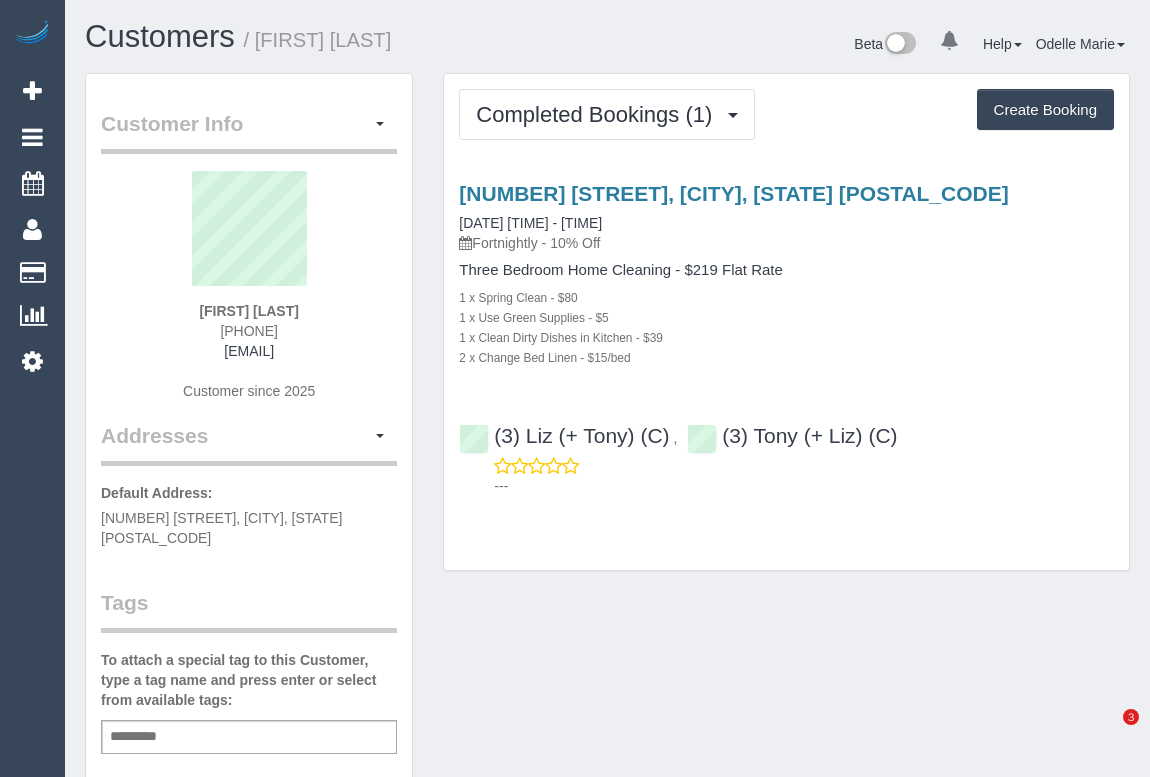 scroll, scrollTop: 0, scrollLeft: 0, axis: both 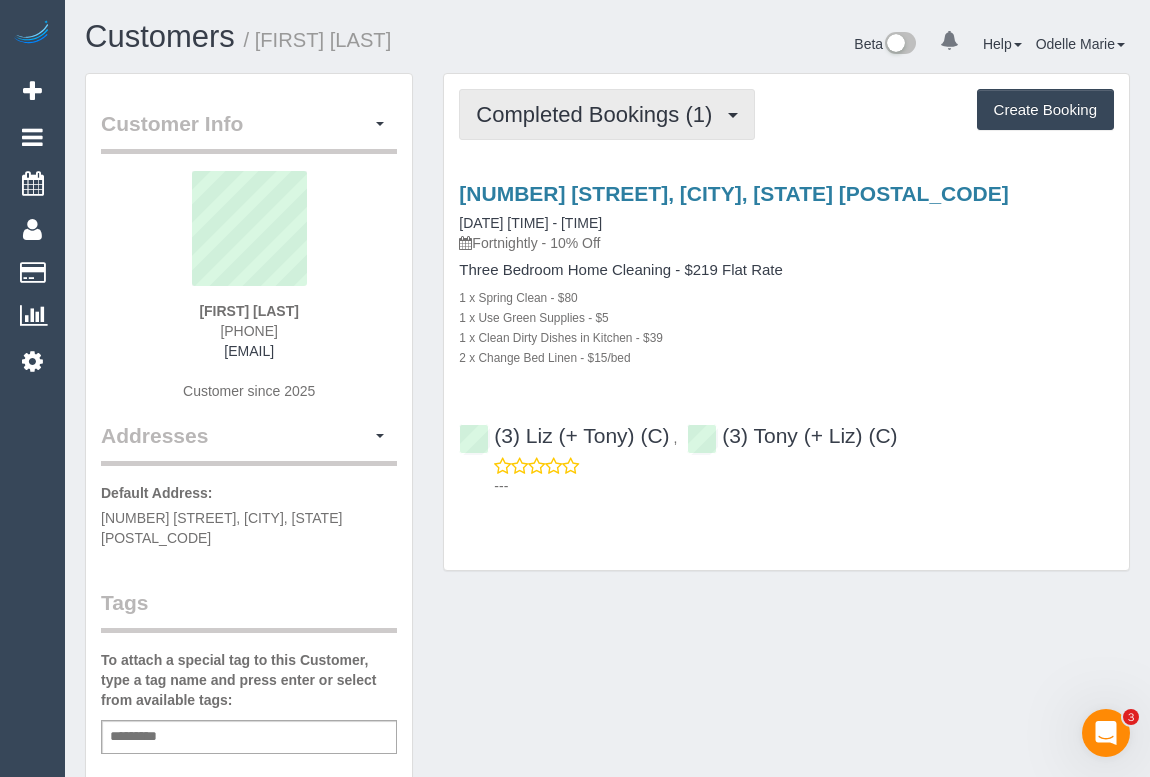 click on "Completed Bookings (1)" at bounding box center (599, 114) 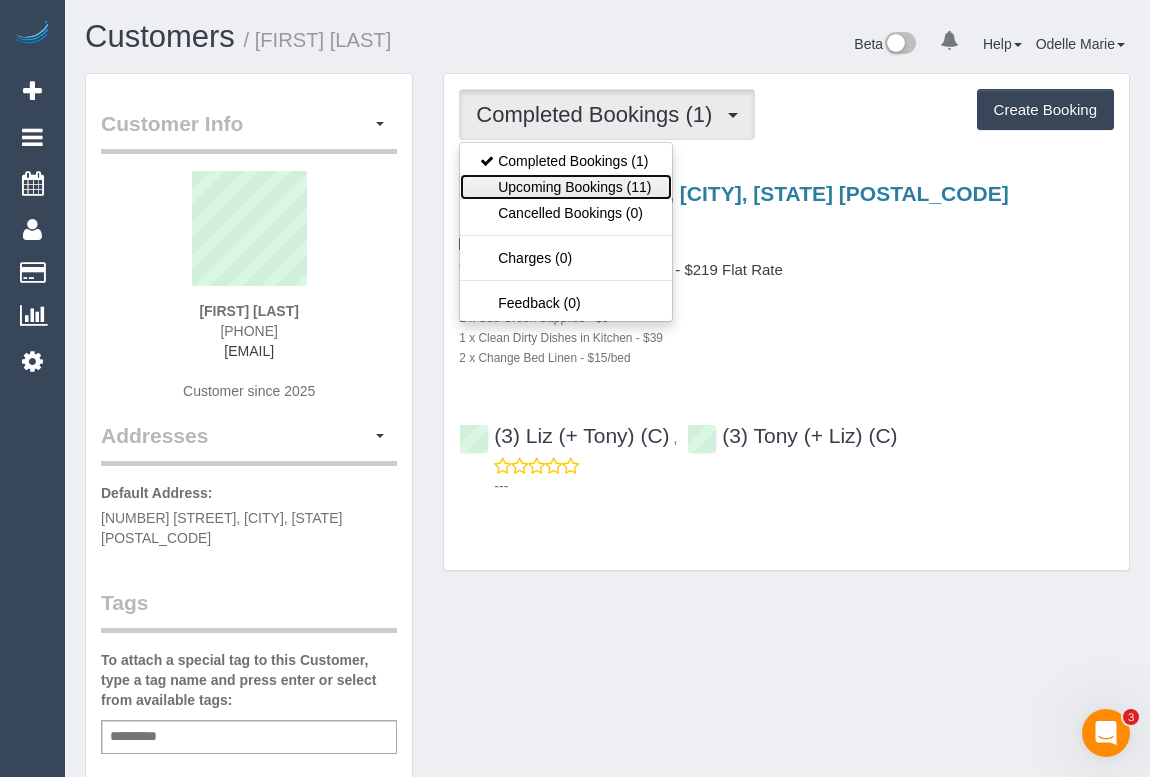 click on "Upcoming Bookings (11)" at bounding box center (565, 187) 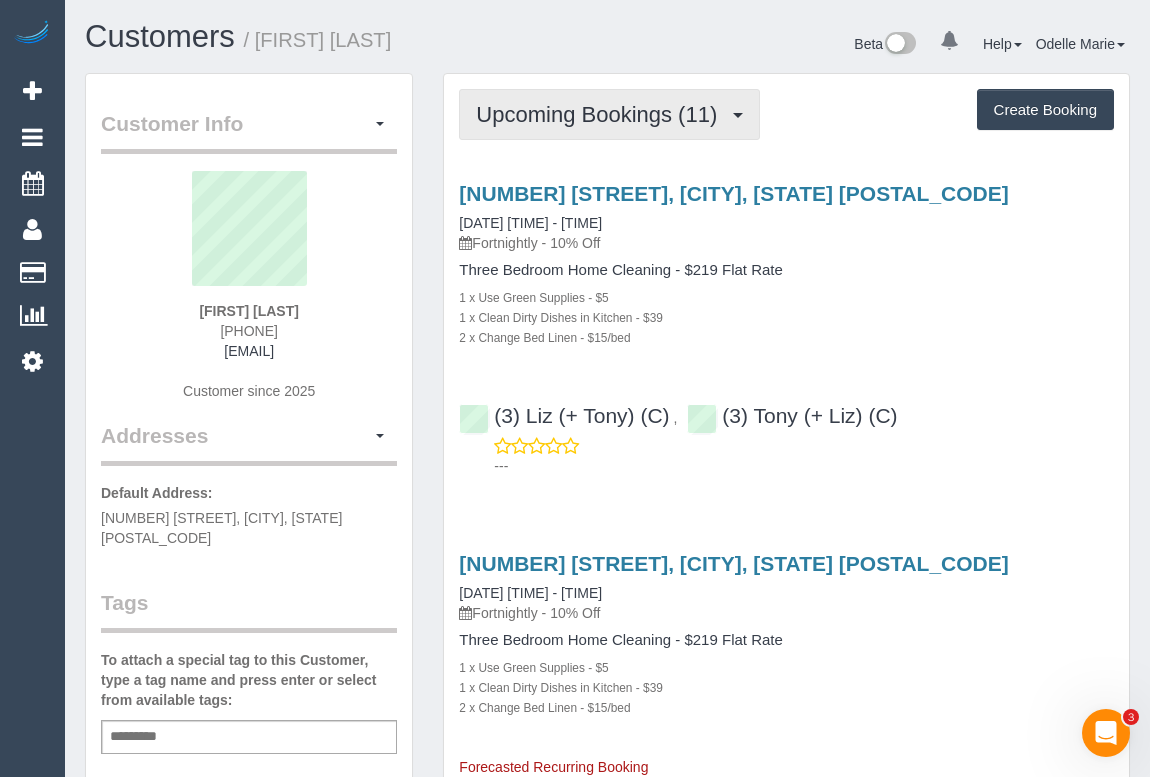 click on "Upcoming Bookings (11)" at bounding box center [601, 114] 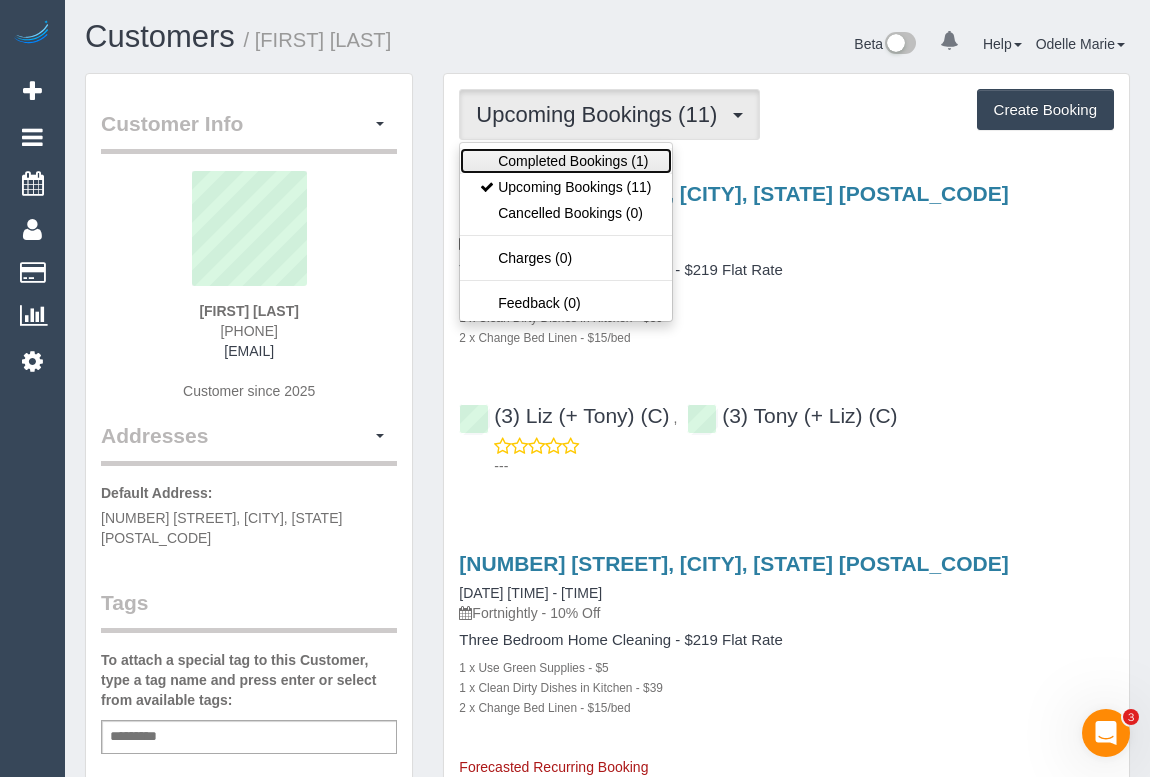 click on "Completed Bookings (1)" at bounding box center [565, 161] 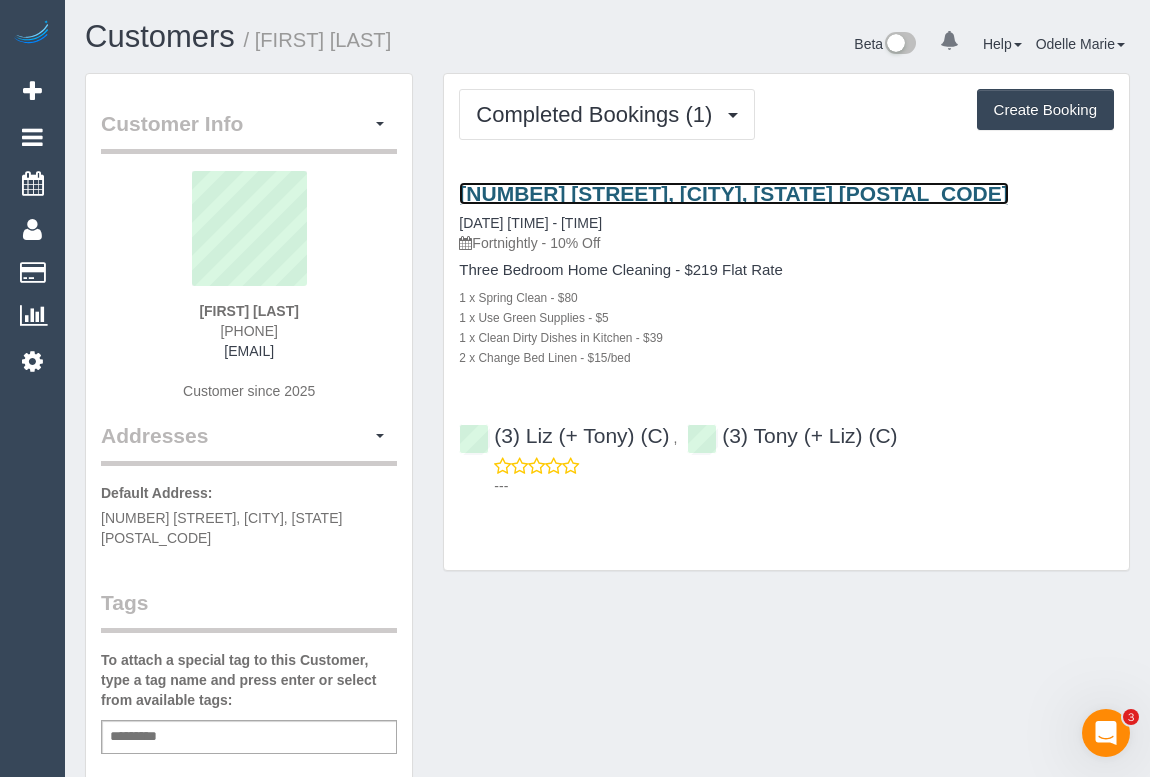 click on "10 Hopetoun Crescent, Coburg North, VIC 3058" at bounding box center (733, 193) 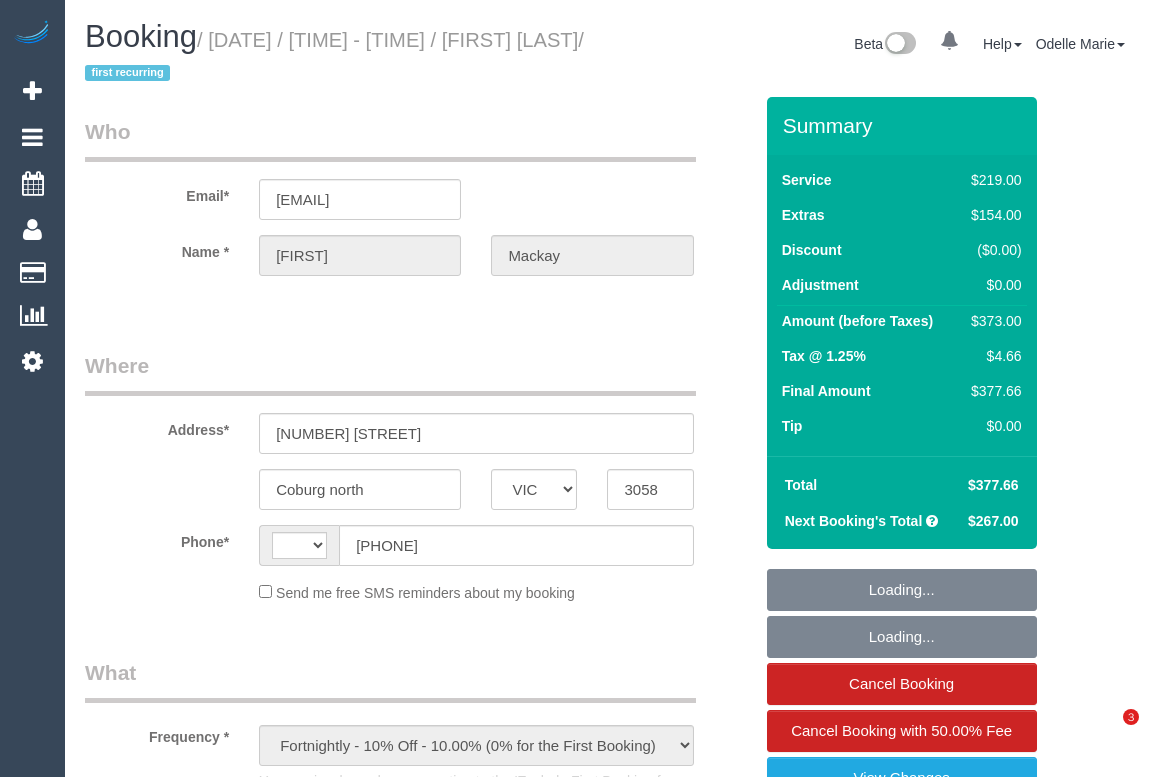 select on "VIC" 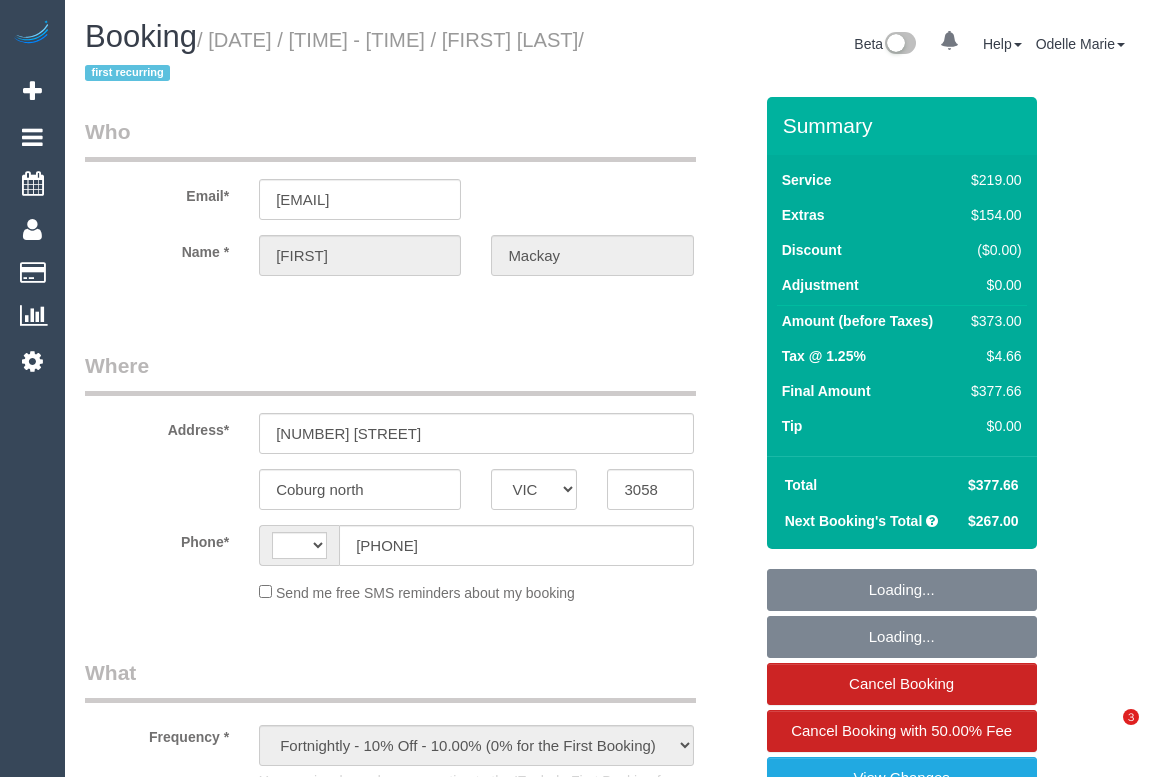 scroll, scrollTop: 0, scrollLeft: 0, axis: both 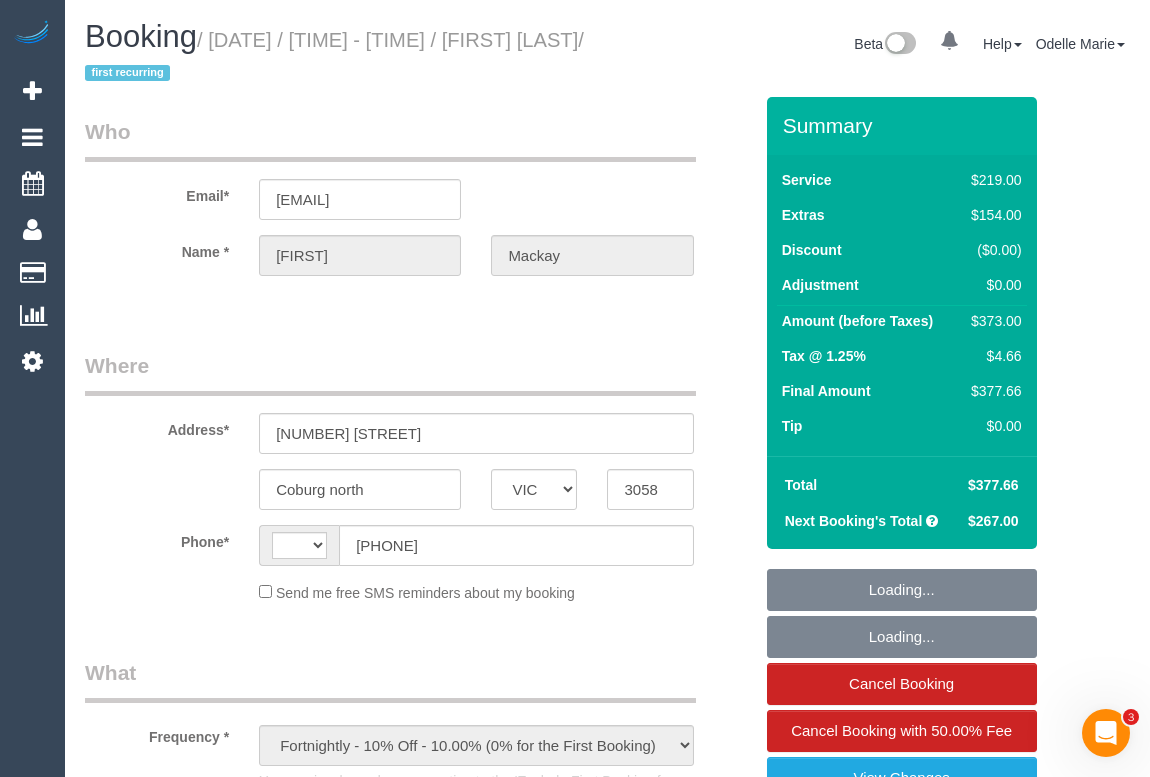 select on "string:AU" 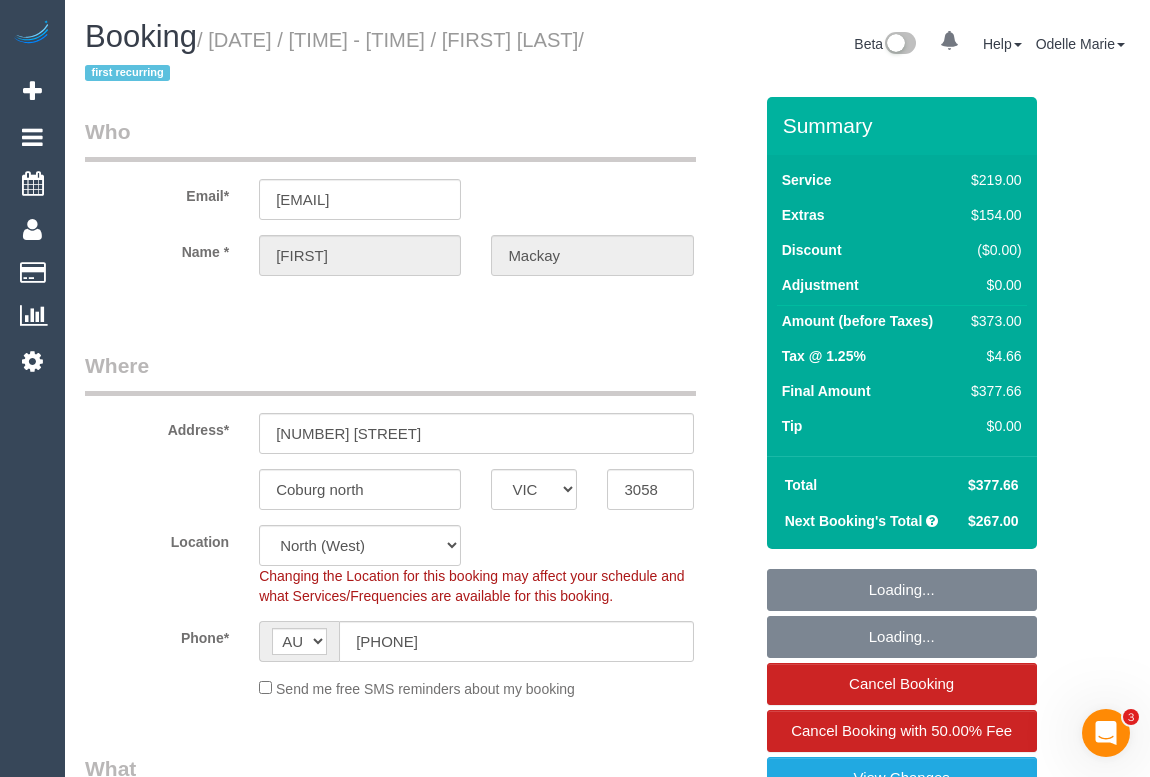 select on "number:30" 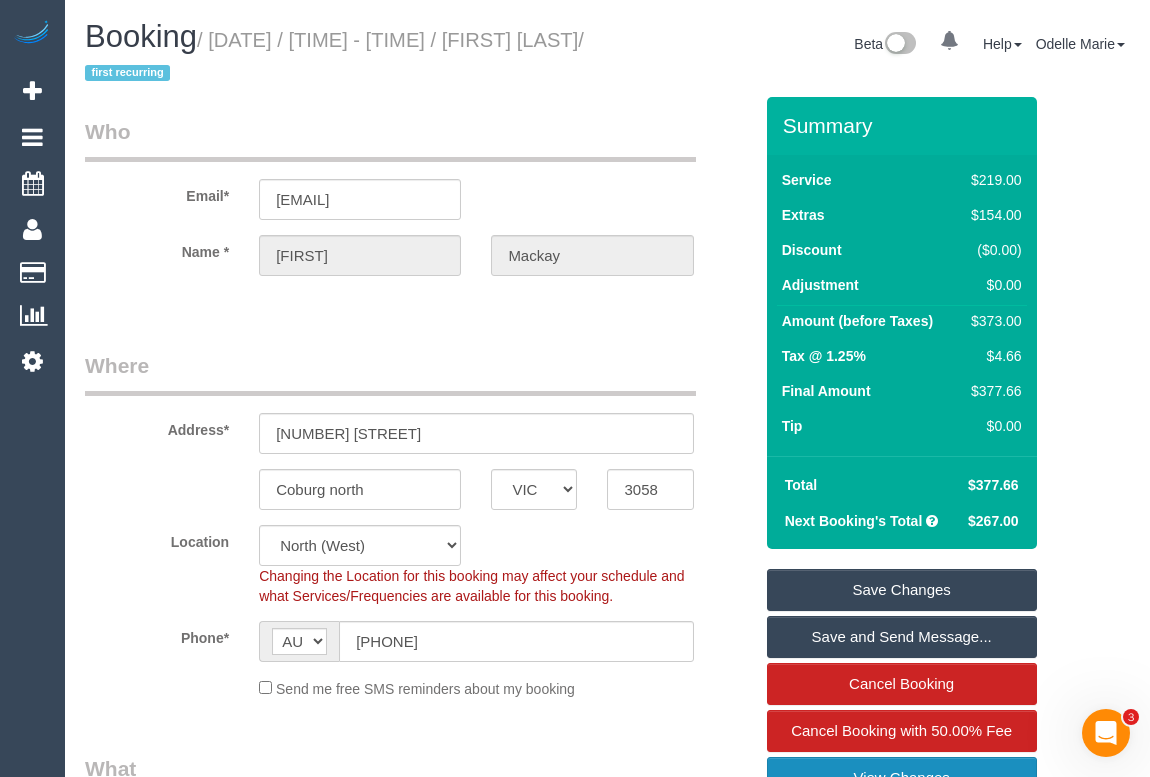 click on "View Changes" at bounding box center [902, 778] 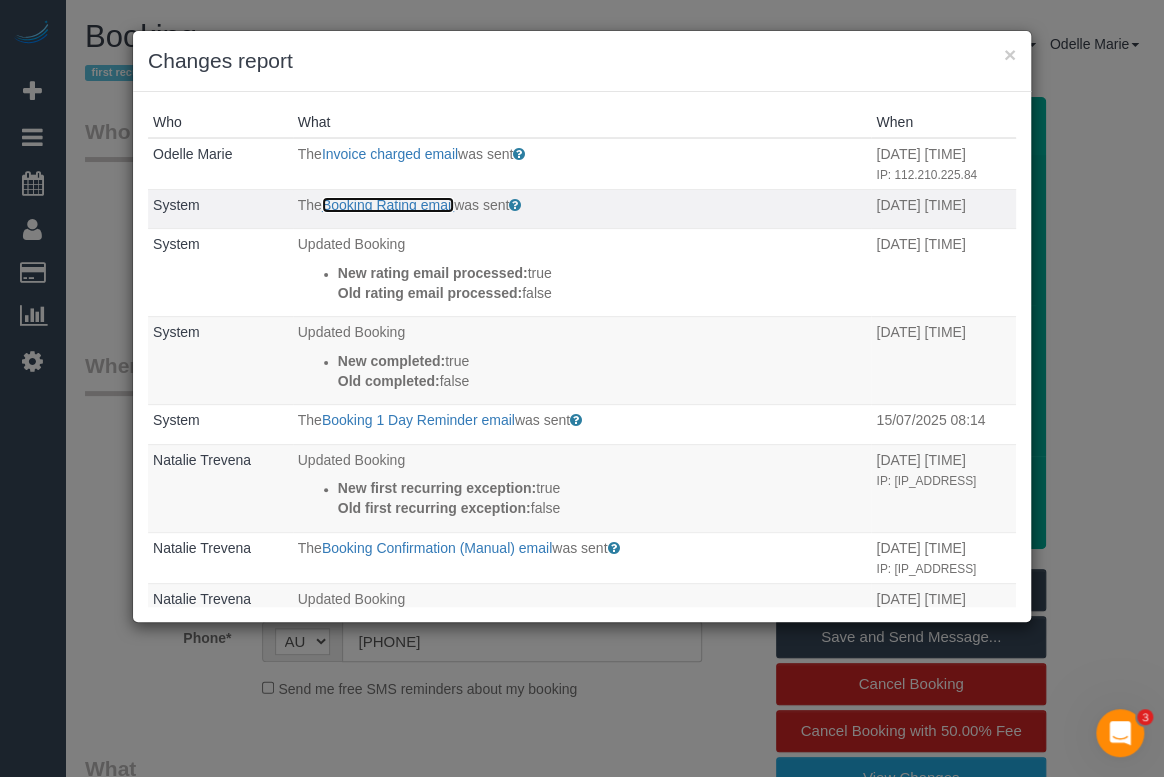 click on "Booking Rating email" at bounding box center (388, 205) 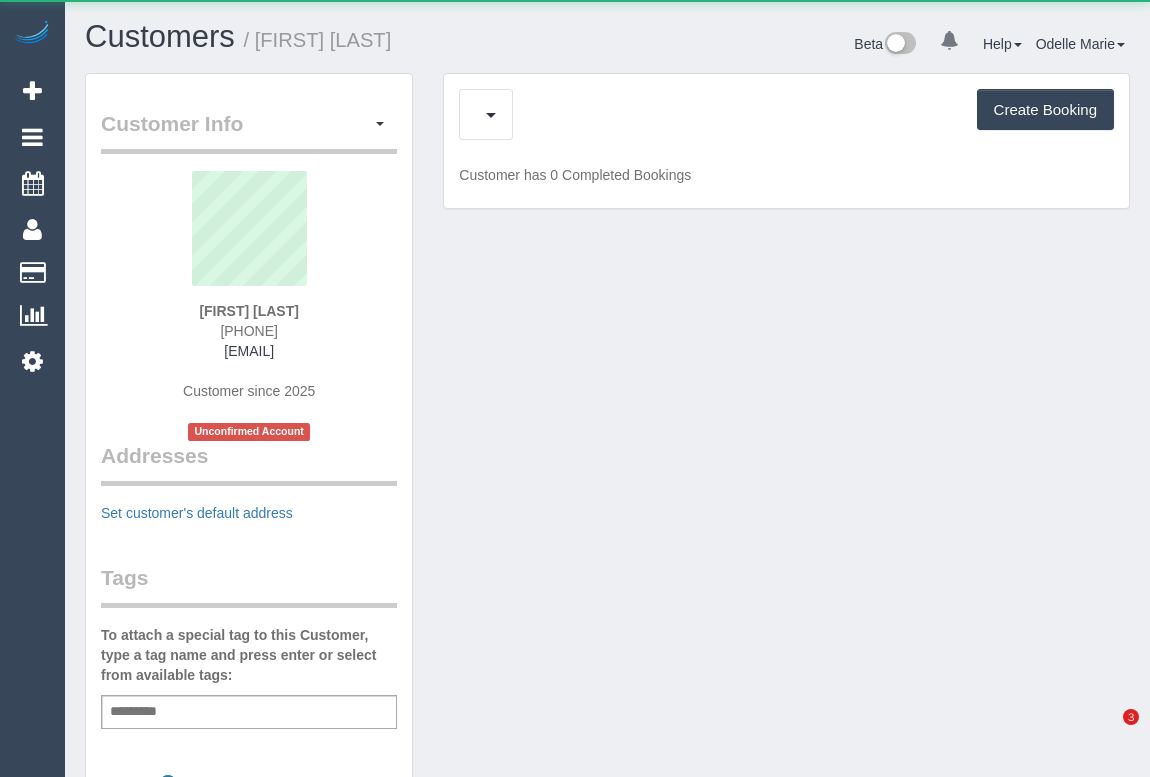 scroll, scrollTop: 0, scrollLeft: 0, axis: both 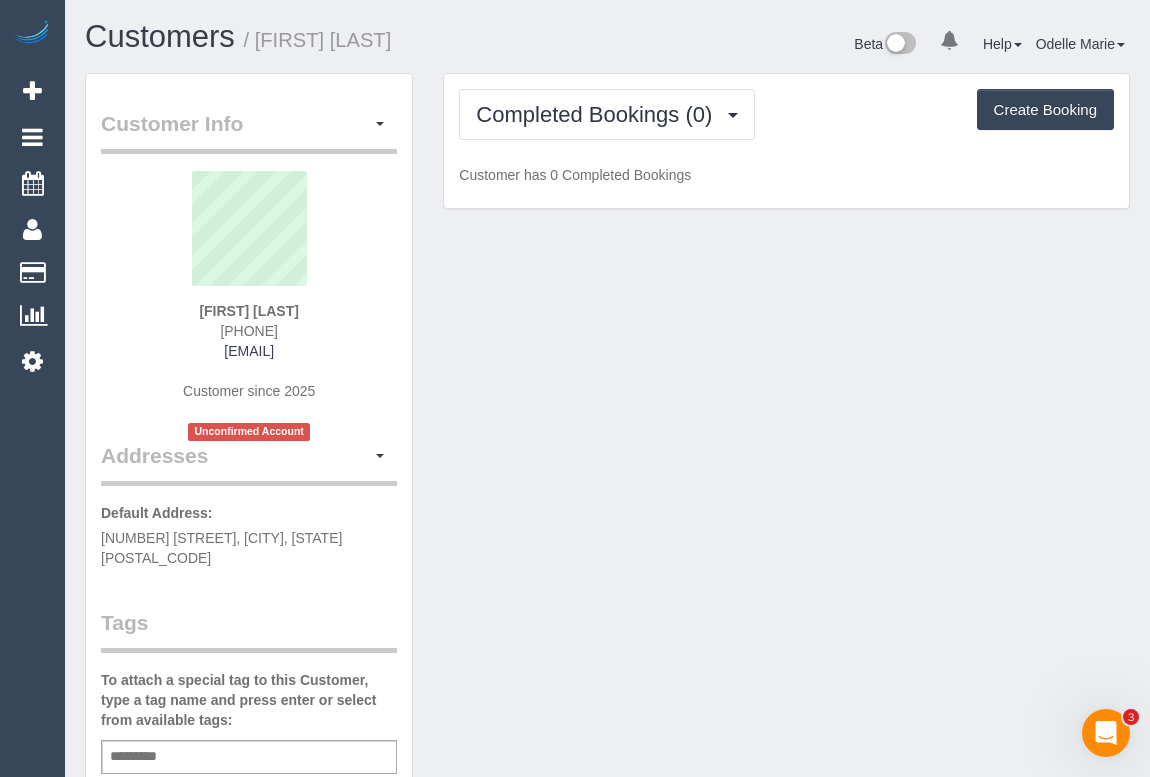 drag, startPoint x: 196, startPoint y: 329, endPoint x: 288, endPoint y: 321, distance: 92.34717 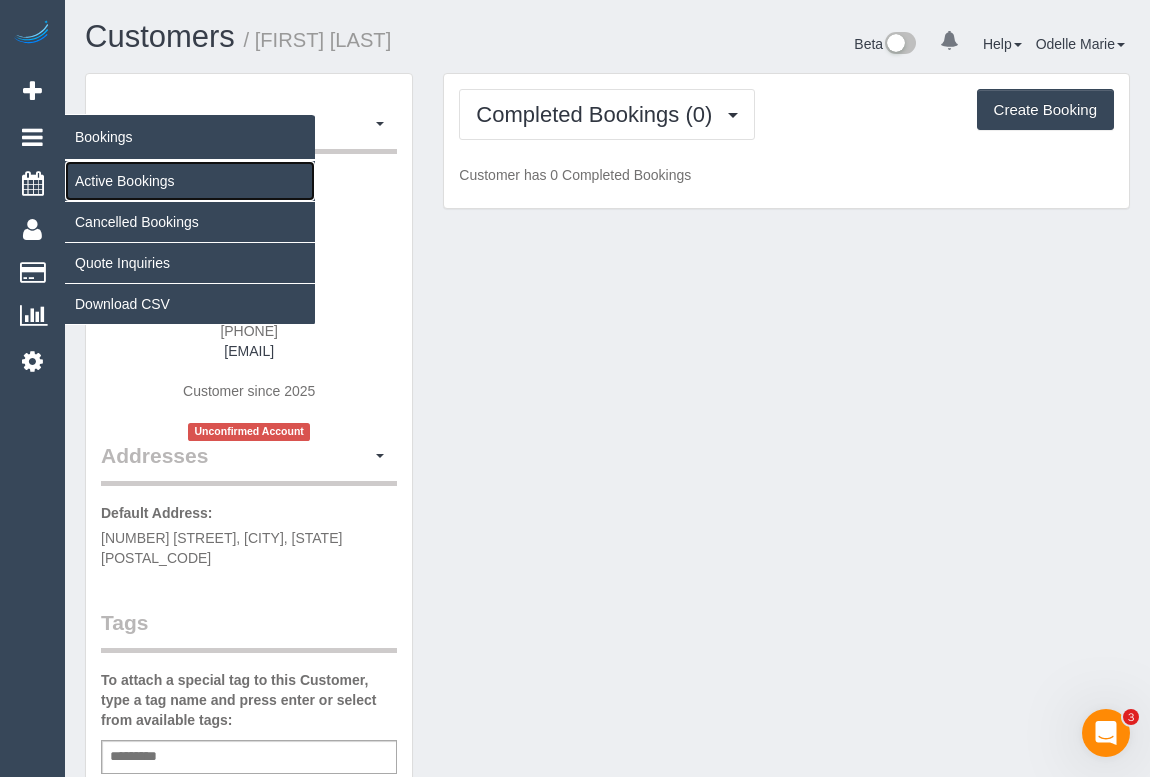 click on "Active Bookings" at bounding box center [190, 181] 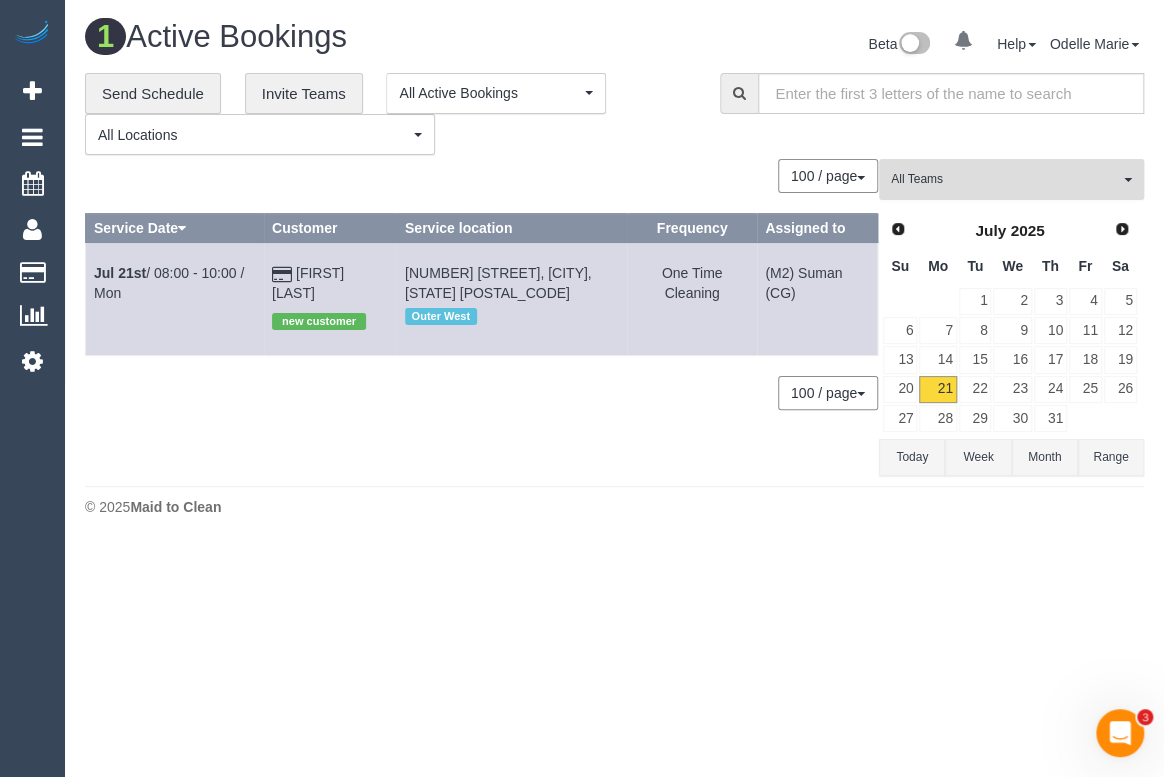click on "All Teams" at bounding box center (1005, 179) 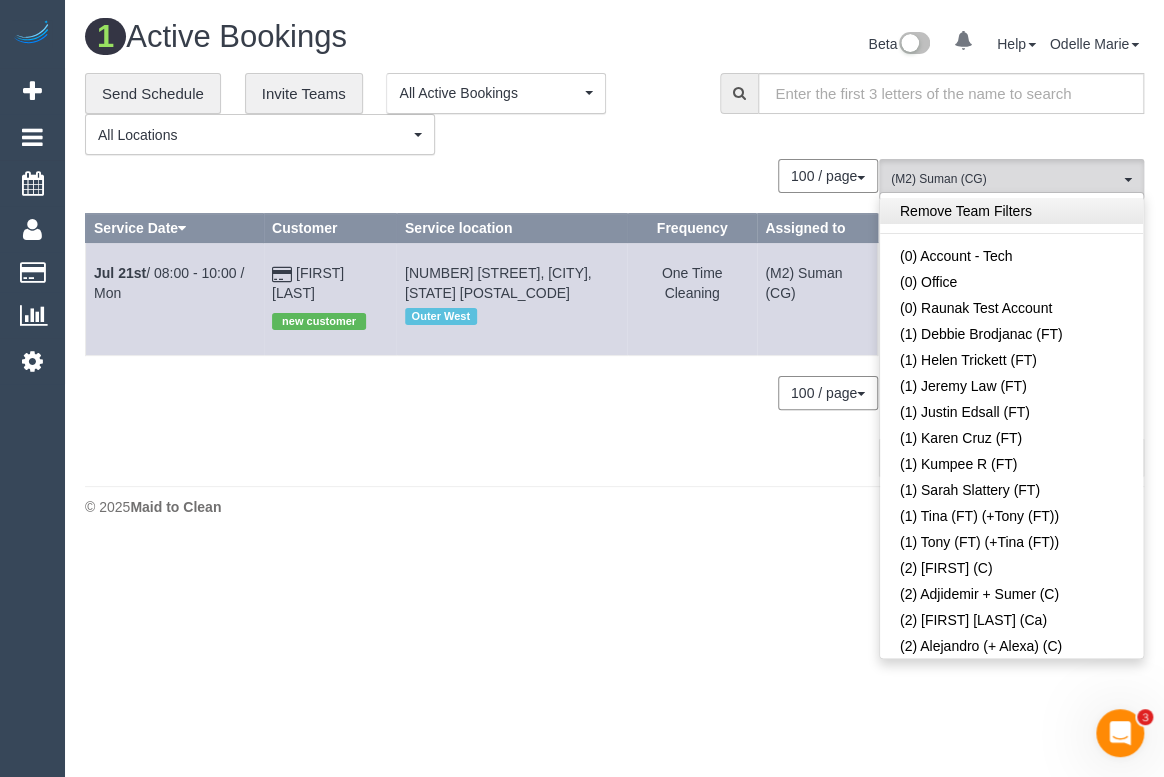 click on "Remove Team Filters" at bounding box center (1011, 211) 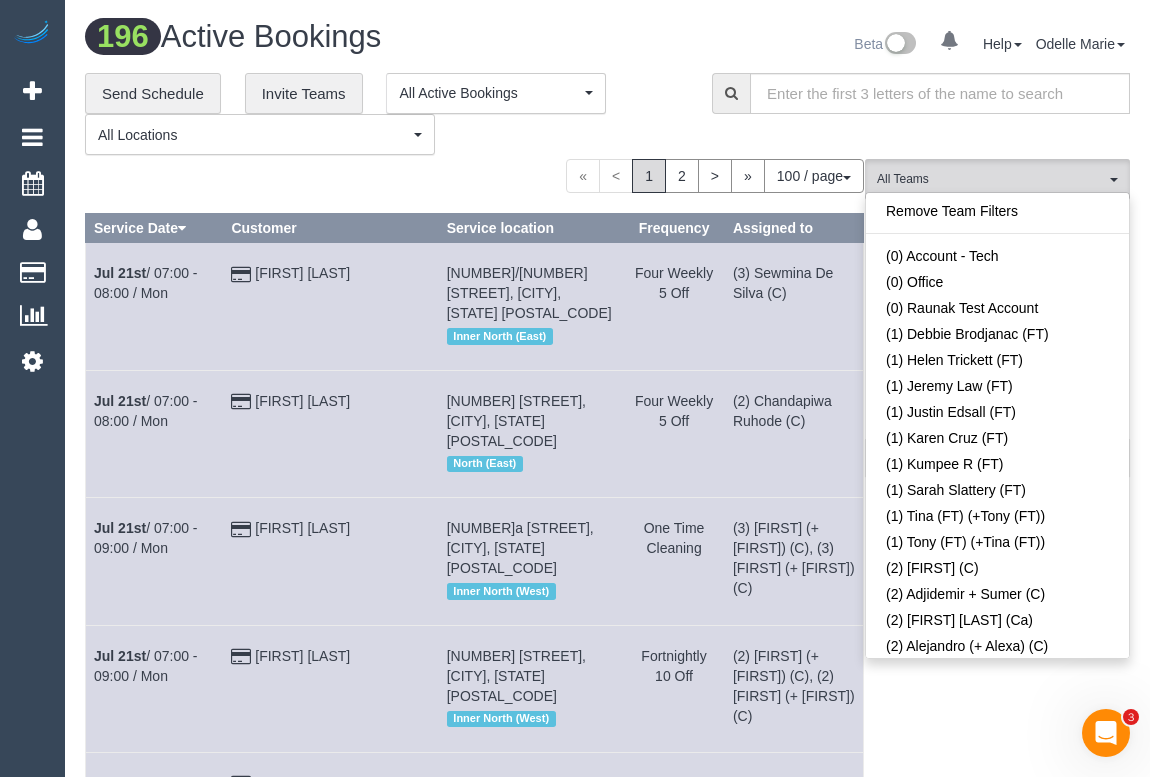 scroll, scrollTop: 6068, scrollLeft: 0, axis: vertical 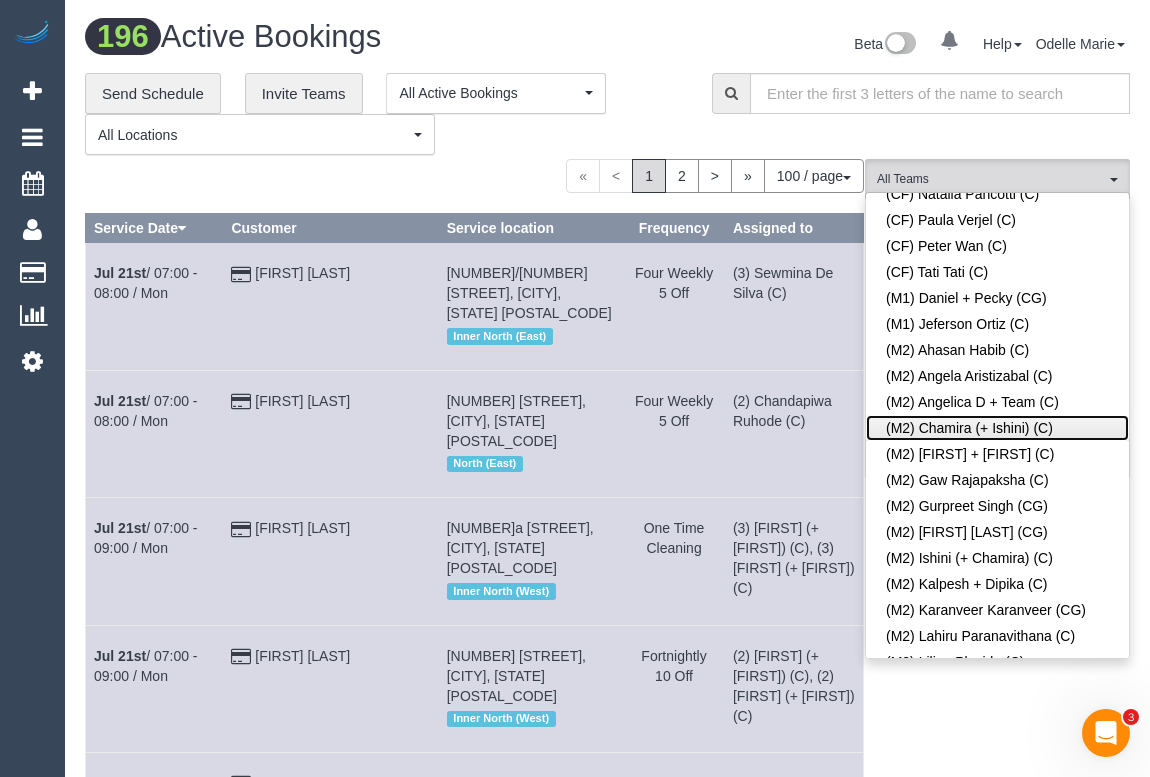 click on "(M2) Chamira (+ Ishini) (C)" at bounding box center [997, 428] 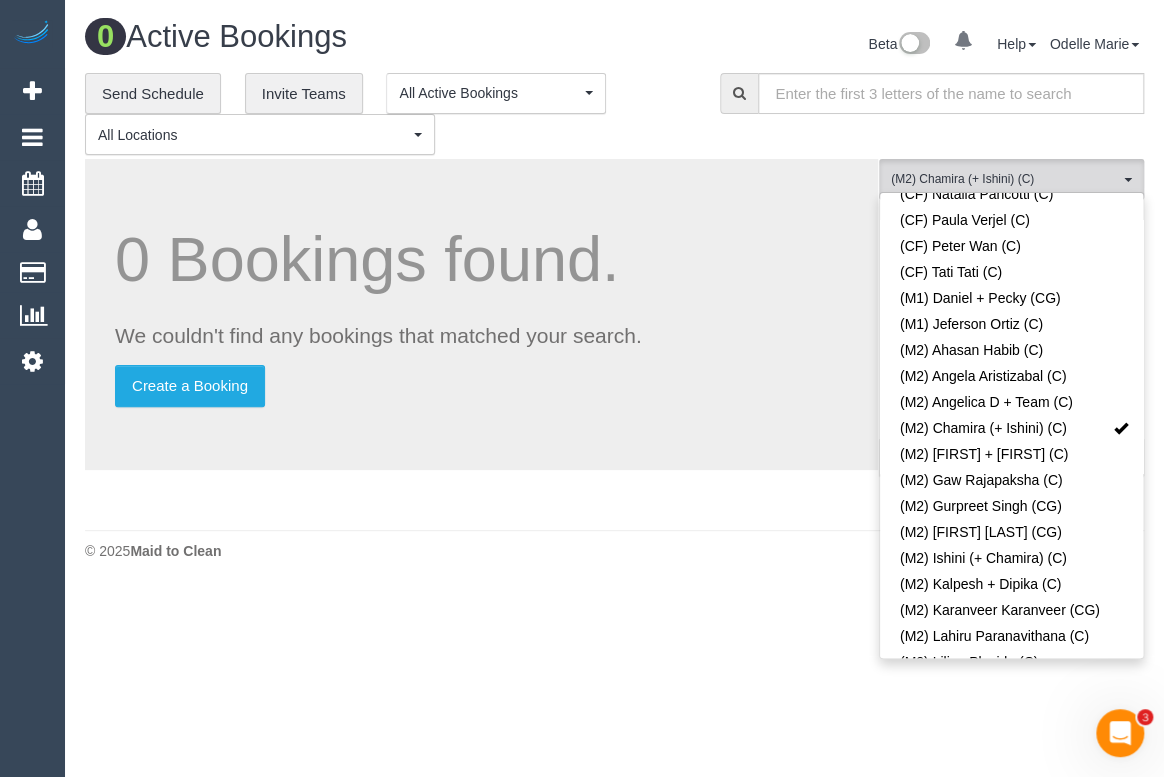 click on "© 2025
Maid to Clean" at bounding box center (614, 550) 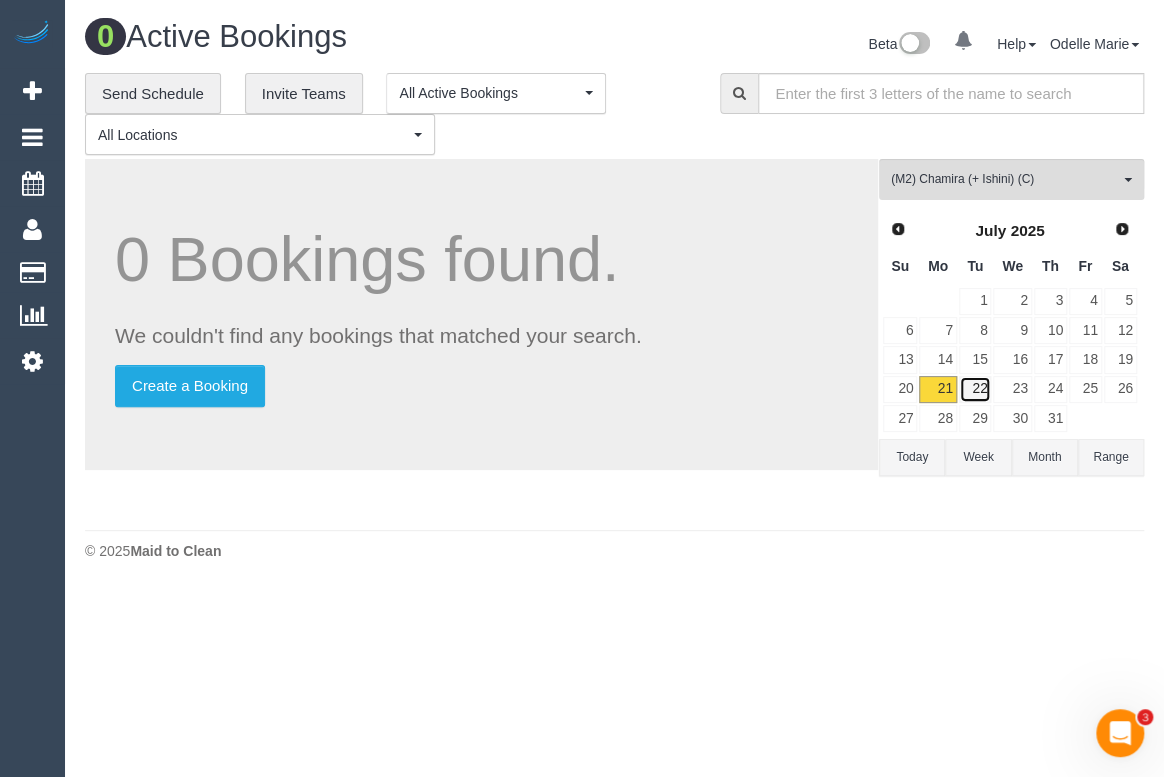 click on "22" at bounding box center (975, 389) 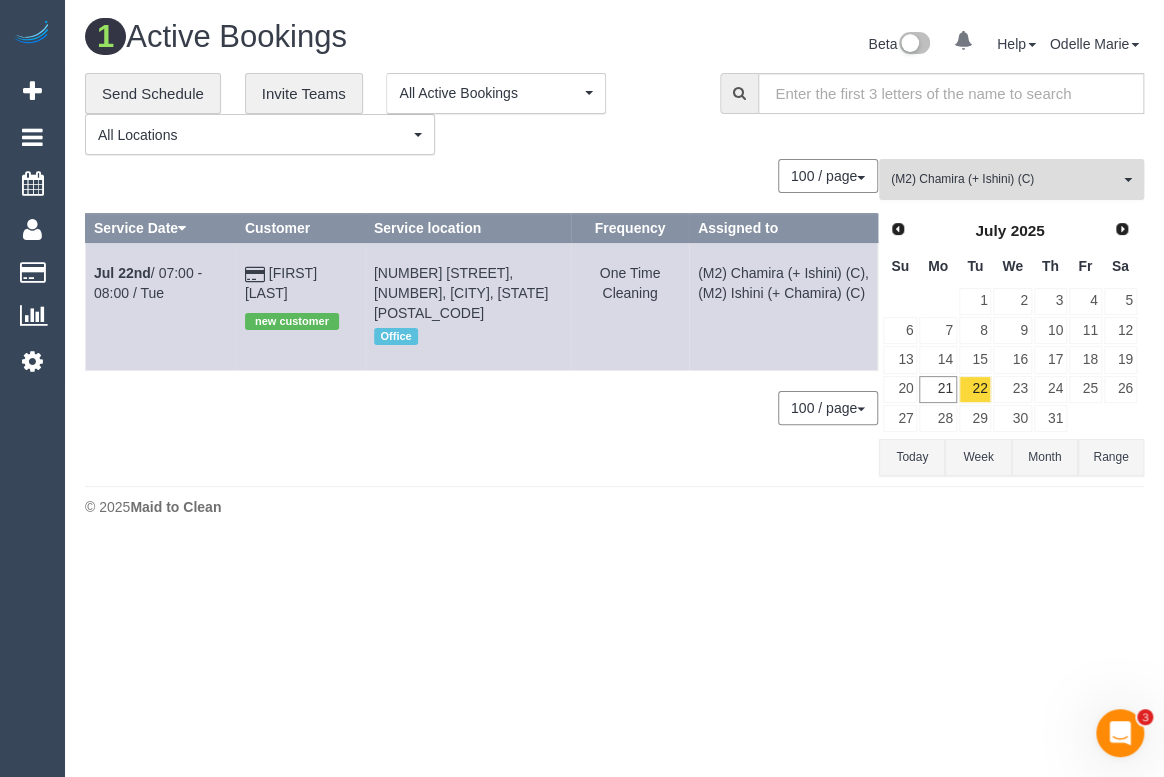 click on "(M2) Chamira (+ Ishini) (C)" at bounding box center [1005, 179] 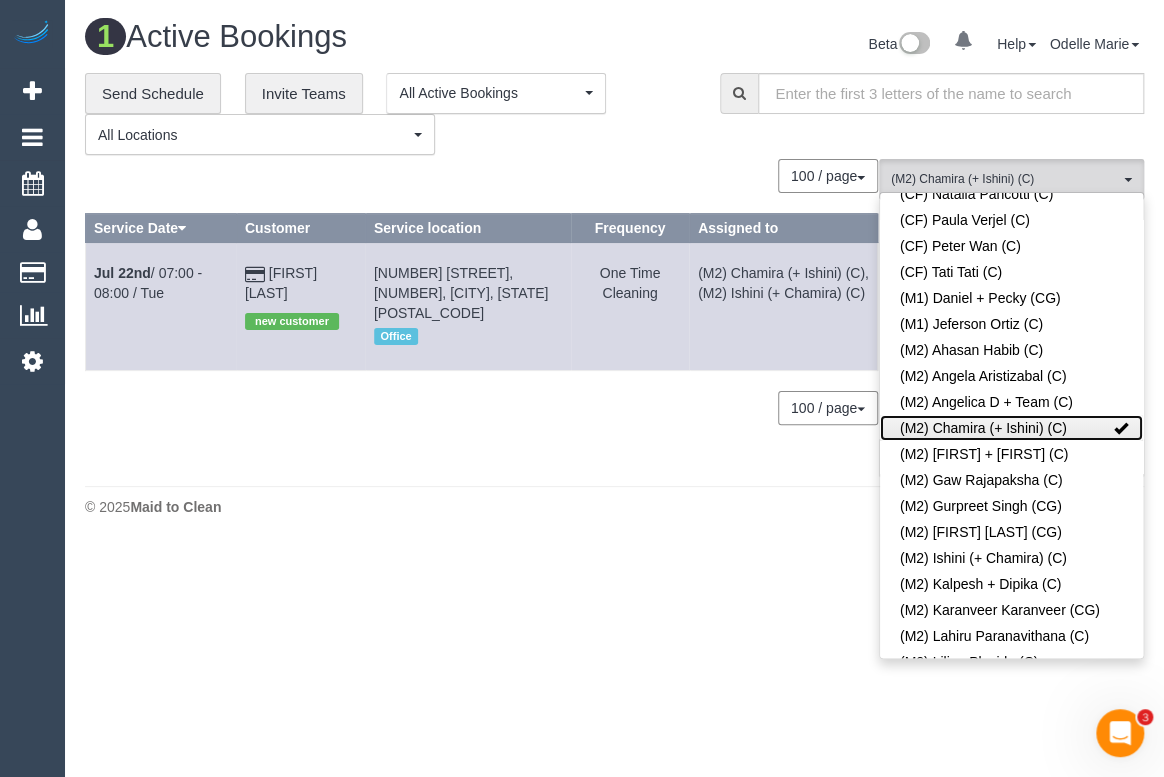 click on "(M2) Chamira (+ Ishini) (C)" at bounding box center (1011, 428) 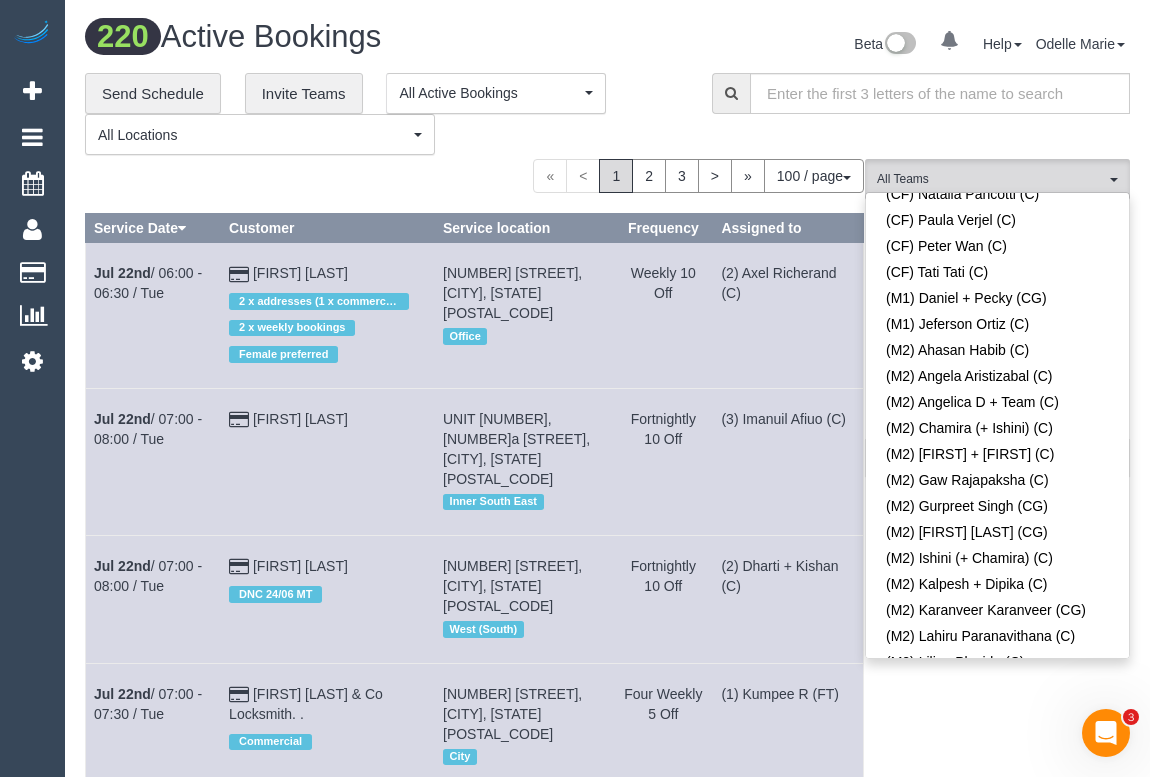 scroll, scrollTop: 9334, scrollLeft: 0, axis: vertical 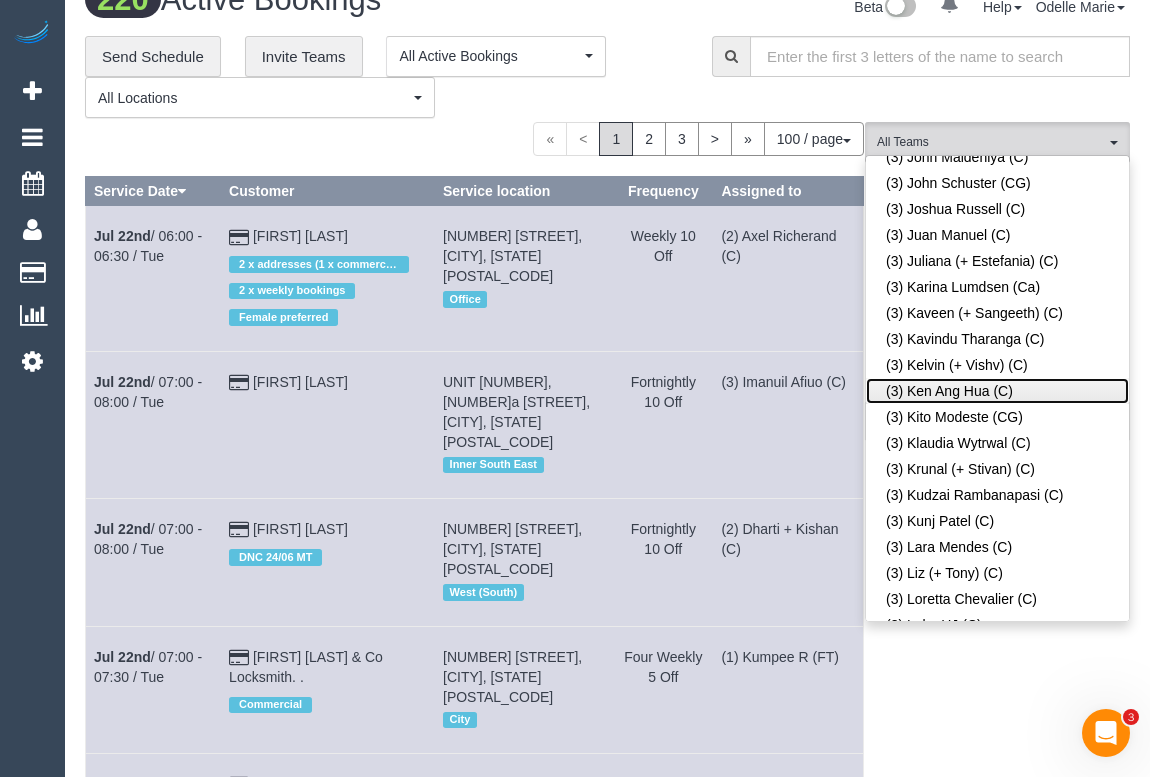 click on "(3) Ken Ang Hua (C)" at bounding box center (997, 391) 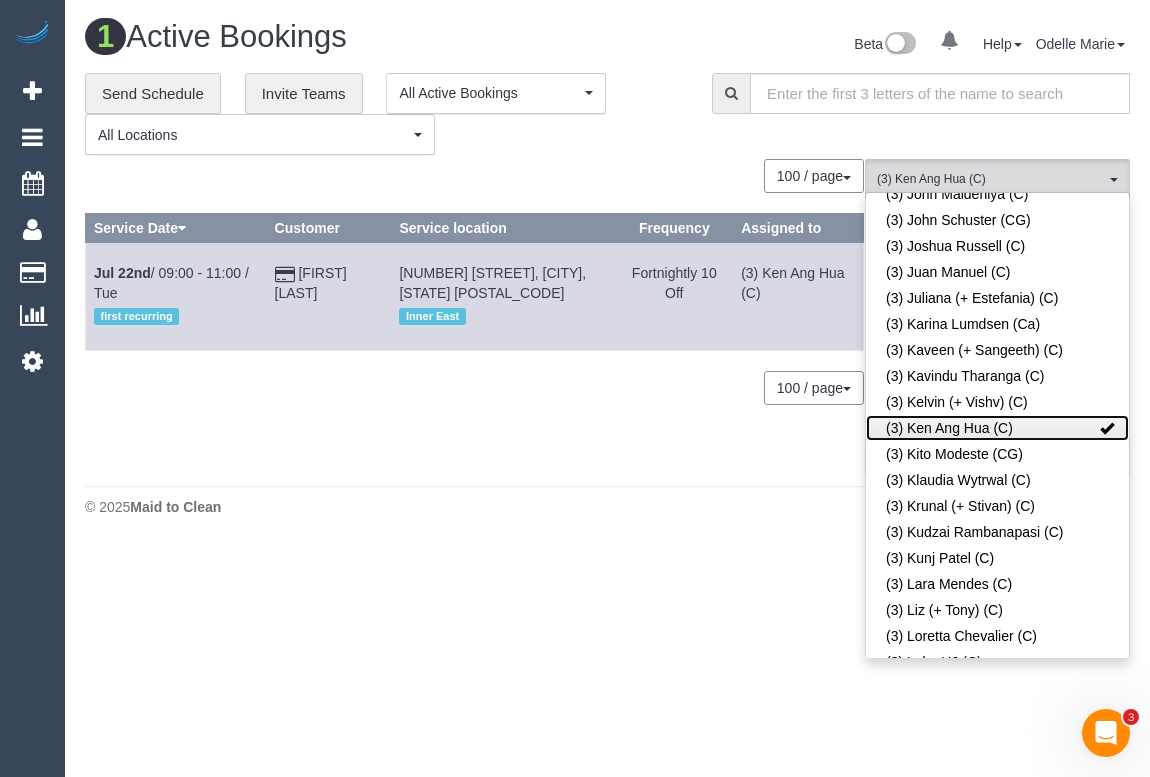scroll, scrollTop: 0, scrollLeft: 0, axis: both 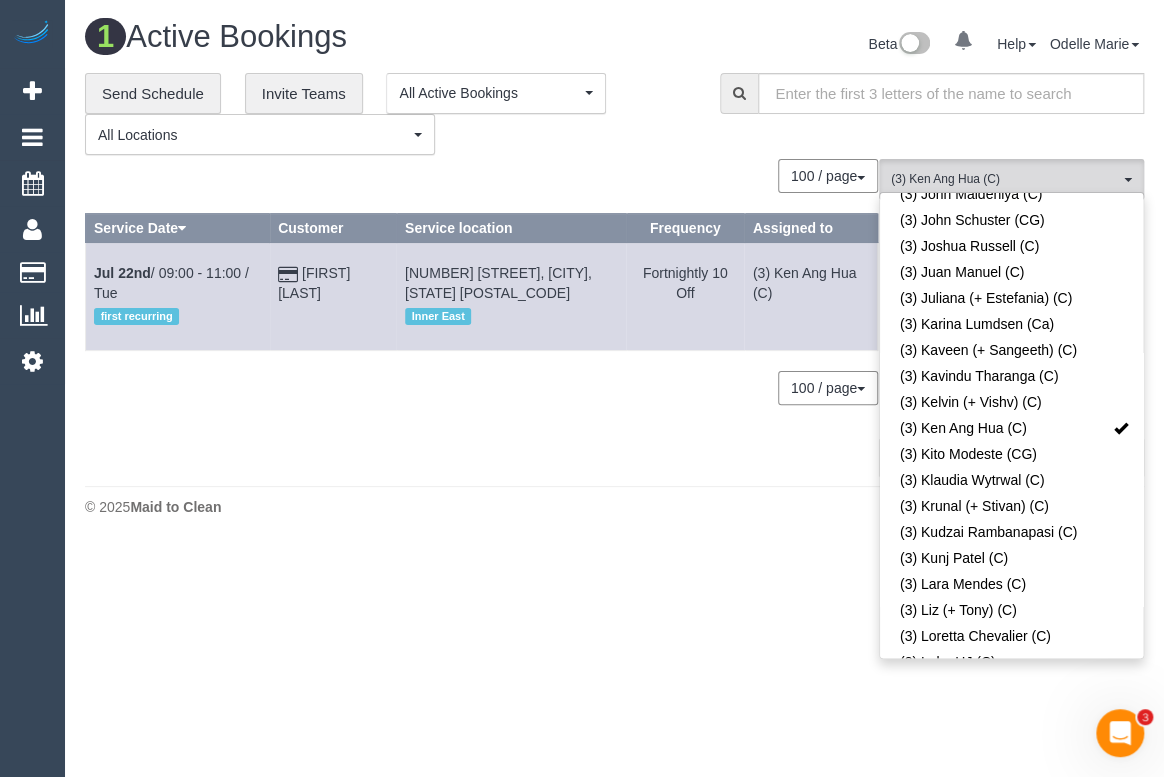 click on "0 Bookings found.
We couldn't find any bookings that matched your search.
Create a Booking
100 / page
10 / page
20 / page
30 / page
40 / page
50 / page
100 / page
Service Date
Customer
Service location
Frequency
Assigned to
Jul 22nd
/ 09:00 - 11:00 / Tue
first recurring" at bounding box center [482, 317] 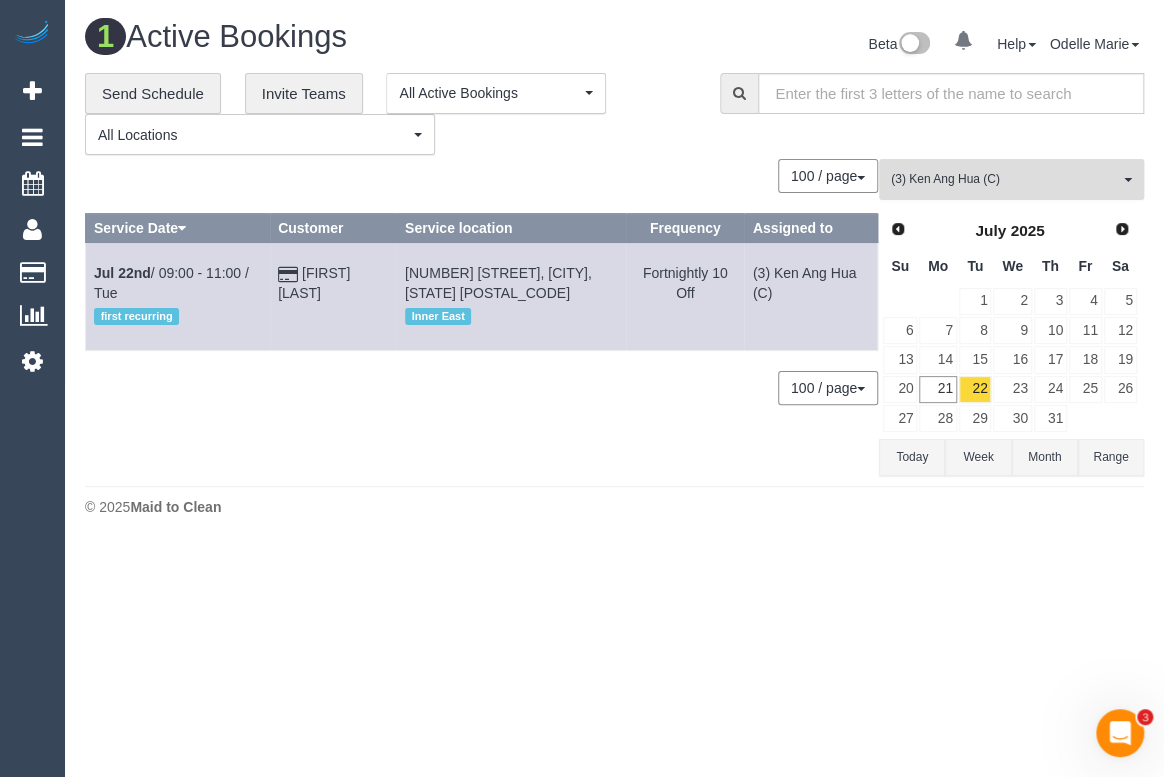 click on "(3) Ken Ang Hua (C)" at bounding box center (1005, 179) 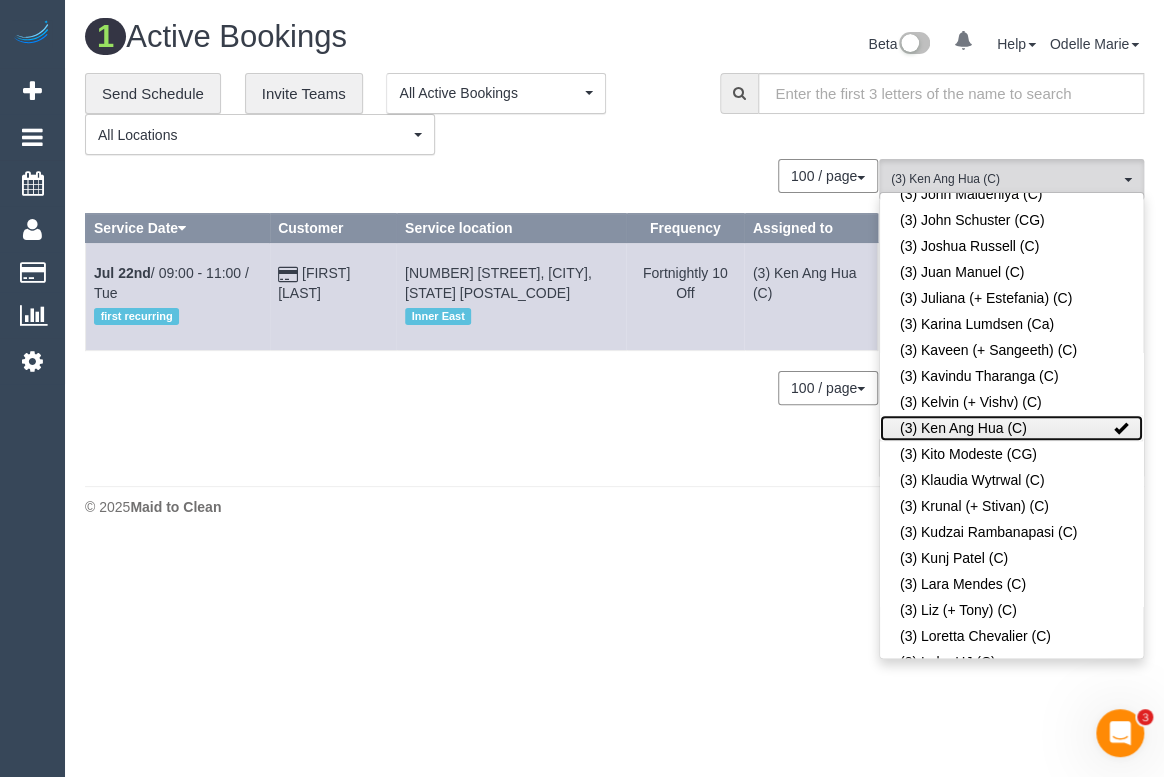 click at bounding box center [1121, 428] 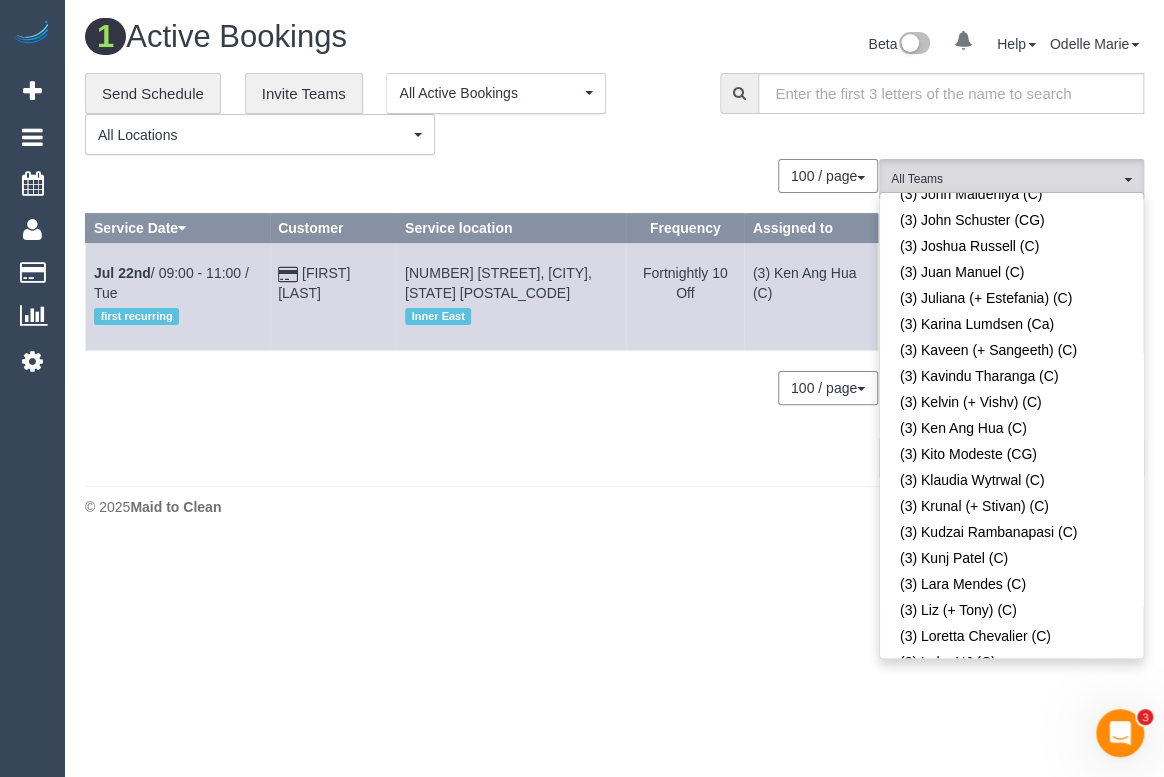 click on "© 2025
Maid to Clean" at bounding box center (614, 506) 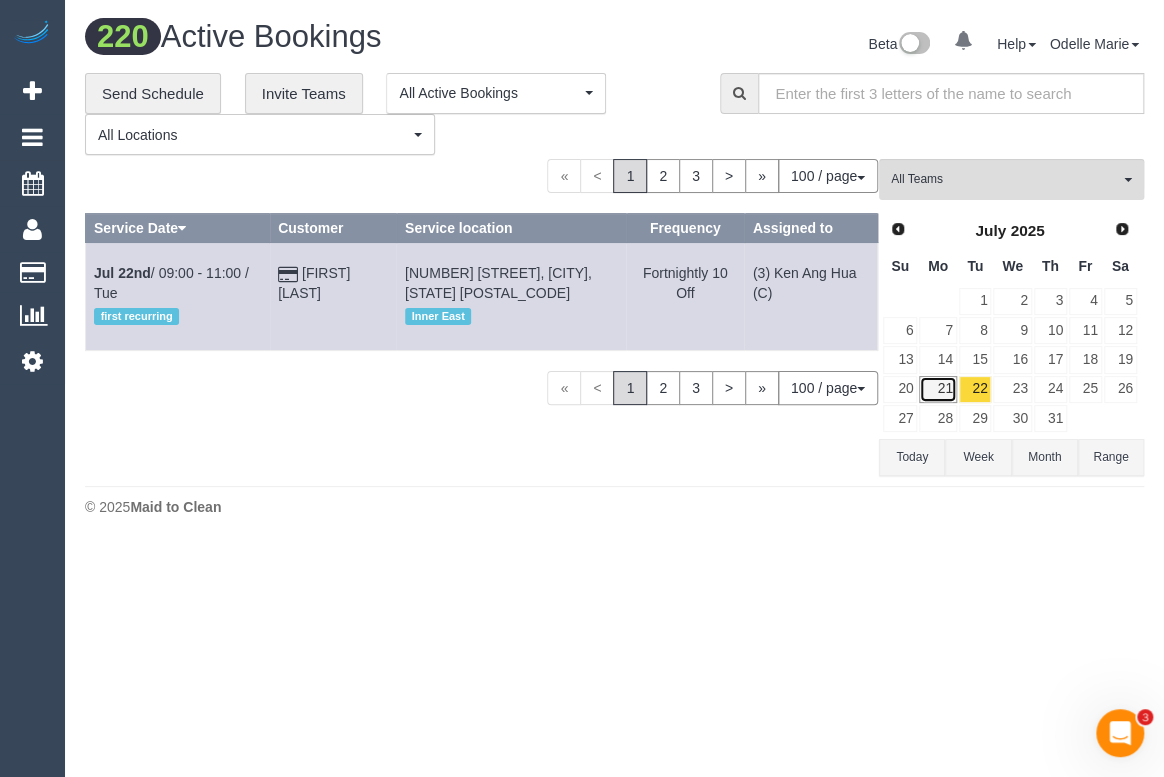 click on "21" at bounding box center (937, 389) 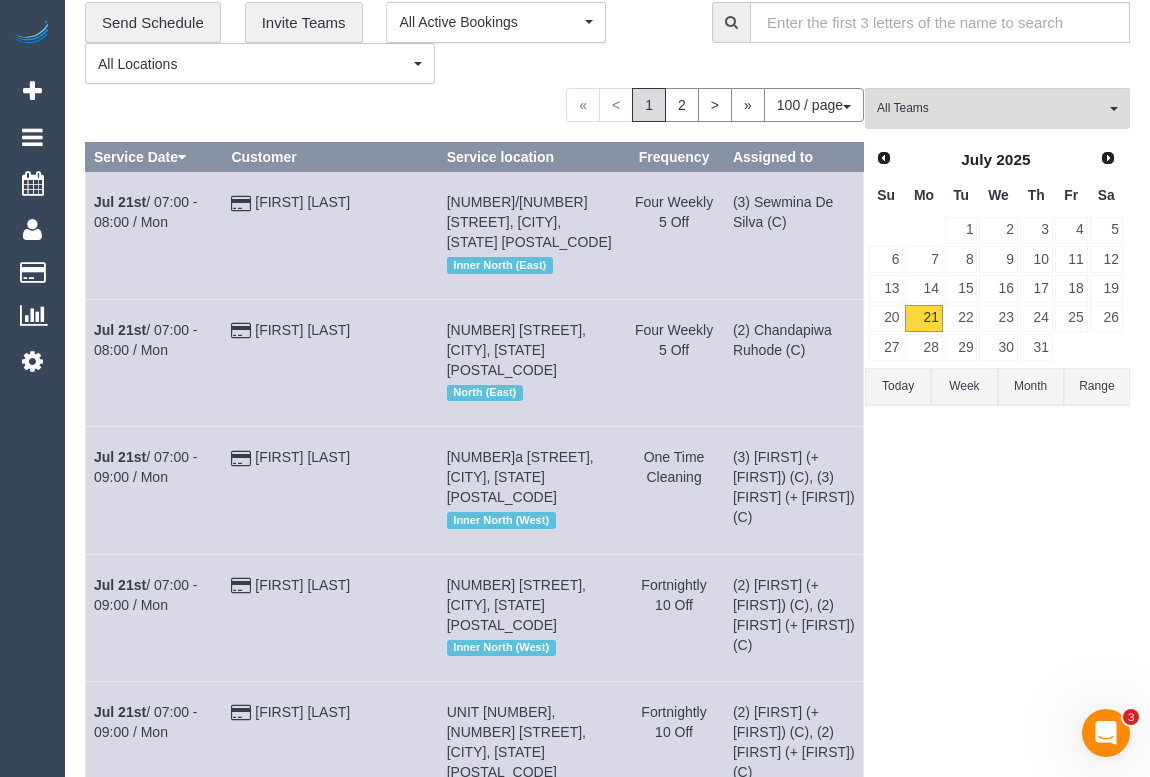 scroll, scrollTop: 0, scrollLeft: 0, axis: both 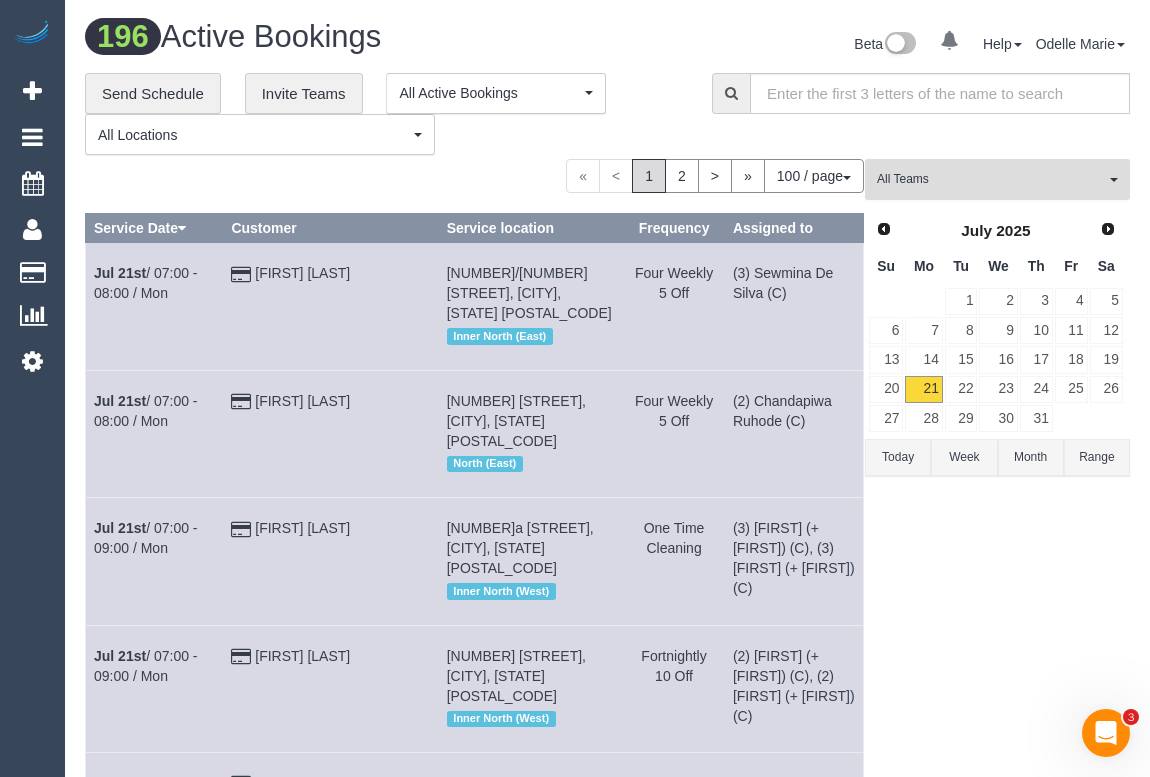 click on "All Teams" at bounding box center (991, 179) 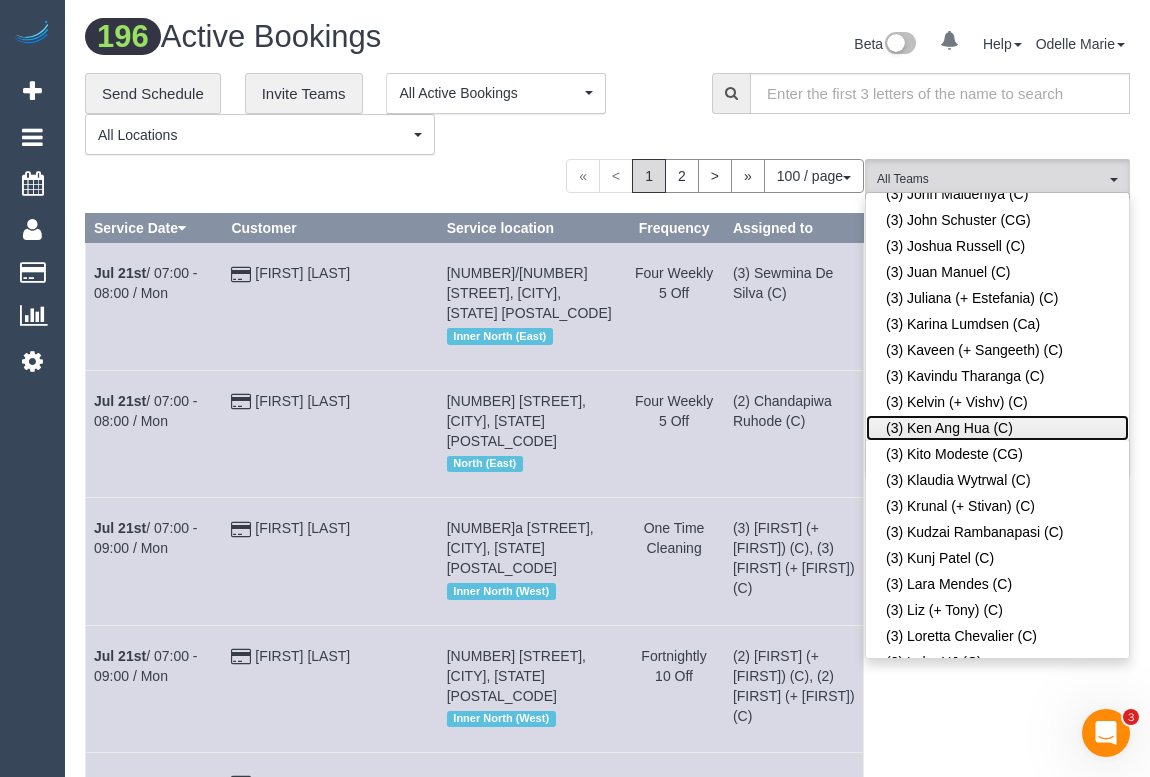 click on "(3) Ken Ang Hua (C)" at bounding box center (997, 428) 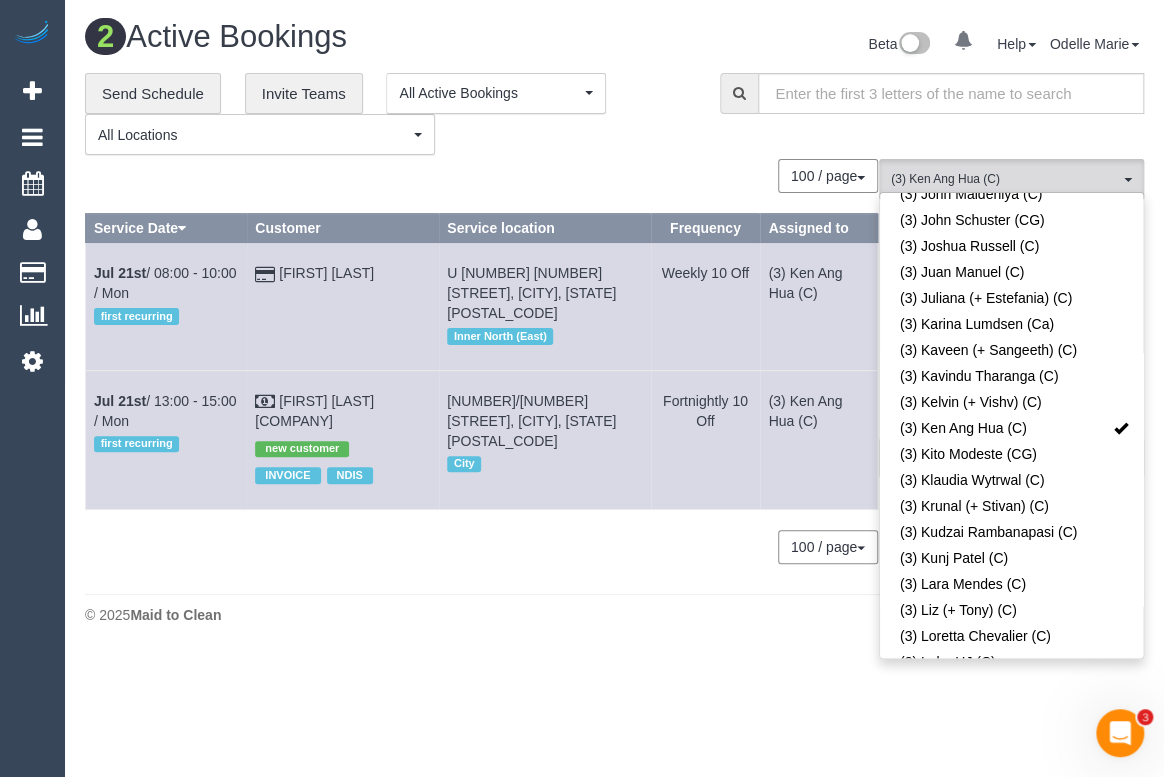 click on "100 / page
10 / page
20 / page
30 / page
40 / page
50 / page
100 / page" at bounding box center (481, 547) 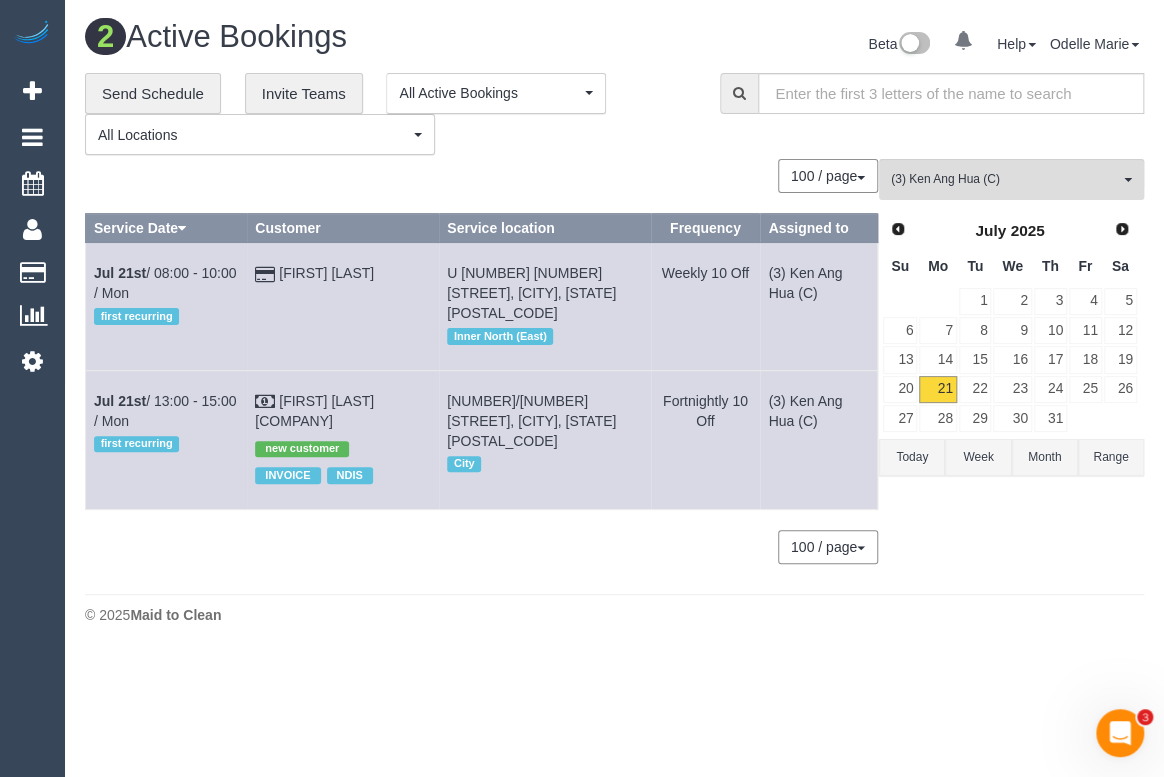 click on "© 2025
Maid to Clean" at bounding box center (614, 614) 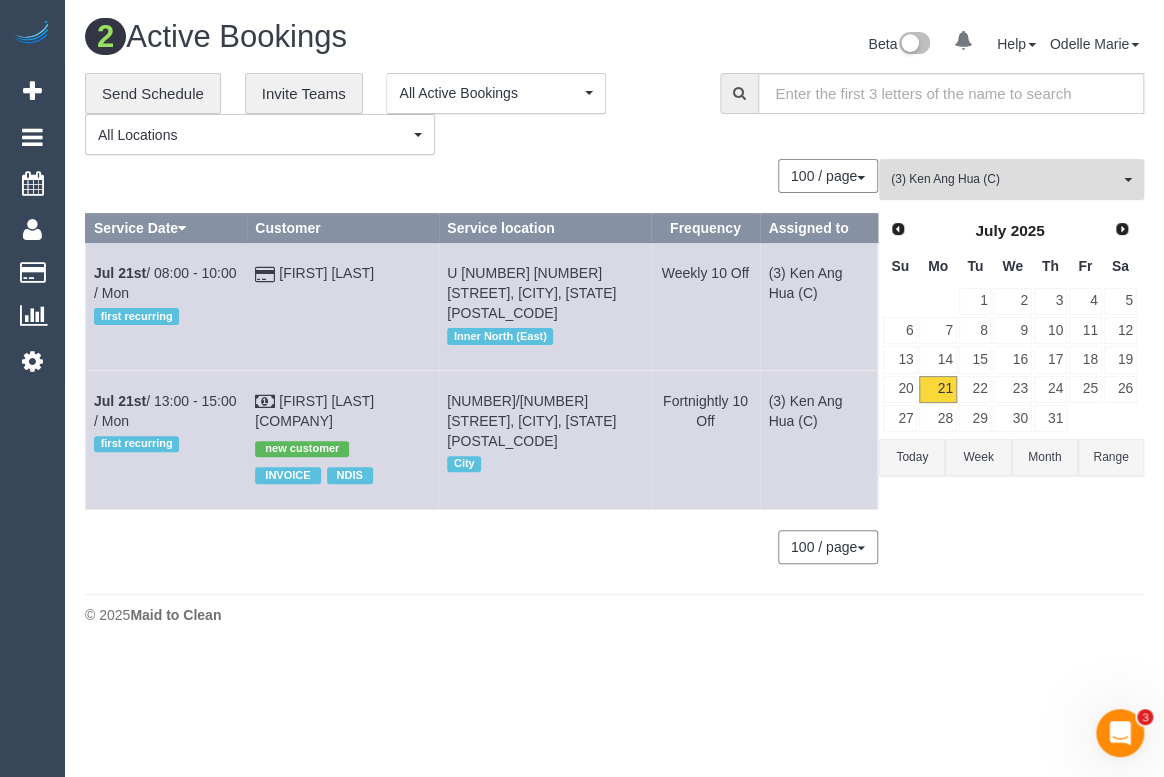 click on "(3) Ken Ang Hua (C)" at bounding box center [1005, 179] 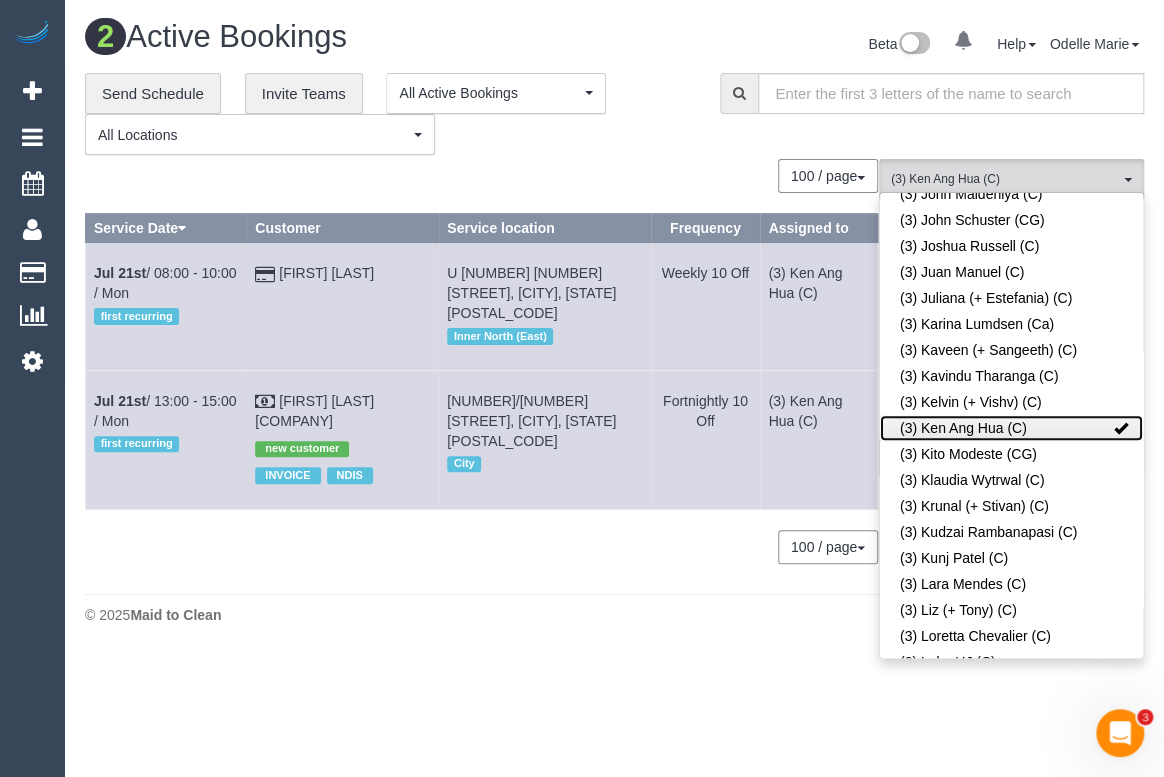 click at bounding box center (1121, 428) 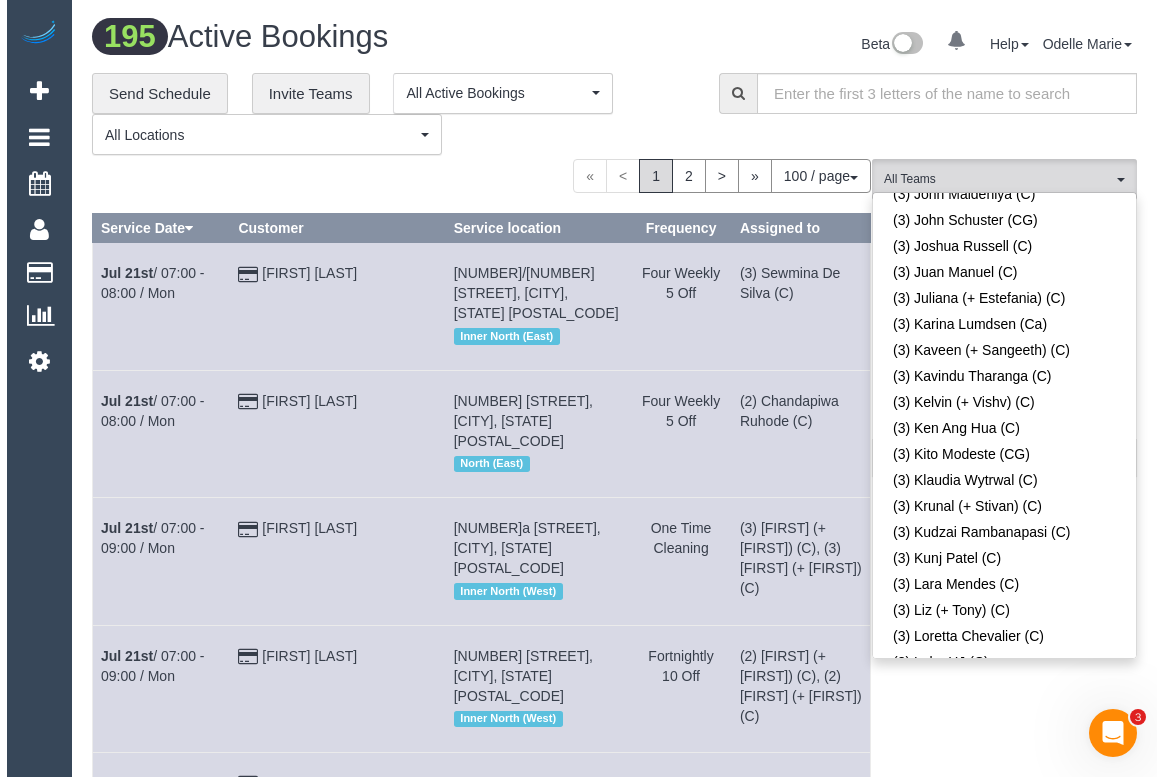 scroll, scrollTop: 6484, scrollLeft: 0, axis: vertical 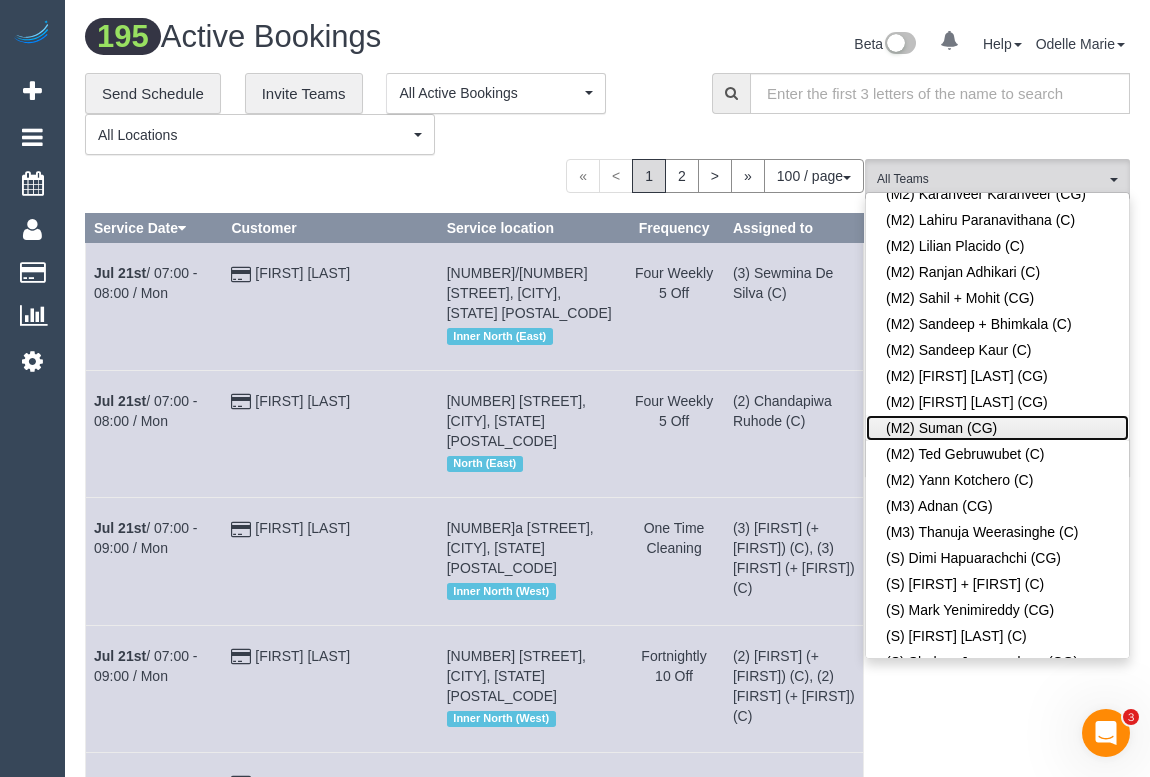 click on "(M2) Suman (CG)" at bounding box center [997, 428] 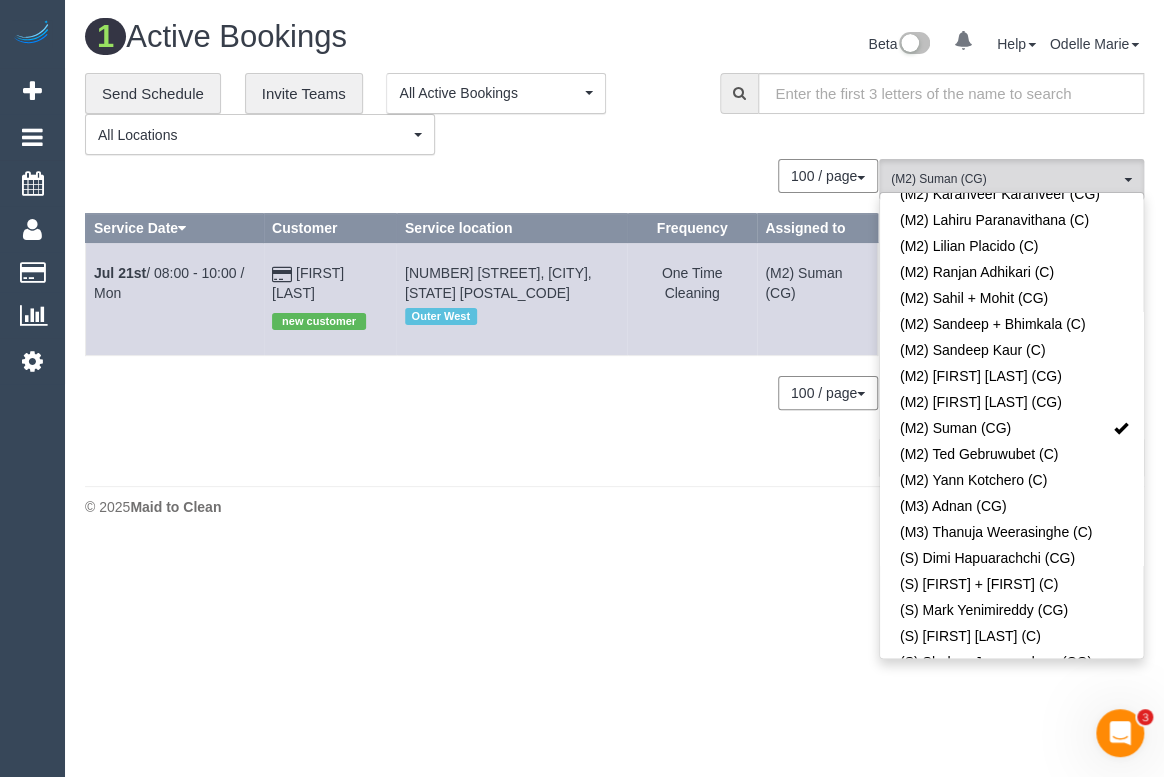 drag, startPoint x: 573, startPoint y: 522, endPoint x: 567, endPoint y: 547, distance: 25.70992 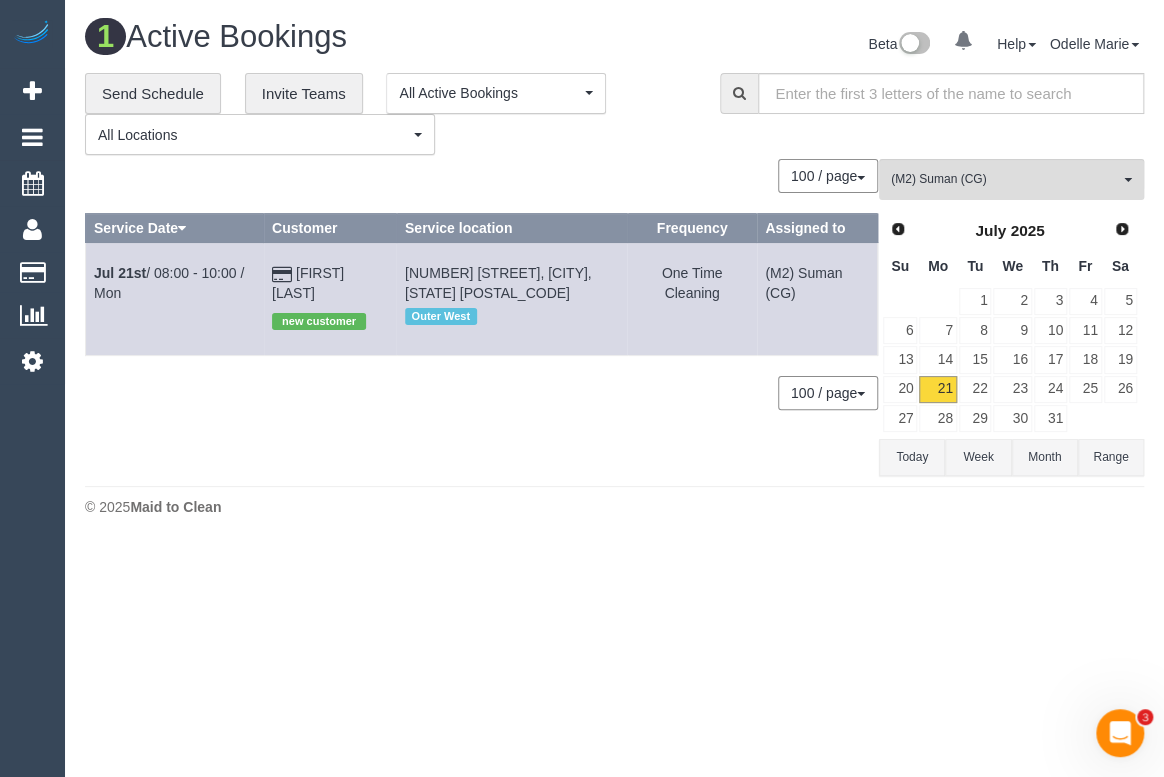 drag, startPoint x: 520, startPoint y: 600, endPoint x: 533, endPoint y: 623, distance: 26.41969 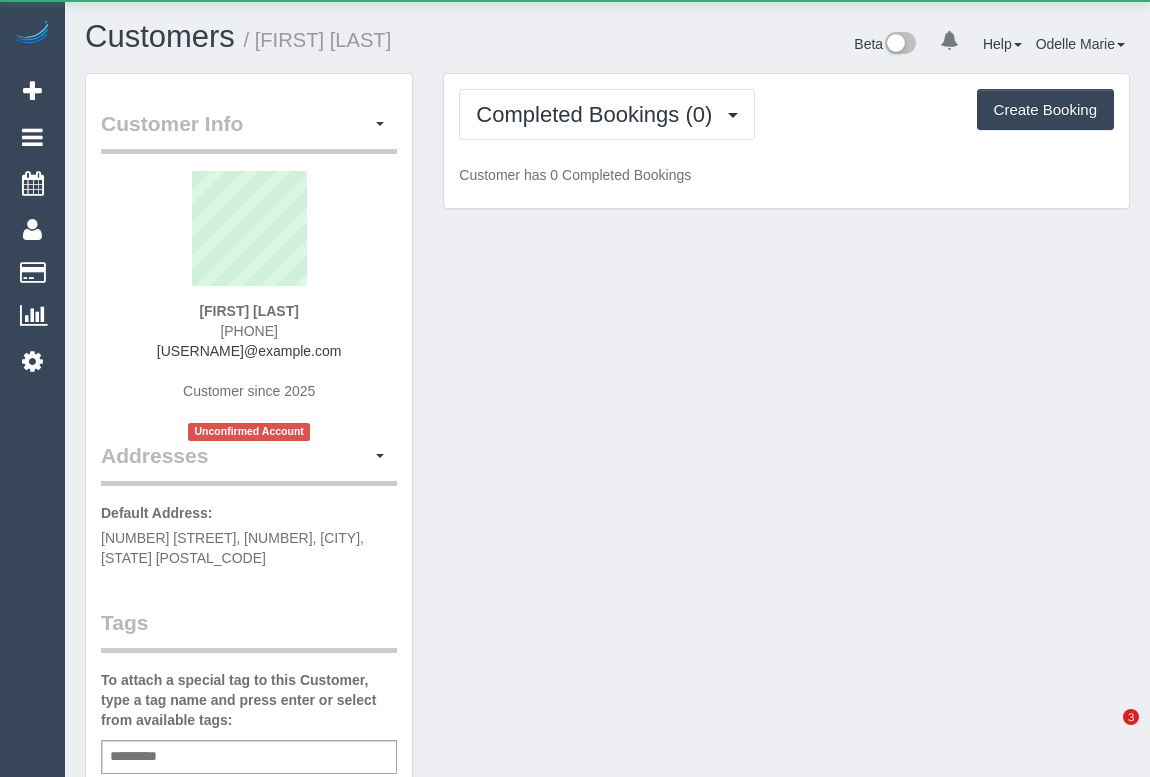 scroll, scrollTop: 0, scrollLeft: 0, axis: both 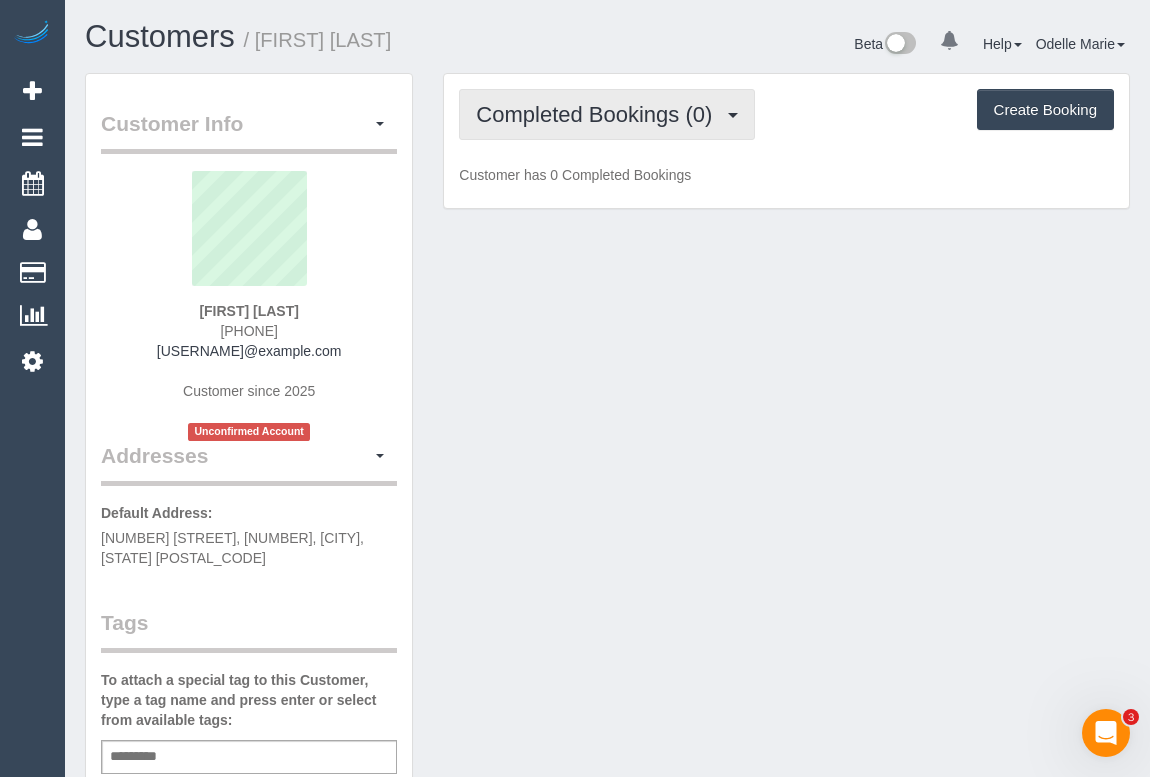click on "Completed Bookings (0)" at bounding box center (599, 114) 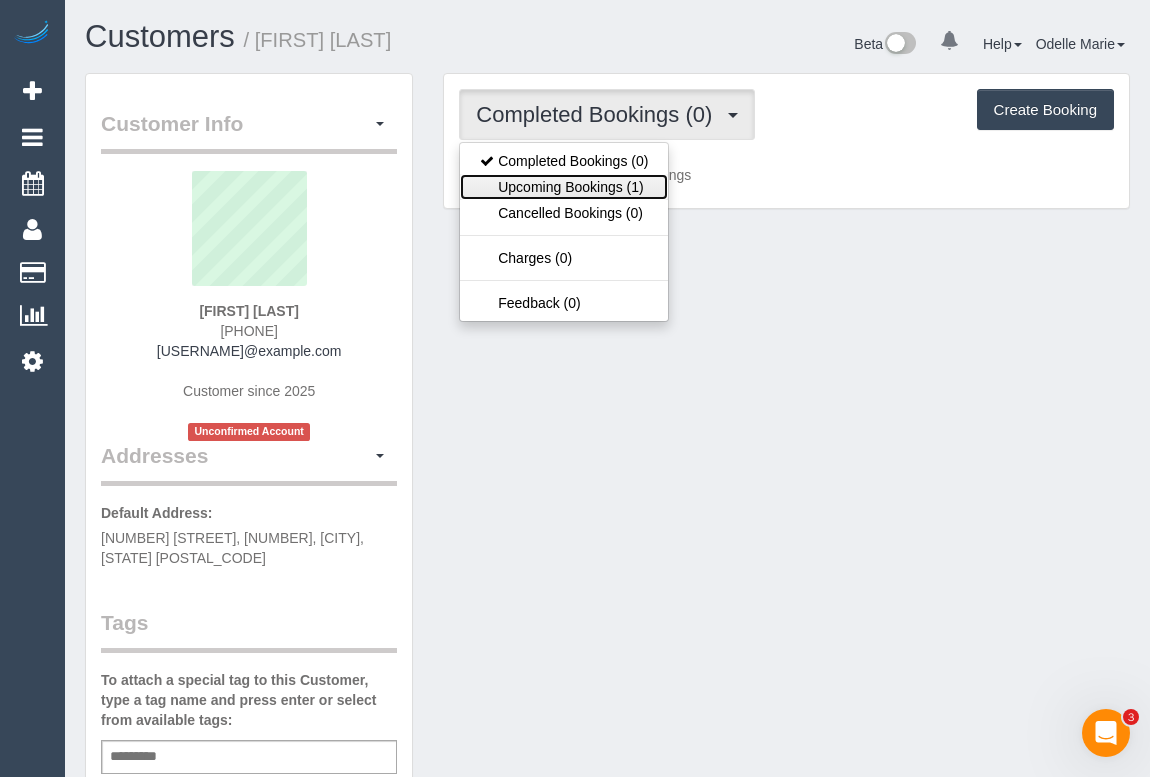 click on "Upcoming Bookings (1)" at bounding box center [564, 187] 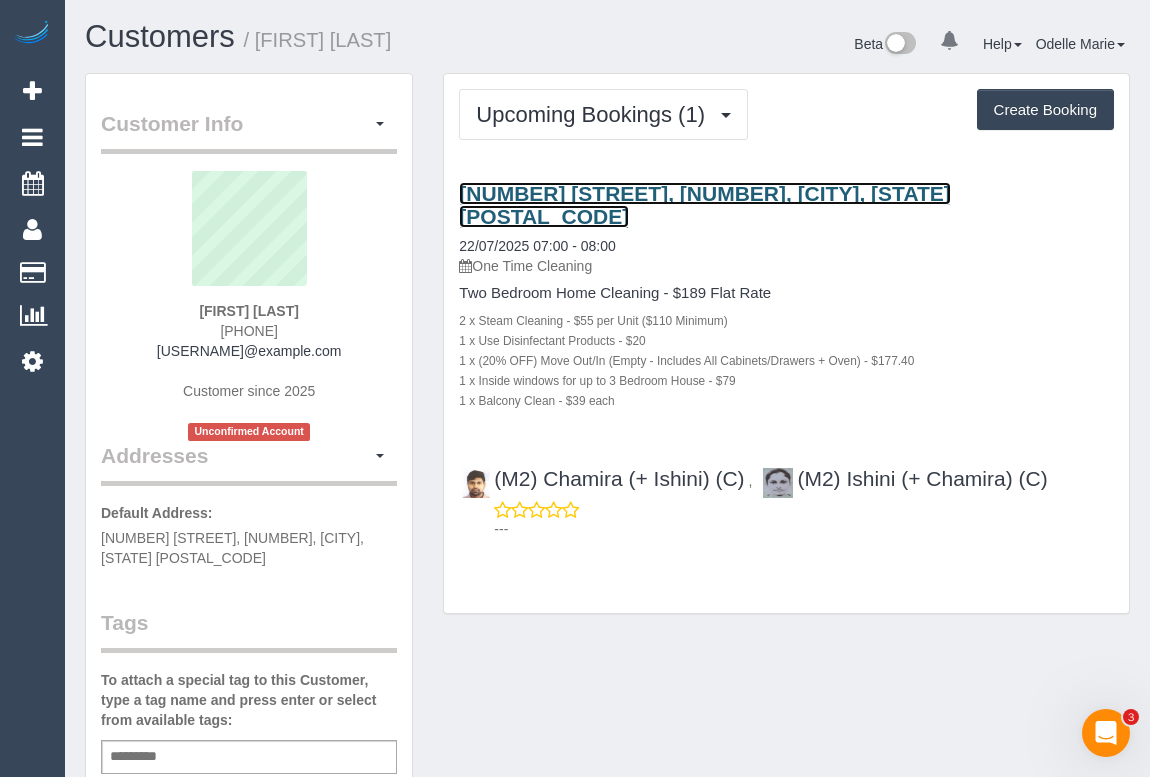 click on "[NUMBER] [STREET], [NUMBER], [CITY], [STATE] [POSTAL_CODE]" at bounding box center (705, 205) 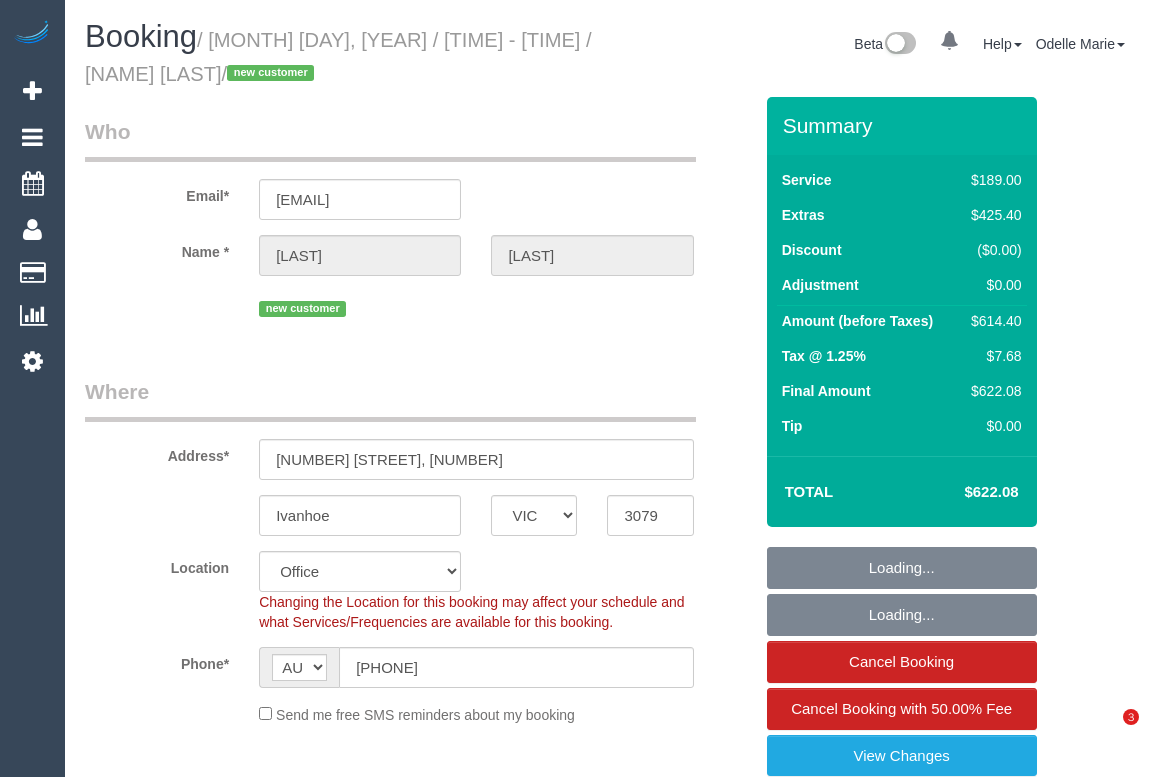 select on "VIC" 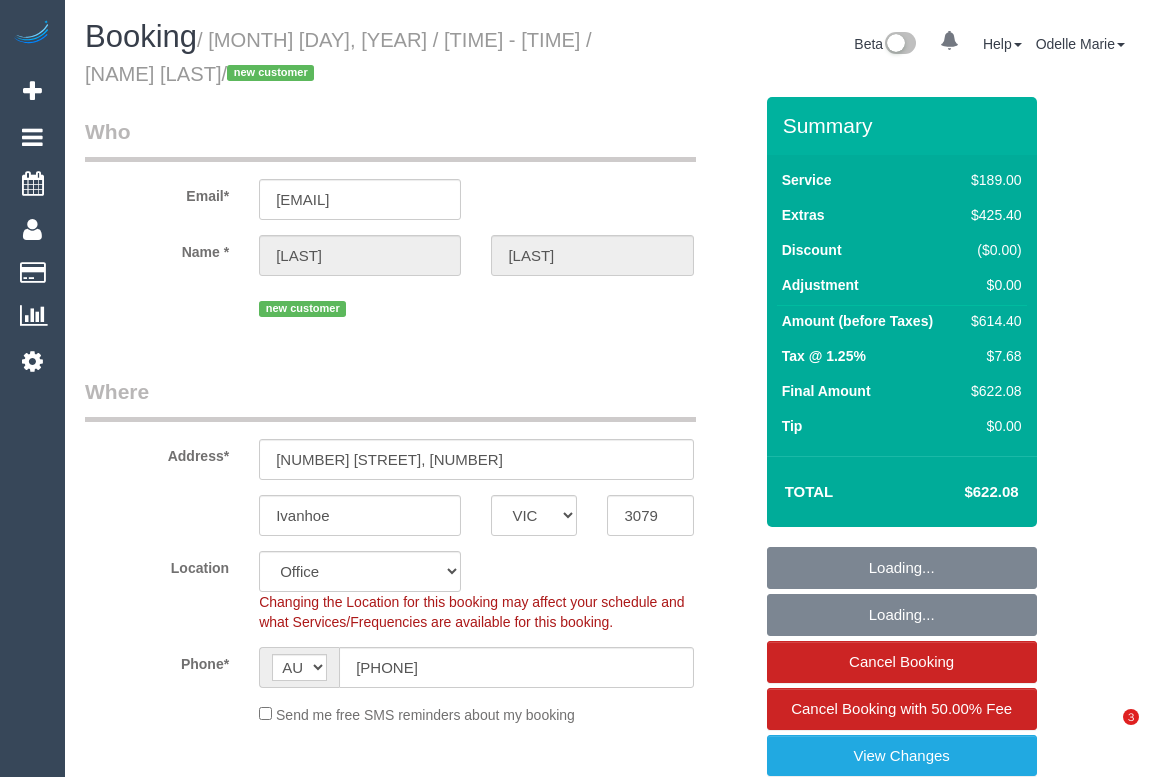 scroll, scrollTop: 0, scrollLeft: 0, axis: both 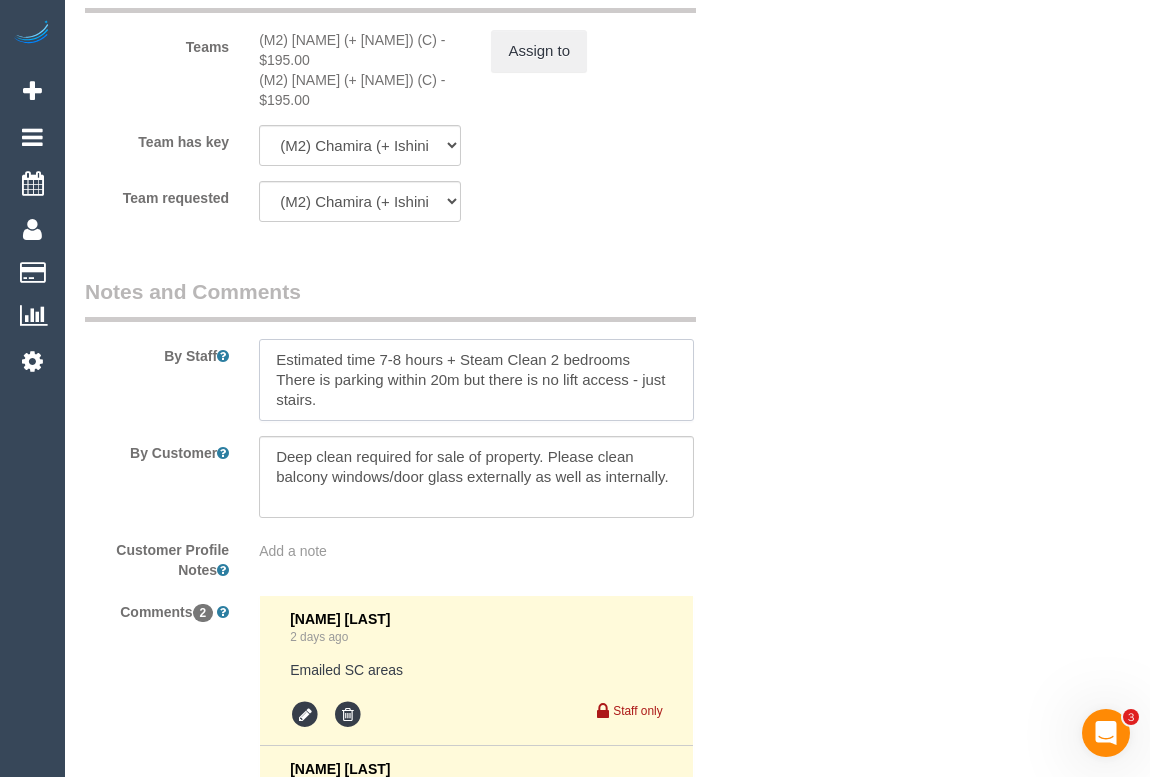 drag, startPoint x: 275, startPoint y: 383, endPoint x: 459, endPoint y: 384, distance: 184.00272 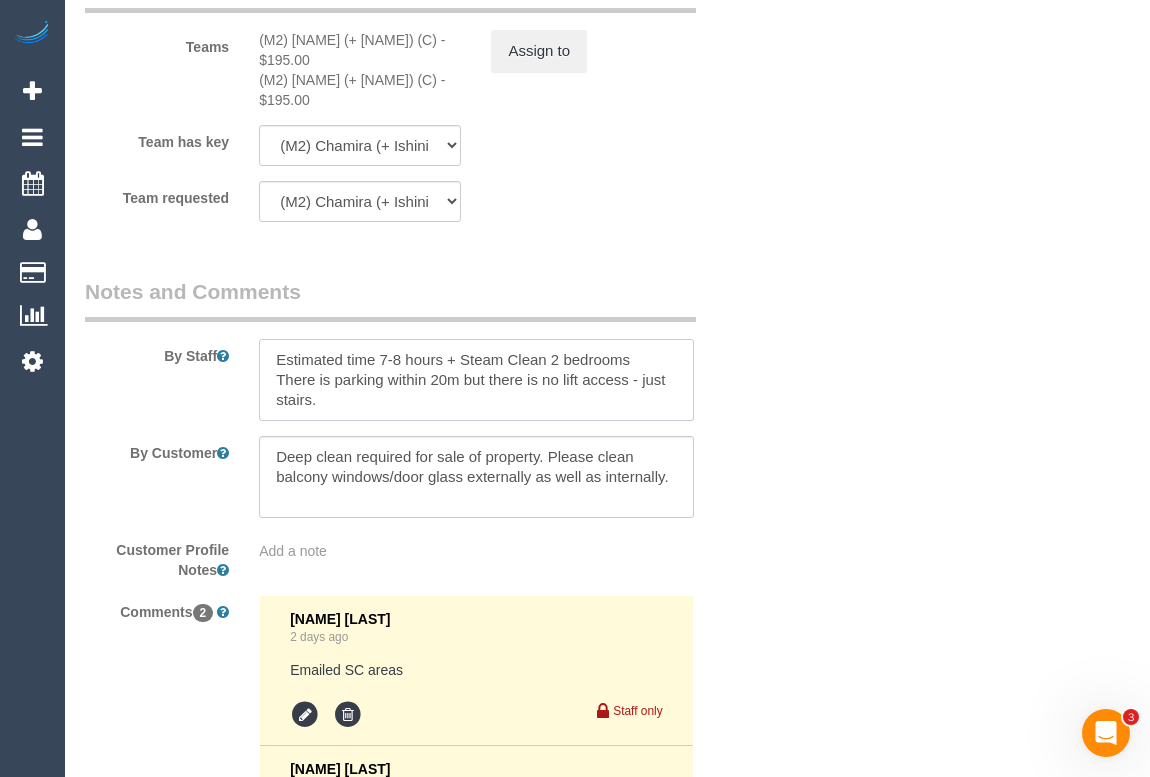 click at bounding box center (476, 380) 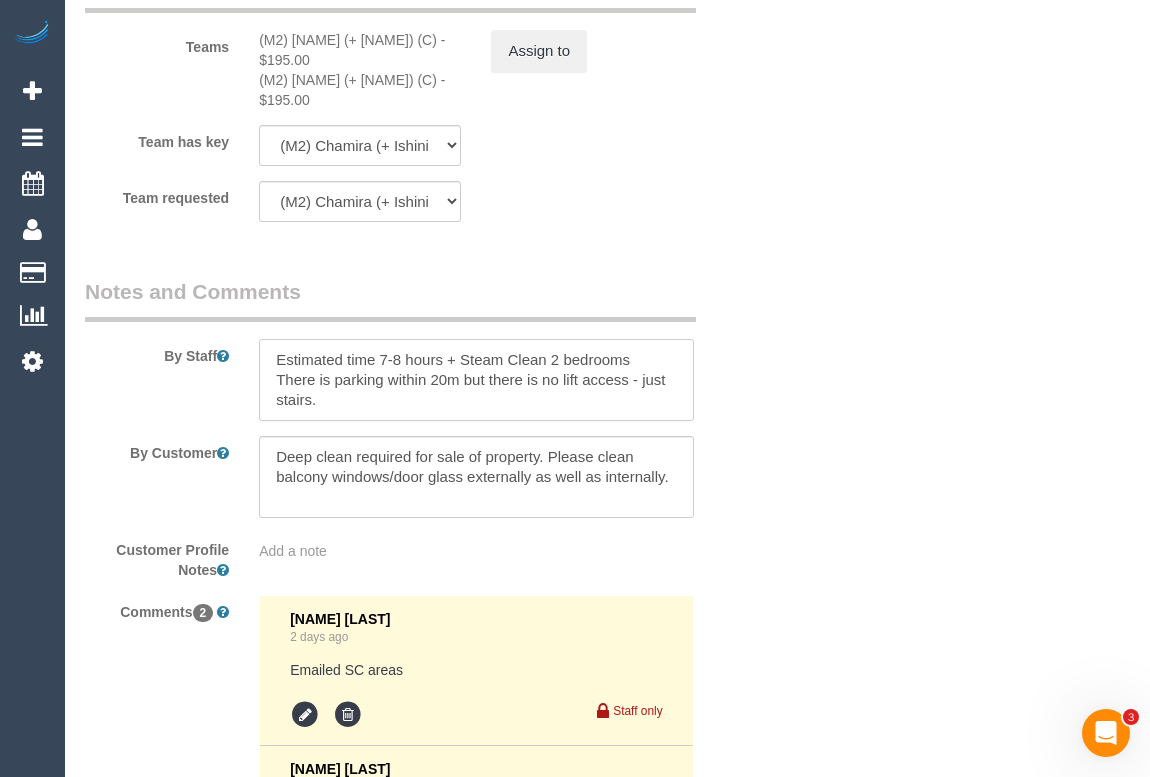 drag, startPoint x: 271, startPoint y: 378, endPoint x: 456, endPoint y: 383, distance: 185.06755 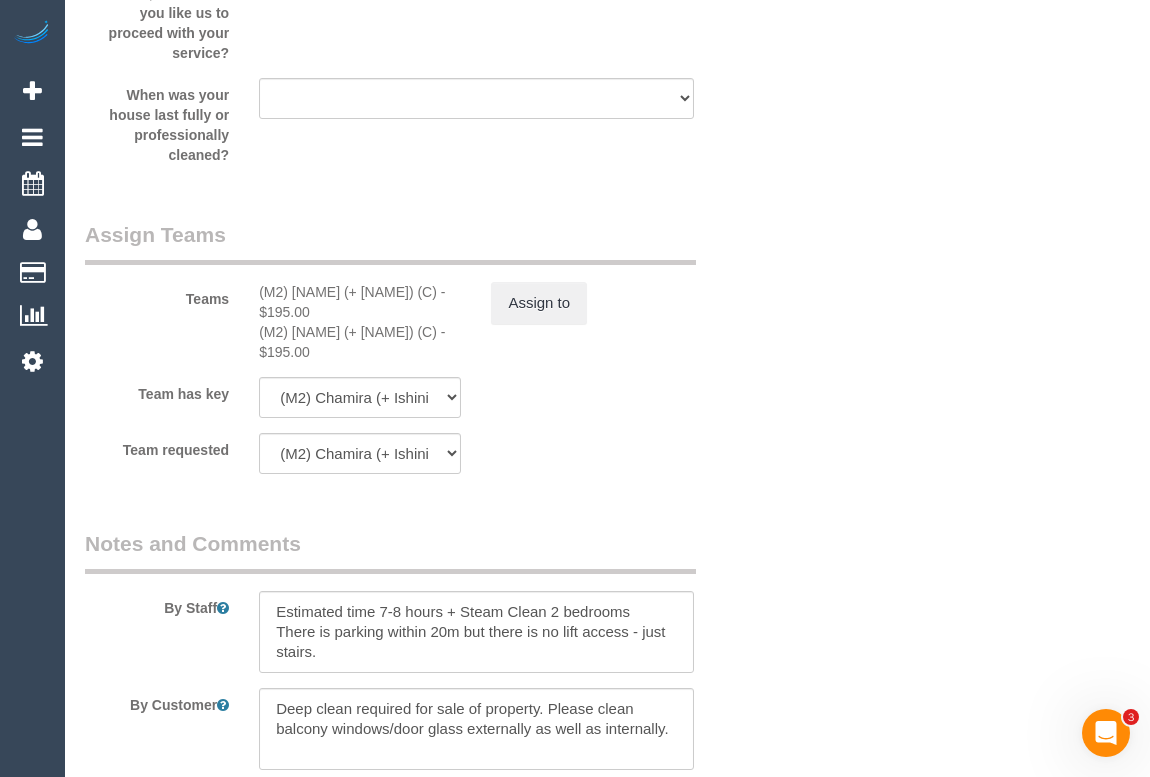 scroll, scrollTop: 3090, scrollLeft: 0, axis: vertical 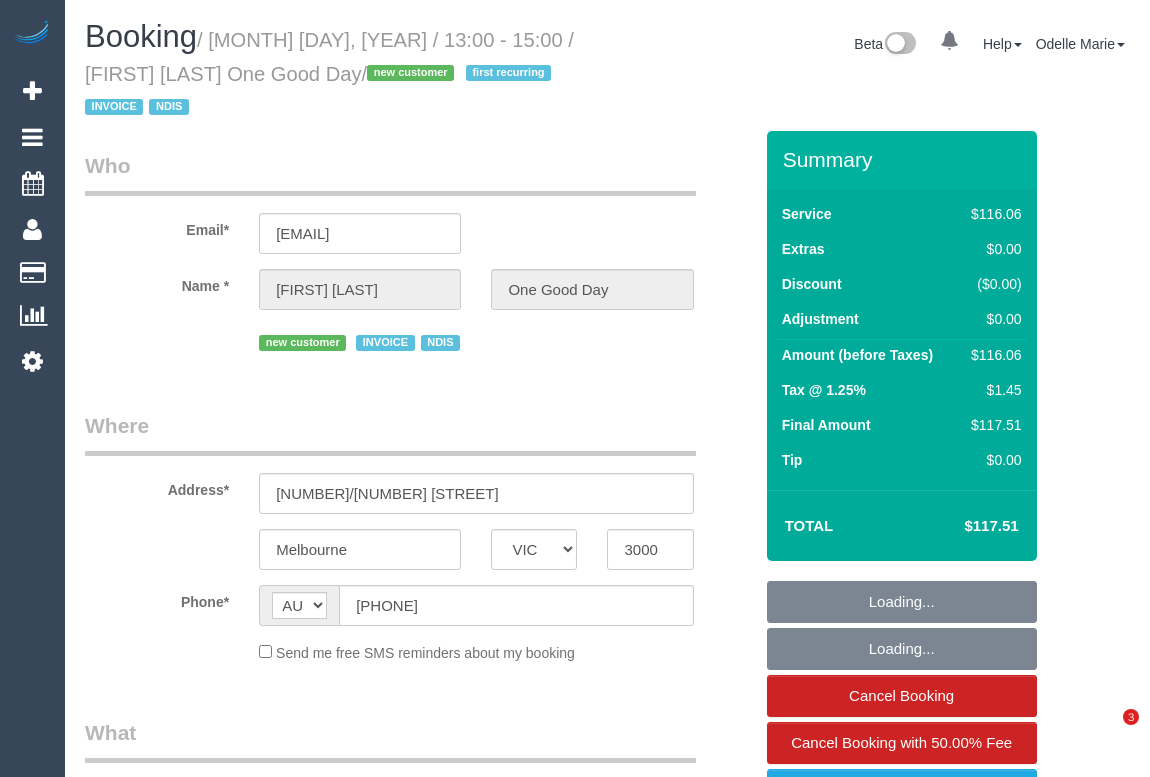 select on "VIC" 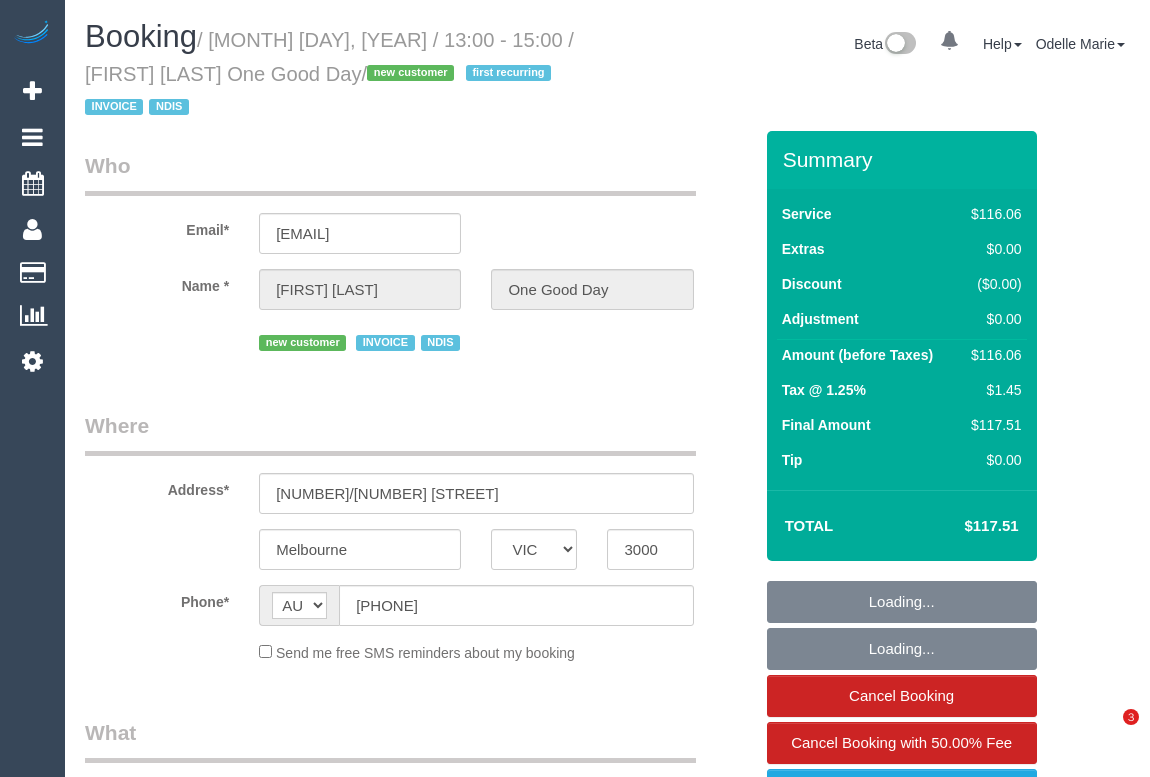 scroll, scrollTop: 0, scrollLeft: 0, axis: both 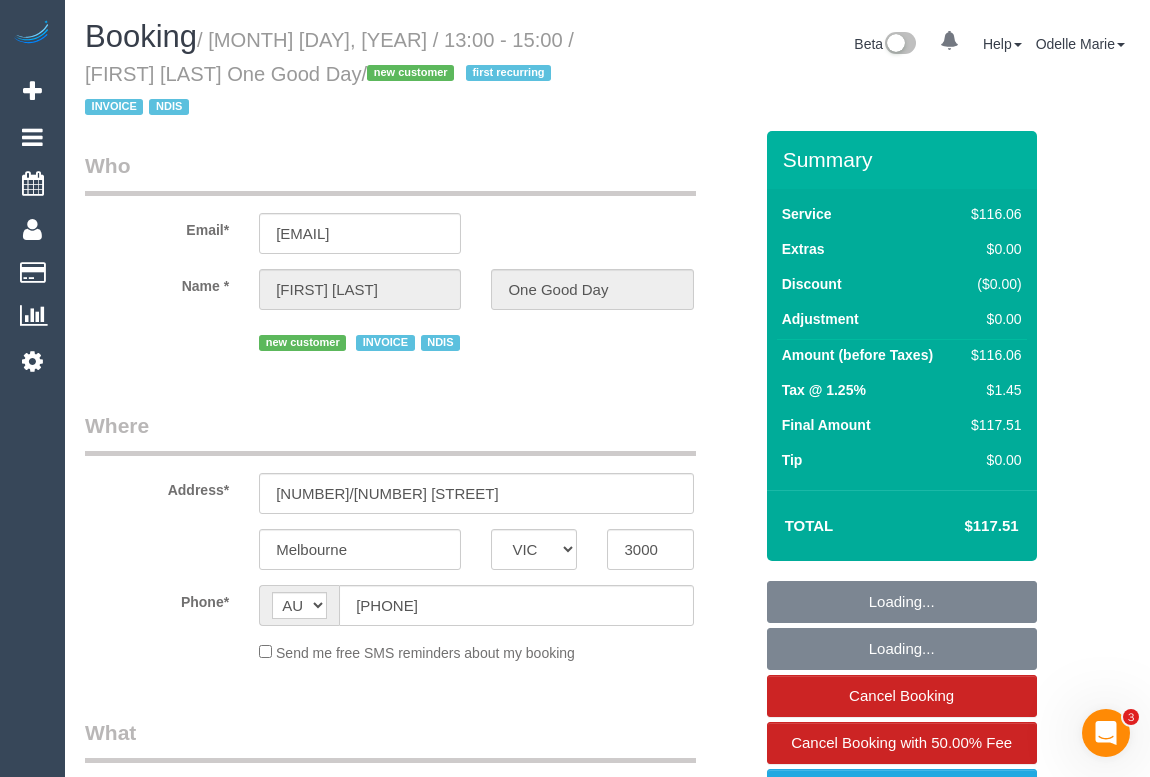 select on "number:29" 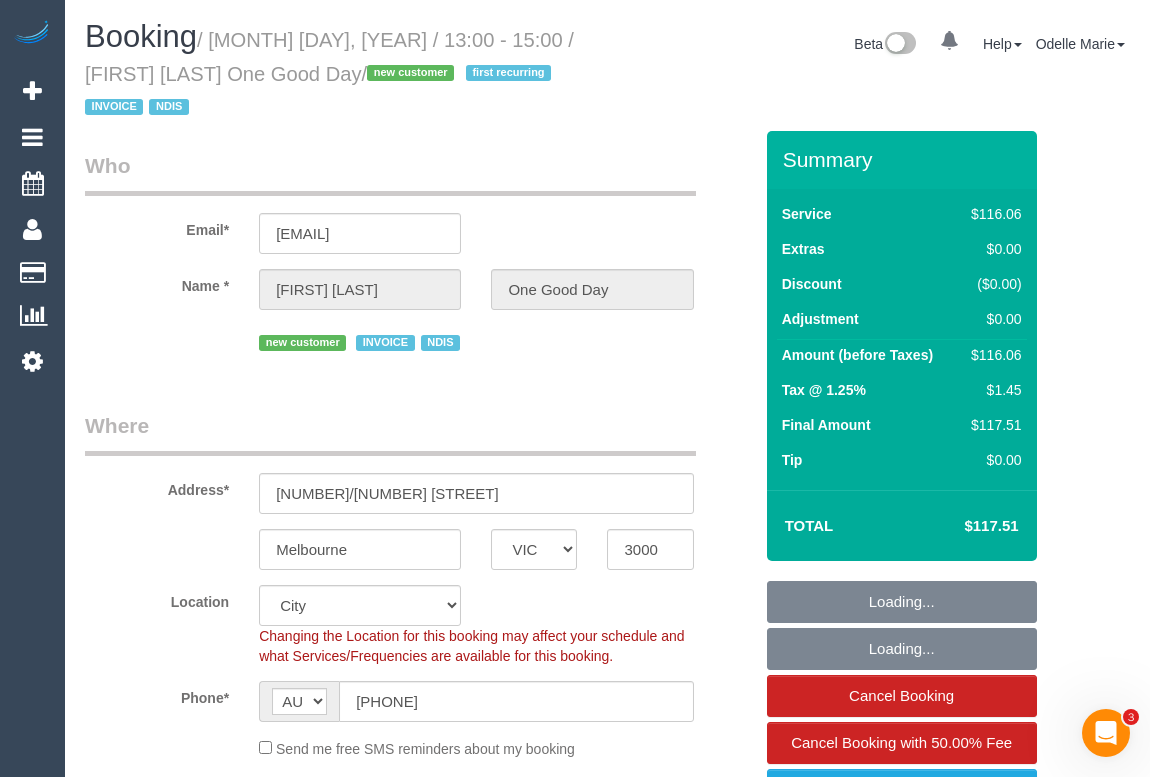 select on "object:1166" 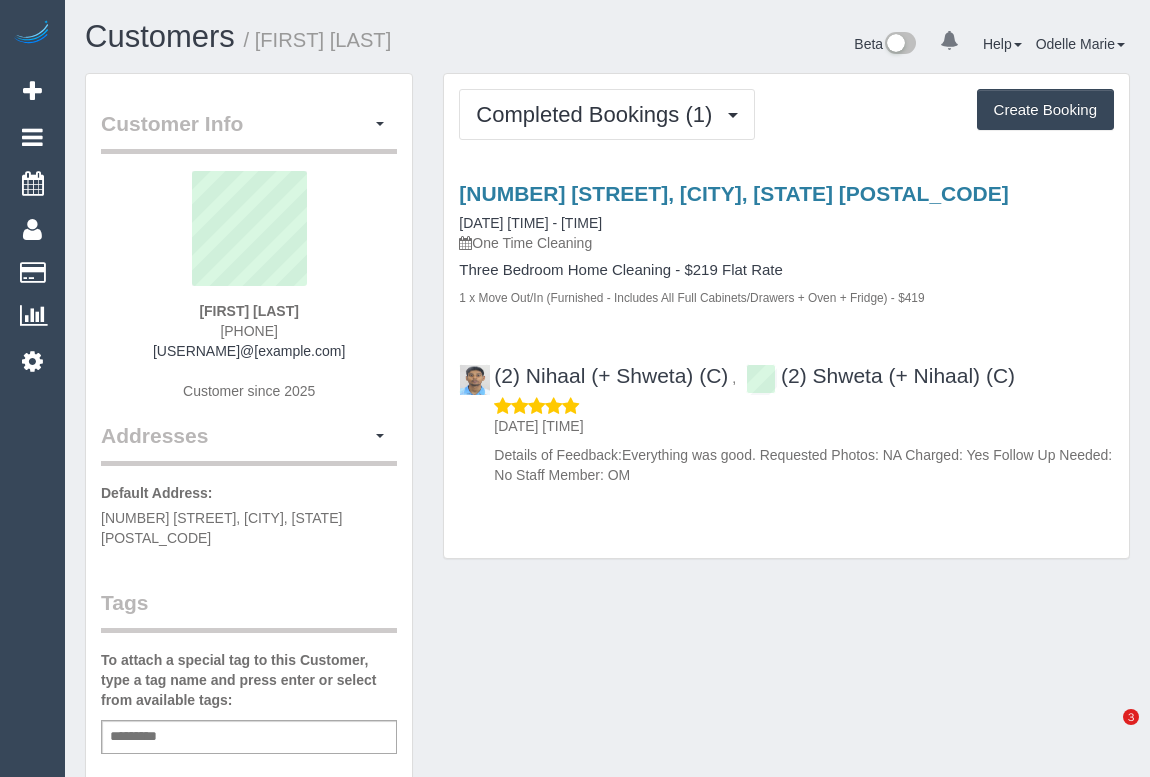 scroll, scrollTop: 0, scrollLeft: 0, axis: both 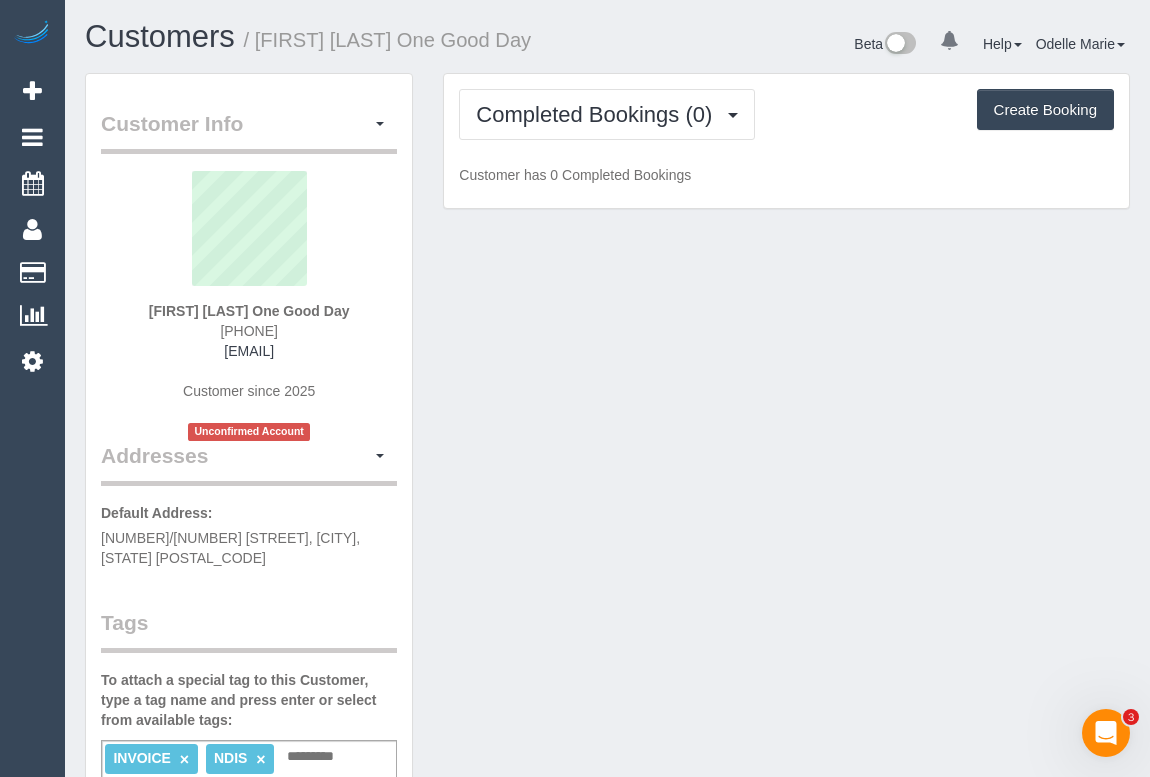 drag, startPoint x: 198, startPoint y: 326, endPoint x: 291, endPoint y: 326, distance: 93 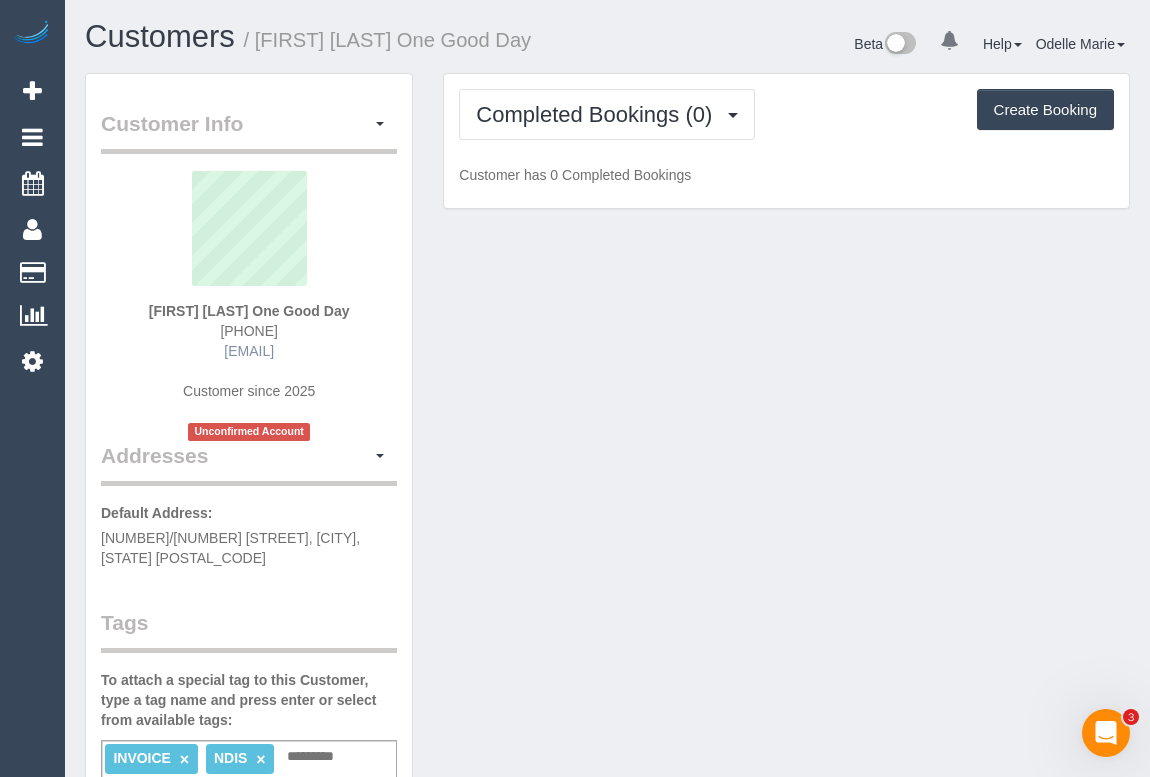 copy on "[PHONE]" 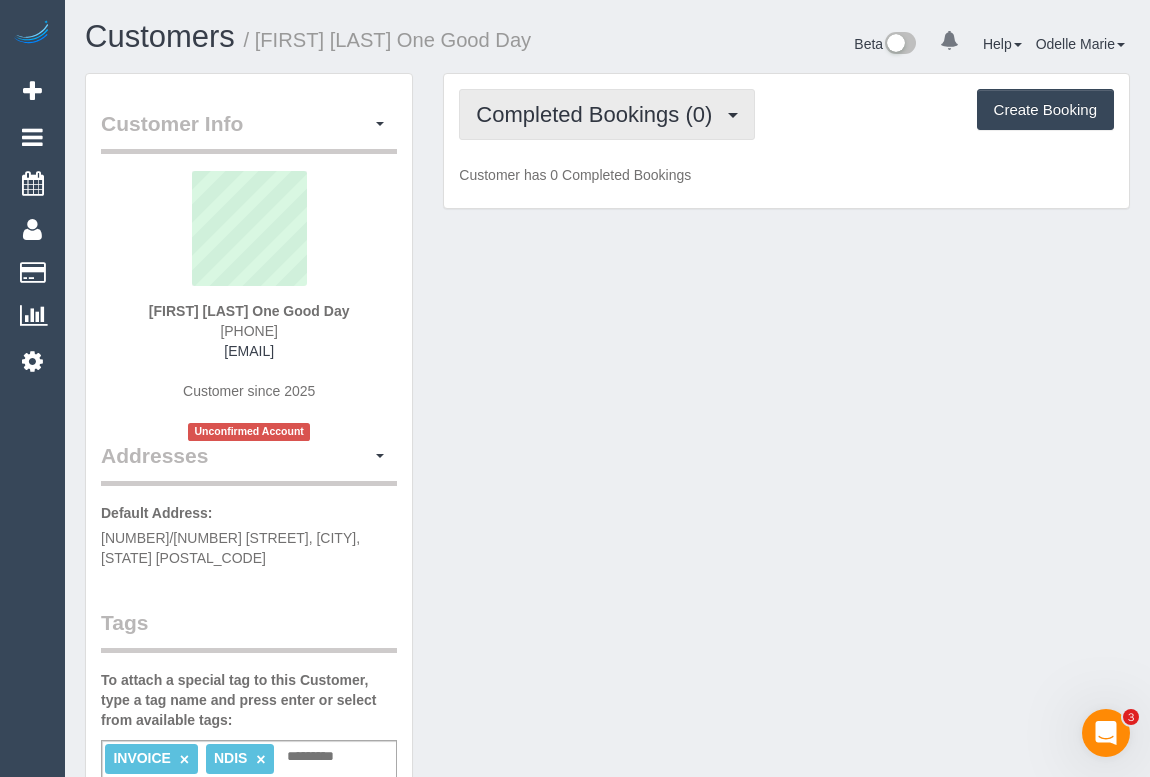 click on "Completed Bookings (0)" at bounding box center (607, 114) 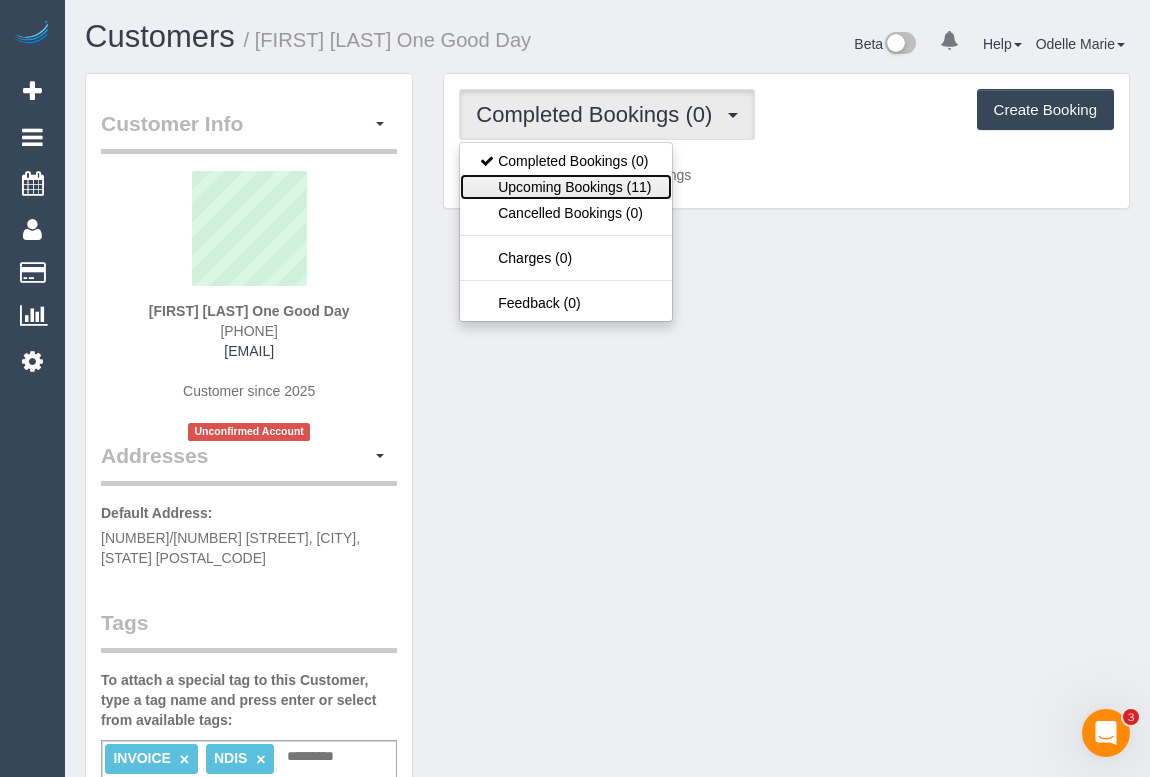 click on "Upcoming Bookings (11)" at bounding box center [565, 187] 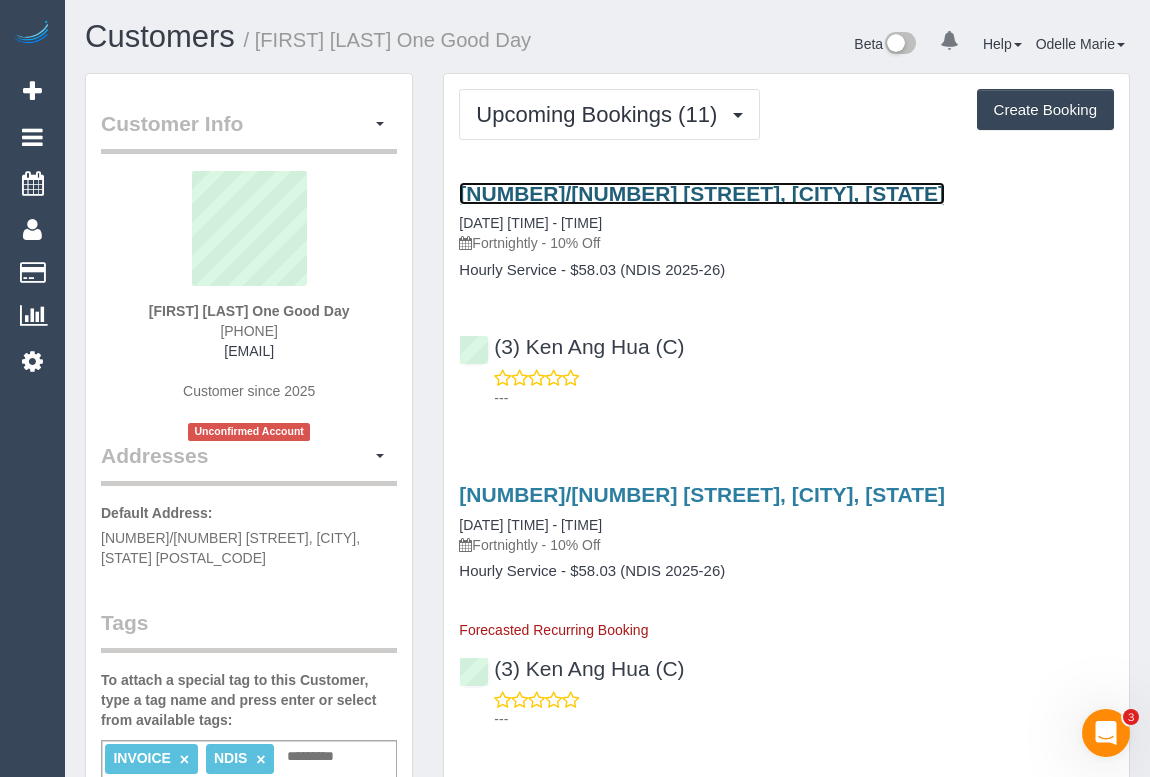 click on "[NUMBER]/[NUMBER] [STREET], [CITY], [STATE]" at bounding box center (702, 193) 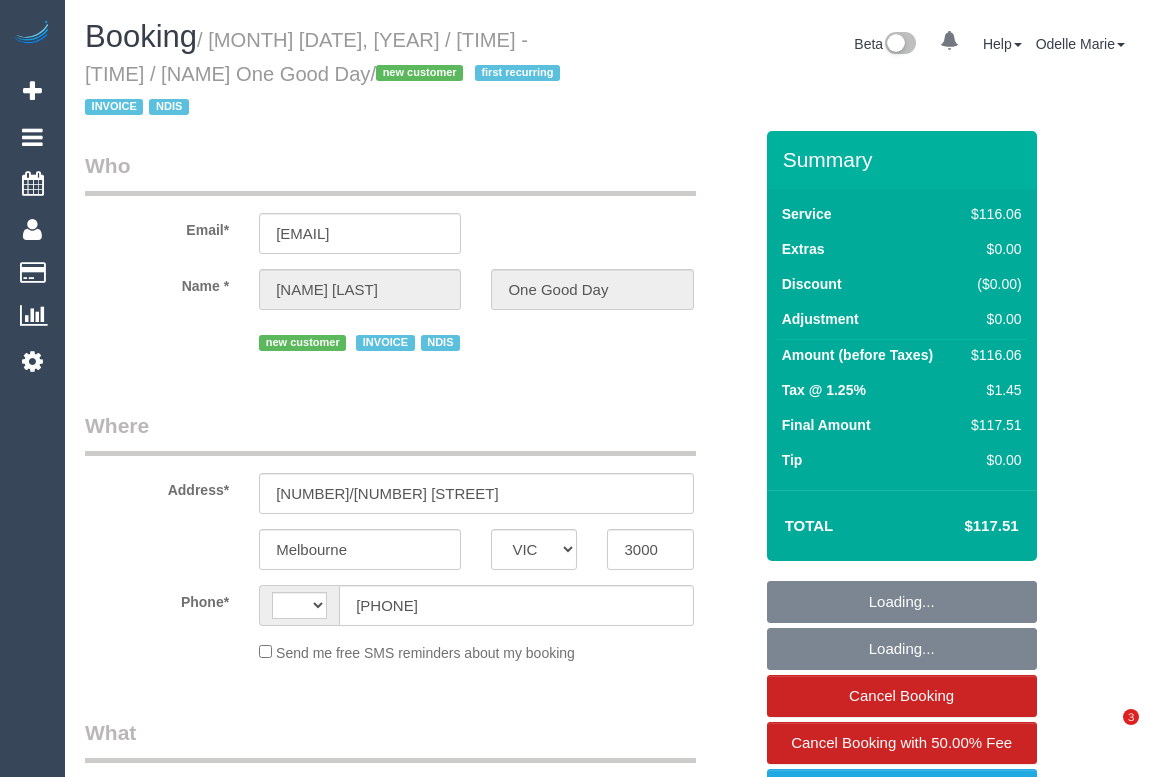 select on "VIC" 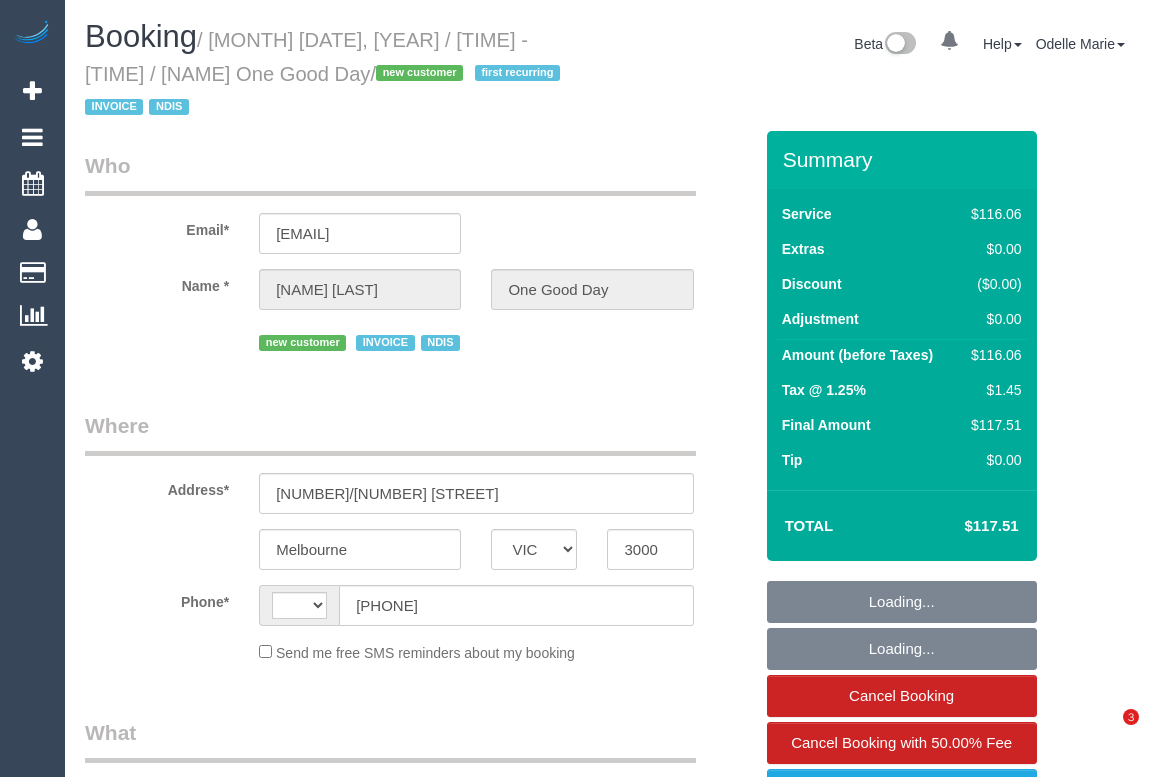 scroll, scrollTop: 0, scrollLeft: 0, axis: both 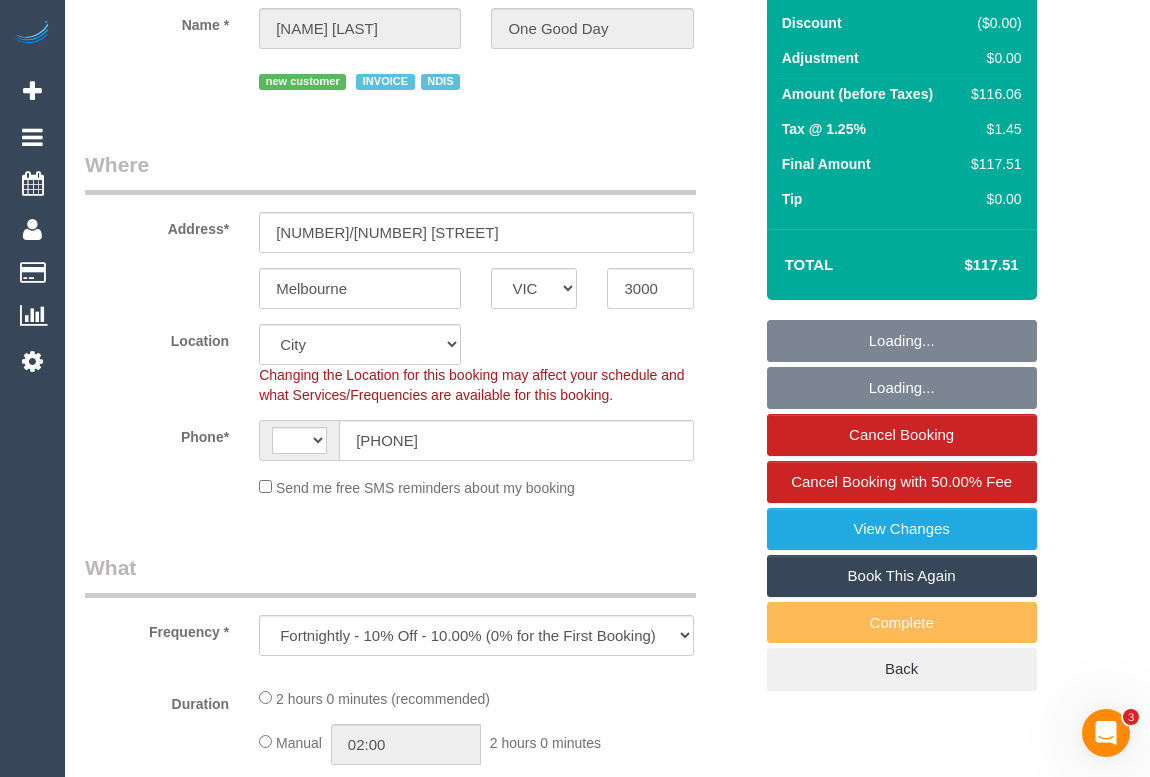 select on "object:316" 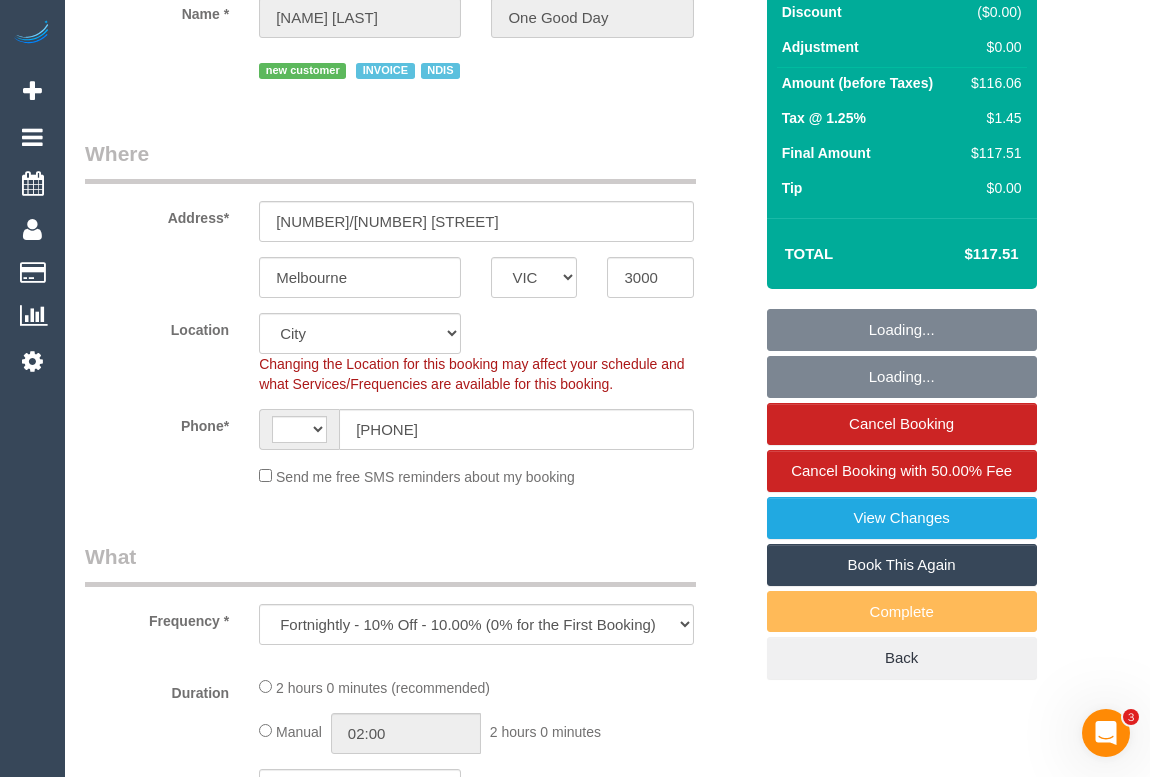 select on "string:AU" 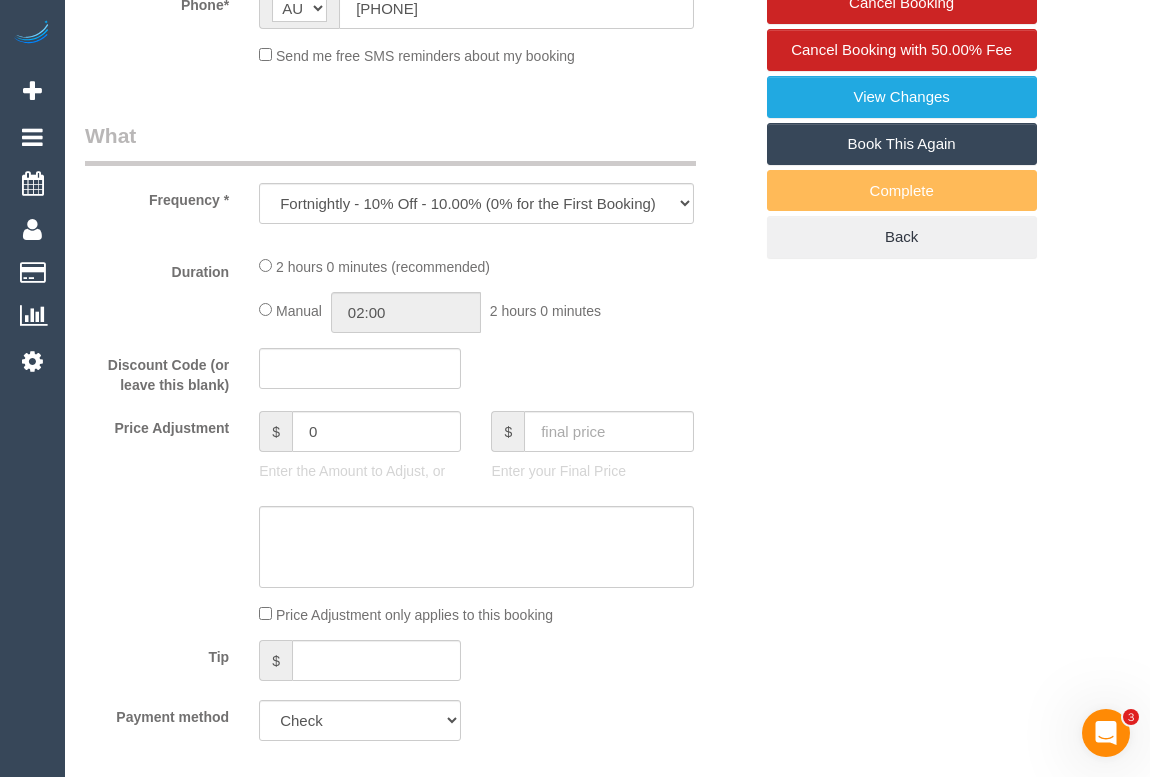 select on "number:29" 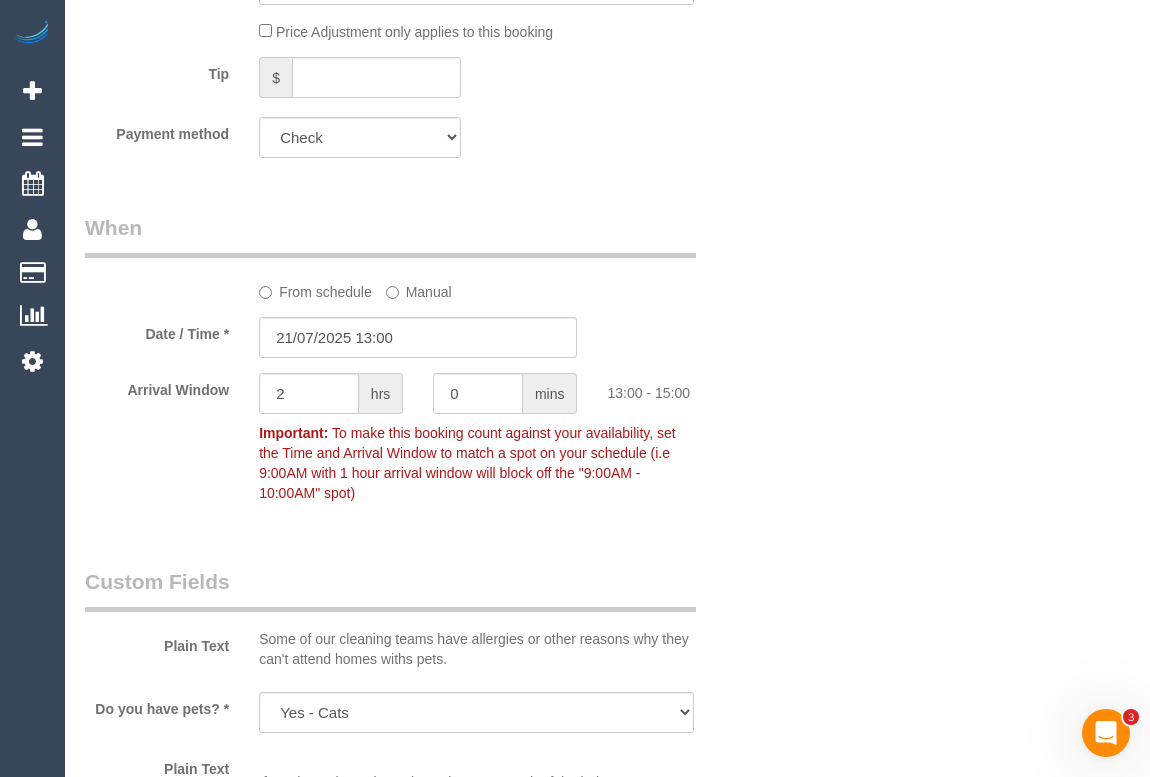 scroll, scrollTop: 1426, scrollLeft: 0, axis: vertical 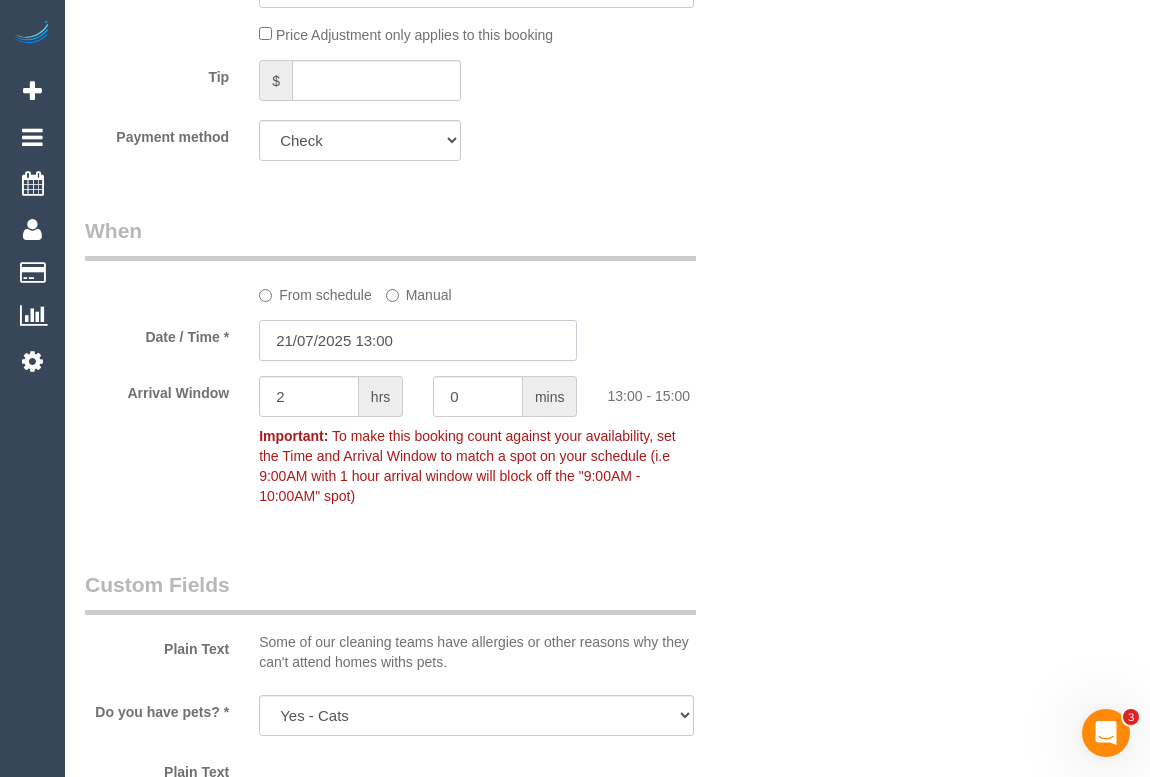click on "21/07/2025 13:00" at bounding box center (418, 340) 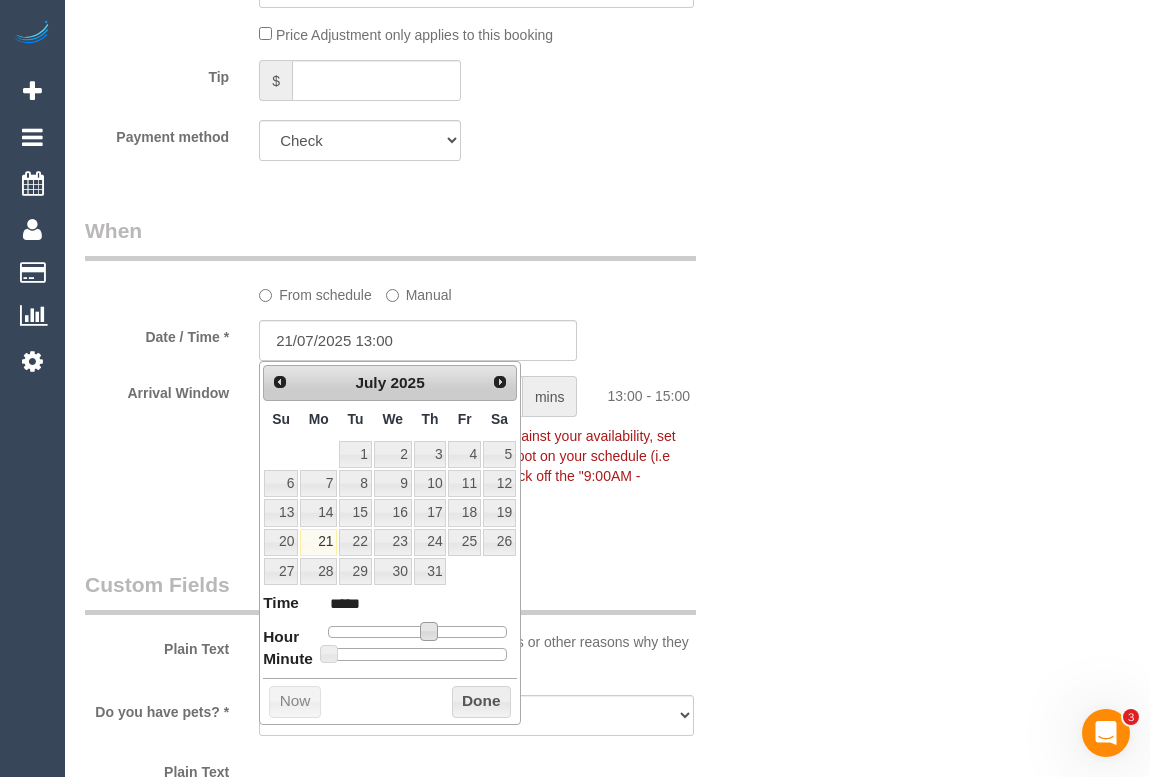 type on "21/07/2025 14:00" 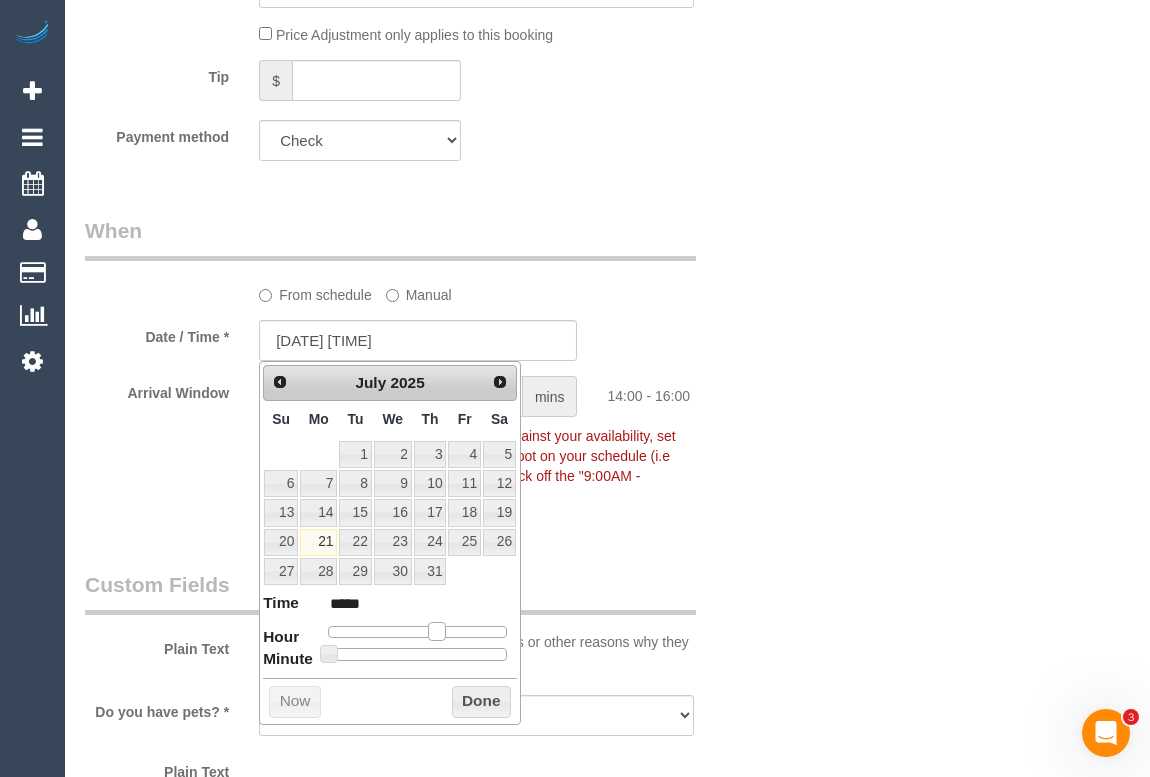 type on "21/07/2025 15:00" 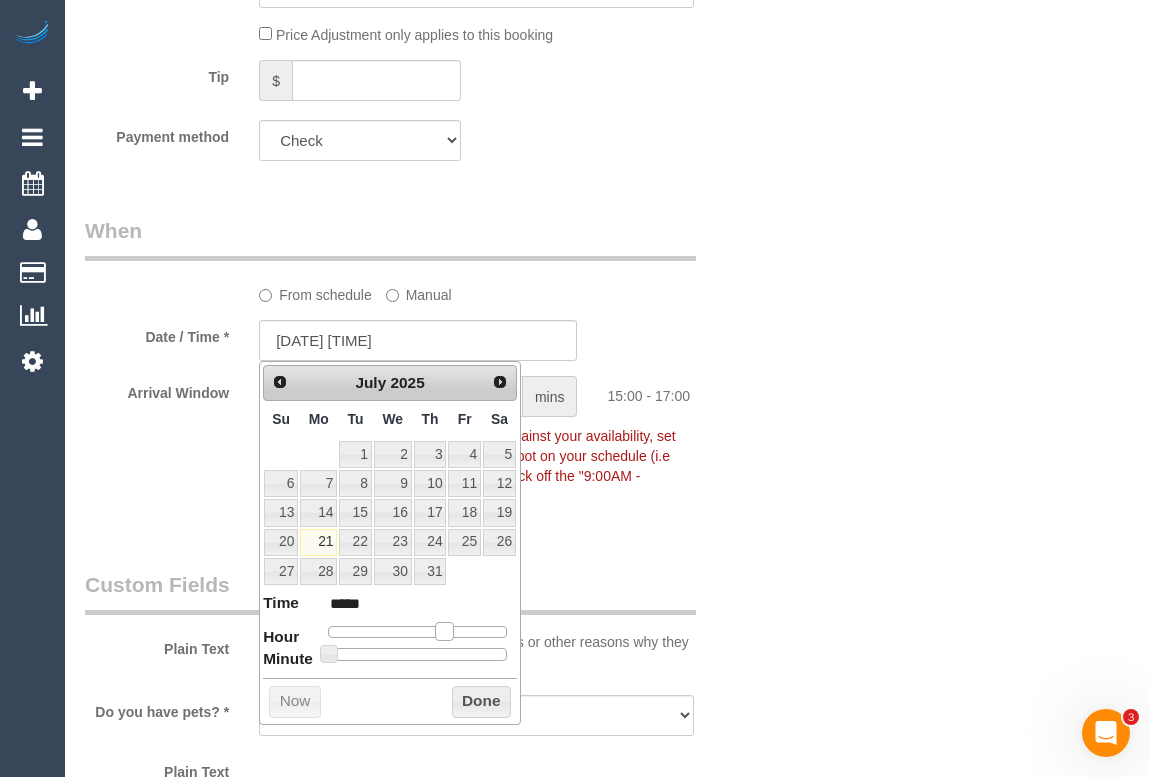 type on "21/07/2025 16:00" 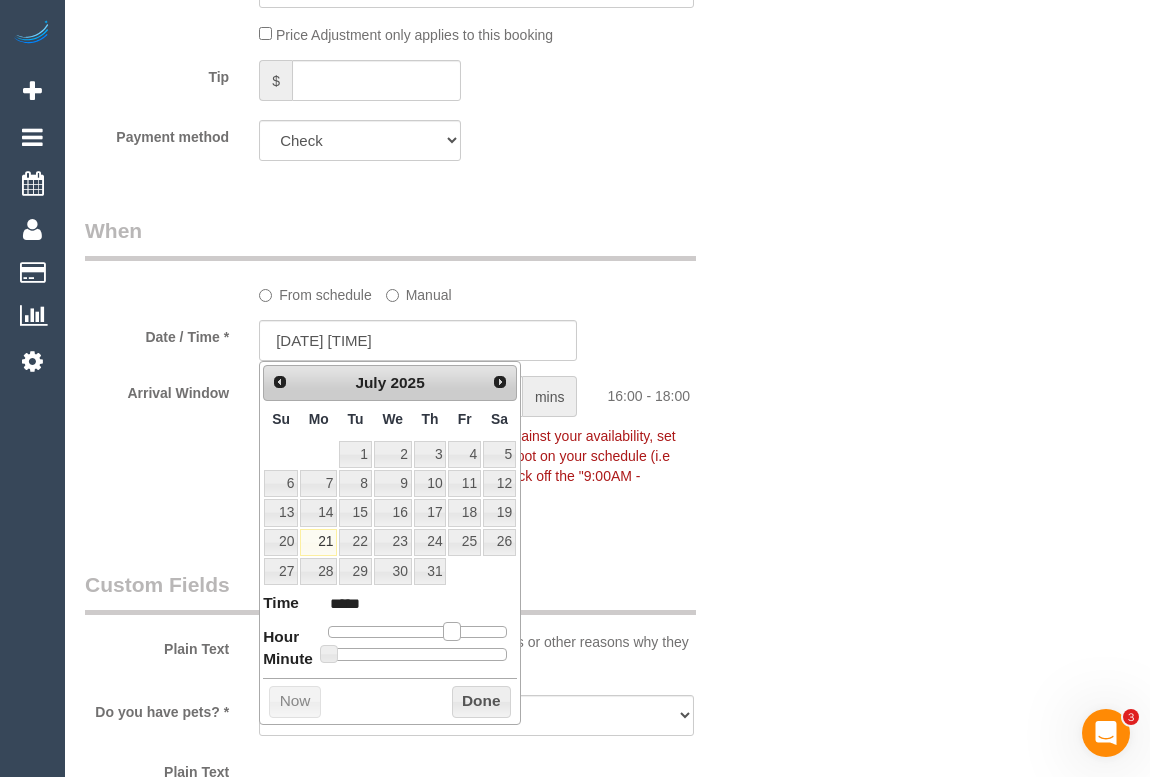 drag, startPoint x: 432, startPoint y: 626, endPoint x: 459, endPoint y: 626, distance: 27 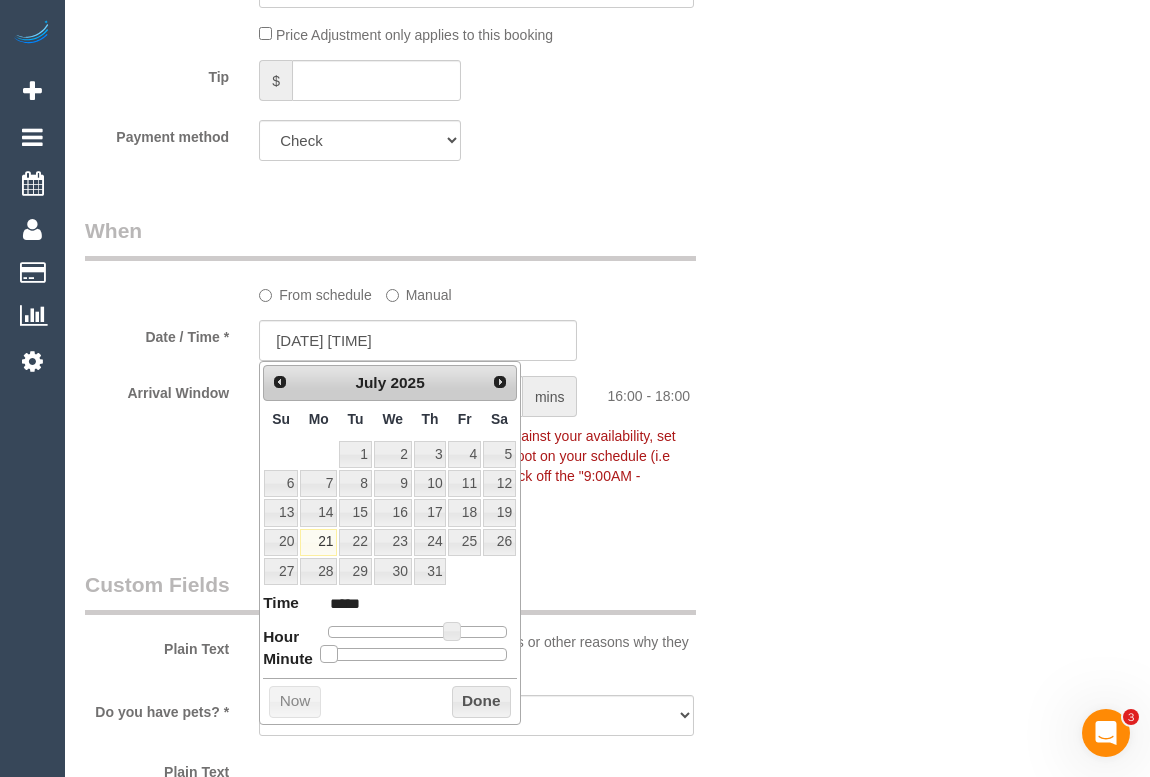 type on "21/07/2025 16:05" 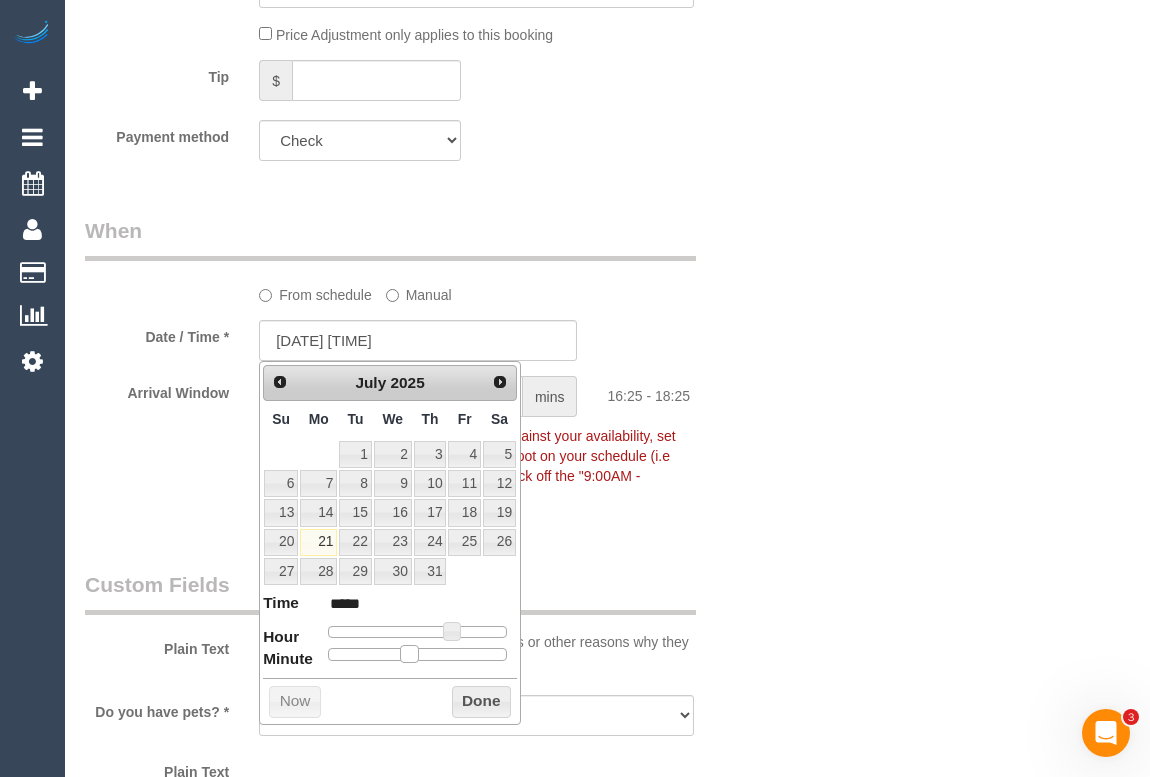 type on "21/07/2025 16:20" 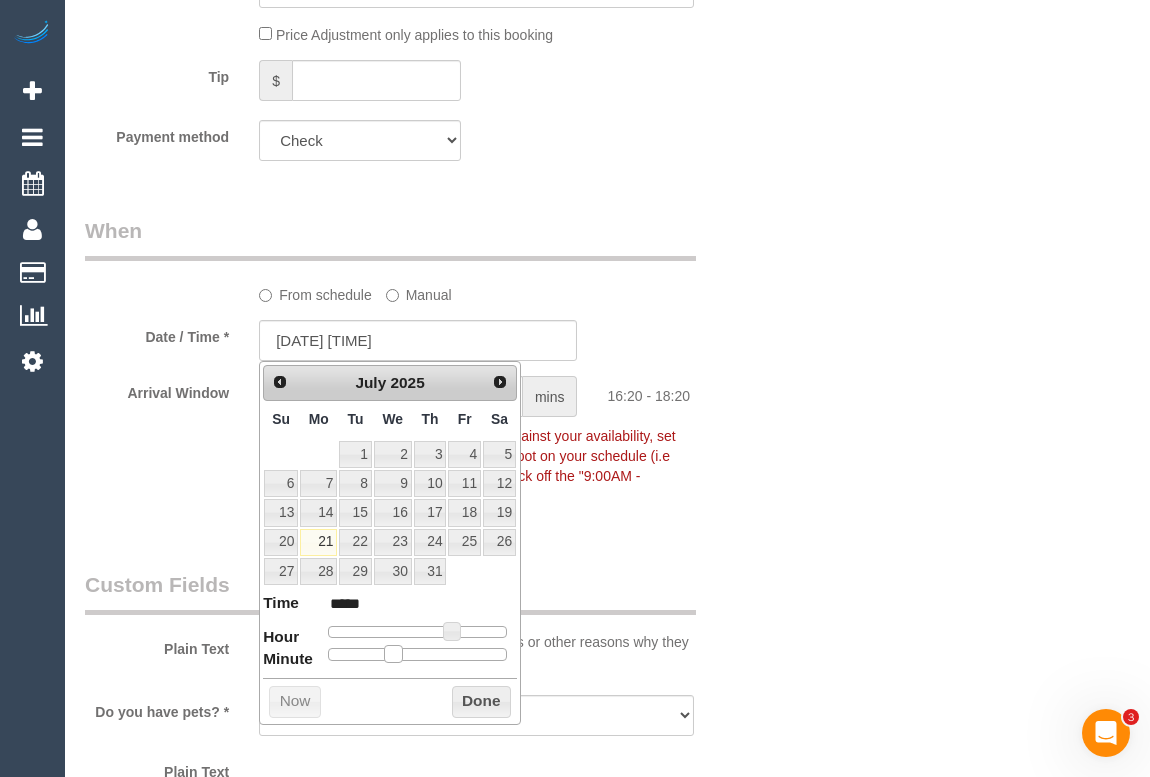 type on "21/07/2025 16:25" 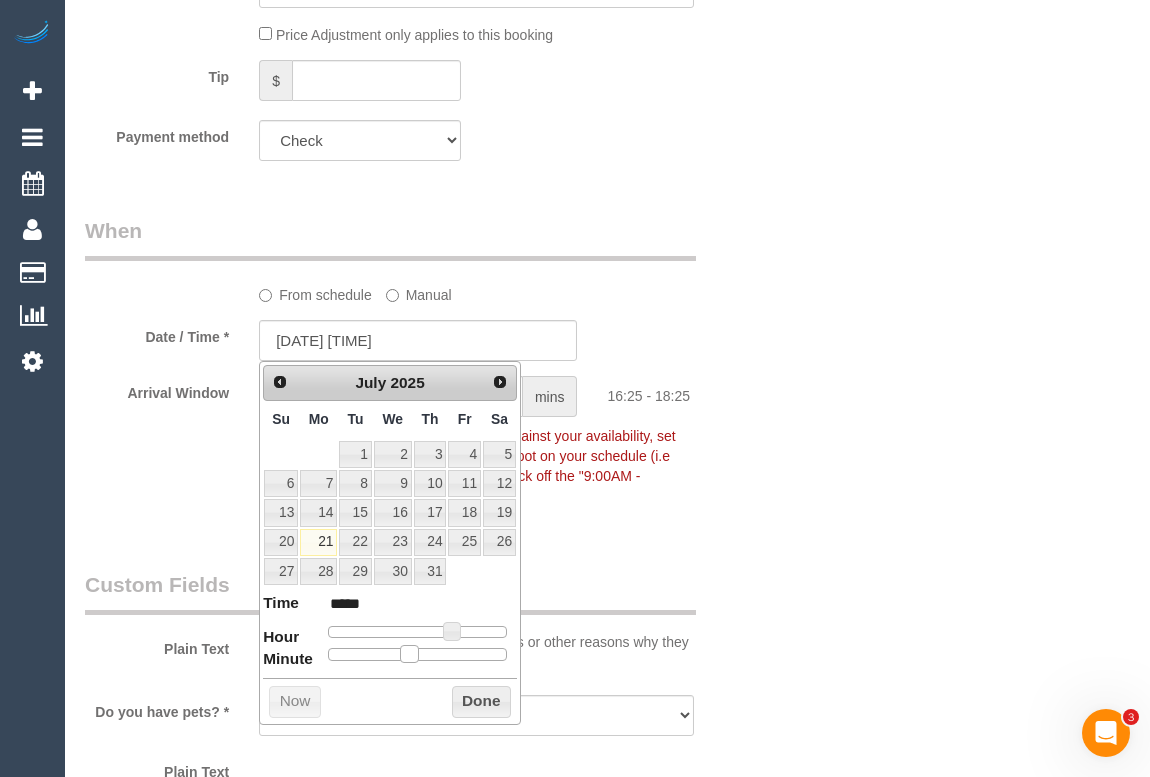 type on "21/07/2025 16:30" 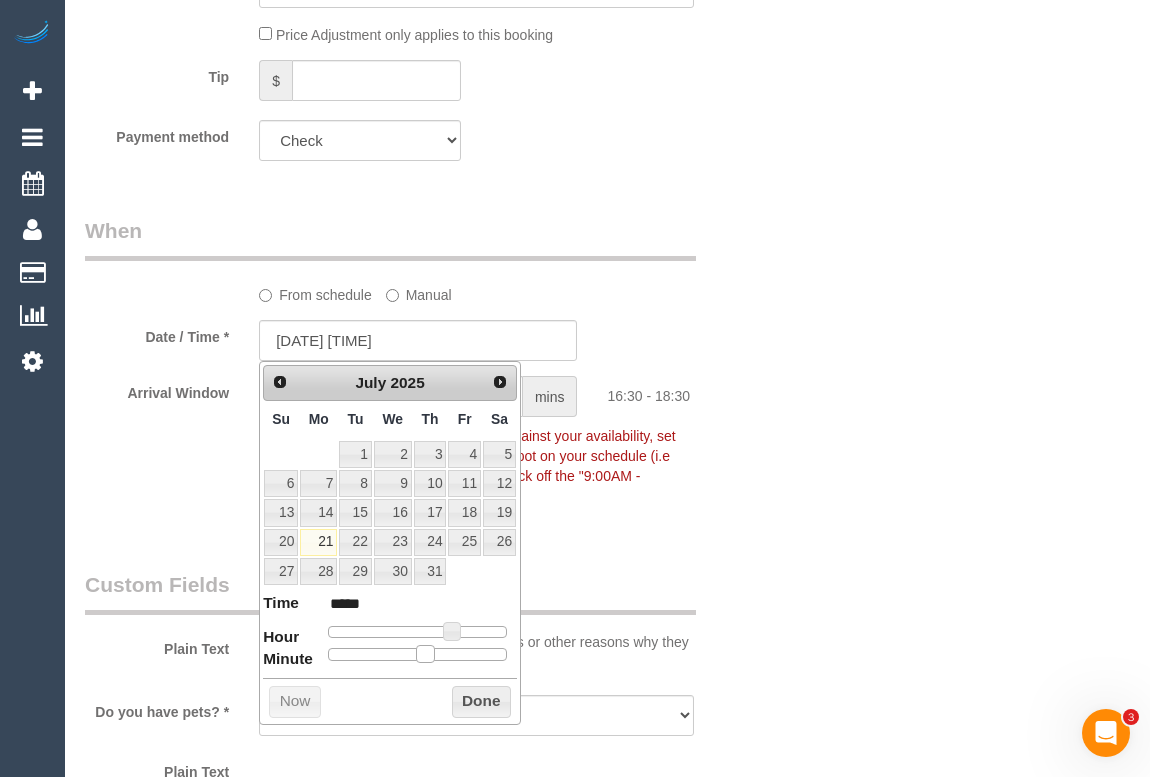 drag, startPoint x: 331, startPoint y: 653, endPoint x: 428, endPoint y: 650, distance: 97.04638 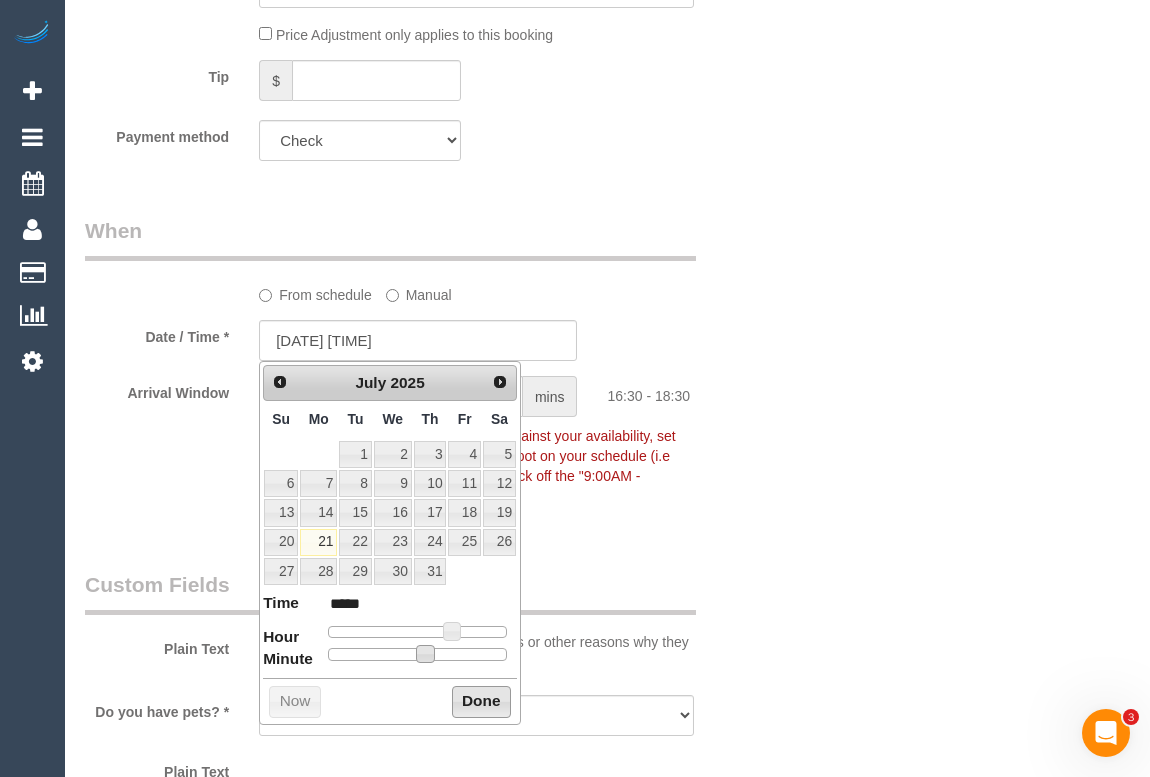 click on "Done" at bounding box center [481, 702] 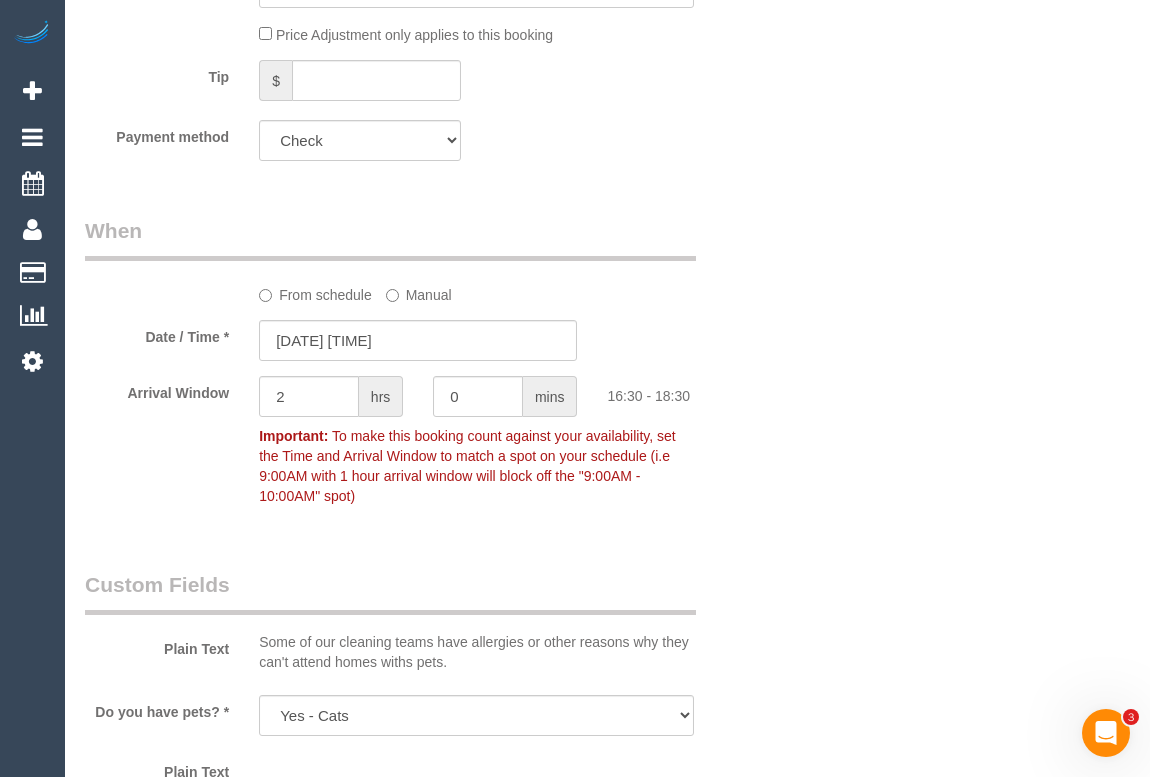 click on "Who
Email*
maysam_asafiri@hotmail.com
Name *
Maysam Asafiri
One Good Day
new customer
INVOICE
NDIS
Where
Address*
1522/199 William street
Melbourne
ACT
NSW
NT
QLD
SA
TAS
VIC
WA
3000
Location
Office City East (North) East (South) Inner East Inner North (East) Inner North (West) Inner South East Inner West North (East) North (West) Outer East Outer North (East) Outer North (West) Outer South East Outer West South East (East) South East (West)" at bounding box center (607, 495) 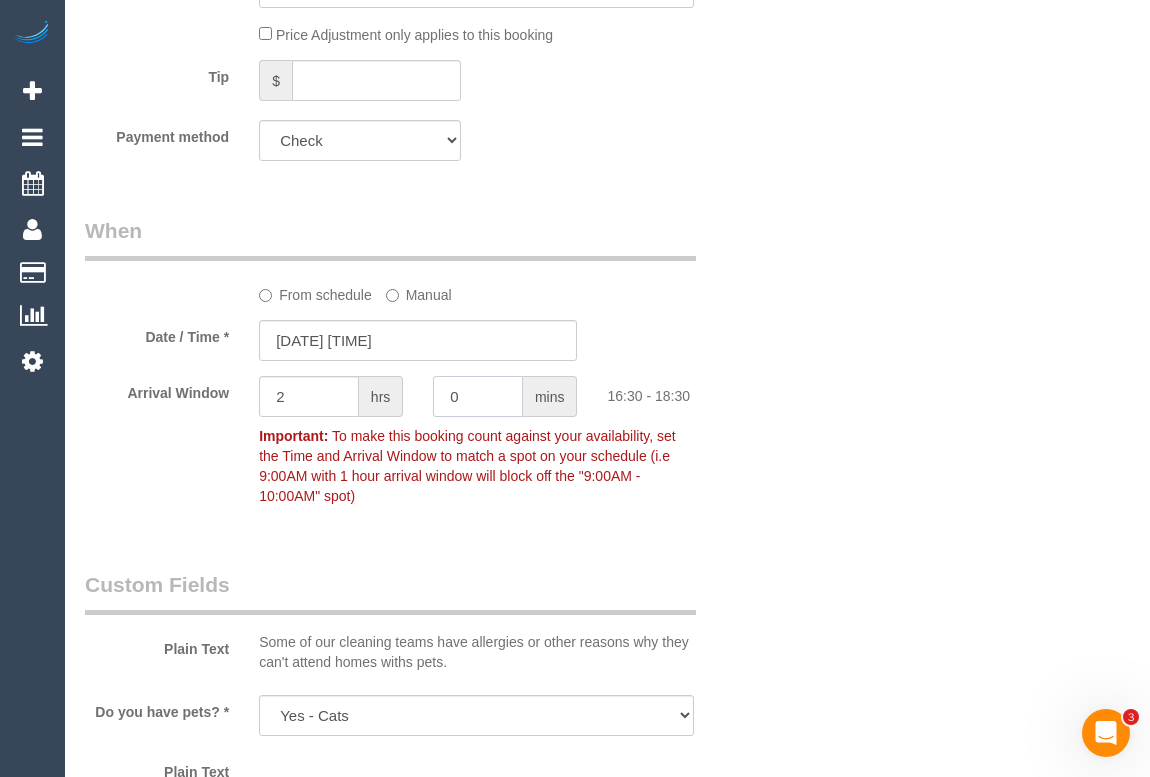 drag, startPoint x: 463, startPoint y: 398, endPoint x: 439, endPoint y: 398, distance: 24 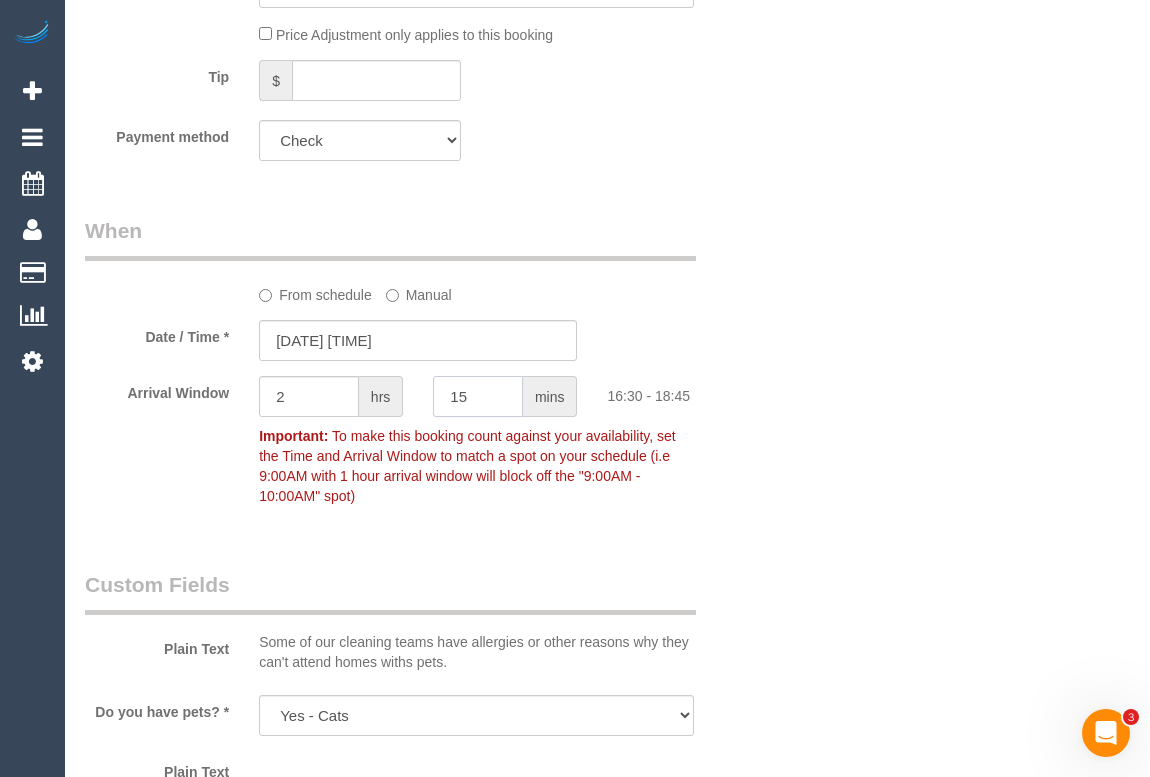 type on "15" 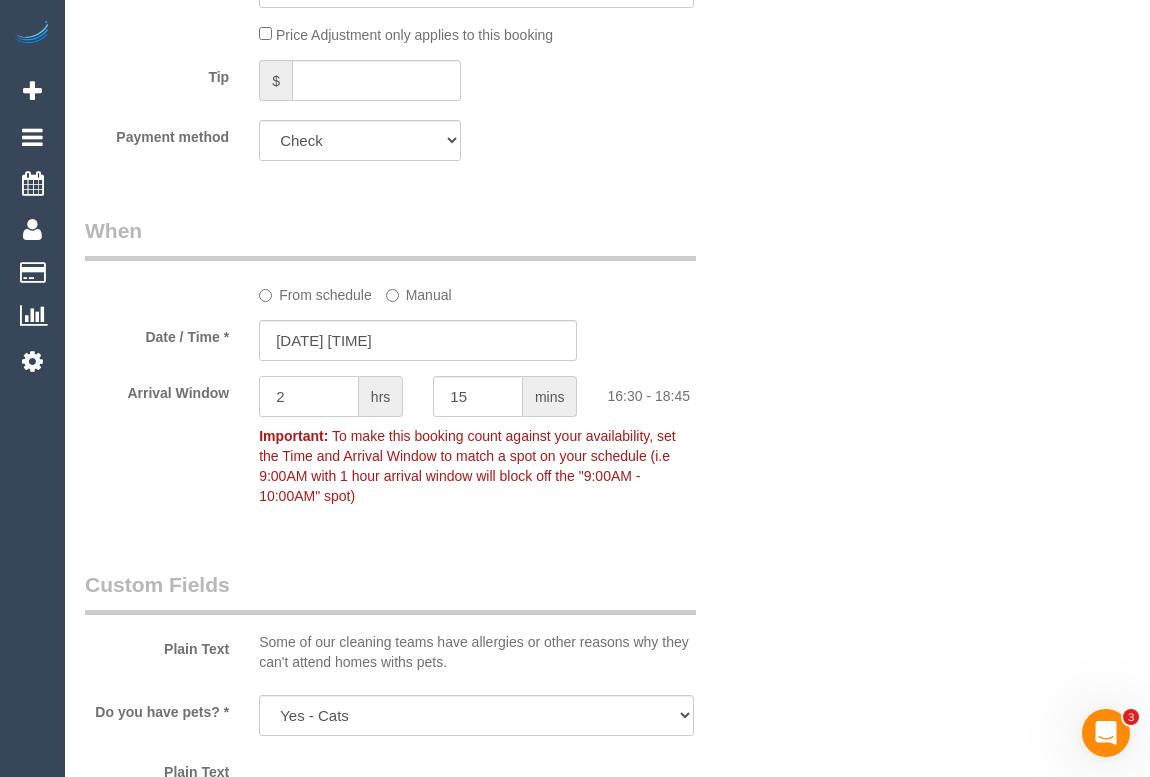 drag, startPoint x: 296, startPoint y: 392, endPoint x: 260, endPoint y: 399, distance: 36.67424 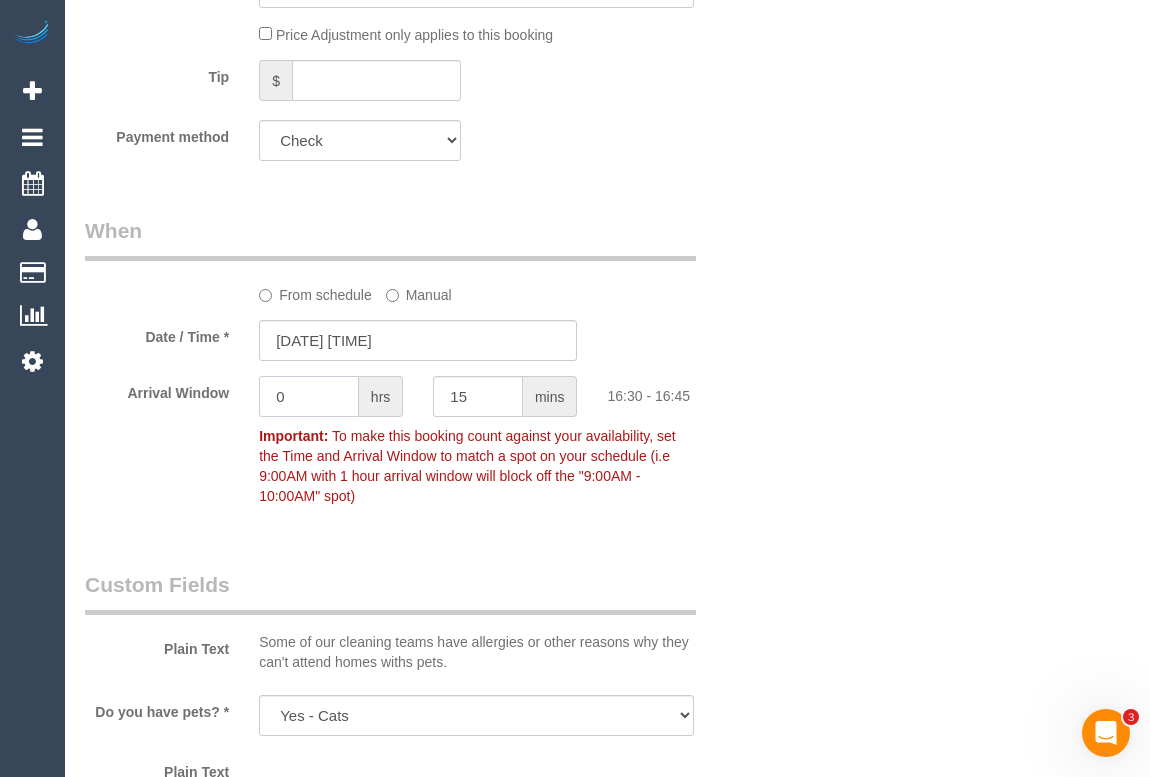type on "0" 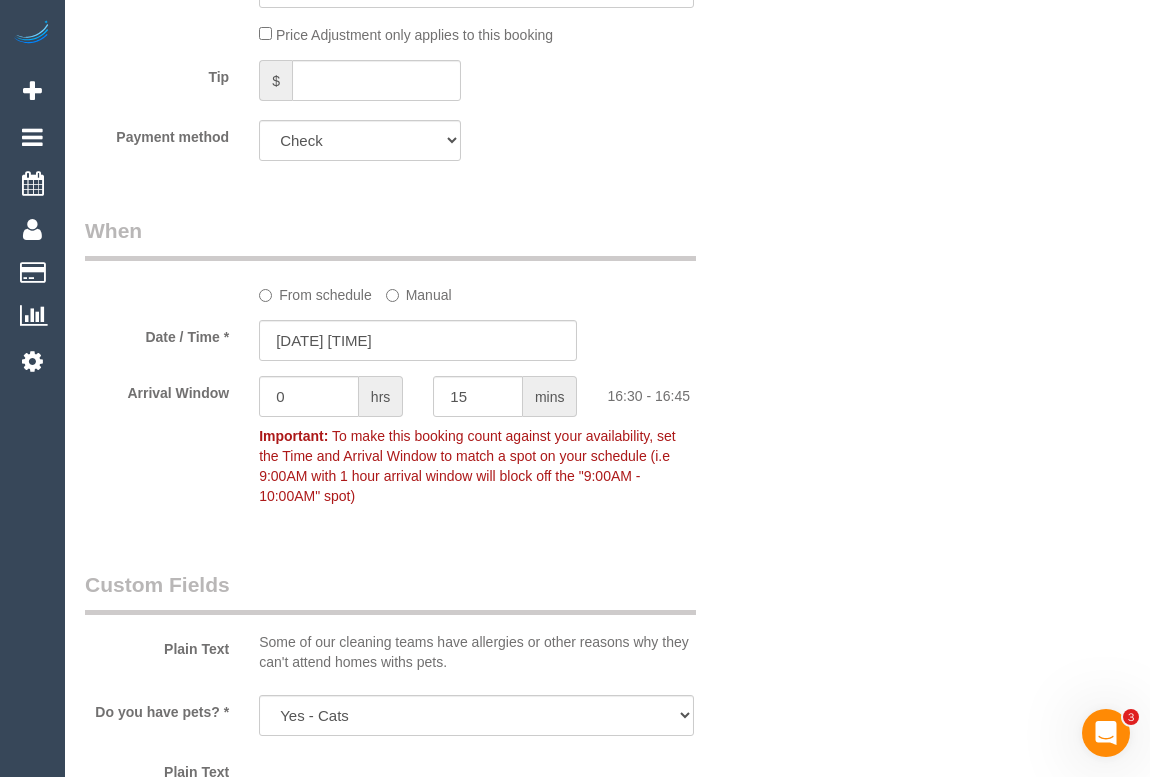 click on "16:30 - 16:45" 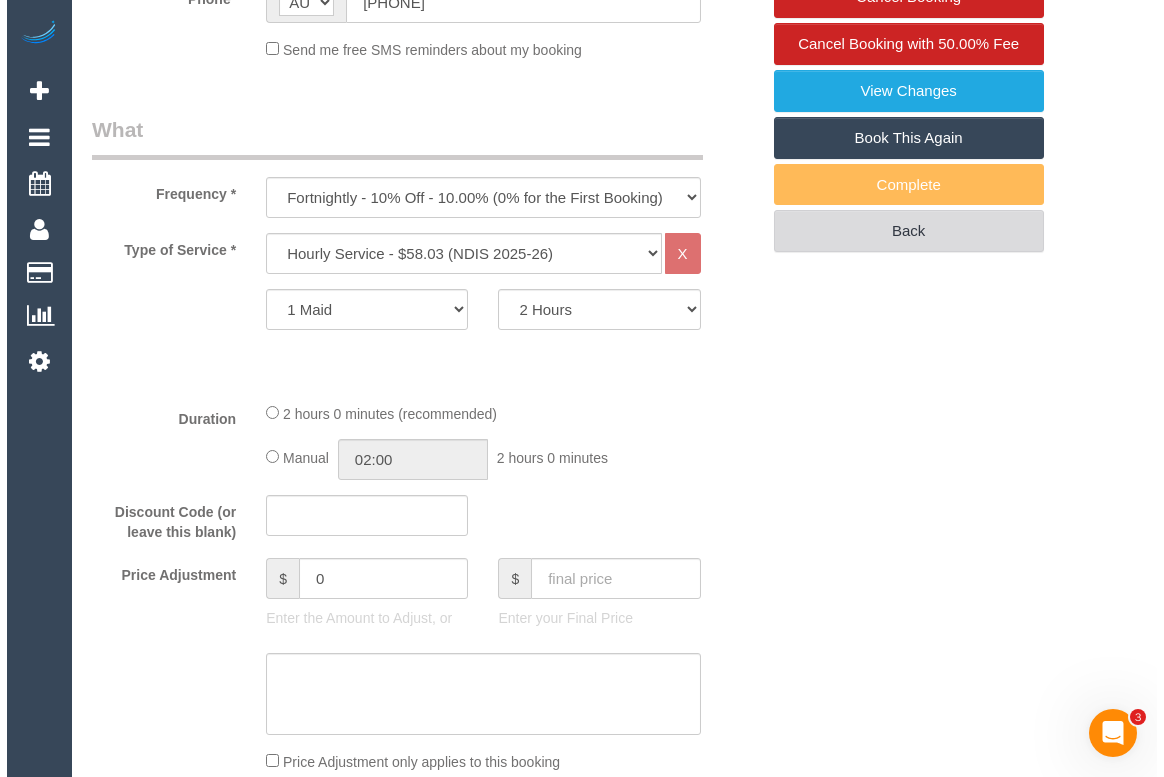 scroll, scrollTop: 244, scrollLeft: 0, axis: vertical 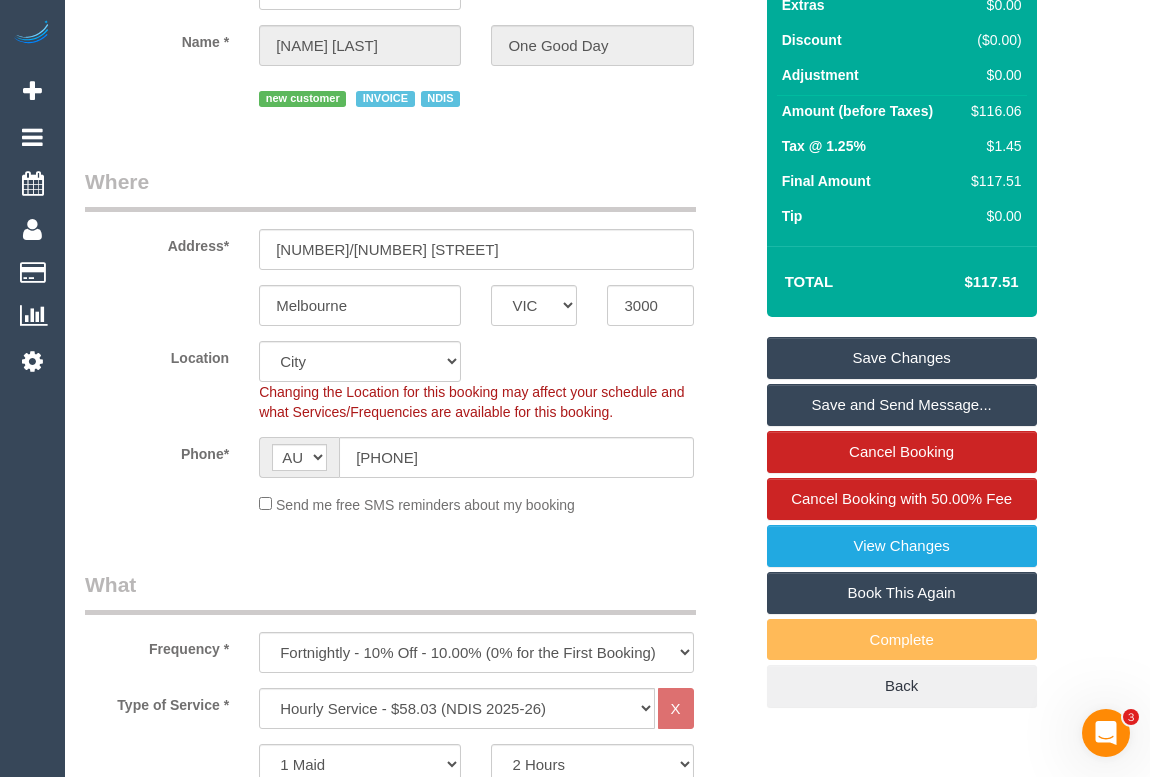 click on "Save Changes" at bounding box center (902, 358) 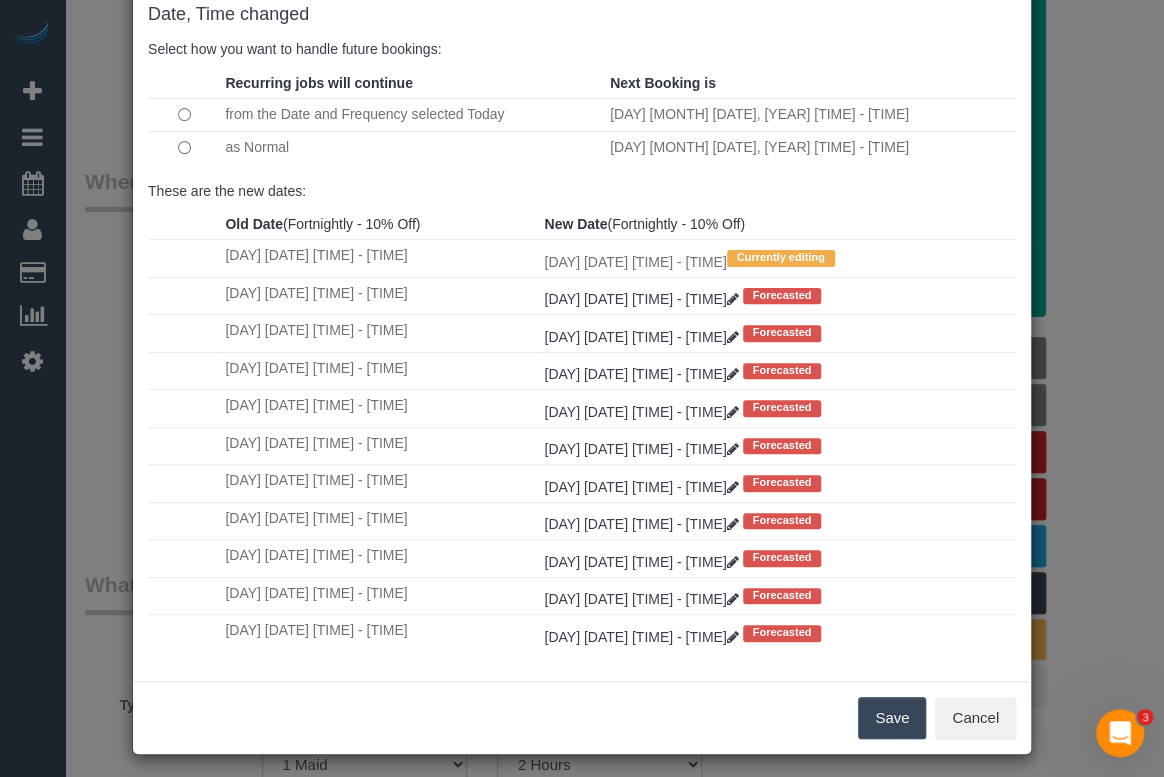 scroll, scrollTop: 118, scrollLeft: 0, axis: vertical 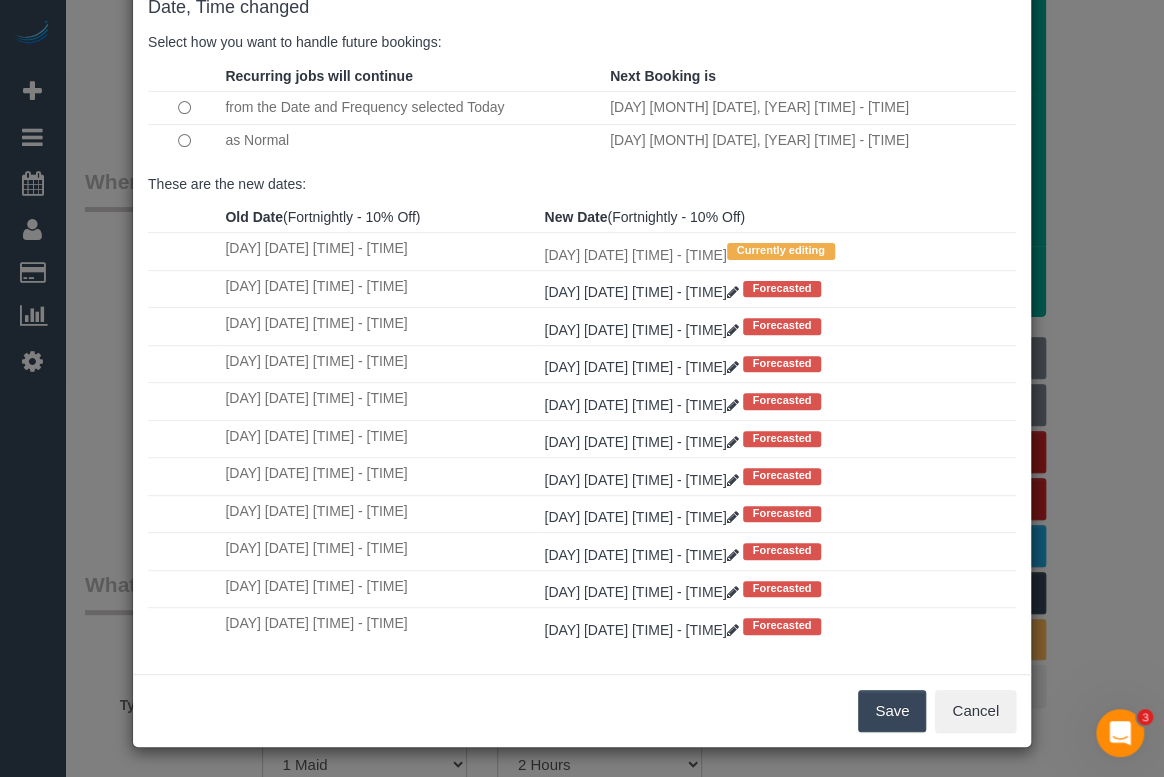 click on "as Normal" at bounding box center (412, 140) 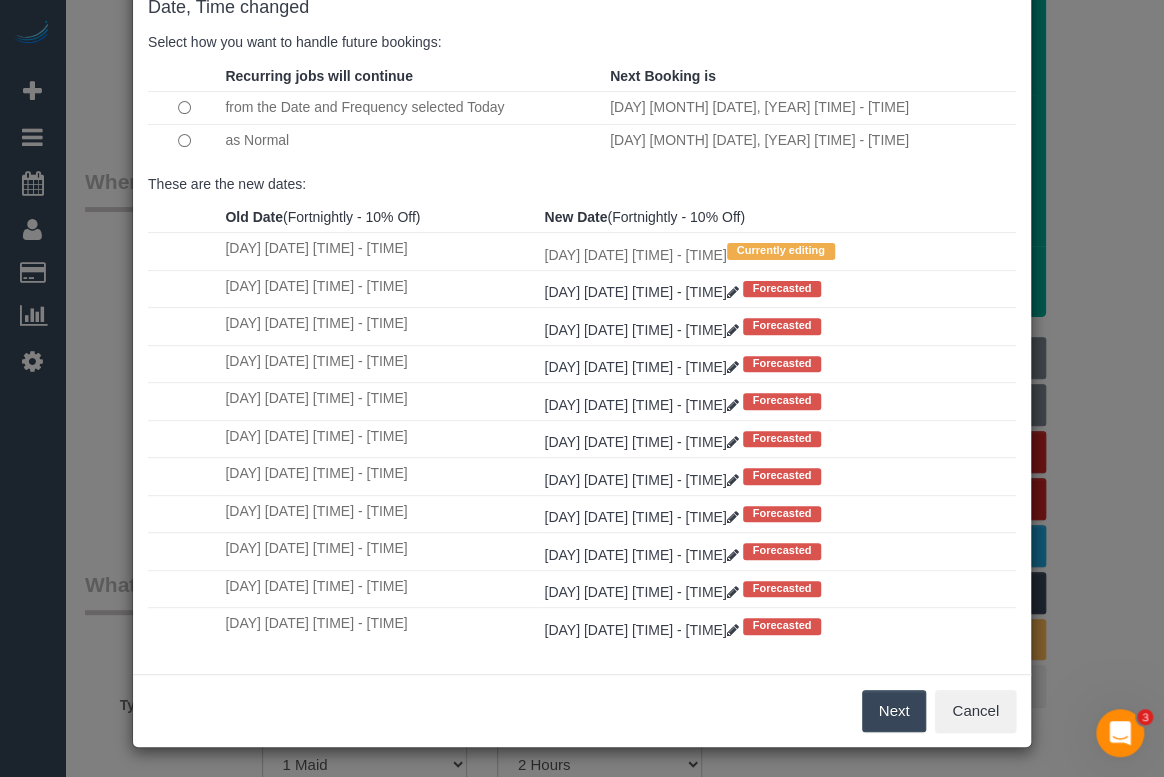 click on "Next" at bounding box center [894, 711] 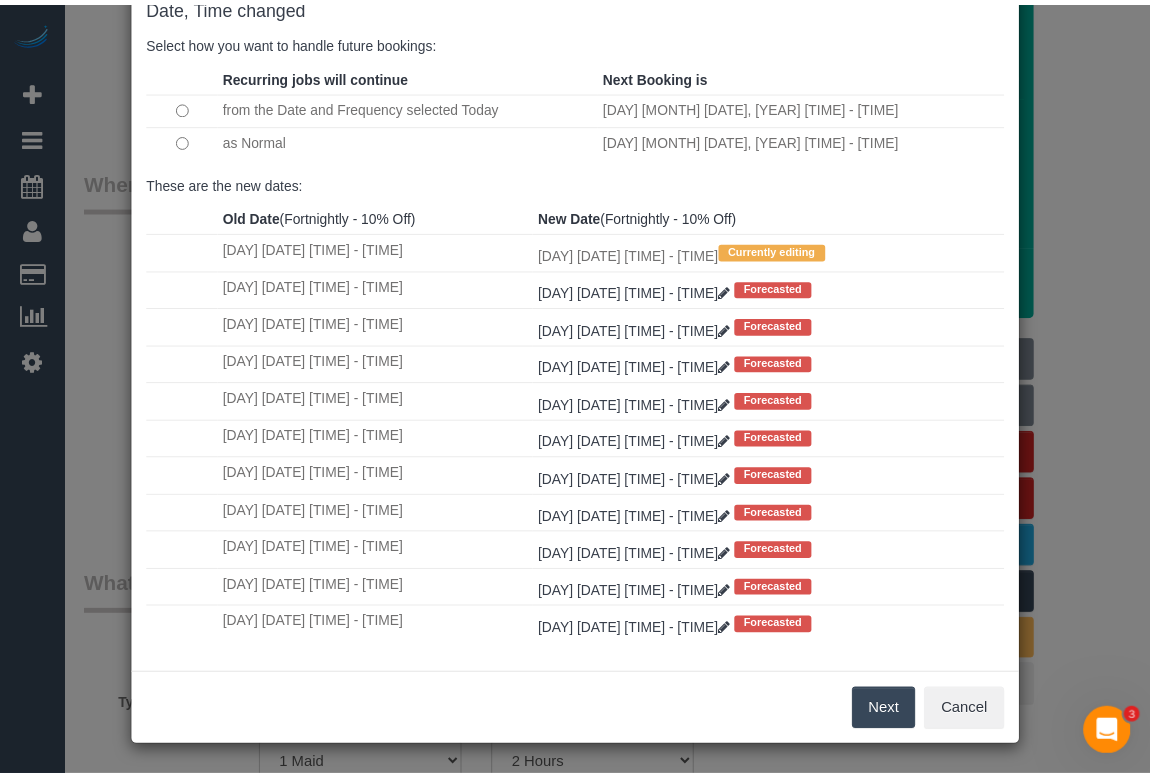 scroll, scrollTop: 0, scrollLeft: 0, axis: both 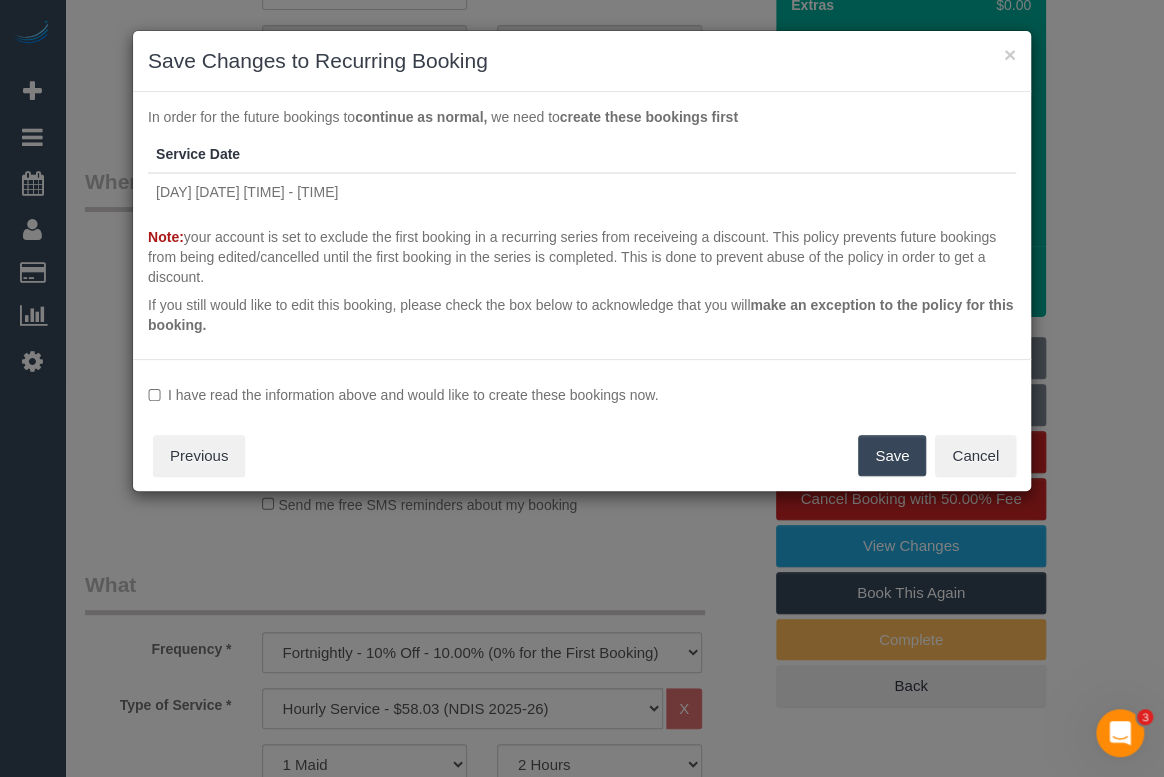click on "Save" at bounding box center [892, 456] 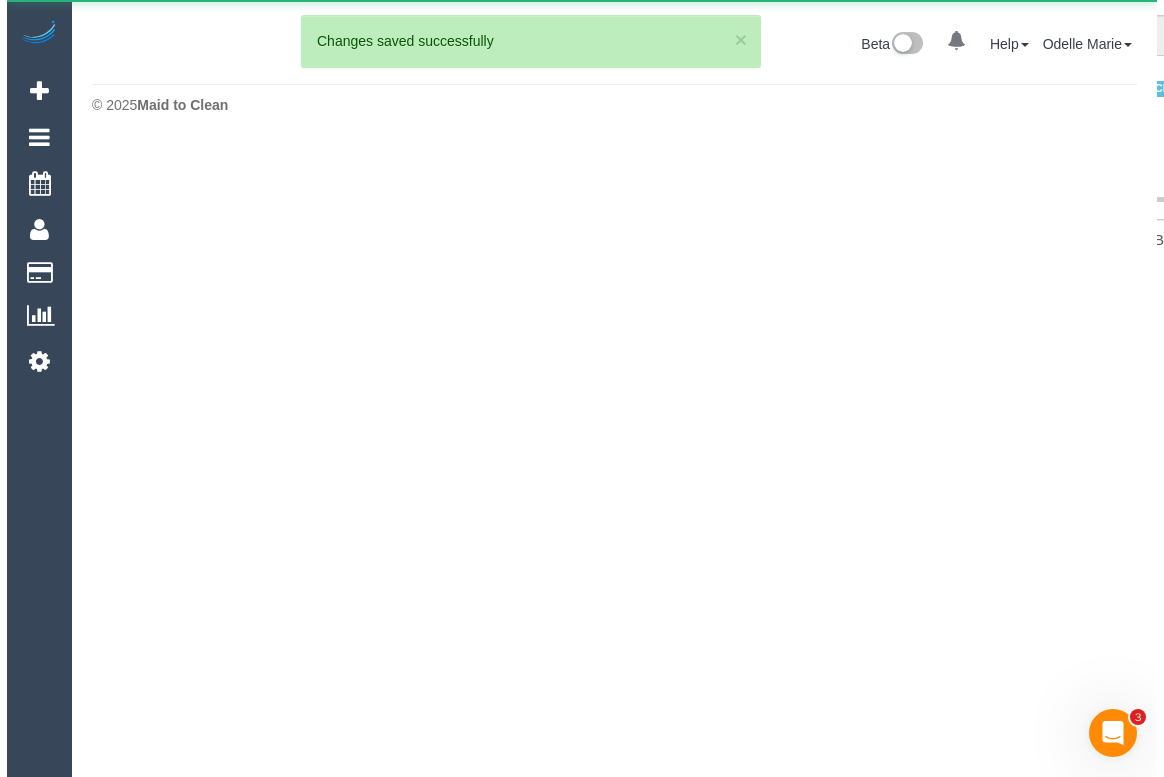 scroll, scrollTop: 0, scrollLeft: 0, axis: both 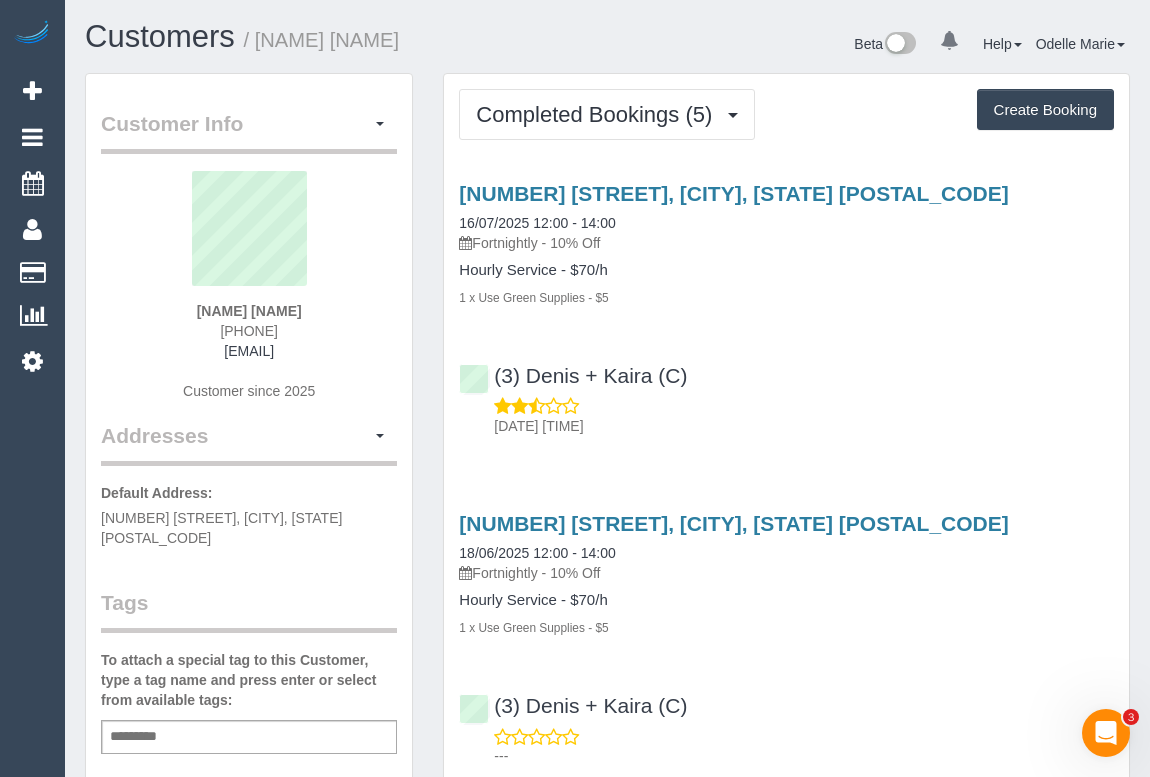 click on "(3) [NAME] + [NAME] (C)
[DATE] [TIME]" at bounding box center [786, 392] 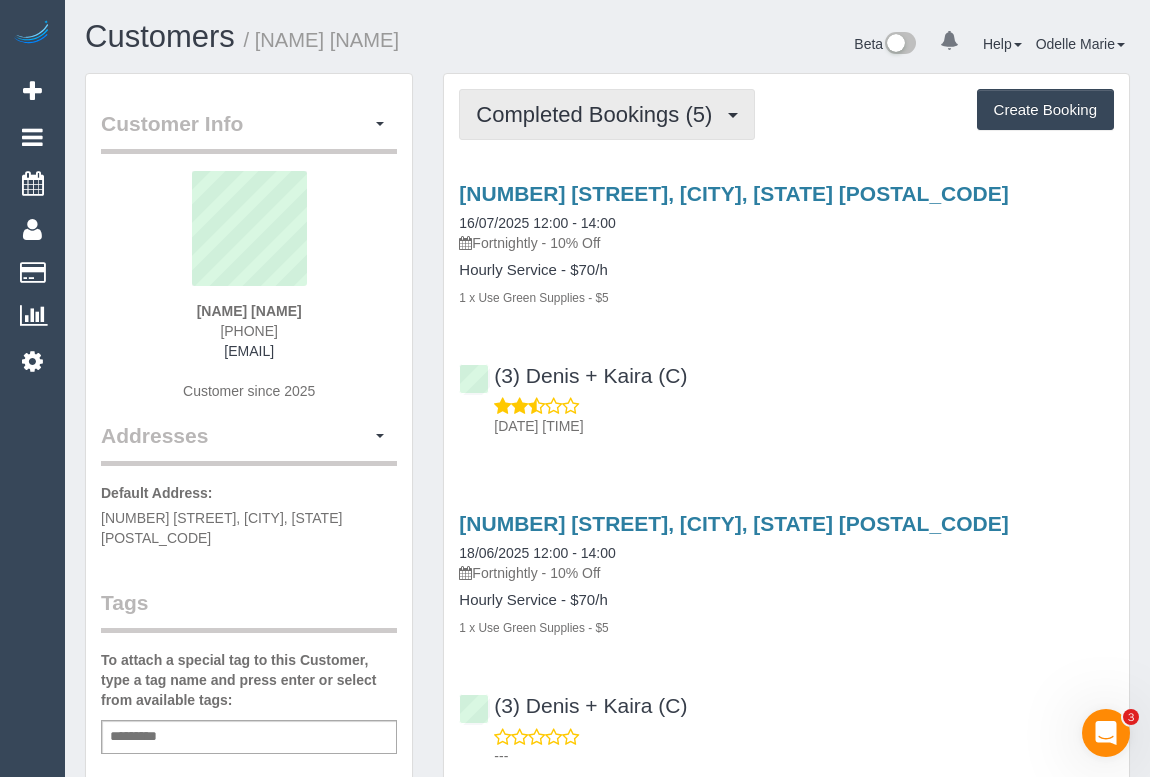 click on "Completed Bookings (5)" at bounding box center (599, 114) 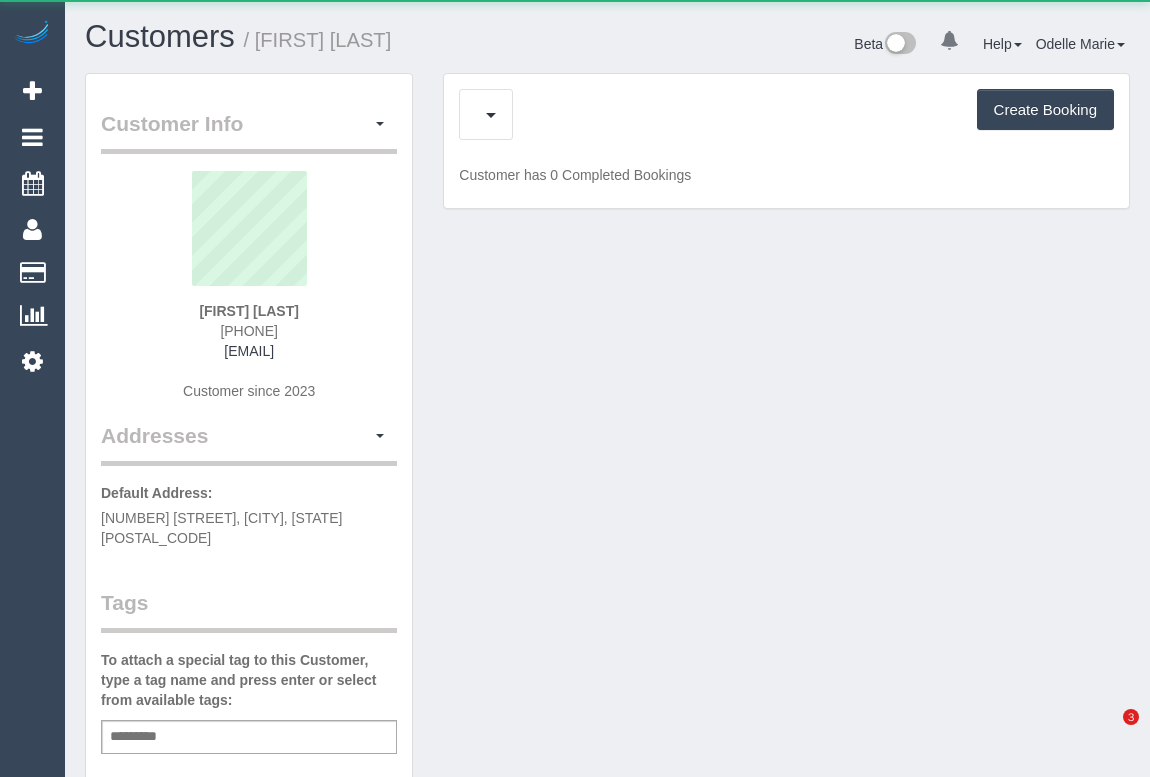 scroll, scrollTop: 0, scrollLeft: 0, axis: both 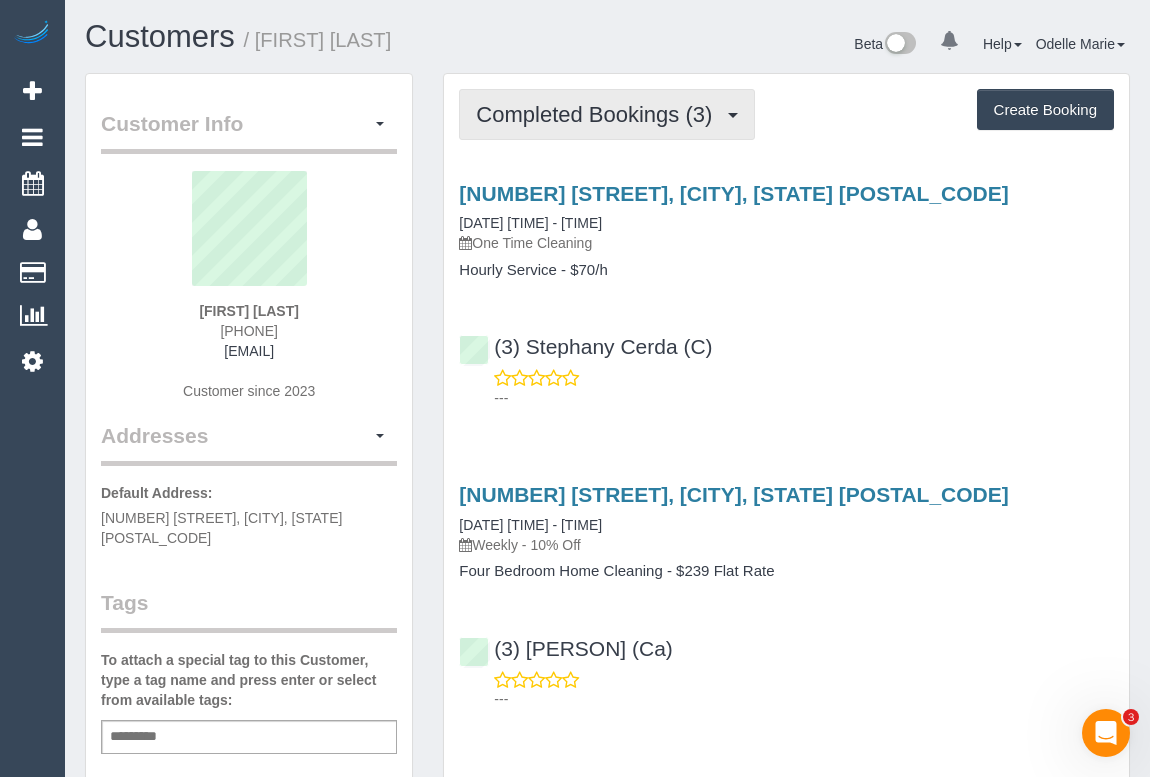click on "Completed Bookings (3)" at bounding box center (607, 114) 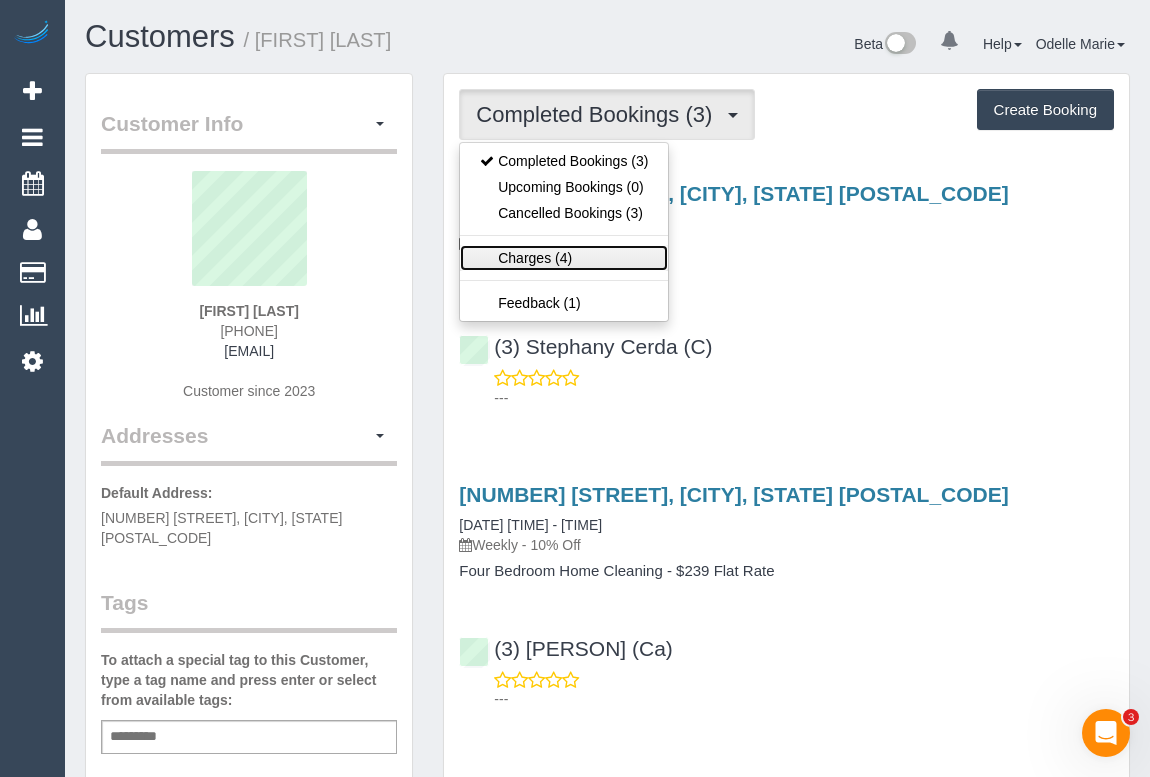 click on "Charges (4)" at bounding box center (564, 258) 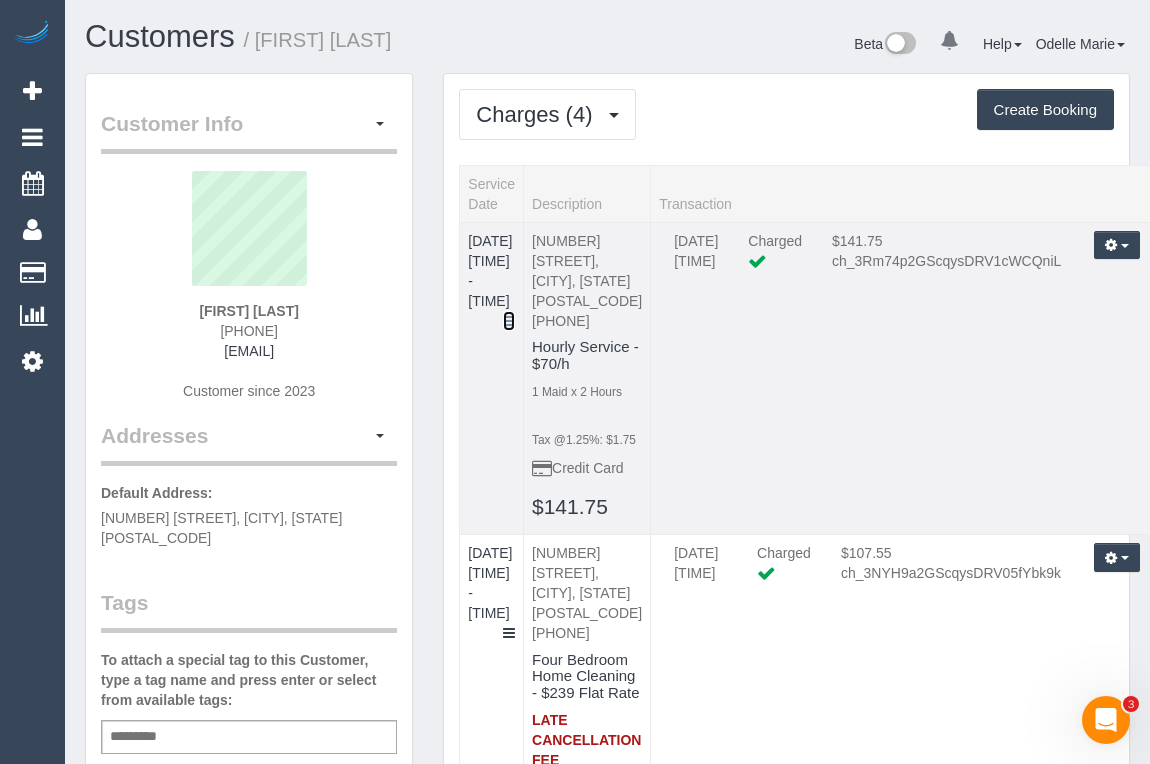 click at bounding box center (509, 321) 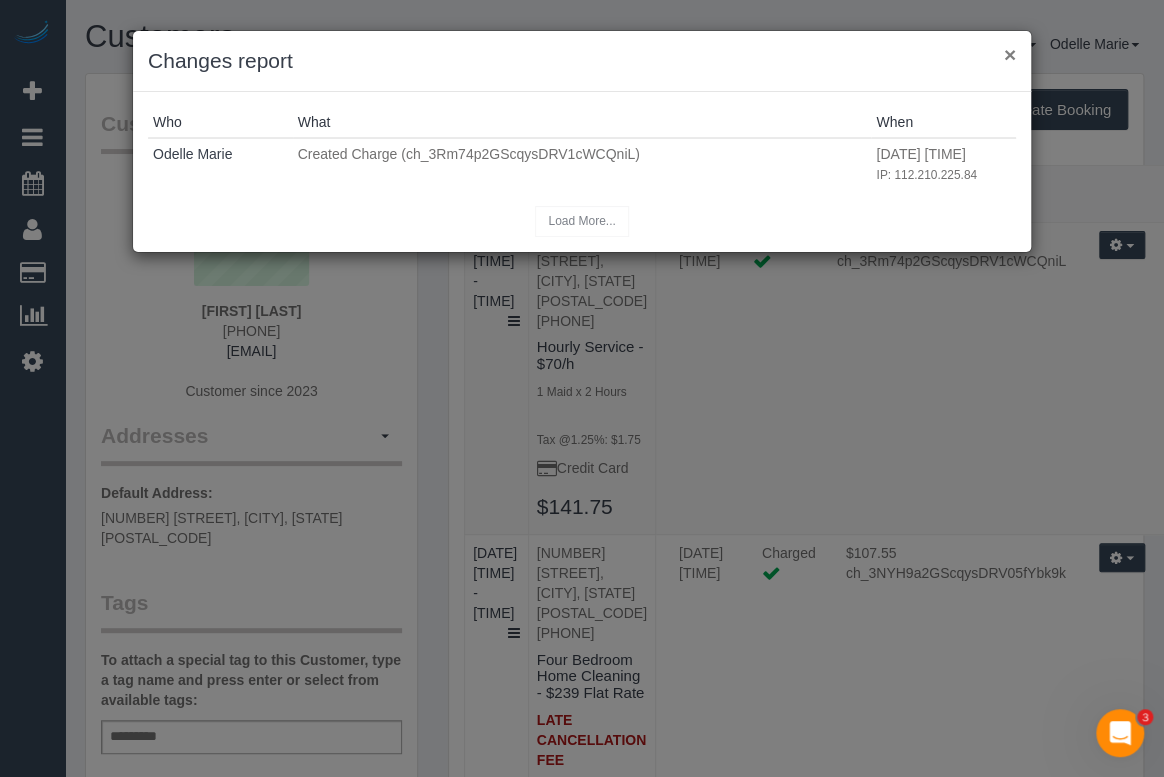 click on "×" at bounding box center [1010, 54] 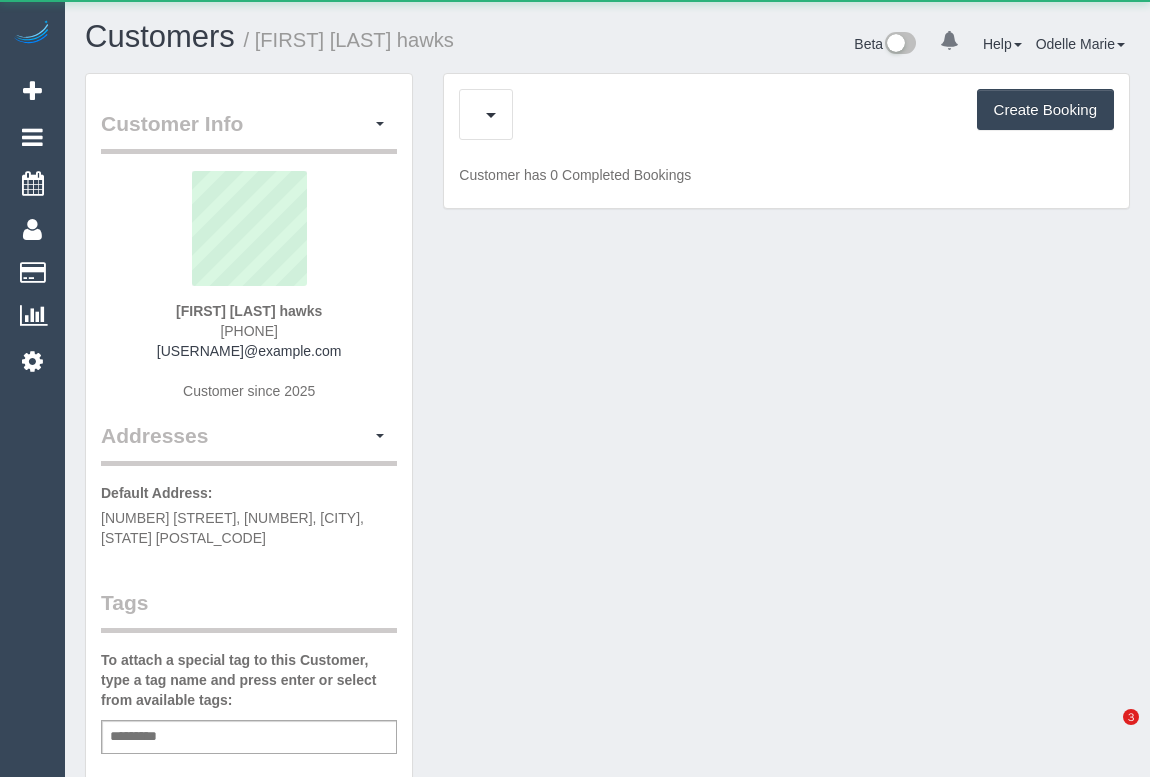 scroll, scrollTop: 0, scrollLeft: 0, axis: both 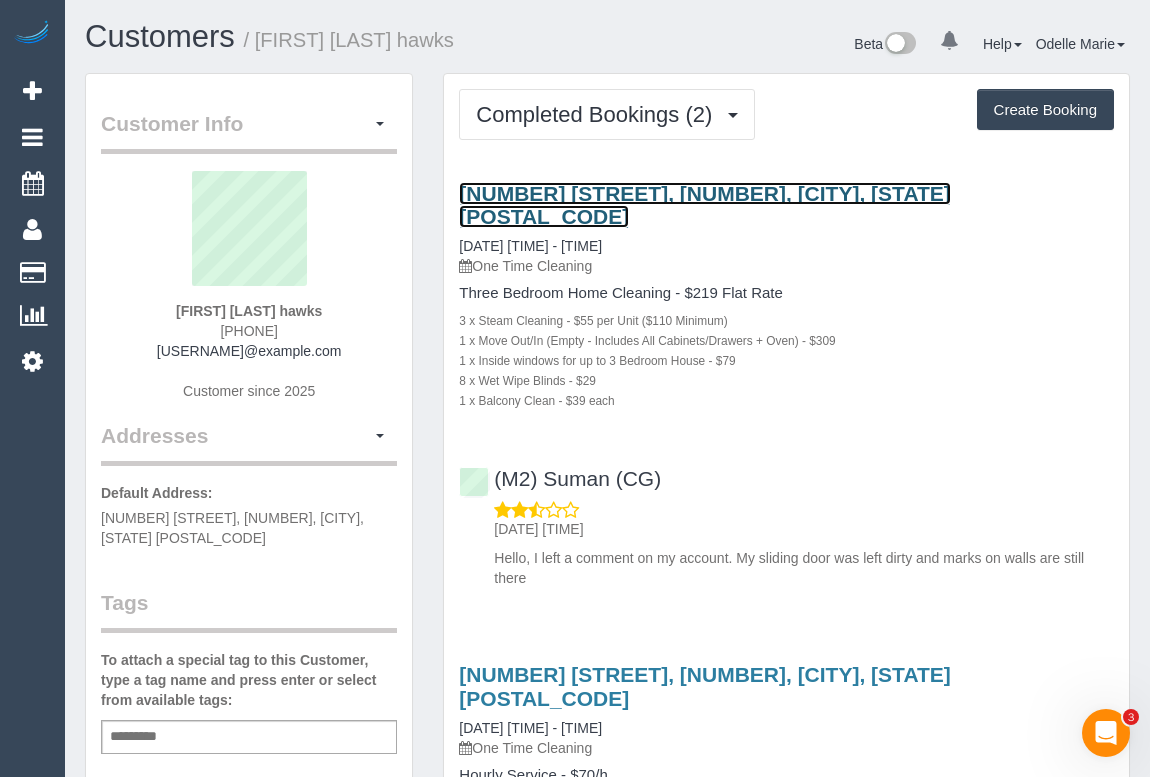 click on "[NUMBER] [STREET], [NUMBER], [CITY], [STATE] [POSTAL_CODE]" at bounding box center (705, 205) 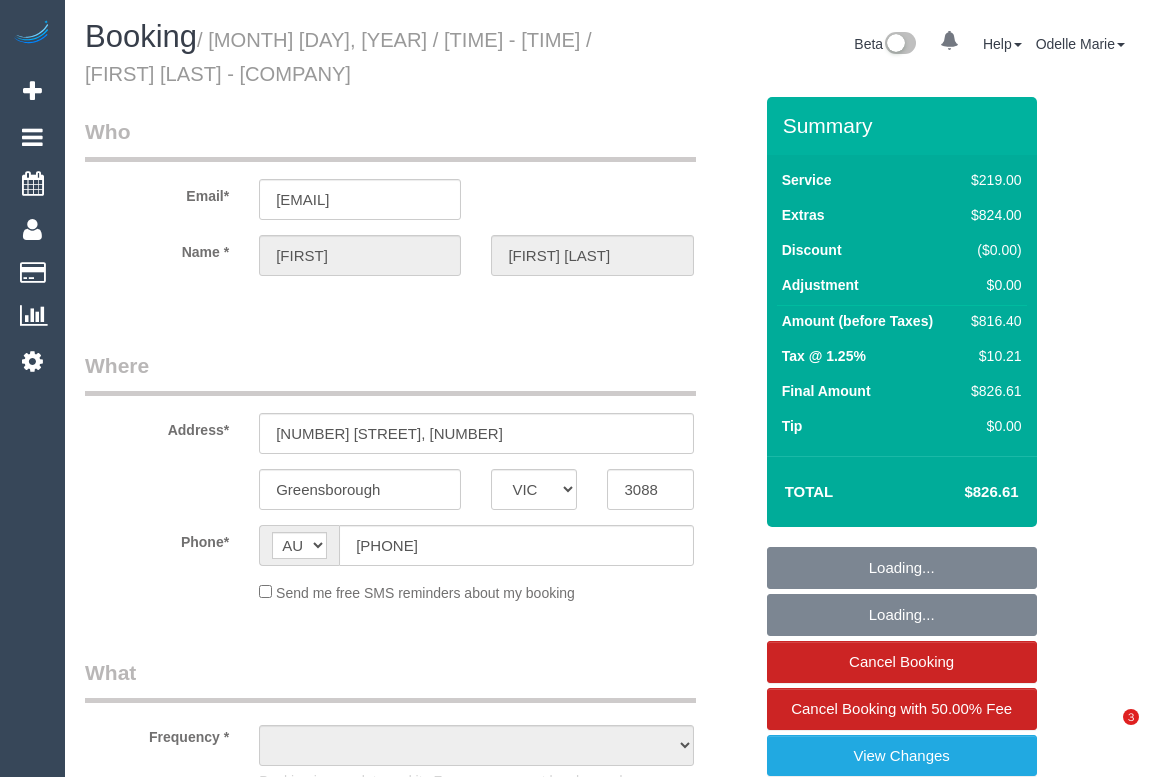 select on "VIC" 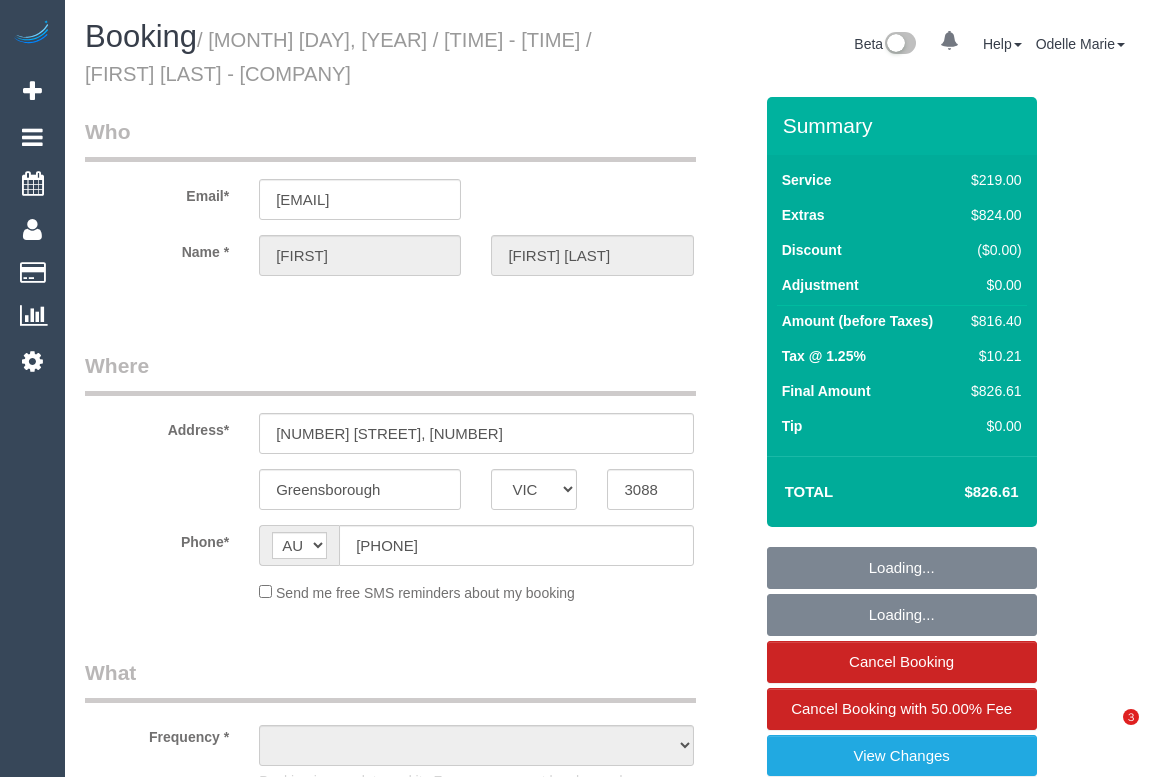 scroll, scrollTop: 0, scrollLeft: 0, axis: both 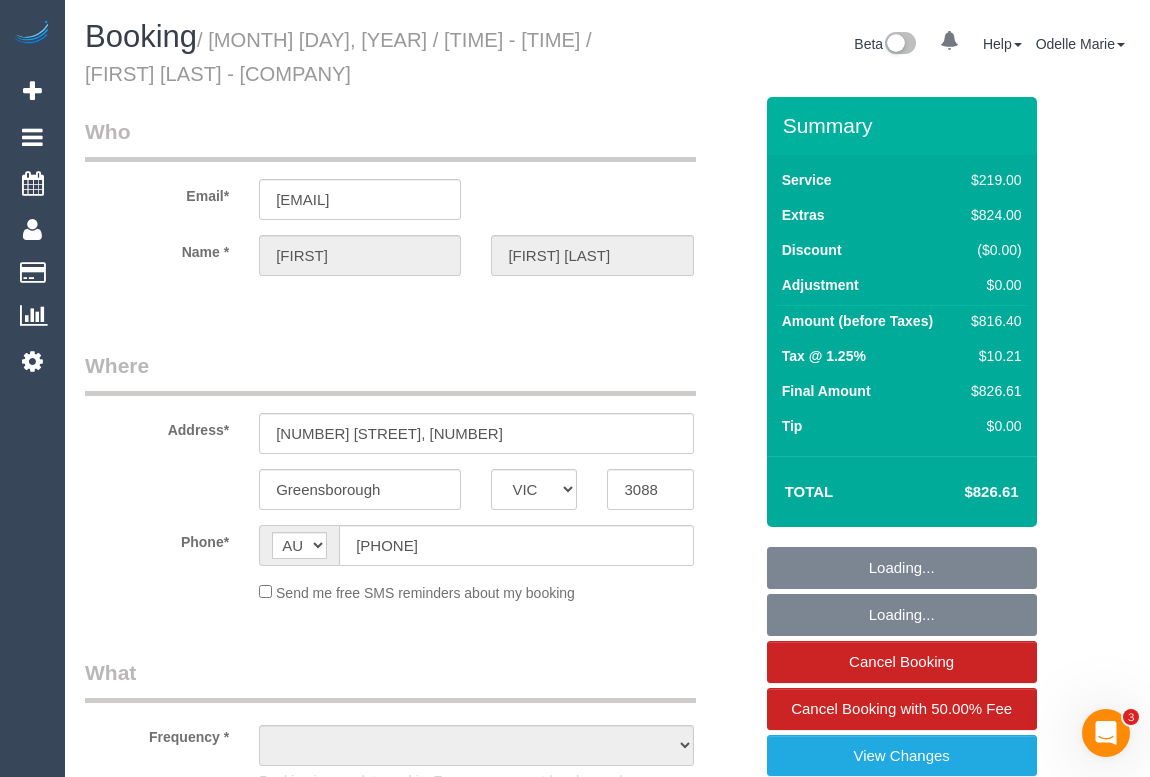 select on "string:stripe-pm_1Qxwvx2GScqysDRVgUxvde6z" 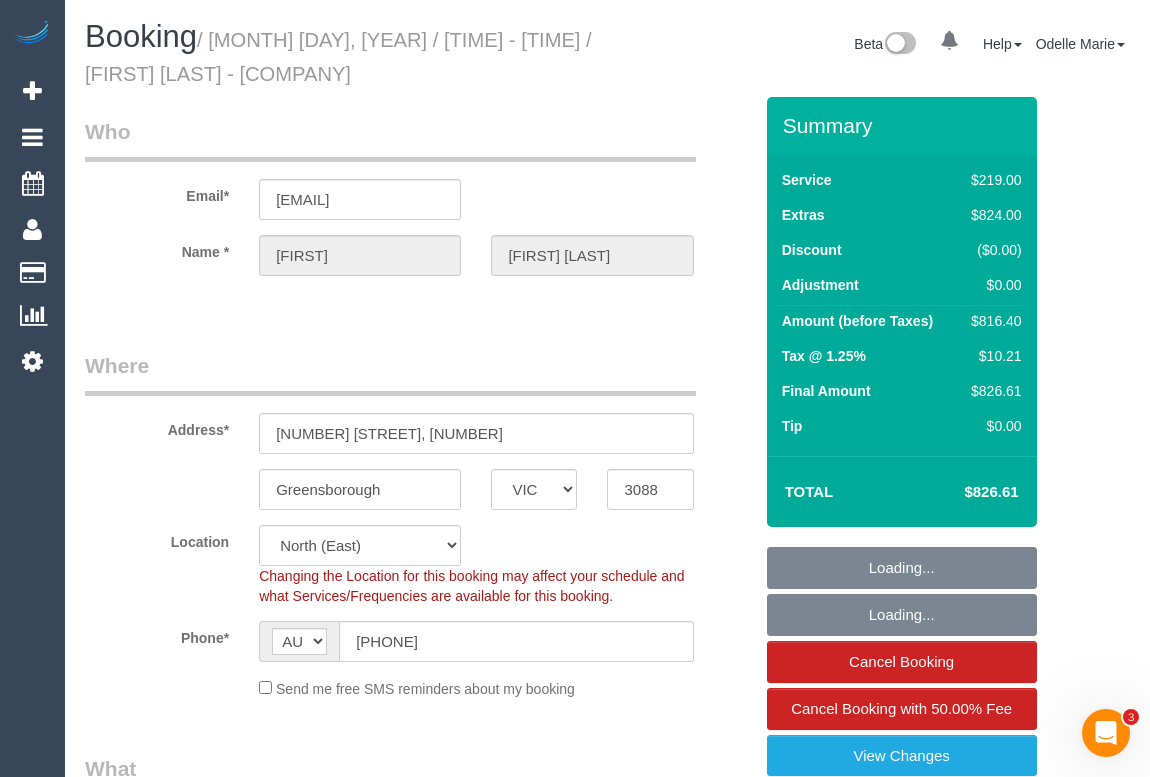 select on "object:1557" 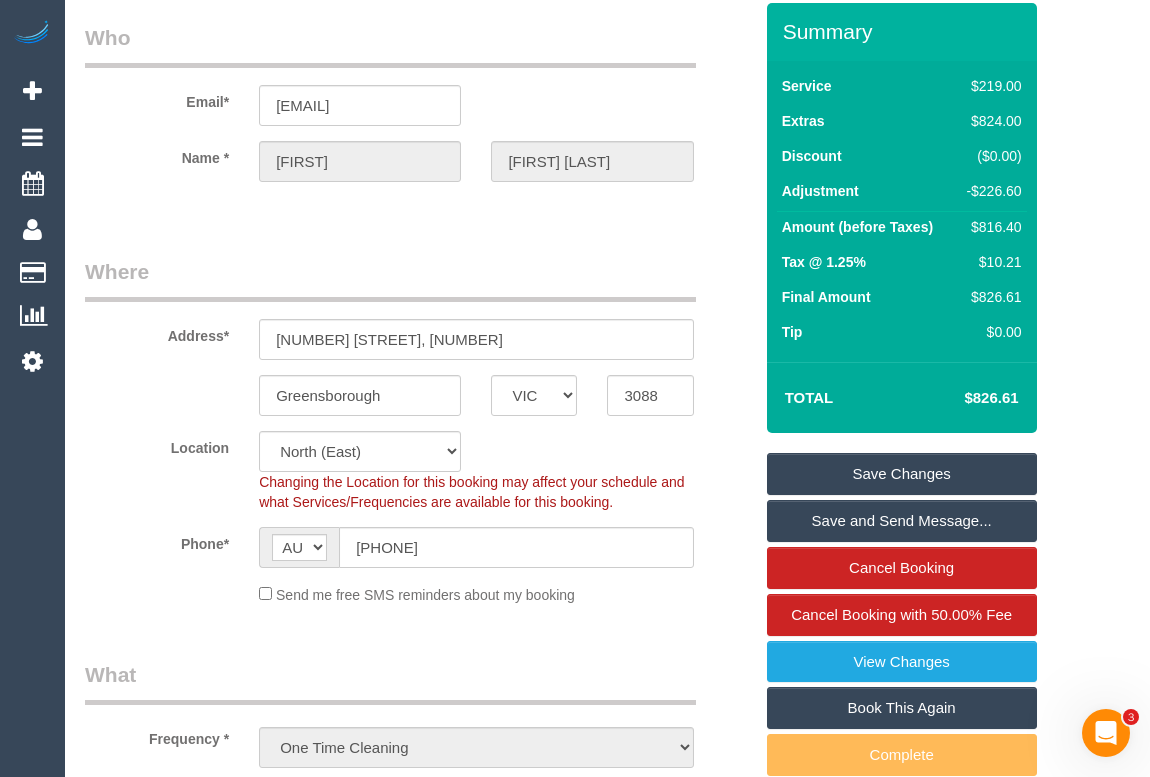 scroll, scrollTop: 0, scrollLeft: 0, axis: both 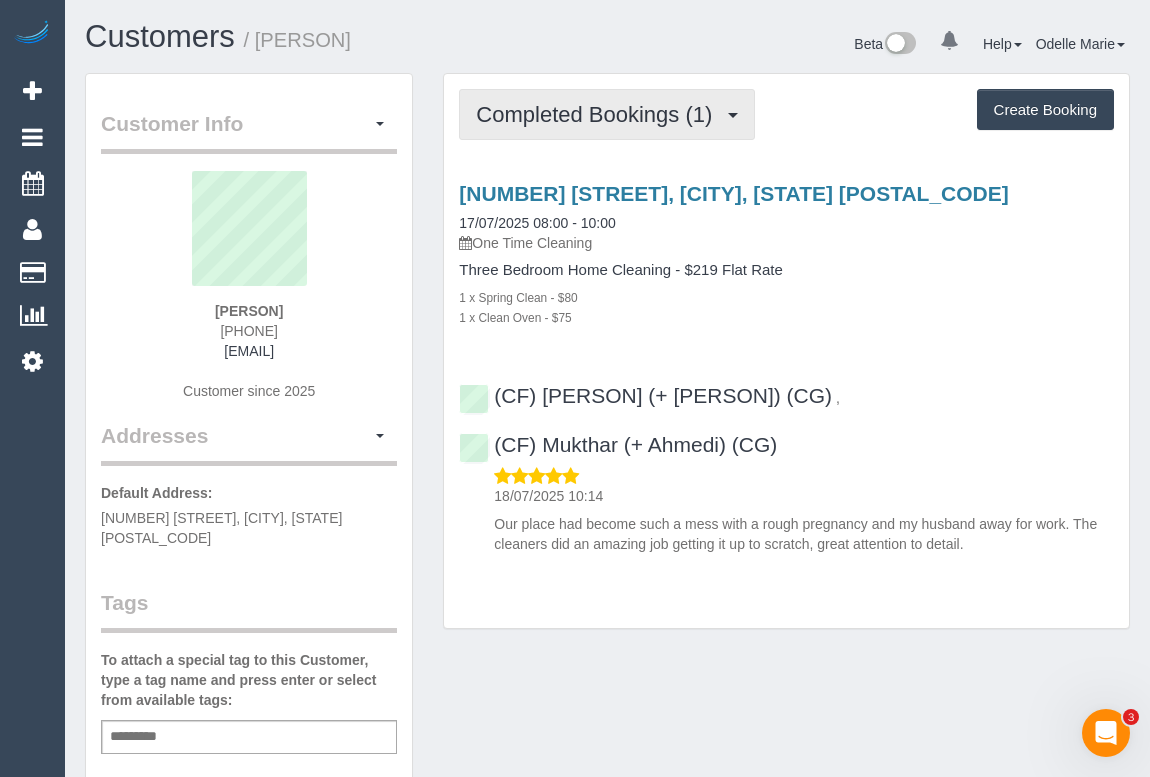 click on "Completed Bookings (1)" at bounding box center (599, 114) 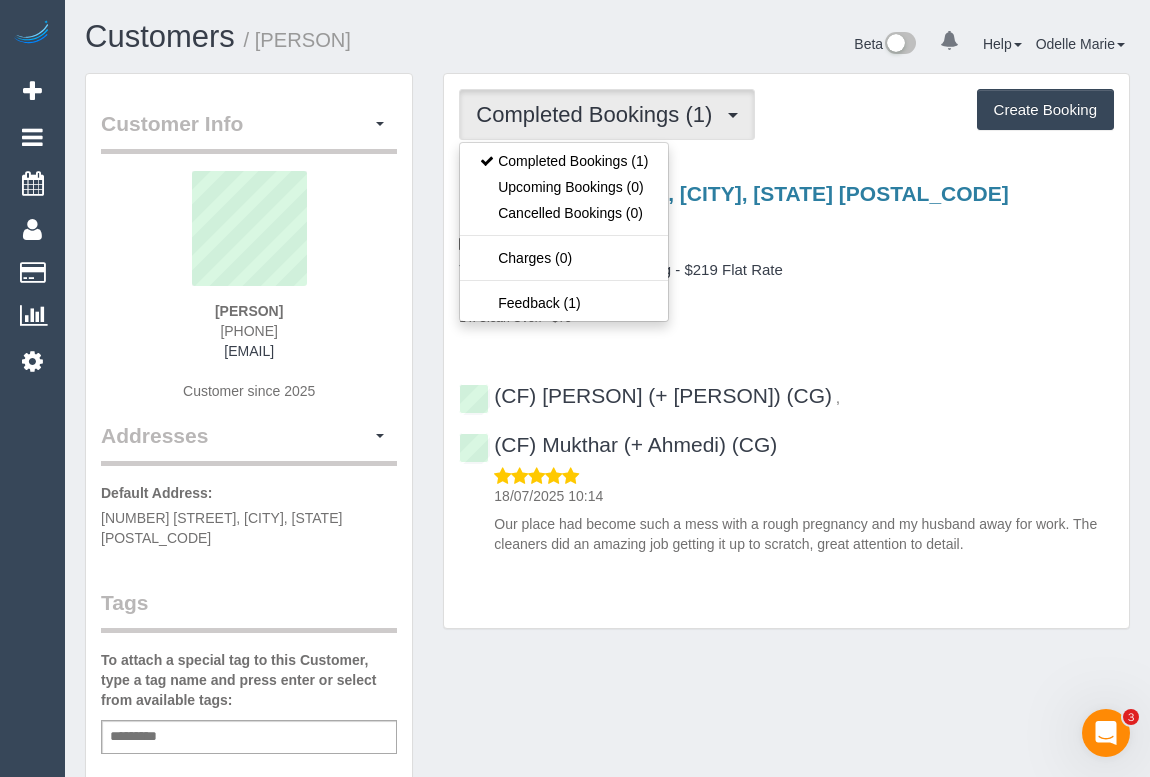 click on "[NUMBER] [STREET], [CITY], [STATE] [POSTAL_CODE]
[DATE] [TIME] - [TIME]
One Time Cleaning
Three Bedroom Home Cleaning - $219 Flat Rate
1 x Spring Clean - $80
1 x Clean Oven  - $75
(CF) [PERSON] (+ [PERSON]) (CG)
,
(CF) [PERSON] (+ [PERSON]) (CG)
[DATE] [TIME]" at bounding box center [786, 364] 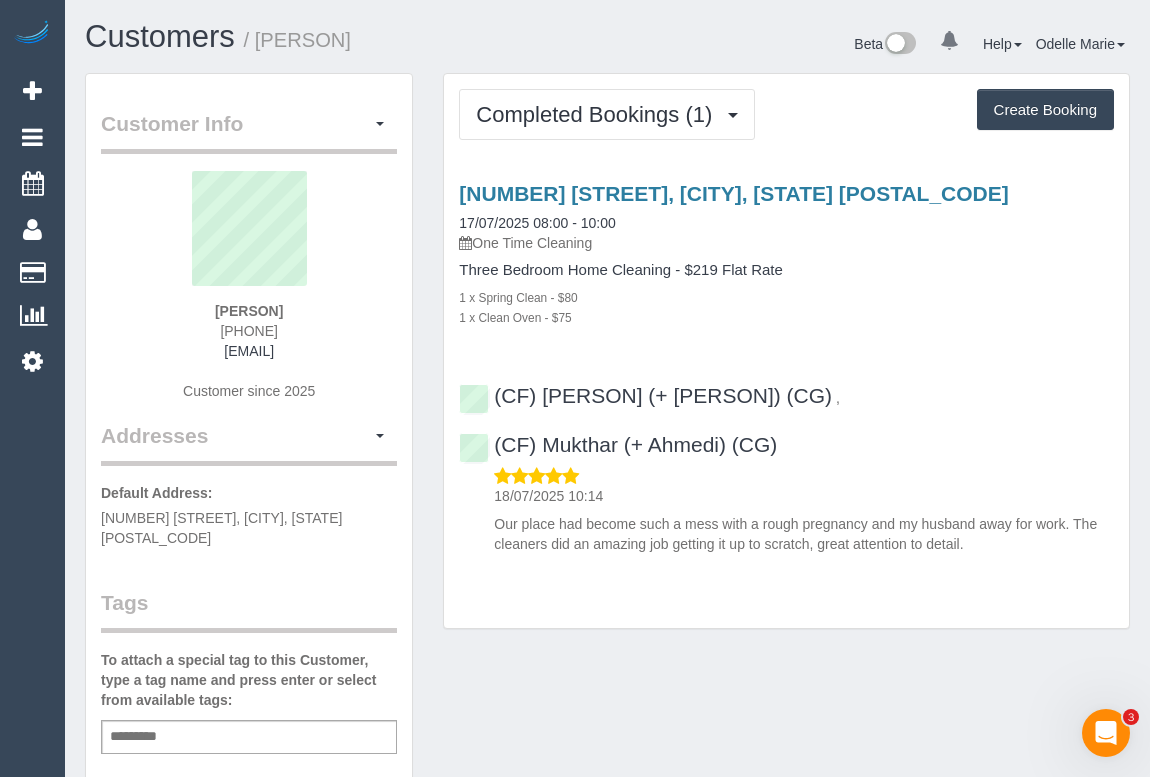 drag, startPoint x: 161, startPoint y: 350, endPoint x: 351, endPoint y: 350, distance: 190 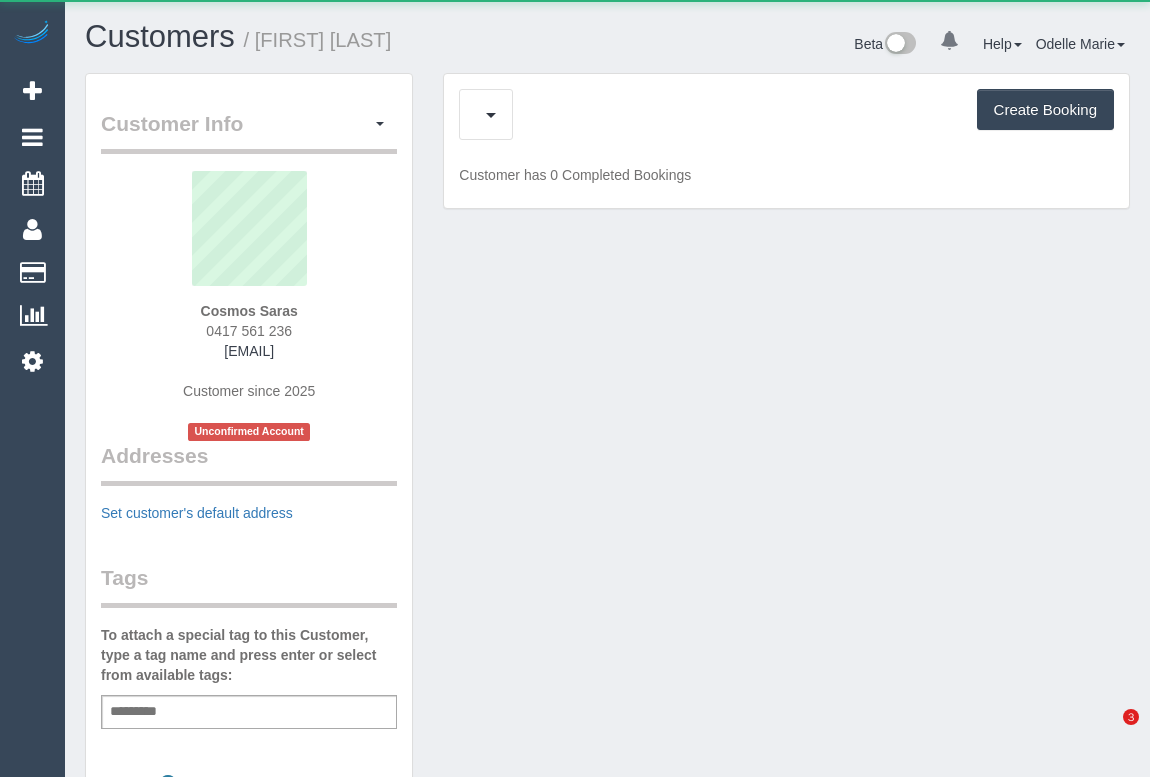 scroll, scrollTop: 0, scrollLeft: 0, axis: both 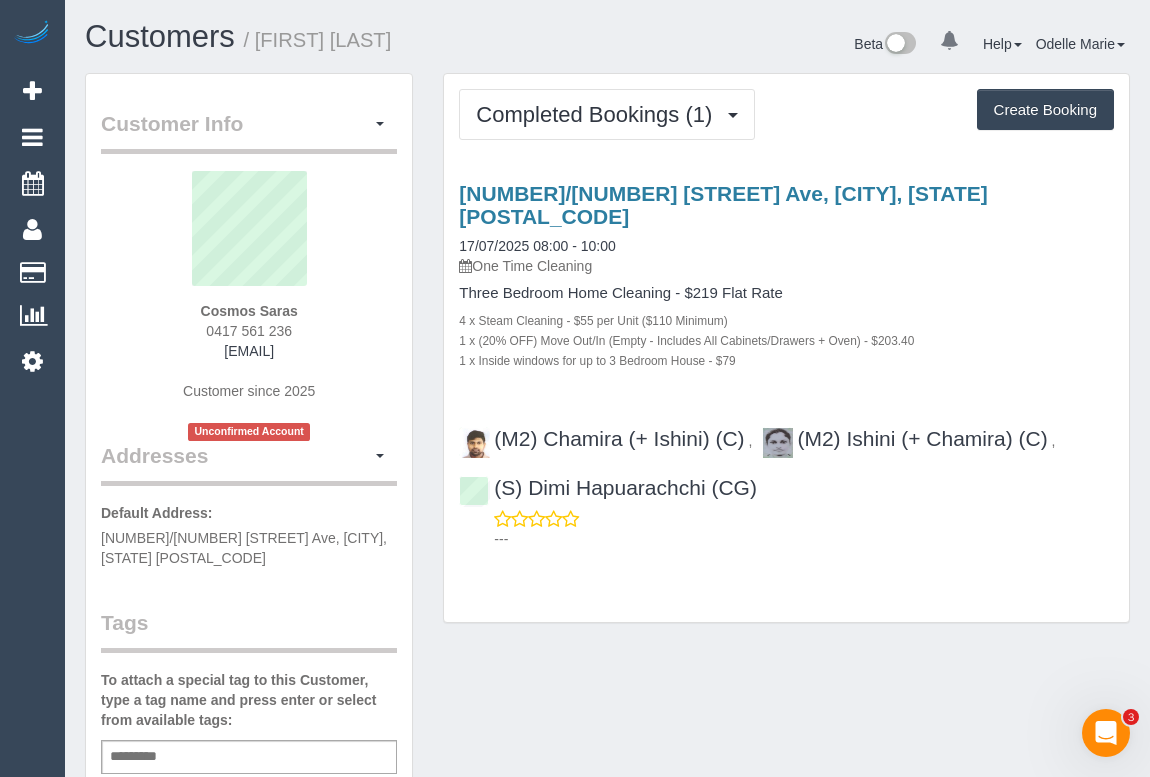drag, startPoint x: 154, startPoint y: 352, endPoint x: 341, endPoint y: 354, distance: 187.0107 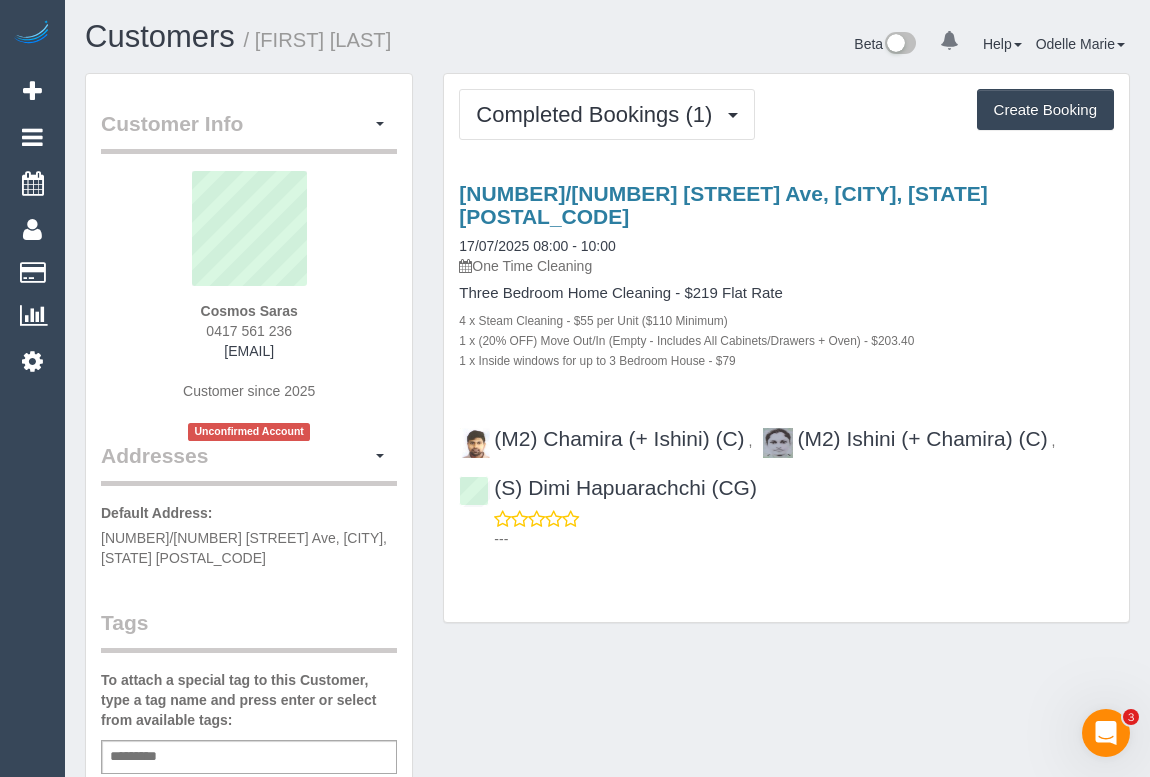 click on "Add a tag" at bounding box center (249, 757) 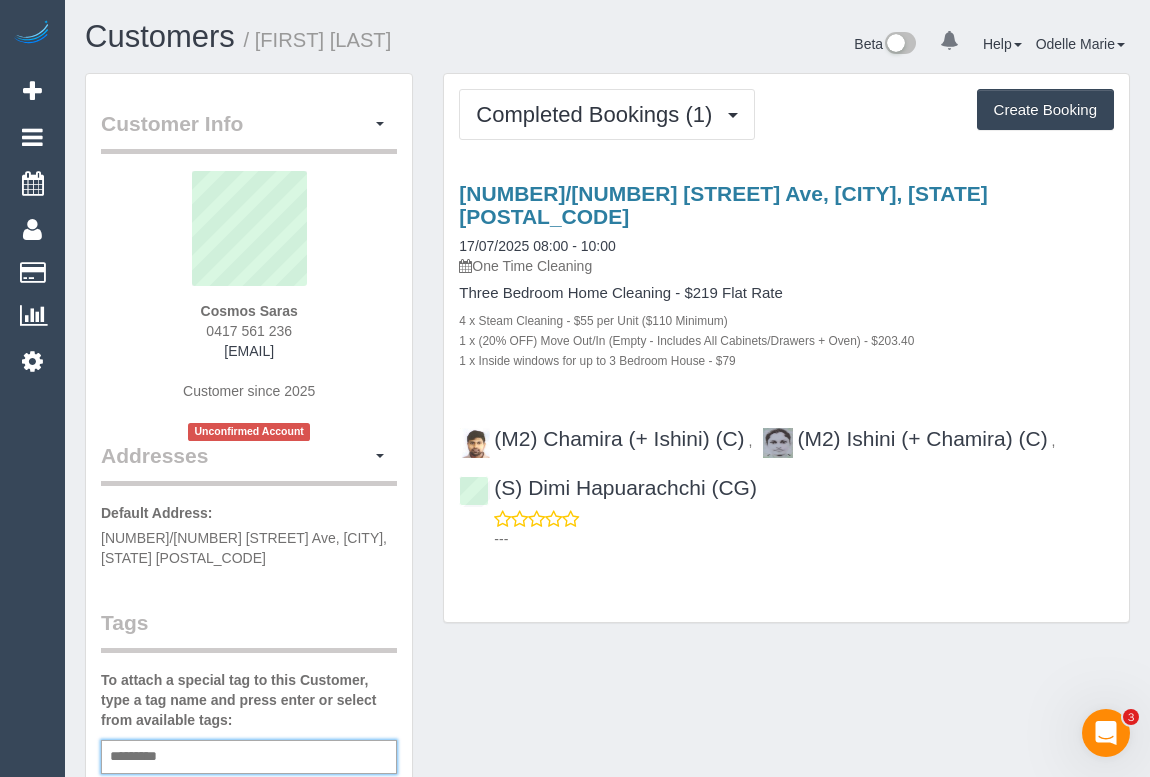 click on "Add a tag" at bounding box center (249, 757) 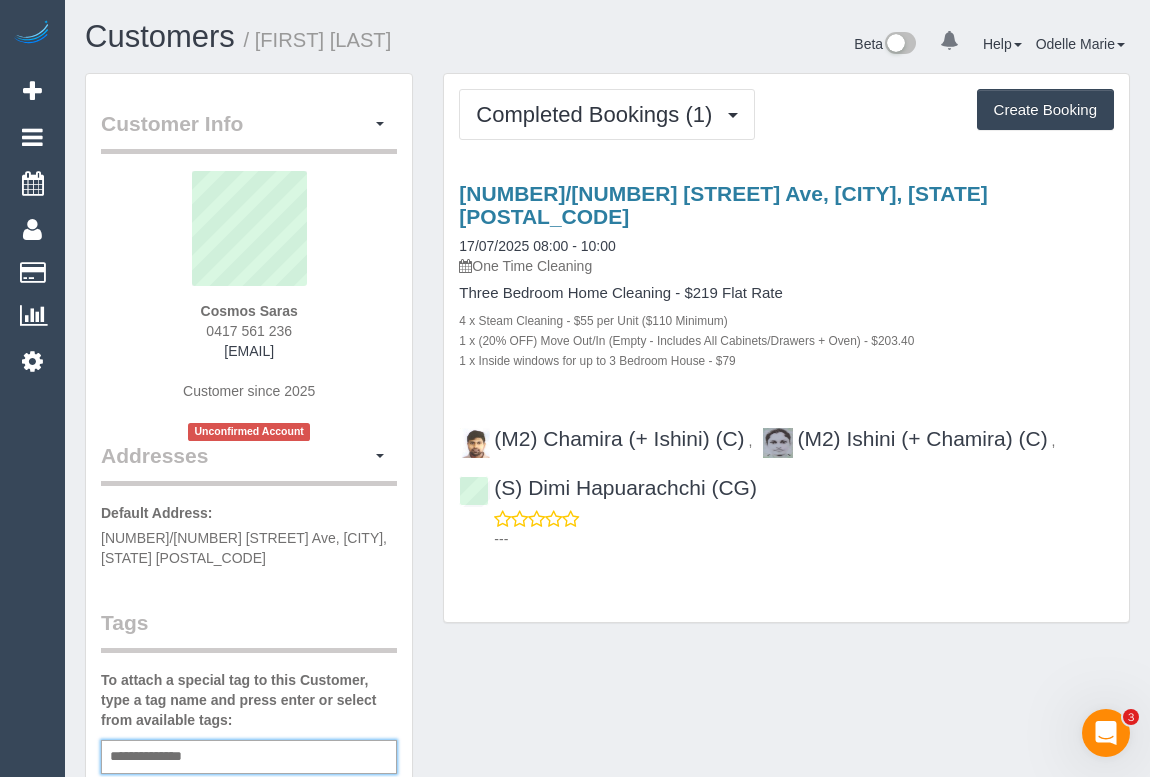 type on "**********" 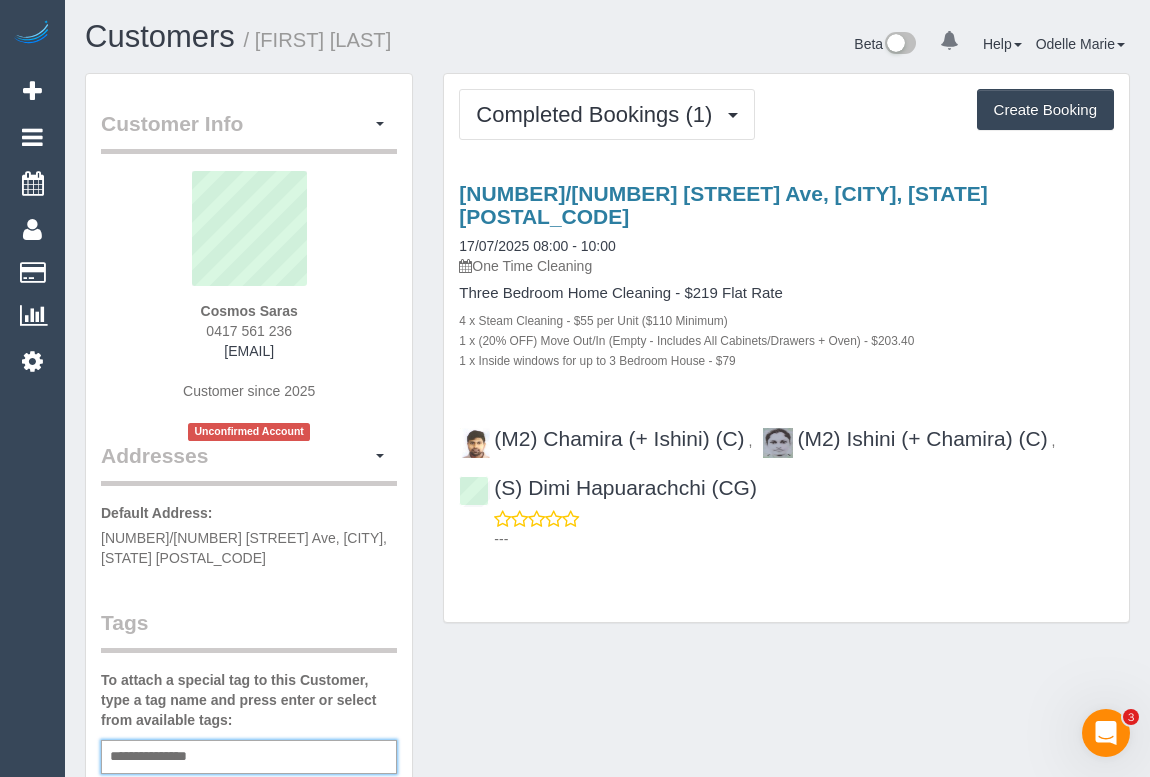 type 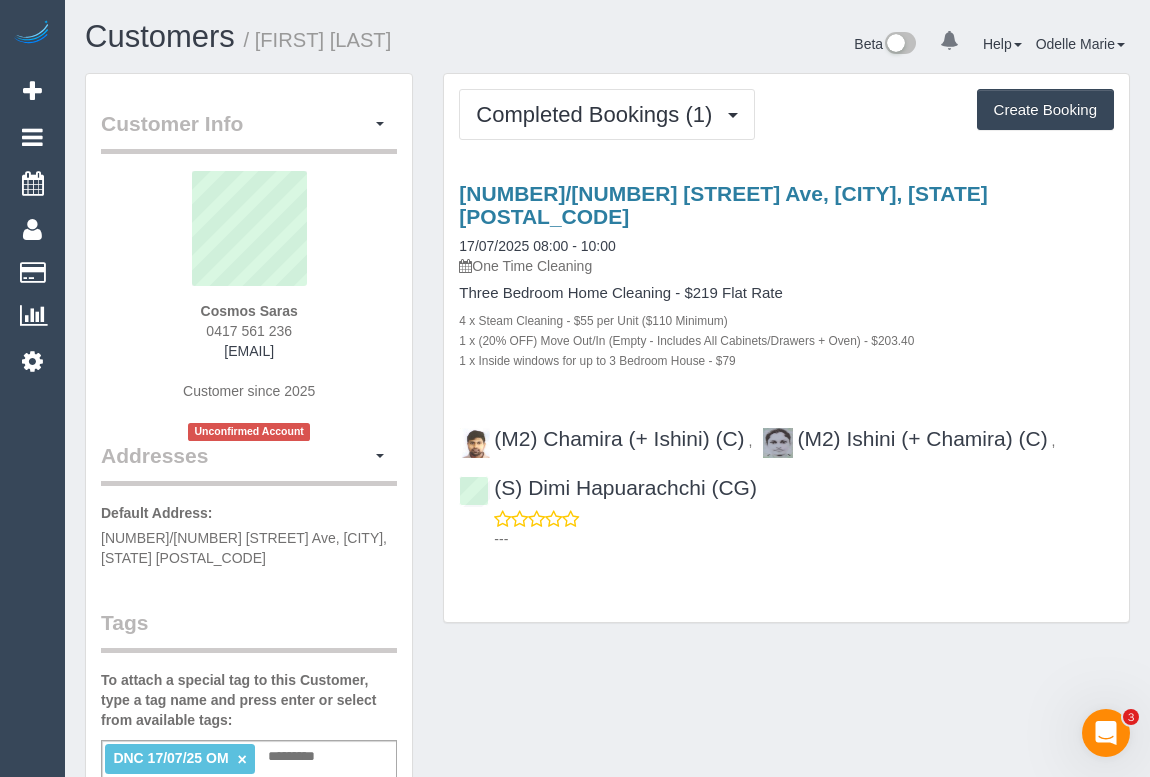 drag, startPoint x: 909, startPoint y: 715, endPoint x: 1030, endPoint y: 708, distance: 121.20231 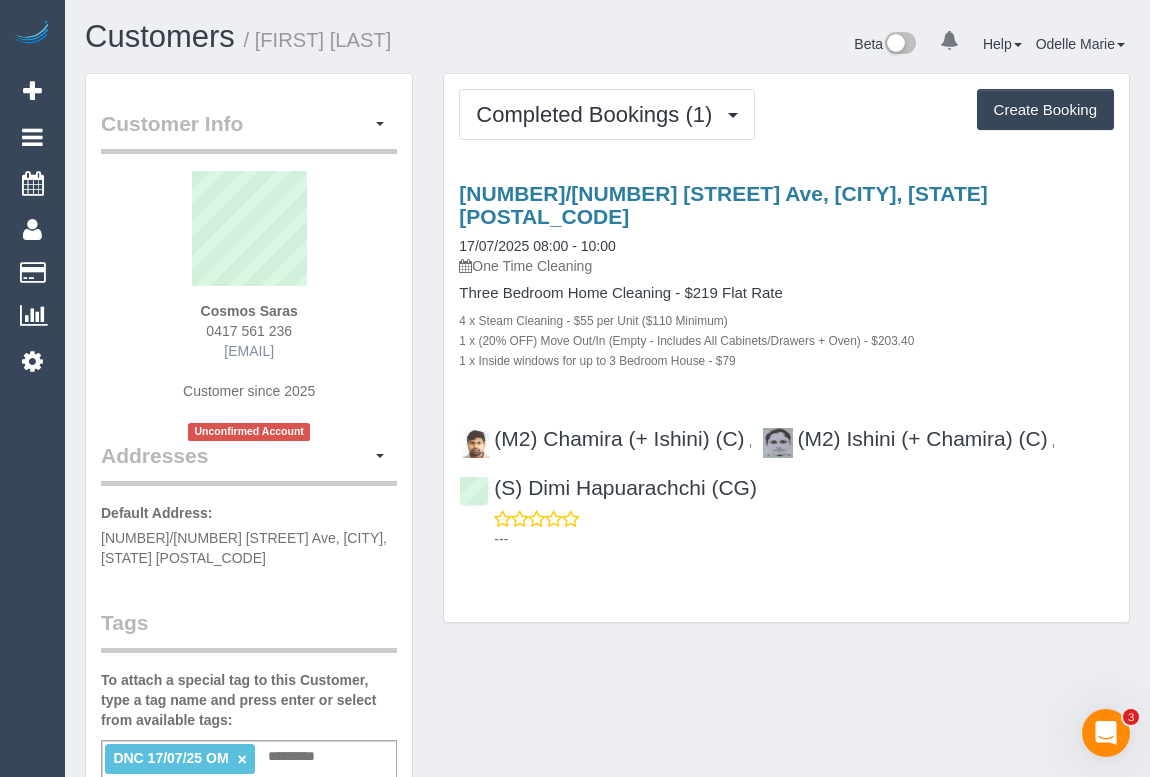 copy on "Cosmos Saras" 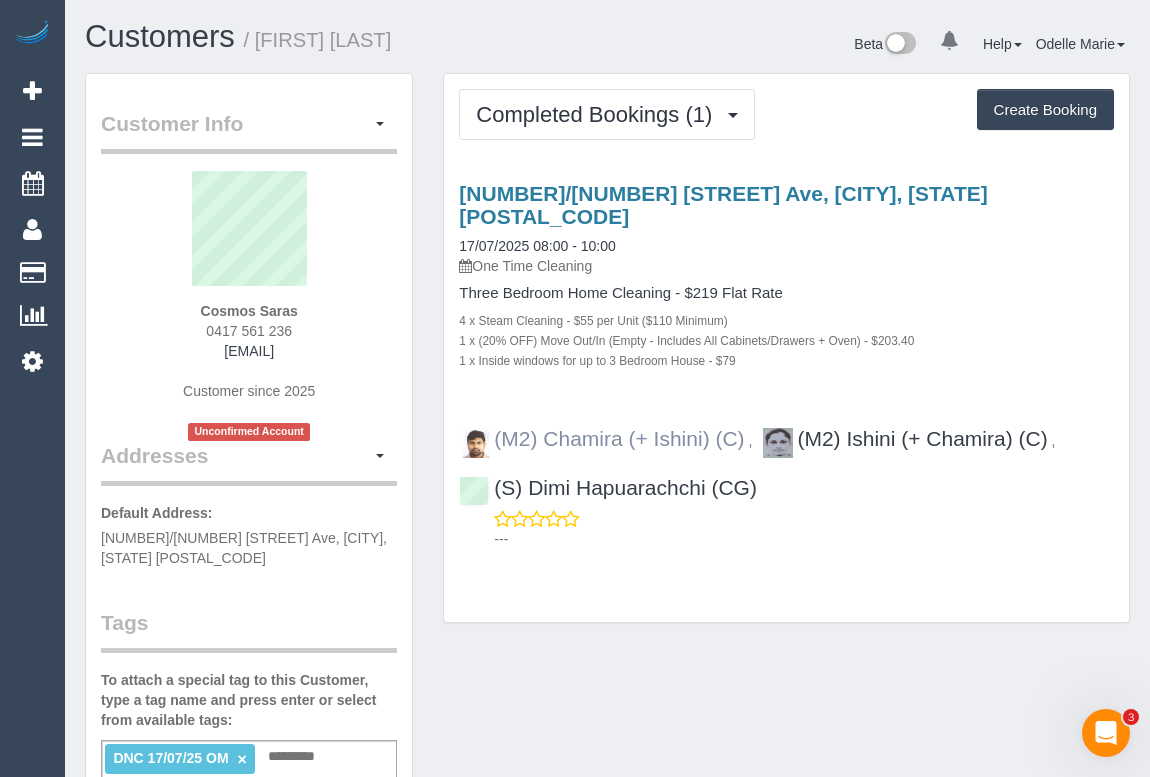 drag, startPoint x: 875, startPoint y: 462, endPoint x: 493, endPoint y: 403, distance: 386.52942 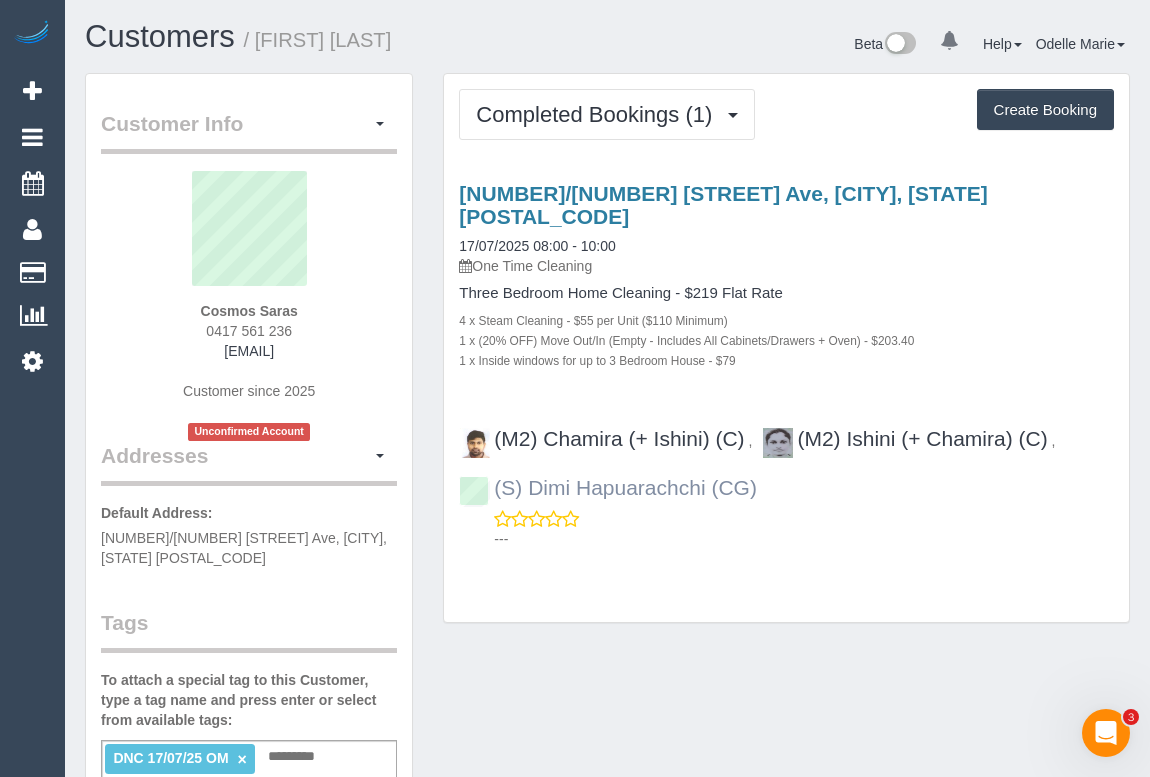 copy on "(M2) Chamira (+ Ishini) (C)
,
(M2) Ishini (+ Chamira) (C)
,
(S) Dimi Hapuarachchi (CG)" 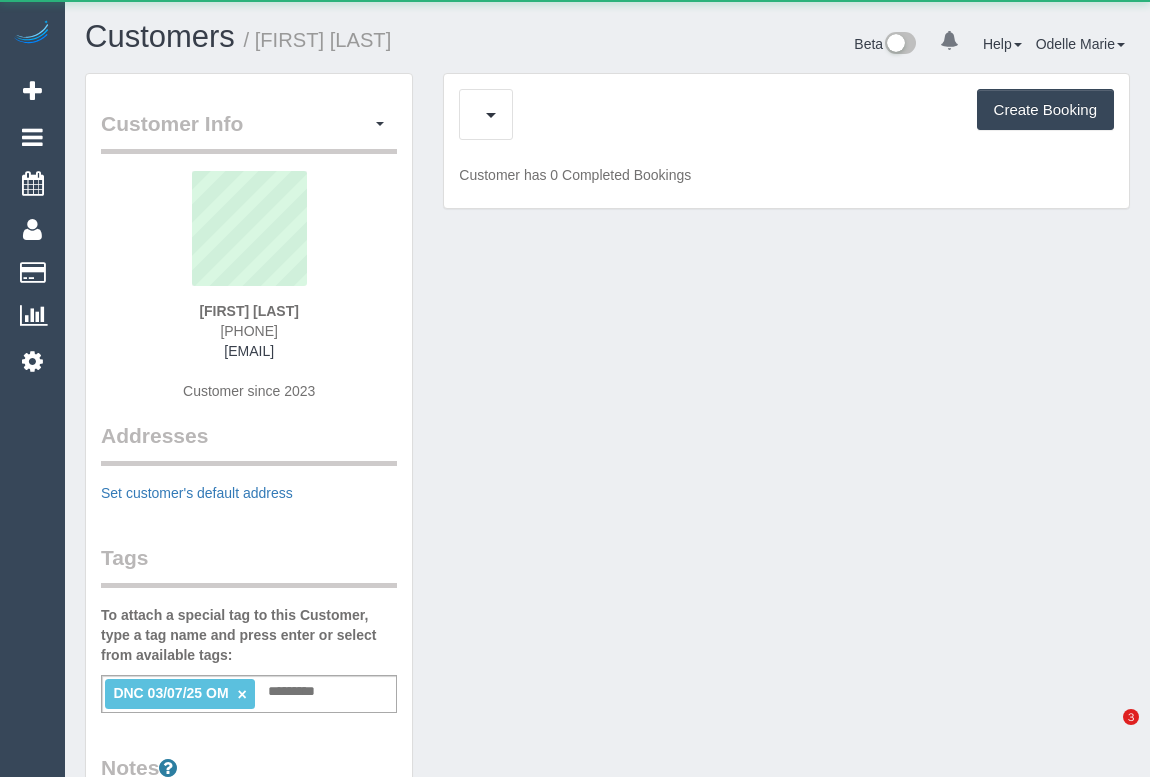 scroll, scrollTop: 0, scrollLeft: 0, axis: both 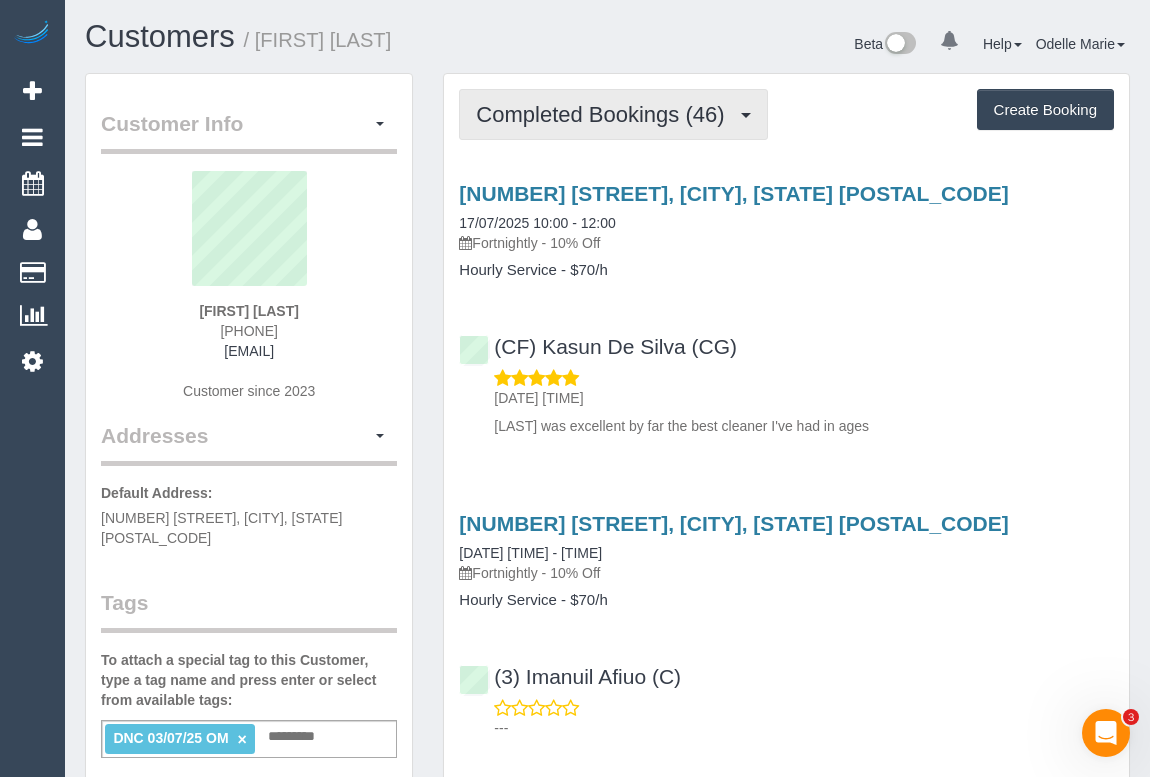 click on "Completed Bookings (46)" at bounding box center (605, 114) 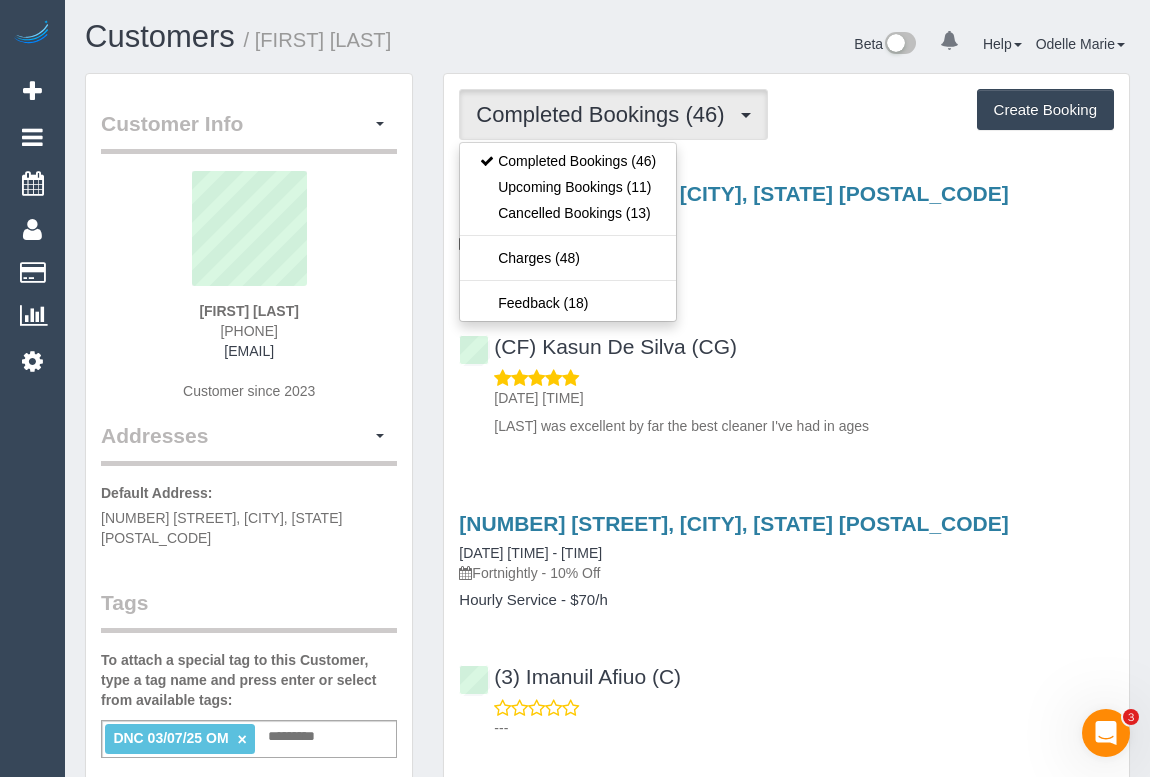click on "[NUMBER] [STREET], [CITY], [STATE] [POSTAL_CODE]
[DATE] [TIME] - [TIME]
Fortnightly - 10% Off
Hourly Service - $70/h
(CF) [FIRST] [LAST] (CG)
[DATE] [TIME]
[LAST] was excellent by far the best cleaner I've had in ages" at bounding box center (786, 305) 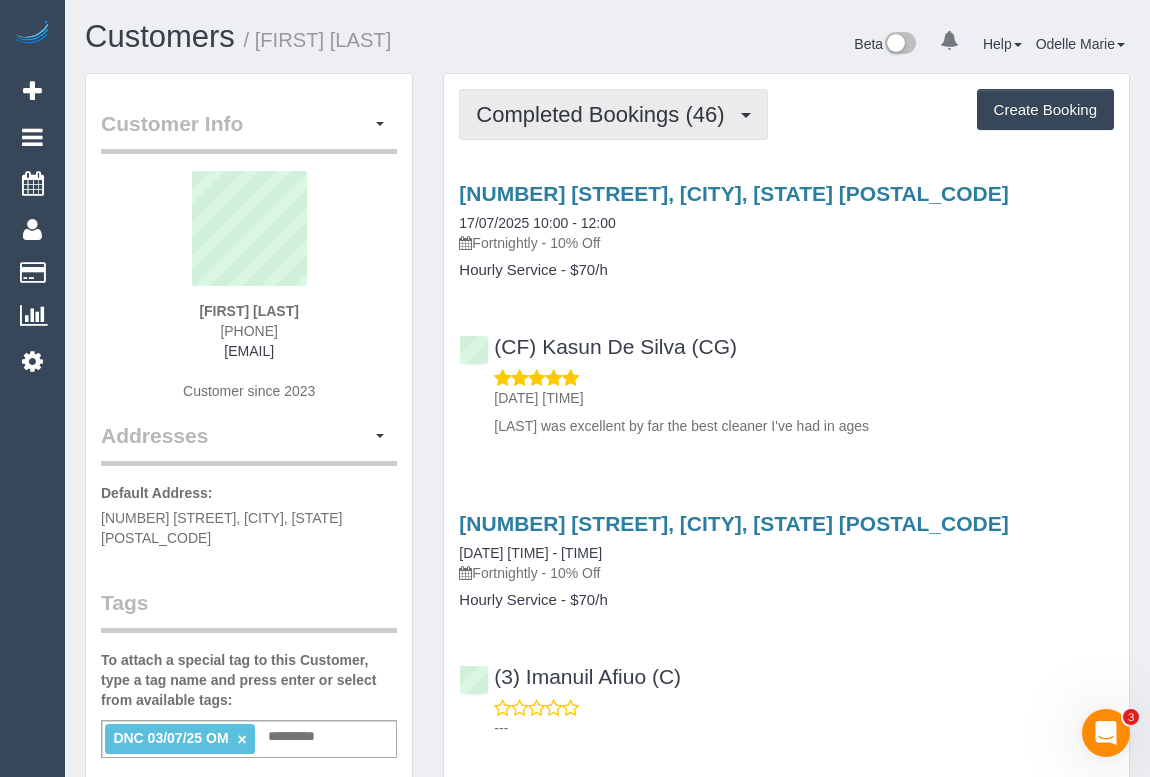 click on "Completed Bookings (46)" at bounding box center (605, 114) 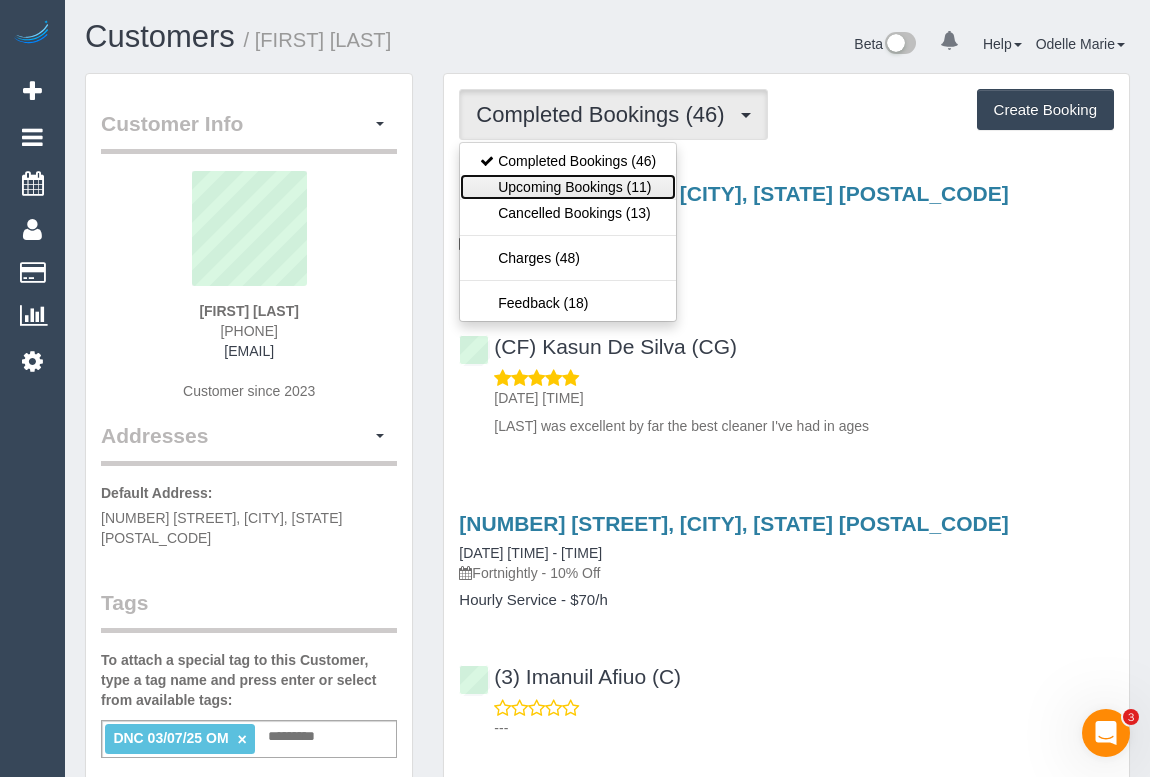 click on "Upcoming Bookings (11)" at bounding box center [568, 187] 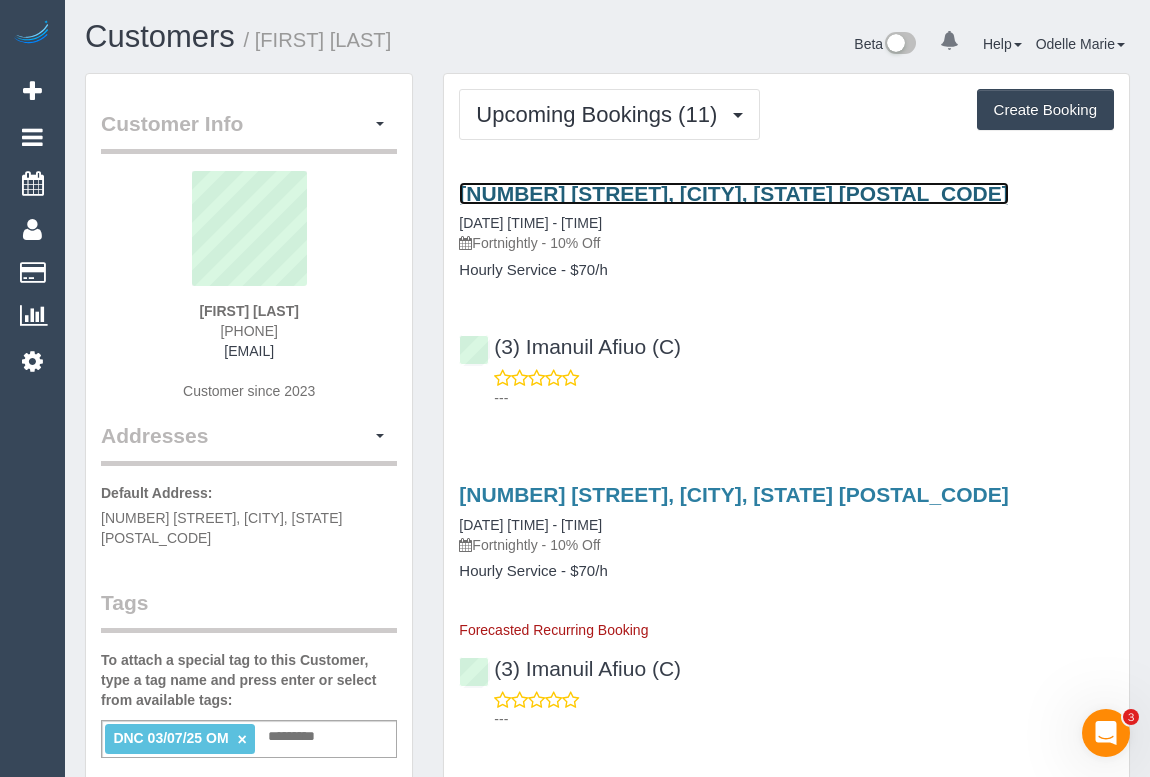 click on "[NUMBER] [STREET], [CITY], [STATE] [POSTAL_CODE]" at bounding box center [733, 193] 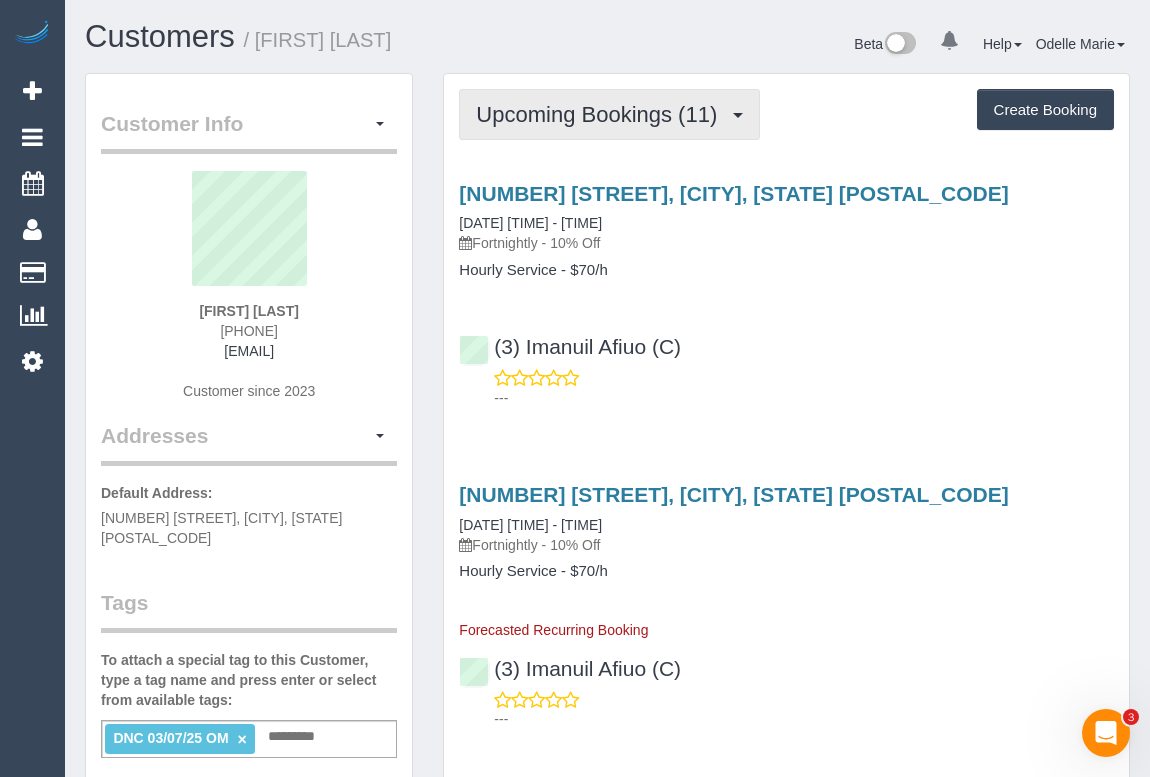 click on "Upcoming Bookings (11)" at bounding box center (601, 114) 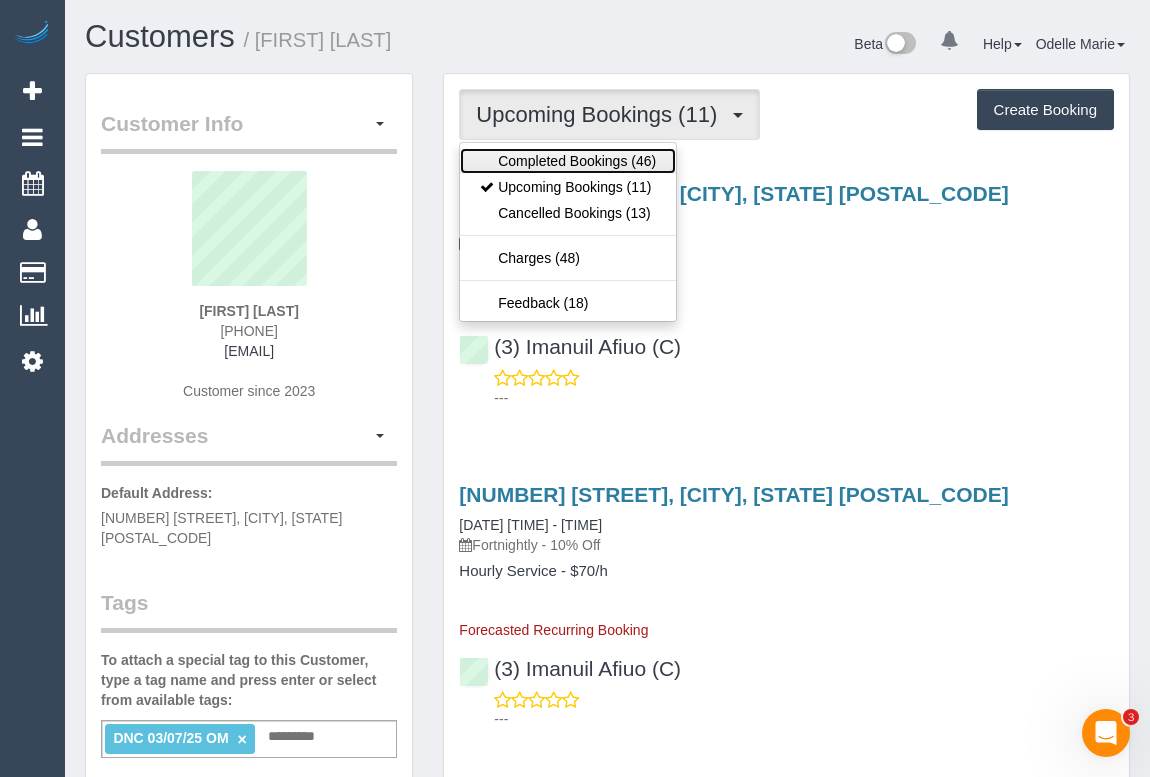 click on "Completed Bookings (46)" at bounding box center (568, 161) 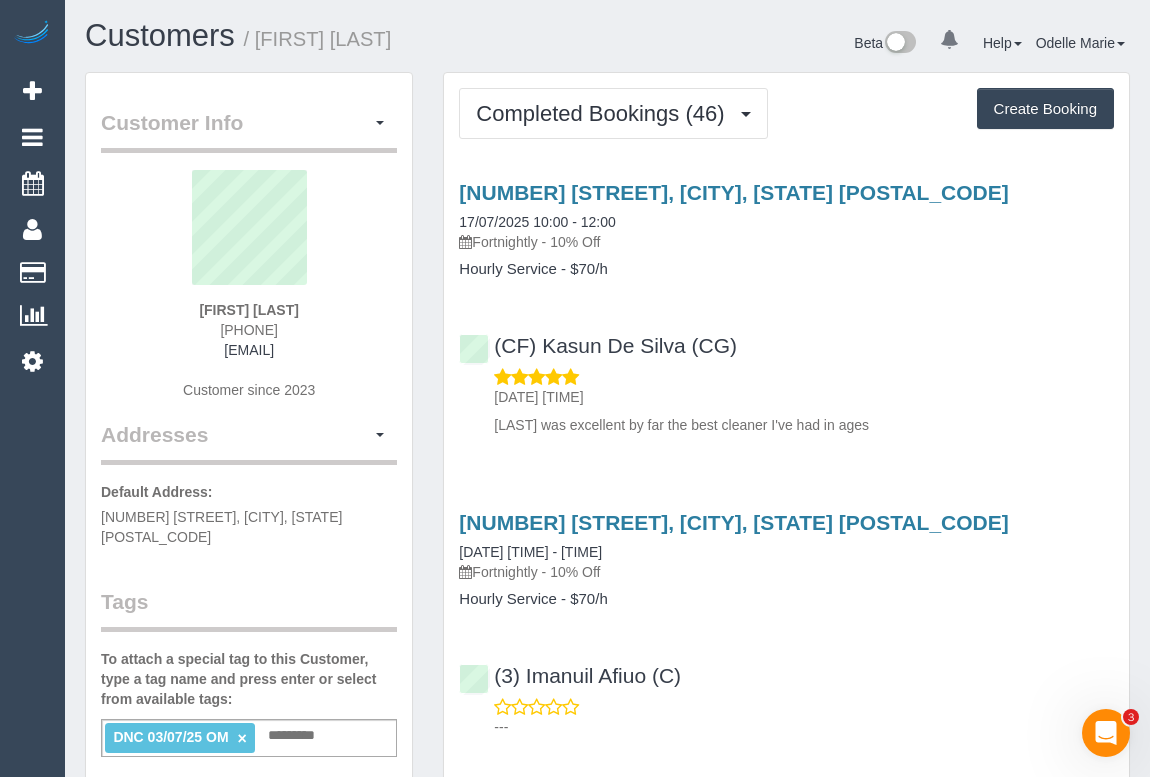 scroll, scrollTop: 0, scrollLeft: 0, axis: both 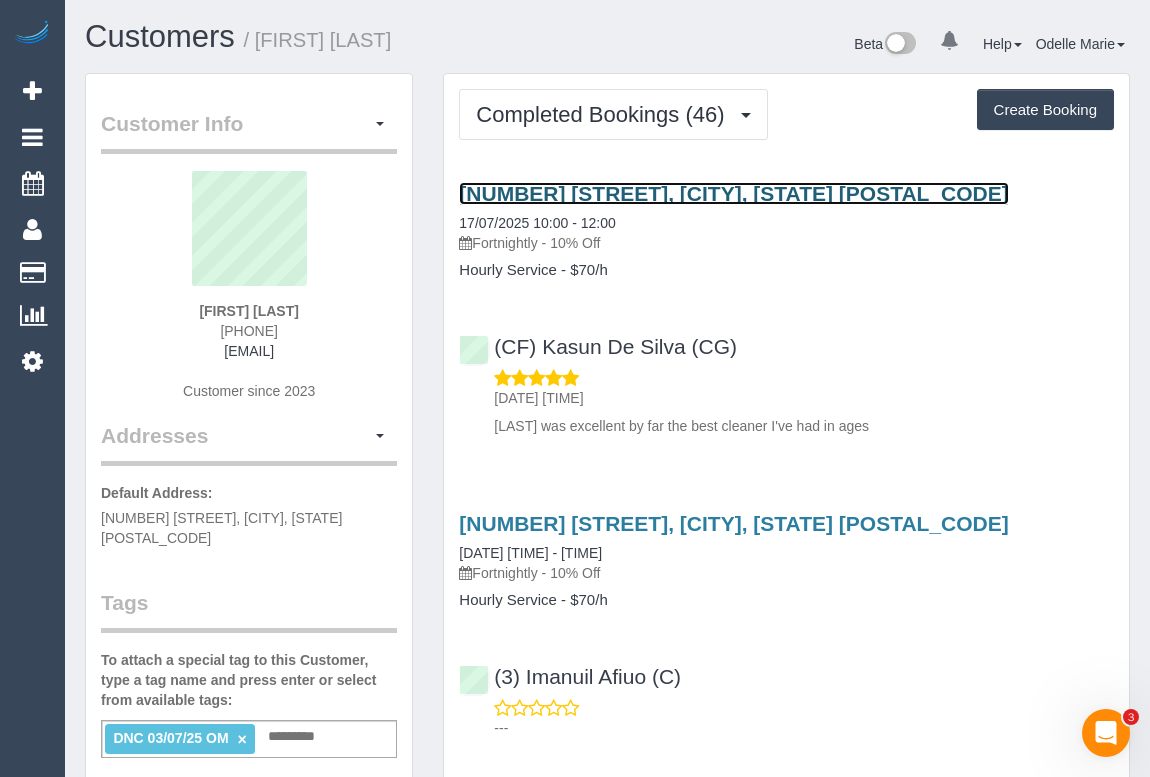 click on "[NUMBER] [STREET], [CITY], [STATE] [POSTAL_CODE]" at bounding box center (733, 193) 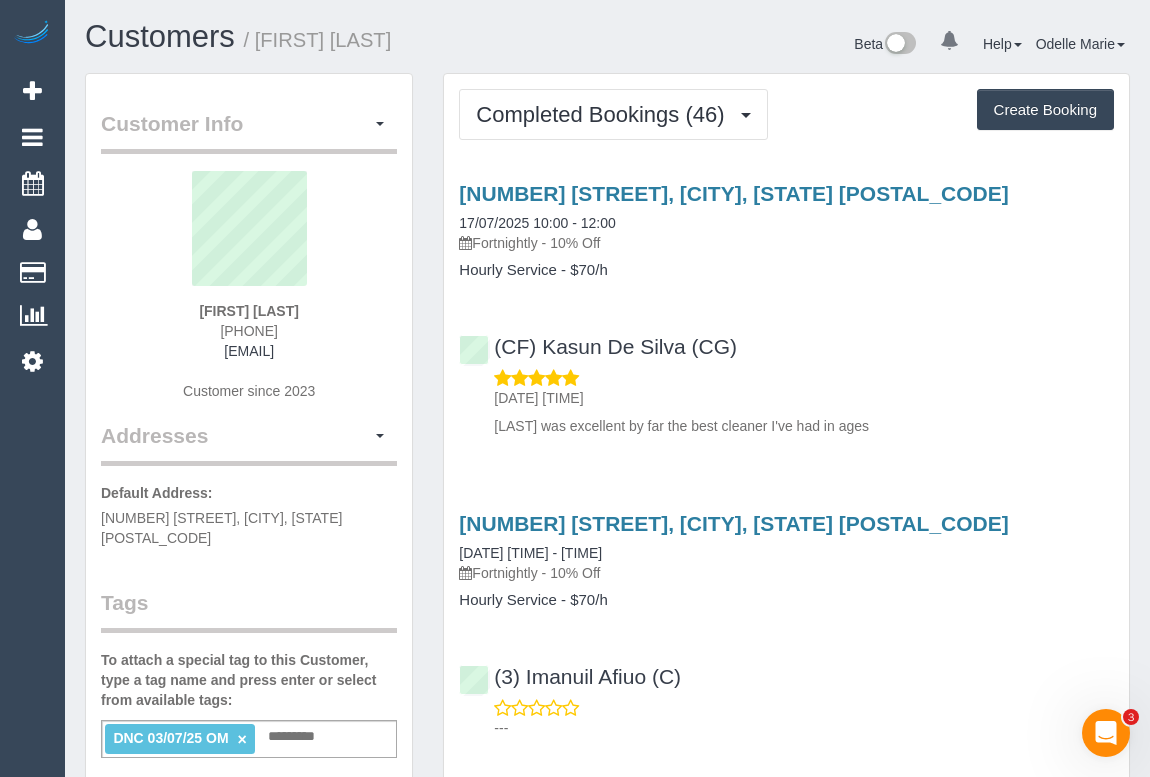 click on "×" at bounding box center [241, 739] 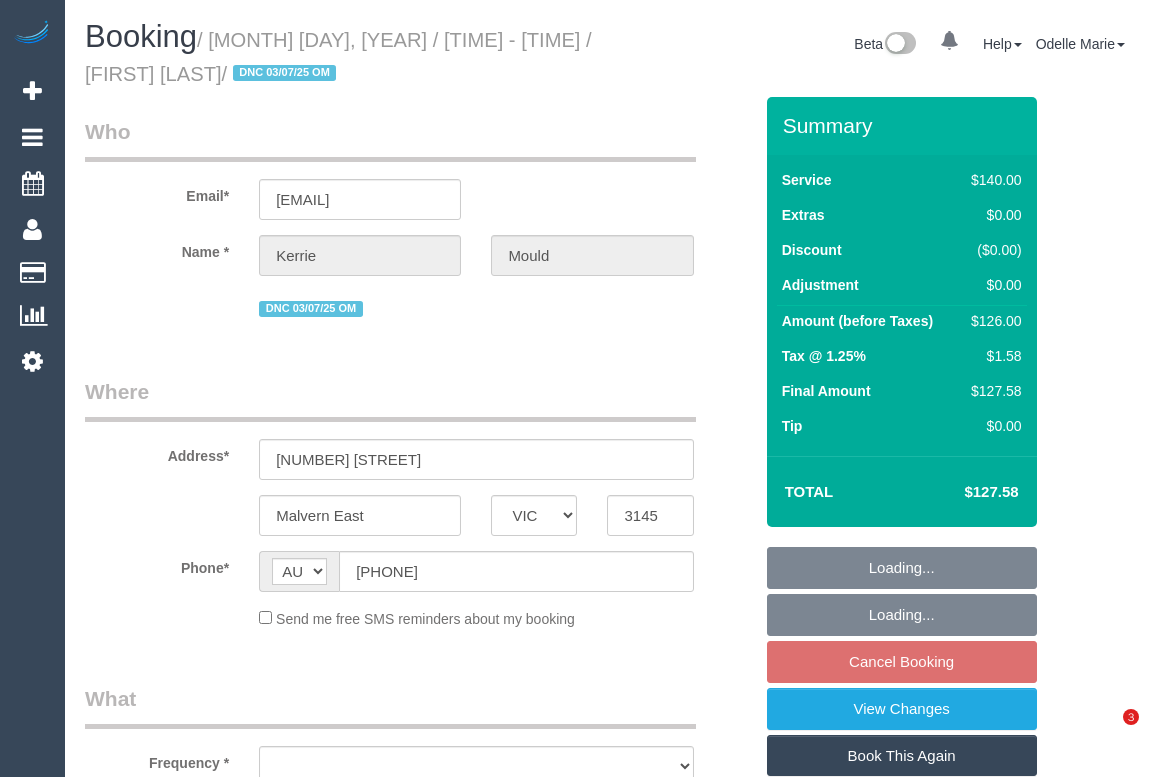 select on "VIC" 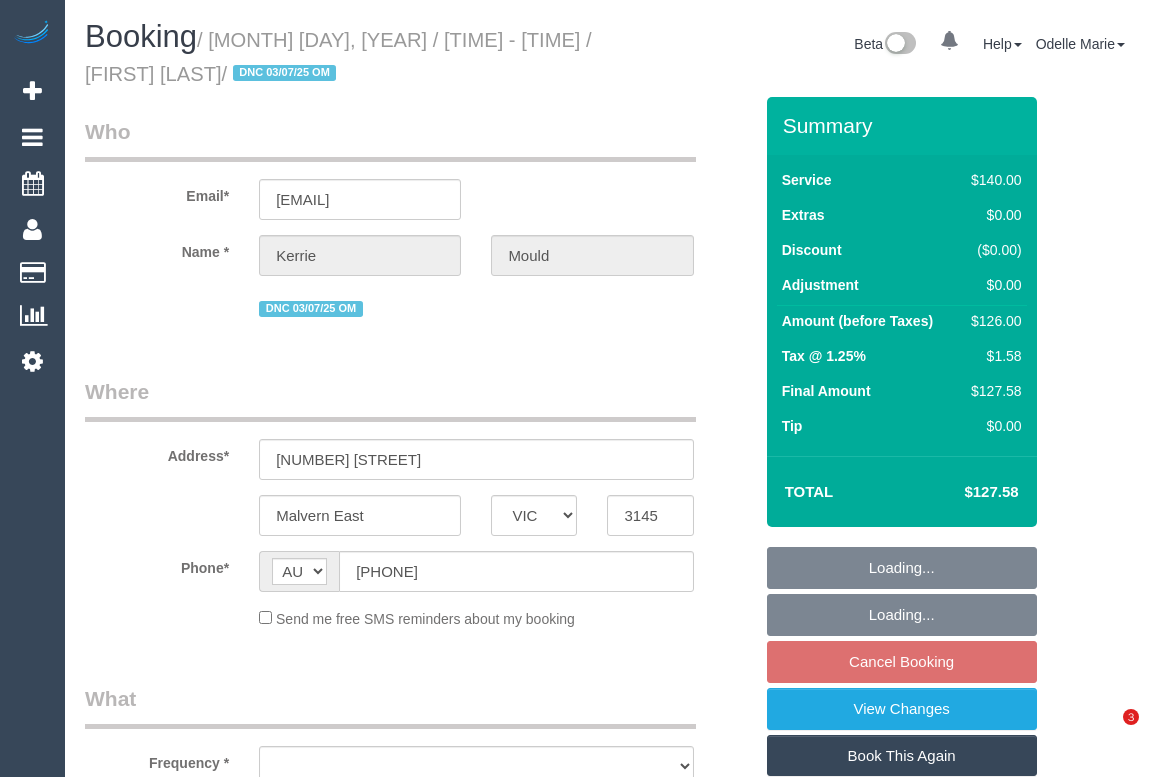 scroll, scrollTop: 0, scrollLeft: 0, axis: both 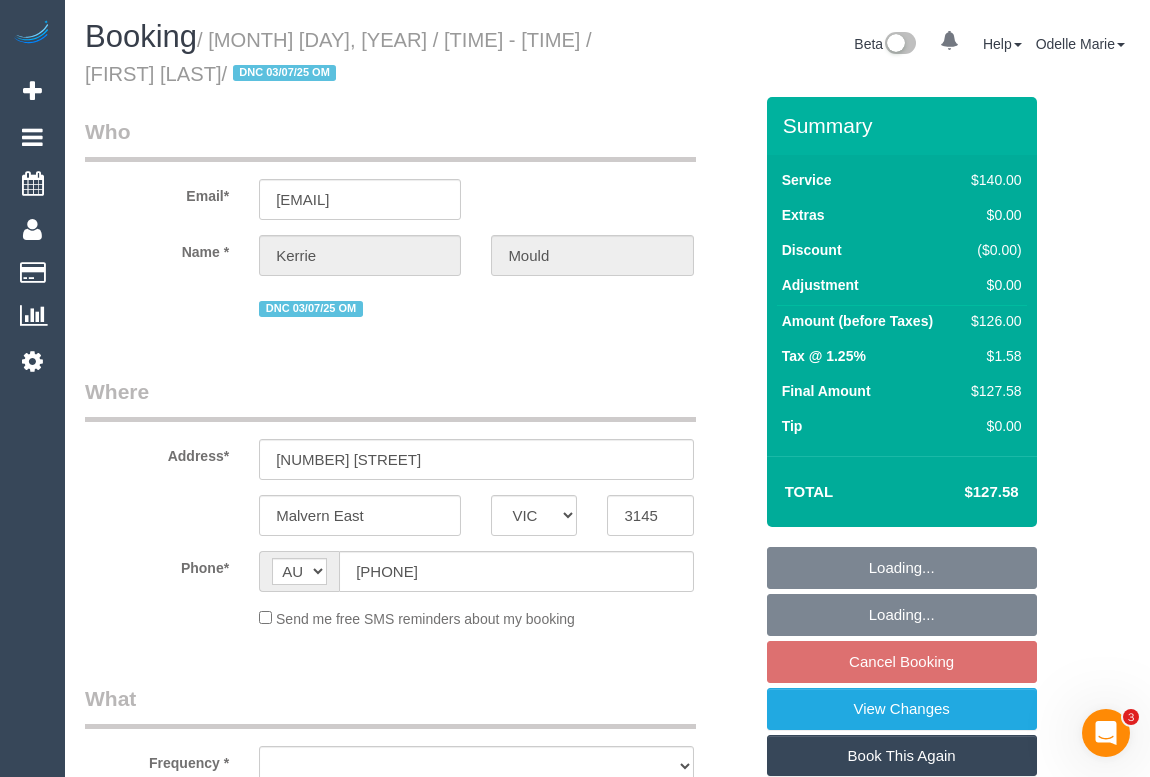 select on "object:537" 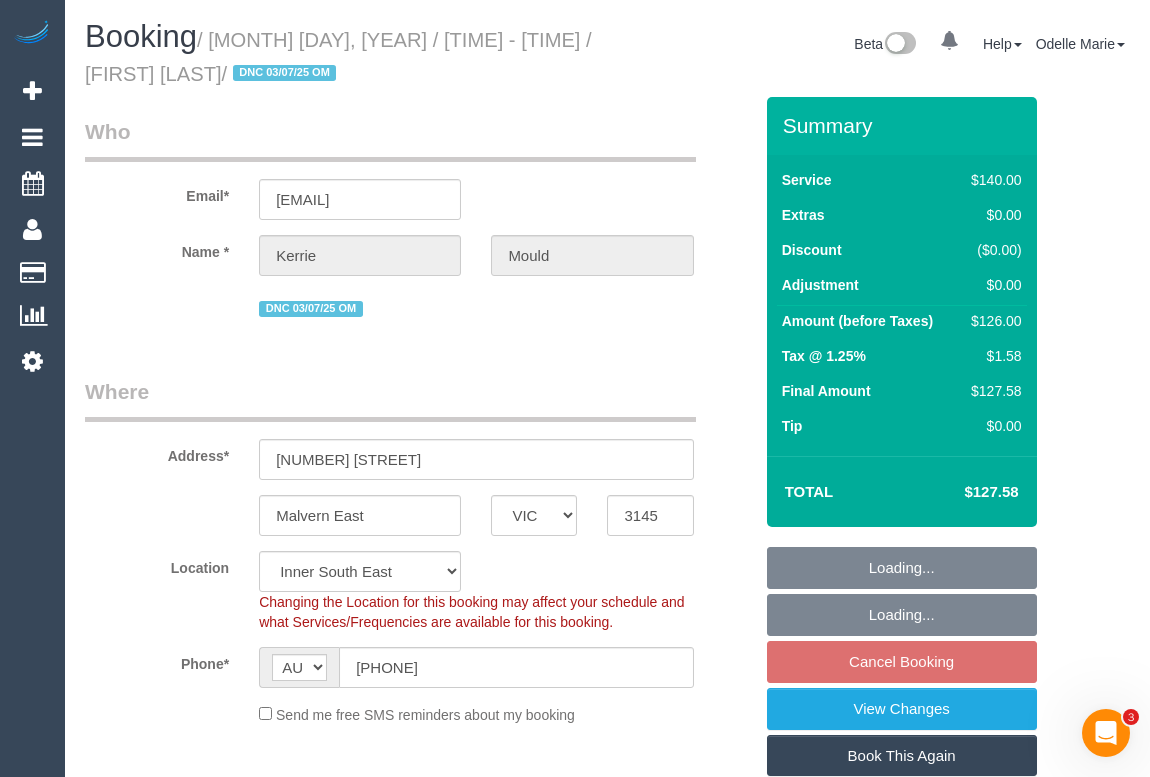 select on "object:565" 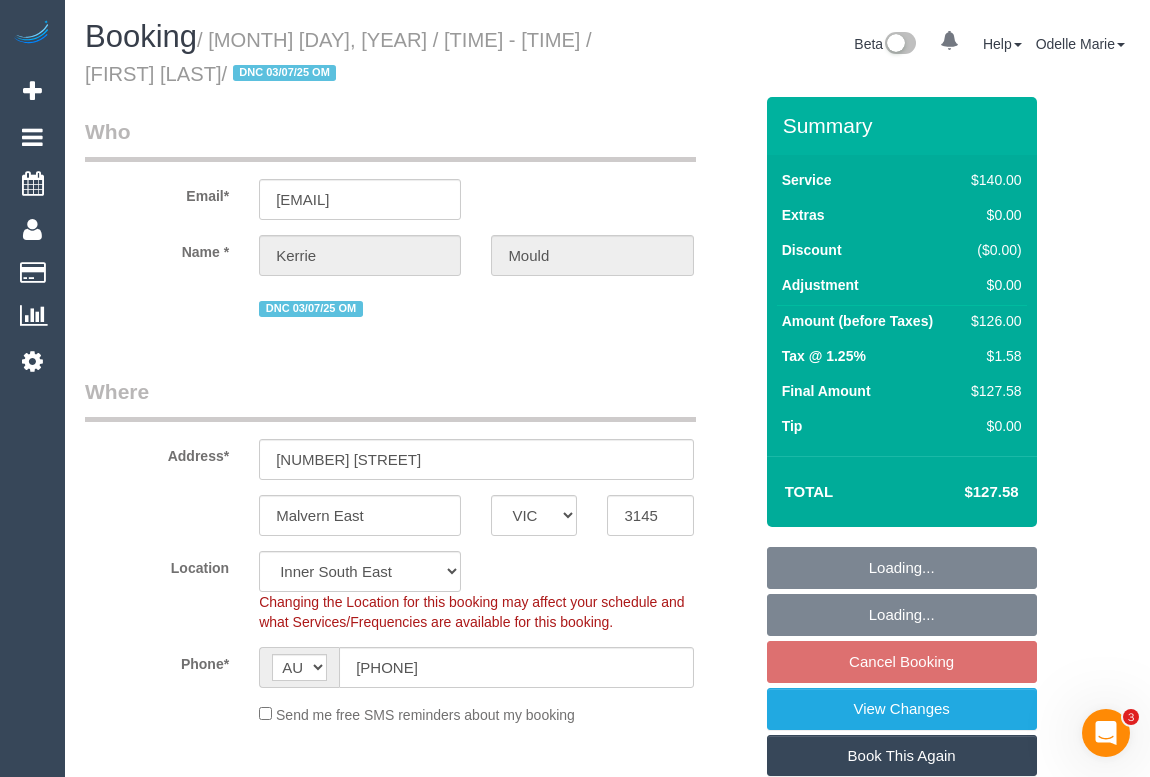 select on "number:14" 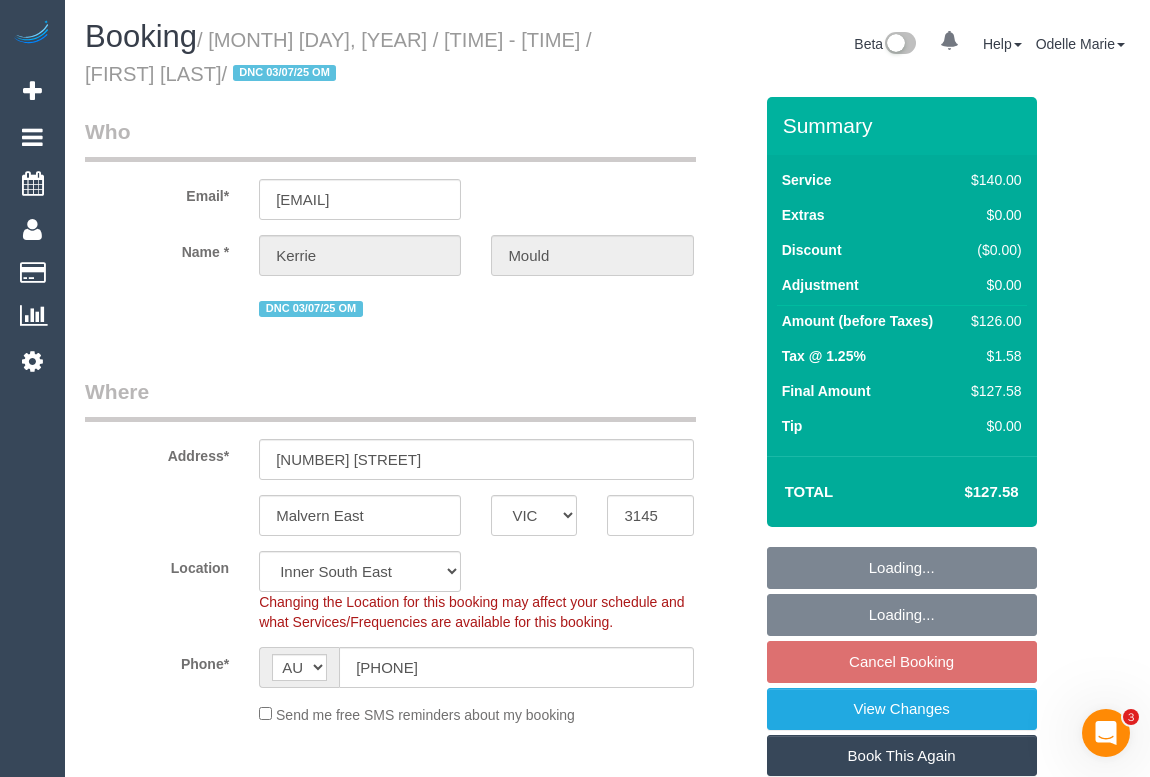 select on "spot3" 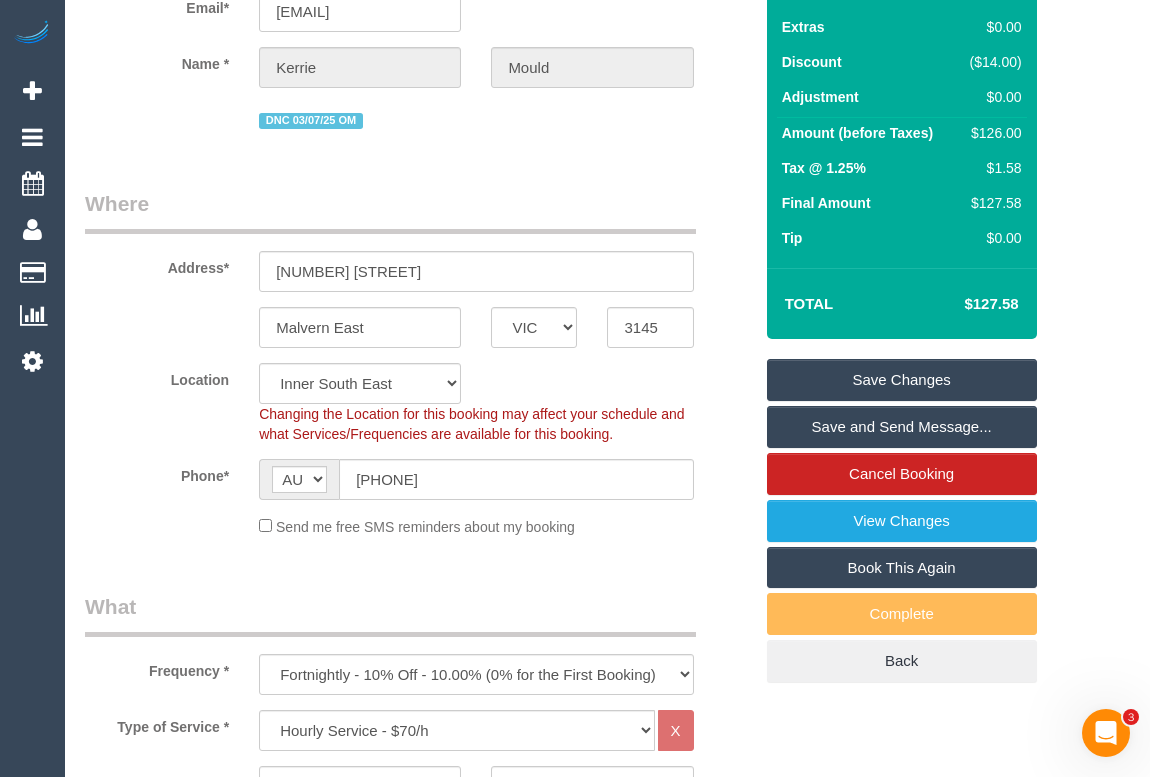 scroll, scrollTop: 181, scrollLeft: 0, axis: vertical 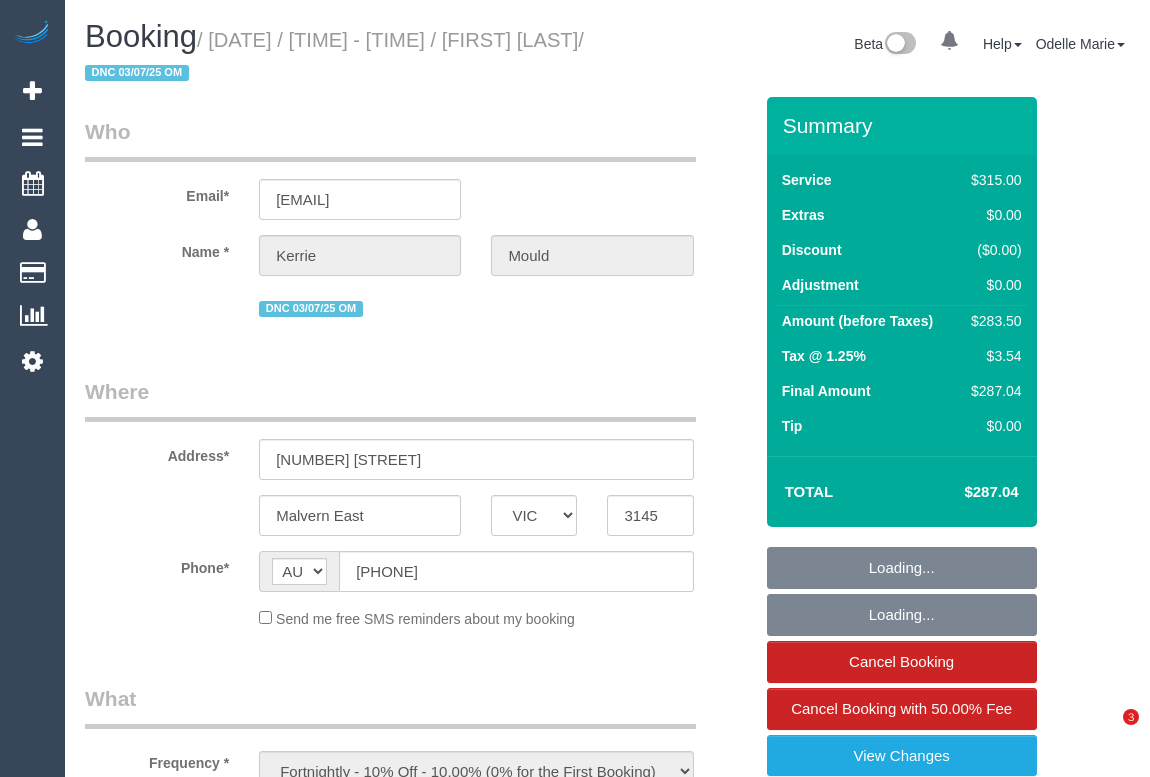 select on "VIC" 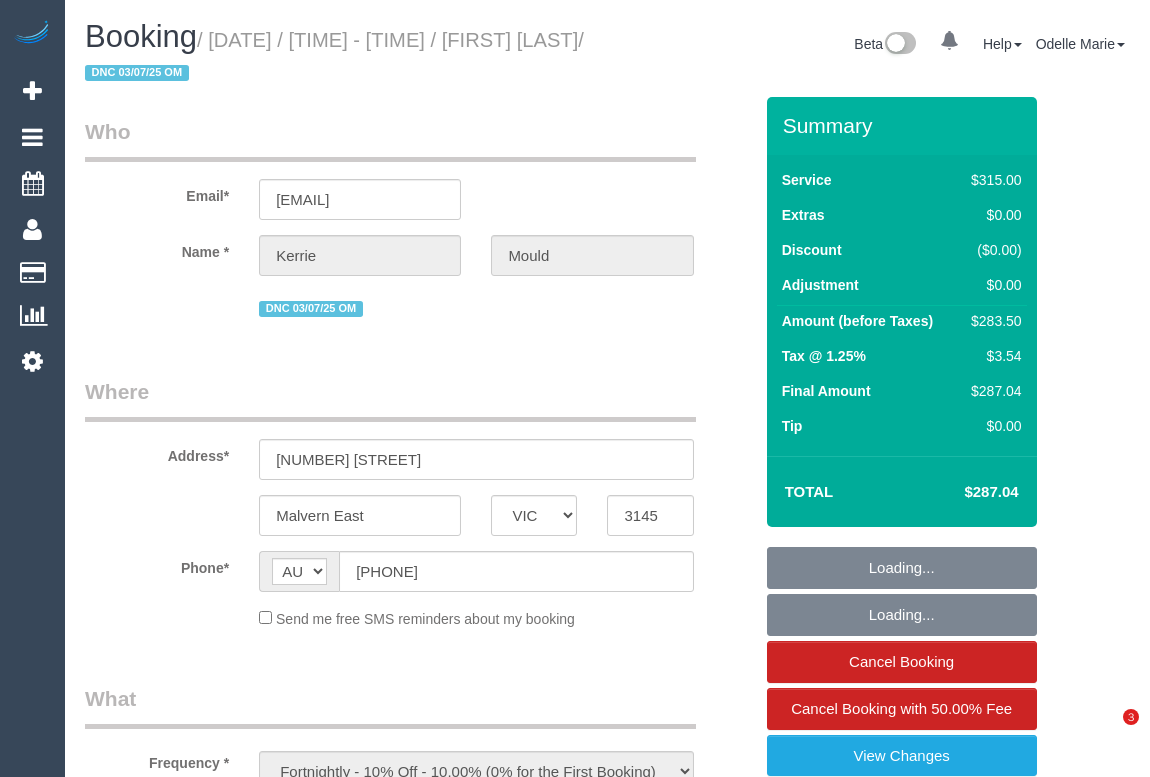 scroll, scrollTop: 0, scrollLeft: 0, axis: both 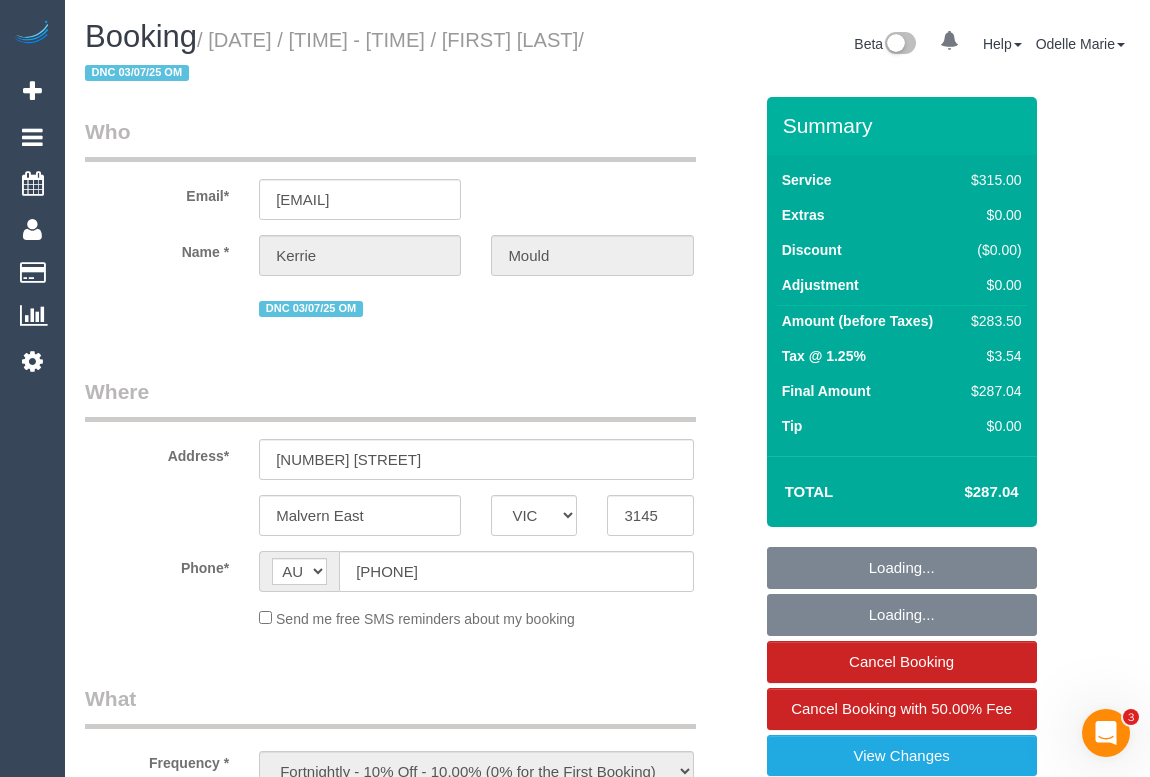 select on "number:30" 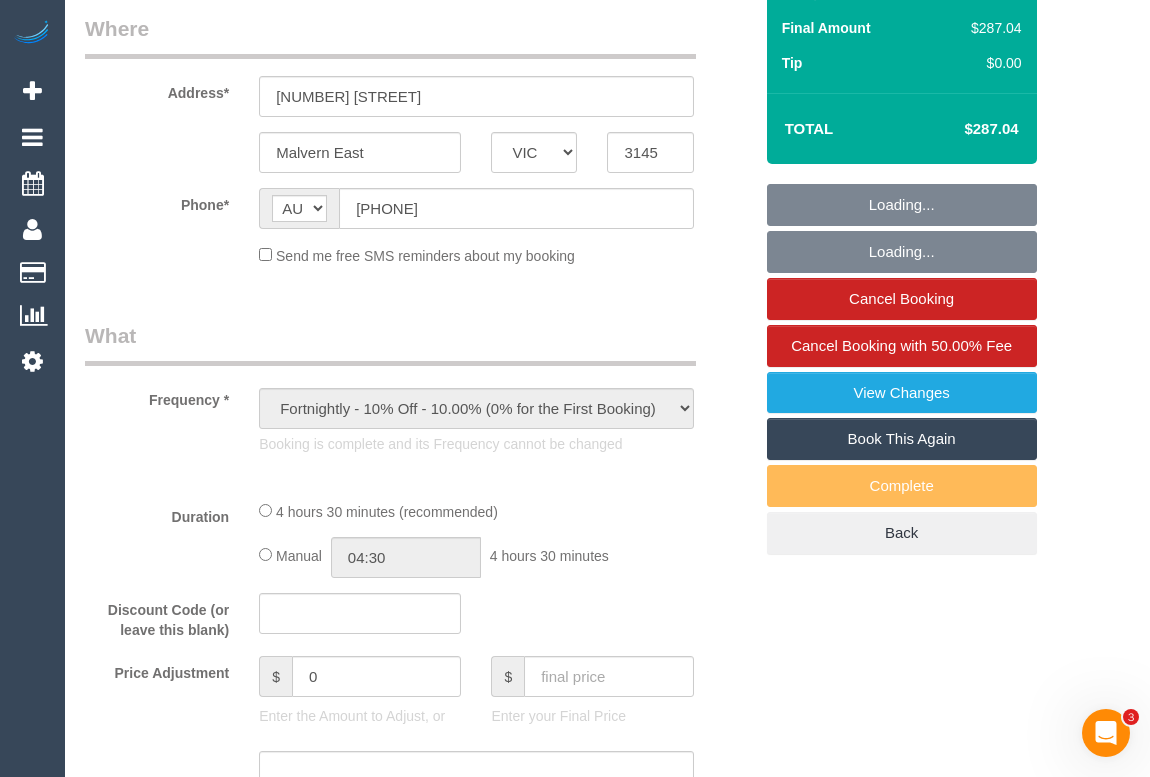 select on "string:stripe-pm_1MwGvq2GScqysDRV110UyJ6U" 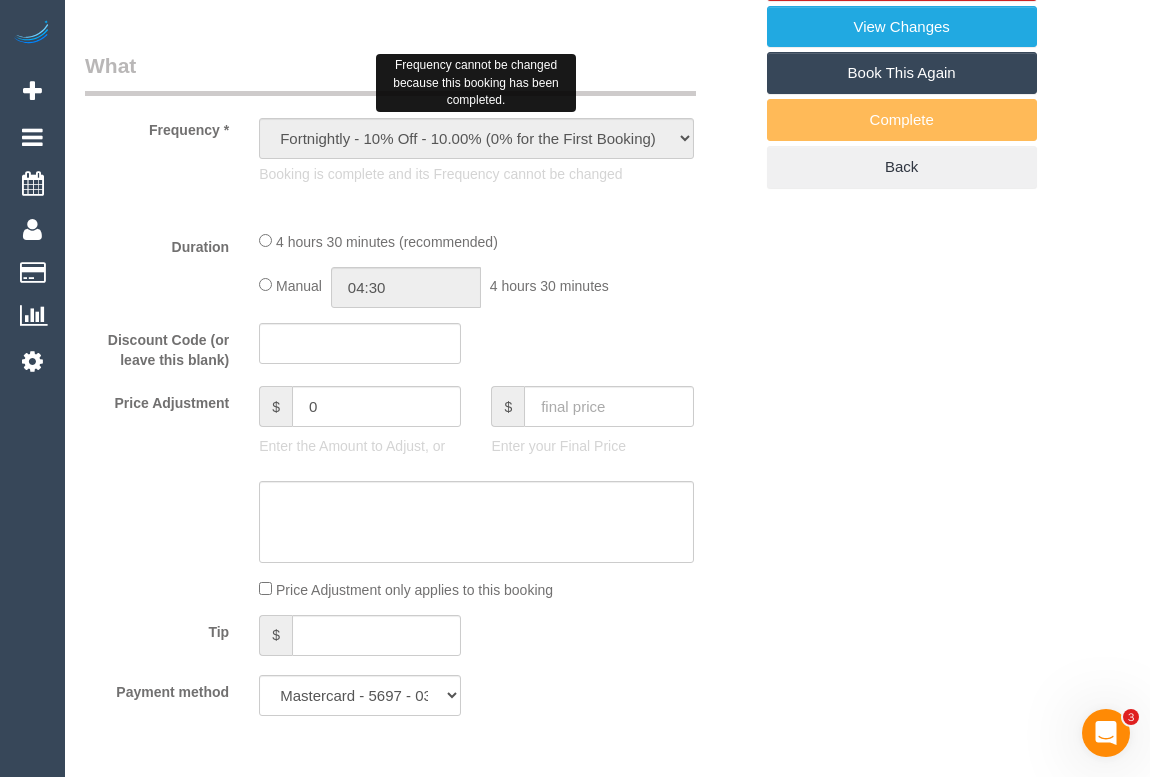 select on "270" 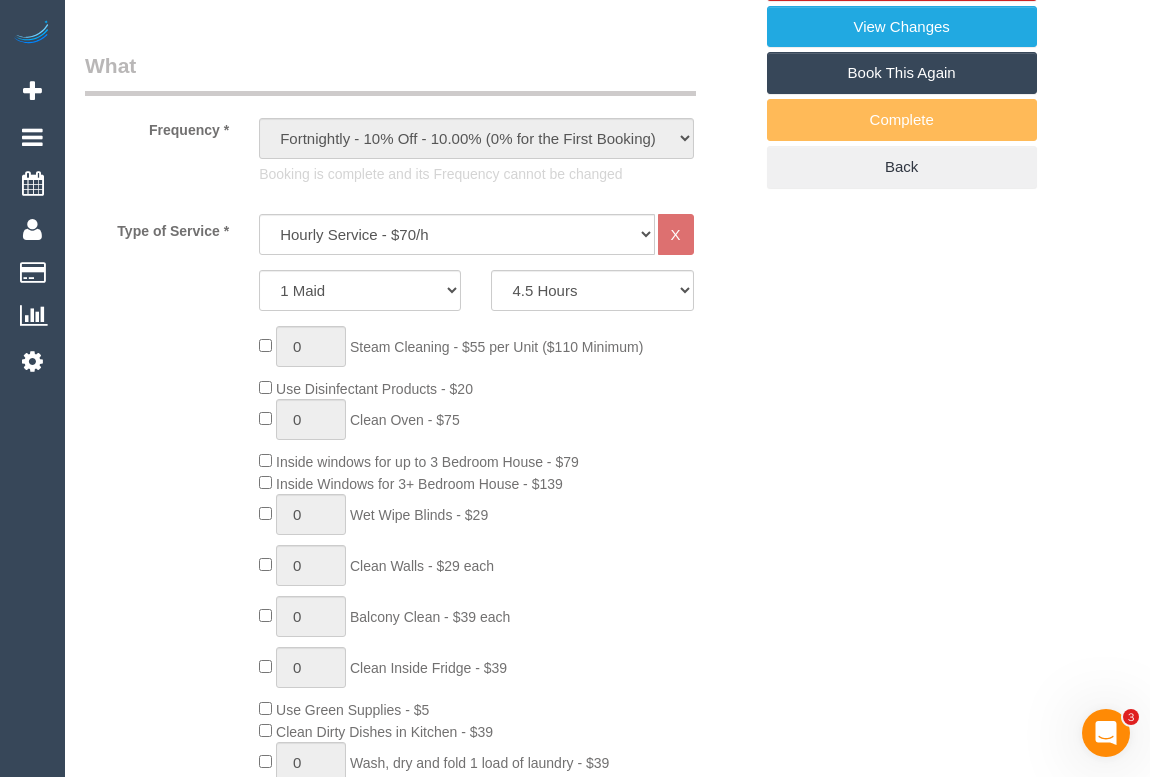 select on "object:1391" 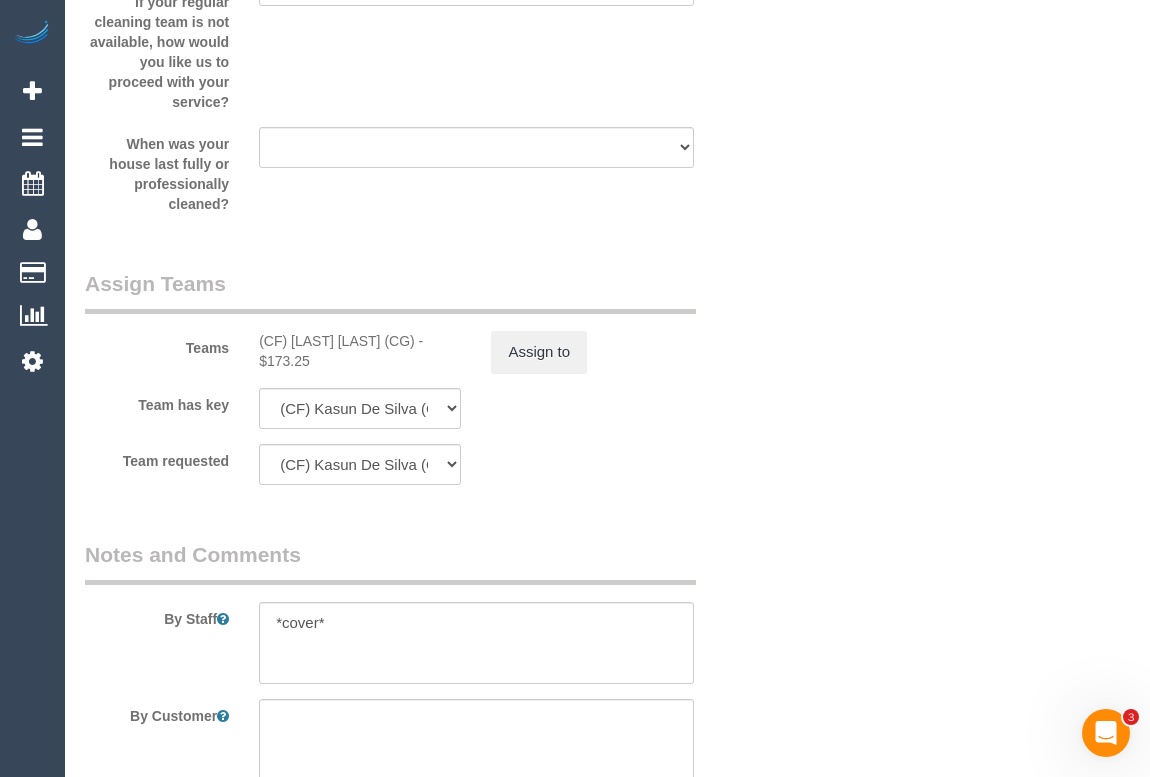 scroll, scrollTop: 3090, scrollLeft: 0, axis: vertical 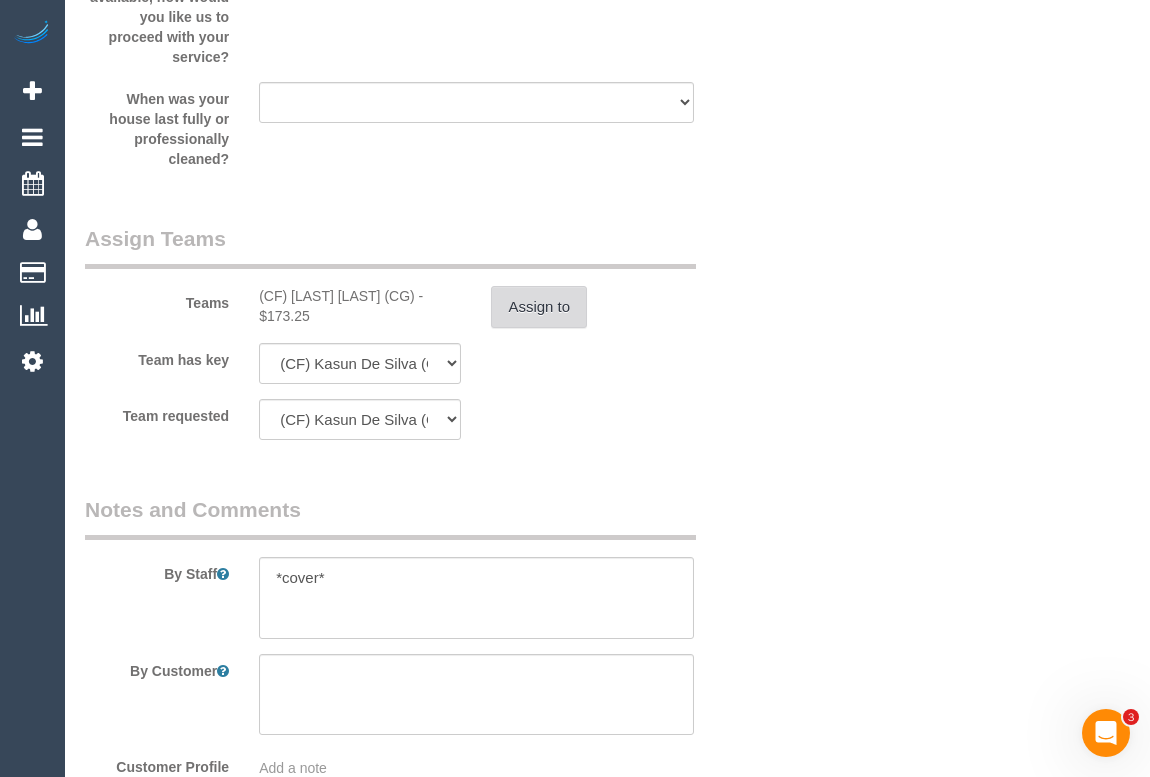 click on "Assign to" at bounding box center [539, 307] 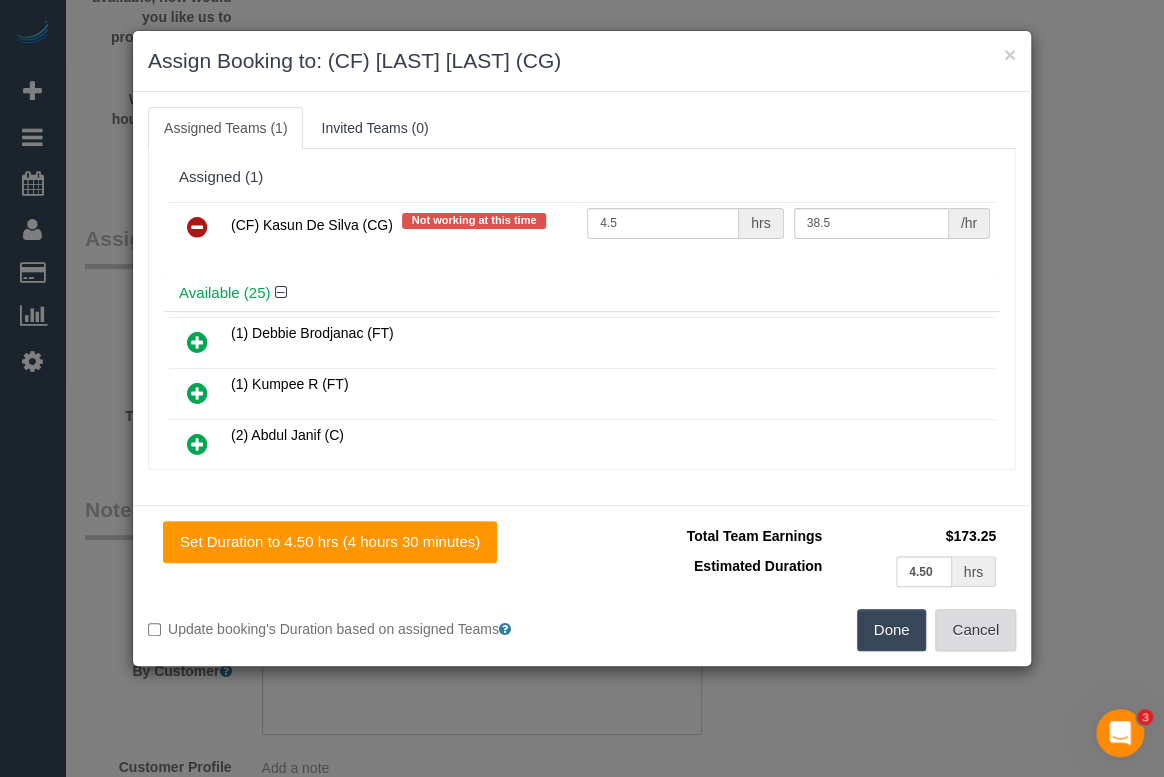 click on "Cancel" at bounding box center [975, 630] 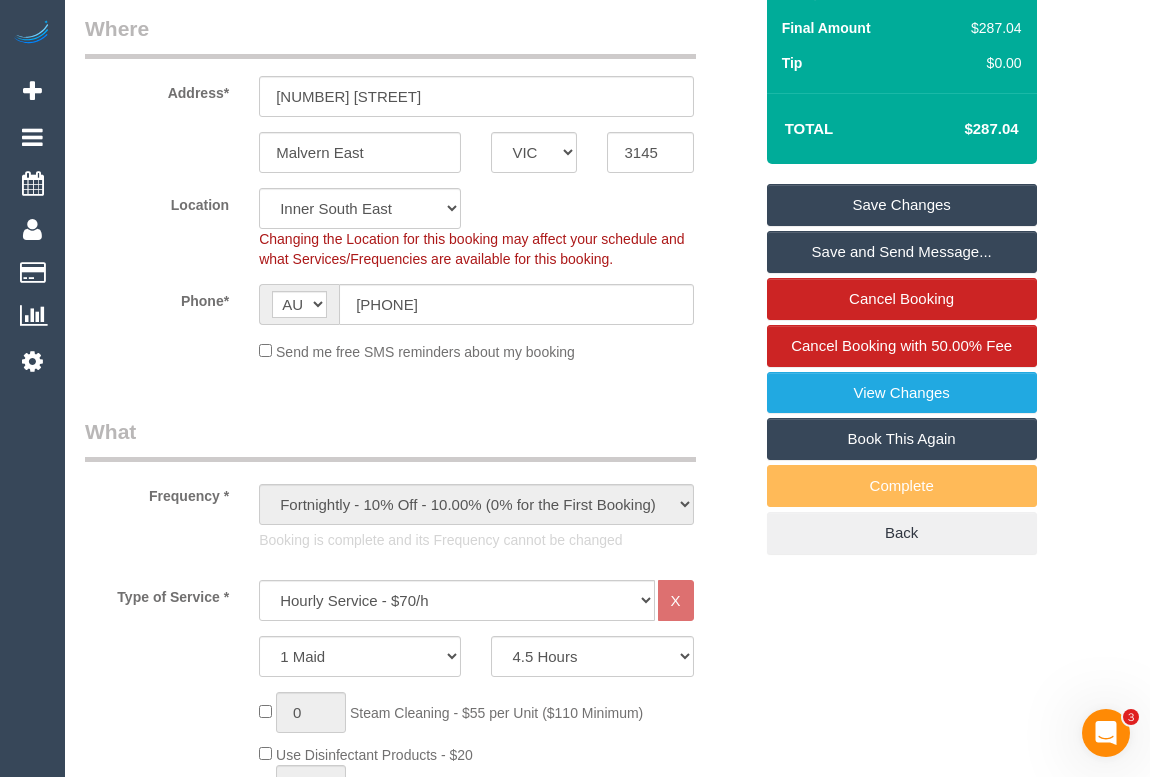 scroll, scrollTop: 90, scrollLeft: 0, axis: vertical 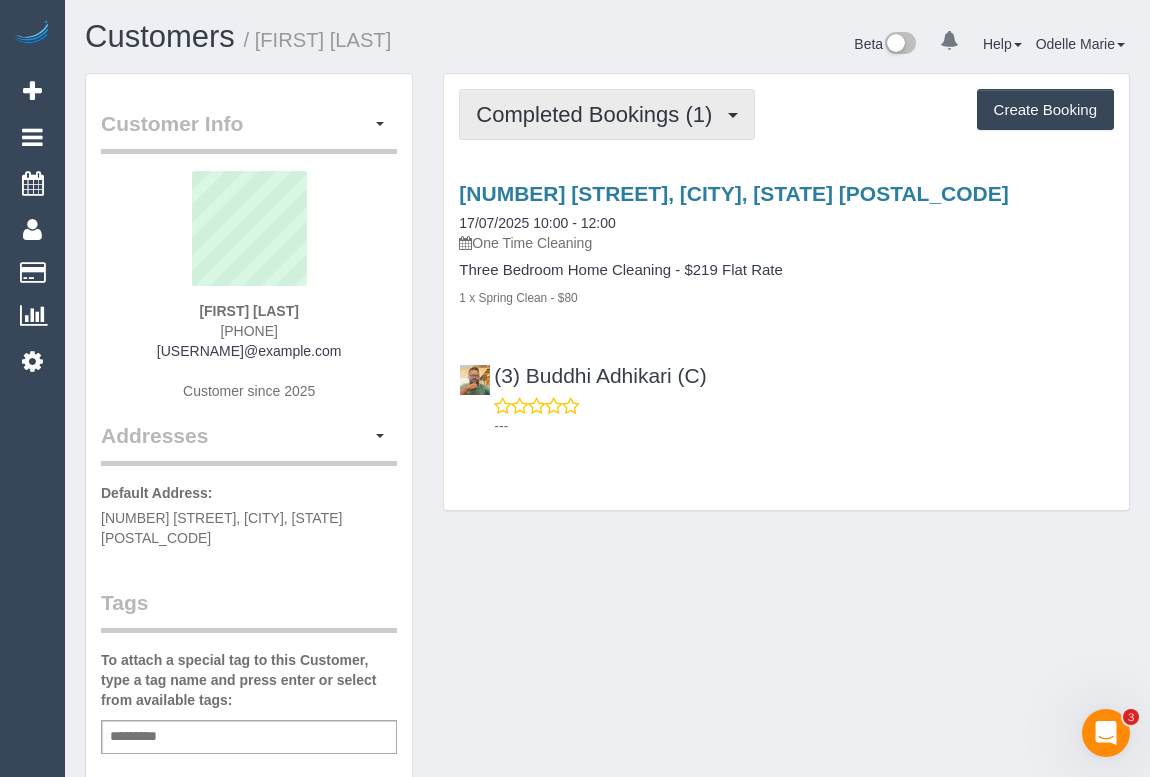click on "Completed Bookings (1)" at bounding box center (599, 114) 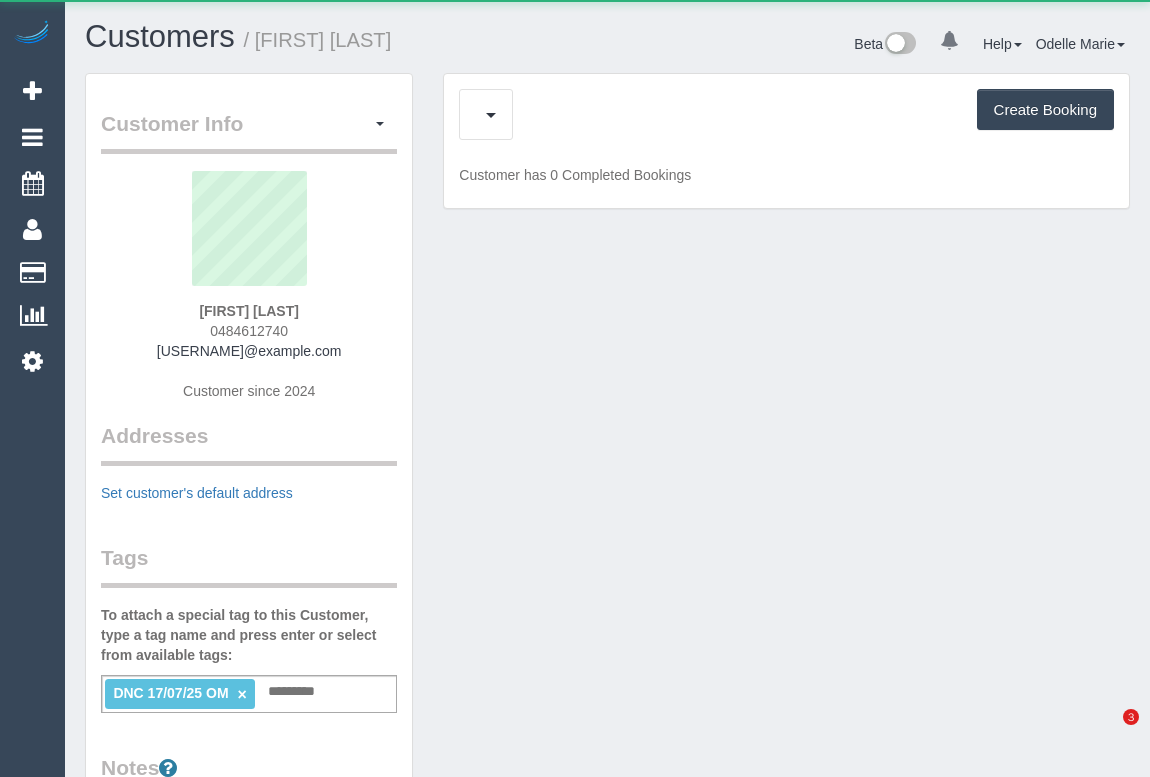 scroll, scrollTop: 0, scrollLeft: 0, axis: both 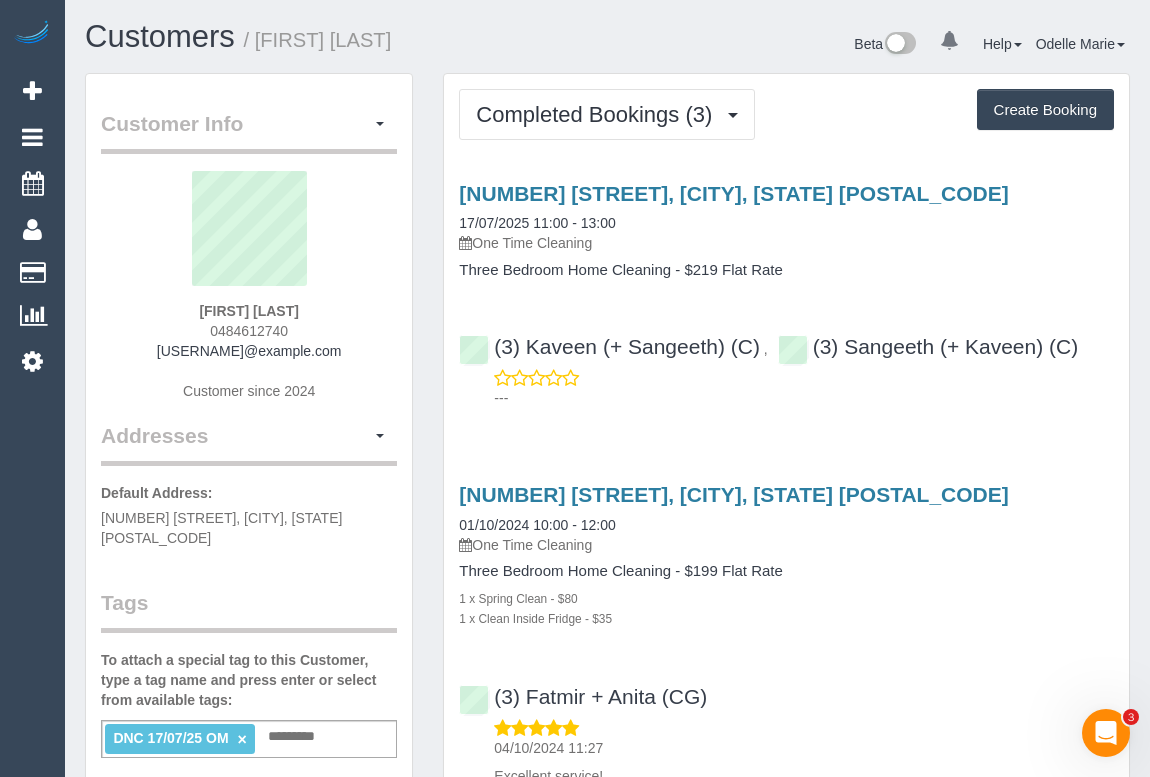 drag, startPoint x: 161, startPoint y: 301, endPoint x: 378, endPoint y: 310, distance: 217.18655 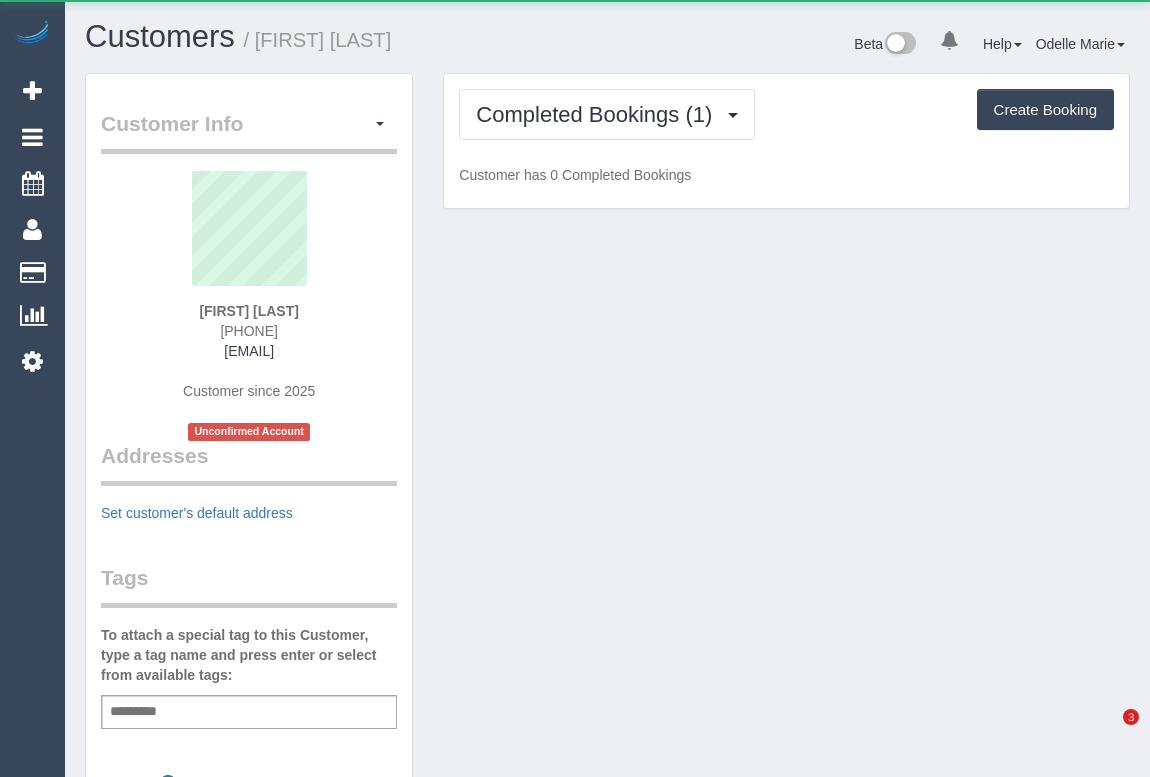 scroll, scrollTop: 0, scrollLeft: 0, axis: both 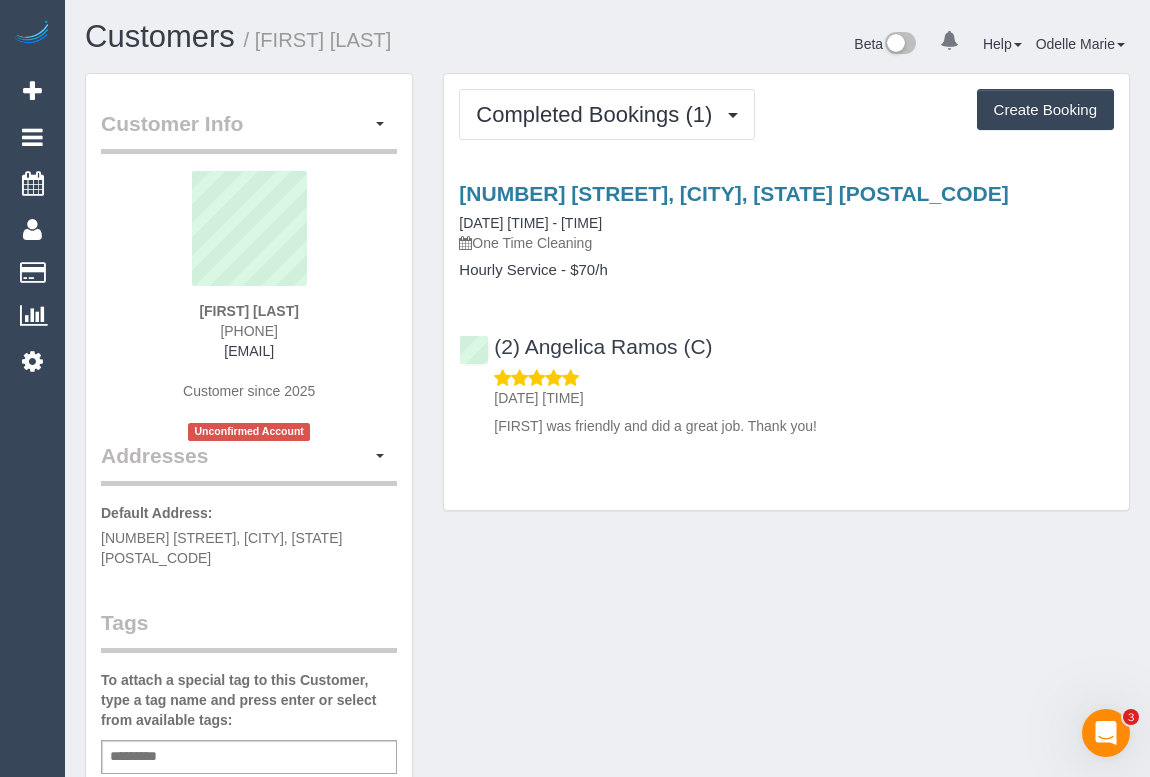 click on "Customer Info
Edit Contact Info
Send Message
Email Preferences
Special Sales Tax
View Changes
Send Confirm Account email
Block this Customer
Archive Account
Delete Account
David C
0410880495" at bounding box center (607, 773) 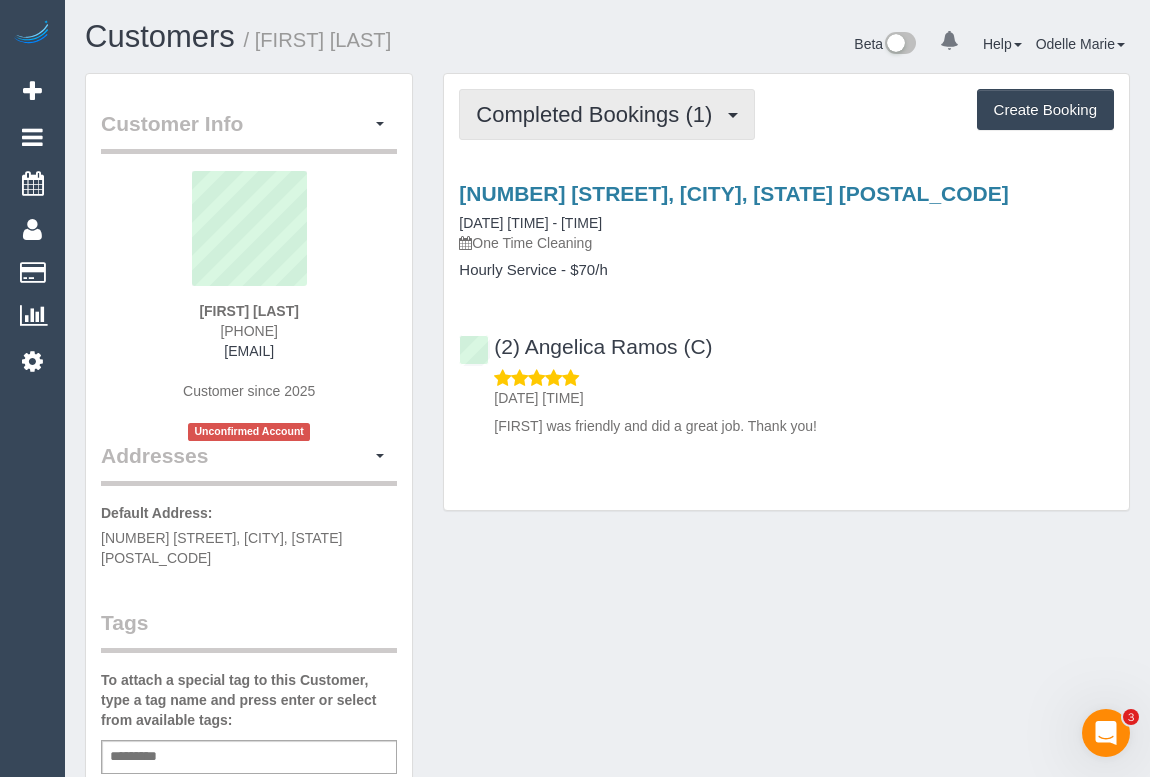 click on "Completed Bookings (1)" at bounding box center (607, 114) 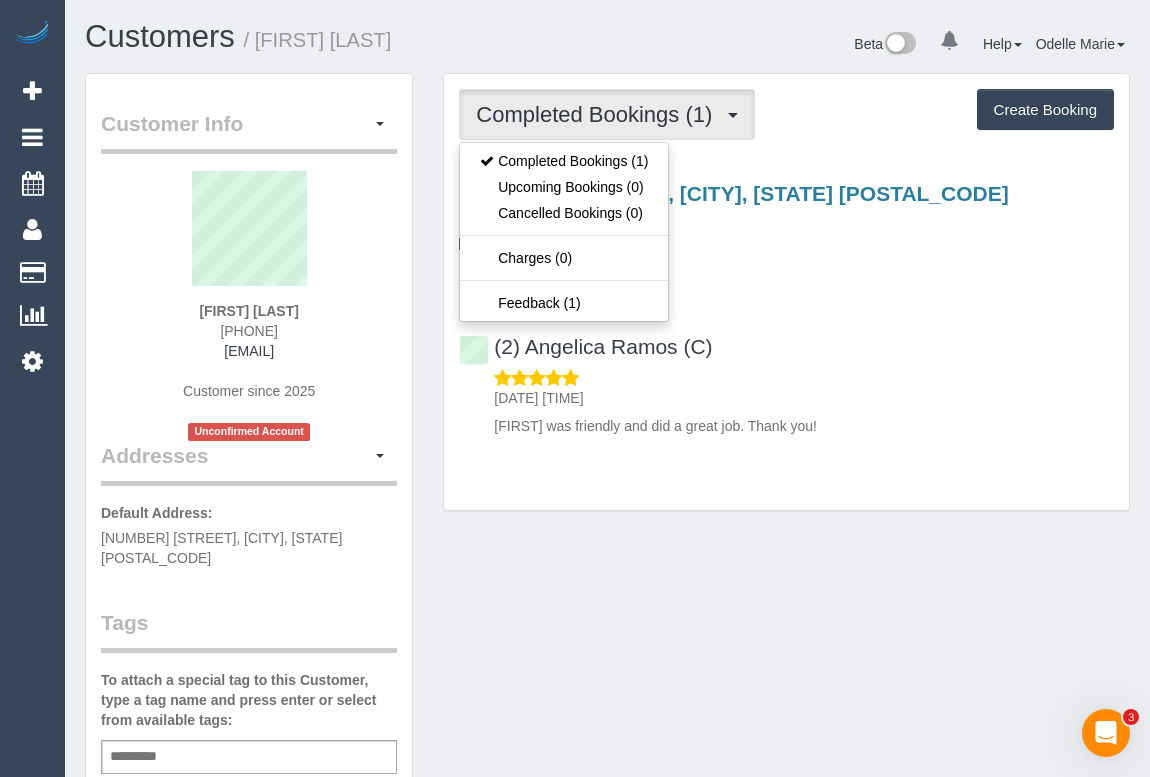 click on "18/07/2025 09:26
Angelica was friendly and did a great job. Thank you!" at bounding box center (786, 402) 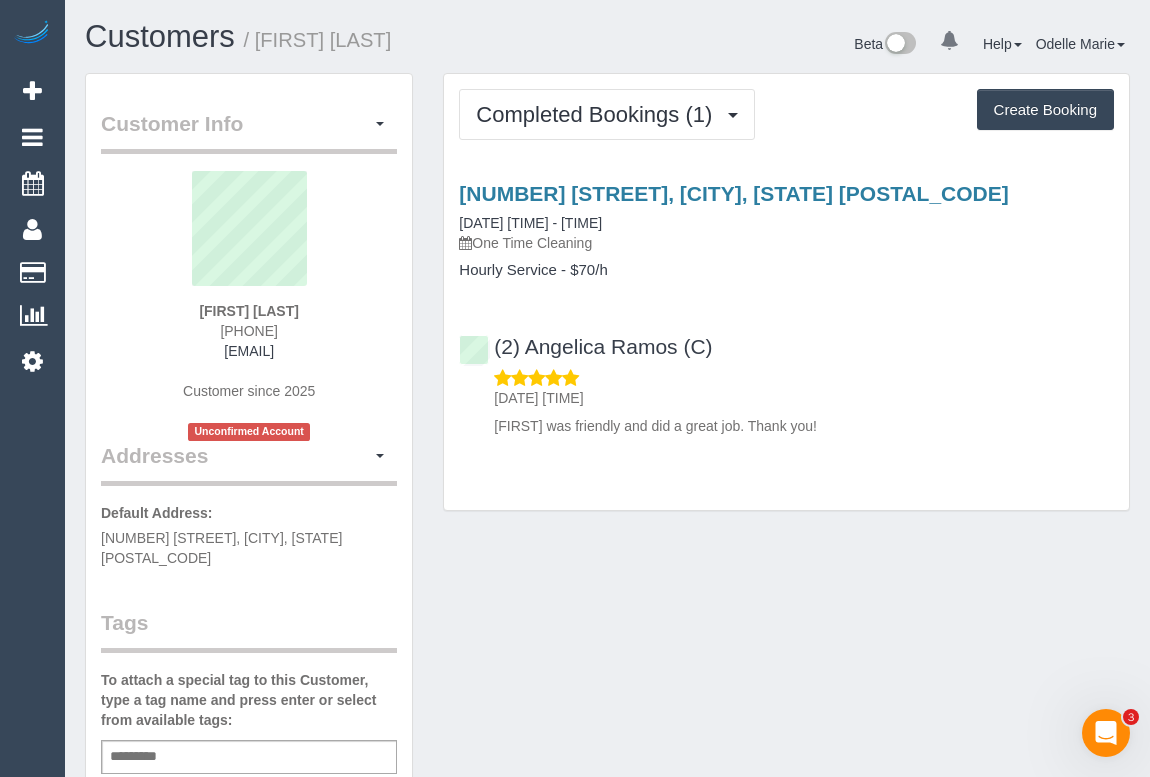 drag, startPoint x: 142, startPoint y: 347, endPoint x: 364, endPoint y: 352, distance: 222.0563 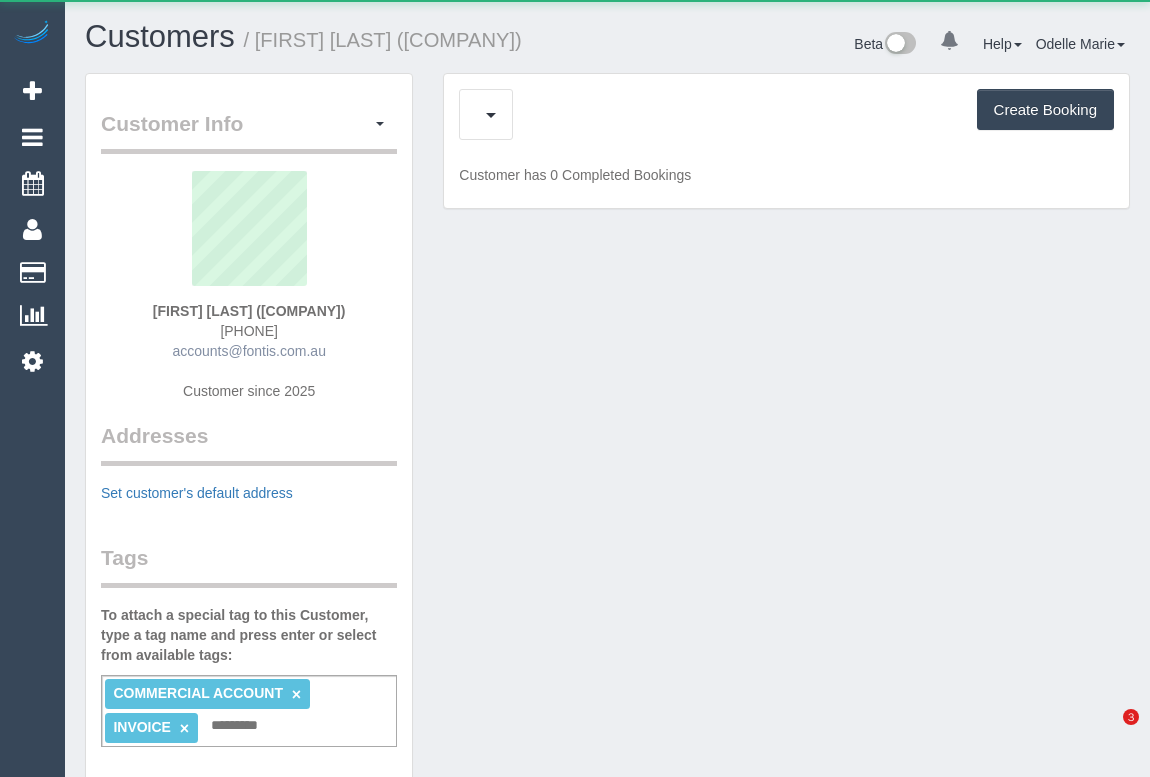 scroll, scrollTop: 0, scrollLeft: 0, axis: both 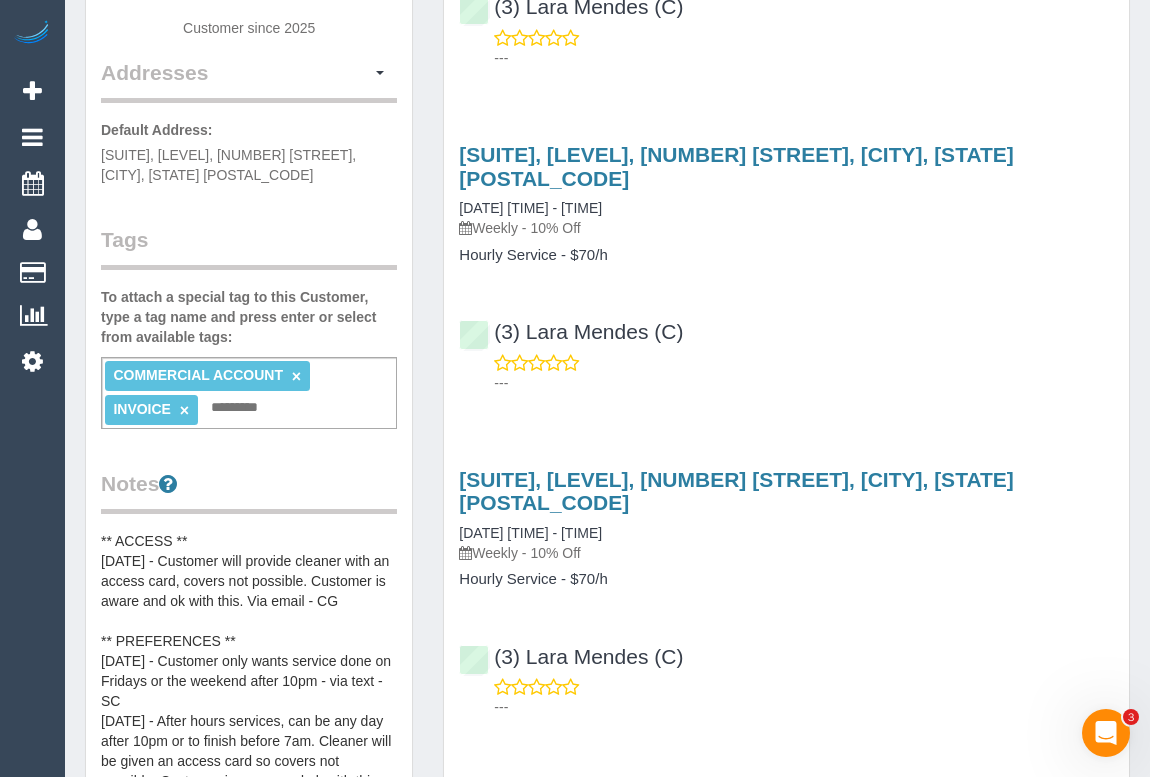 click on "×" at bounding box center [184, 410] 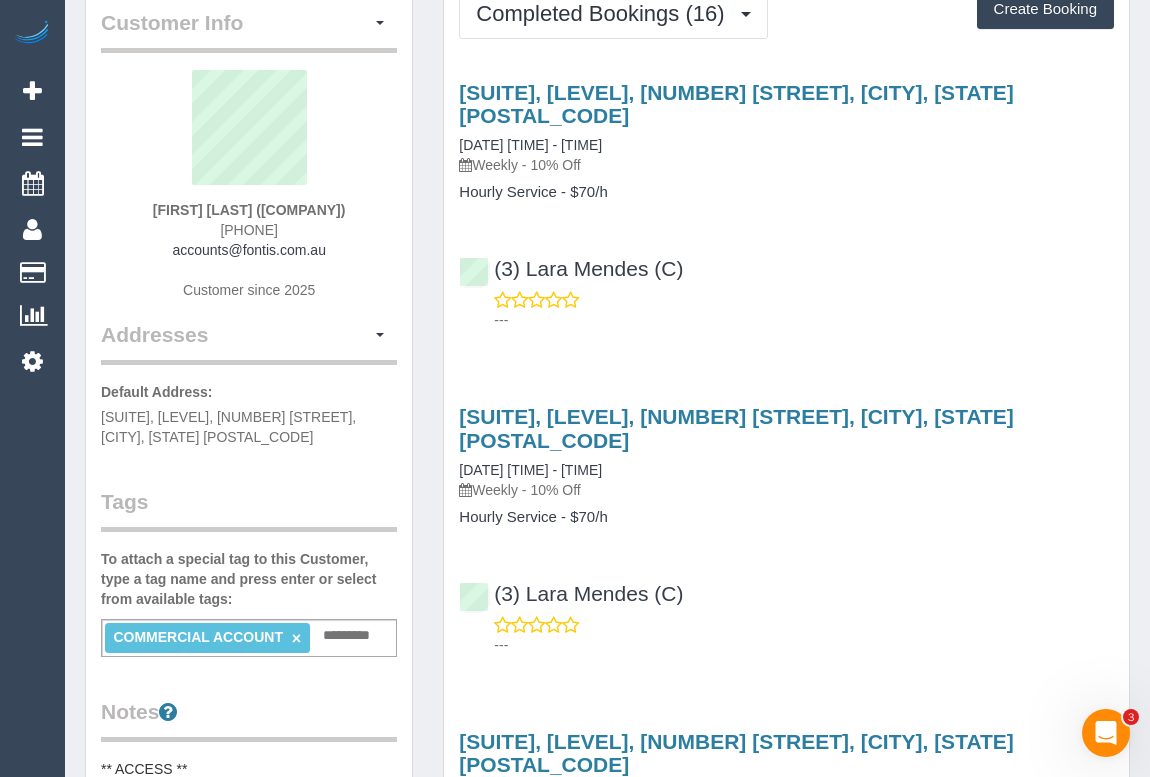 scroll, scrollTop: 0, scrollLeft: 0, axis: both 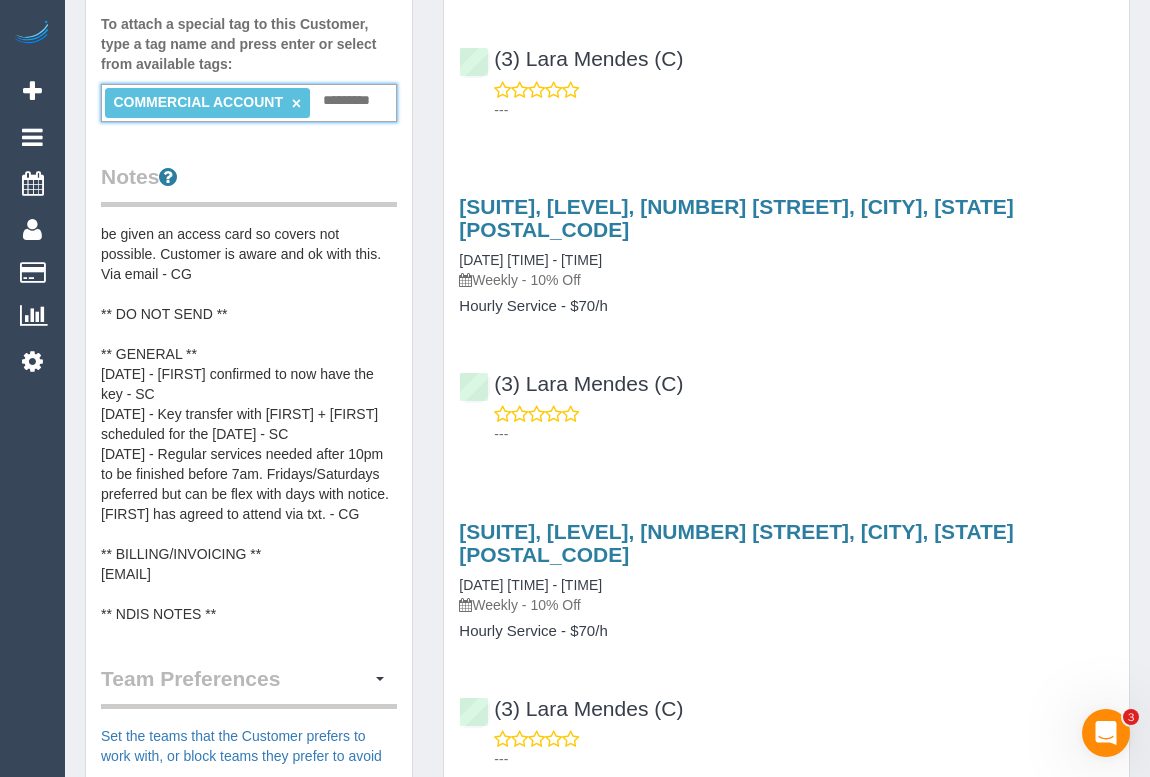 click on "** ACCESS **
18/03/25 - Customer will provide cleaner with an access card, covers not possible. Customer is aware and ok with this. Via email - CG
** PREFERENCES **
11/06/25 - Customer only wants service done on Fridays or the weekend after 10pm - via text - SC
18/03/25 - After hours services, can be any day after 10pm or to finish before 7am. Cleaner will be given an access card so covers not possible. Customer is aware and ok with this. Via email - CG
** DO NOT SEND **
** GENERAL **
16/06/25 - Kerry confirmed to now have the key - SC
12/06/25 - Key transfer with Ashik + Kerry scheduled for the 14/06 - SC
20/03/25 - Regular services needed after 10pm to be finished before 7am. Fridays/Saturdays preferred but can be flex with days with notice. Ashik has agreed to attend via txt. - CG
** BILLING/INVOICING **
office@fontis.com.au
** NDIS NOTES **" at bounding box center [249, 424] 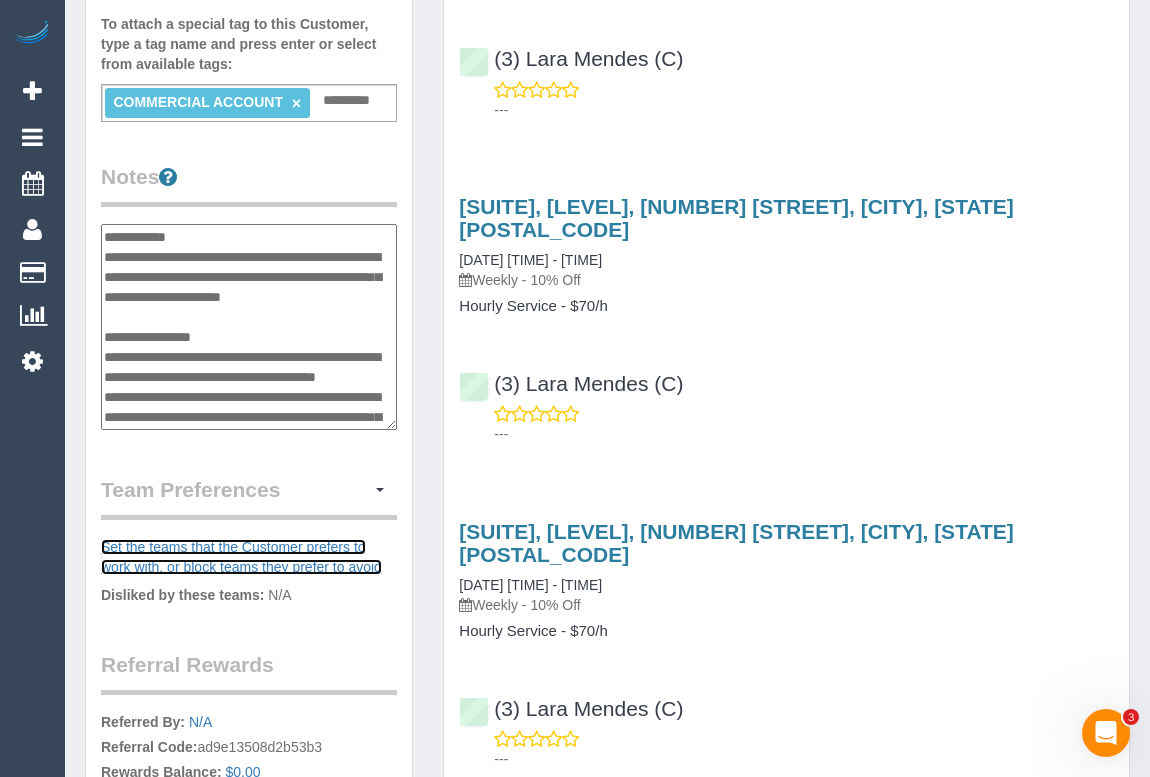scroll, scrollTop: 460, scrollLeft: 0, axis: vertical 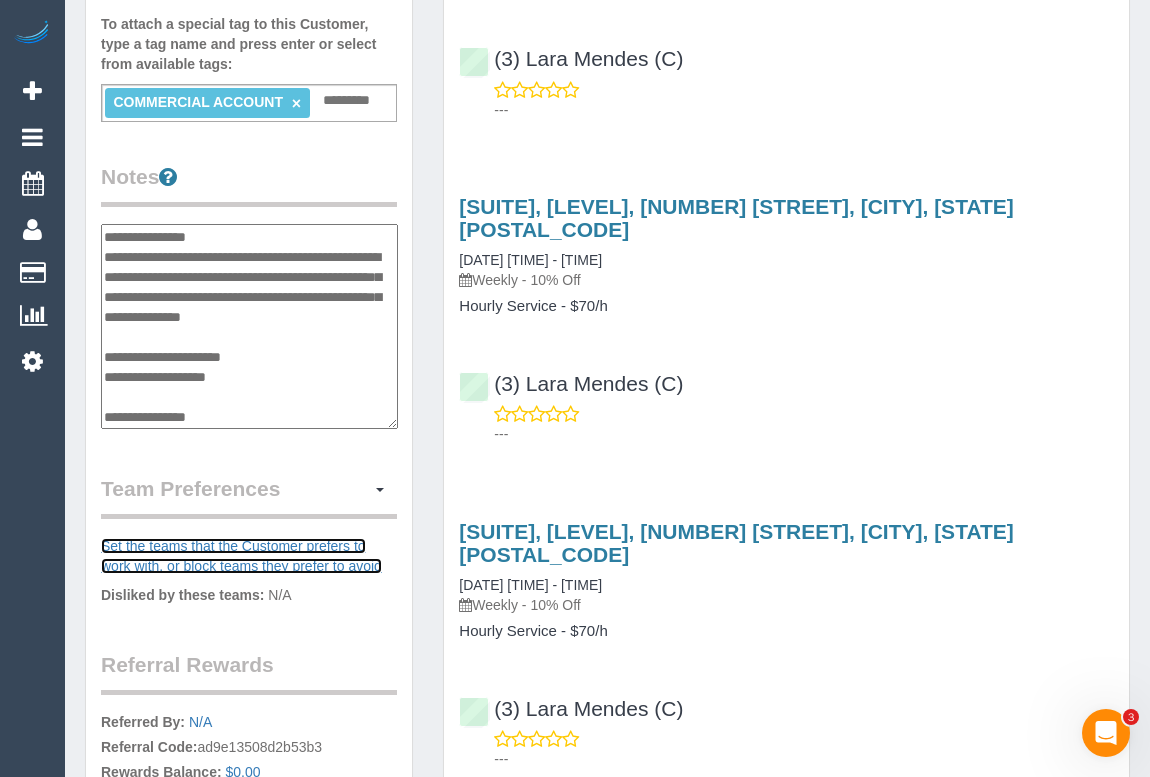 click on "Set the teams that the Customer prefers to work with, or block teams they prefer to avoid" at bounding box center (241, 556) 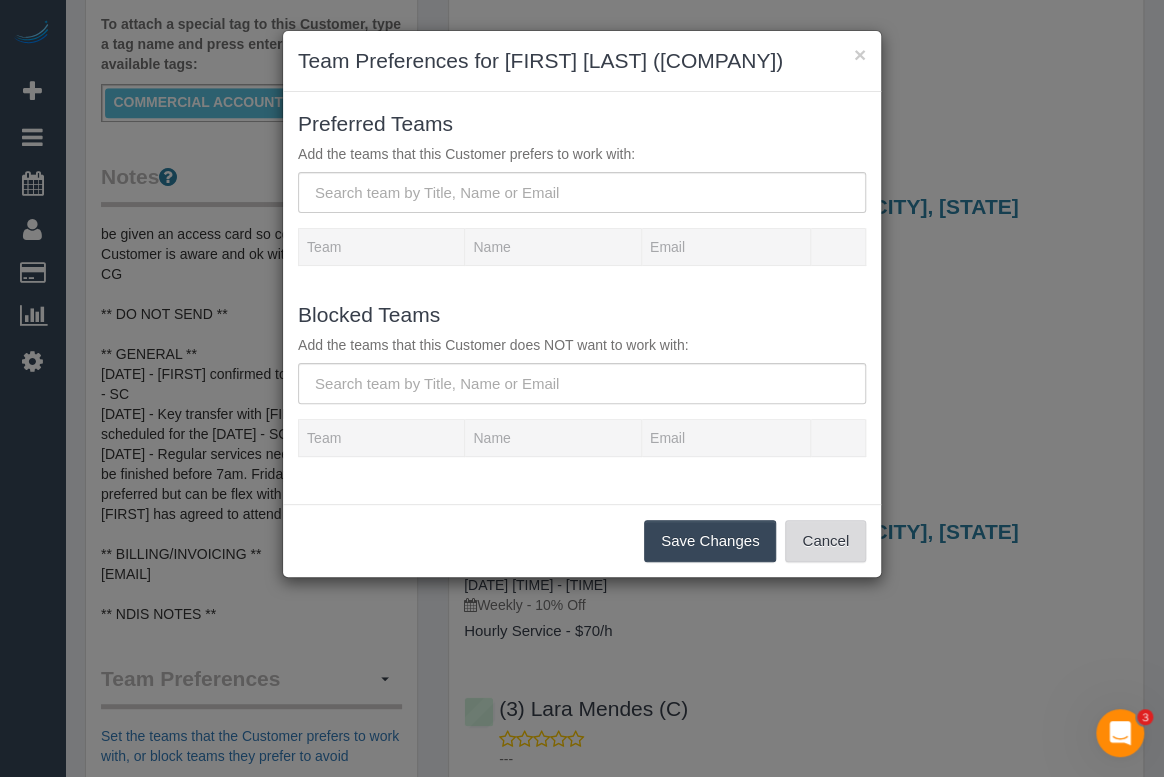 click on "Cancel" at bounding box center (825, 541) 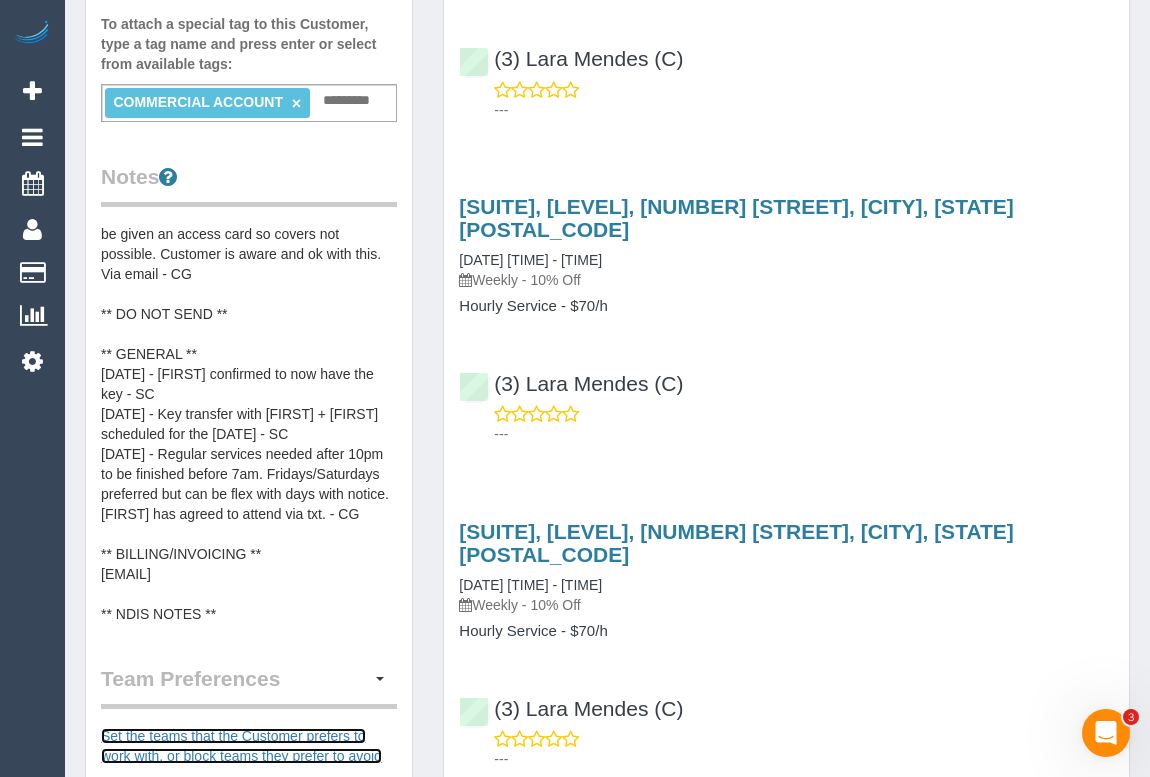 scroll, scrollTop: 1000, scrollLeft: 0, axis: vertical 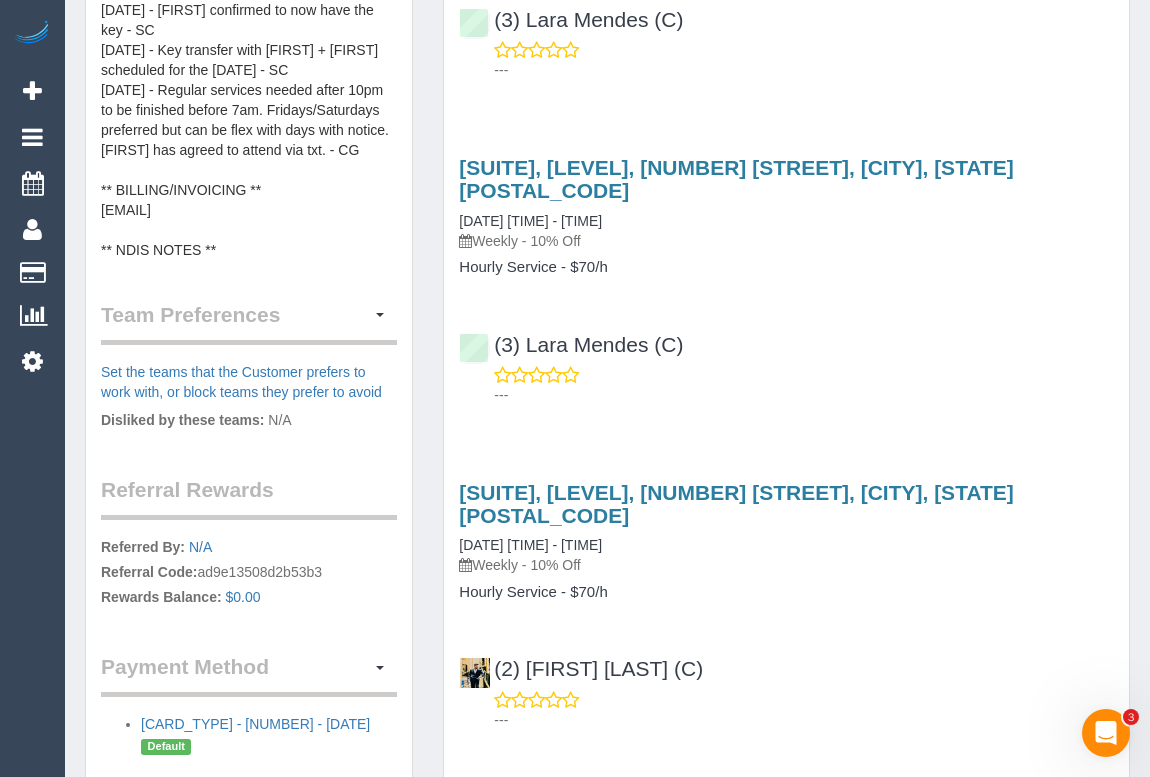 click on "** ACCESS **
18/03/25 - Customer will provide cleaner with an access card, covers not possible. Customer is aware and ok with this. Via email - CG
** PREFERENCES **
11/06/25 - Customer only wants service done on Fridays or the weekend after 10pm - via text - SC
18/03/25 - After hours services, can be any day after 10pm or to finish before 7am. Cleaner will be given an access card so covers not possible. Customer is aware and ok with this. Via email - CG
** DO NOT SEND **
** GENERAL **
16/06/25 - Kerry confirmed to now have the key - SC
12/06/25 - Key transfer with Ashik + Kerry scheduled for the 14/06 - SC
20/03/25 - Regular services needed after 10pm to be finished before 7am. Fridays/Saturdays preferred but can be flex with days with notice. Ashik has agreed to attend via txt. - CG
** BILLING/INVOICING **
office@fontis.com.au
** NDIS NOTES **" at bounding box center [249, 60] 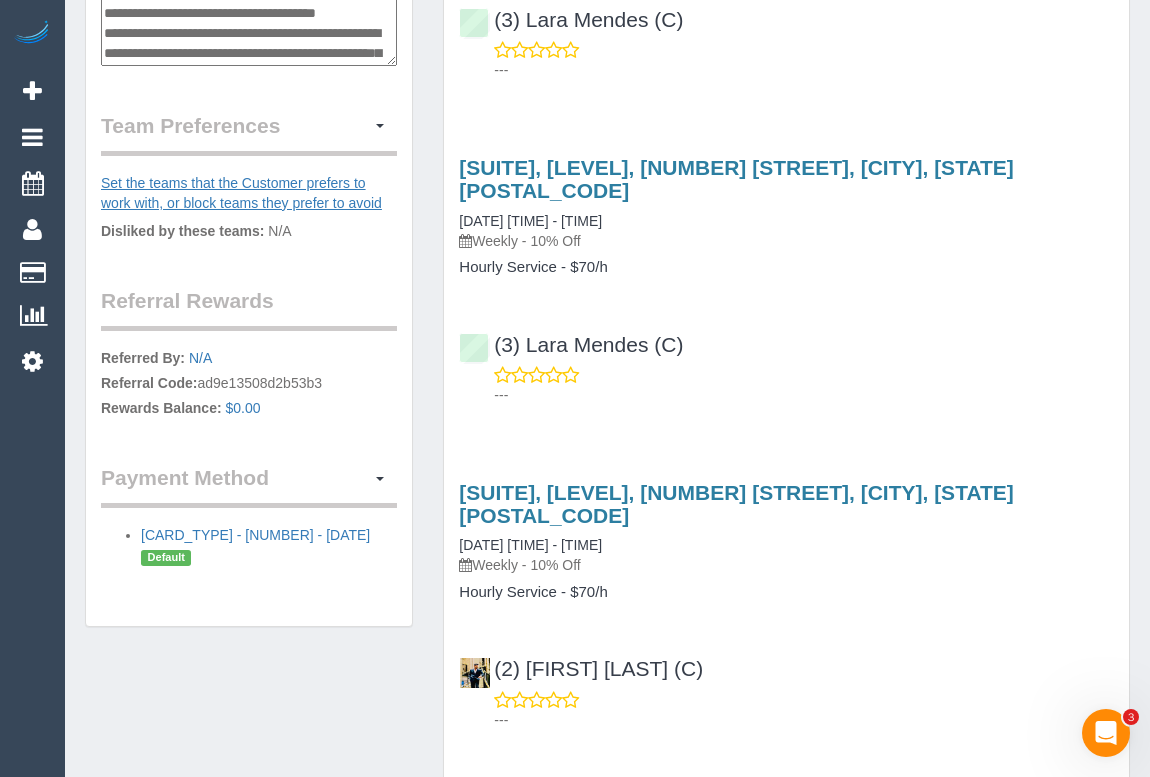 scroll, scrollTop: 460, scrollLeft: 0, axis: vertical 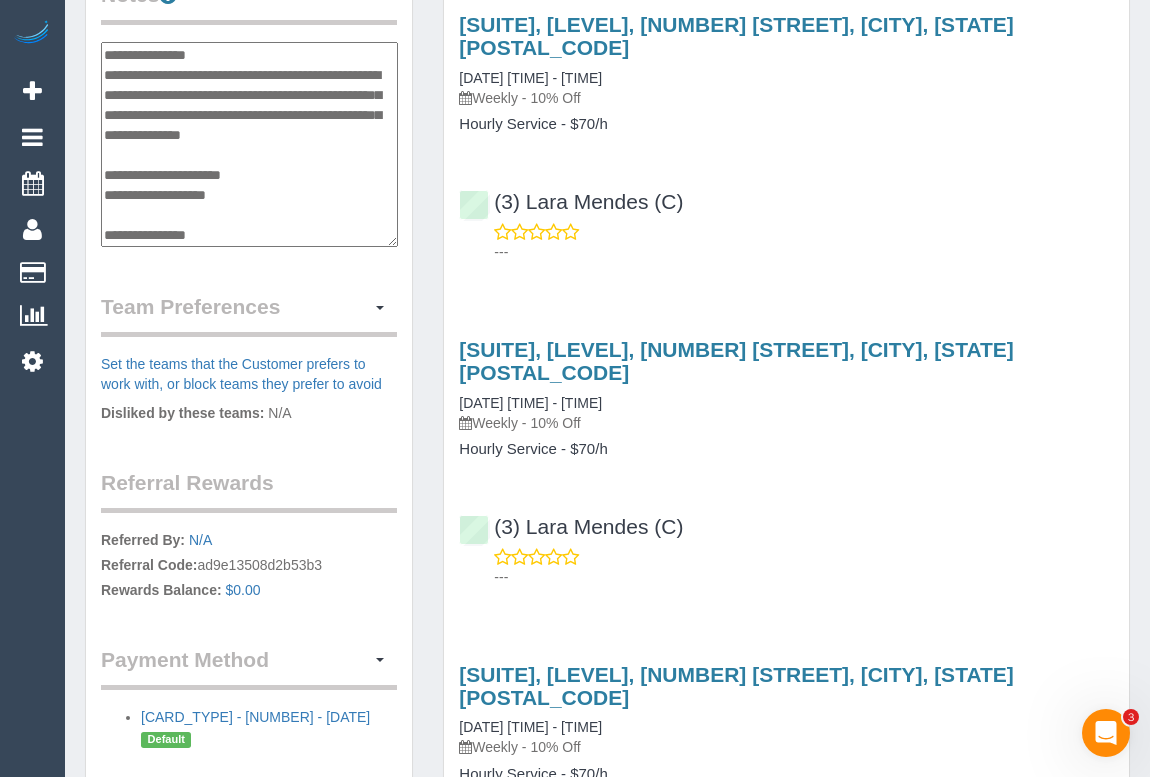 click on "**********" at bounding box center (249, 145) 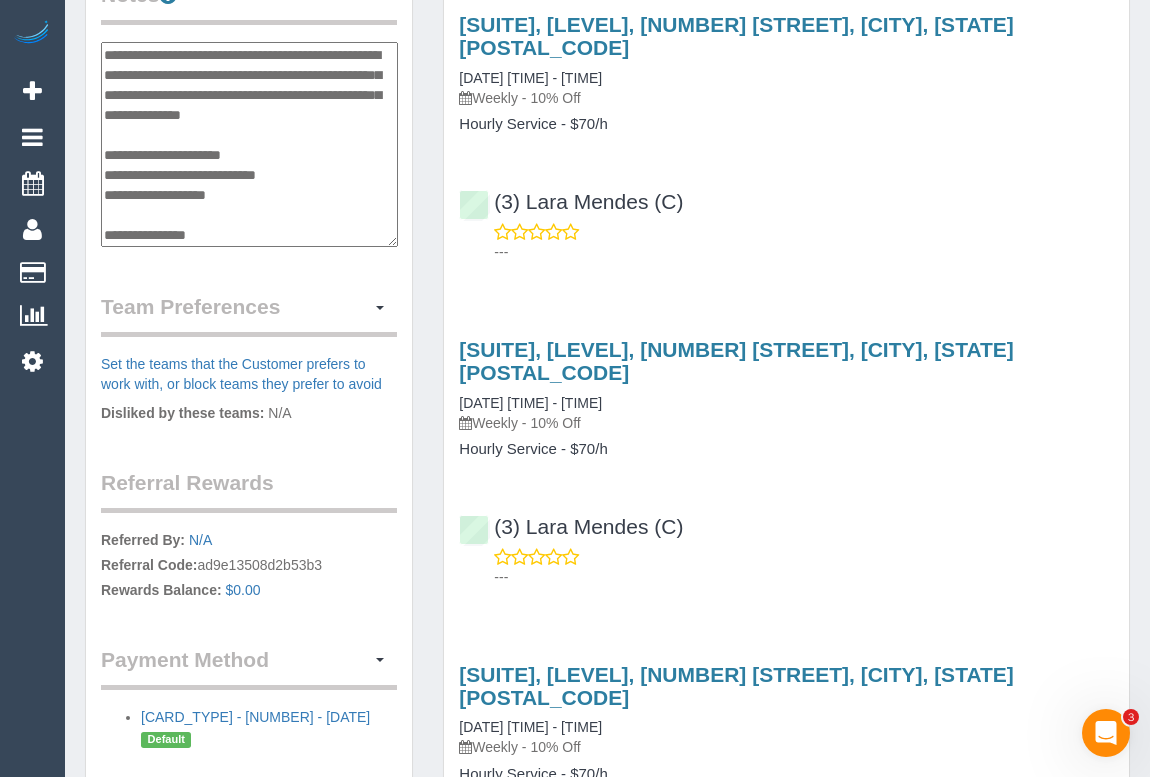 type on "**********" 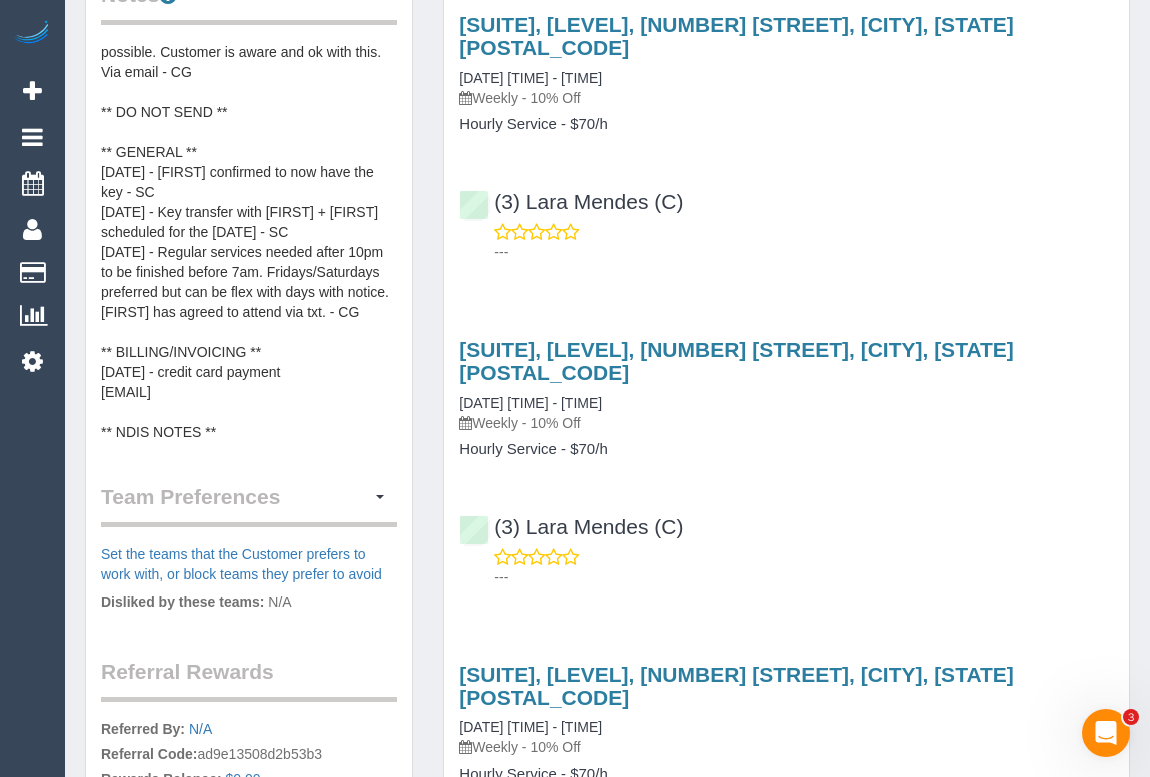 click on "** ACCESS **
18/03/25 - Customer will provide cleaner with an access card, covers not possible. Customer is aware and ok with this. Via email - CG
** PREFERENCES **
11/06/25 - Customer only wants service done on Fridays or the weekend after 10pm - via text - SC
18/03/25 - After hours services, can be any day after 10pm or to finish before 7am. Cleaner will be given an access card so covers not possible. Customer is aware and ok with this. Via email - CG
** DO NOT SEND **
** GENERAL **
16/06/25 - Kerry confirmed to now have the key - SC
12/06/25 - Key transfer with Ashik + Kerry scheduled for the 14/06 - SC
20/03/25 - Regular services needed after 10pm to be finished before 7am. Fridays/Saturdays preferred but can be flex with days with notice. Ashik has agreed to attend via txt. - CG
** BILLING/INVOICING **
21/07/25 - credit card payment
office@fontis.com.au
** NDIS NOTES **" at bounding box center (249, 242) 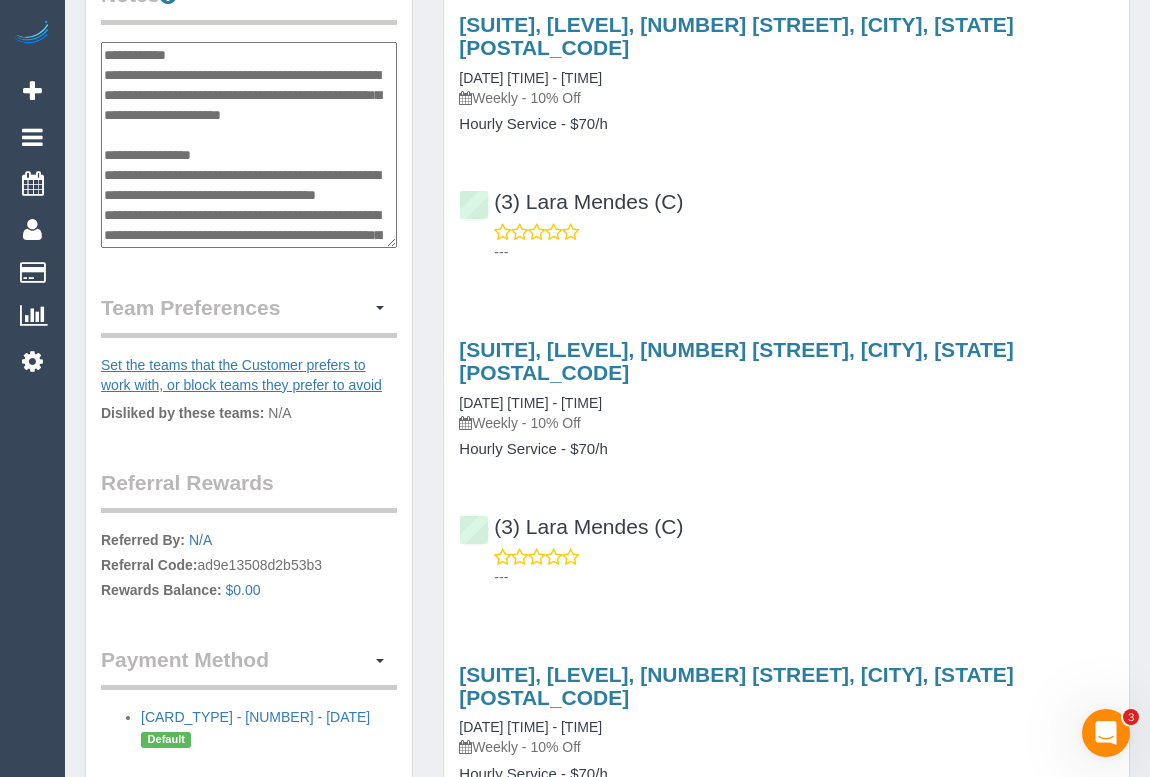 scroll, scrollTop: 480, scrollLeft: 0, axis: vertical 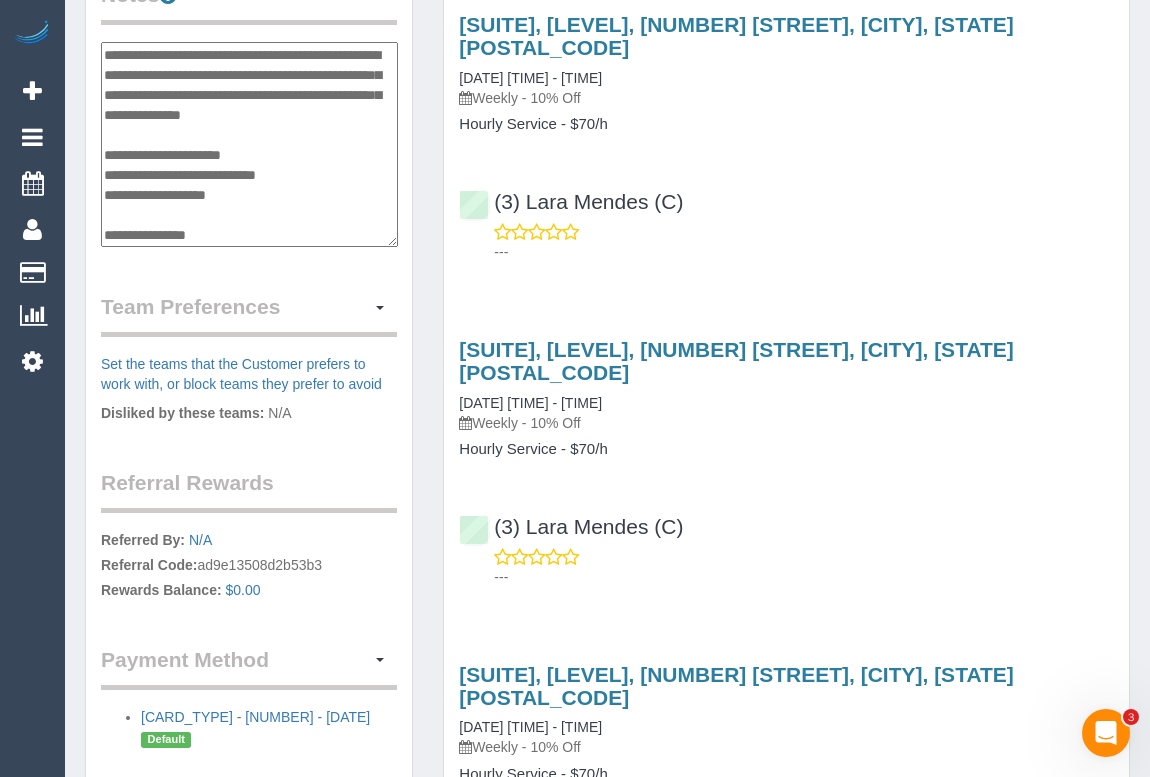 drag, startPoint x: 294, startPoint y: 171, endPoint x: 172, endPoint y: 169, distance: 122.016396 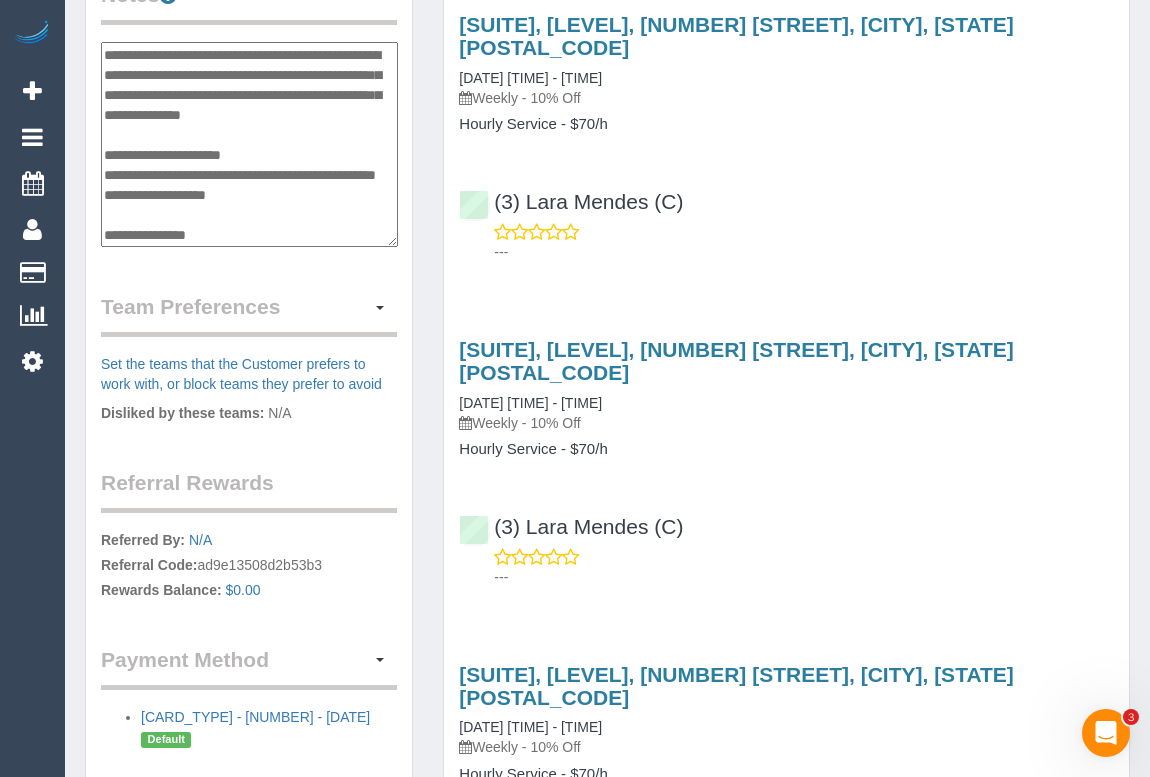type on "**********" 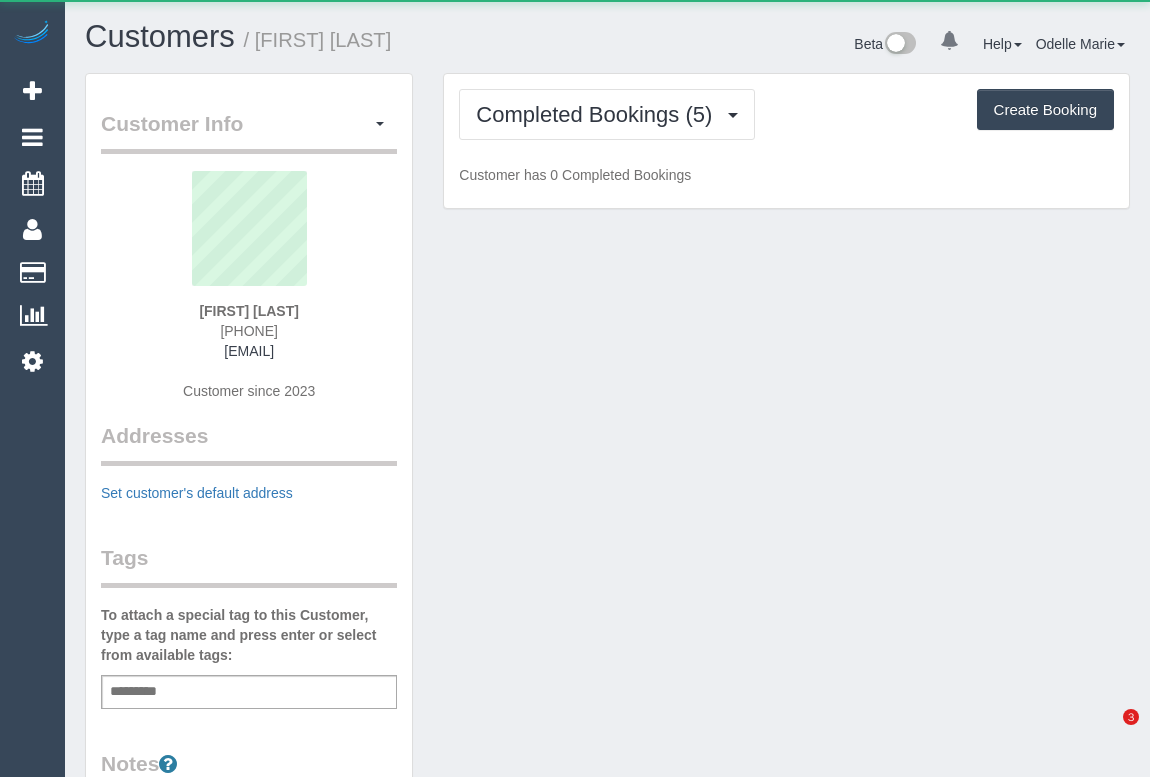 scroll, scrollTop: 0, scrollLeft: 0, axis: both 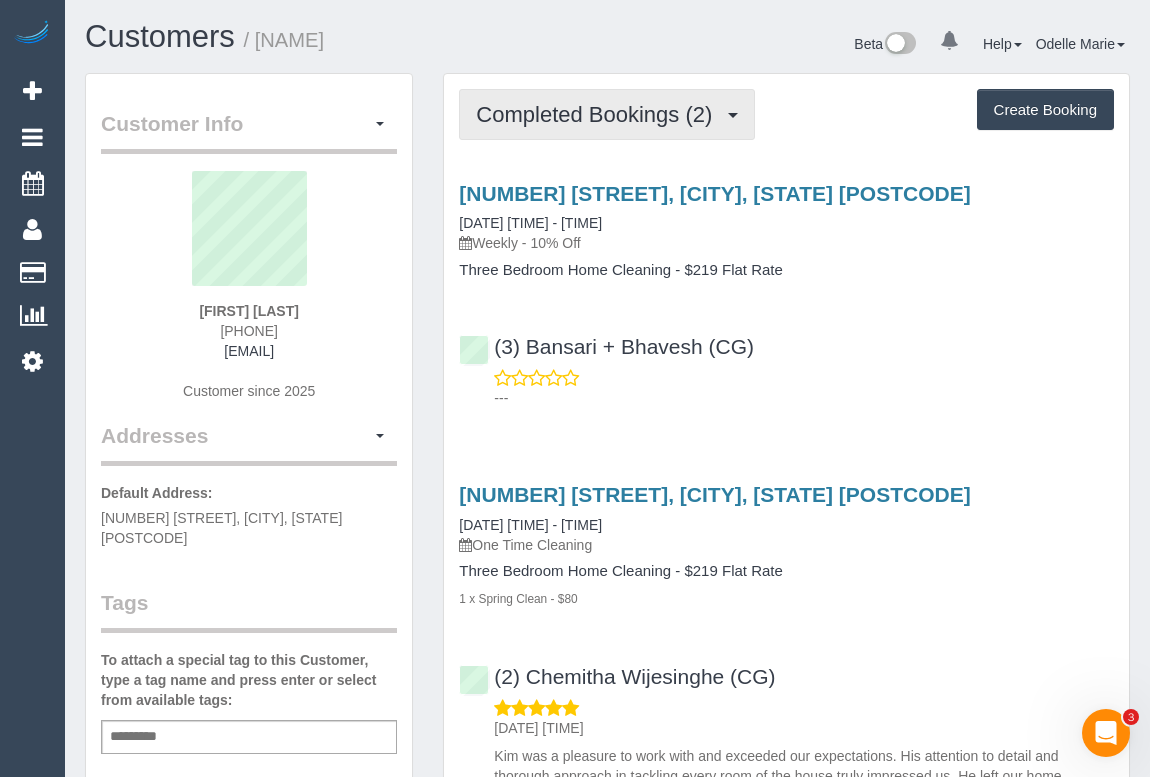 click on "Completed Bookings (2)" at bounding box center [599, 114] 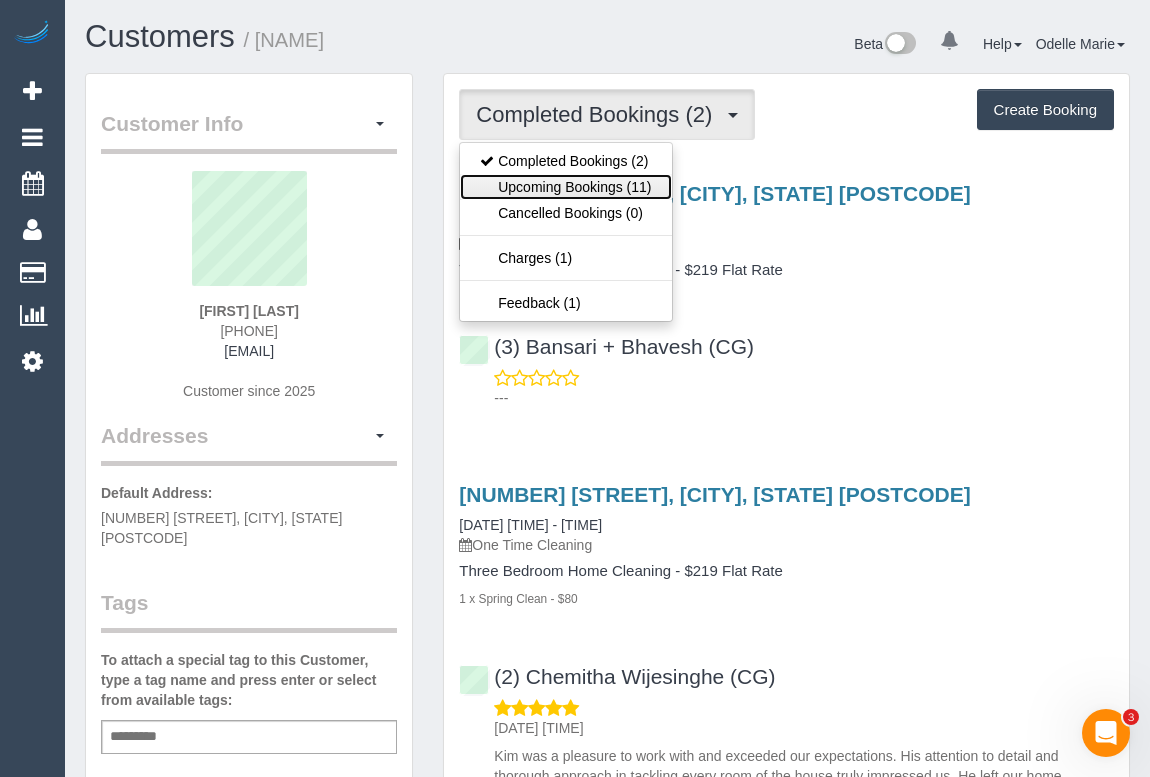 click on "Upcoming Bookings (11)" at bounding box center [565, 187] 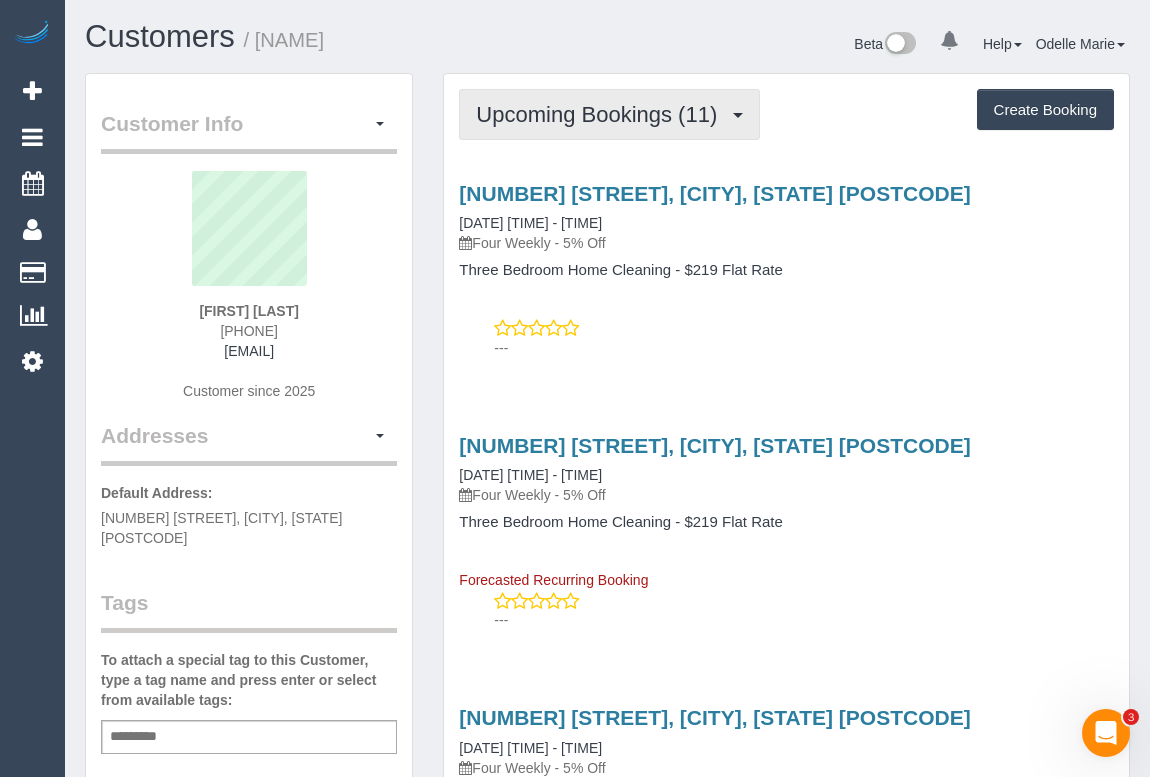 click on "Upcoming Bookings (11)" at bounding box center (601, 114) 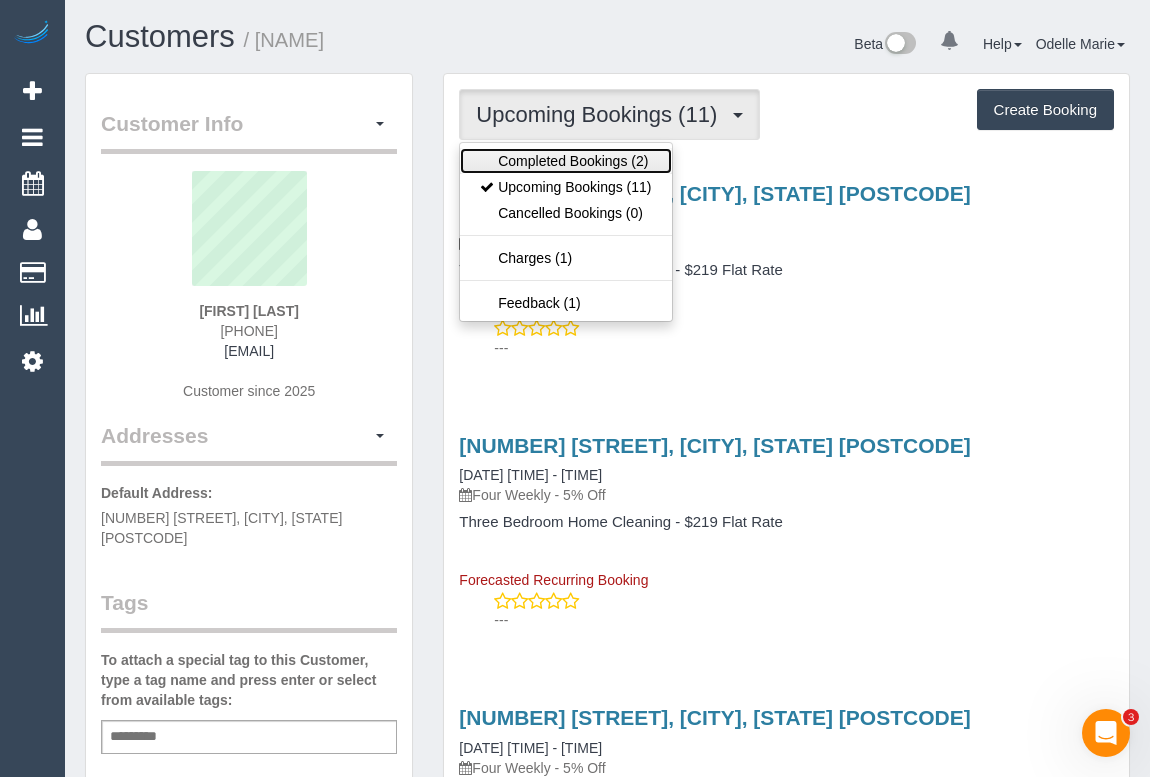 click on "Completed Bookings (2)" at bounding box center (565, 161) 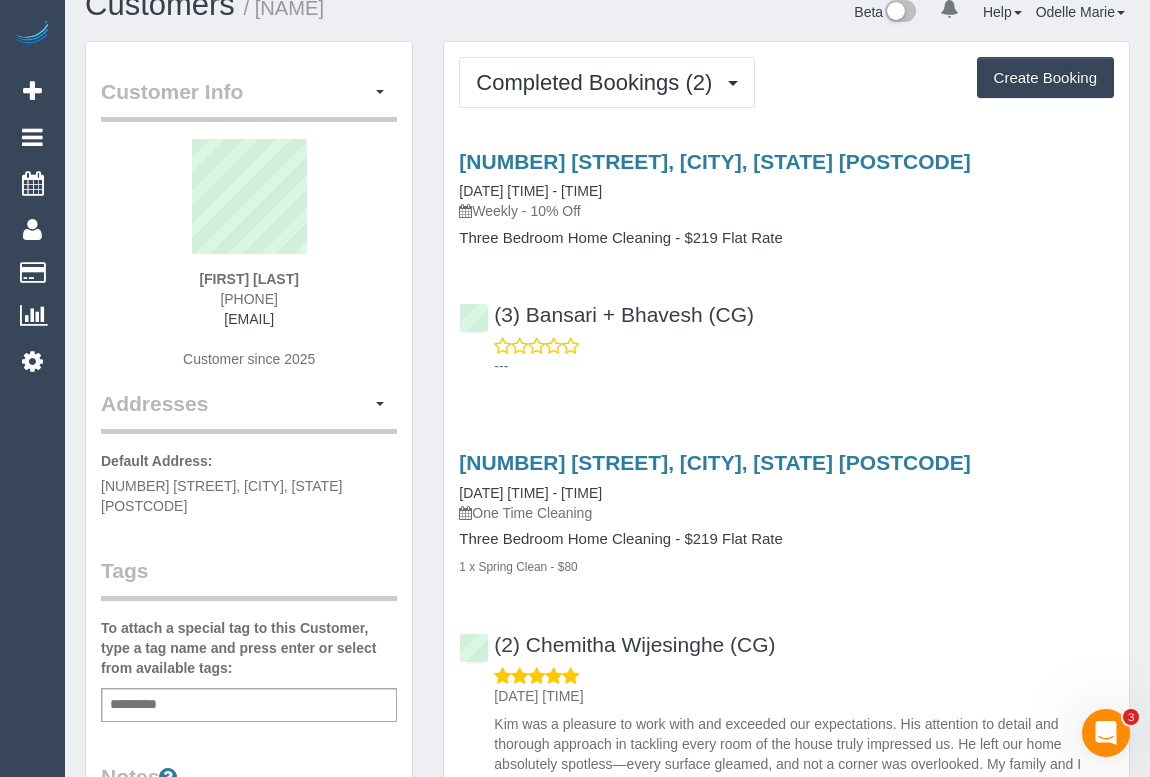 scroll, scrollTop: 0, scrollLeft: 0, axis: both 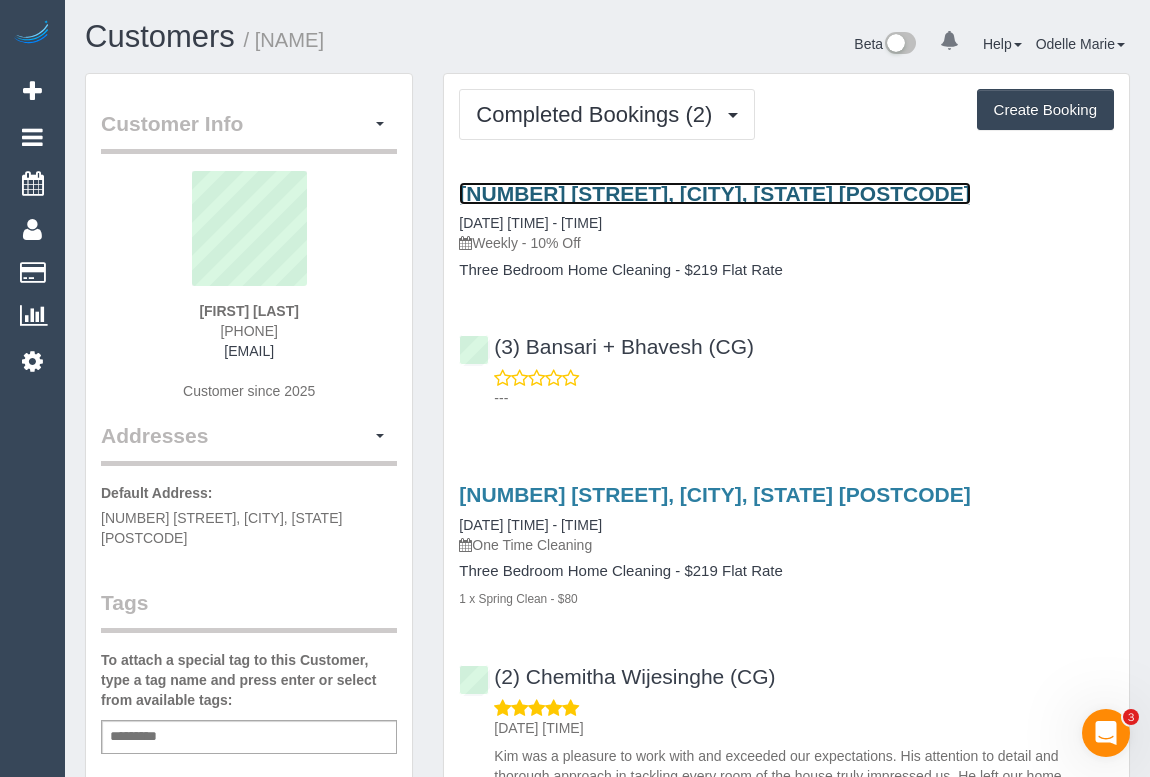 click on "14 Merton Ave, Brighton, VIC 3186" at bounding box center (714, 193) 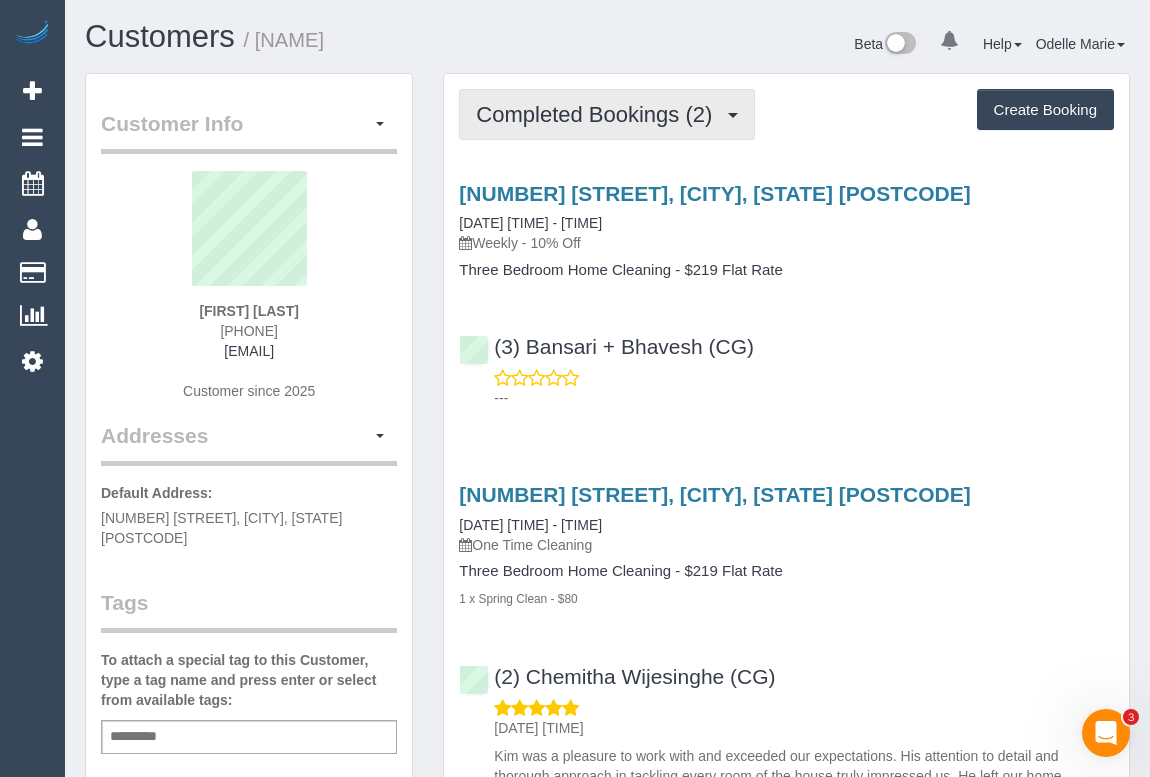 click on "Completed Bookings (2)" at bounding box center [607, 114] 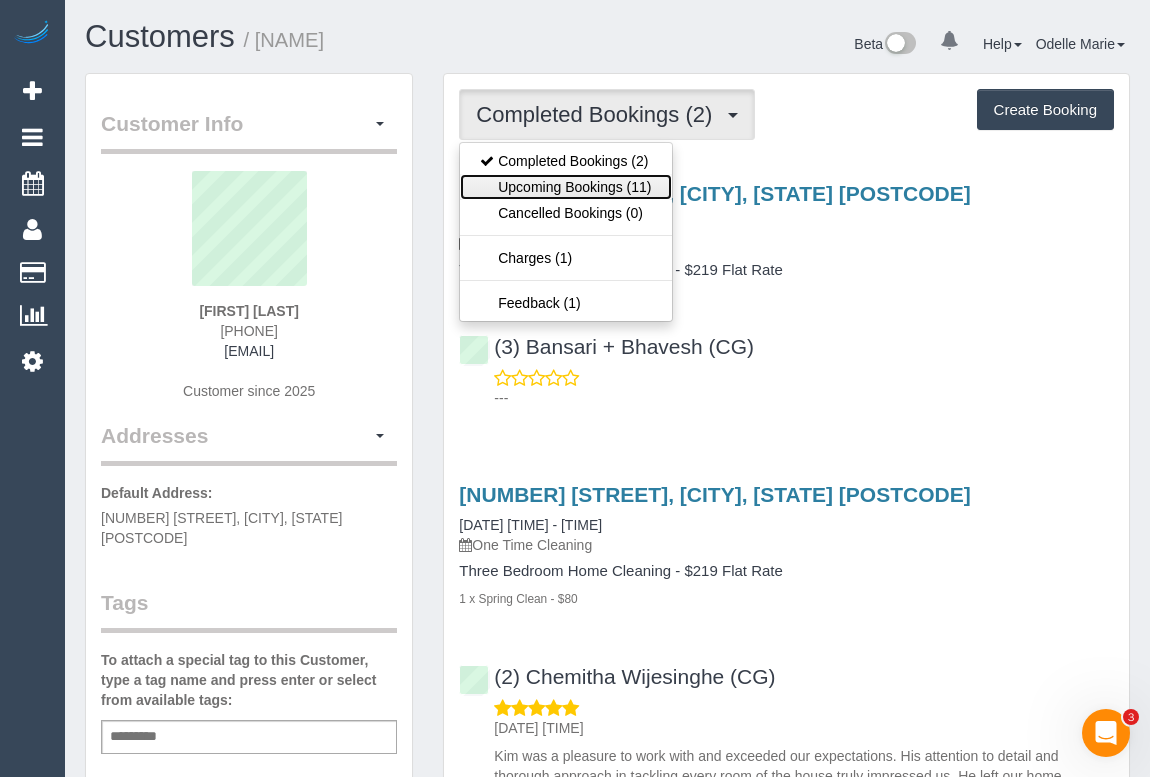 click on "Upcoming Bookings (11)" at bounding box center (565, 187) 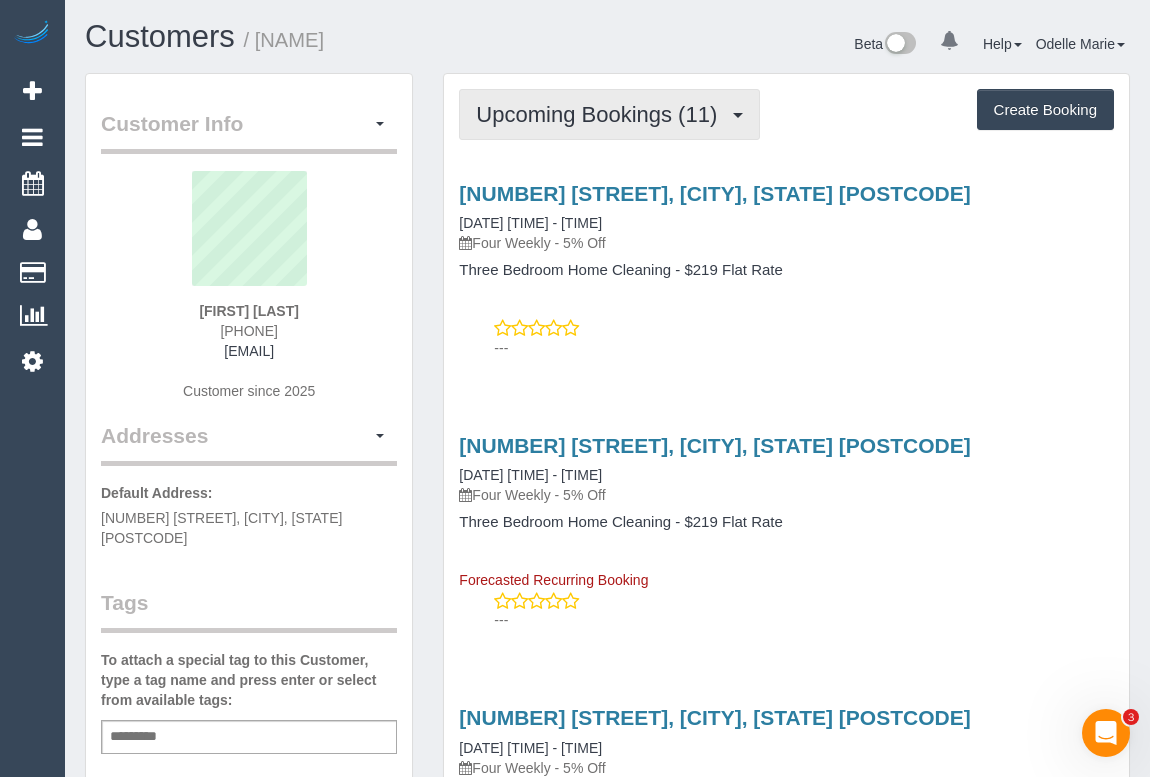 click on "Upcoming Bookings (11)" at bounding box center (601, 114) 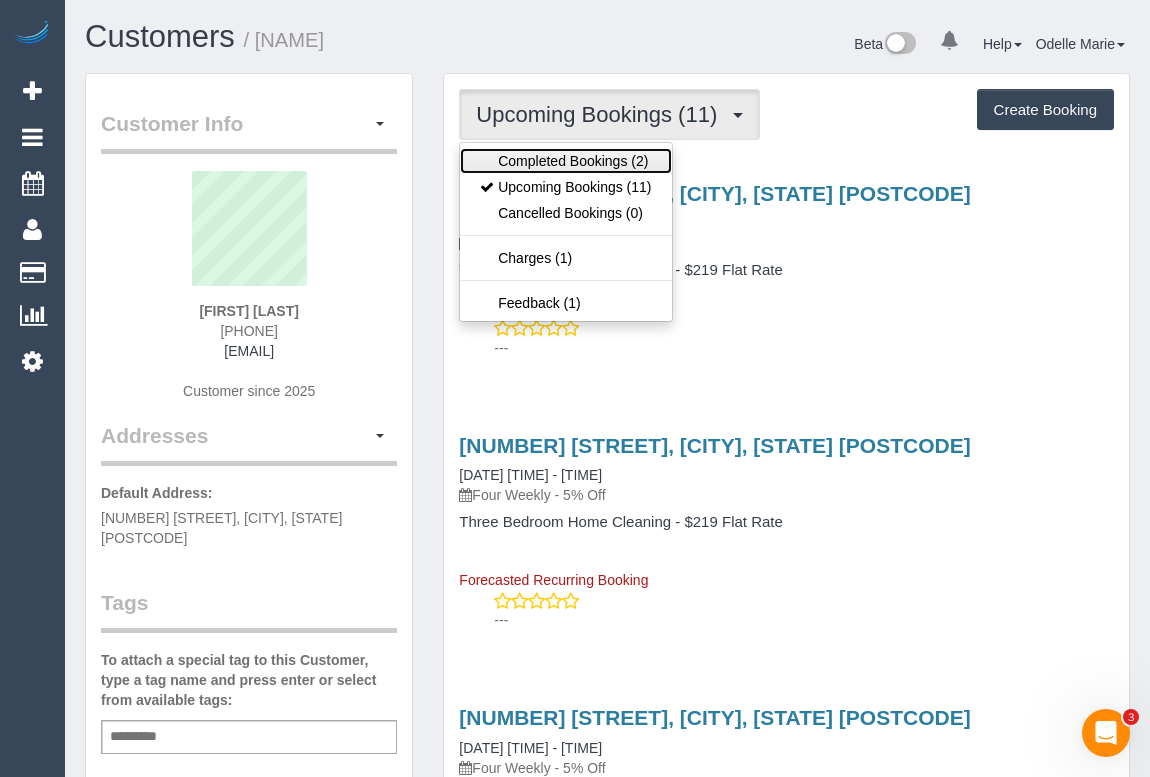 click on "Completed Bookings (2)" at bounding box center (565, 161) 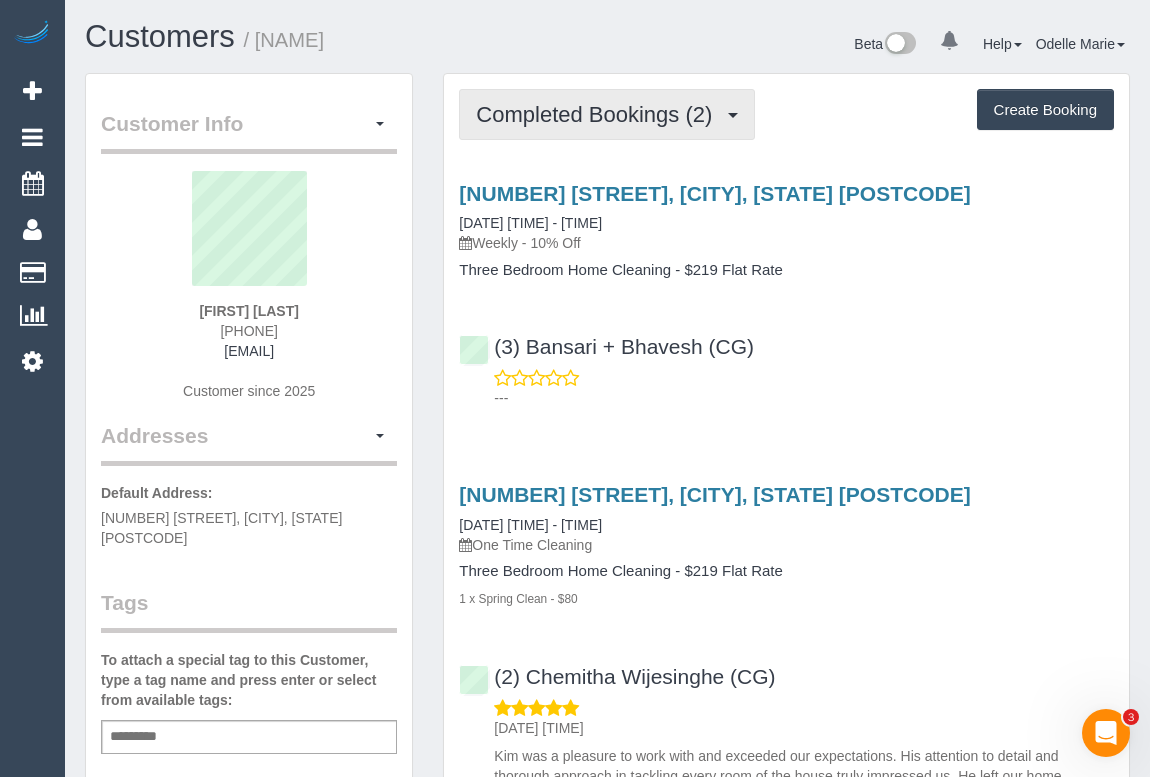 click on "Completed Bookings (2)" at bounding box center (599, 114) 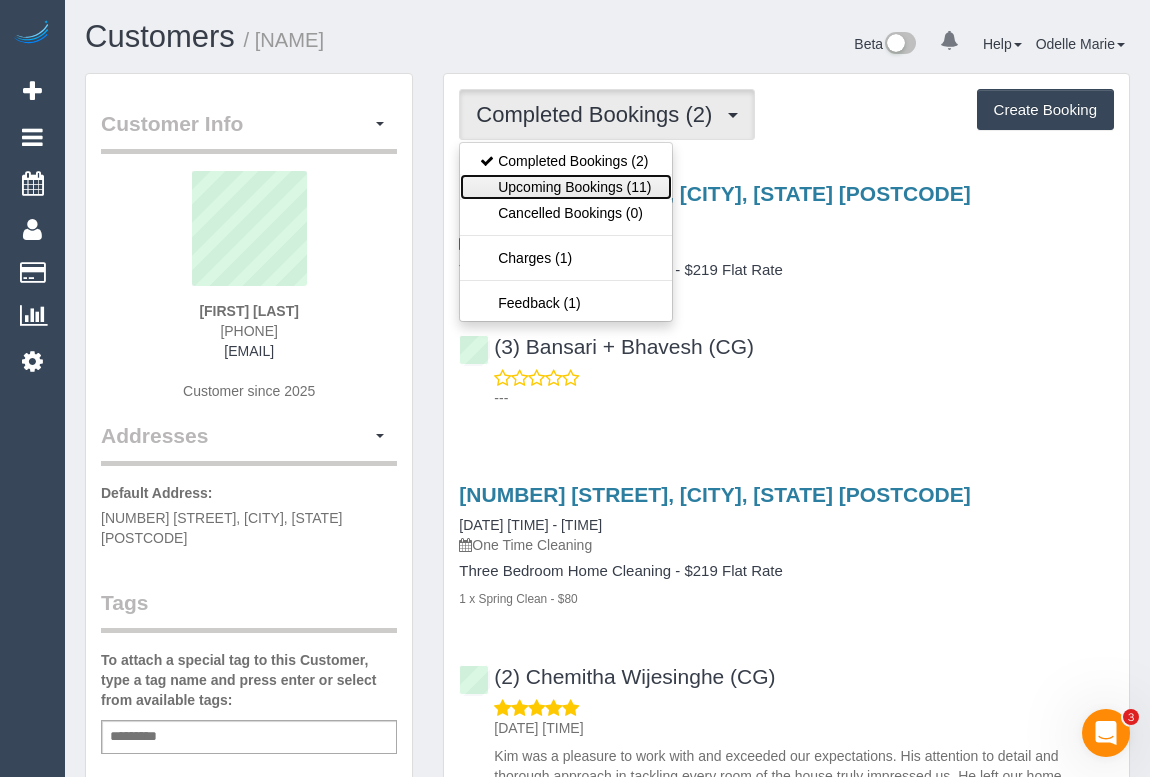 click on "Upcoming Bookings (11)" at bounding box center [565, 187] 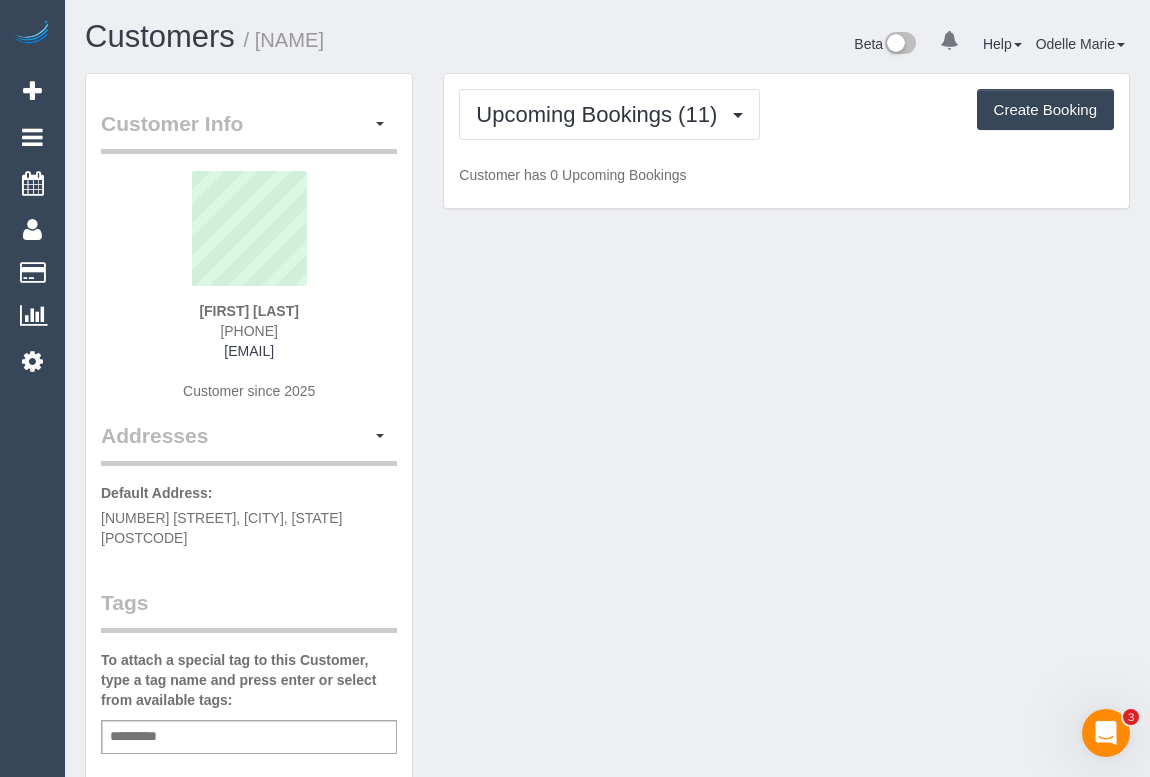 click on "Upcoming Bookings (11)
Completed Bookings (2)
Upcoming Bookings (11)
Cancelled Bookings (0)
Charges (1)
Feedback (1)
Create Booking
Customer has 0 Upcoming Bookings" at bounding box center (786, 141) 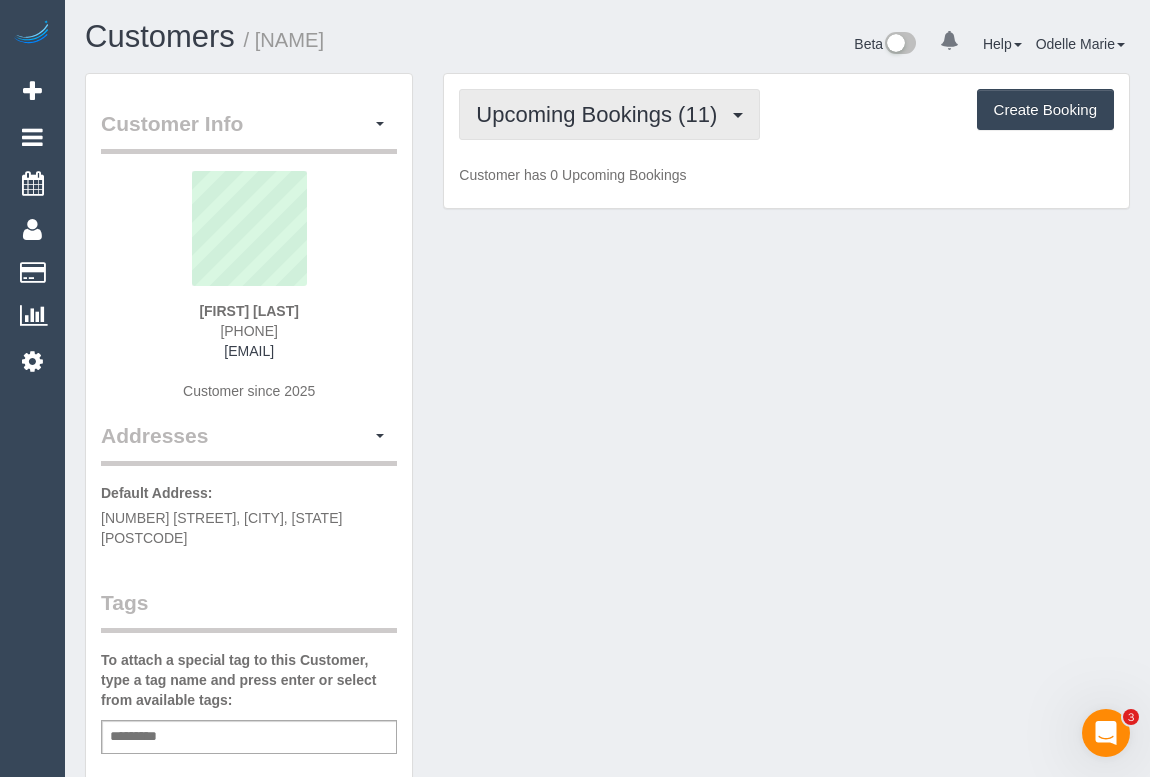 click on "Upcoming Bookings (11)" at bounding box center (601, 114) 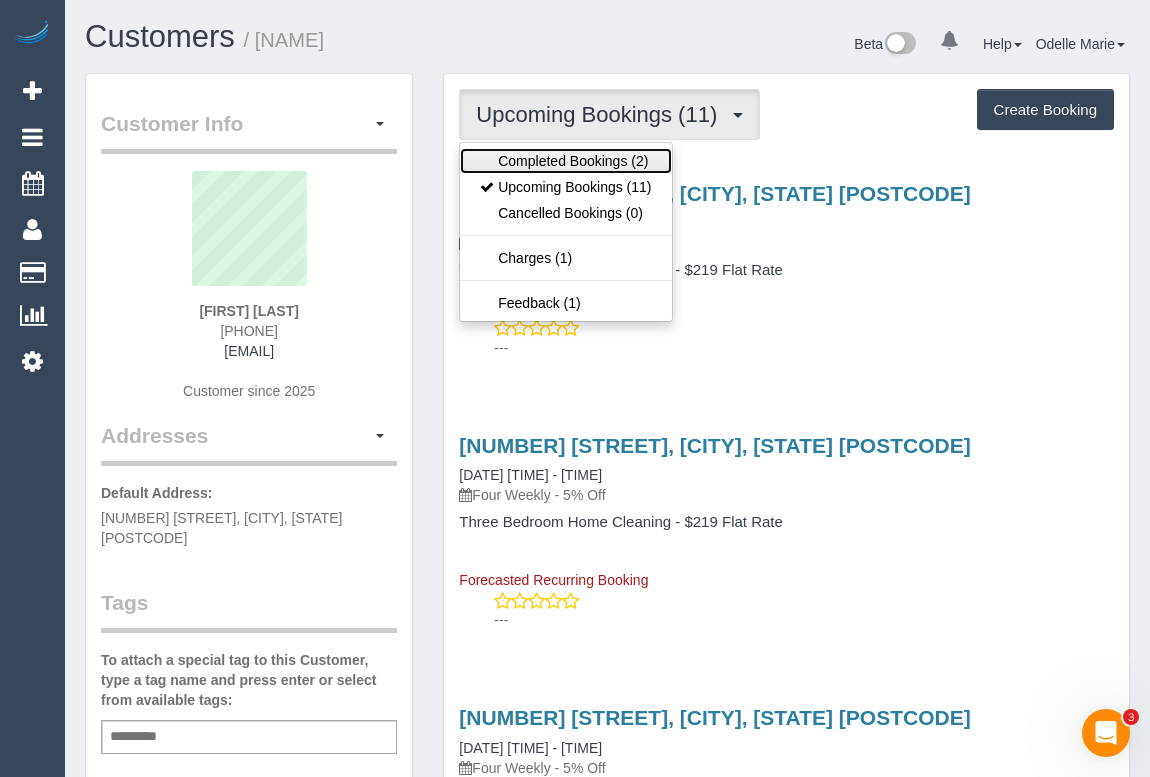 click on "Completed Bookings (2)" at bounding box center [565, 161] 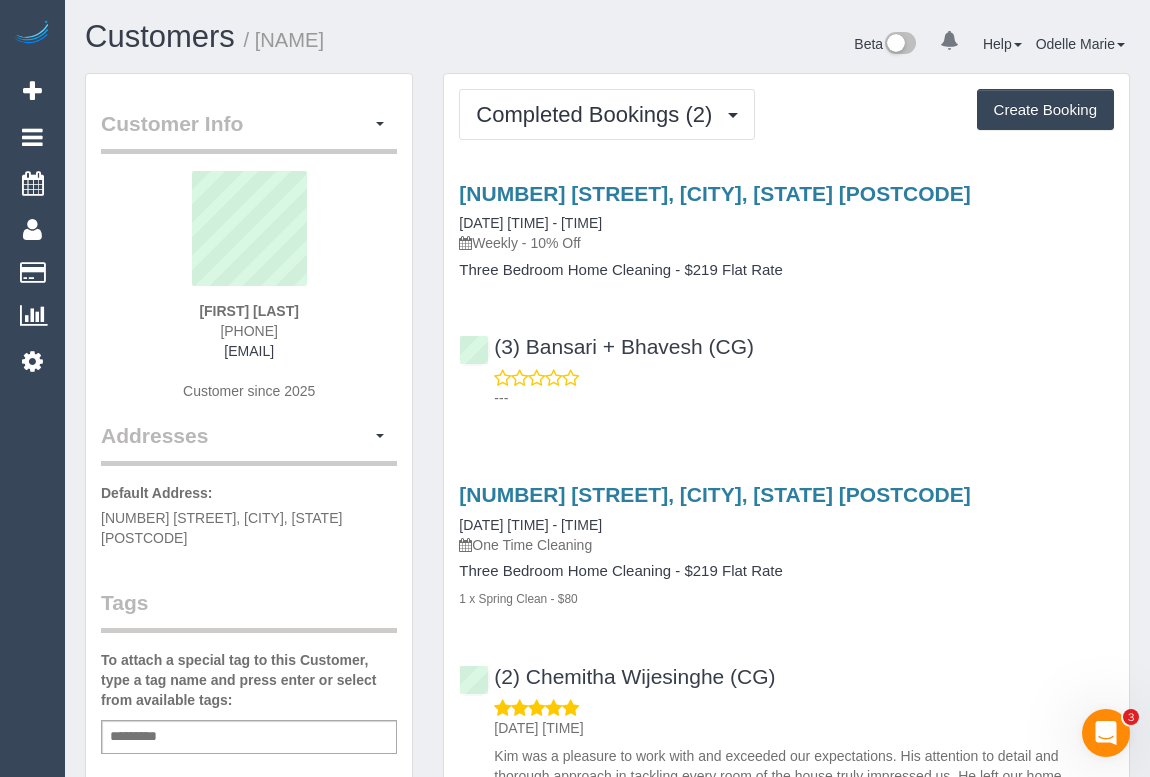drag, startPoint x: 192, startPoint y: 304, endPoint x: 346, endPoint y: 307, distance: 154.02922 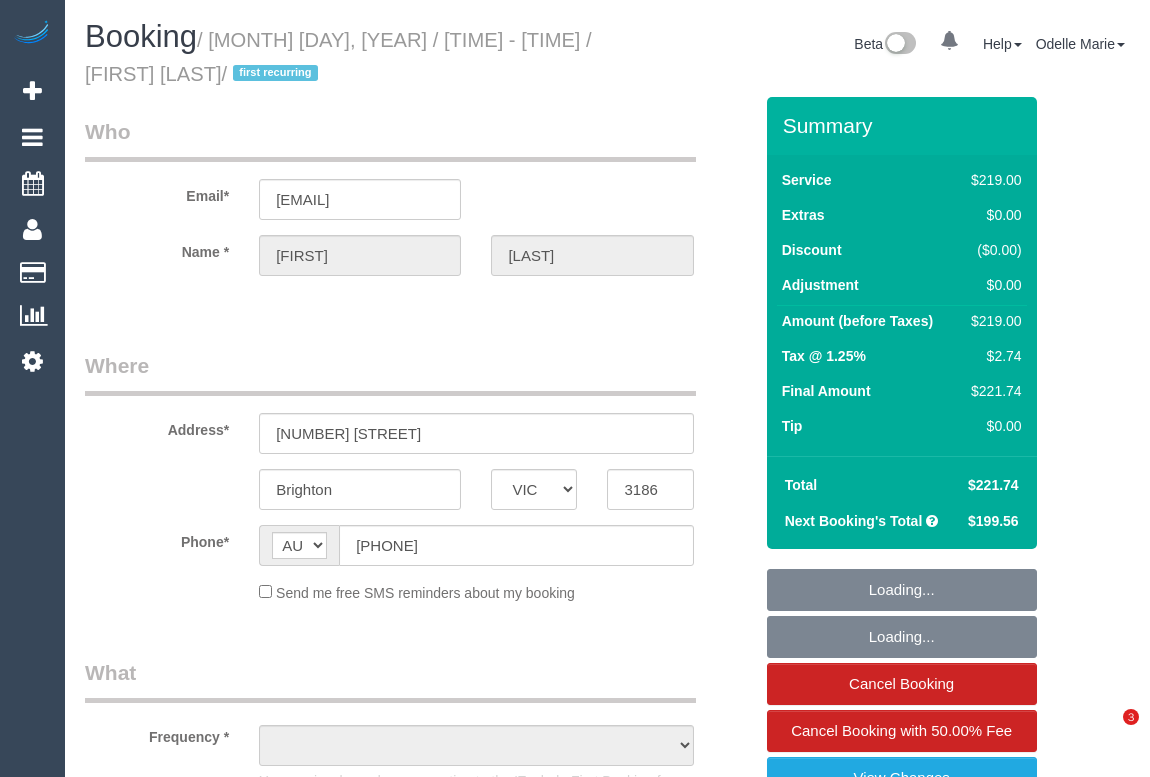 select on "VIC" 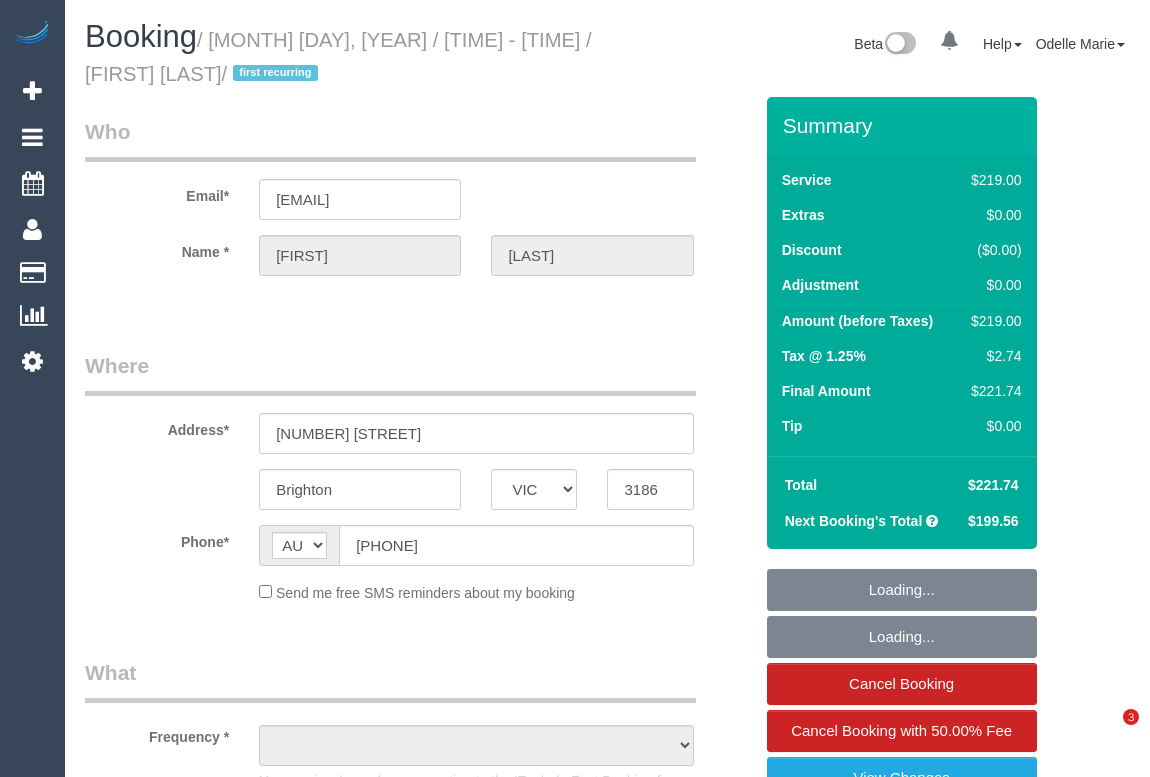 scroll, scrollTop: 0, scrollLeft: 0, axis: both 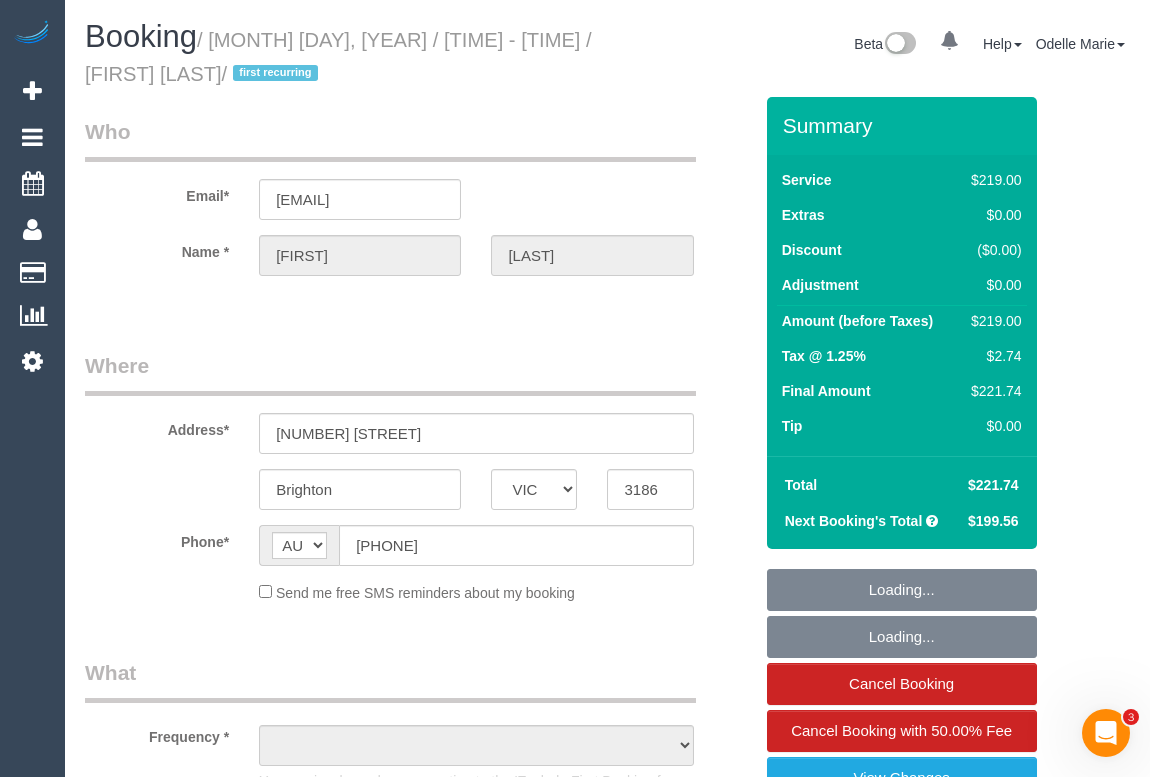 select on "string:stripe-pm_1RbtJm2GScqysDRVi6Xivo8Y" 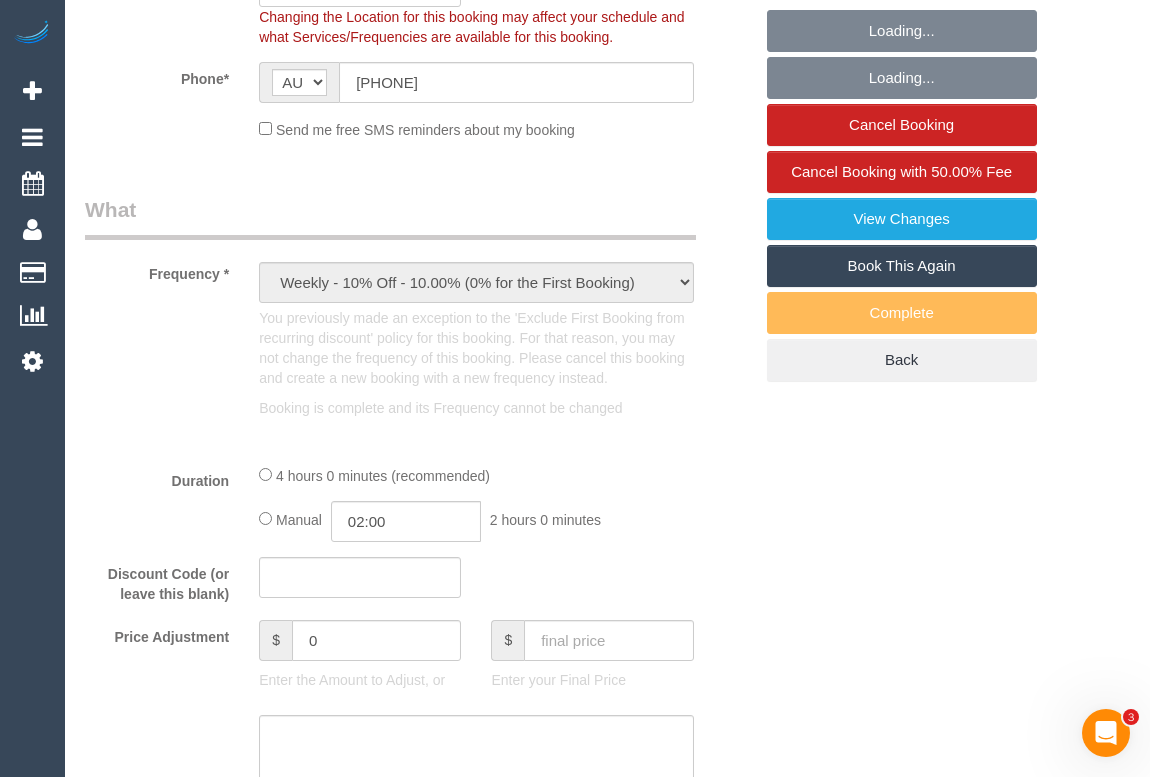 scroll, scrollTop: 636, scrollLeft: 0, axis: vertical 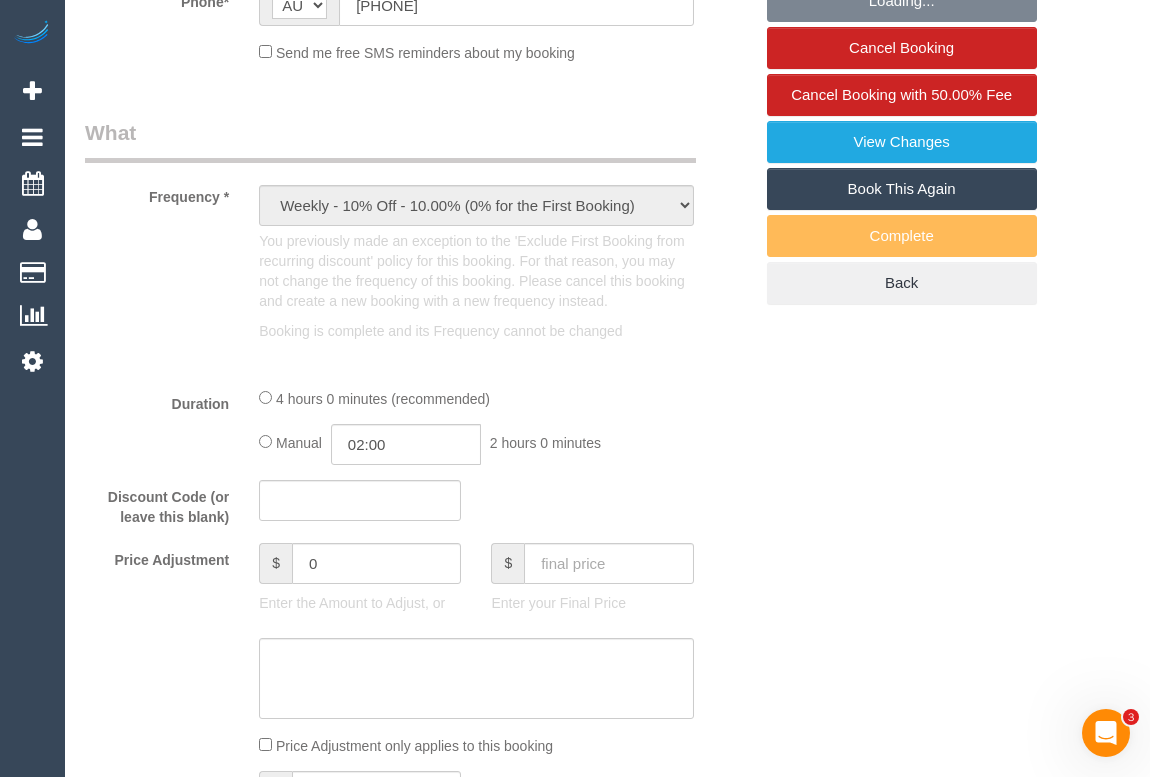 select on "object:795" 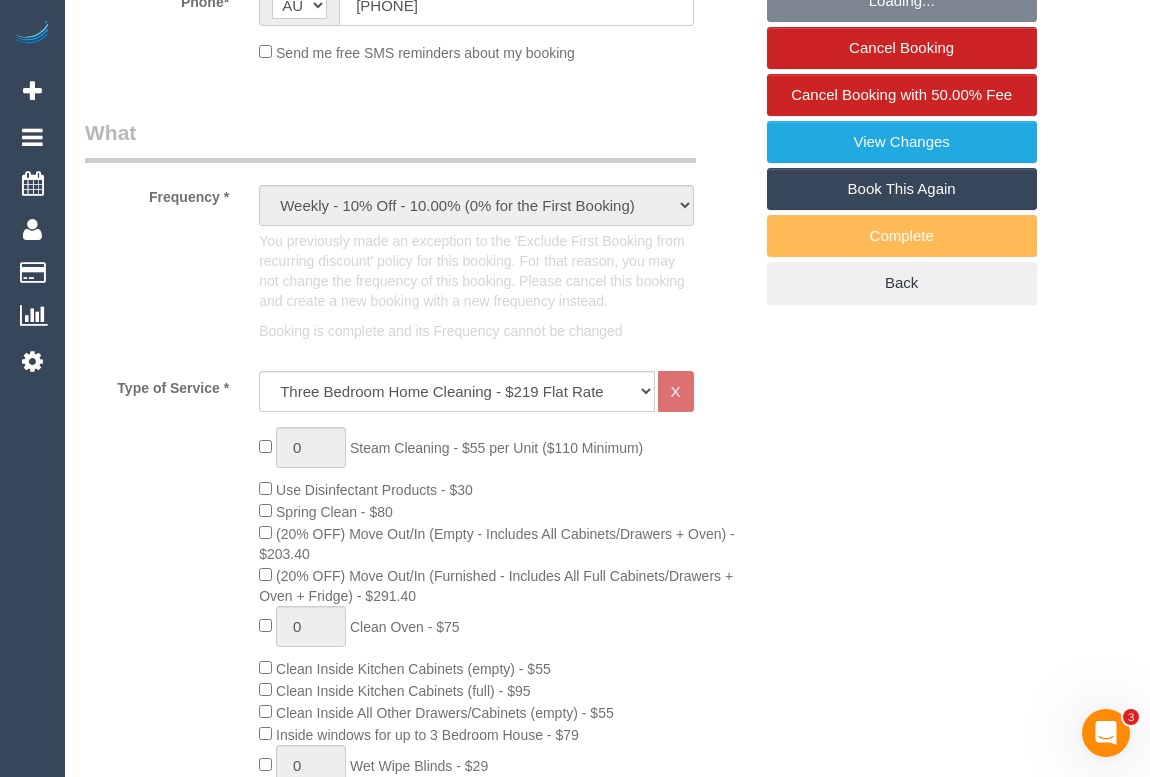 select on "spot1" 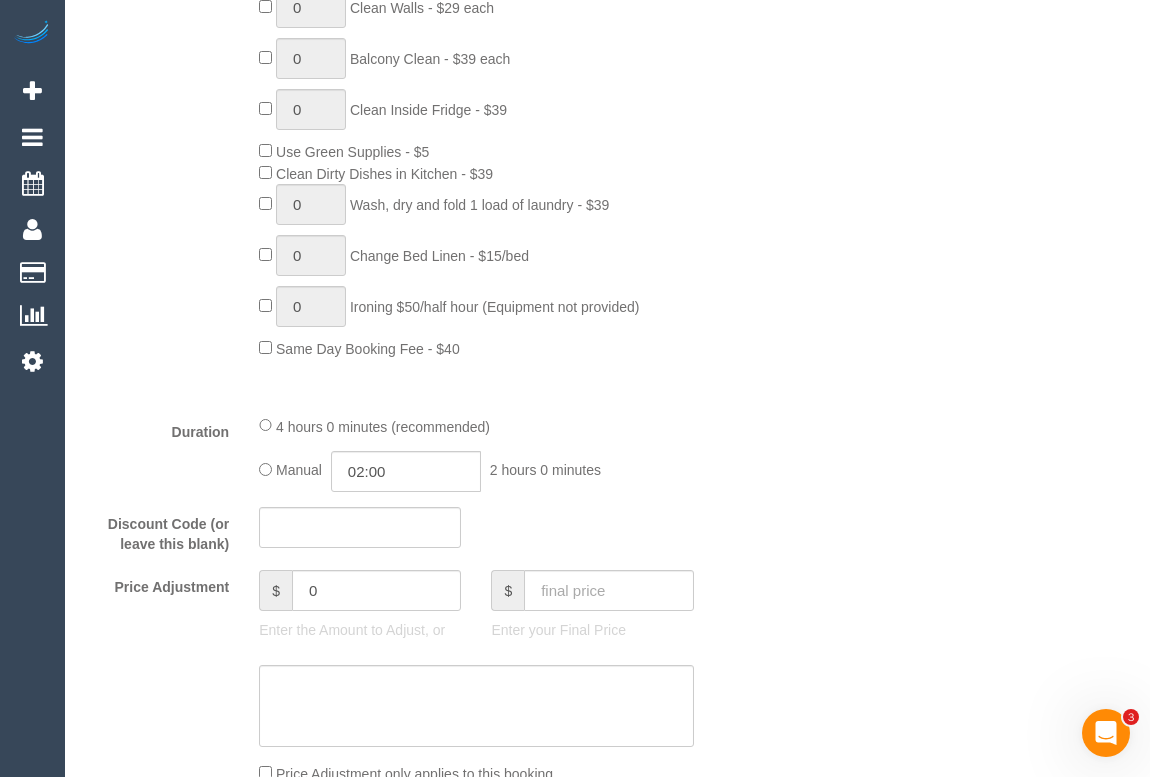 scroll, scrollTop: 1454, scrollLeft: 0, axis: vertical 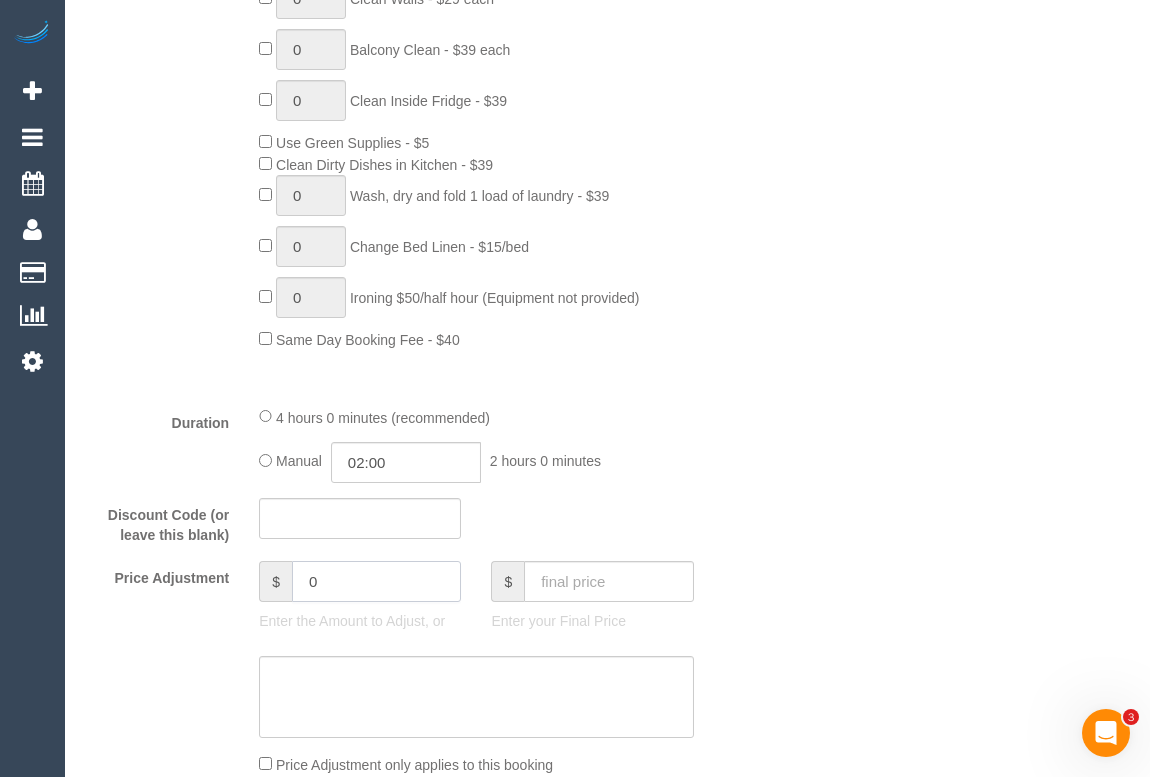 drag, startPoint x: 388, startPoint y: 572, endPoint x: 286, endPoint y: 572, distance: 102 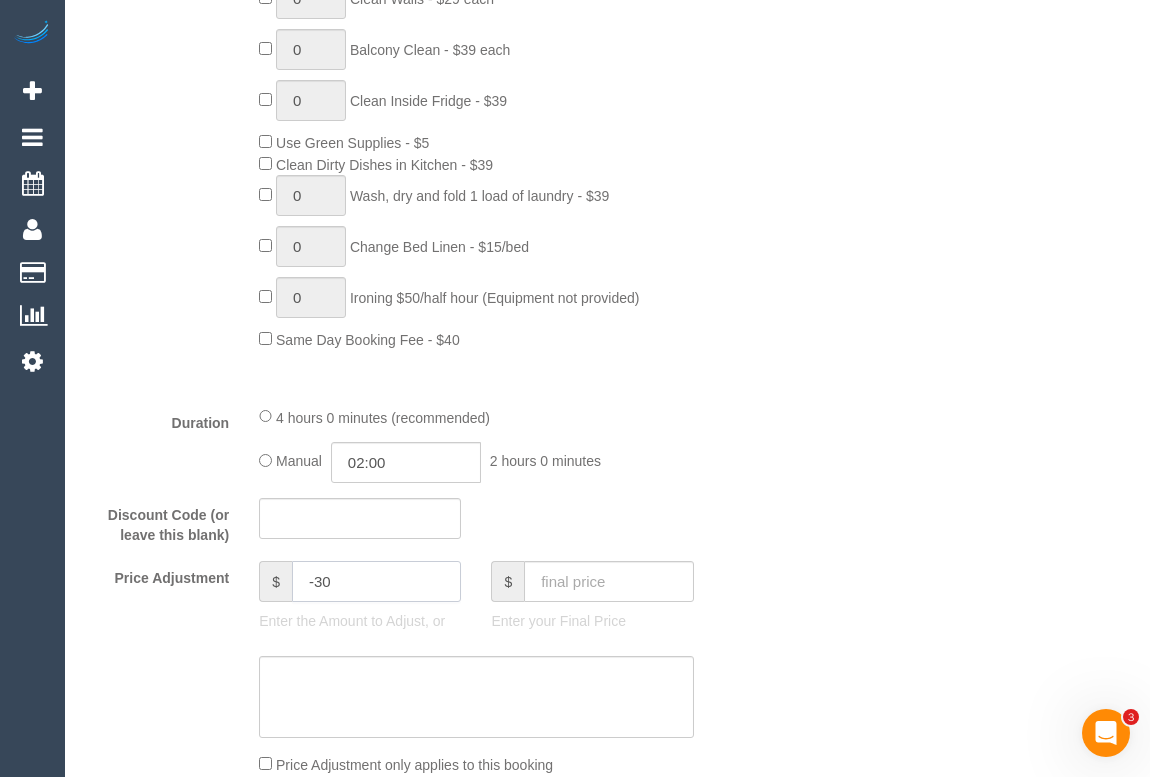 type on "-30" 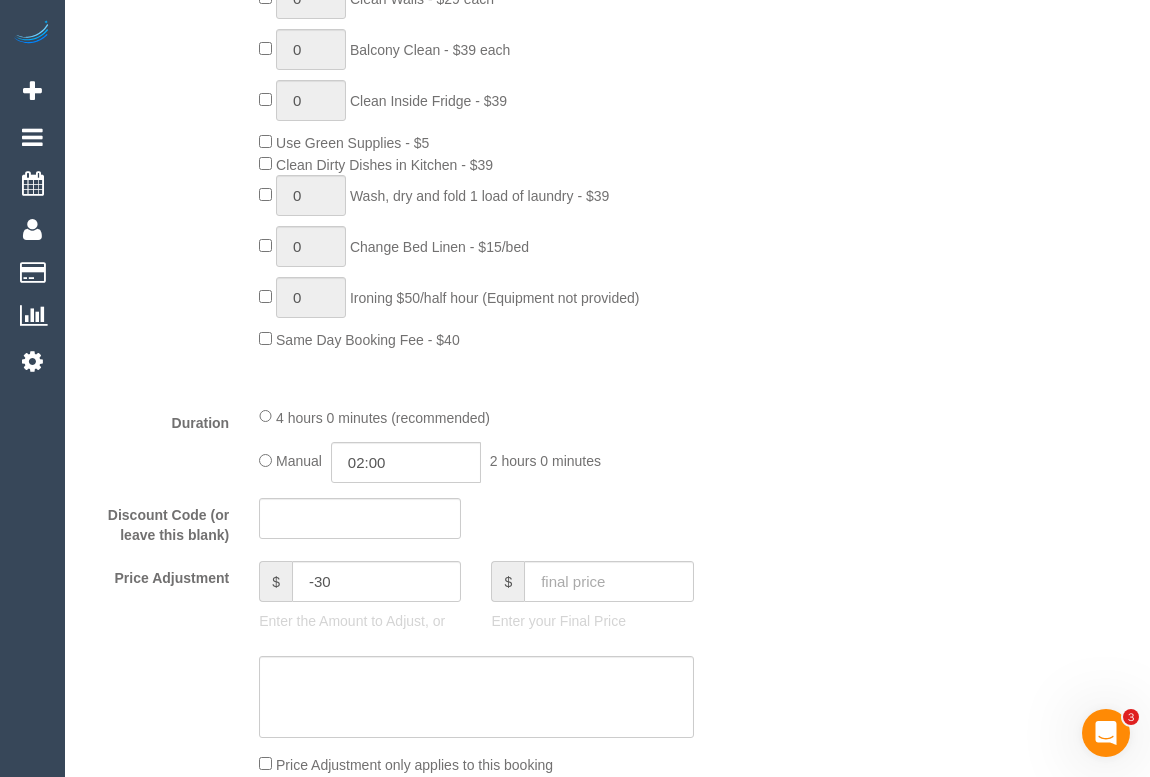click on "Who
Email*
ashby.candice@gmail.com
Name *
Candice
Shirley
Where
Address*
14 Merton Ave
Brighton
ACT
NSW
NT
QLD
SA
TAS
VIC
WA
3186
Location
Office City East (North) East (South) Inner East Inner North (East) Inner North (West) Inner South East Inner West North (East) North (West) Outer East Outer North (East) Outer North (West) Outer South East Outer West South East (East) South East (West) West (North) West (South) ZG - Central ZG - East ZG - North ZG - South" at bounding box center (607, 824) 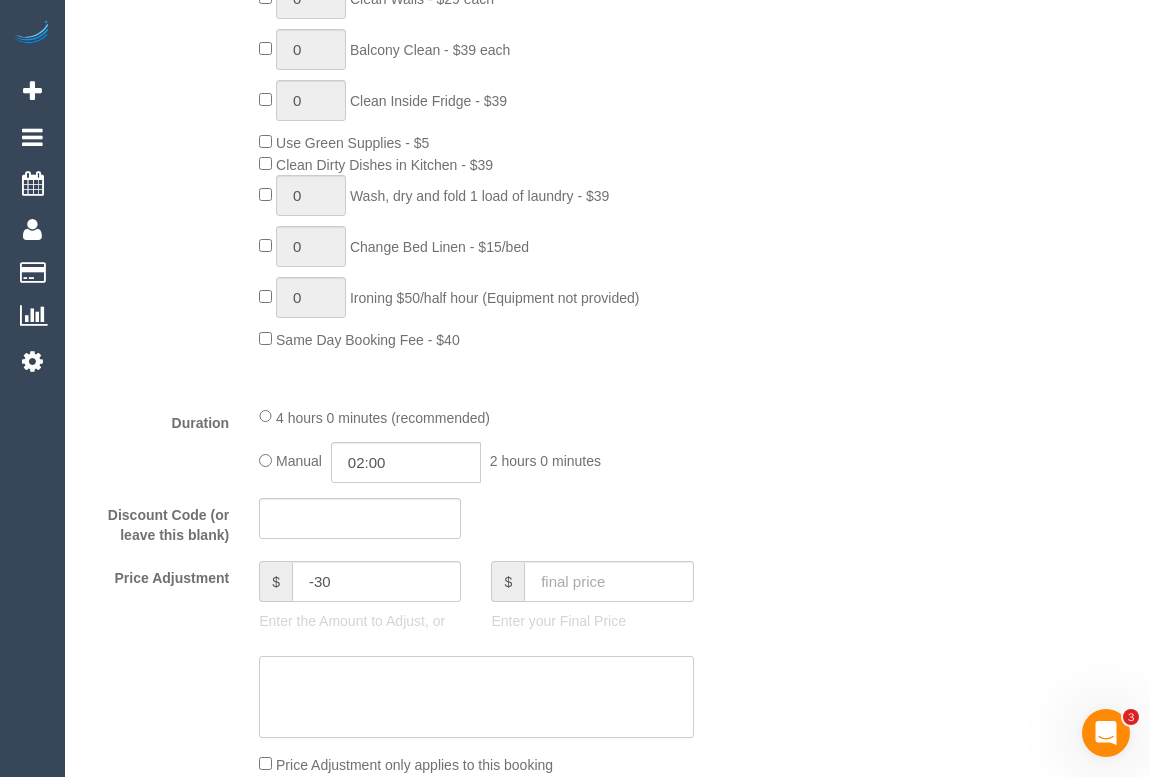 click 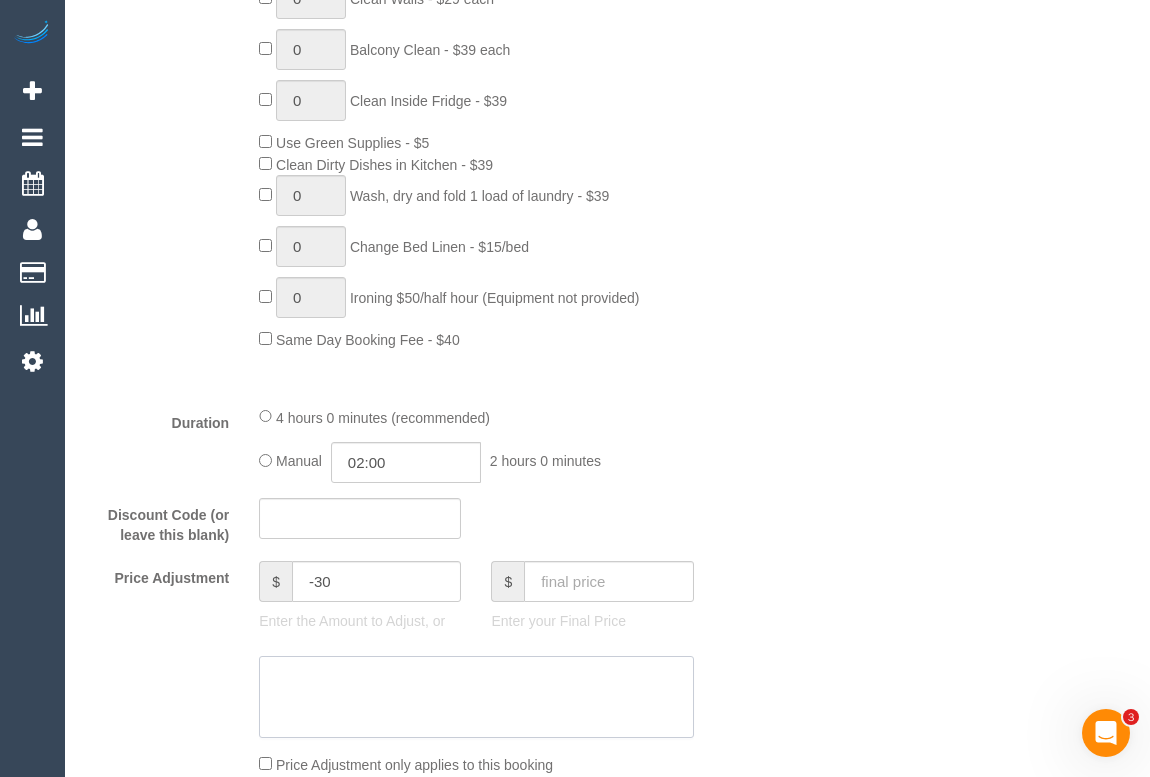 click 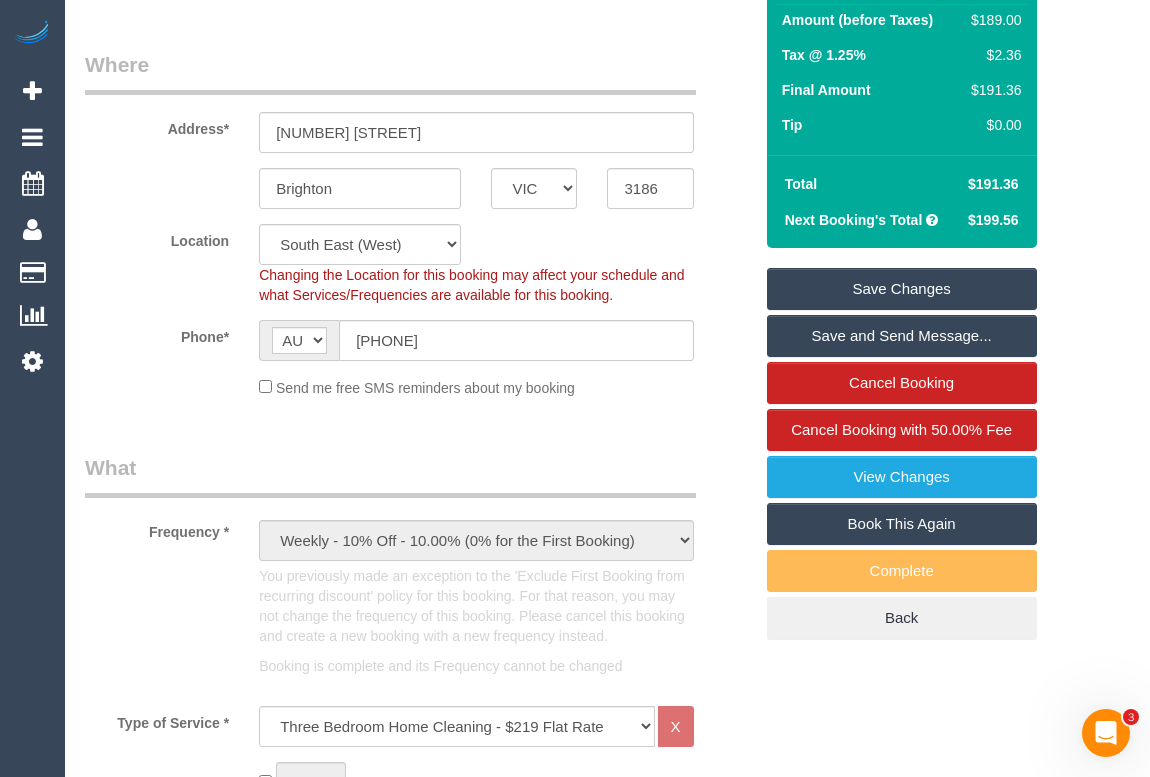 scroll, scrollTop: 181, scrollLeft: 0, axis: vertical 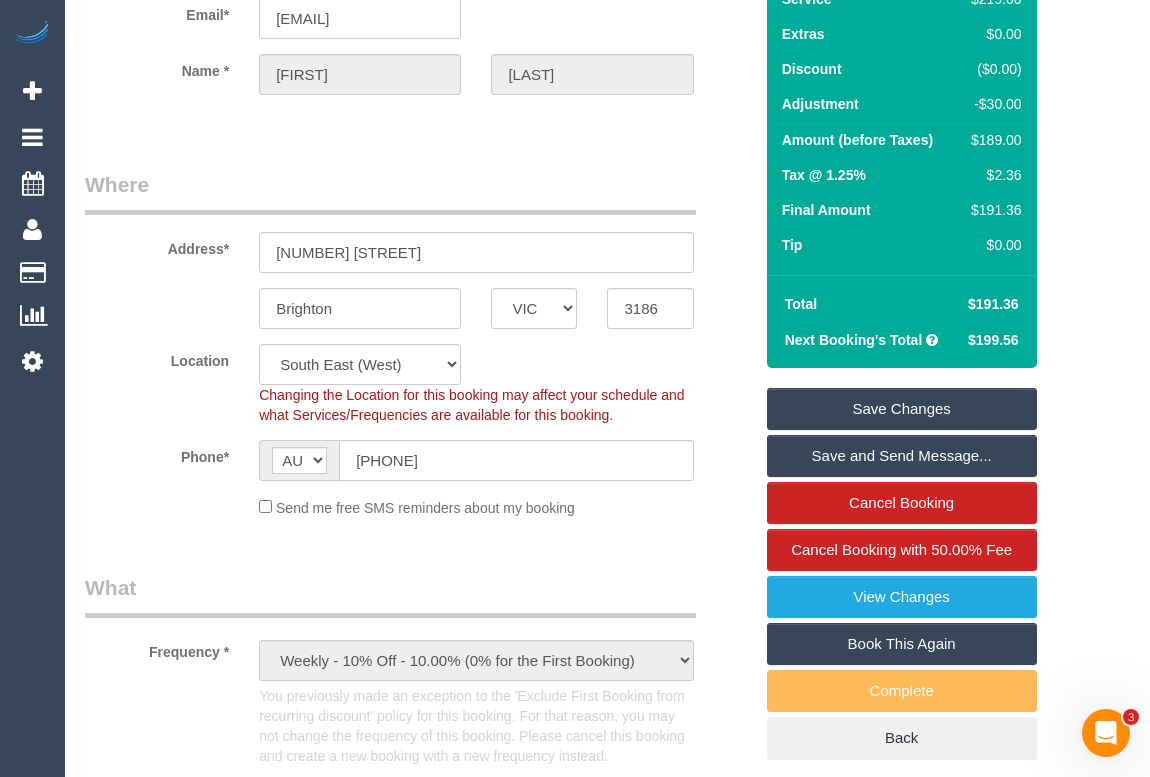 type on "Added -30 for missed areas - OM" 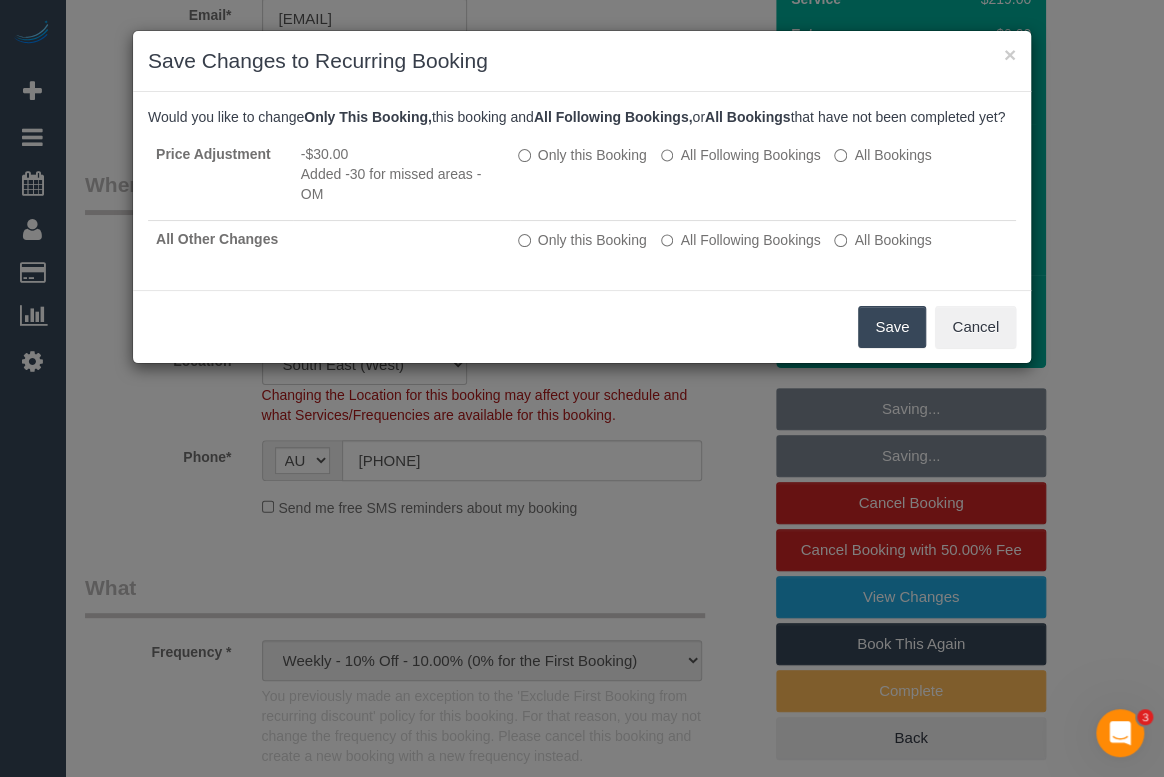 click on "Save" at bounding box center (892, 327) 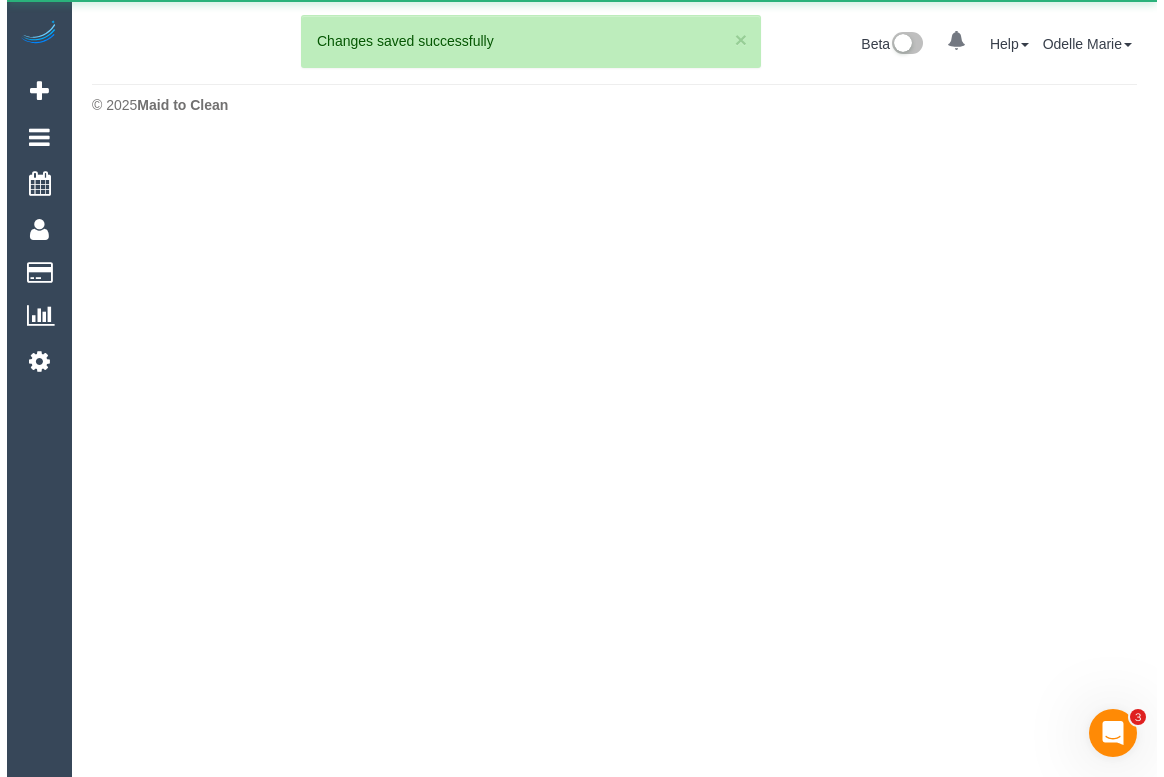 scroll, scrollTop: 0, scrollLeft: 0, axis: both 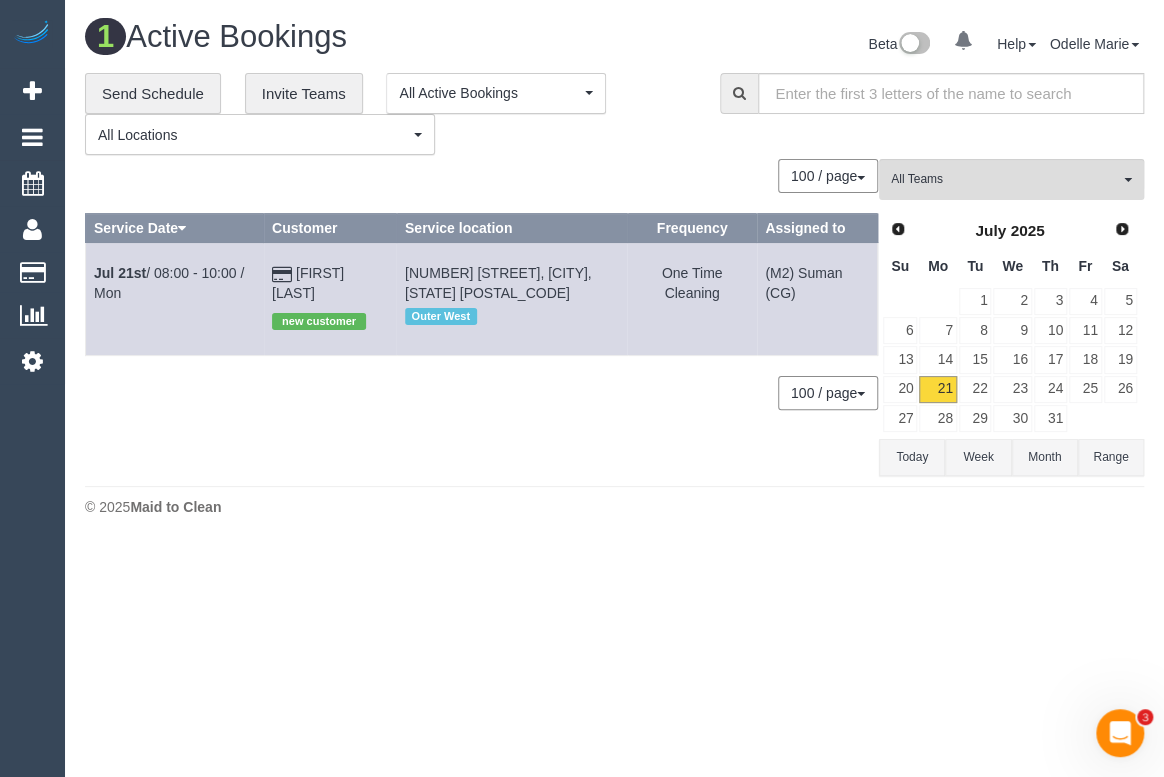 click on "1  Active Bookings
Beta
0
Your Notifications
You have 0 alerts
Help
Help Docs
Take a Tour
Contact Support
Odelle Marie
My Account
Change Password
Email Preferences
Community
Log Out" at bounding box center [614, 273] 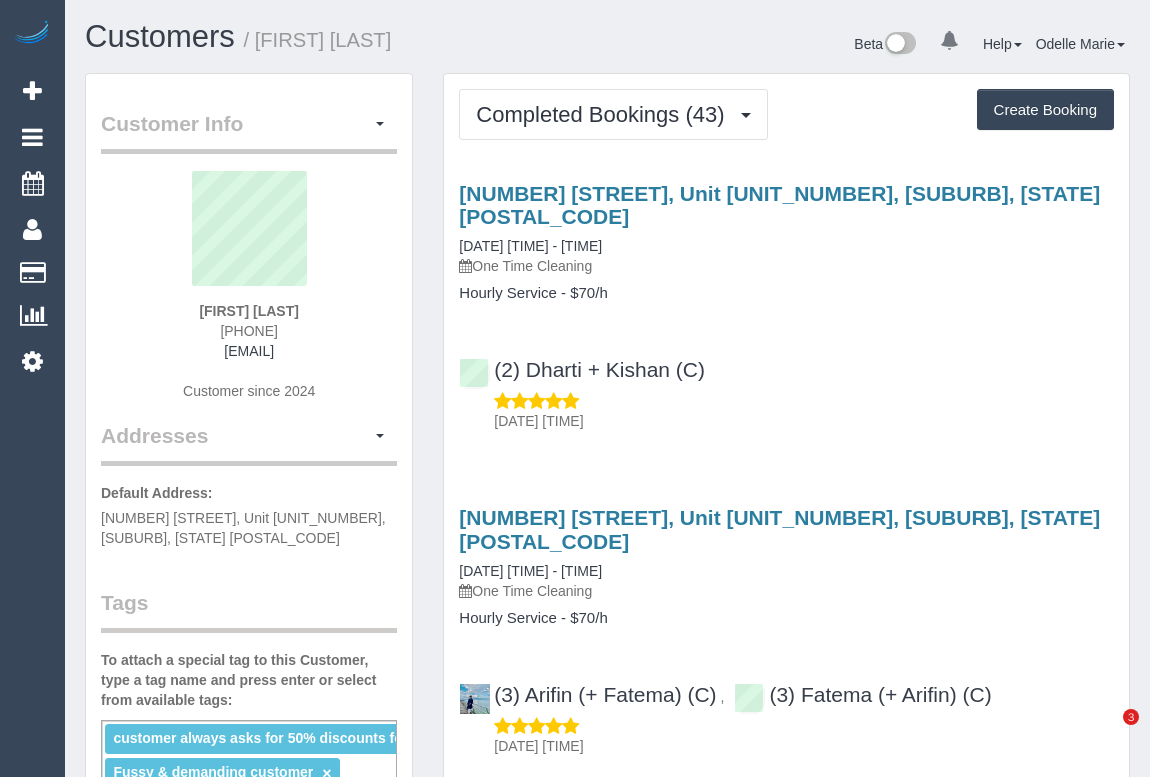 scroll, scrollTop: 0, scrollLeft: 0, axis: both 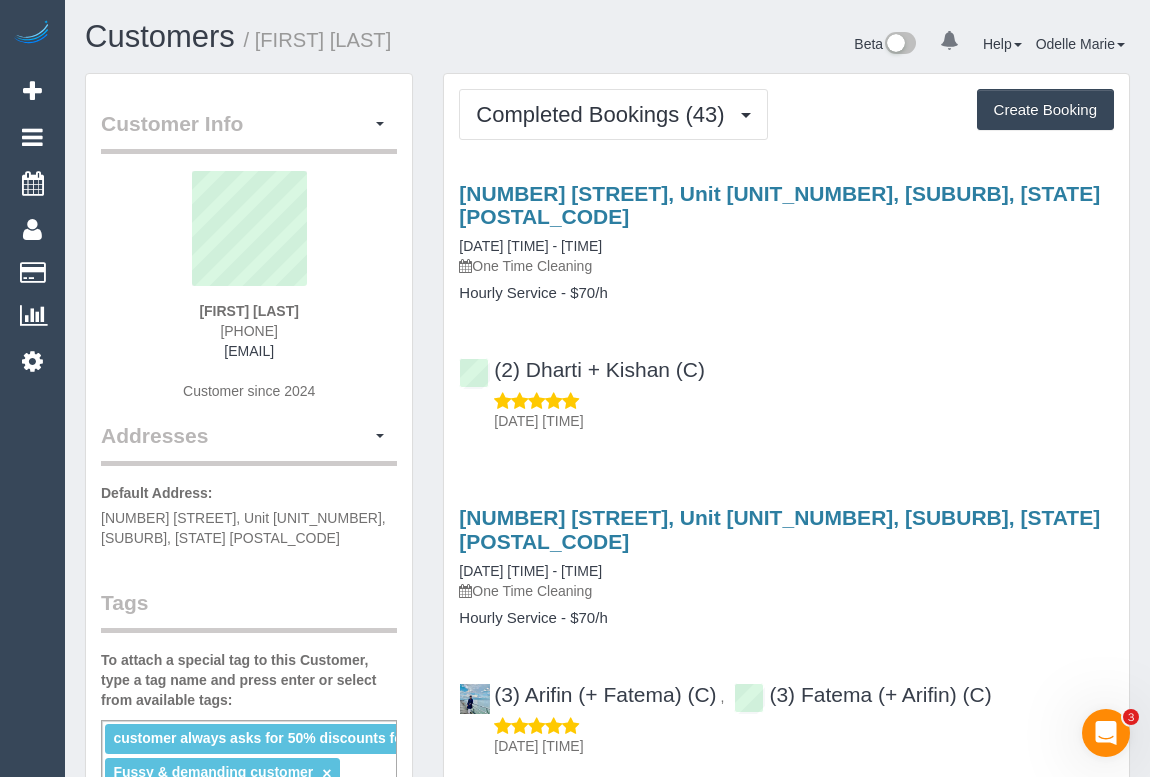 click on "([NUMBER]) [FIRST] + [LAST] (C)
[DATE] [TIME]" at bounding box center [786, 386] 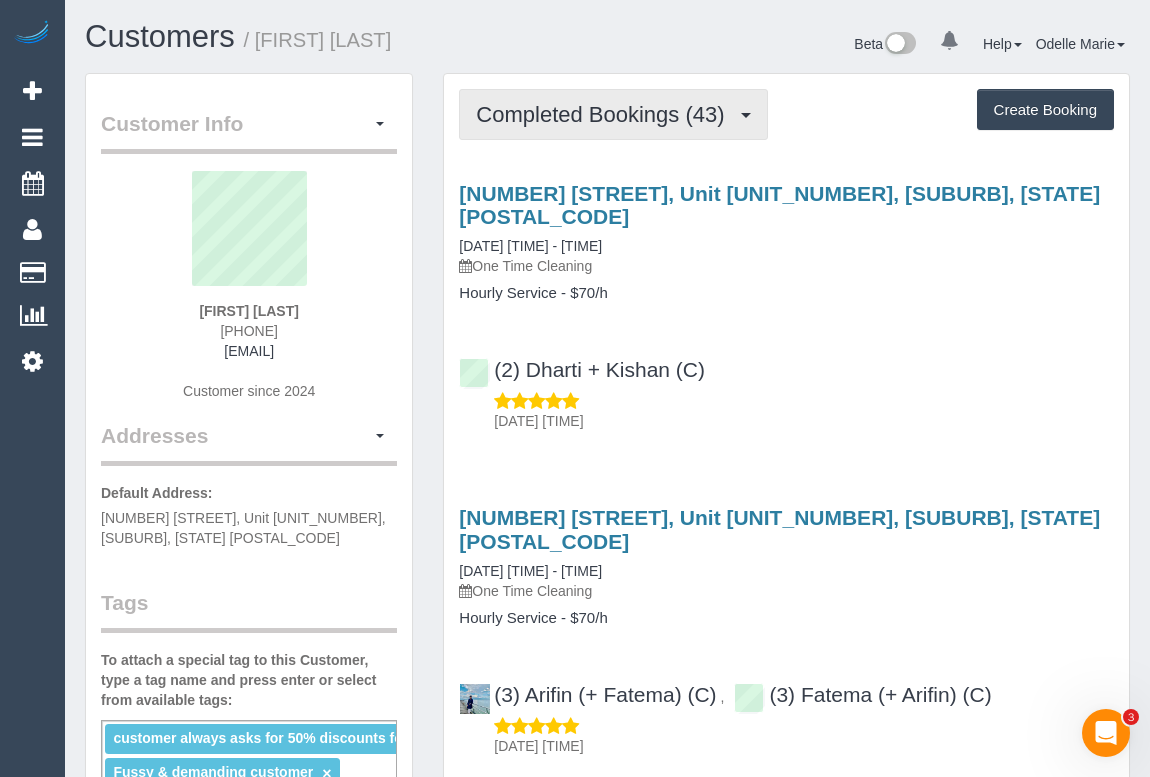 click on "Completed Bookings (43)" at bounding box center (605, 114) 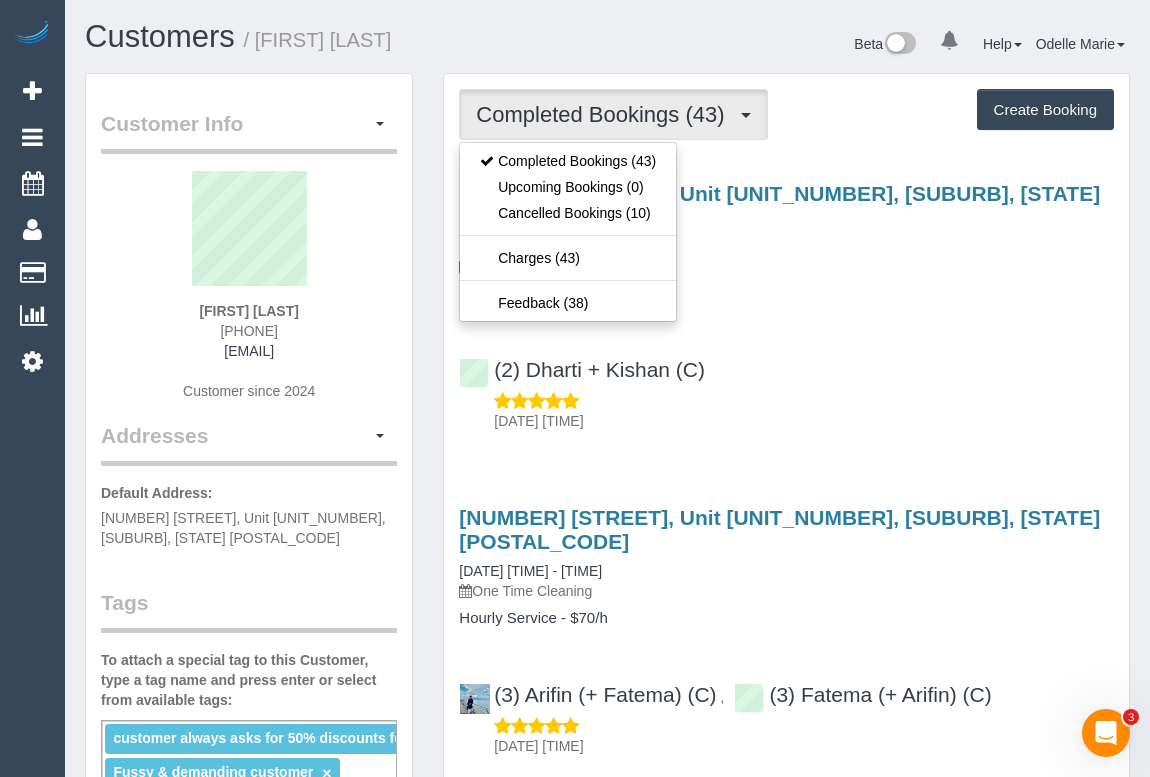 click on "[NUMBER] [STREET], Unit [UNIT_NUMBER], [SUBURB], [STATE] [POSTAL_CODE]
[DATE] [TIME] - [TIME]
One Time Cleaning
Hourly Service - $70/h
([NUMBER]) [FIRST] [LAST] (C)
[DATE] [TIME]" at bounding box center (786, 302) 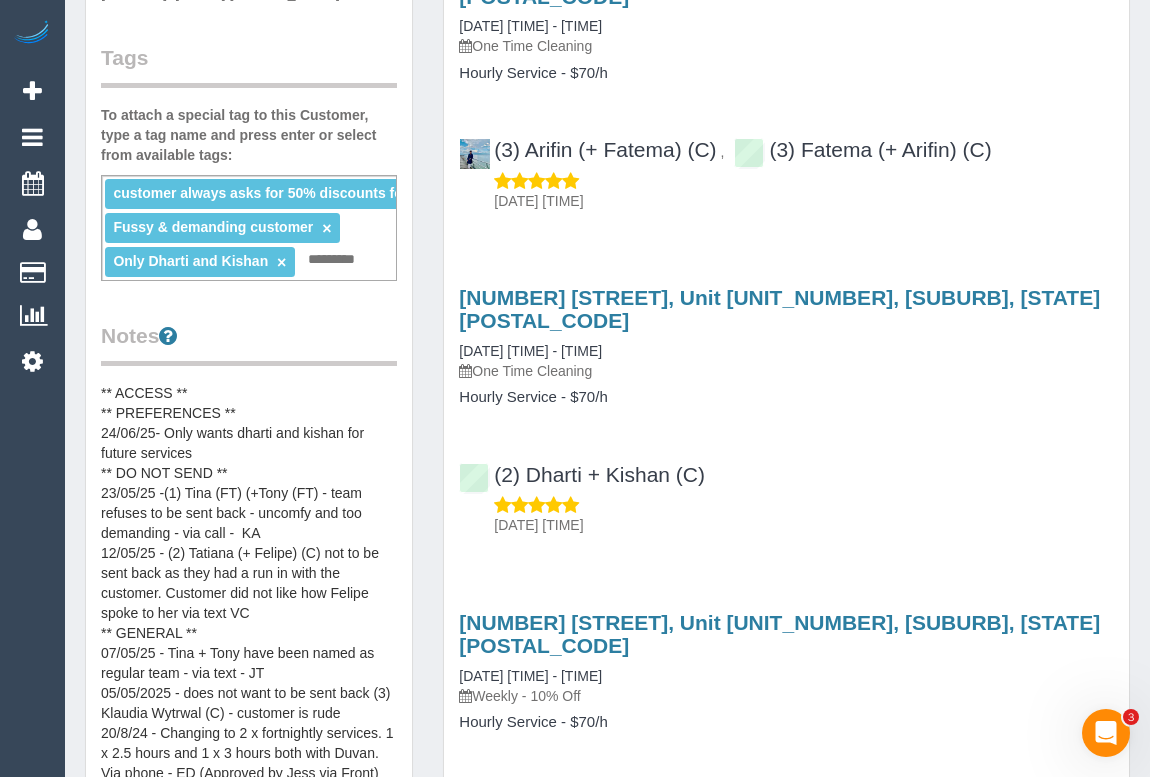 scroll, scrollTop: 0, scrollLeft: 0, axis: both 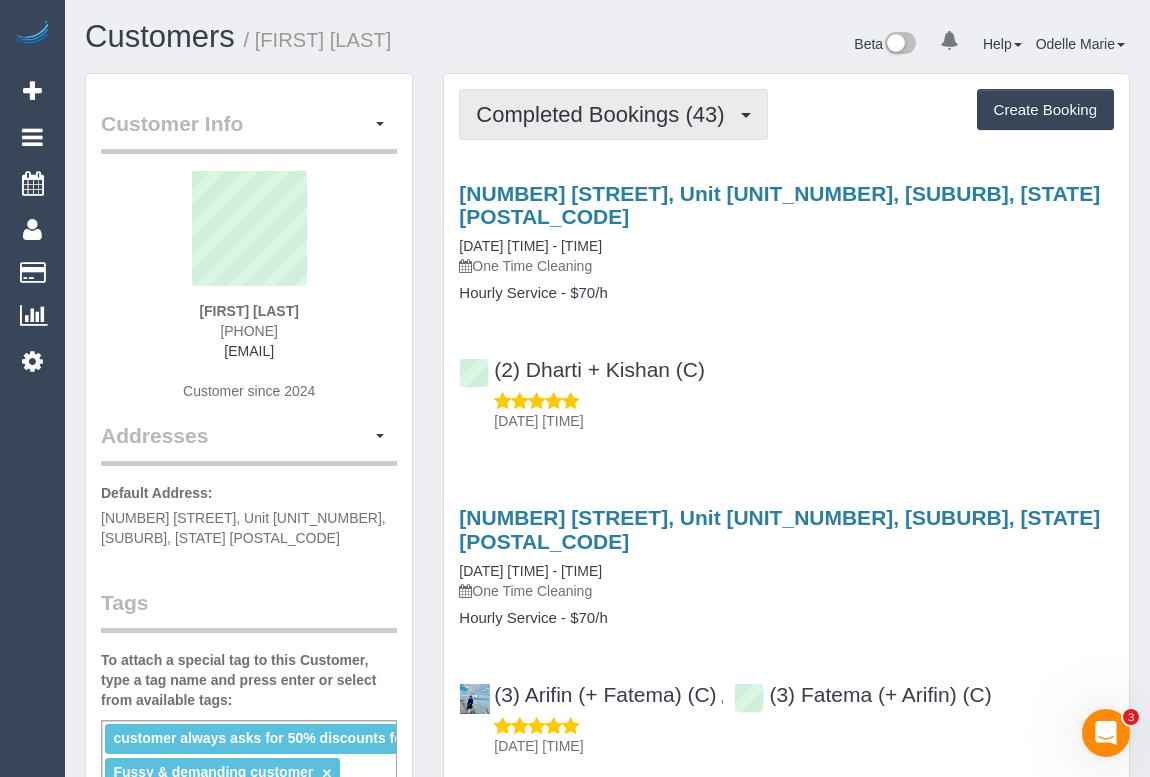 click on "Completed Bookings (43)" at bounding box center [605, 114] 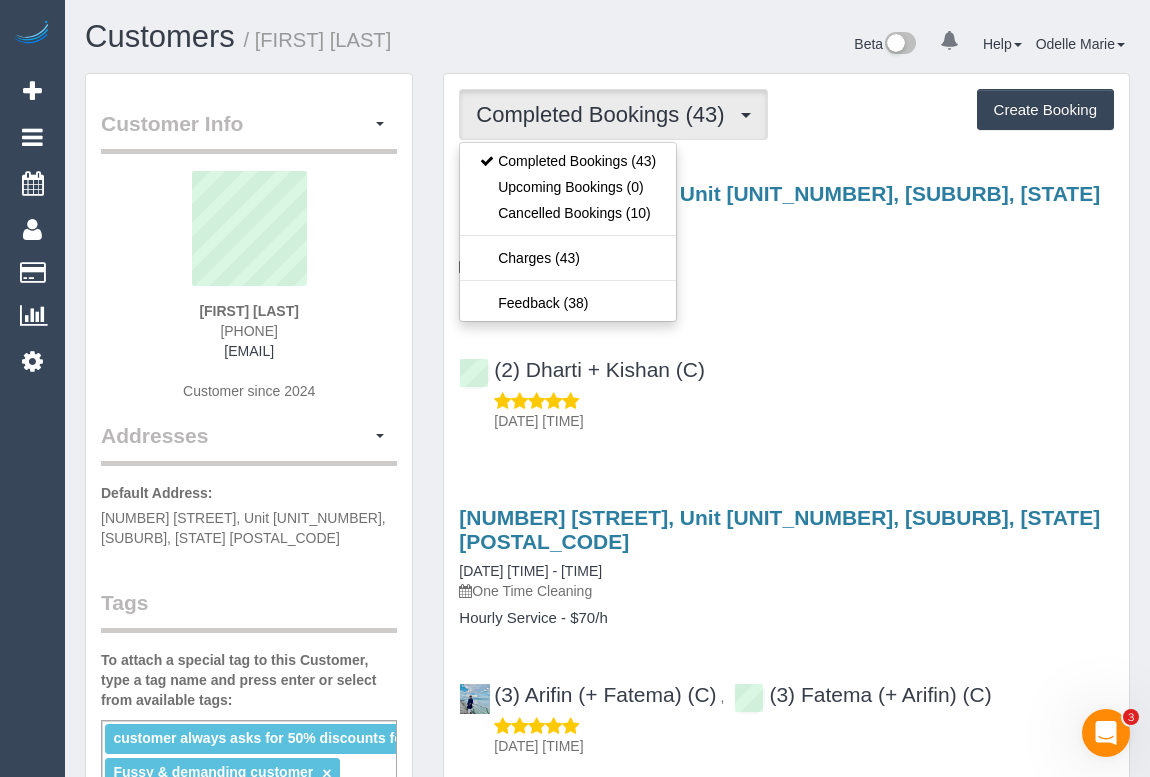 click on "([NUMBER]) [FIRST] + [LAST] (C)
[DATE] [TIME]" at bounding box center [786, 386] 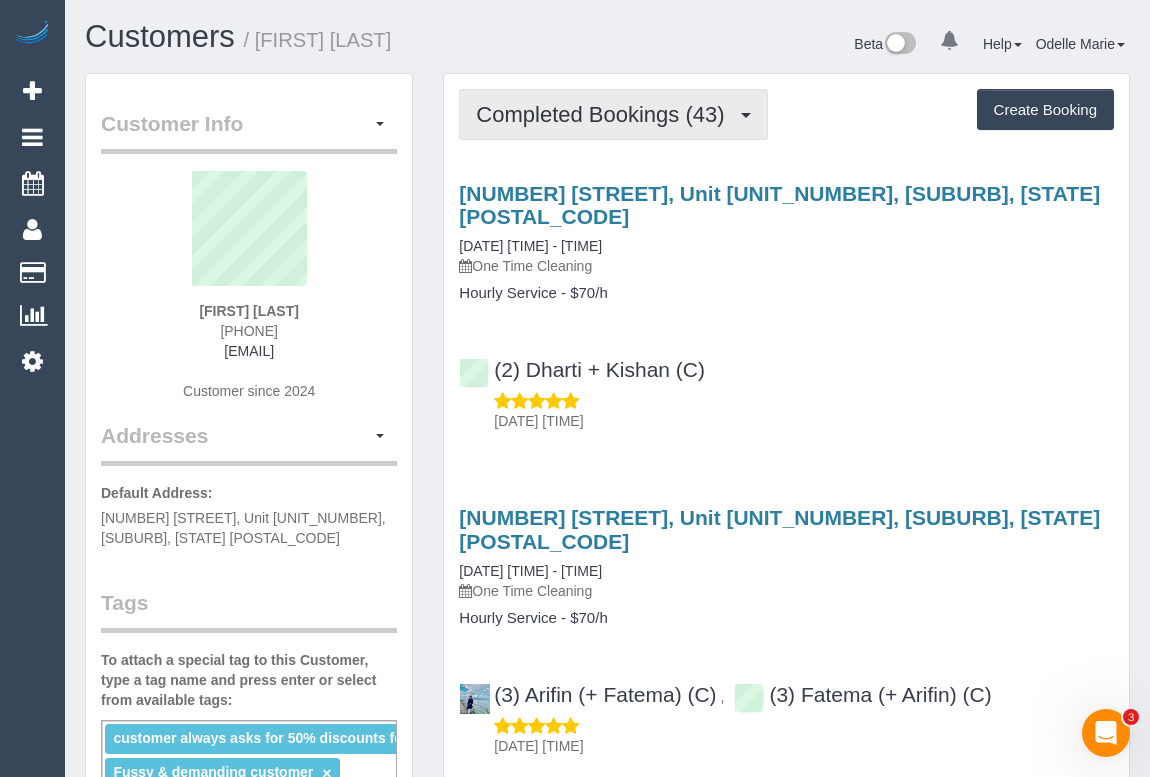 click on "Completed Bookings (43)" at bounding box center [605, 114] 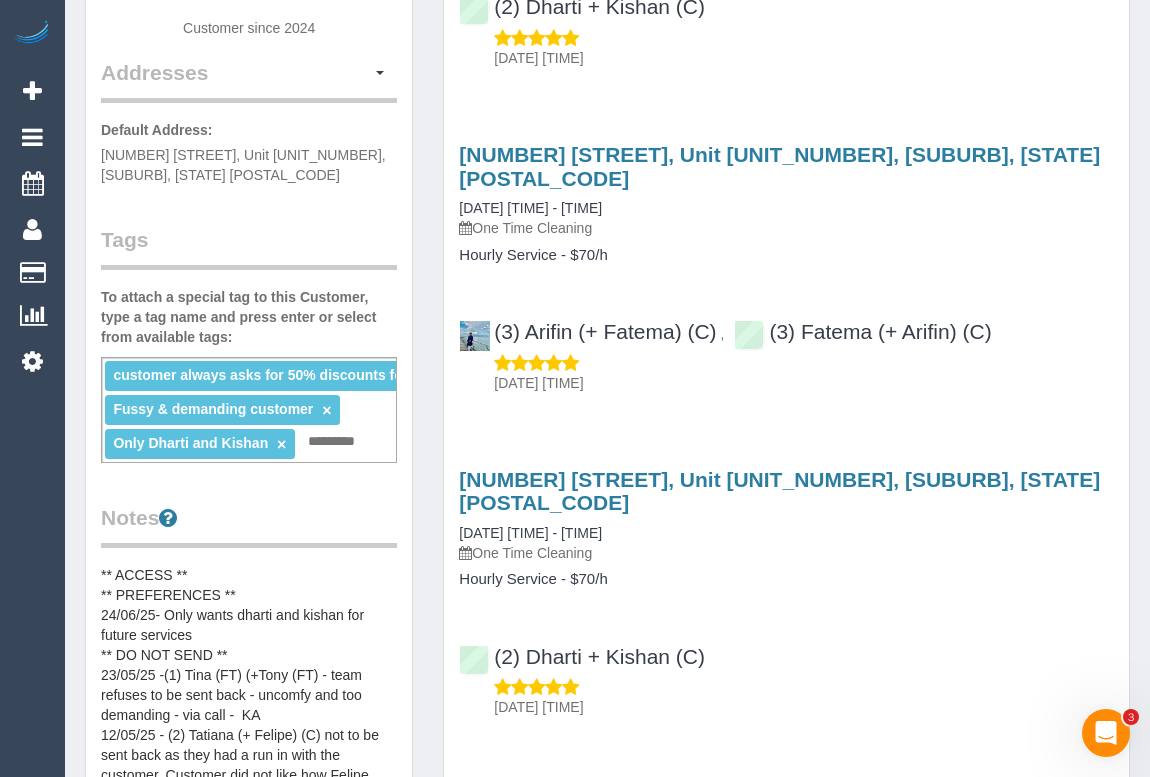 scroll, scrollTop: 0, scrollLeft: 0, axis: both 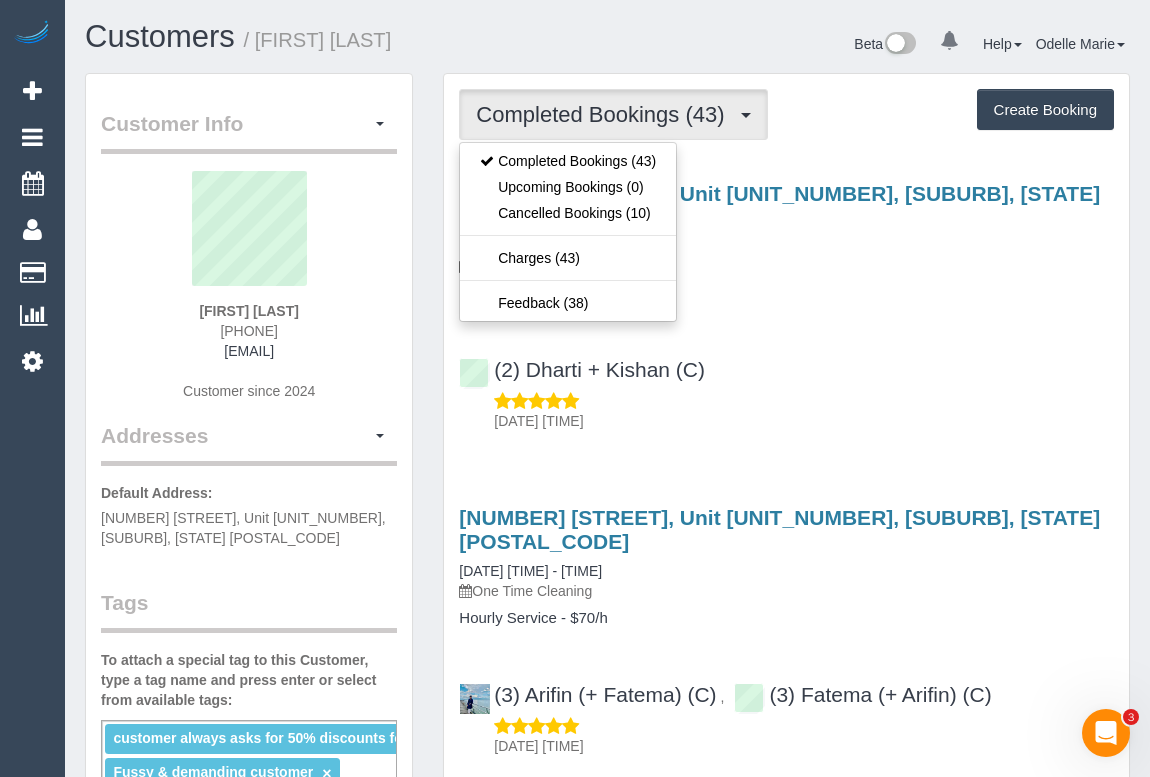 click on "(2) Dharti + Kishan (C)
20/07/2025 14:45" at bounding box center [786, 386] 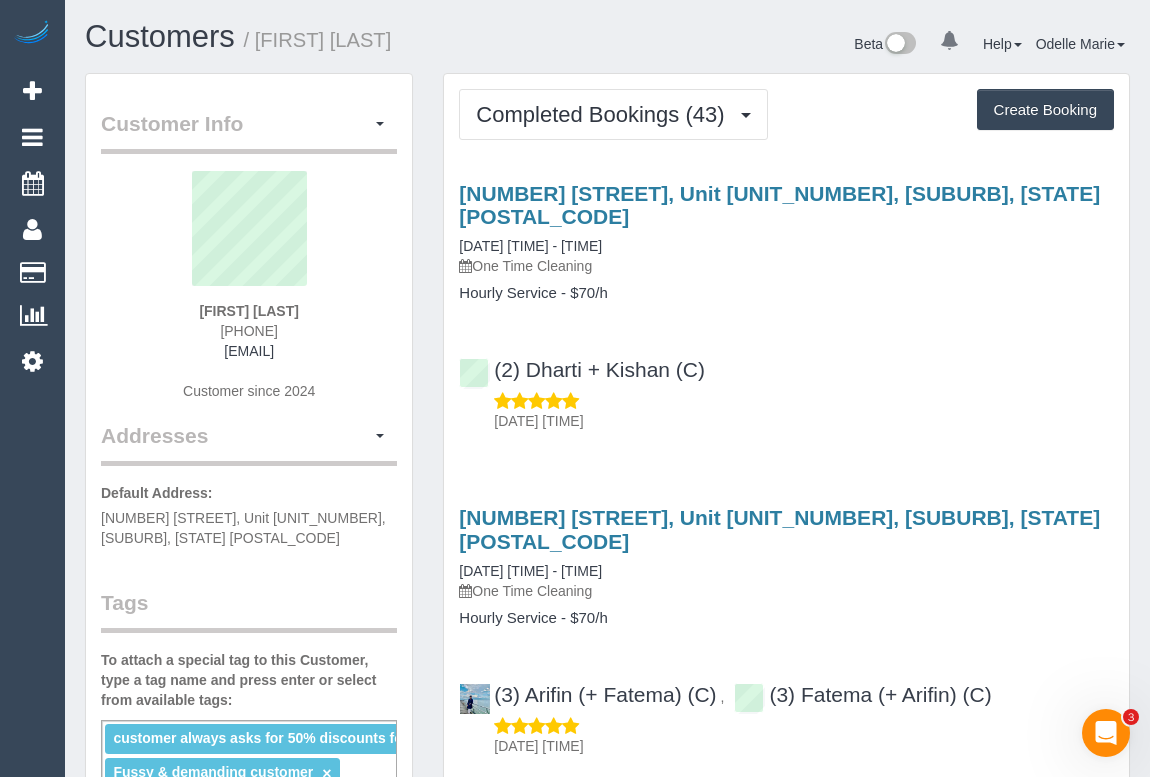 click on "Service
Feedback
45 Clifton Street, Unit 2, Aberfeldie, VIC 3040
18/07/2025 07:00 - 08:00
One Time Cleaning
Hourly Service - $70/h
(2) Dharti + Kishan (C)
20/07/2025 14:45
45 Clifton Street, Unit 2, Aberfeldie, VIC 3040
25/06/2025 16:40 - 16:55" at bounding box center (786, 4311) 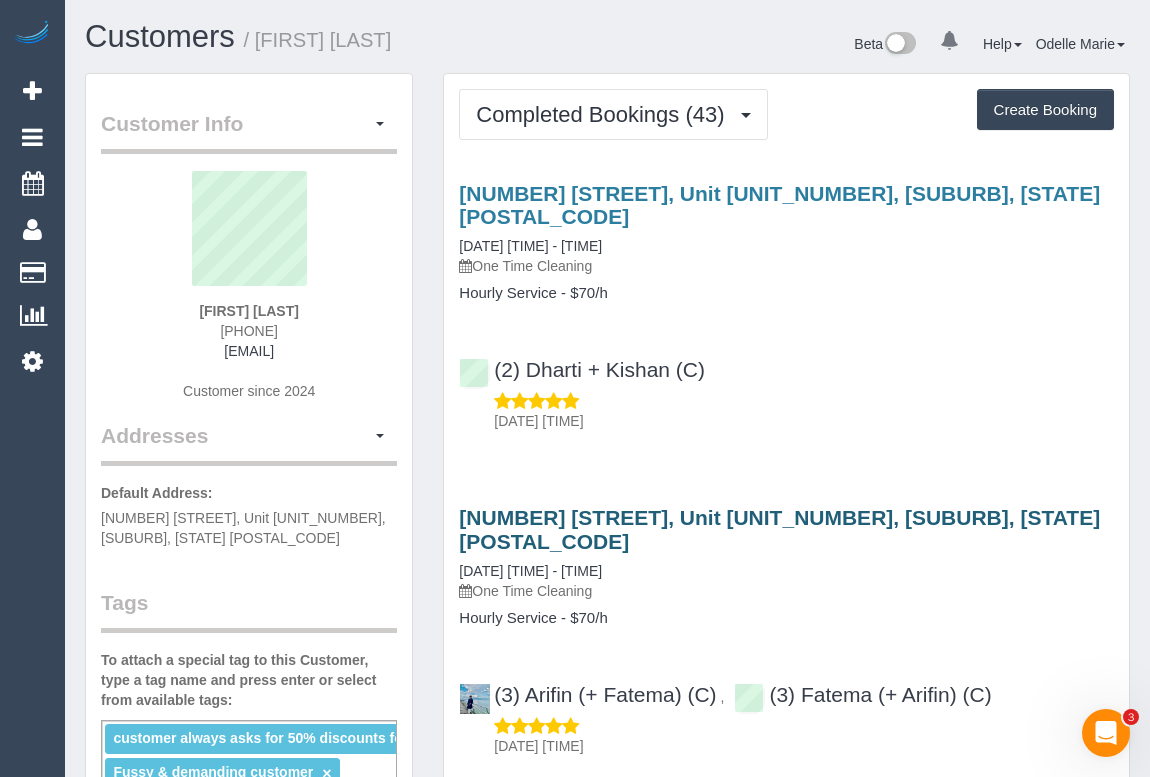 scroll, scrollTop: 636, scrollLeft: 0, axis: vertical 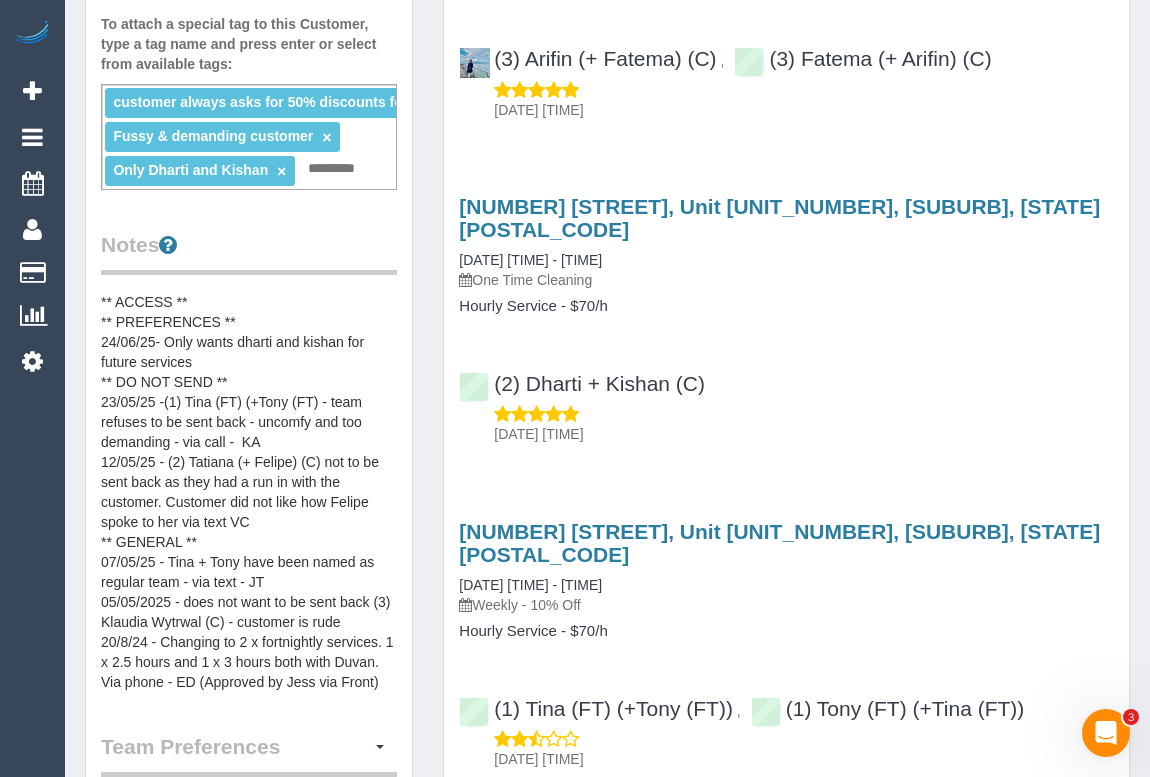click on "Service
Feedback
45 Clifton Street, Unit 2, Aberfeldie, VIC 3040
18/07/2025 07:00 - 08:00
One Time Cleaning
Hourly Service - $70/h
(2) Dharti + Kishan (C)
20/07/2025 14:45
45 Clifton Street, Unit 2, Aberfeldie, VIC 3040
25/06/2025 16:40 - 16:55" at bounding box center [786, 3675] 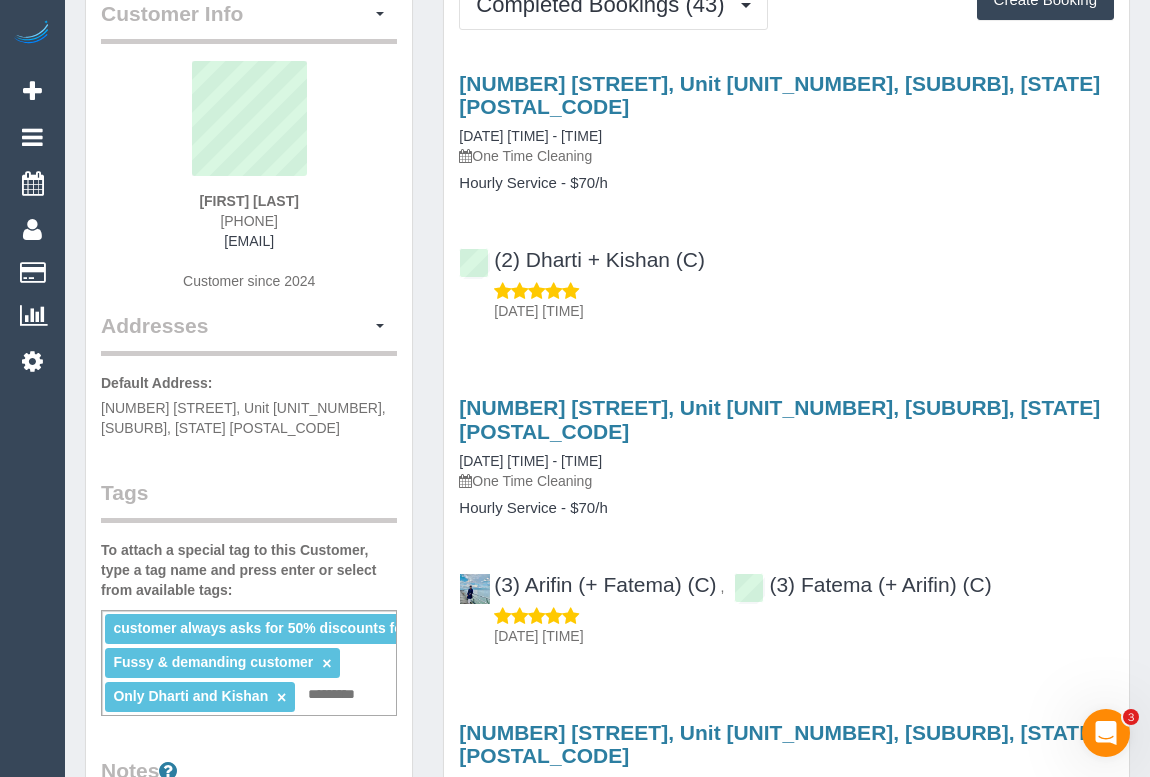 scroll, scrollTop: 0, scrollLeft: 0, axis: both 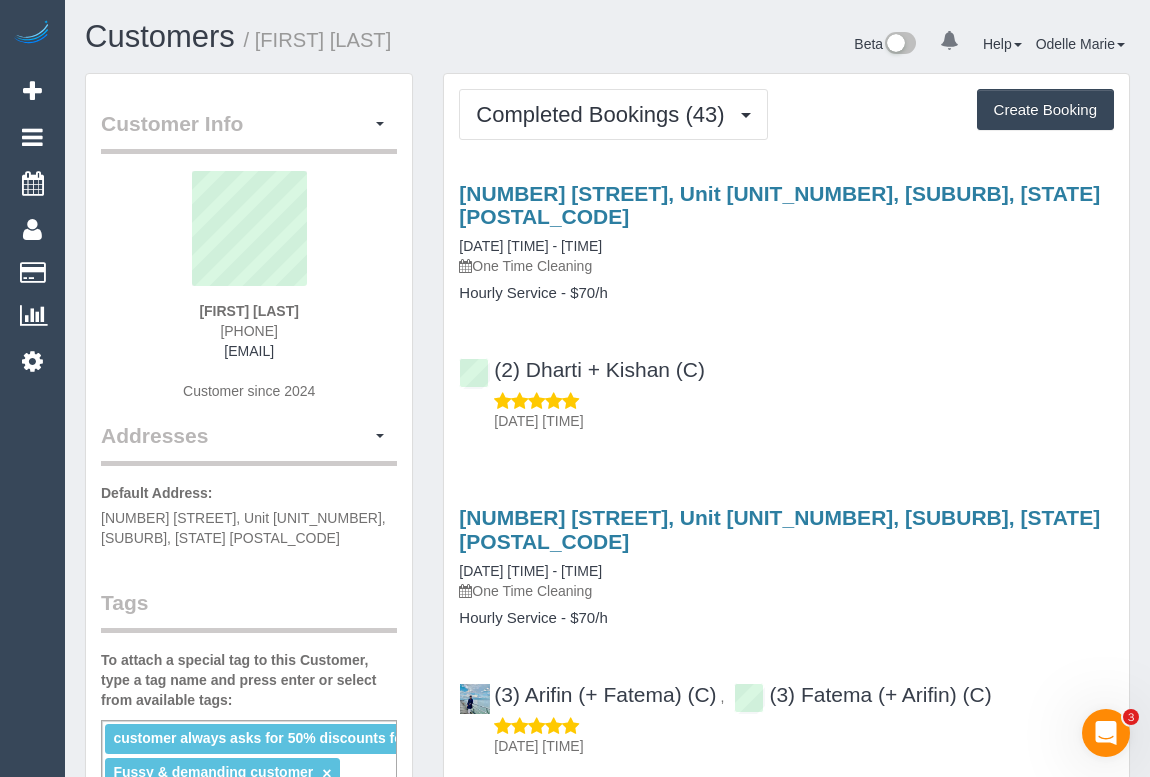 click on "20/07/2025 14:45" at bounding box center [786, 411] 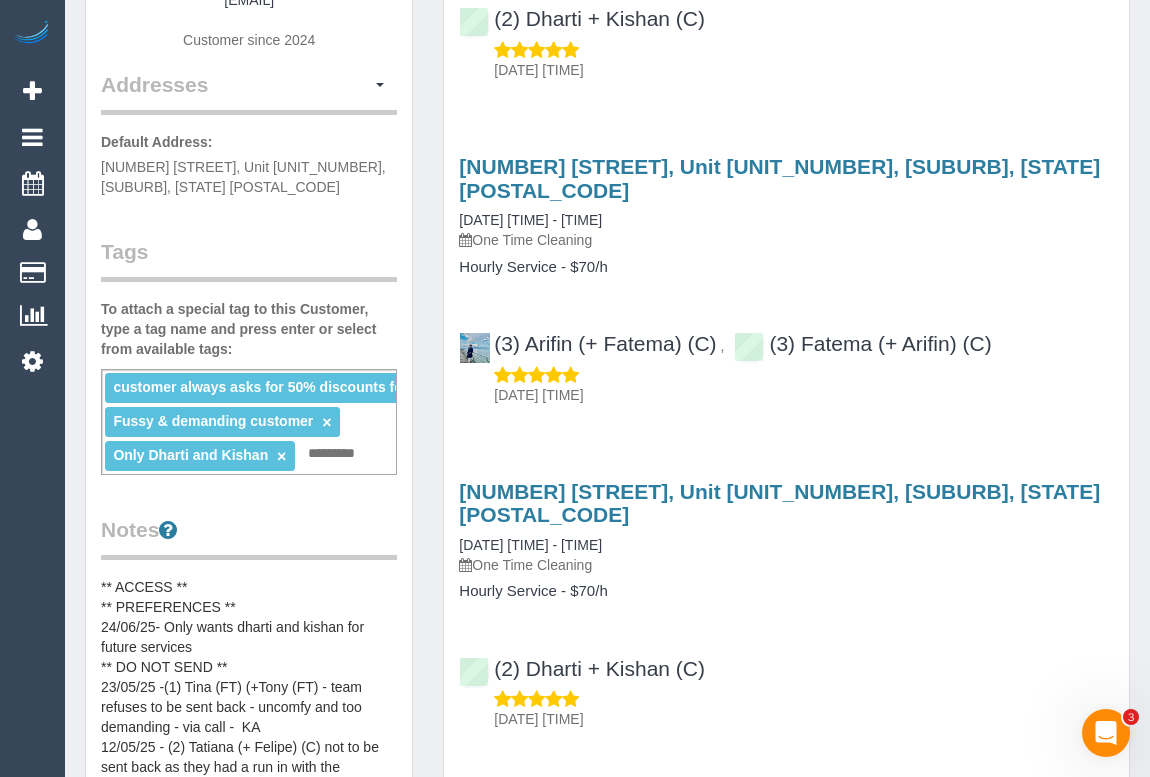 scroll, scrollTop: 363, scrollLeft: 0, axis: vertical 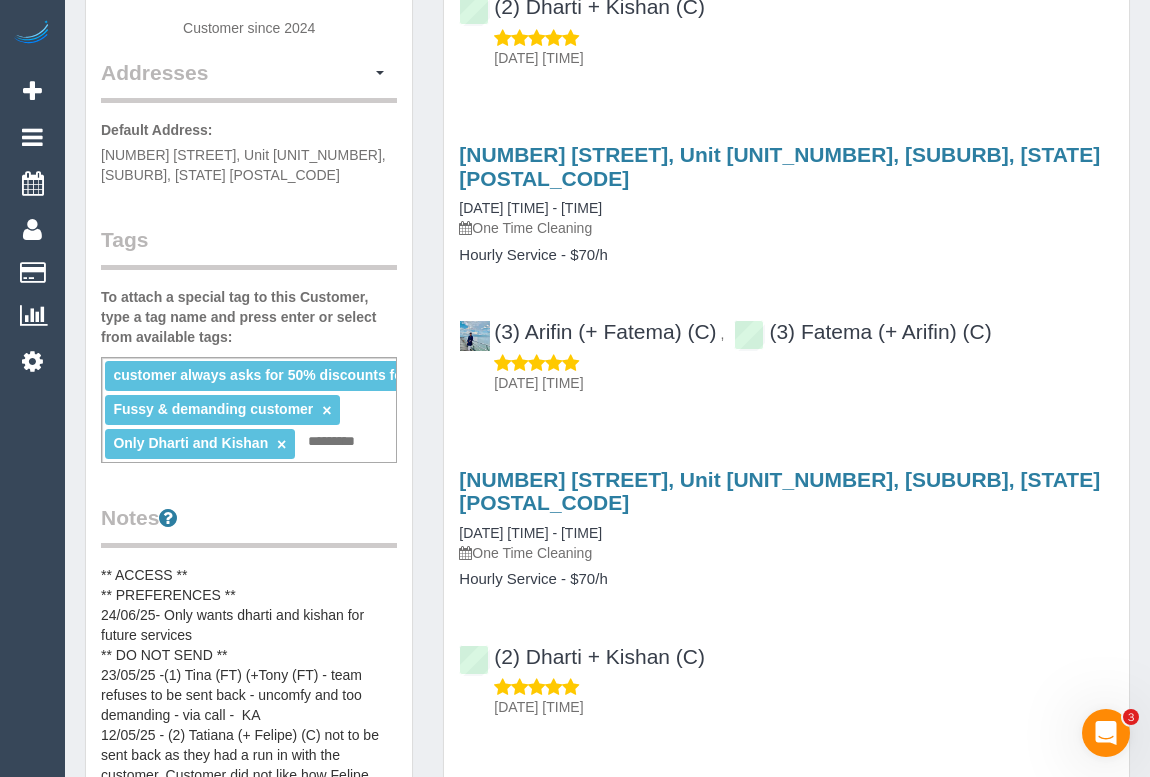 click on "45 Clifton Street, Unit 2, Aberfeldie, VIC 3040
06/06/2025 07:00 - 07:30
One Time Cleaning
Hourly Service - $70/h
(2) Dharti + Kishan (C)
07/06/2025 08:54" at bounding box center [786, 588] 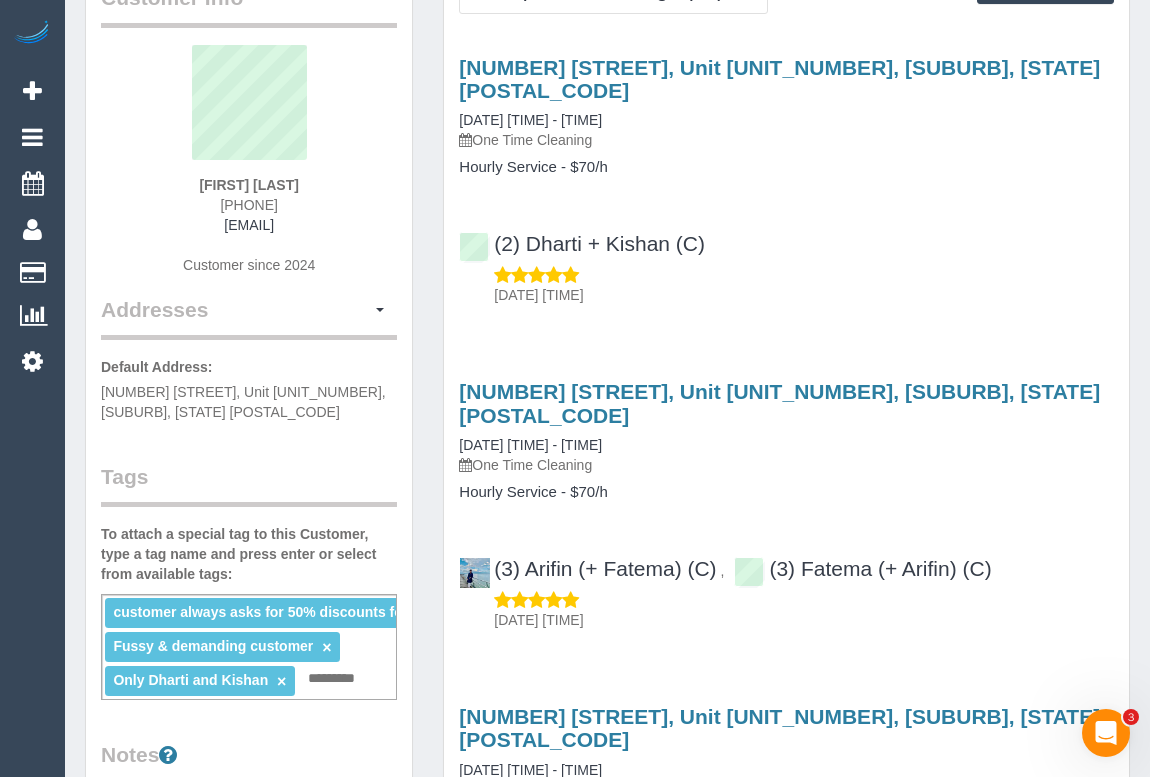 scroll, scrollTop: 0, scrollLeft: 0, axis: both 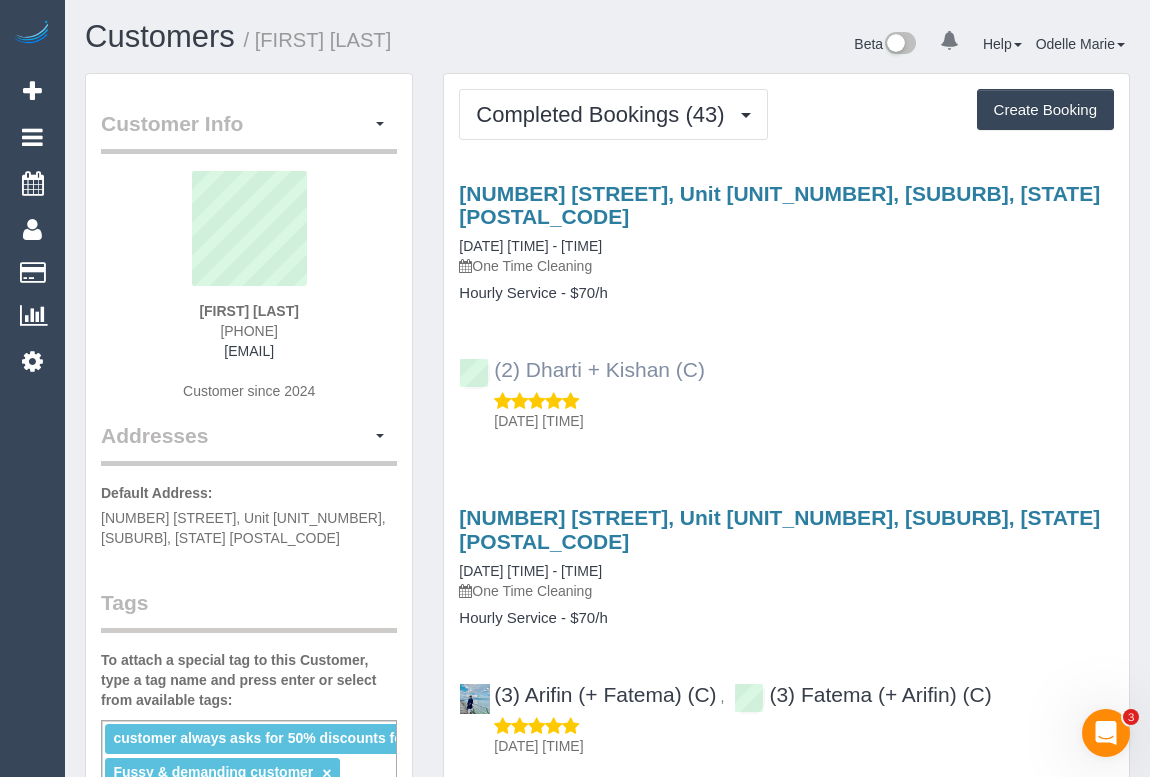 drag, startPoint x: 714, startPoint y: 350, endPoint x: 491, endPoint y: 340, distance: 223.2241 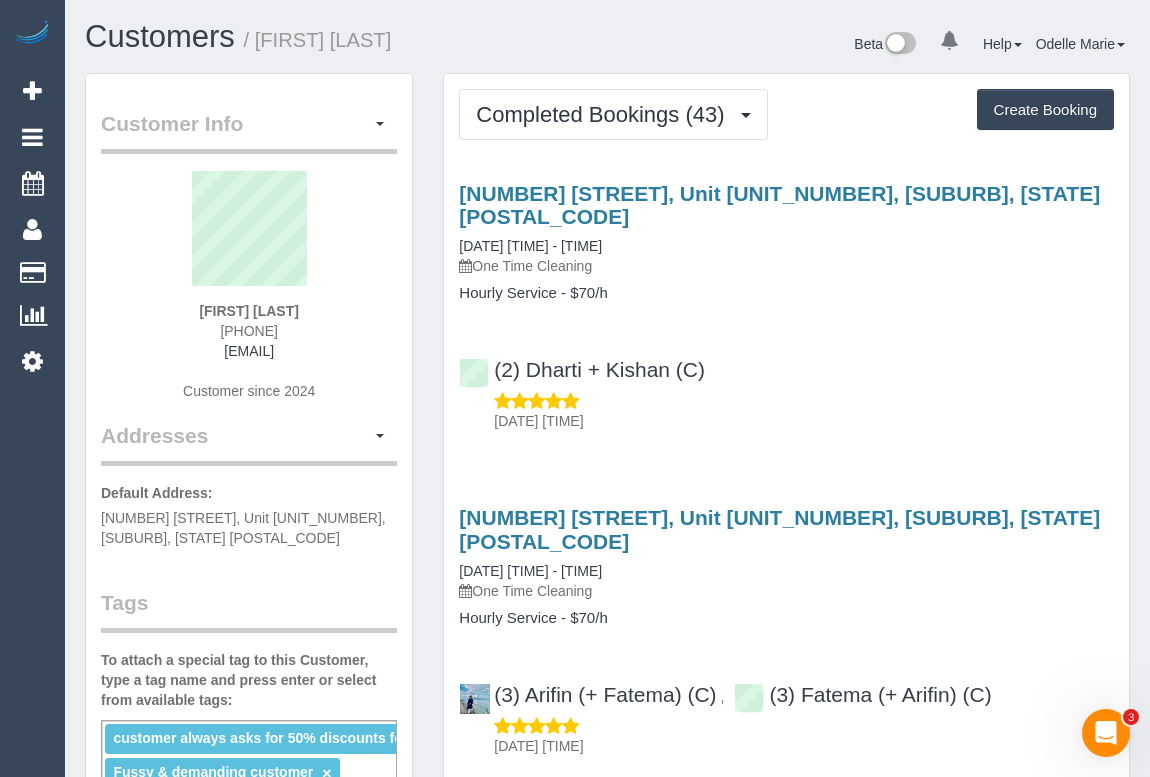 copy on "(2) Dharti + Kishan (C)" 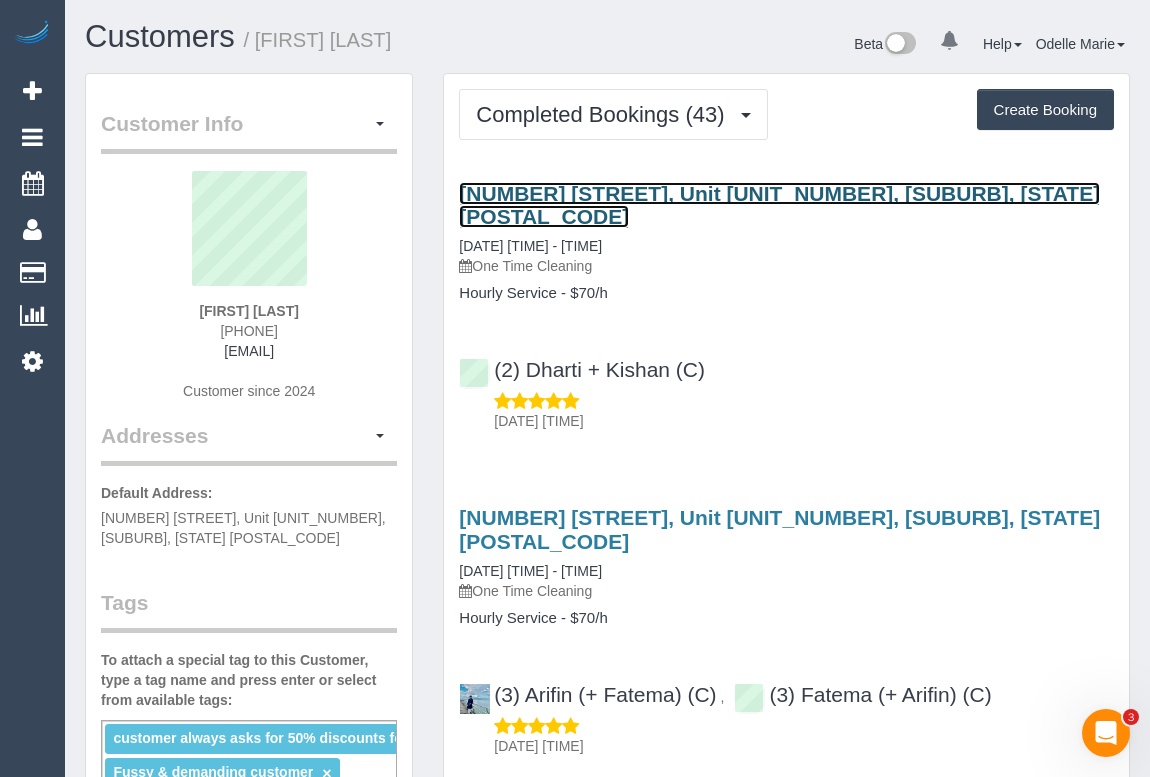 click on "45 Clifton Street, Unit 2, Aberfeldie, VIC 3040" at bounding box center [779, 205] 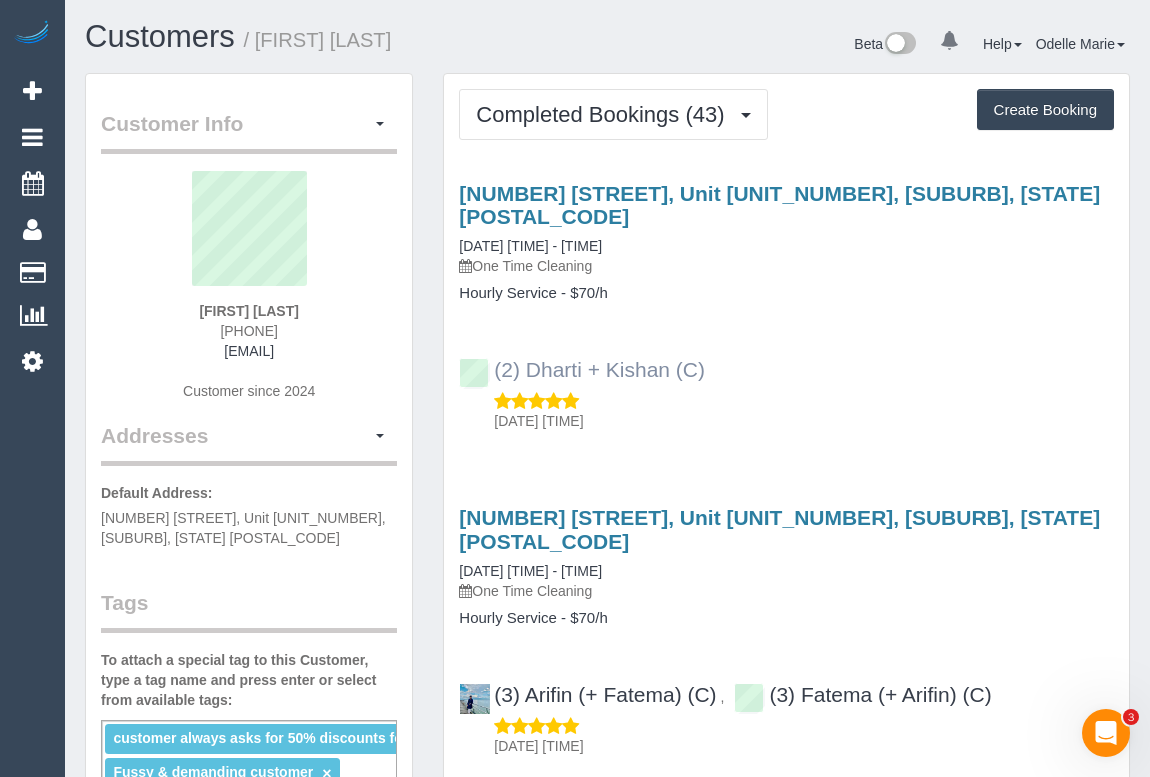 drag, startPoint x: 729, startPoint y: 339, endPoint x: 493, endPoint y: 339, distance: 236 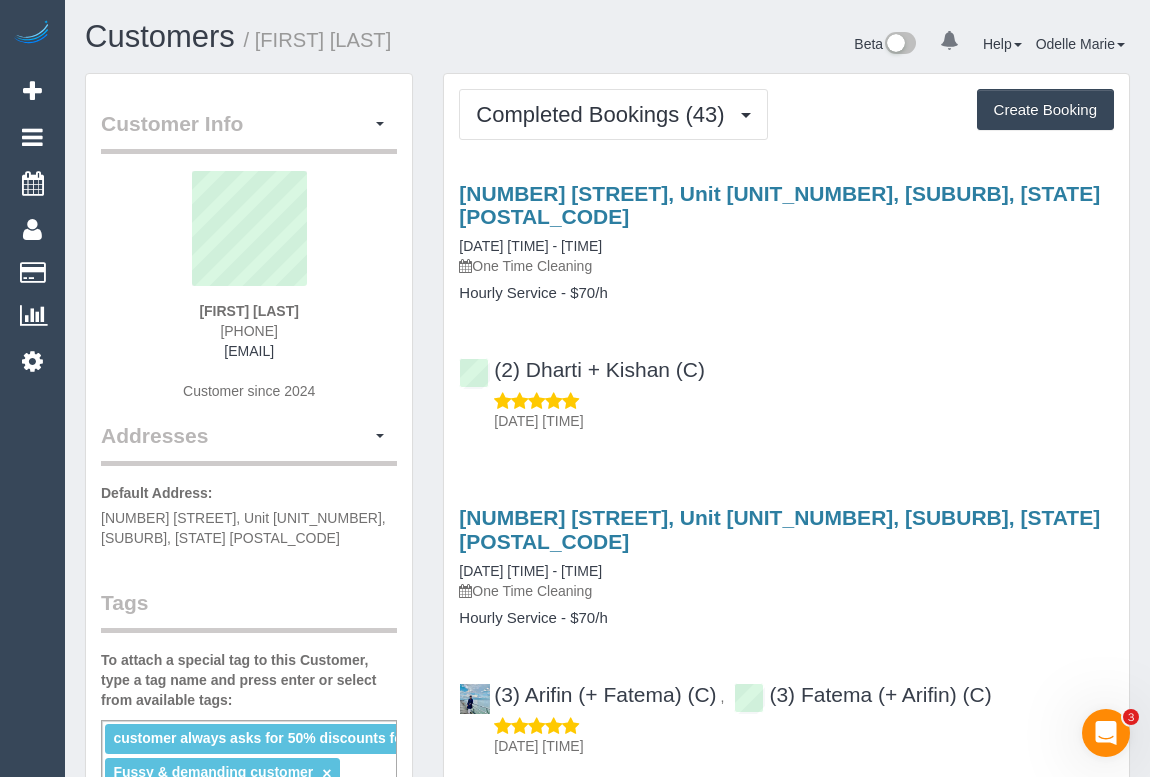 copy on "(2) Dharti + Kishan (C)" 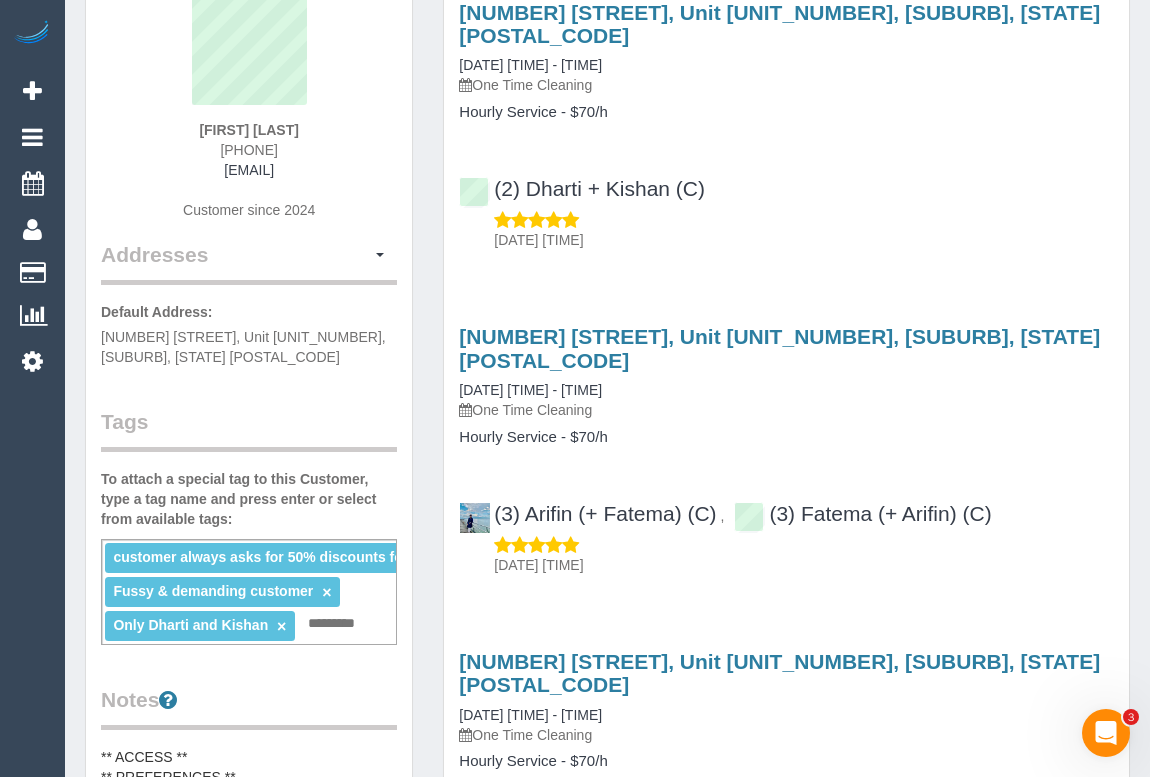 scroll, scrollTop: 0, scrollLeft: 0, axis: both 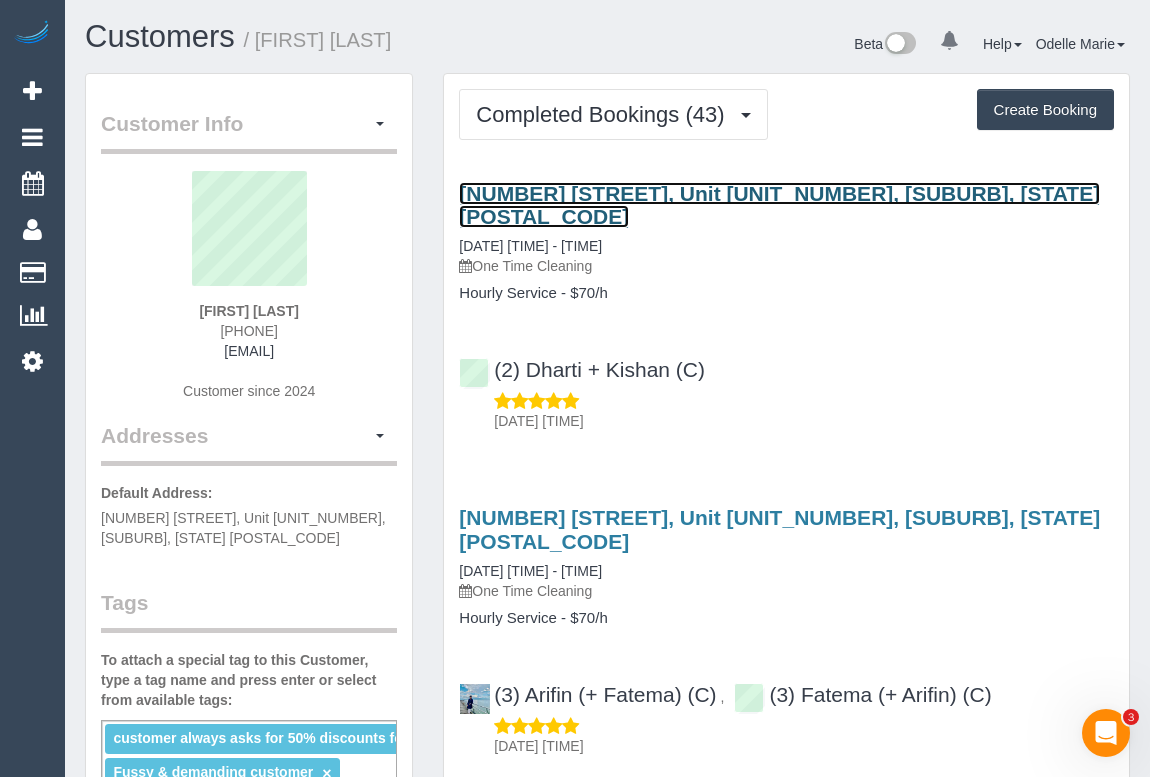 click on "45 Clifton Street, Unit 2, Aberfeldie, VIC 3040" at bounding box center [779, 205] 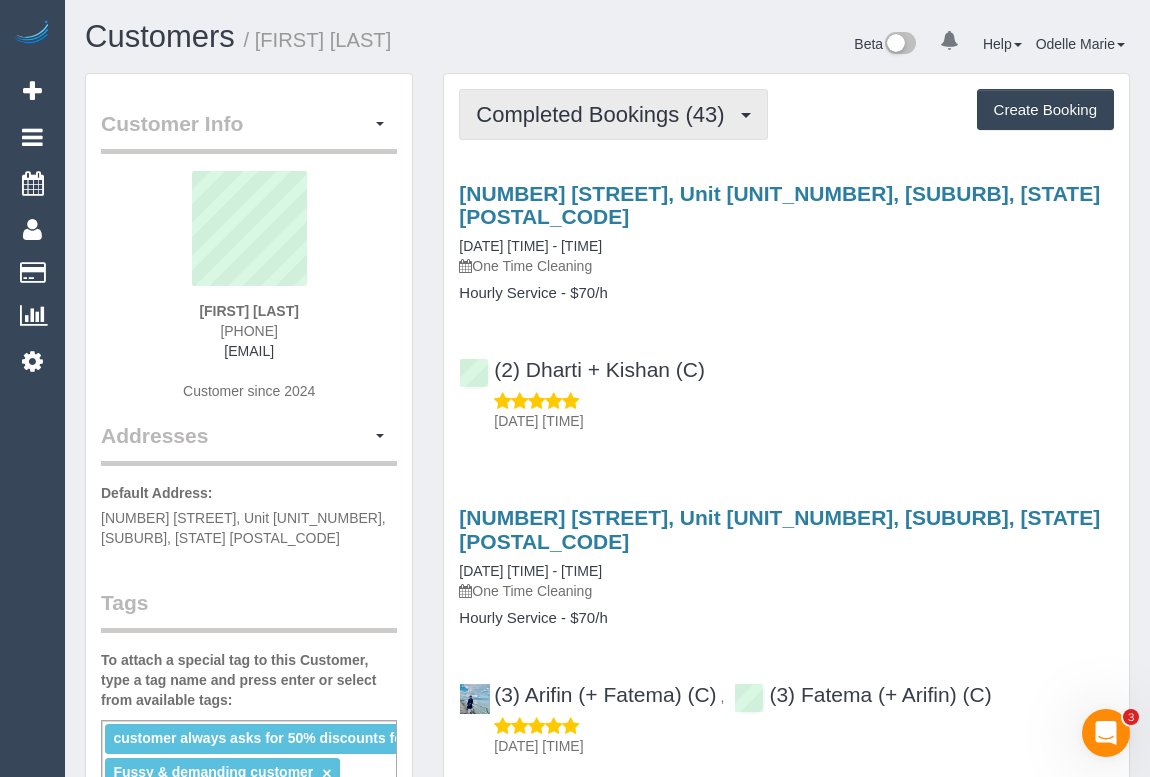 click on "Completed Bookings (43)" at bounding box center [605, 114] 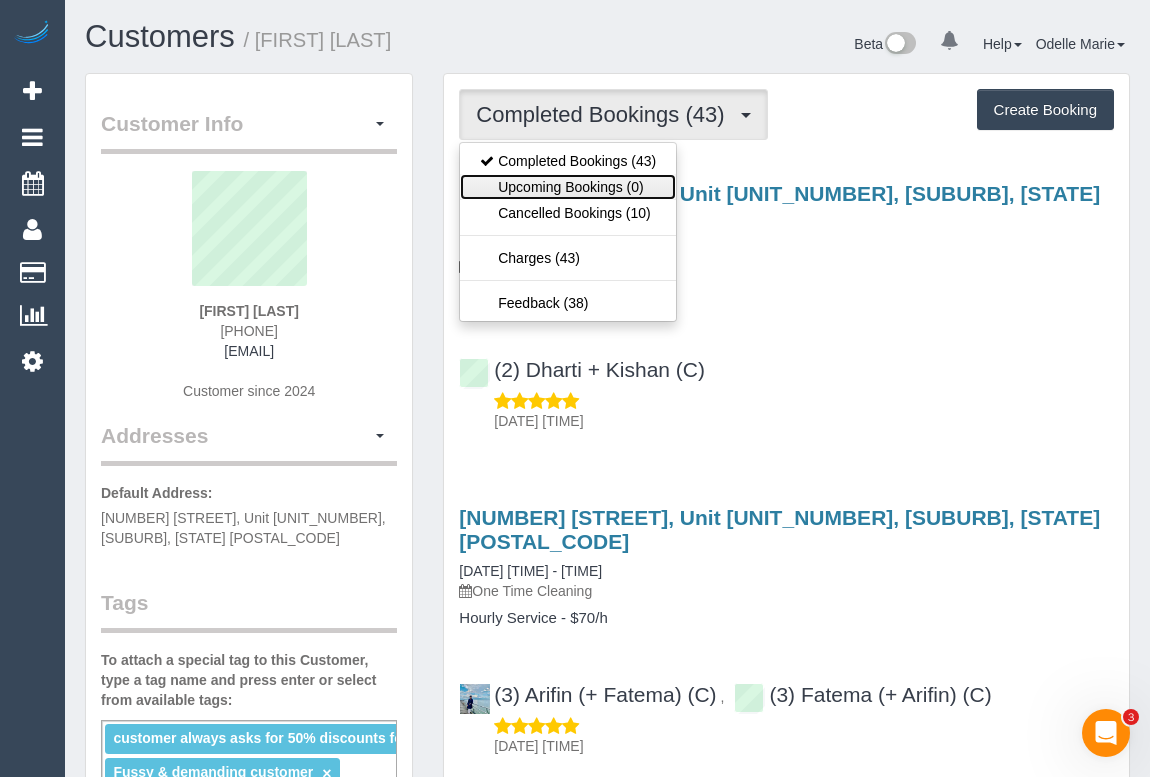 click on "Upcoming Bookings (0)" at bounding box center (568, 187) 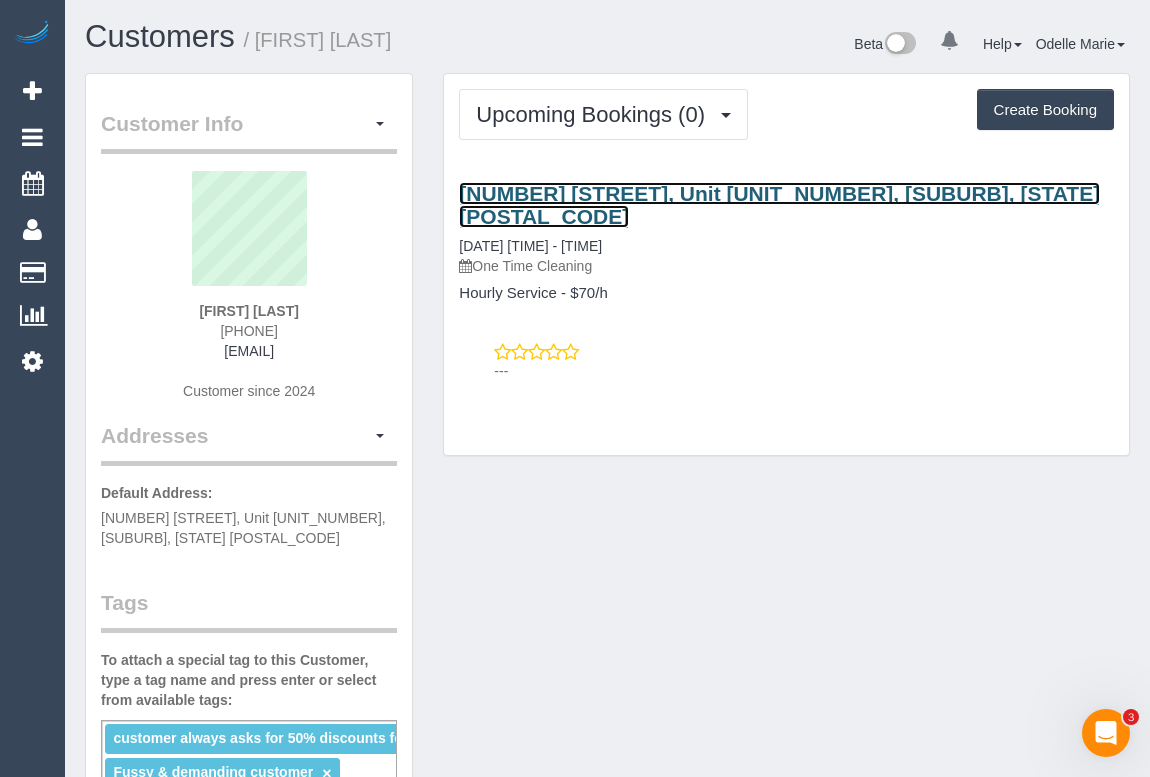 click on "45 Clifton Street, Unit 2, Aberfeldie, VIC 3040" at bounding box center (779, 205) 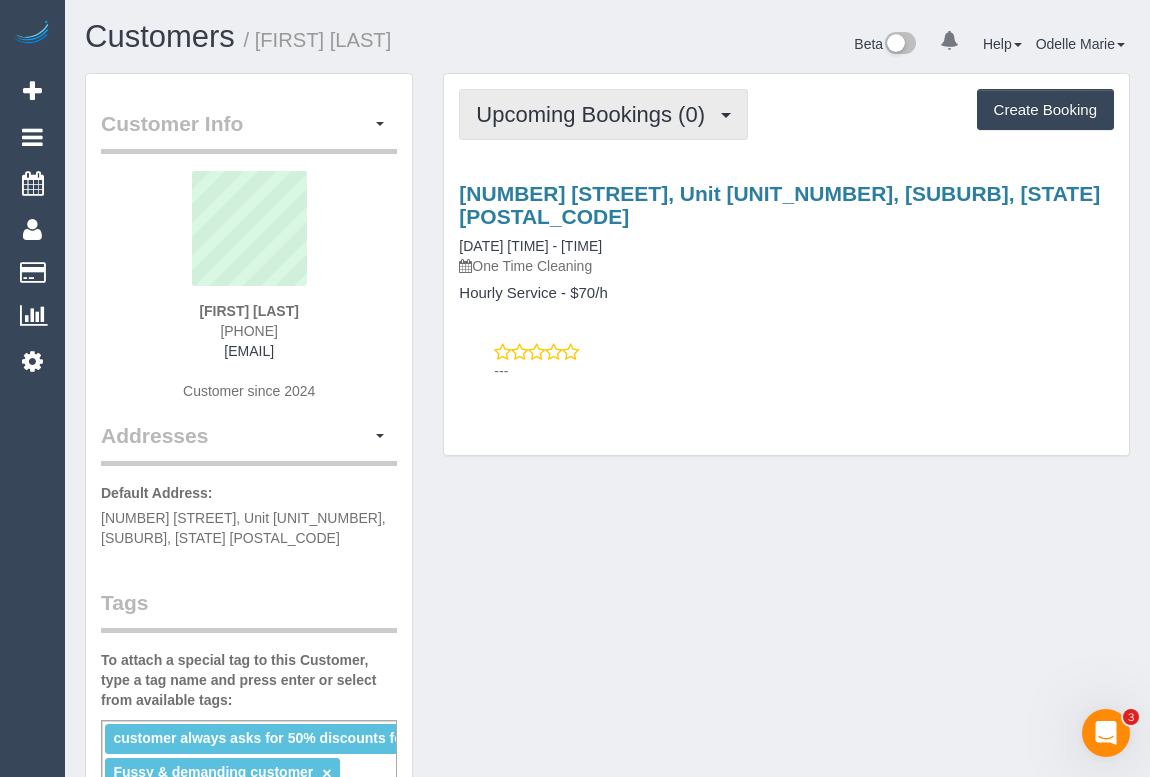 click on "Upcoming Bookings (0)" at bounding box center [603, 114] 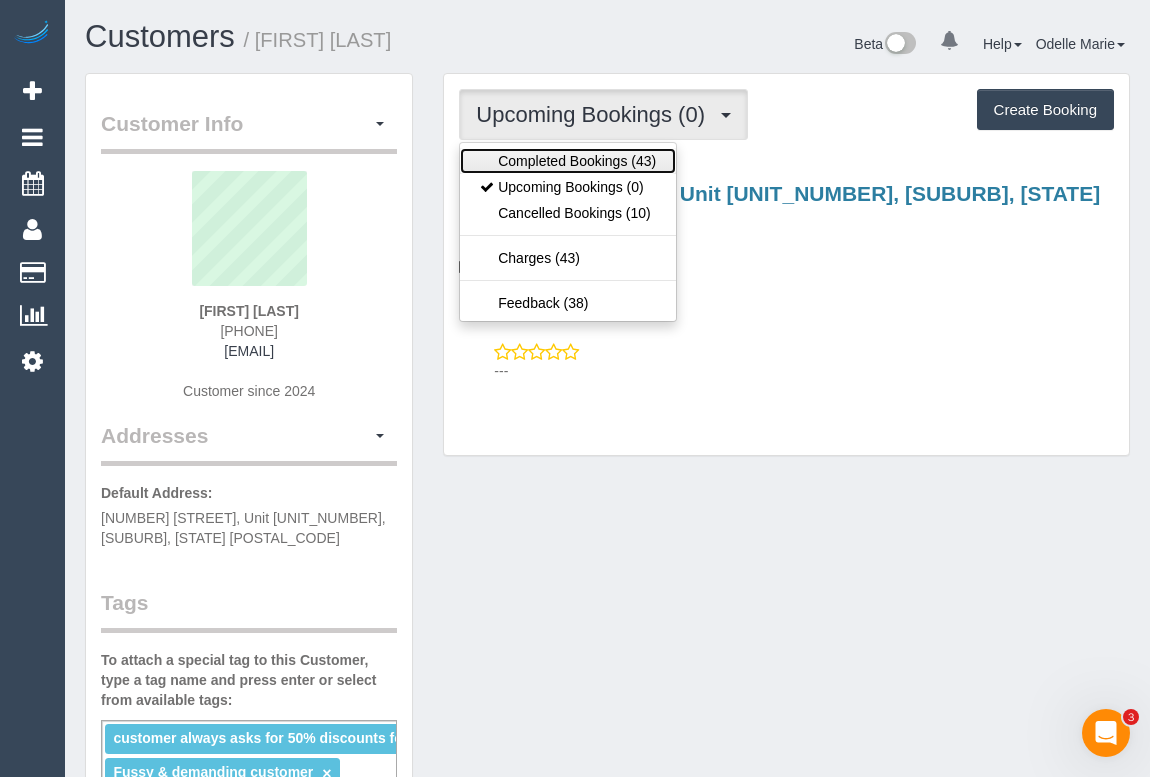 click on "Completed Bookings (43)" at bounding box center [568, 161] 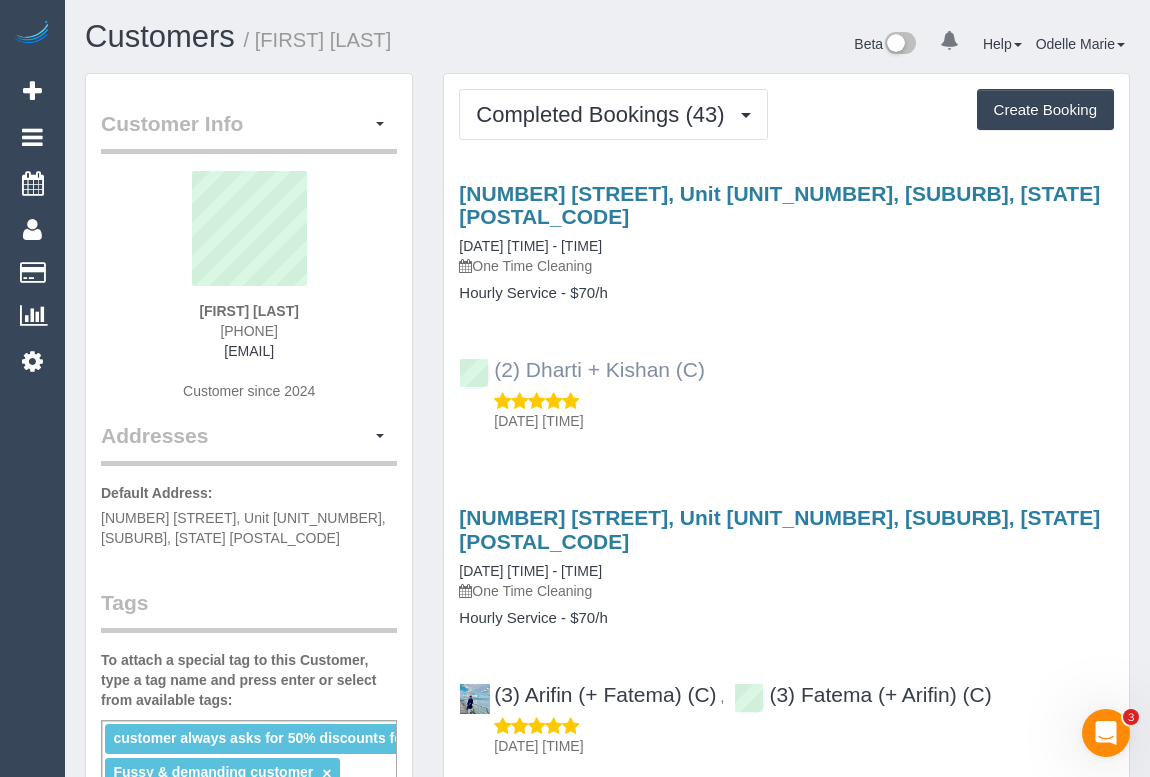 drag, startPoint x: 725, startPoint y: 342, endPoint x: 497, endPoint y: 337, distance: 228.05482 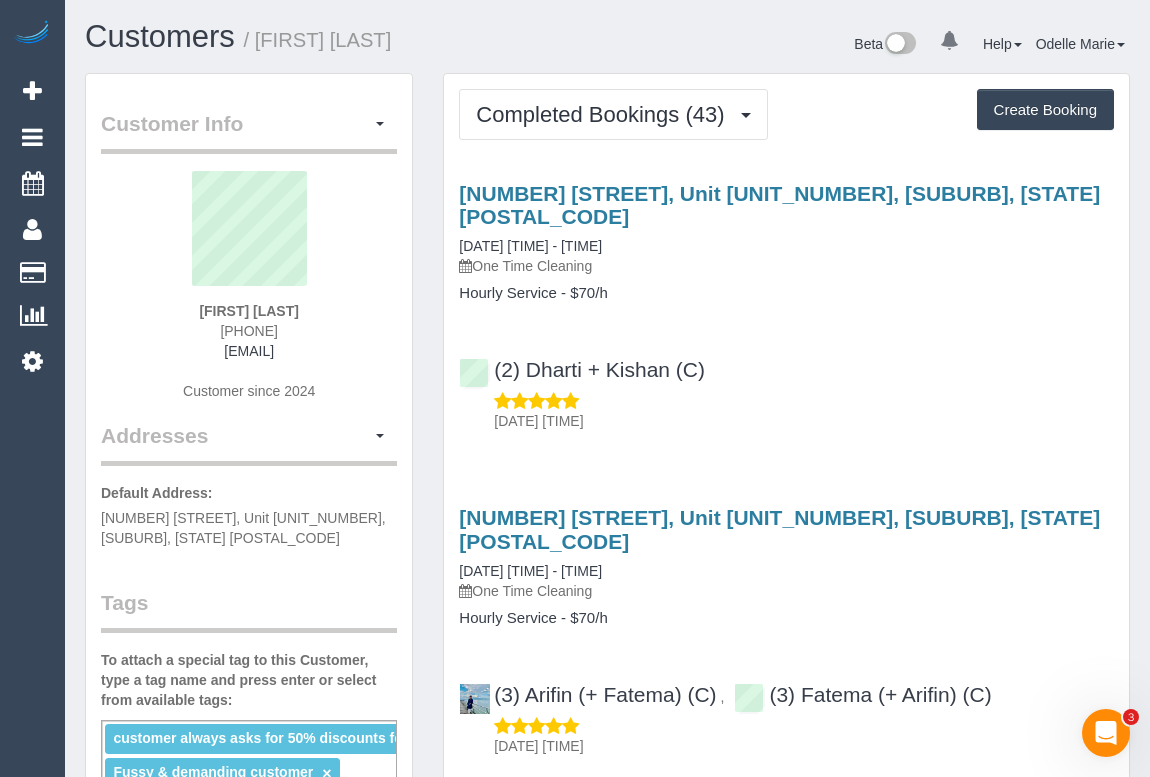 copy on "(2) Dharti + Kishan (C)" 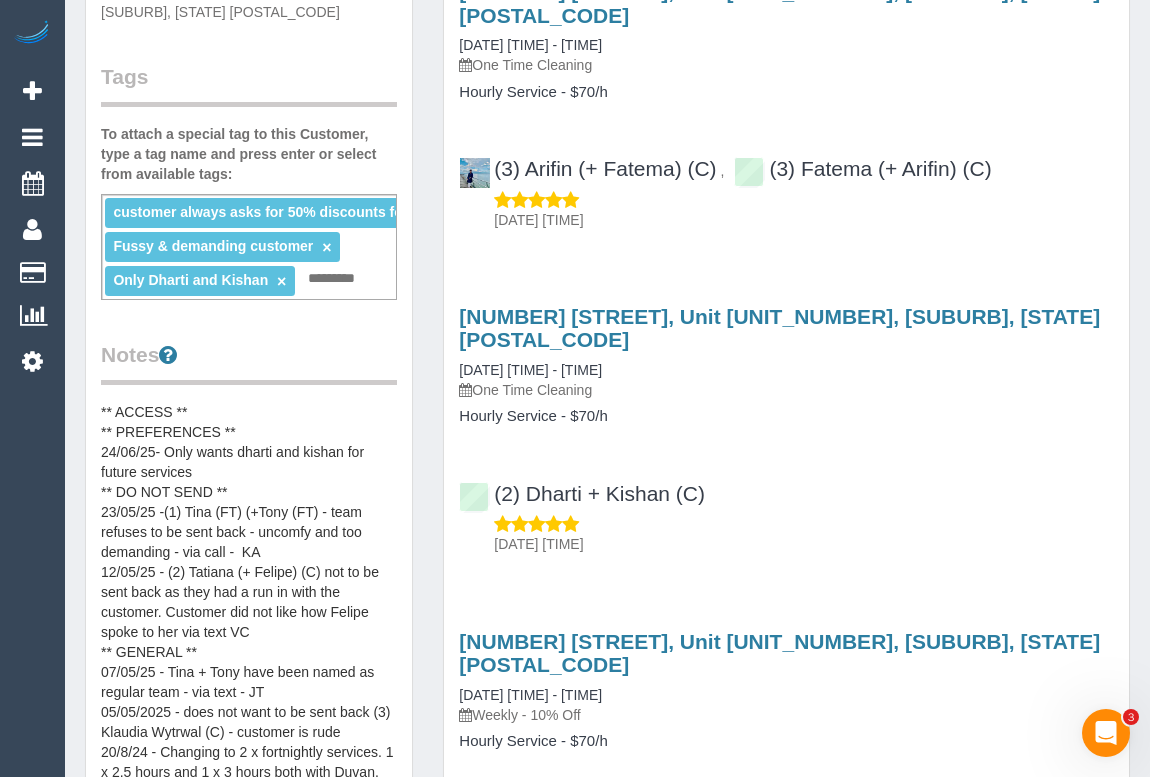 scroll, scrollTop: 636, scrollLeft: 0, axis: vertical 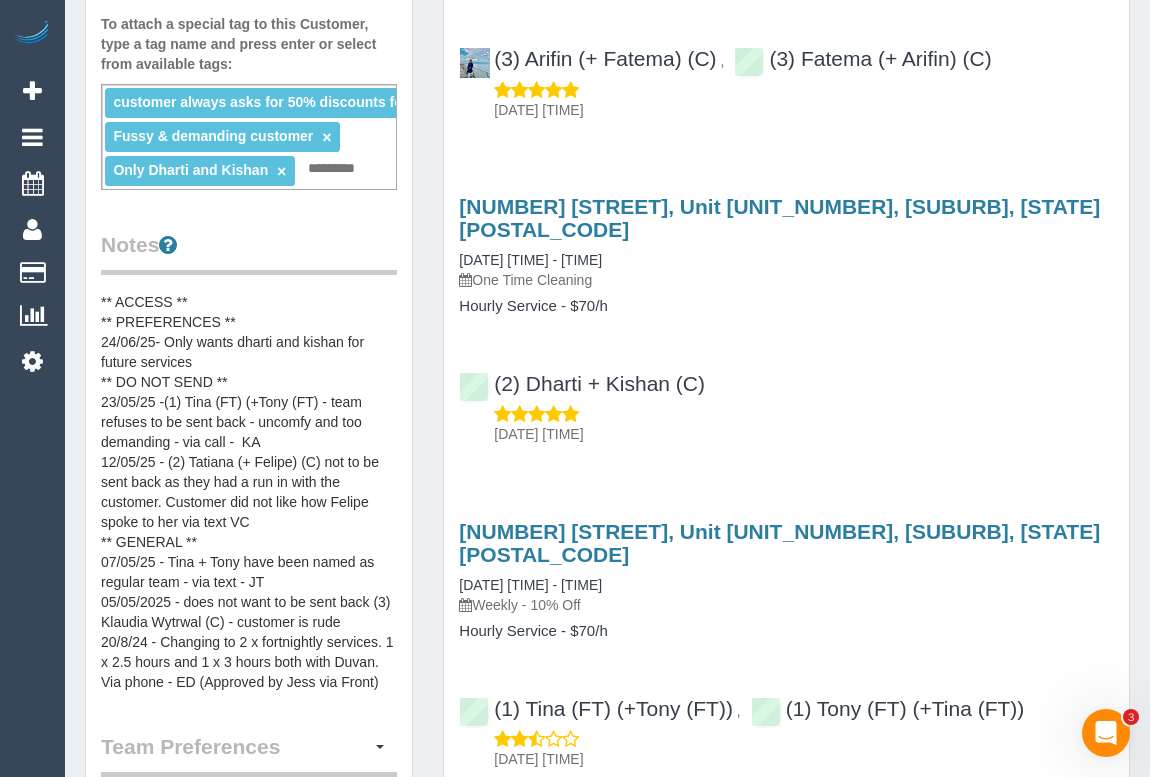 click on "** ACCESS **
** PREFERENCES **
24/06/25- Only wants dharti and kishan for future services
** DO NOT SEND **
23/05/25 -(1) Tina (FT) (+Tony (FT) - team refuses to be sent back - uncomfy and too demanding - via call -  KA
12/05/25 - (2) Tatiana (+ Felipe) (C) not to be sent back as they had a run in with the customer. Customer did not like how Felipe spoke to her via text VC
** GENERAL **
07/05/25 - Tina + Tony have been named as regular team - via text - JT
05/05/2025 - does not want to be sent back (3) Klaudia Wytrwal (C) - customer is rude
20/8/24 - Changing to 2 x fortnightly services. 1 x 2.5 hours and 1 x 3 hours both with Duvan. Via phone - ED (Approved by Jess via Front)
** BILLING/INVOICING **
* NDIS NOTES *" at bounding box center [249, 492] 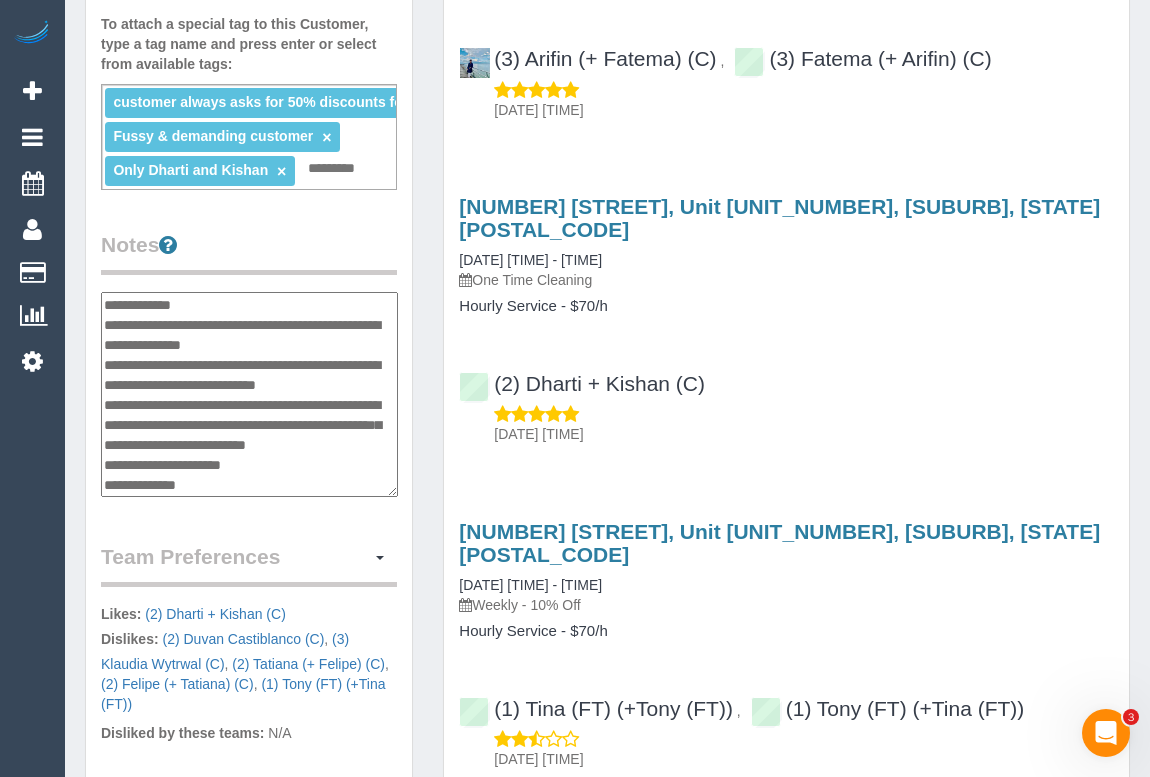 scroll, scrollTop: 0, scrollLeft: 0, axis: both 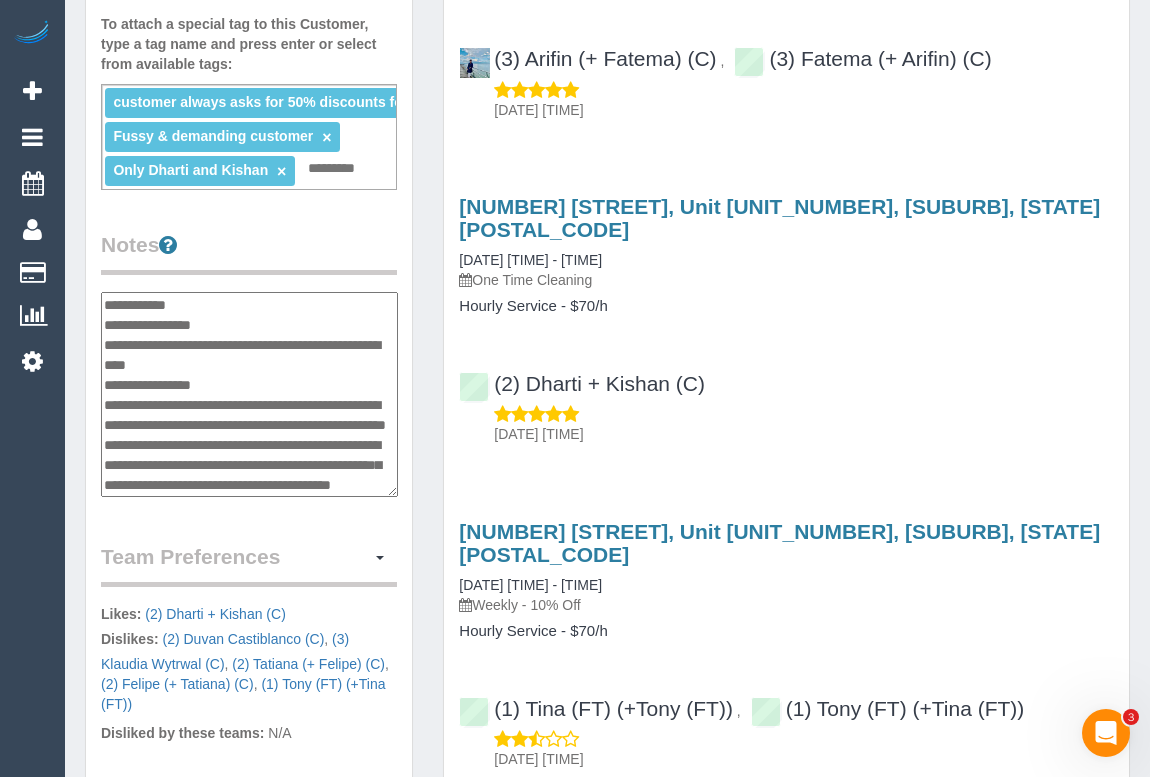 click on "**********" at bounding box center [249, 395] 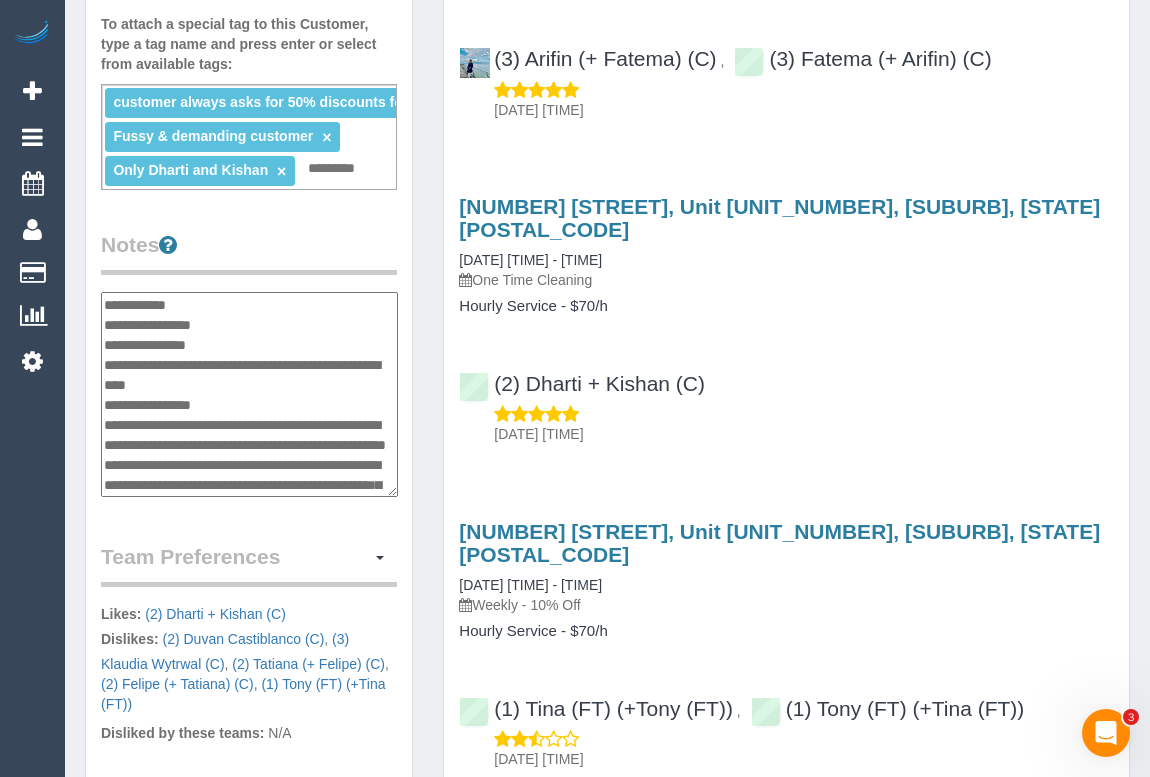 click on "**********" at bounding box center [249, 395] 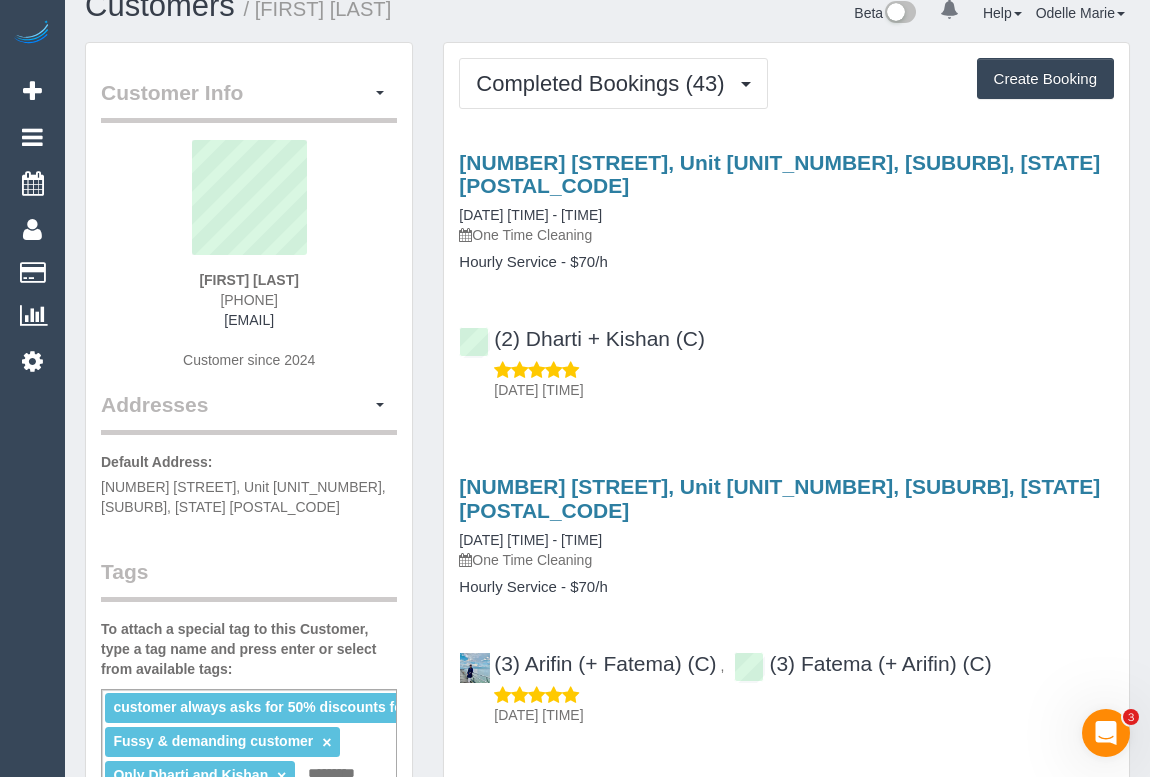 scroll, scrollTop: 0, scrollLeft: 0, axis: both 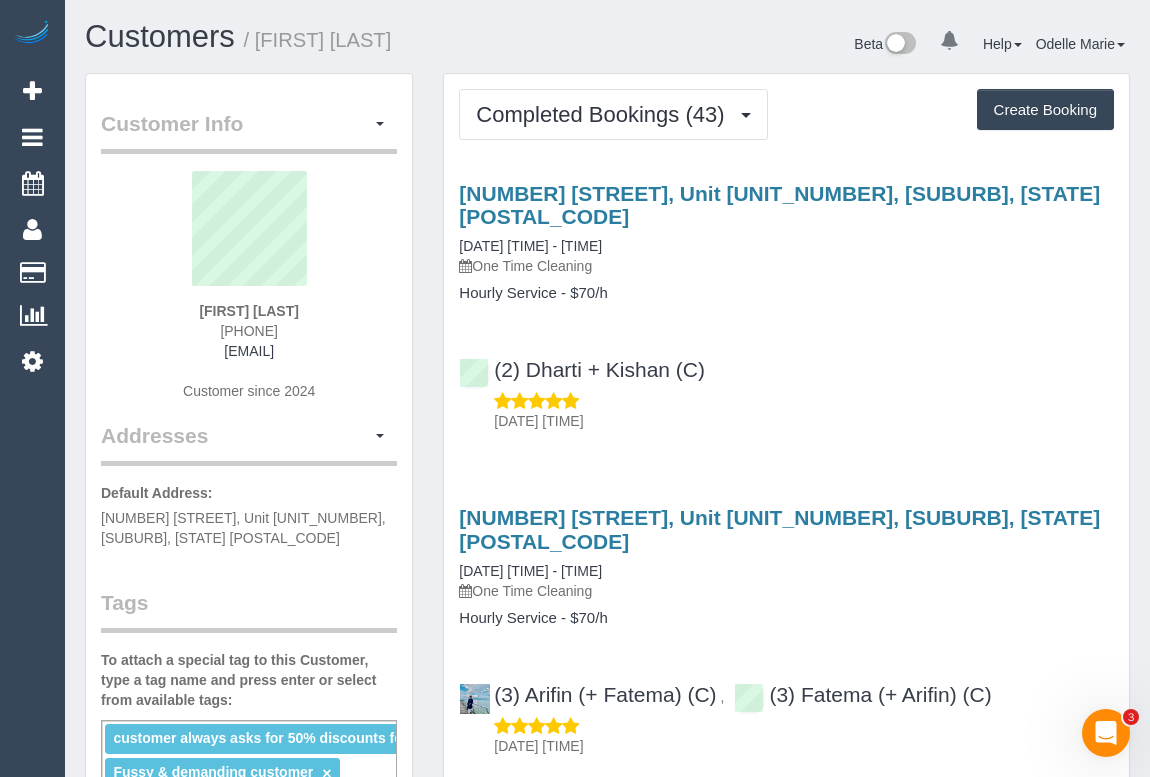 type on "**********" 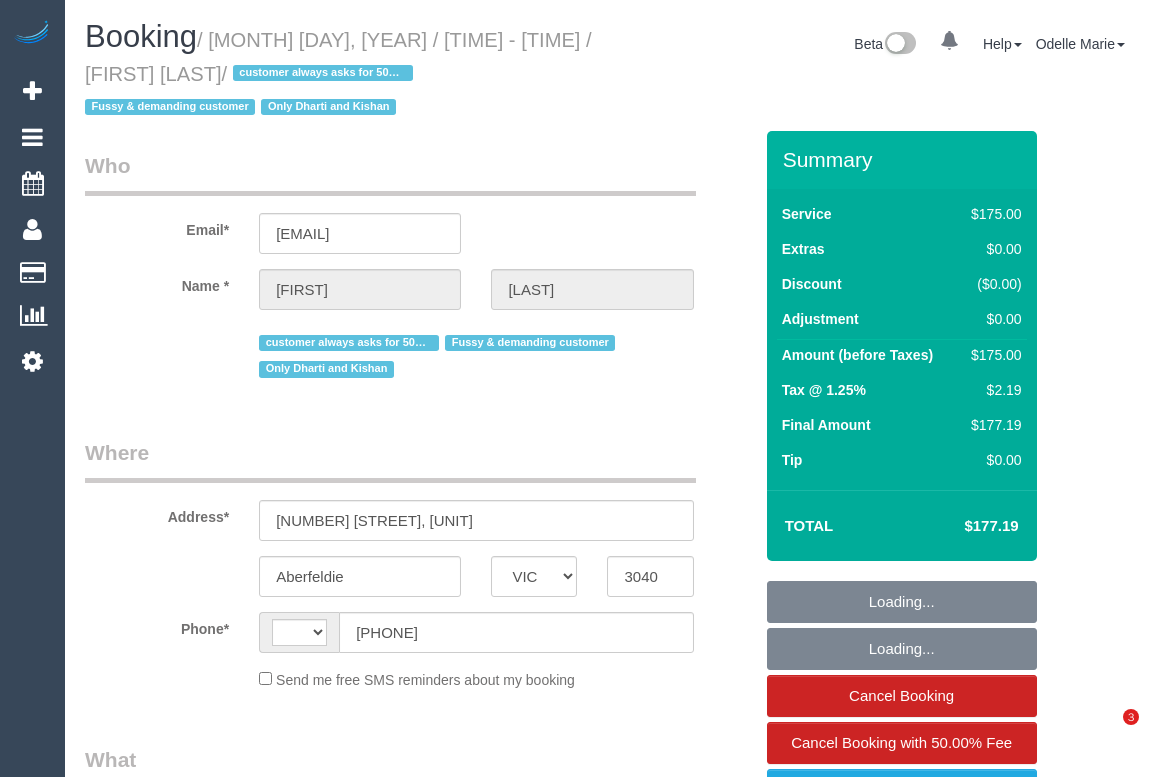 select on "VIC" 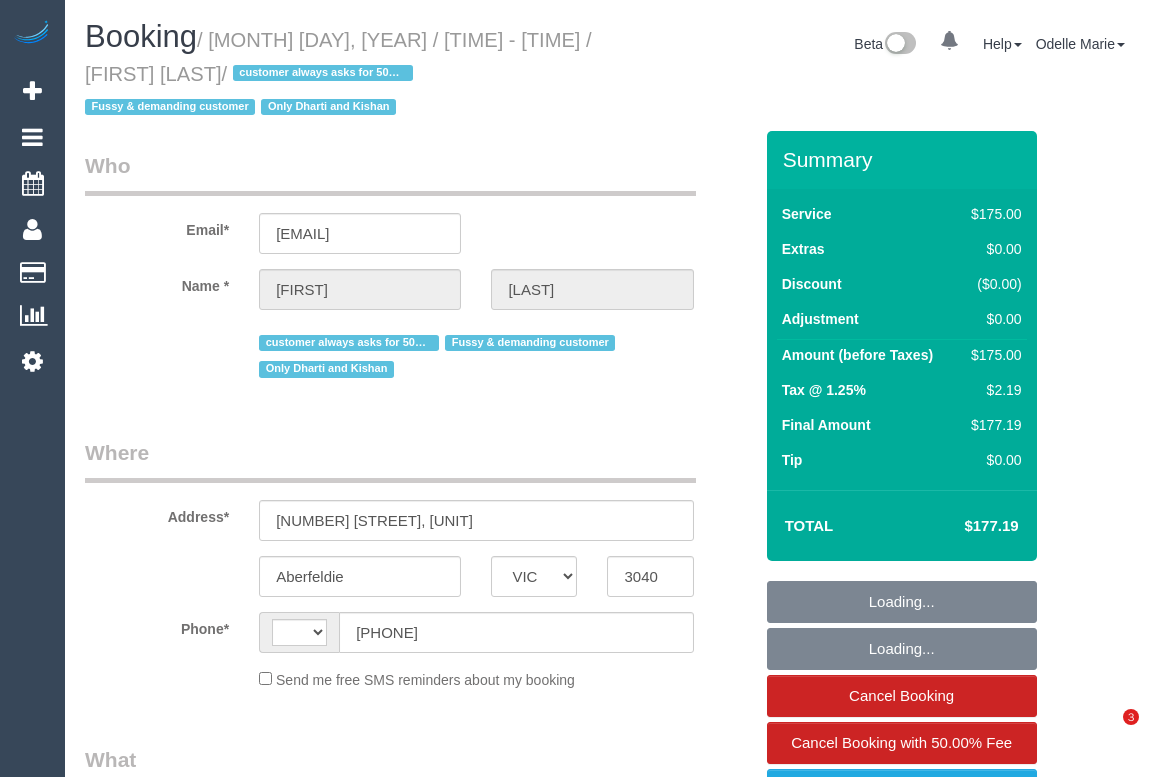 scroll, scrollTop: 0, scrollLeft: 0, axis: both 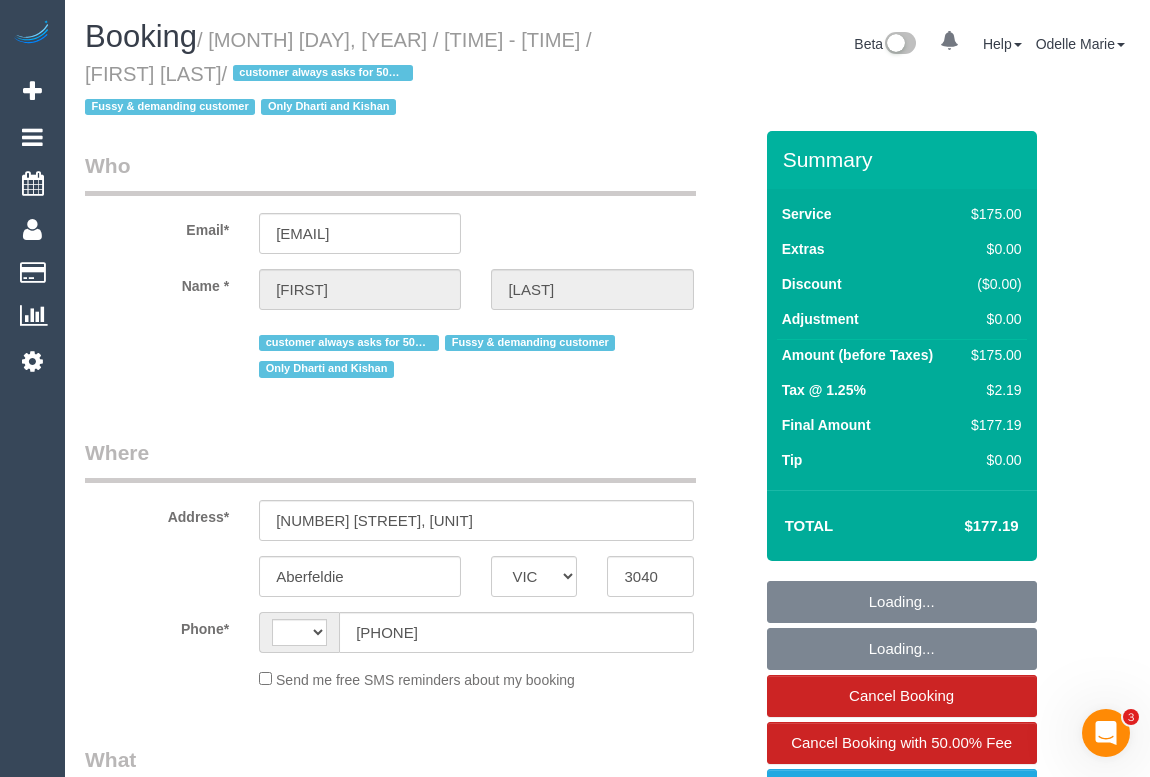 select on "number:27" 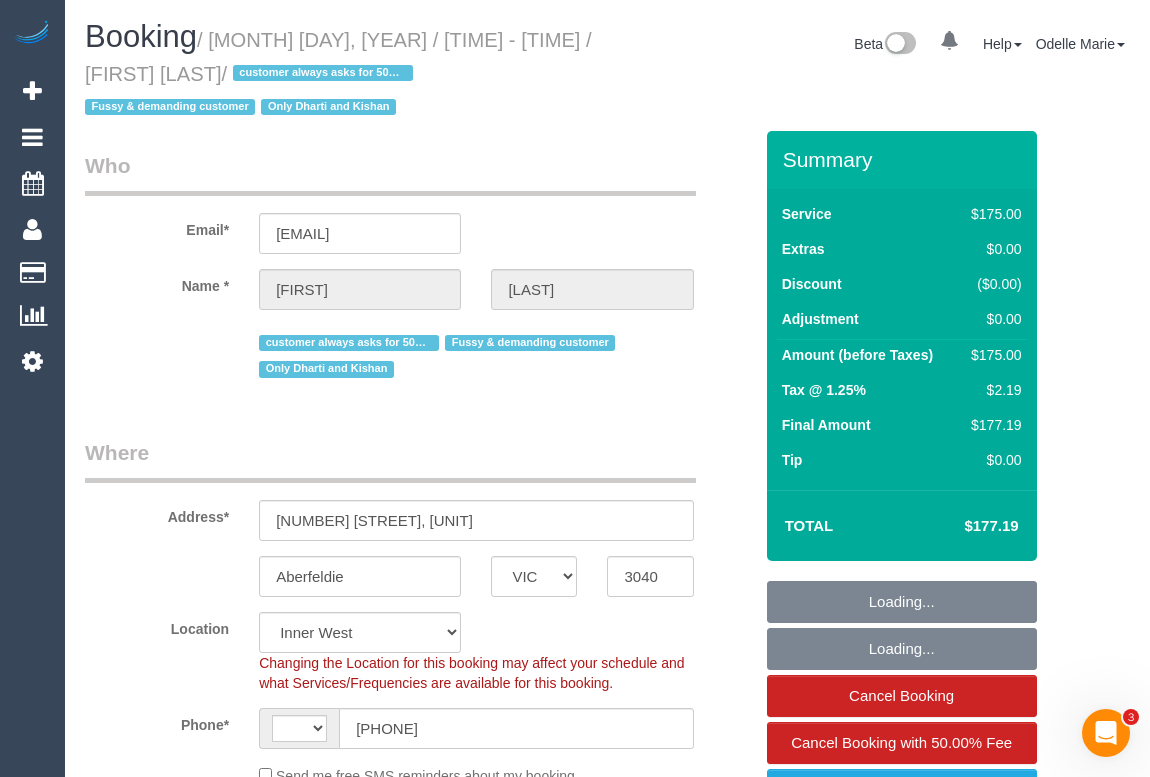 scroll, scrollTop: 545, scrollLeft: 0, axis: vertical 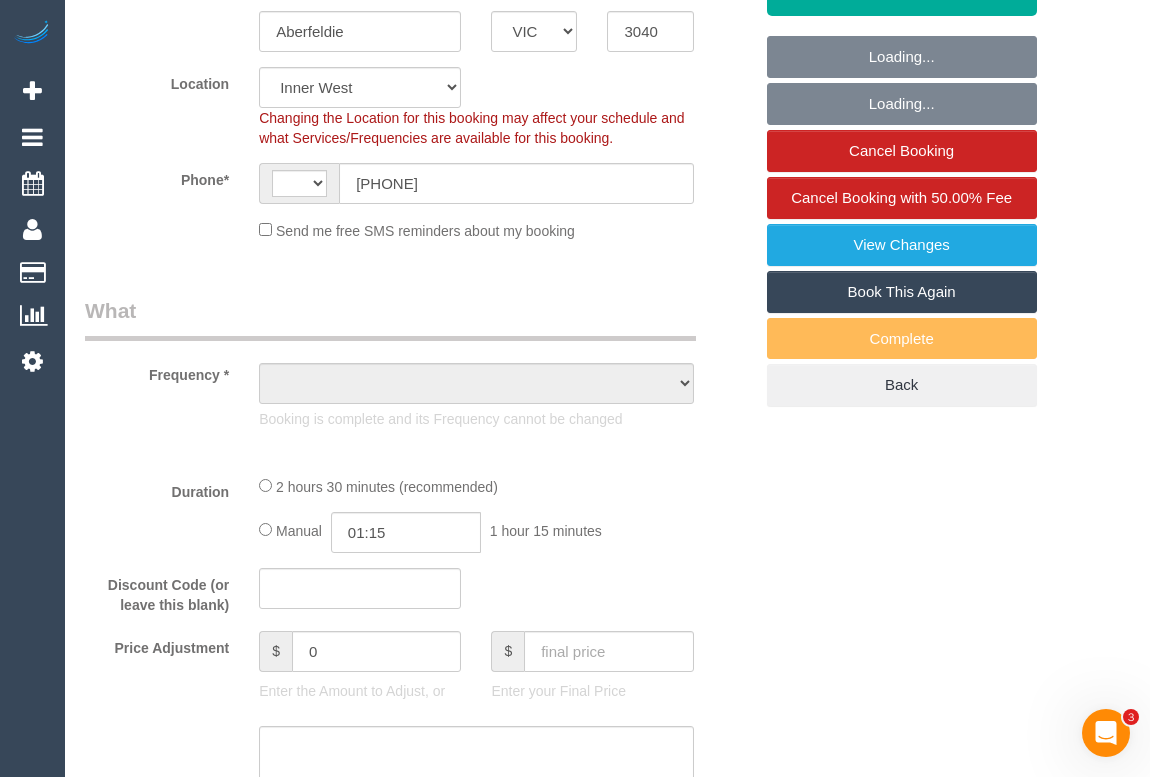 select on "string:AU" 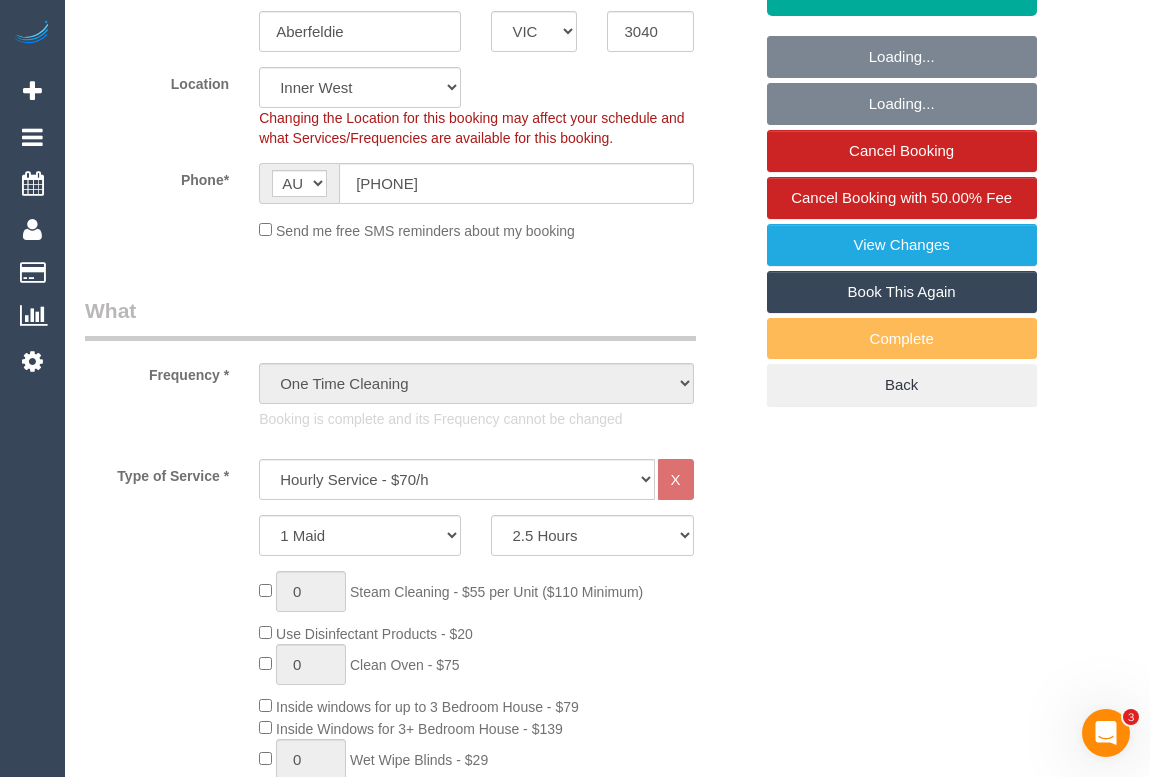 select on "object:1594" 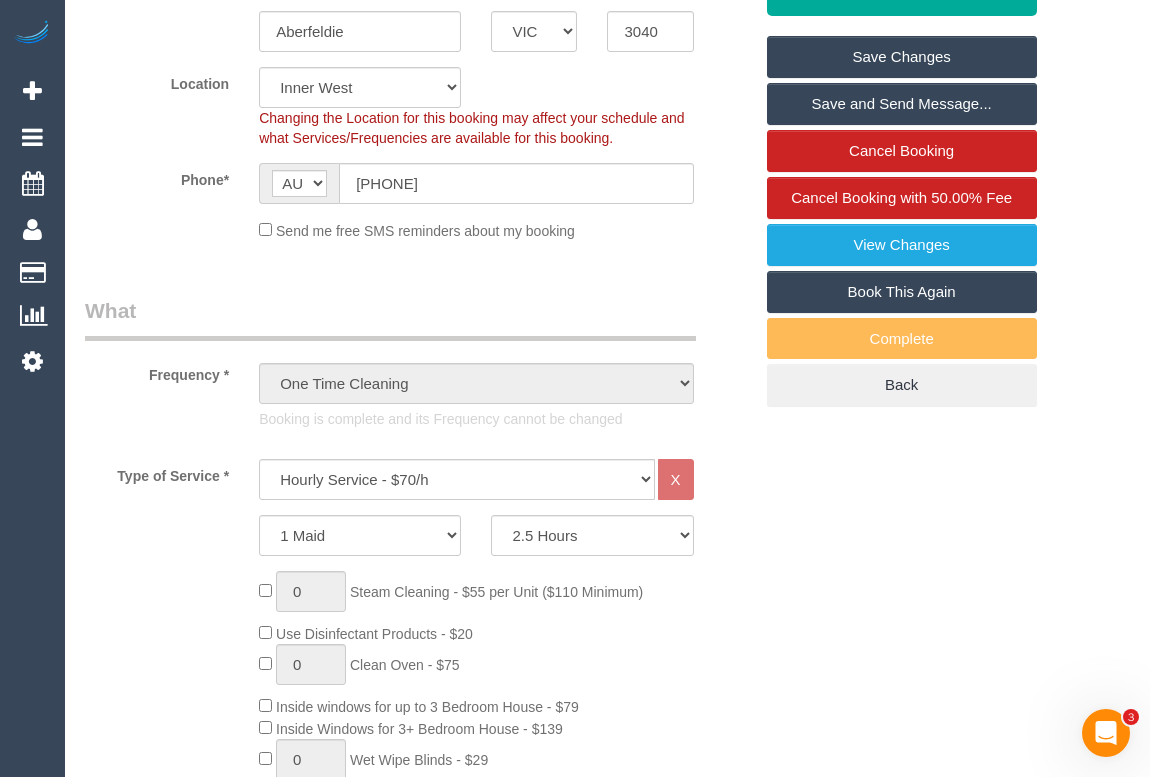 click on "Who
Email*
heidiwilson@live.com.au
Name *
Heidi
Wilson
customer always asks for 50% discounts for complaints
Fussy & demanding customer
Only Dharti and Kishan
Where
Address*
45 Clifton Street, Unit 2
Aberfeldie
ACT
NSW
NT
QLD
SA
TAS
VIC
WA
3040
Location
Office City East (North) East (South) Inner East Inner North (East) Inner North (West) Inner South East Inner West North (East) North (West) Outer East Outer North (East) Outer North (West)" at bounding box center (607, 1724) 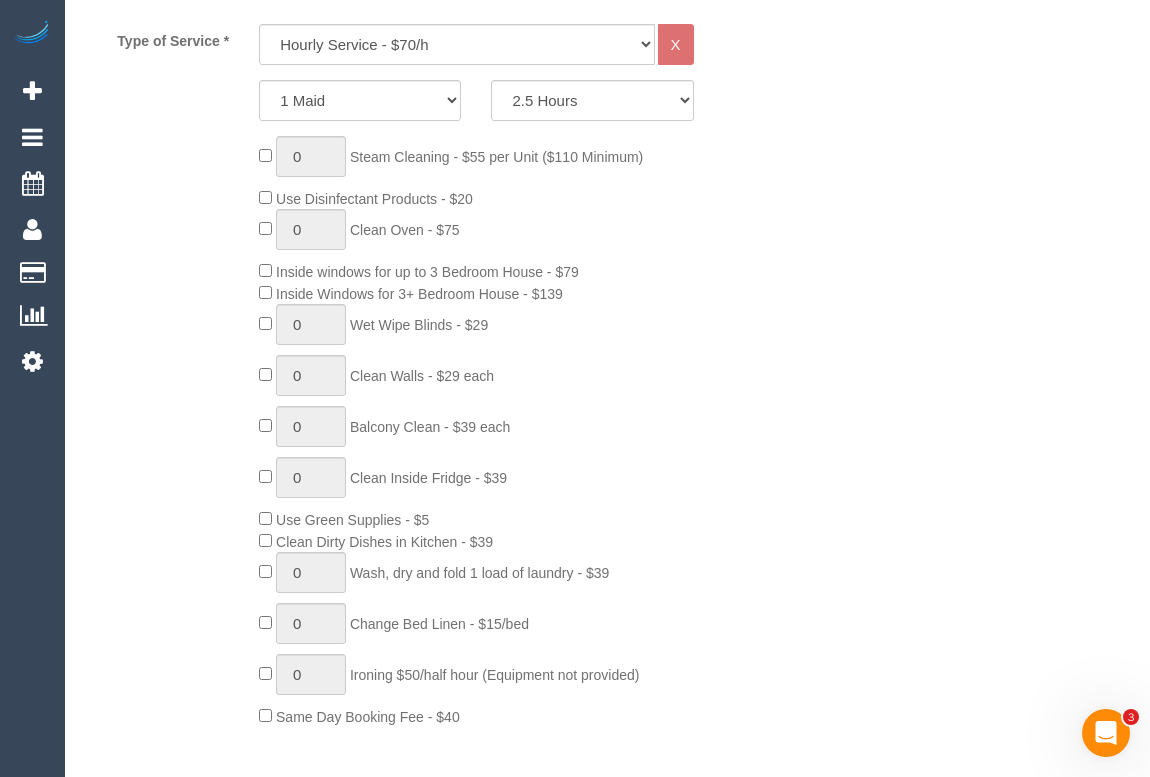 scroll, scrollTop: 1000, scrollLeft: 0, axis: vertical 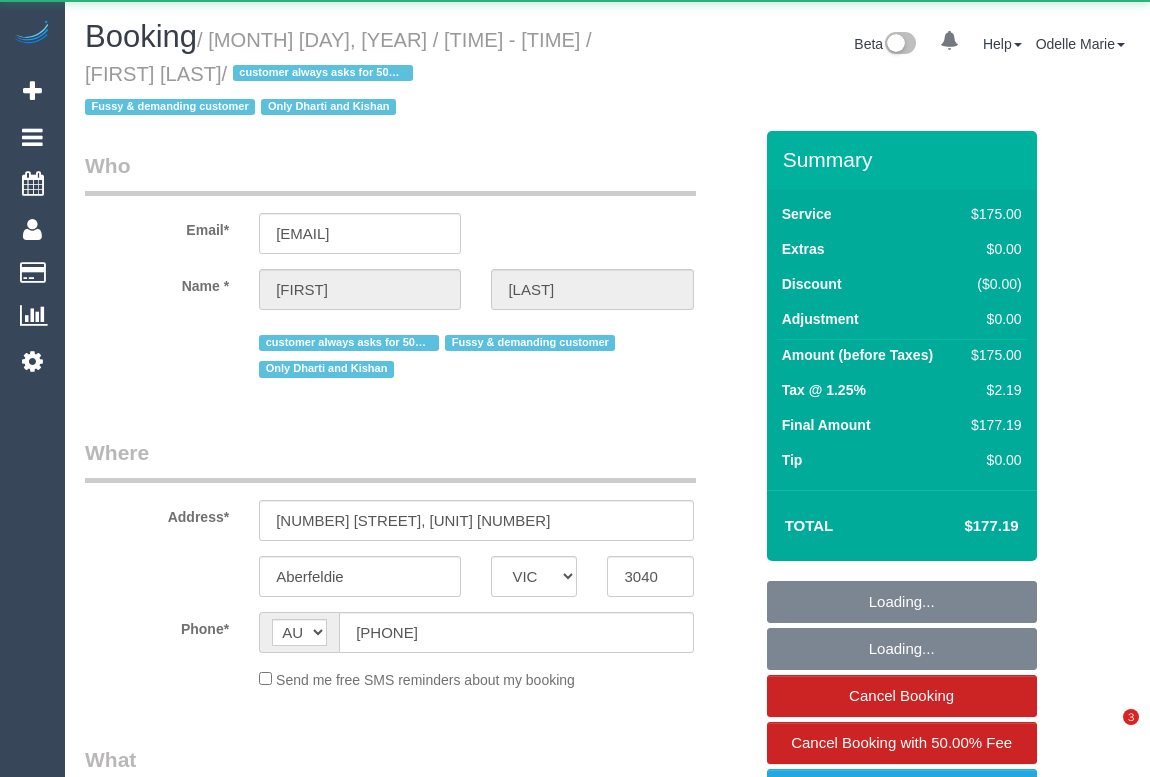 select on "VIC" 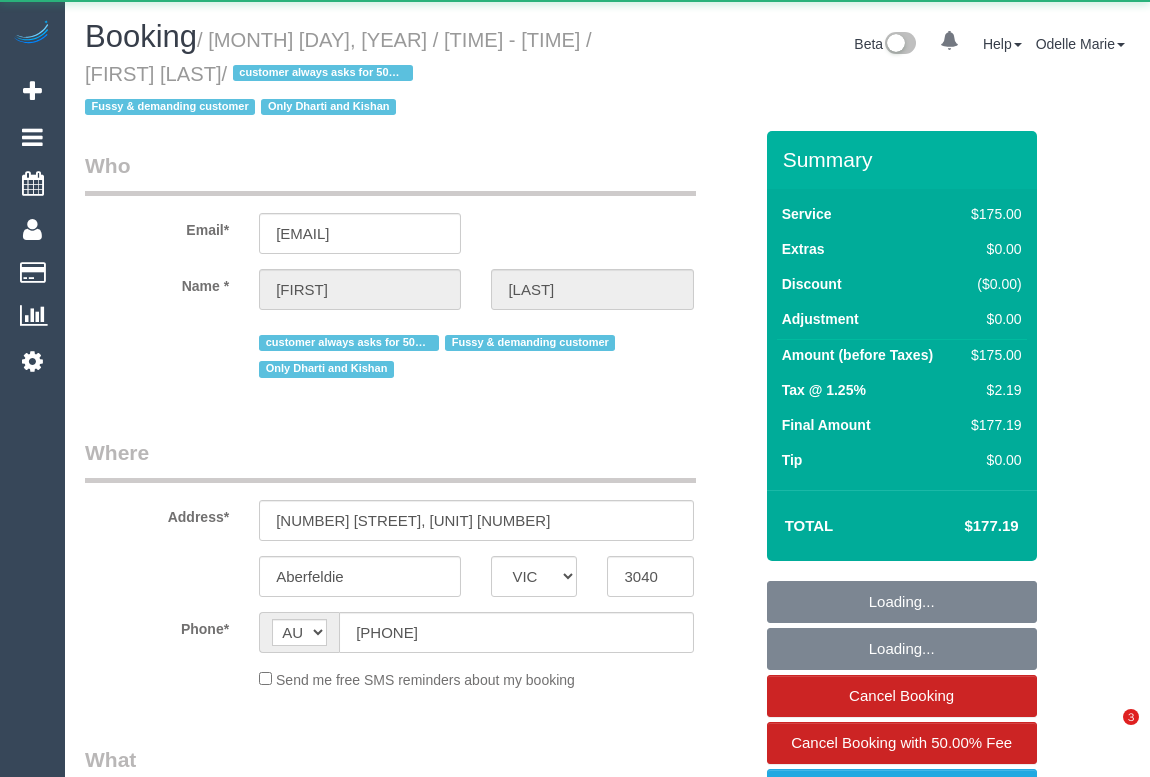 scroll, scrollTop: 0, scrollLeft: 0, axis: both 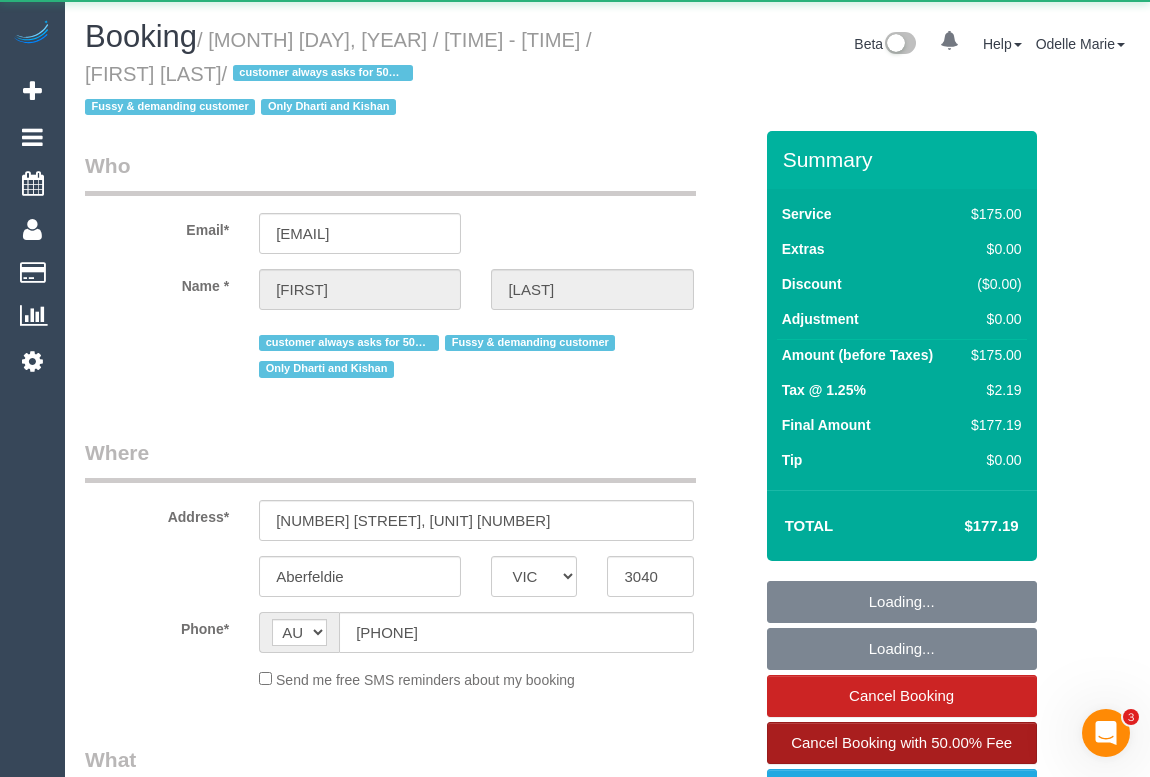 select on "string:stripe-pm_1PEhPk2GScqysDRVbJkjG1lK" 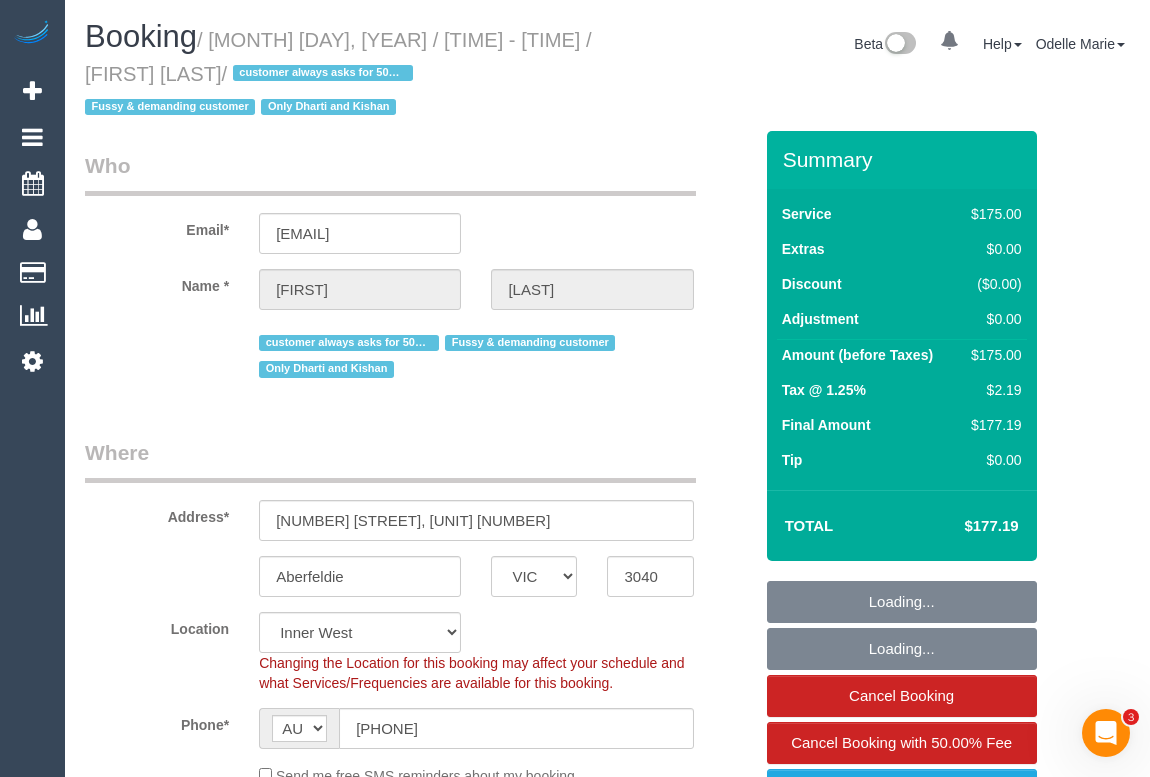 select on "object:702" 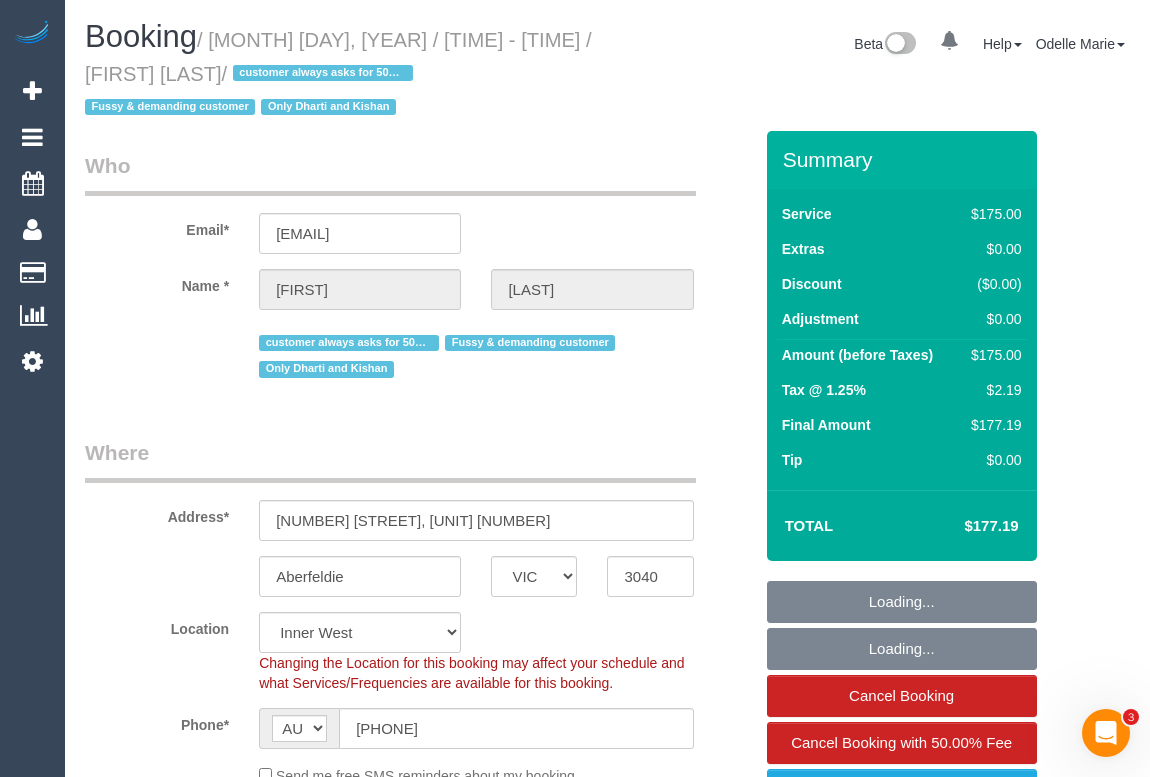 select on "150" 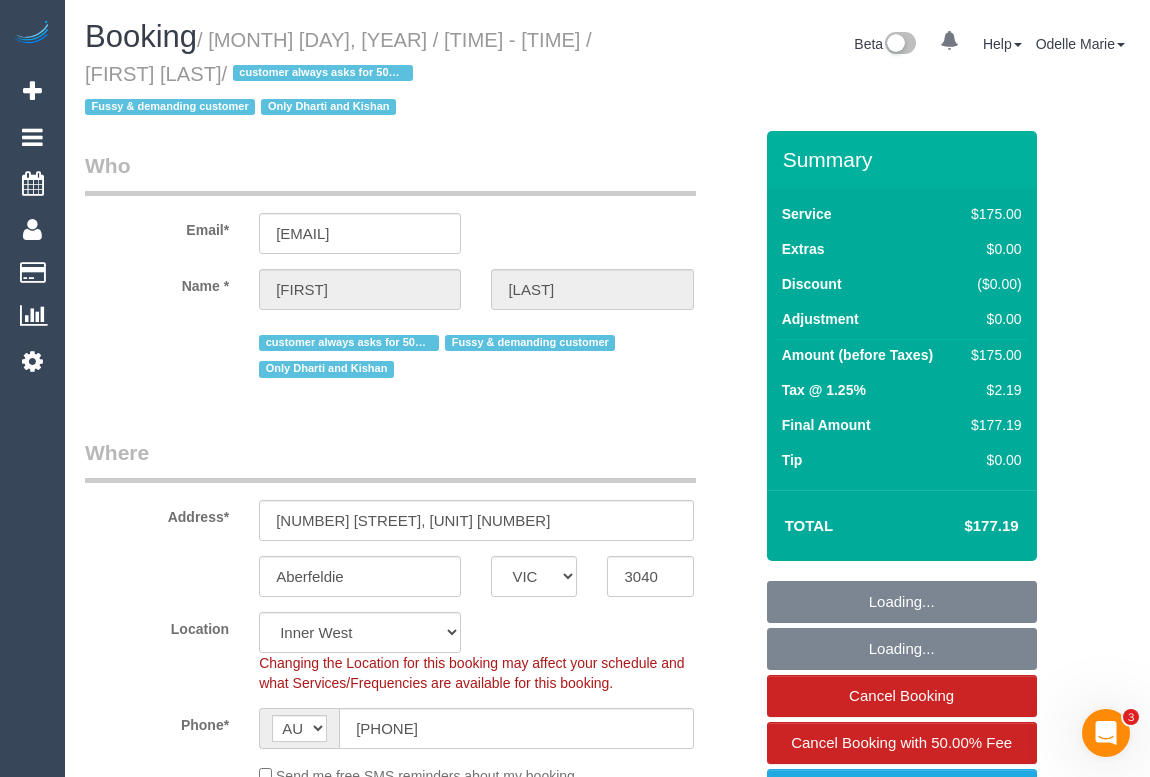 select on "object:1601" 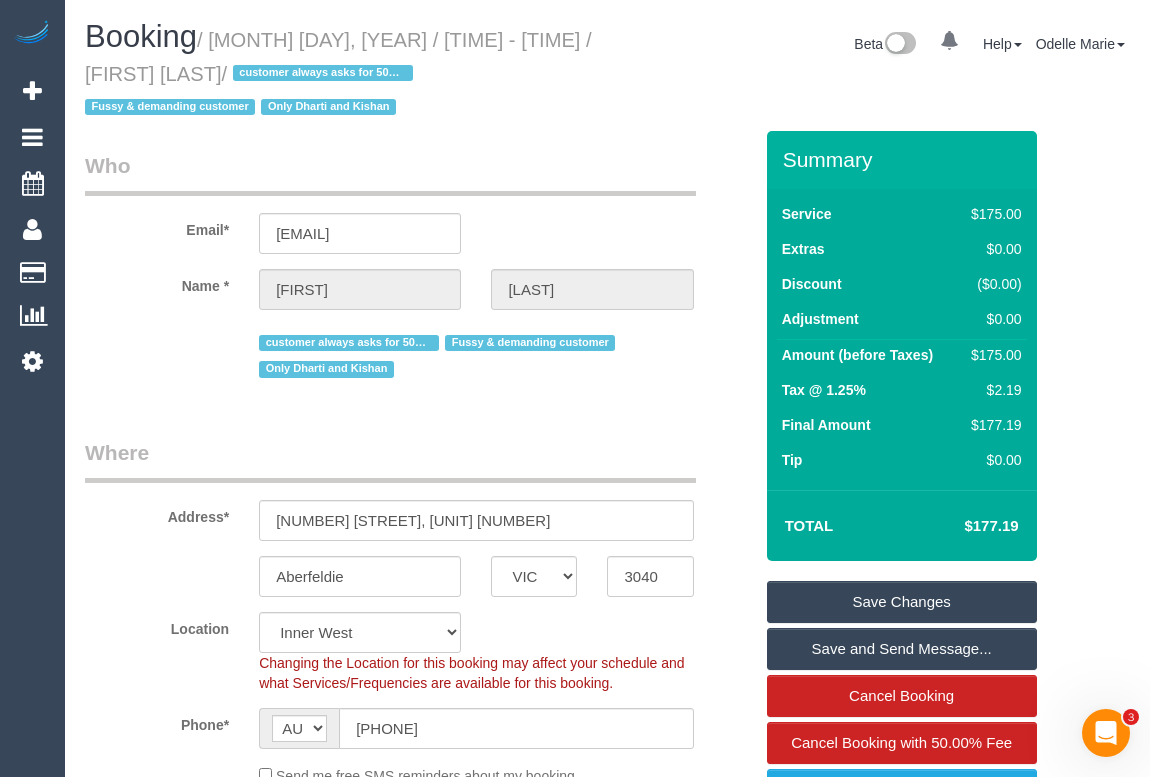 click on "Who
Email*
[EMAIL]
Name *
[FIRST]
[LAST]
customer always asks for 50% discounts for complaints
Fussy & demanding customer
Only [FIRST] and [FIRST]
Where
Address*
[NUMBER] [STREET], [UNIT] [NUMBER]
[CITY]
ACT
NSW
NT
QLD
SA
TAS
VIC
WA
[POSTAL_CODE]
Location
Office City East (North) East (South) Inner East Inner North (East) Inner North (West) Inner South East Inner West North (East) North (West) Outer East Outer North (East) Outer North (West) Outer West" at bounding box center [418, 2269] 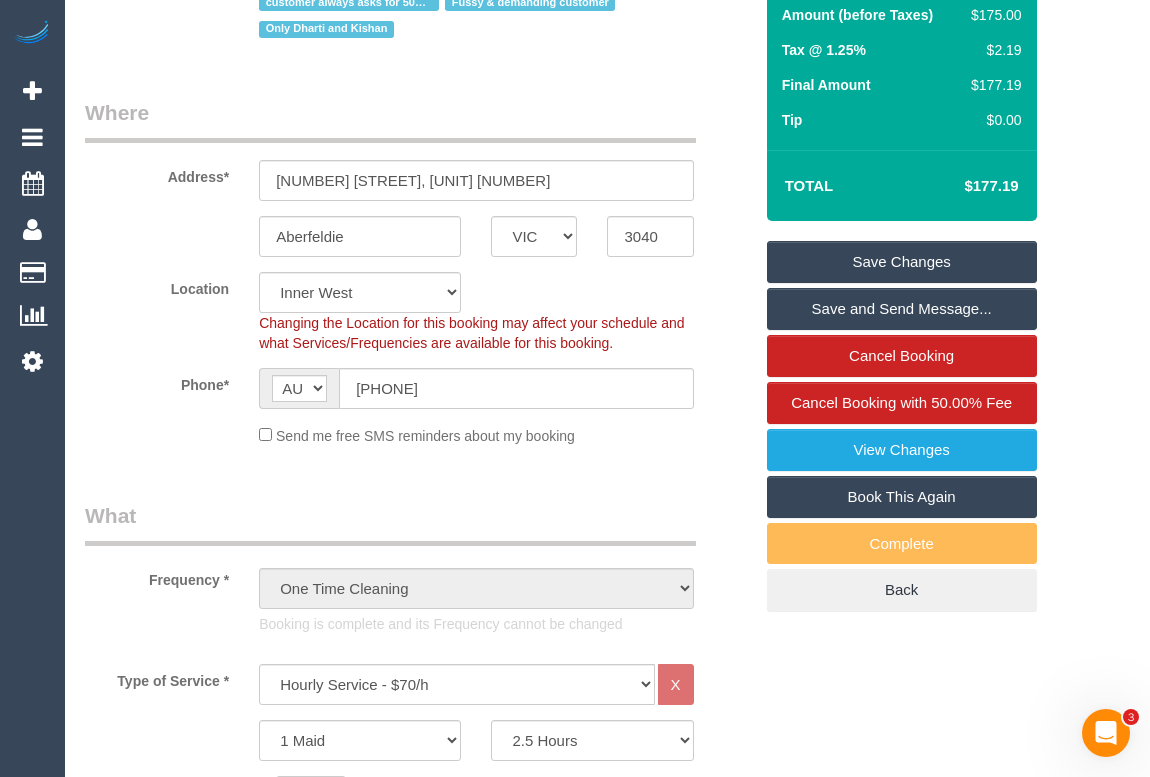 scroll, scrollTop: 454, scrollLeft: 0, axis: vertical 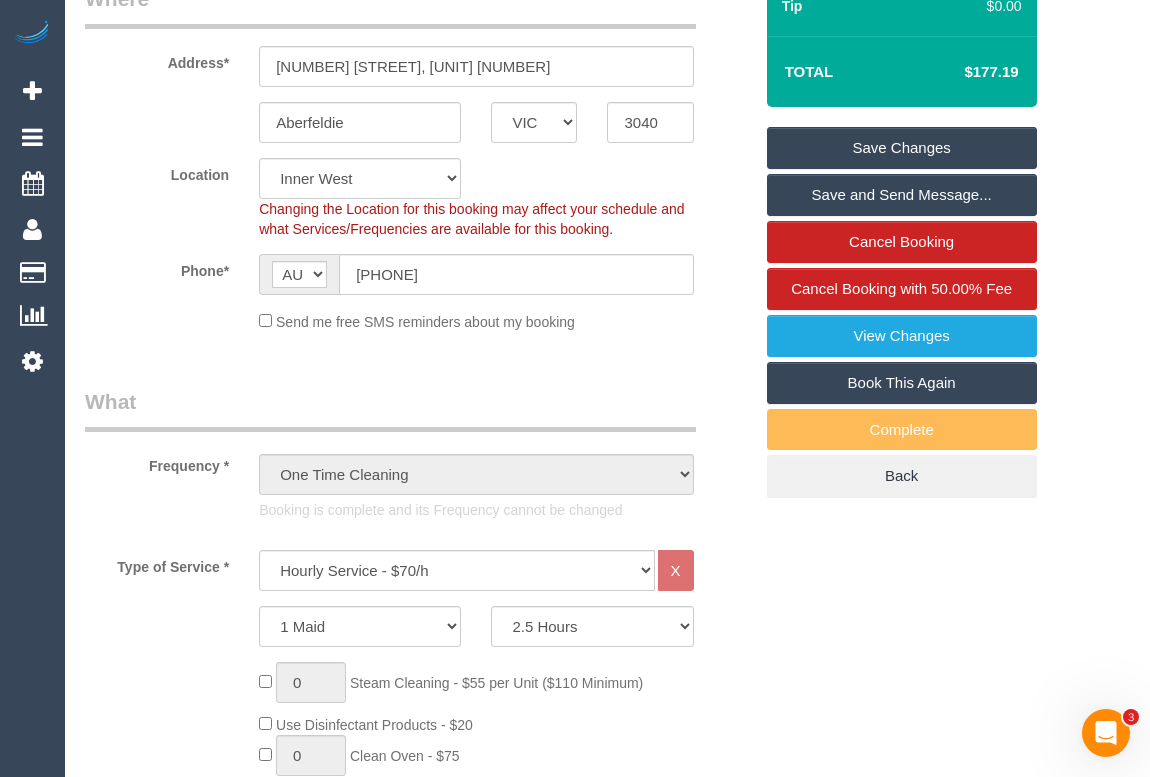 click on "Book This Again" at bounding box center [902, 383] 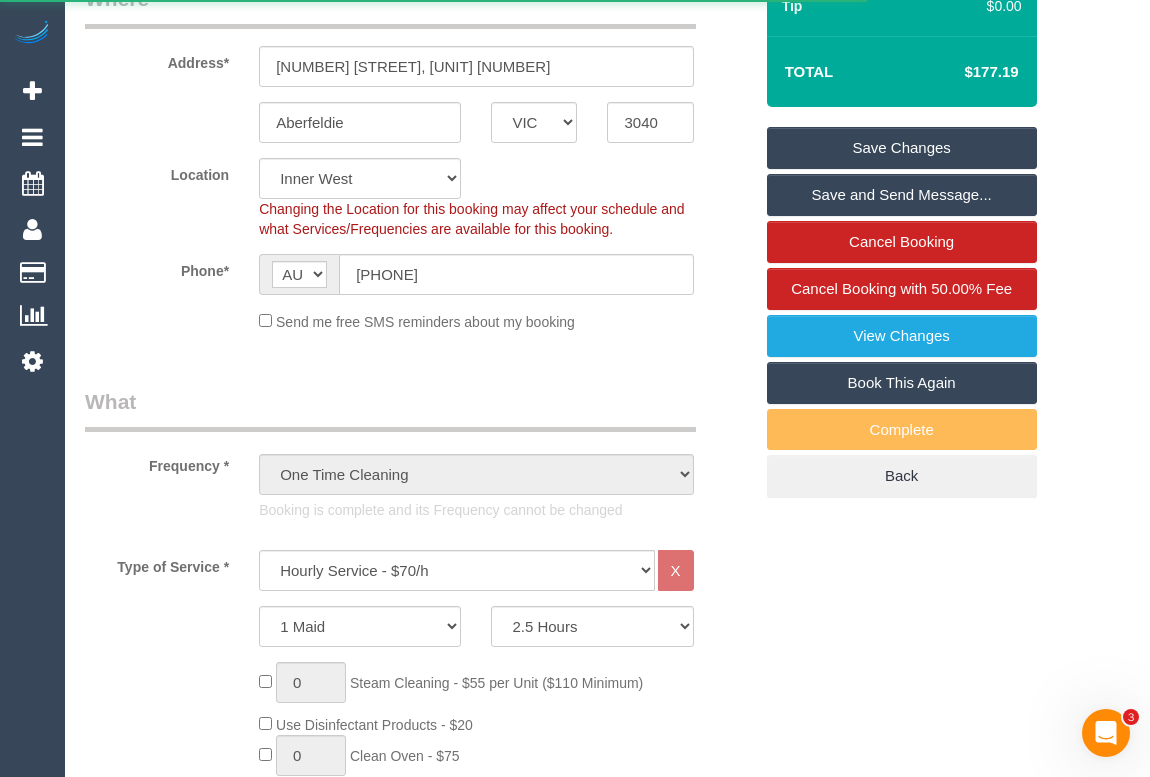 select on "VIC" 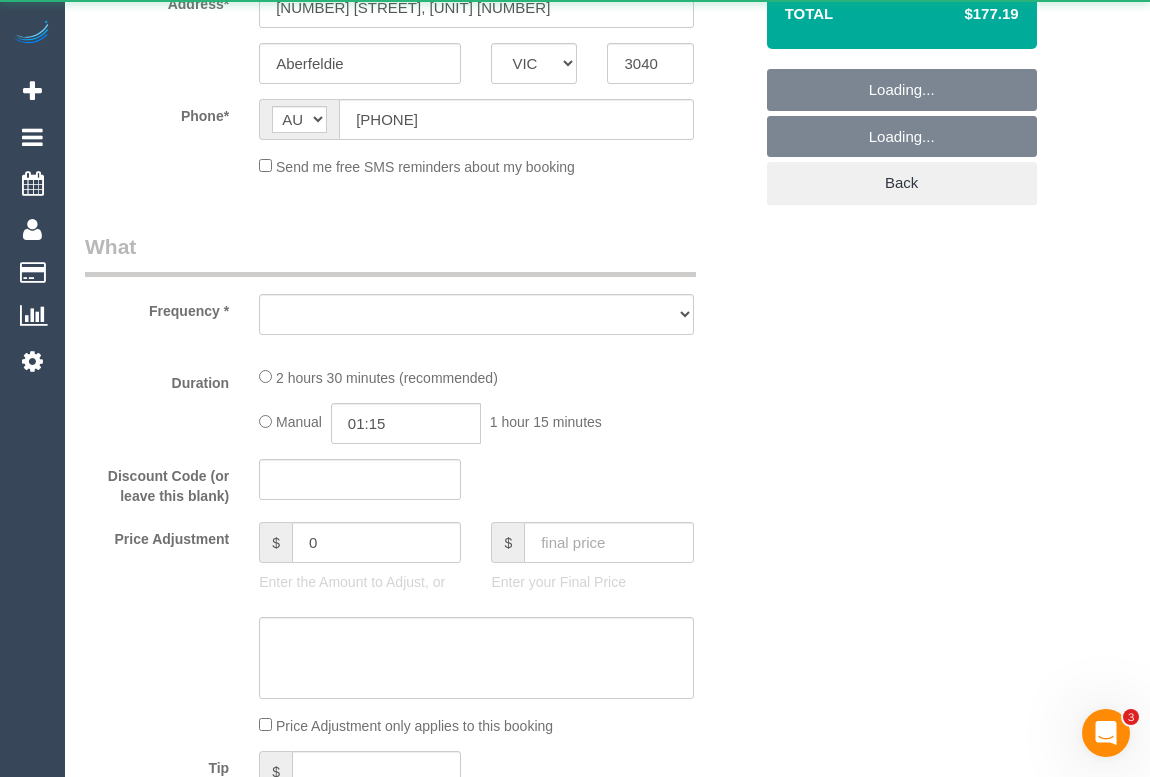 scroll, scrollTop: 0, scrollLeft: 0, axis: both 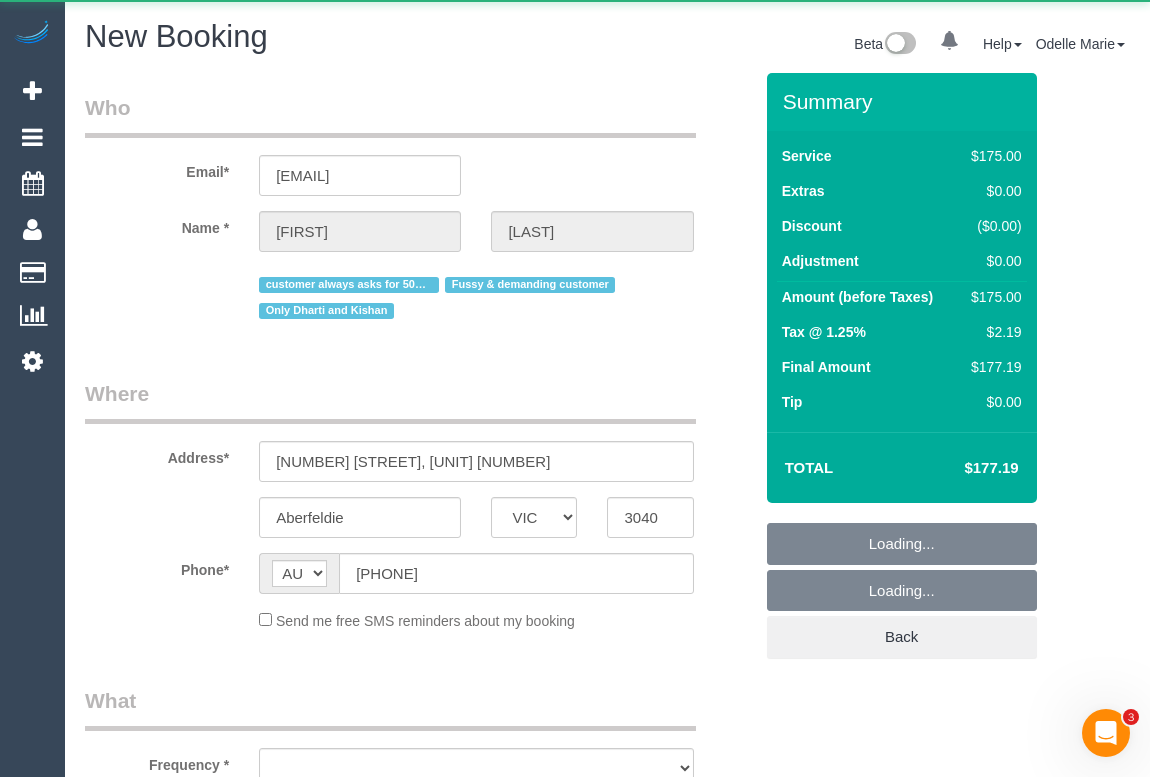 select on "number:27" 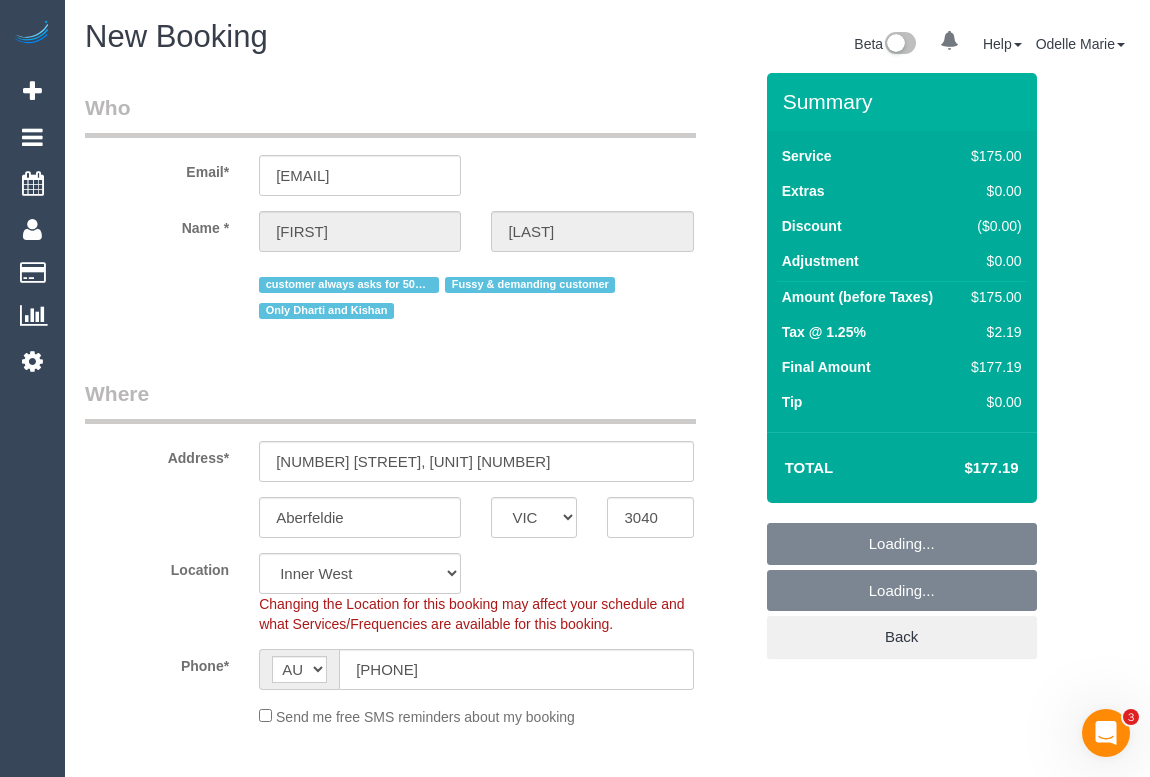 select on "150" 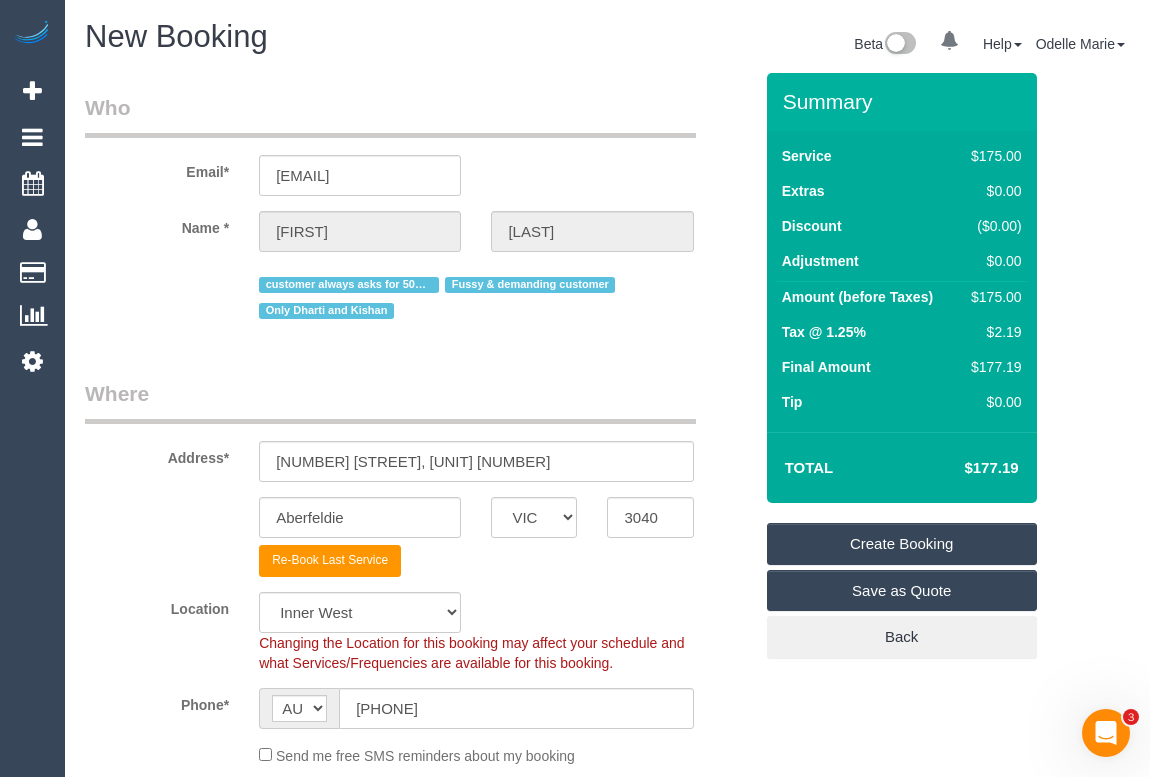 select on "object:3561" 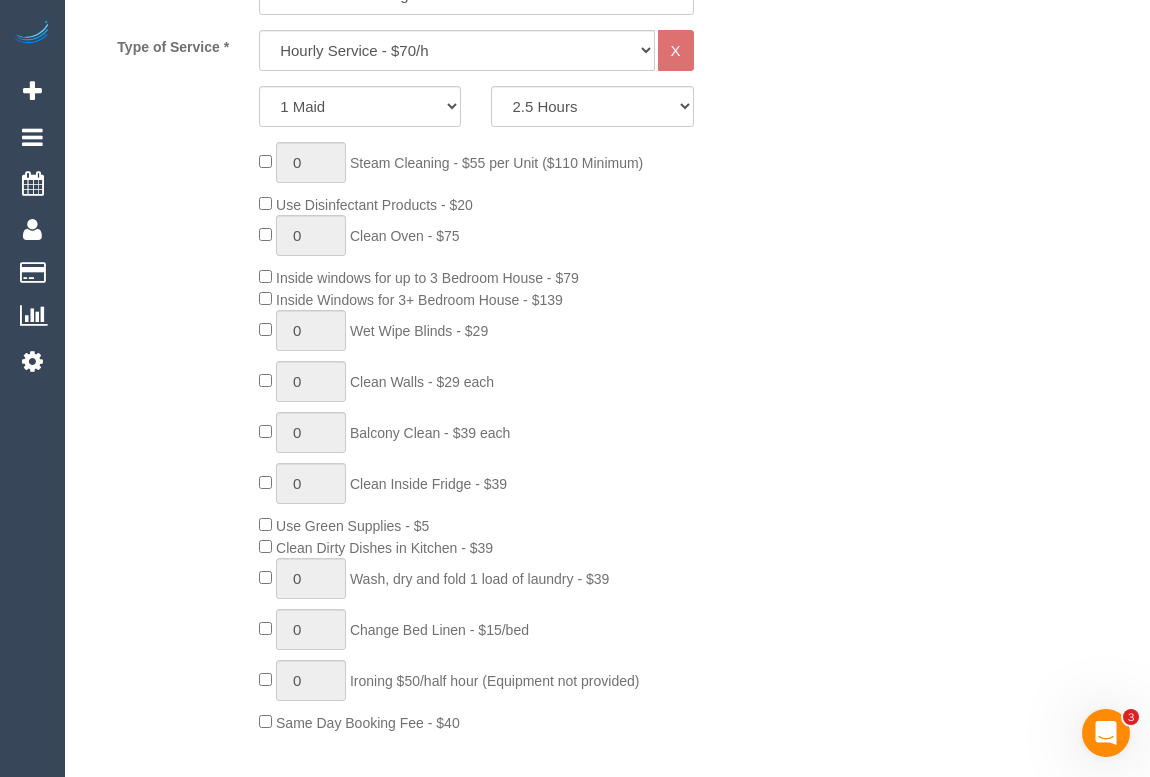 scroll, scrollTop: 636, scrollLeft: 0, axis: vertical 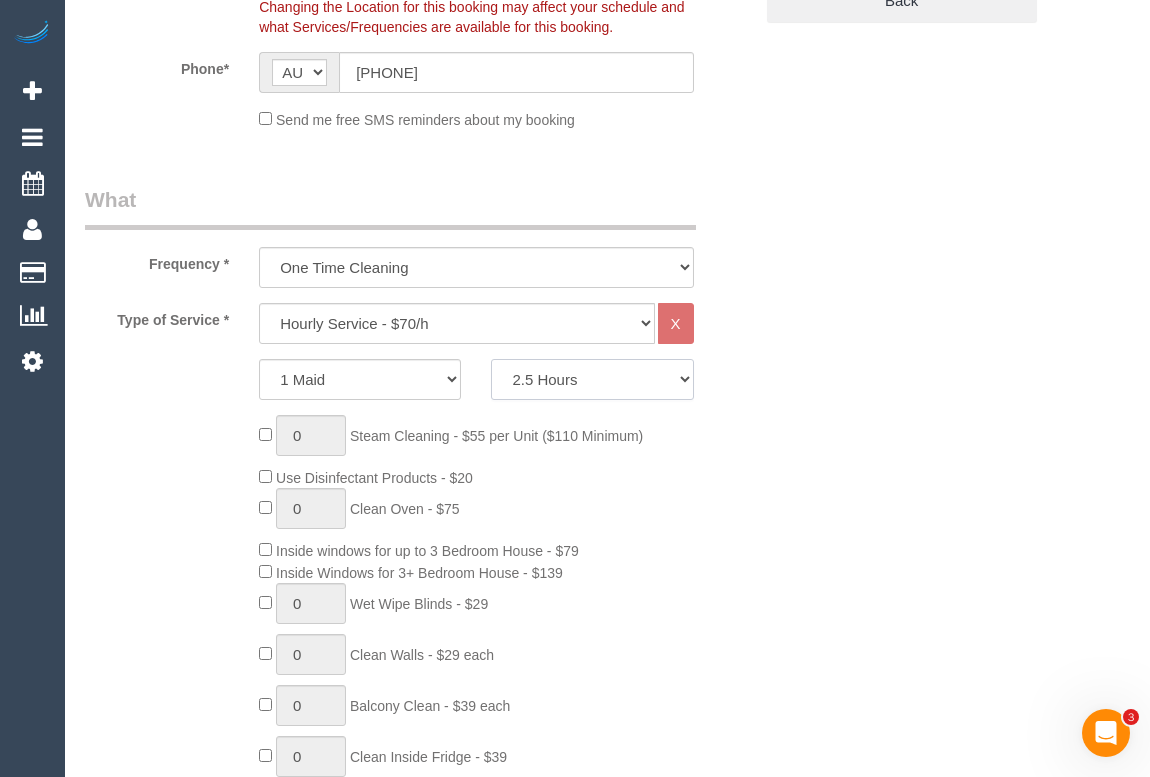 click on "2 Hours
2.5 Hours
3 Hours
3.5 Hours
4 Hours
4.5 Hours
5 Hours
5.5 Hours
6 Hours
6.5 Hours
7 Hours
7.5 Hours
8 Hours
8.5 Hours
9 Hours
9.5 Hours
10 Hours
10.5 Hours
11 Hours
11.5 Hours
12 Hours
12.5 Hours
13 Hours
13.5 Hours
14 Hours
14.5 Hours
15 Hours
15.5 Hours
16 Hours
16.5 Hours" 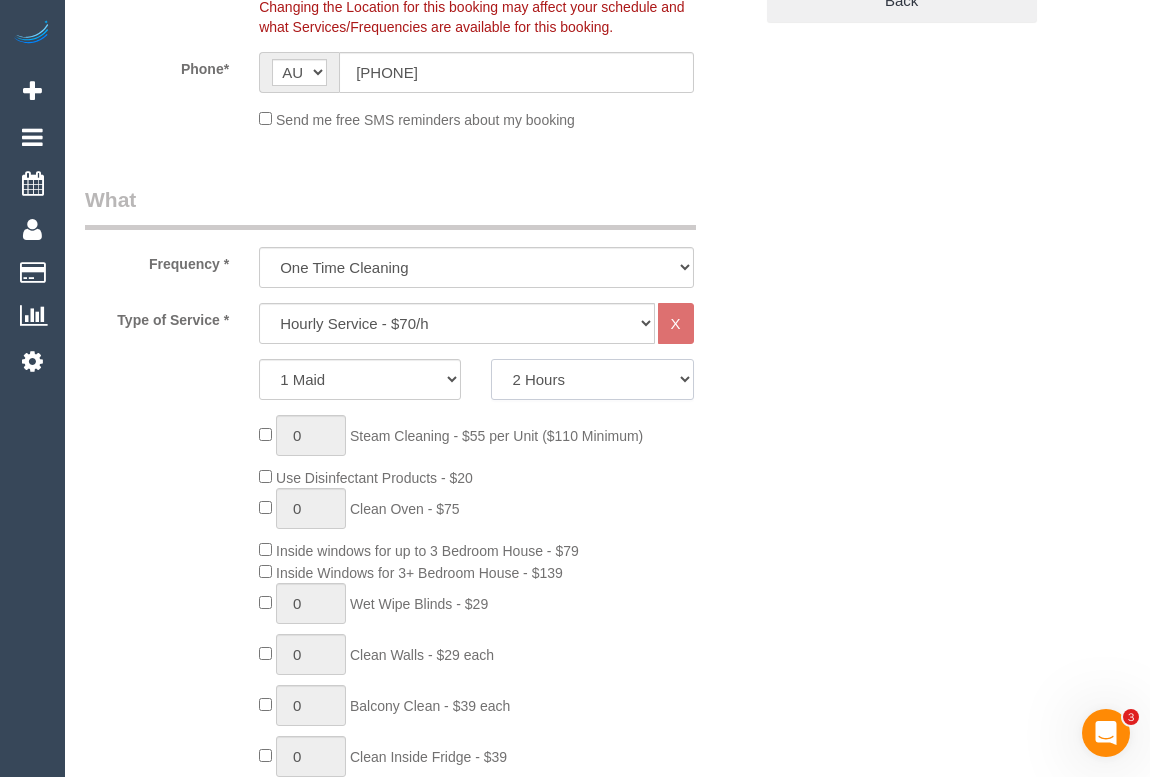click on "2 Hours
2.5 Hours
3 Hours
3.5 Hours
4 Hours
4.5 Hours
5 Hours
5.5 Hours
6 Hours
6.5 Hours
7 Hours
7.5 Hours
8 Hours
8.5 Hours
9 Hours
9.5 Hours
10 Hours
10.5 Hours
11 Hours
11.5 Hours
12 Hours
12.5 Hours
13 Hours
13.5 Hours
14 Hours
14.5 Hours
15 Hours
15.5 Hours
16 Hours
16.5 Hours" 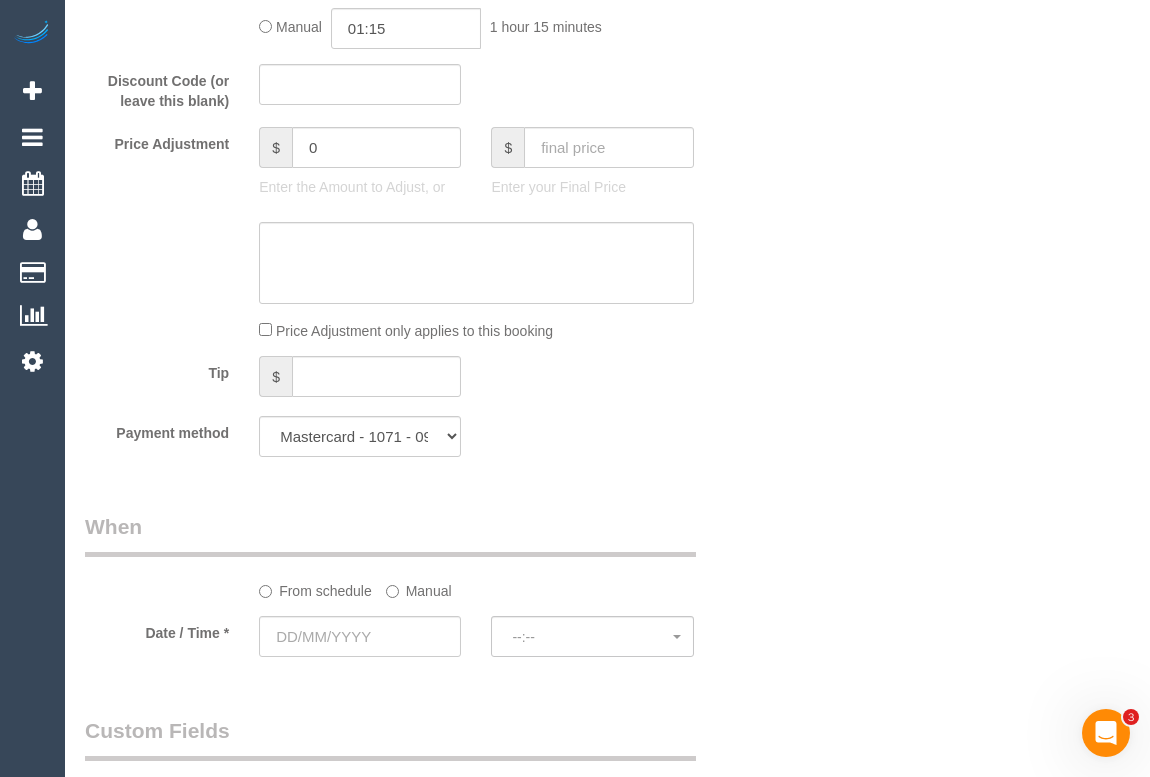 scroll, scrollTop: 1727, scrollLeft: 0, axis: vertical 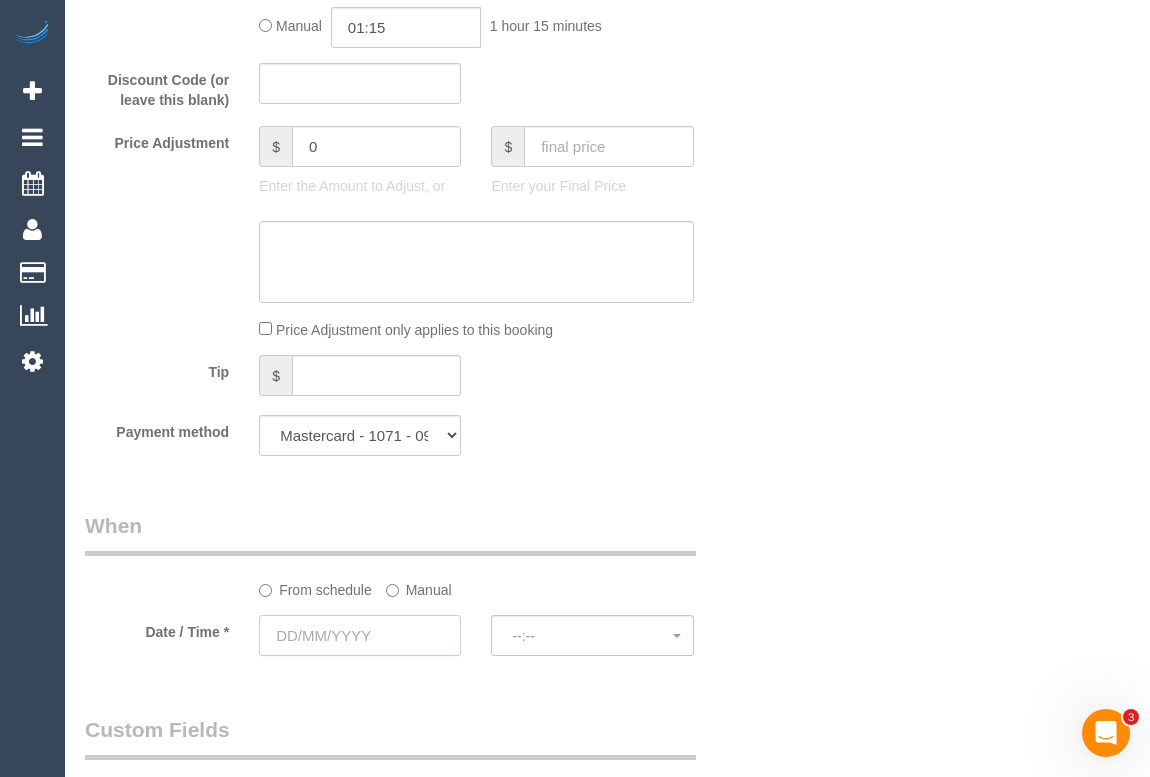 click at bounding box center (360, 635) 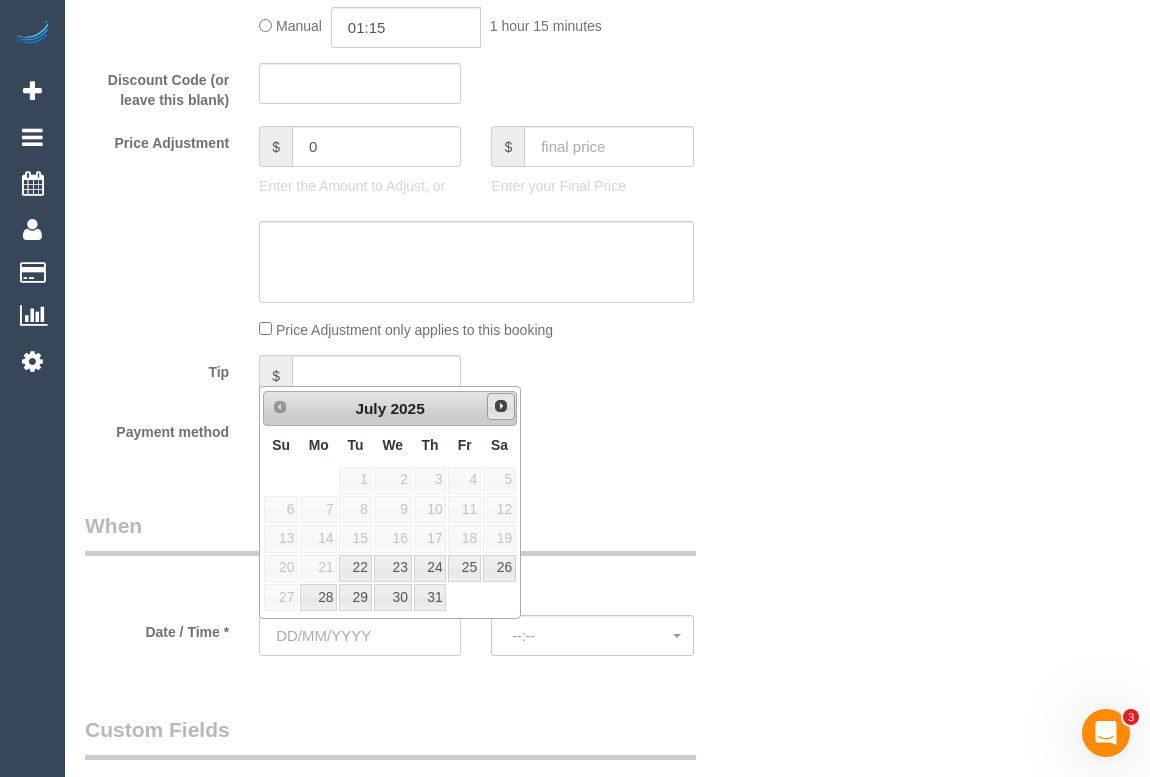 click on "Next" at bounding box center (501, 406) 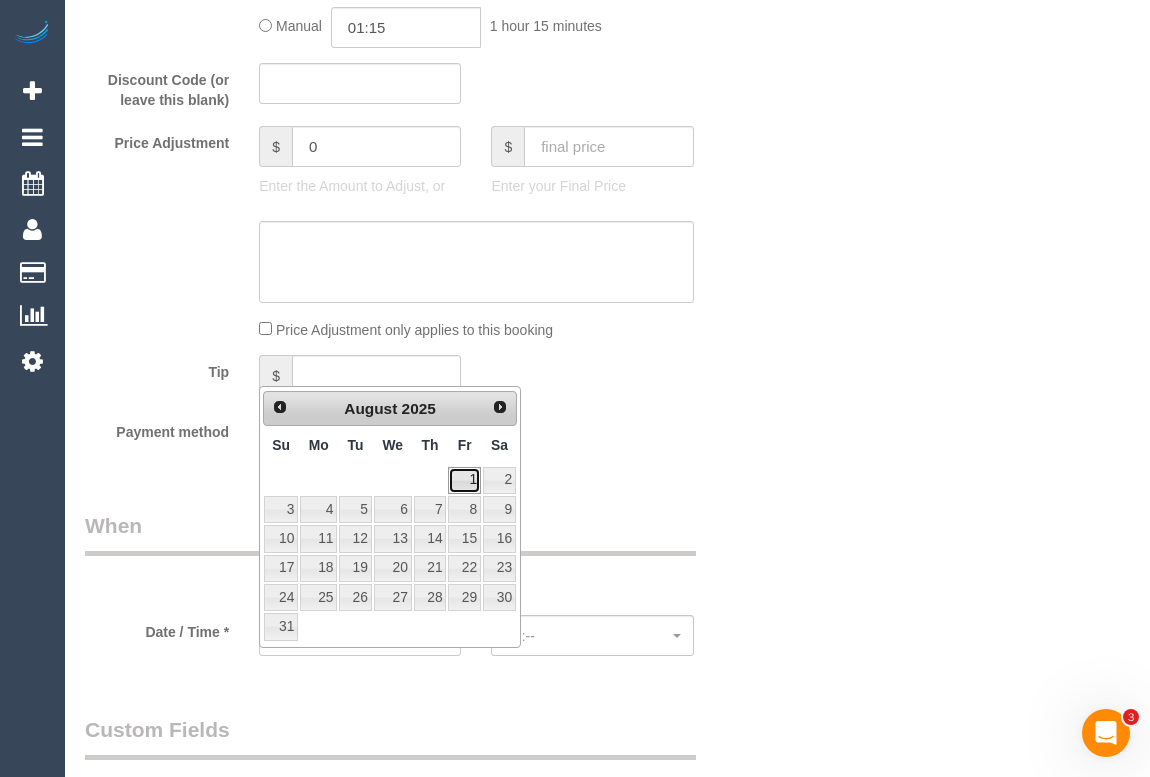 click on "1" at bounding box center [464, 480] 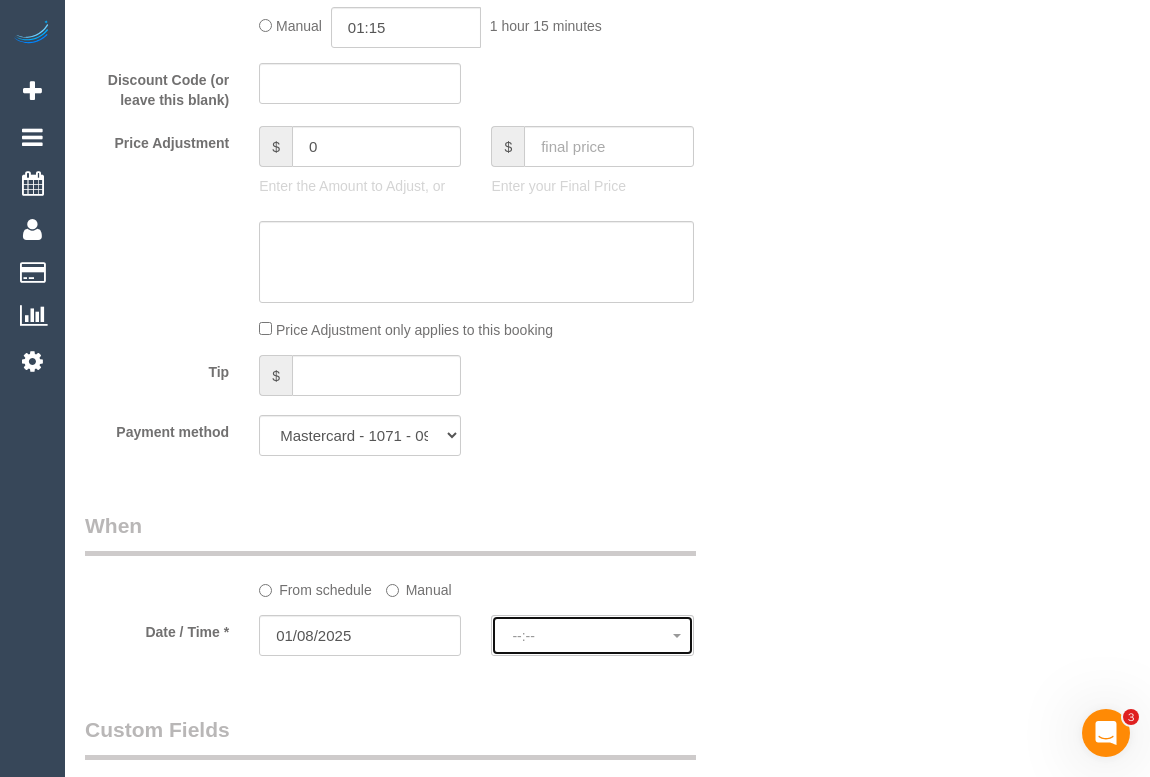 click on "--:--" 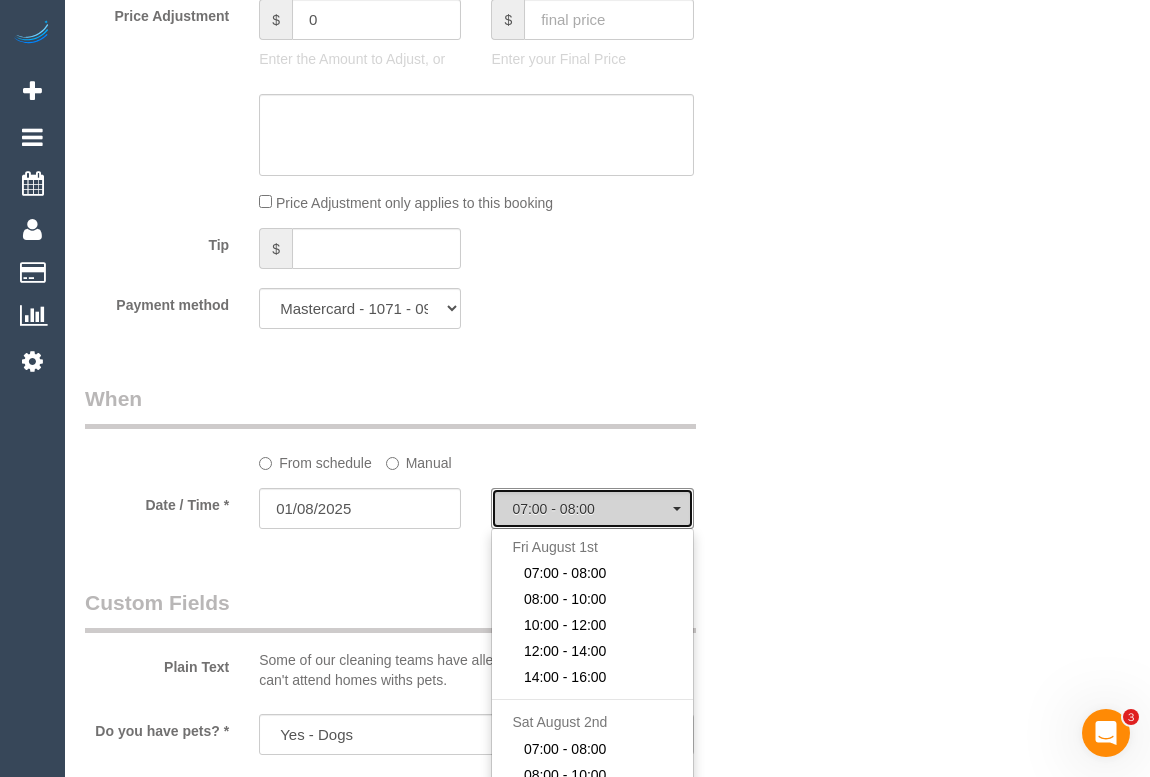 scroll, scrollTop: 2090, scrollLeft: 0, axis: vertical 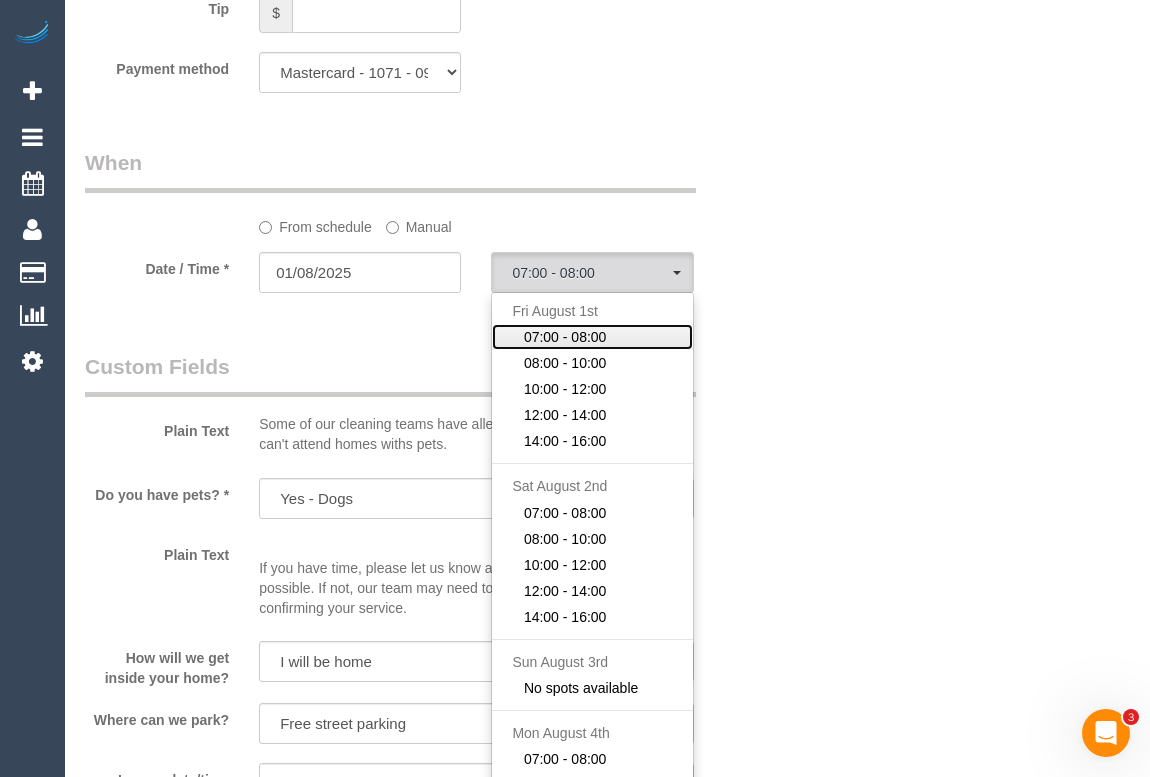 click on "07:00 - 08:00" 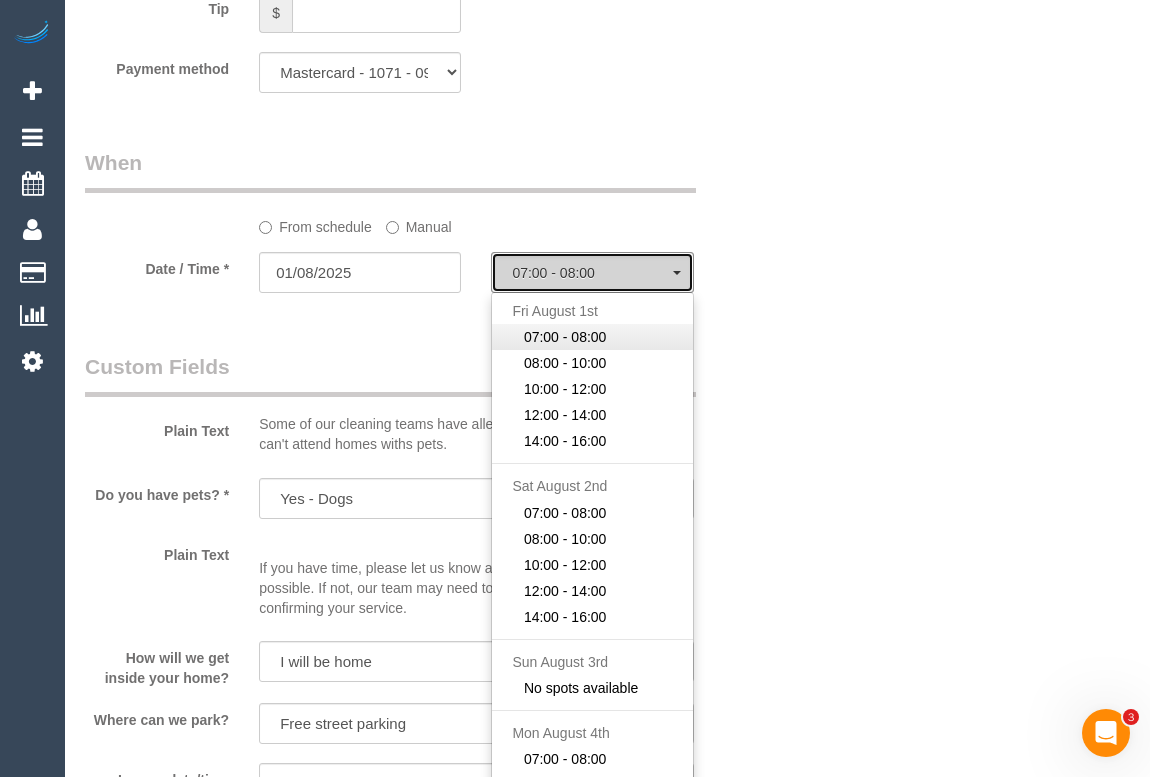 select on "spot11" 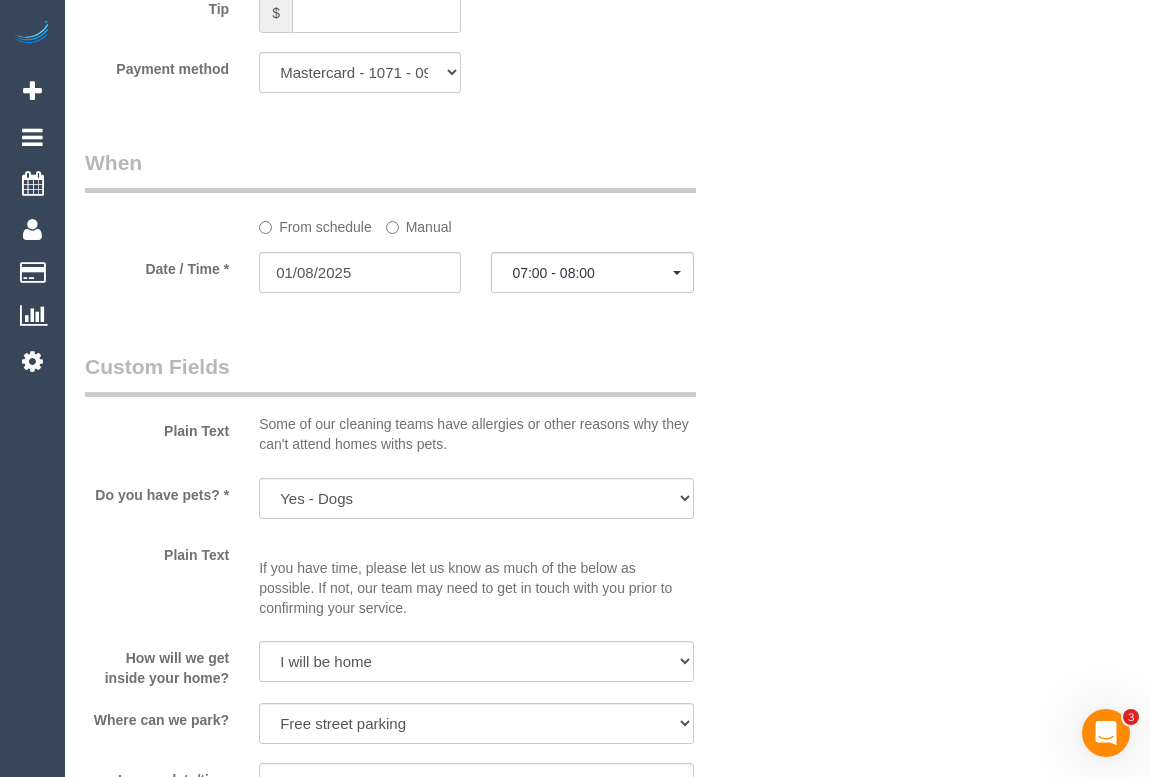 click on "Who
Email*
heidiwilson@live.com.au
Name *
Heidi
Wilson
customer always asks for 50% discounts for complaints
Fussy & demanding customer
Only Dharti and Kishan
Where
Address*
45 Clifton Street, Unit 2
Aberfeldie
ACT
NSW
NT
QLD
SA
TAS
VIC
WA
3040
Re-Book Last Service
Location
Office City East (North) East (South) Inner East Inner North (East) Inner North (West) Inner South East Inner West North (East) ZG - East" at bounding box center [607, 36] 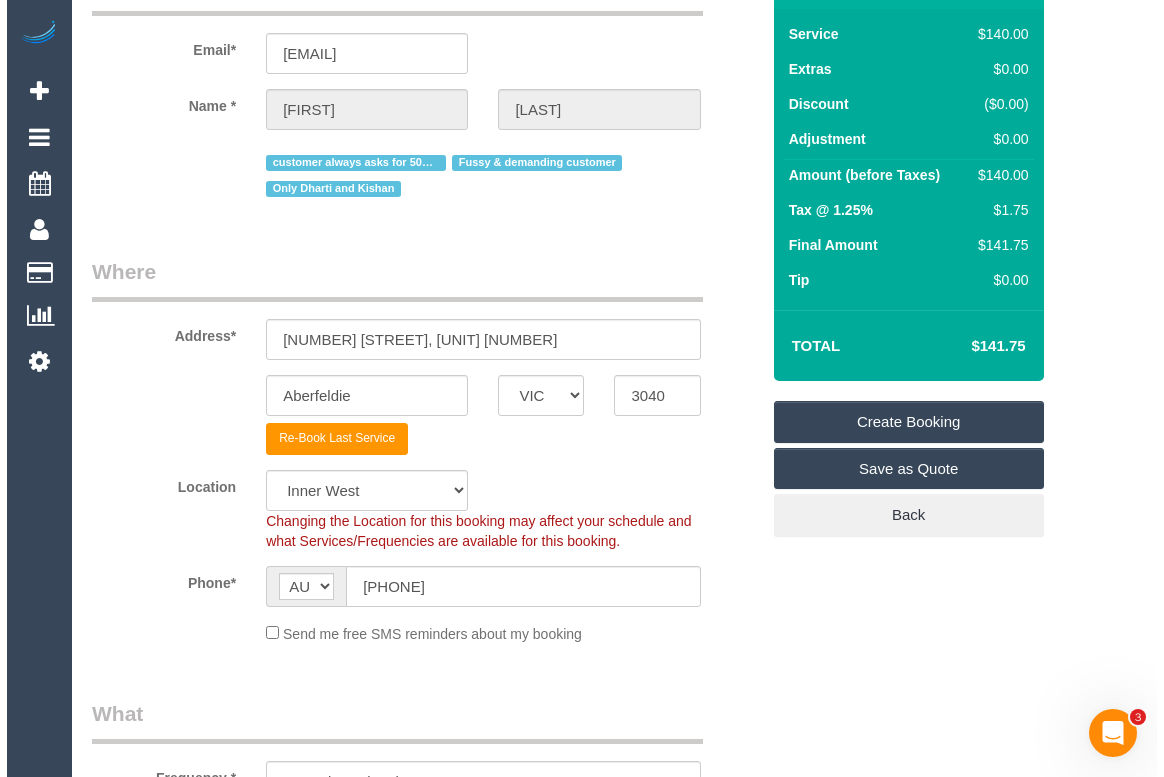 scroll, scrollTop: 0, scrollLeft: 0, axis: both 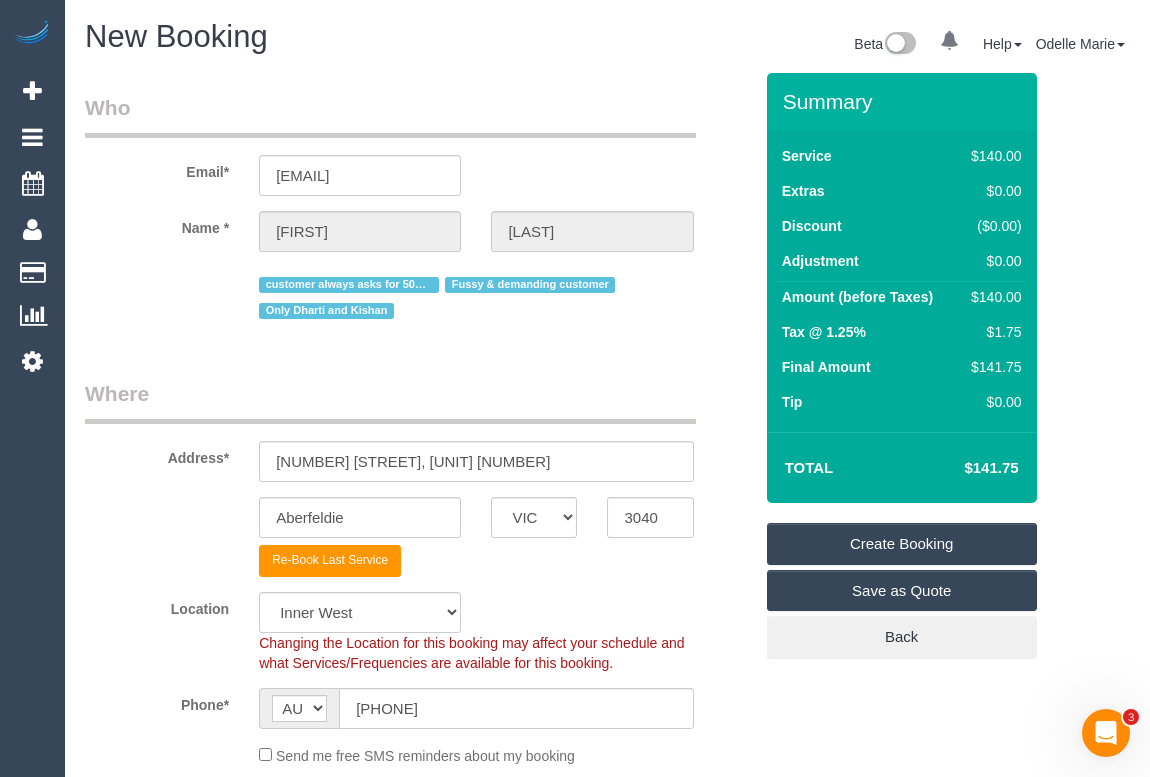 click on "Create Booking" at bounding box center [902, 544] 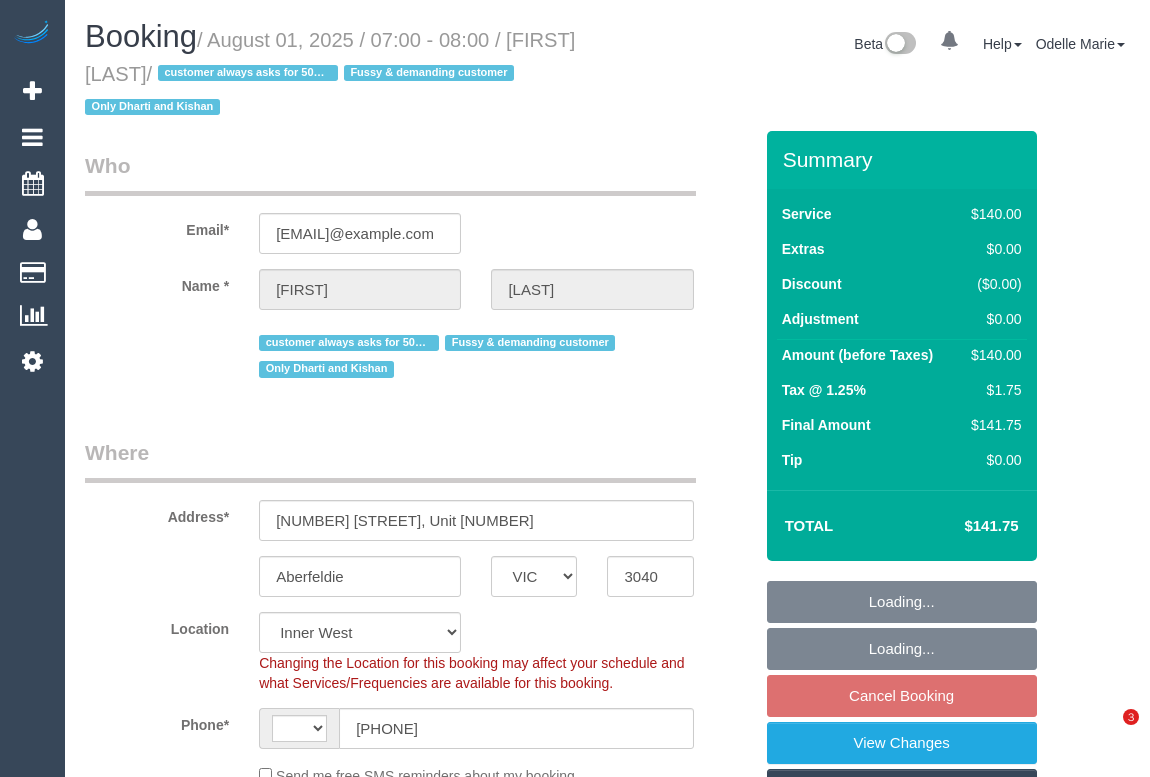 select on "VIC" 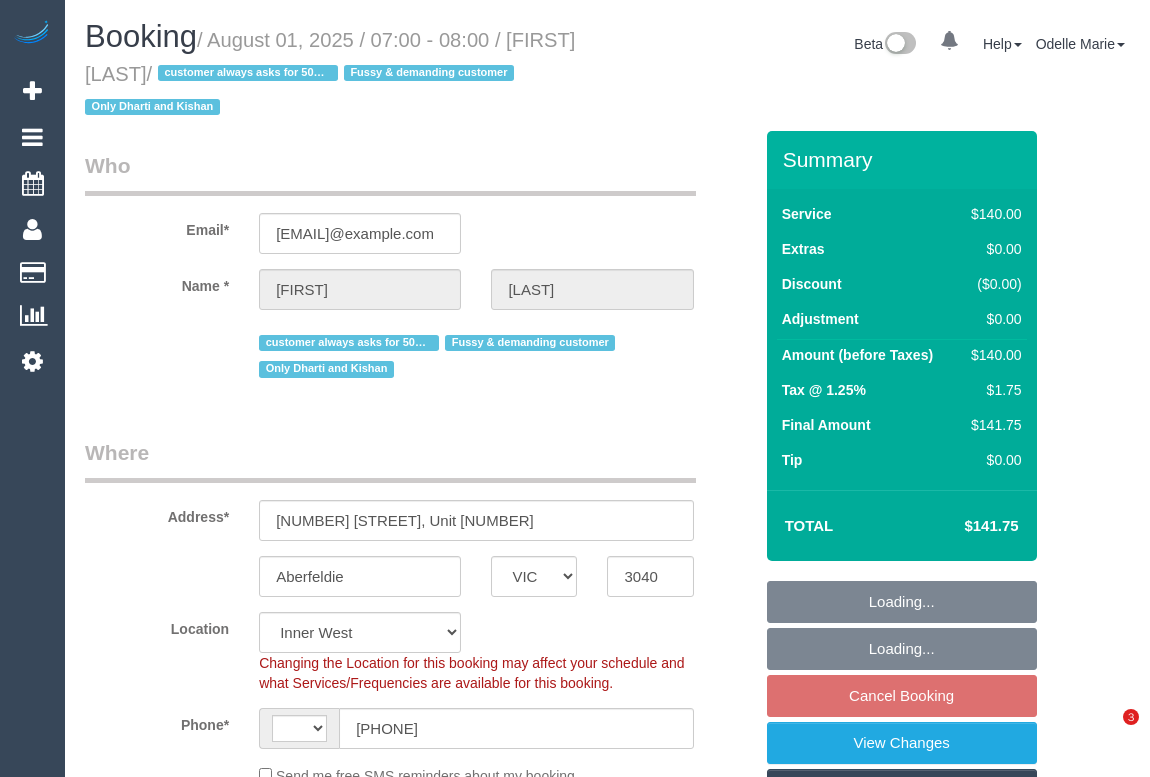scroll, scrollTop: 363, scrollLeft: 0, axis: vertical 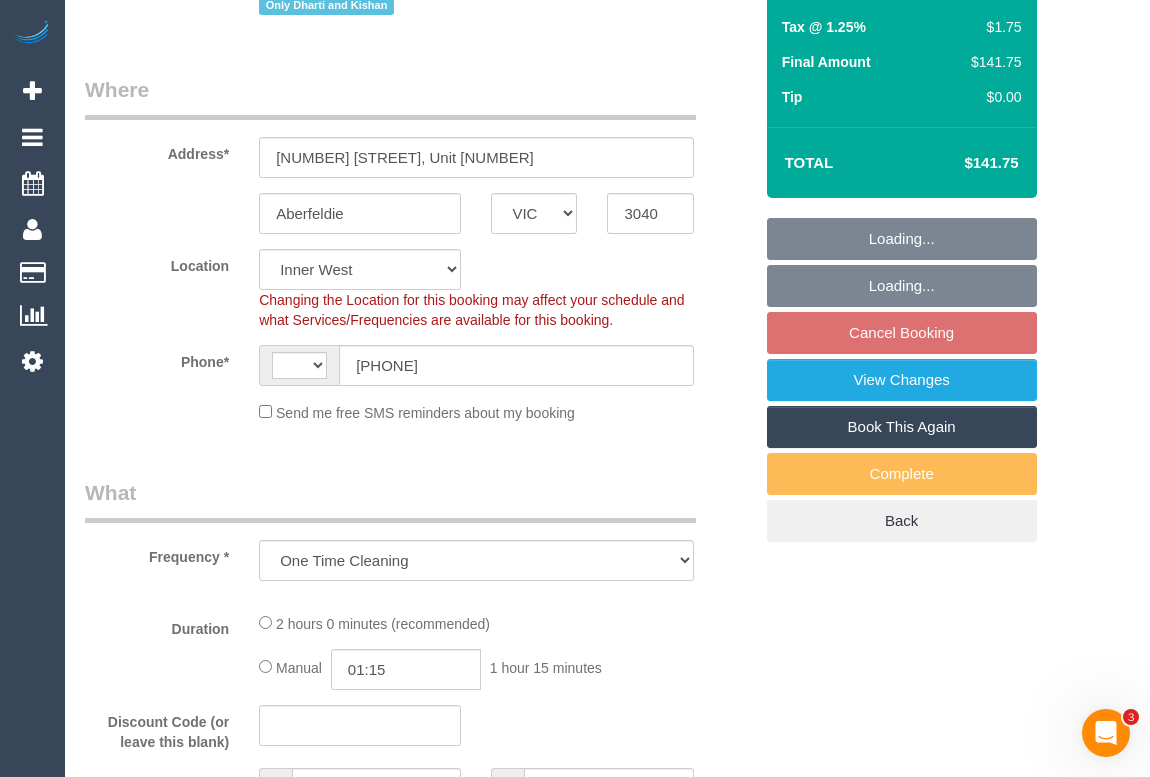 select on "number:27" 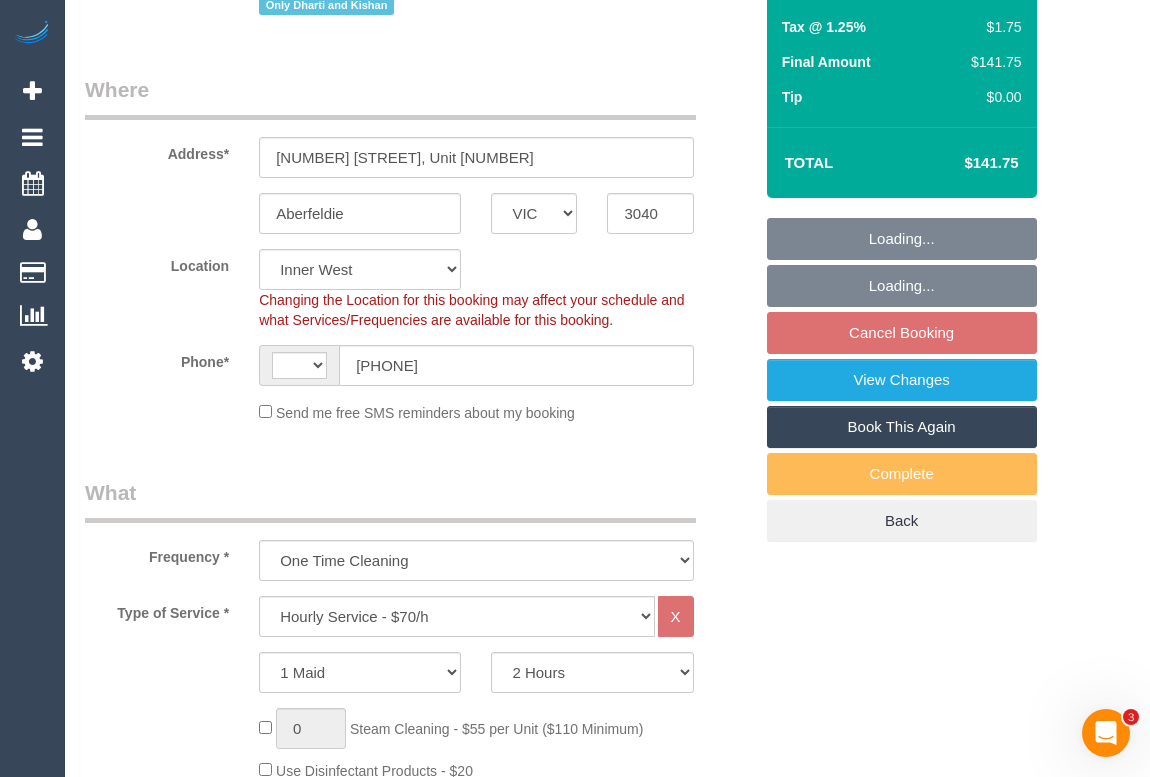 select on "object:856" 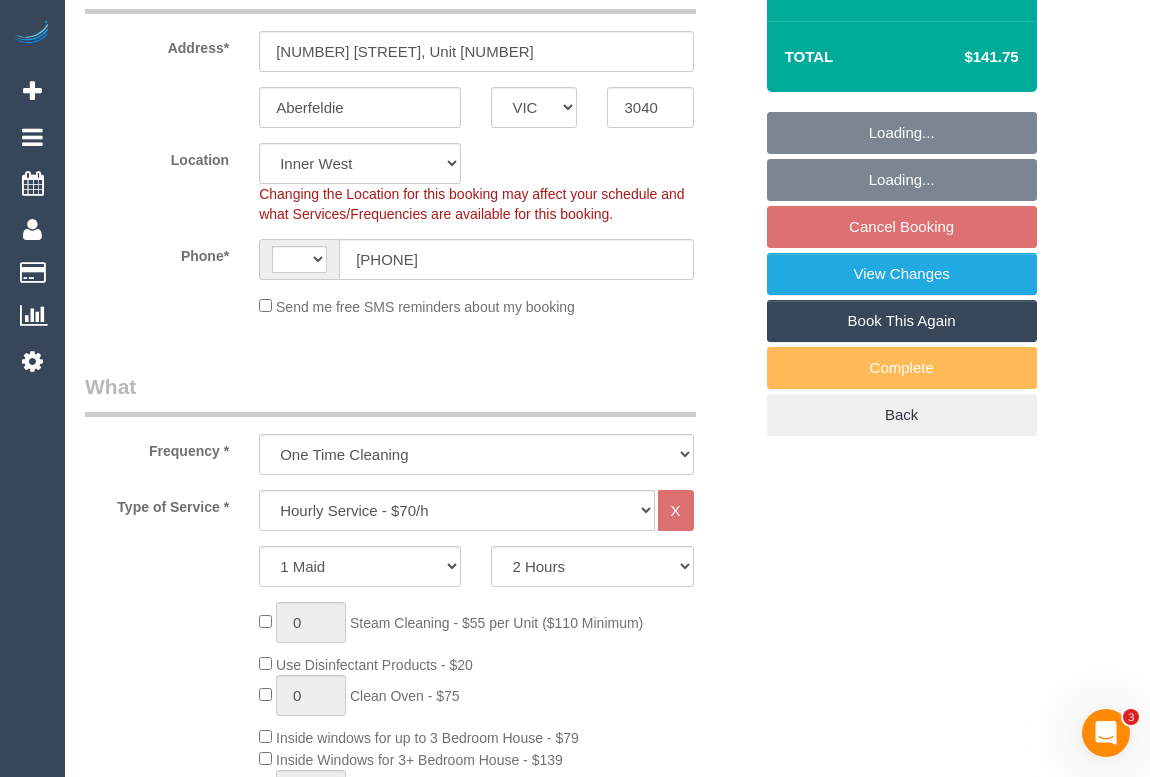 select on "string:AU" 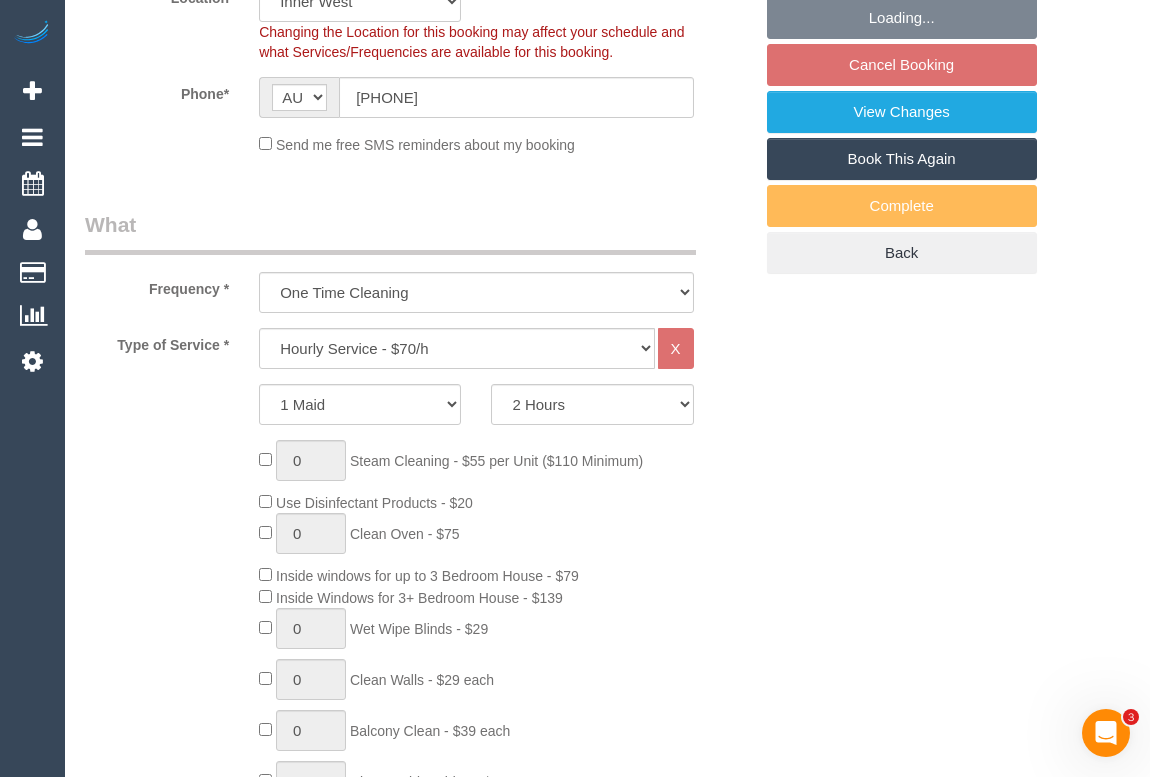 scroll, scrollTop: 636, scrollLeft: 0, axis: vertical 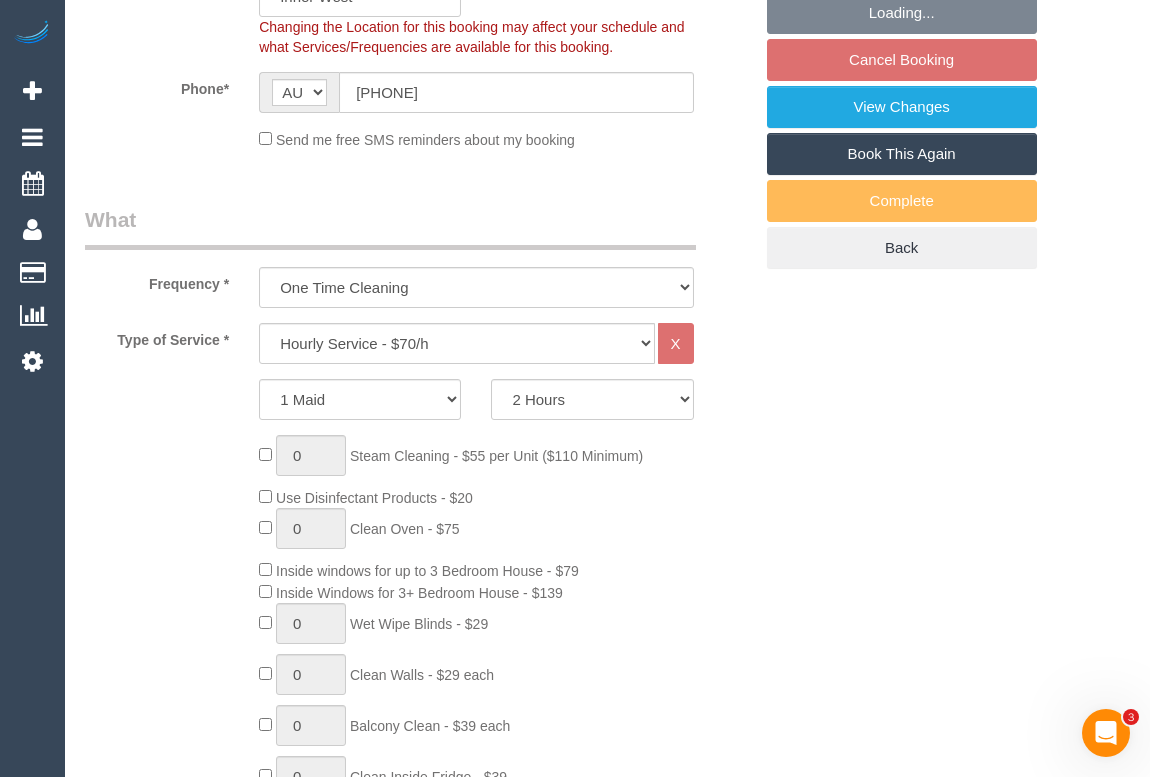 select on "string:stripe-pm_1PEhPk2GScqysDRVbJkjG1lK" 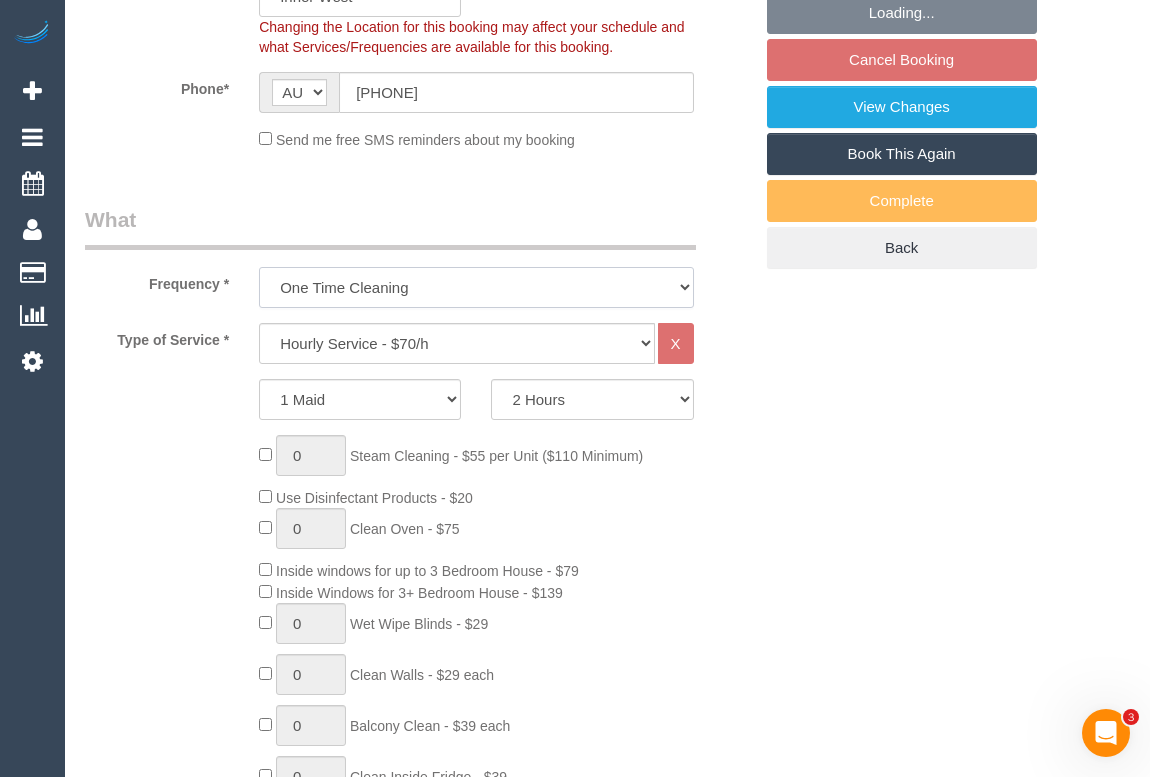 click on "One Time Cleaning Weekly - 10% Off - 10.00% (0% for the First Booking) Fortnightly - 10% Off - 10.00% (0% for the First Booking) Three Weekly - 5% Off - 5.00% (0% for the First Booking) Four Weekly - 5% Off - 5.00% (0% for the First Booking)" at bounding box center [476, 287] 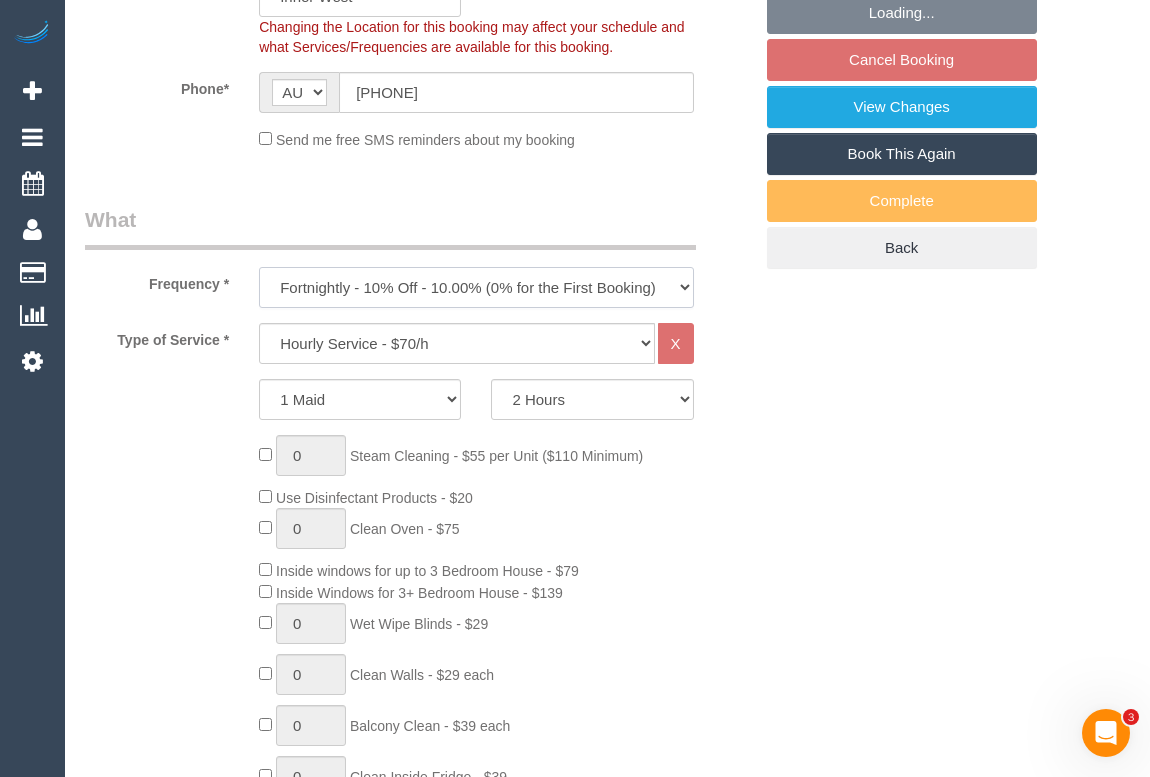 click on "One Time Cleaning Weekly - 10% Off - 10.00% (0% for the First Booking) Fortnightly - 10% Off - 10.00% (0% for the First Booking) Three Weekly - 5% Off - 5.00% (0% for the First Booking) Four Weekly - 5% Off - 5.00% (0% for the First Booking)" at bounding box center [476, 287] 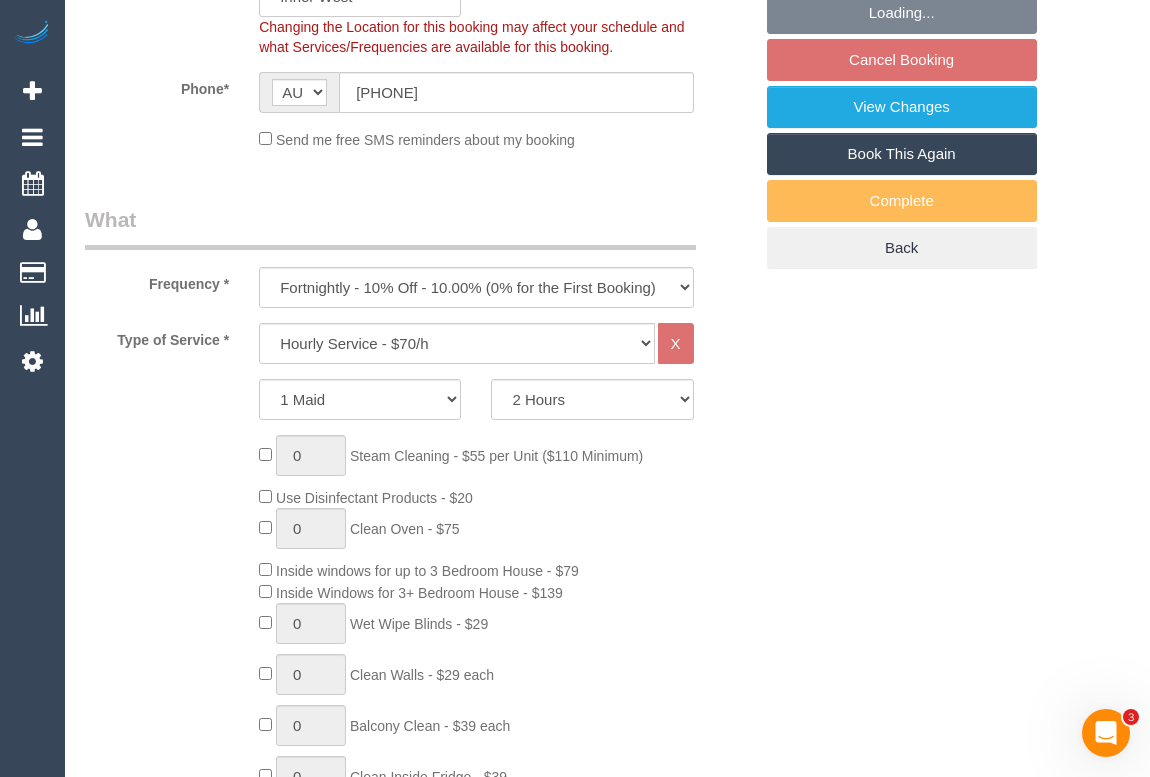 click on "0
Steam Cleaning - $55 per Unit ($110 Minimum)
Use Disinfectant Products - $20
0
Clean Oven  - $75
Inside windows for up to 3 Bedroom House - $79
Inside Windows for 3+ Bedroom House  - $139
0
Wet Wipe Blinds  - $29
0
Clean Walls - $29 each
0
0" 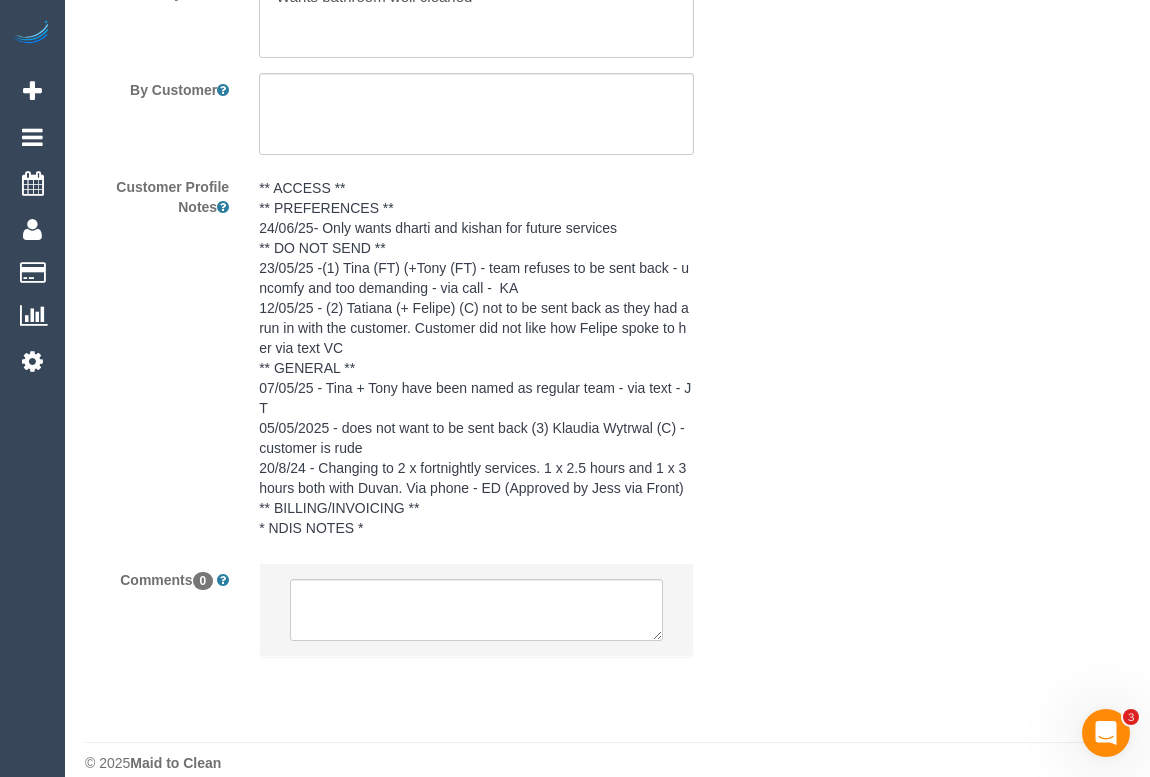 scroll, scrollTop: 3620, scrollLeft: 0, axis: vertical 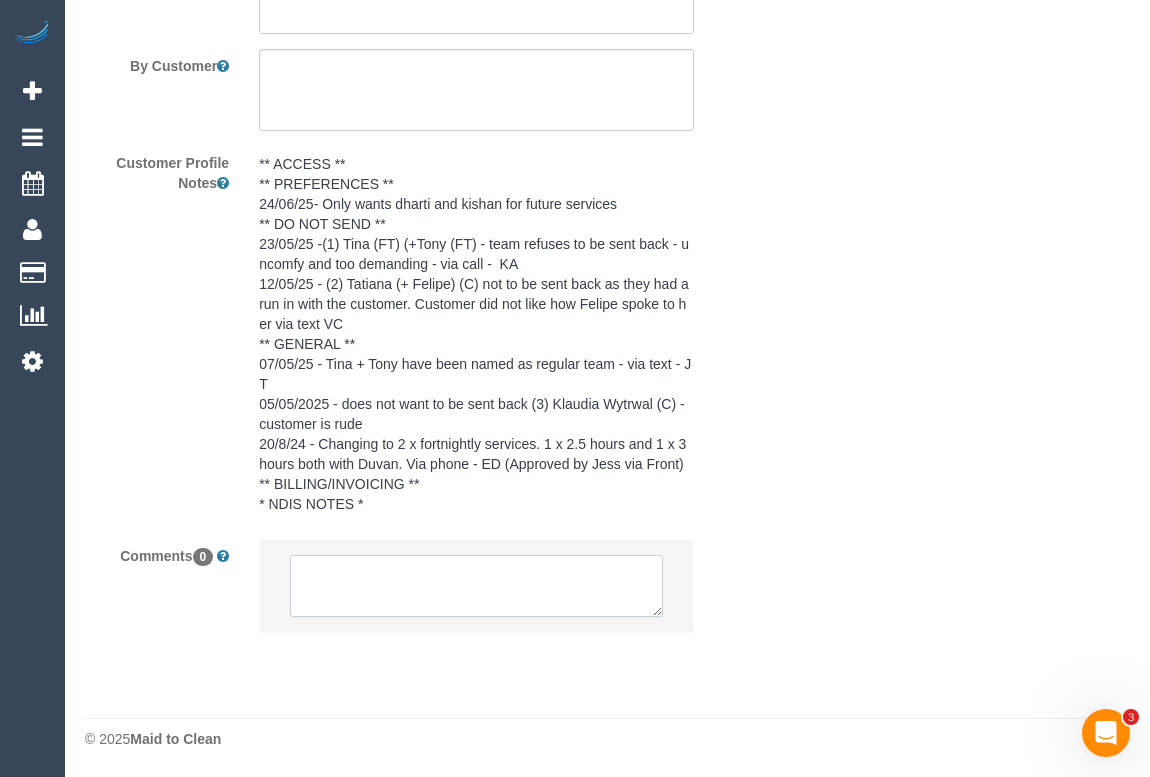click at bounding box center (476, 586) 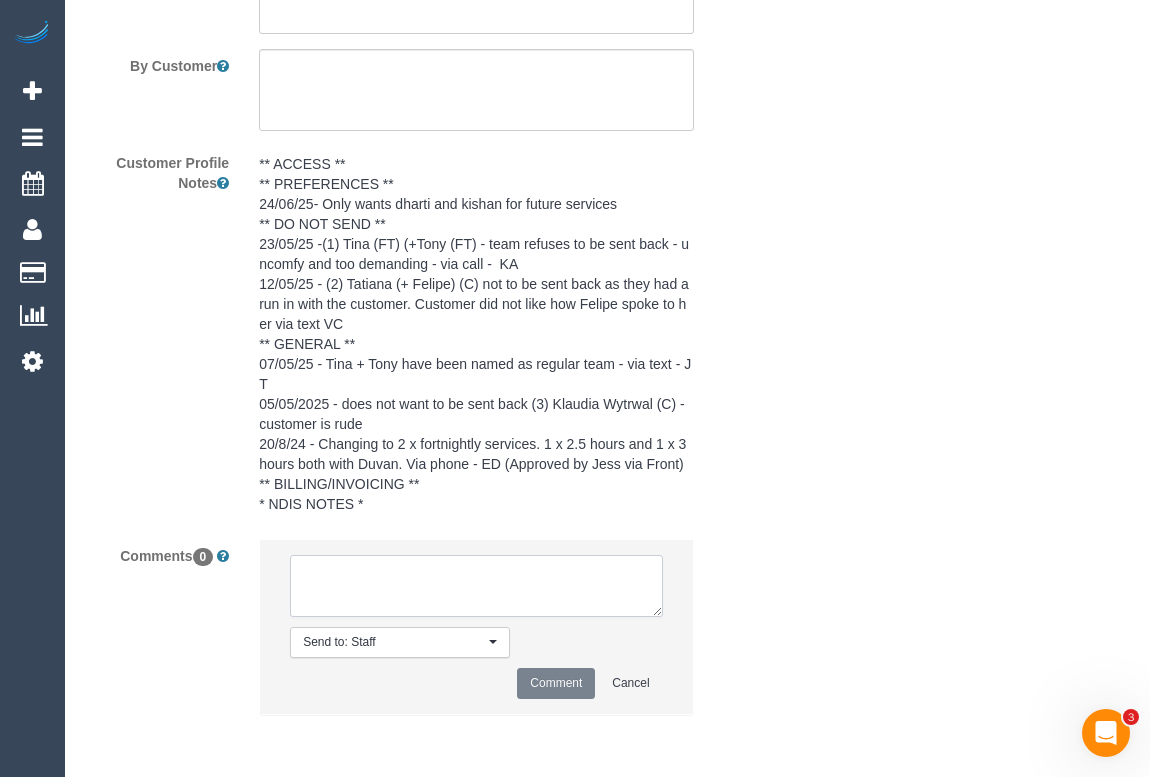 click at bounding box center (476, 586) 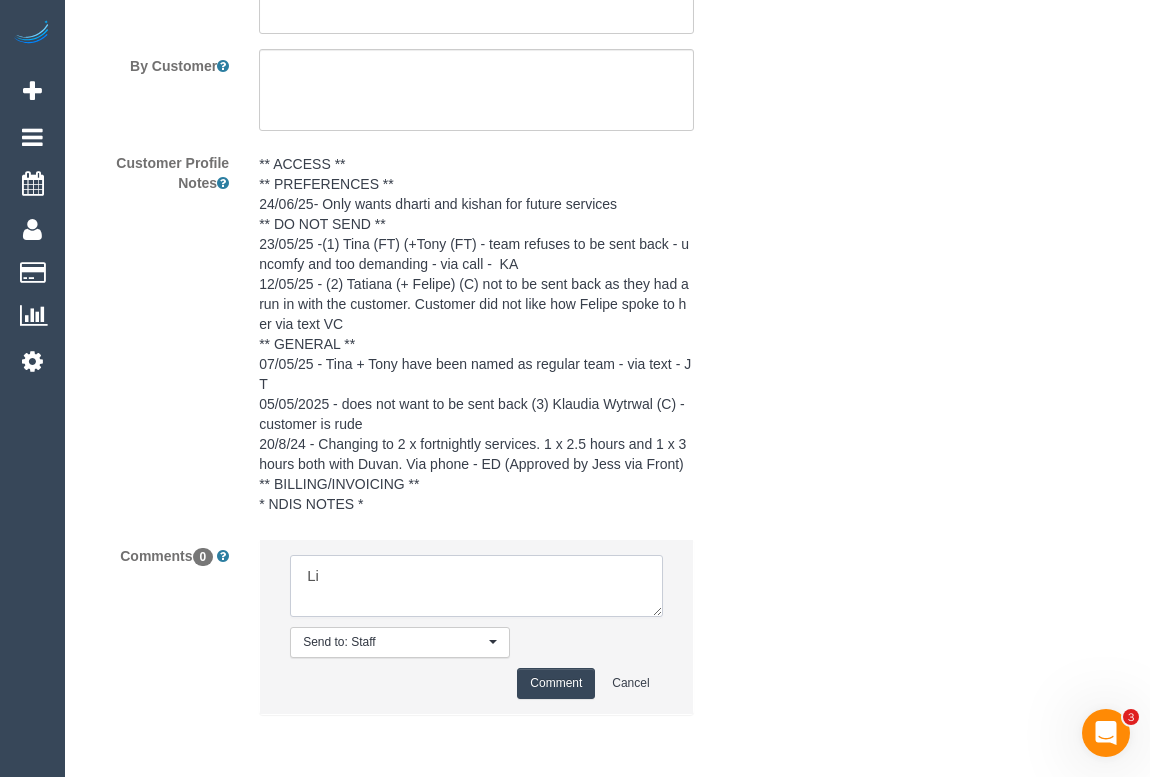 type on "L" 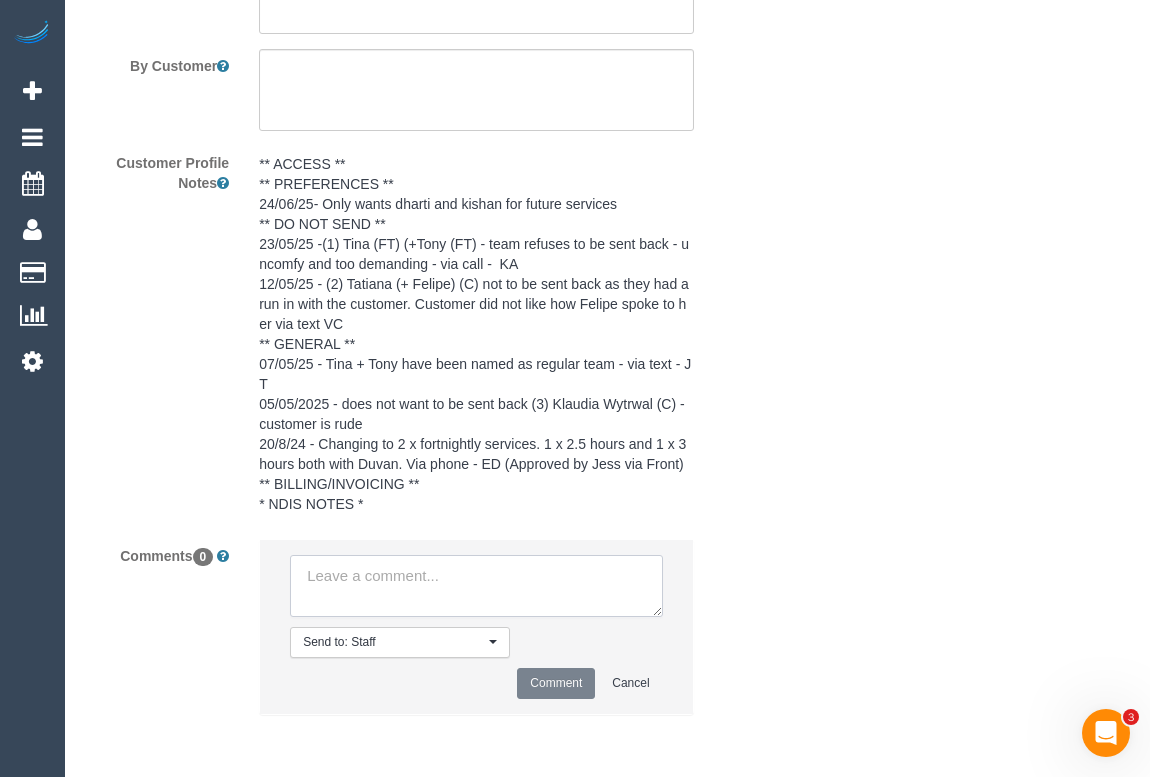 paste on "(2) Dharti + Kishan (C)" 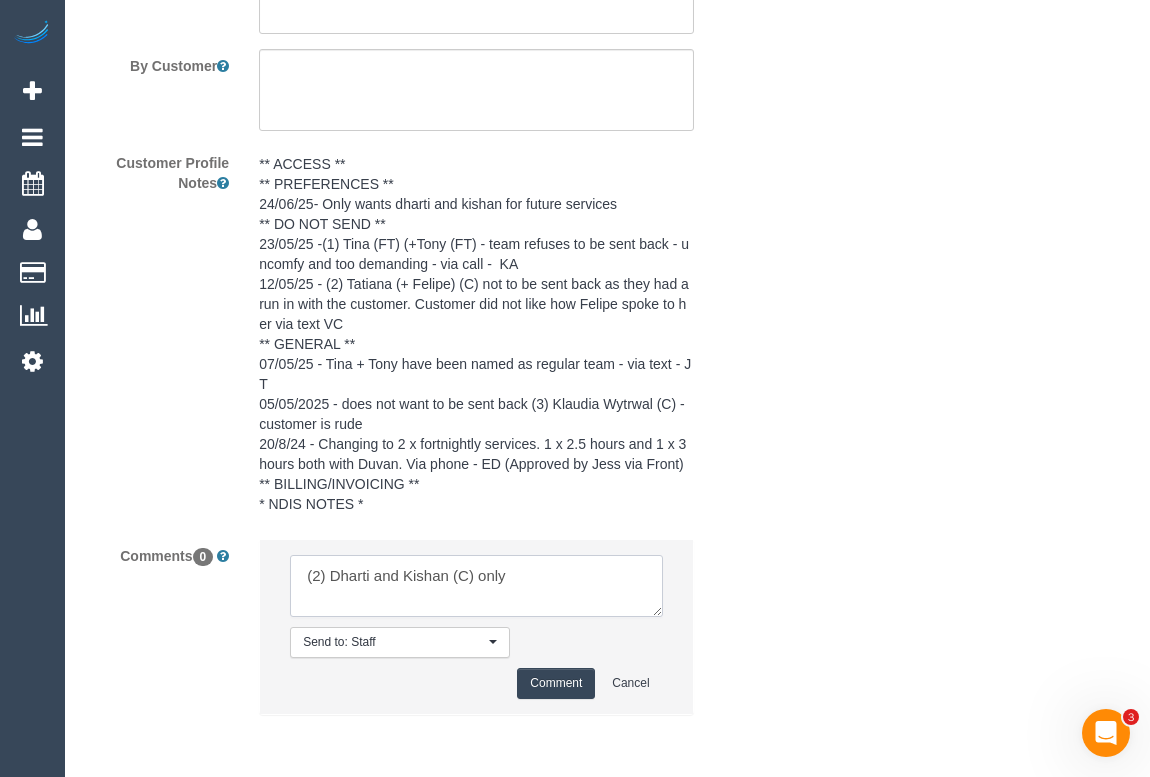 type on "(2) Dharti and Kishan (C) only" 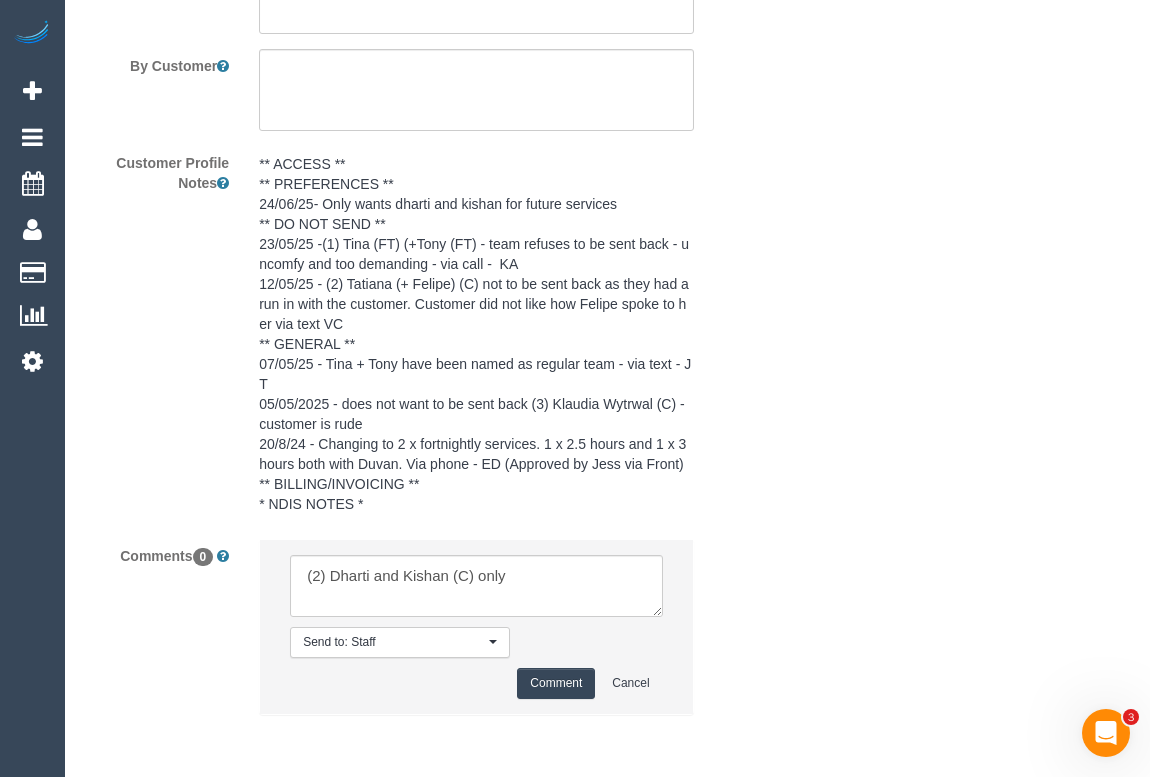 click on "Comment" at bounding box center (556, 683) 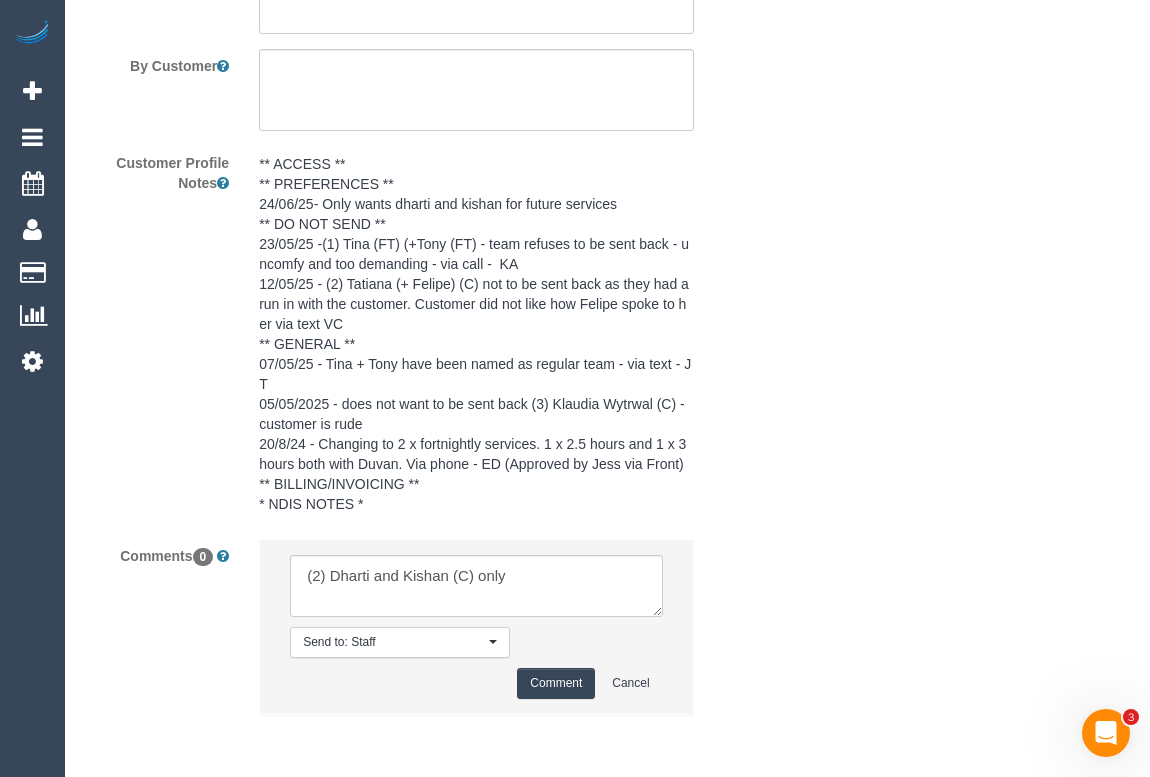 type 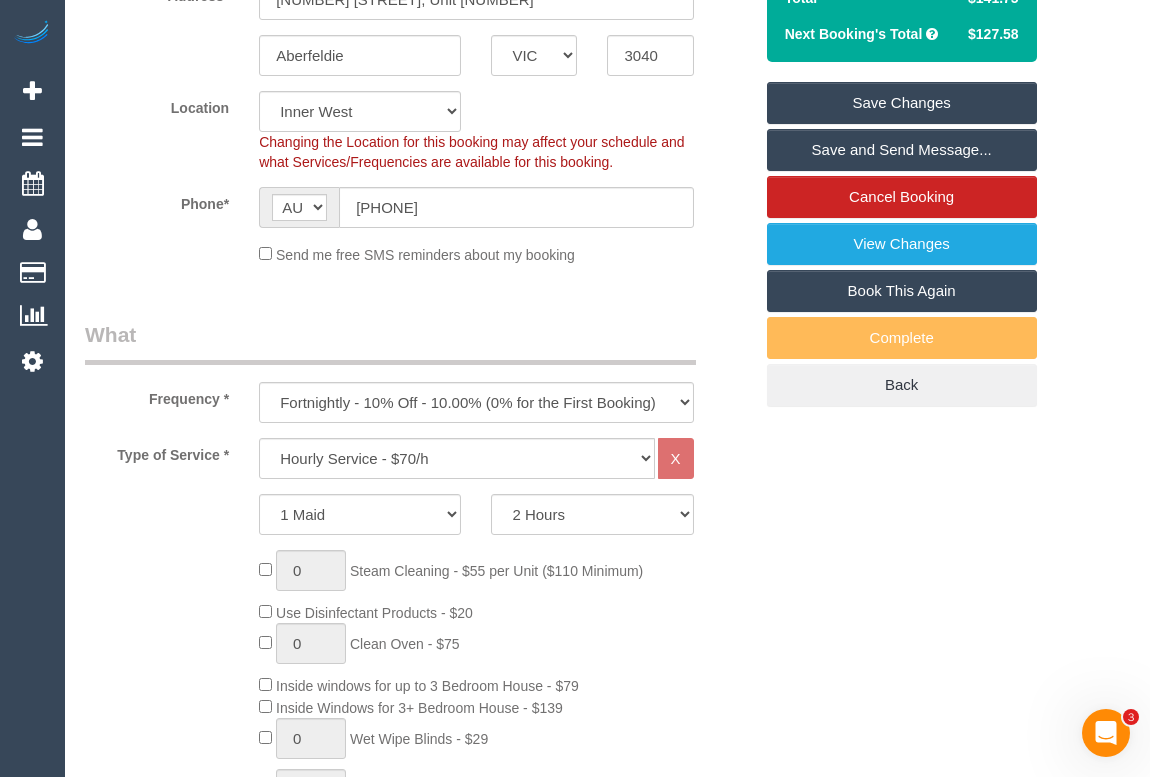 scroll, scrollTop: 257, scrollLeft: 0, axis: vertical 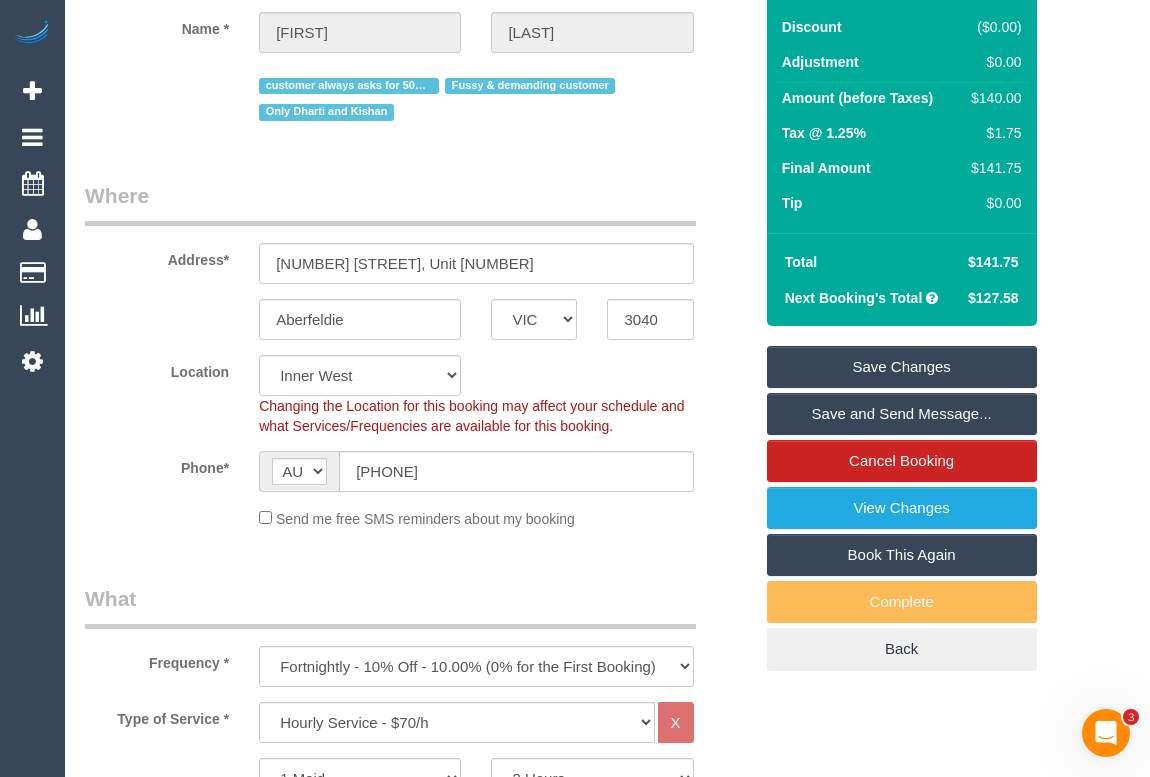 click on "Save Changes" at bounding box center [902, 367] 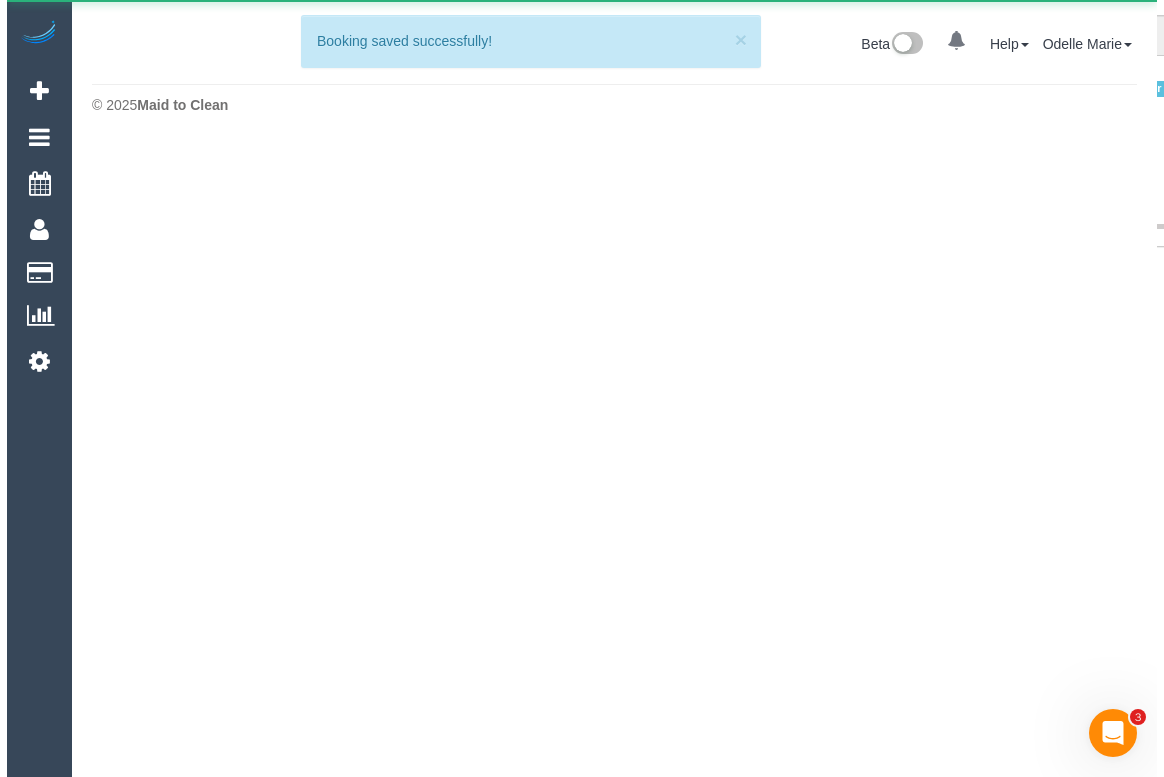 scroll, scrollTop: 0, scrollLeft: 0, axis: both 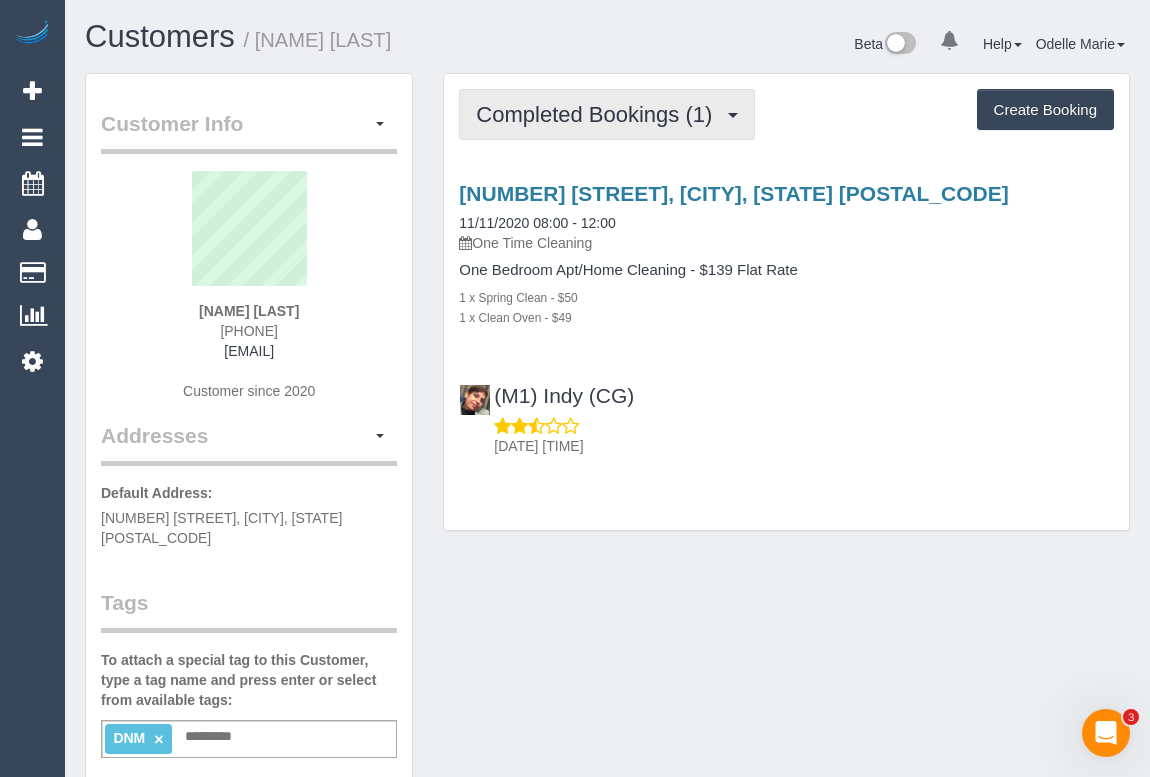 click on "Completed Bookings (1)" at bounding box center [599, 114] 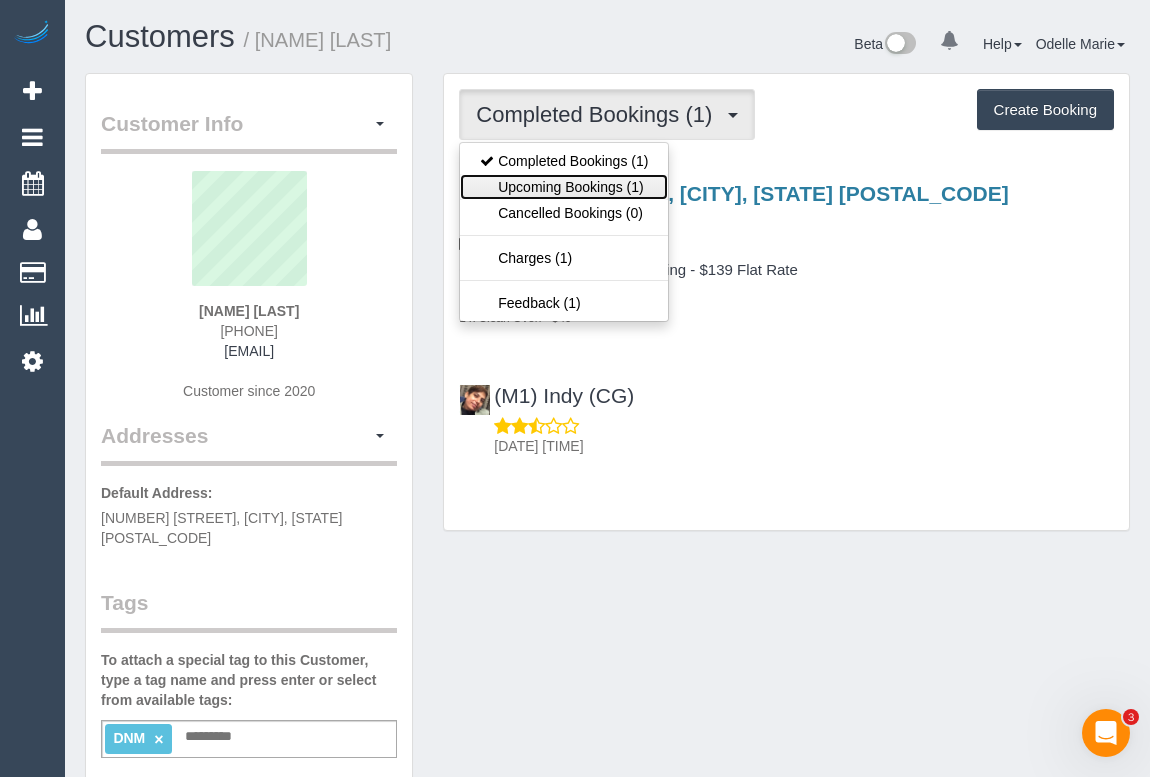 click on "Upcoming Bookings (1)" at bounding box center [564, 187] 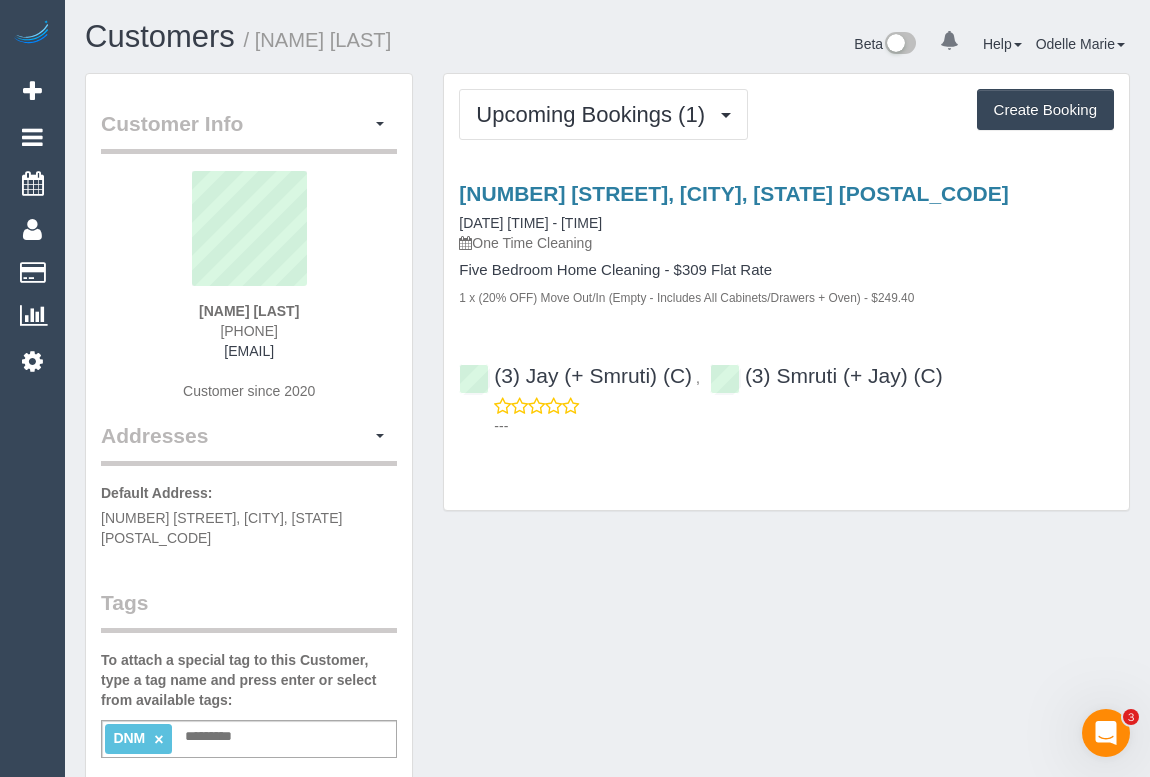click on "Customer Info
Edit Contact Info
Send Message
Email Preferences
Special Sales Tax
View Changes
Mark as Unconfirmed
Block this Customer
Archive Account
Delete Account
Pauline Banh
0411835977" at bounding box center (249, 745) 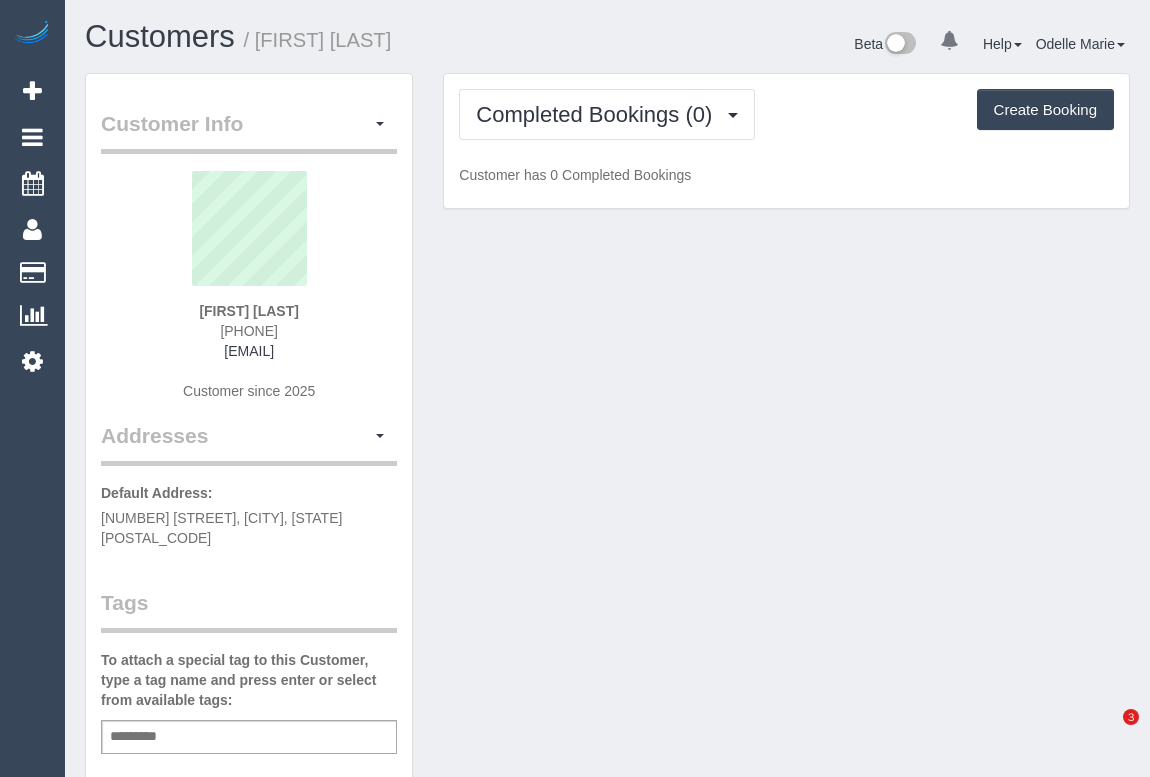 scroll, scrollTop: 0, scrollLeft: 0, axis: both 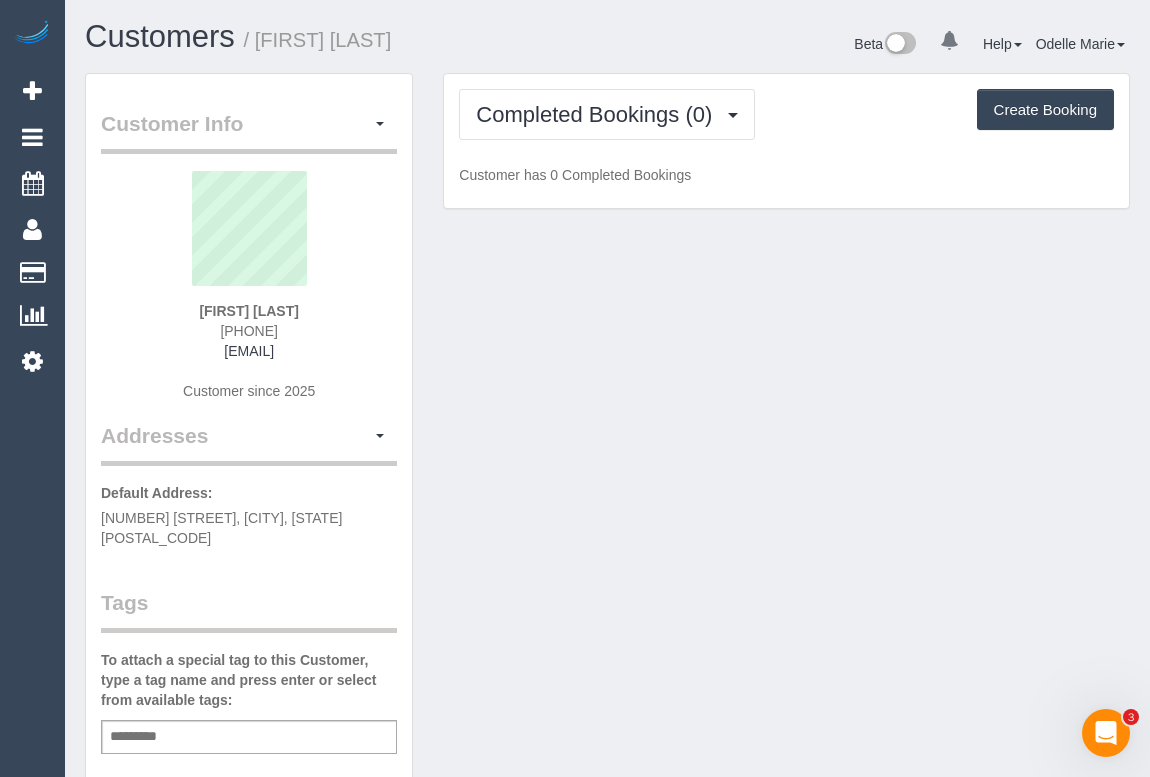 drag, startPoint x: 208, startPoint y: 326, endPoint x: 317, endPoint y: 330, distance: 109.07337 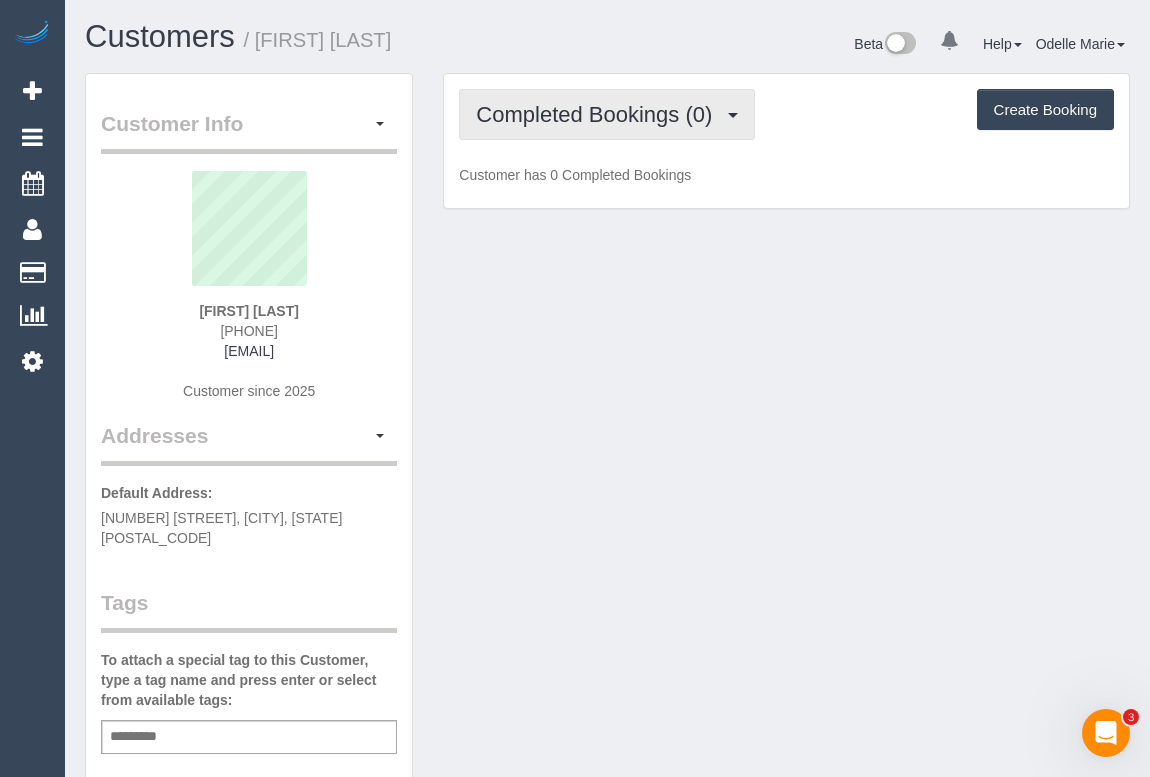 click on "Completed Bookings (0)" at bounding box center (599, 114) 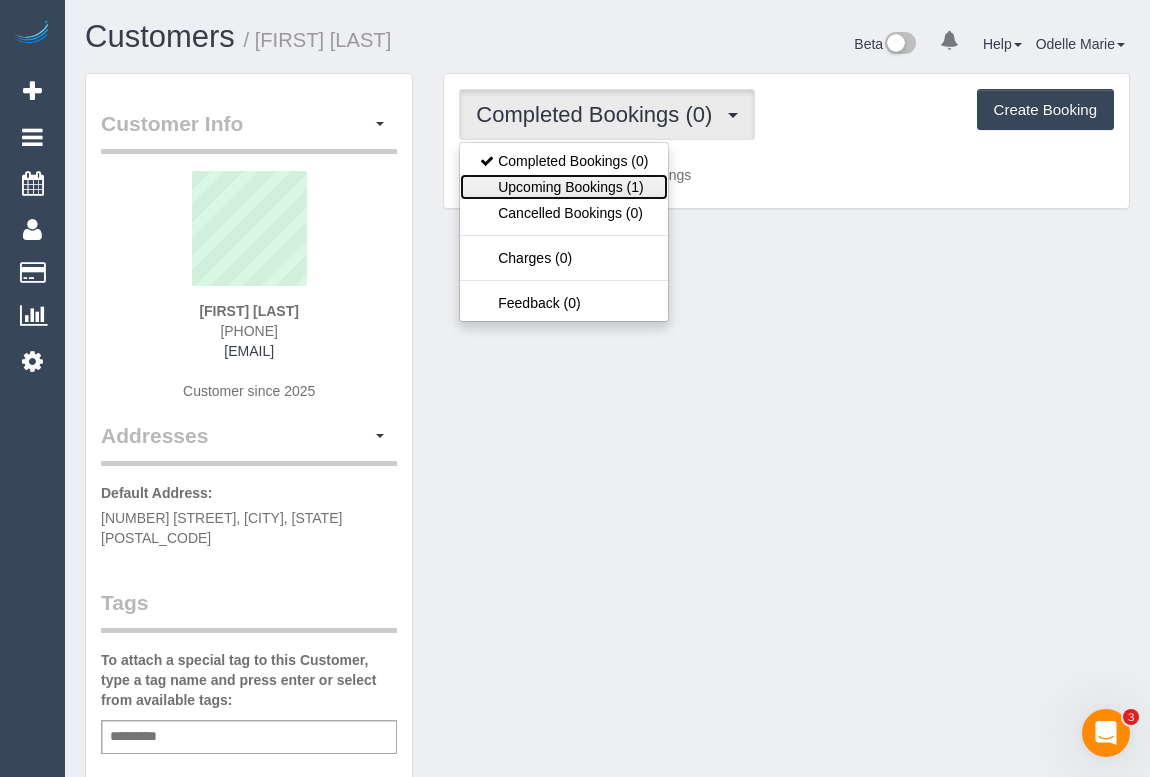 click on "Upcoming Bookings (1)" at bounding box center (564, 187) 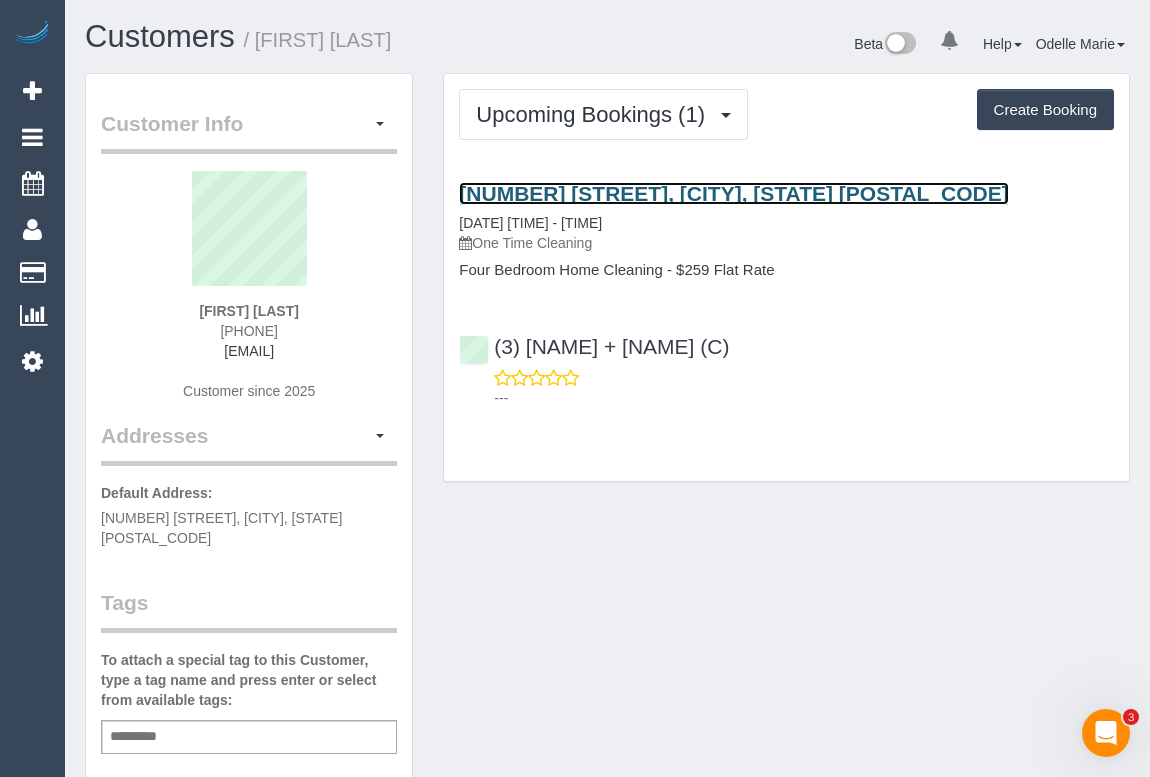 click on "[NUMBER] [STREET], [CITY], [STATE] [POSTAL_CODE]" at bounding box center [733, 193] 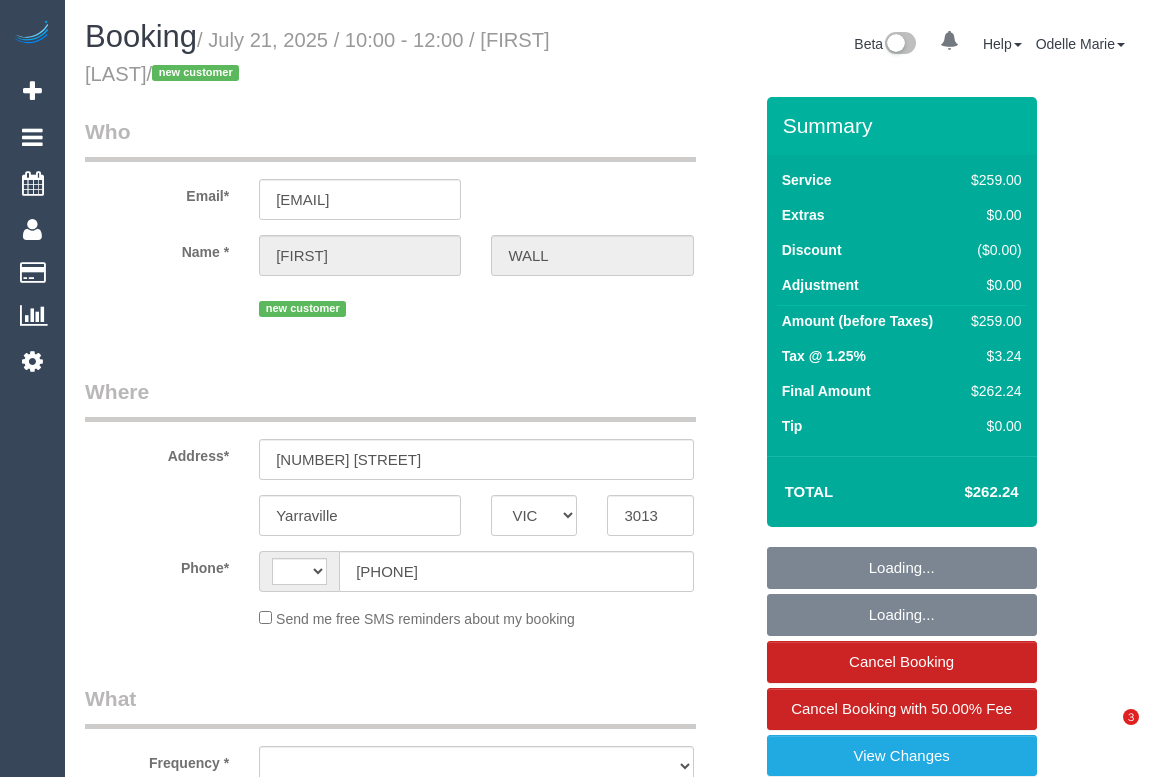 select on "VIC" 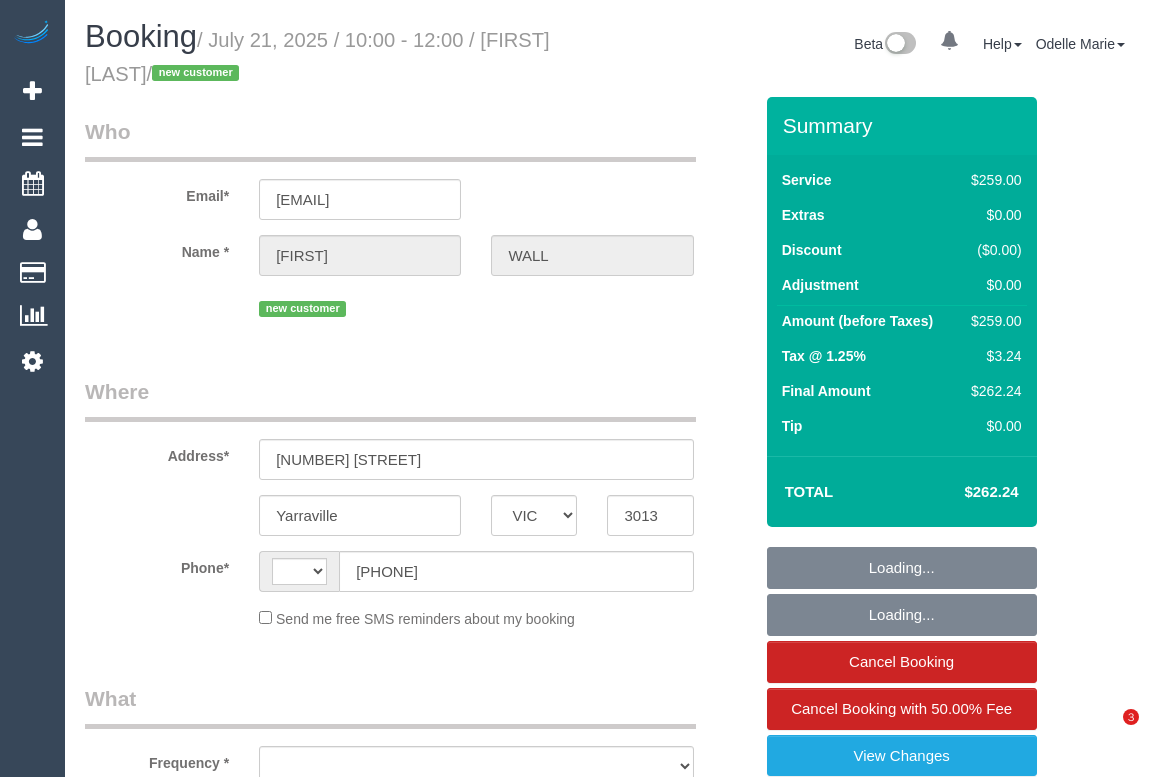 scroll, scrollTop: 0, scrollLeft: 0, axis: both 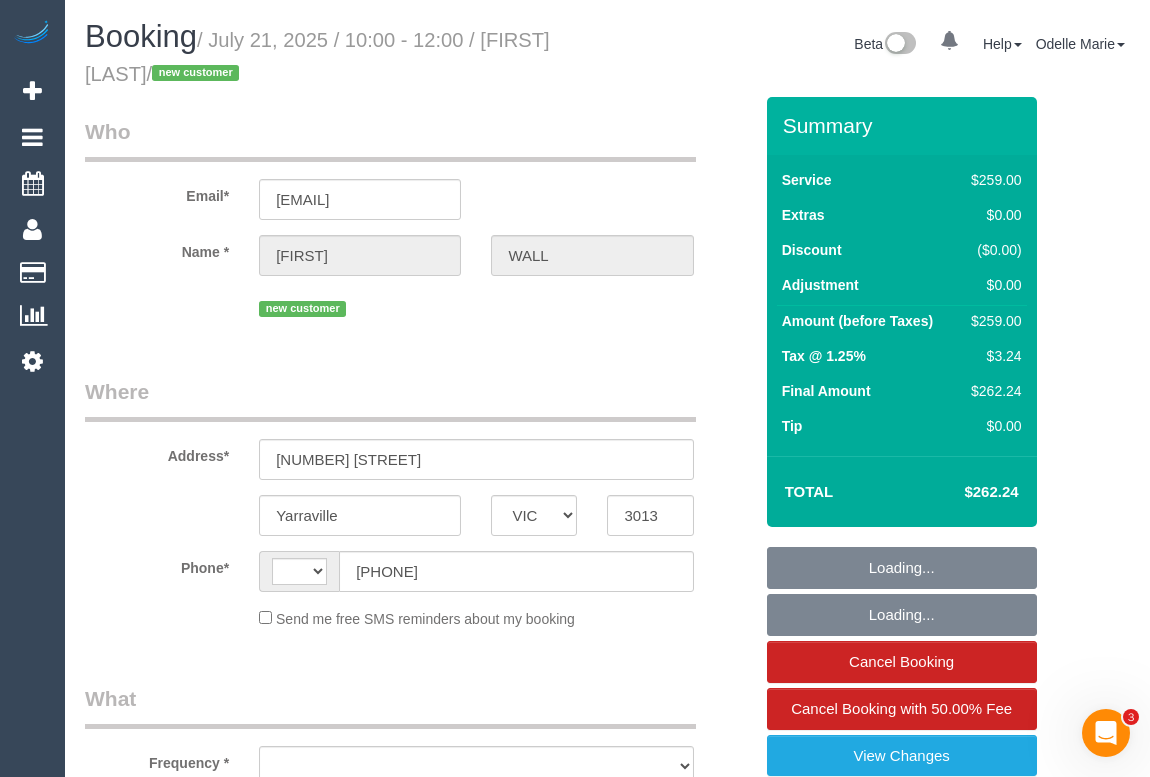 select on "string:AU" 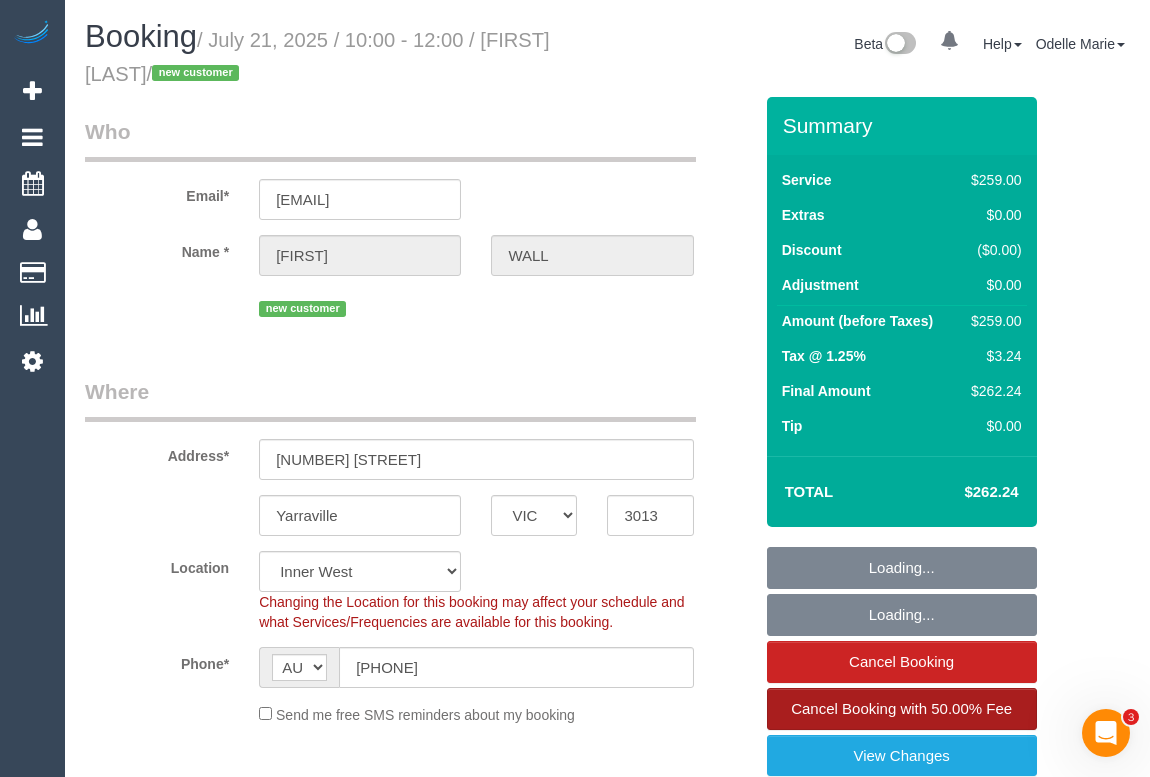 select on "string:stripe-pm_1RkJ722GScqysDRVDzbtT2Og" 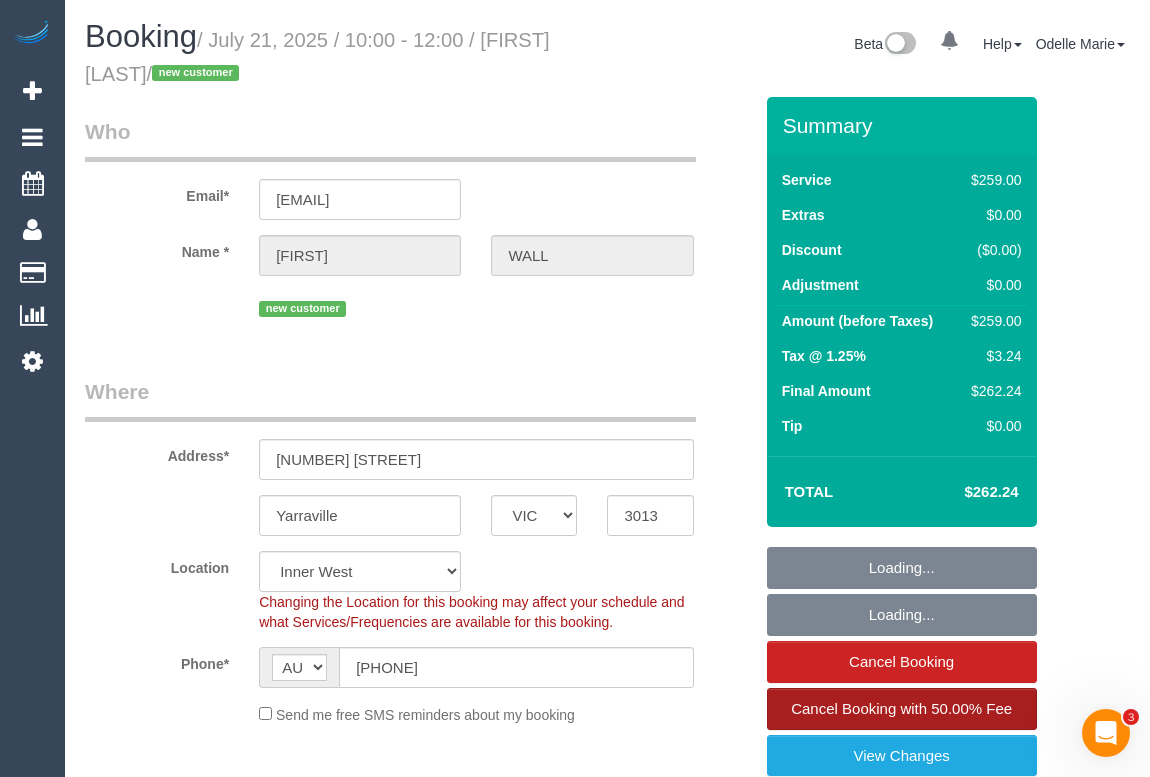 select on "number:27" 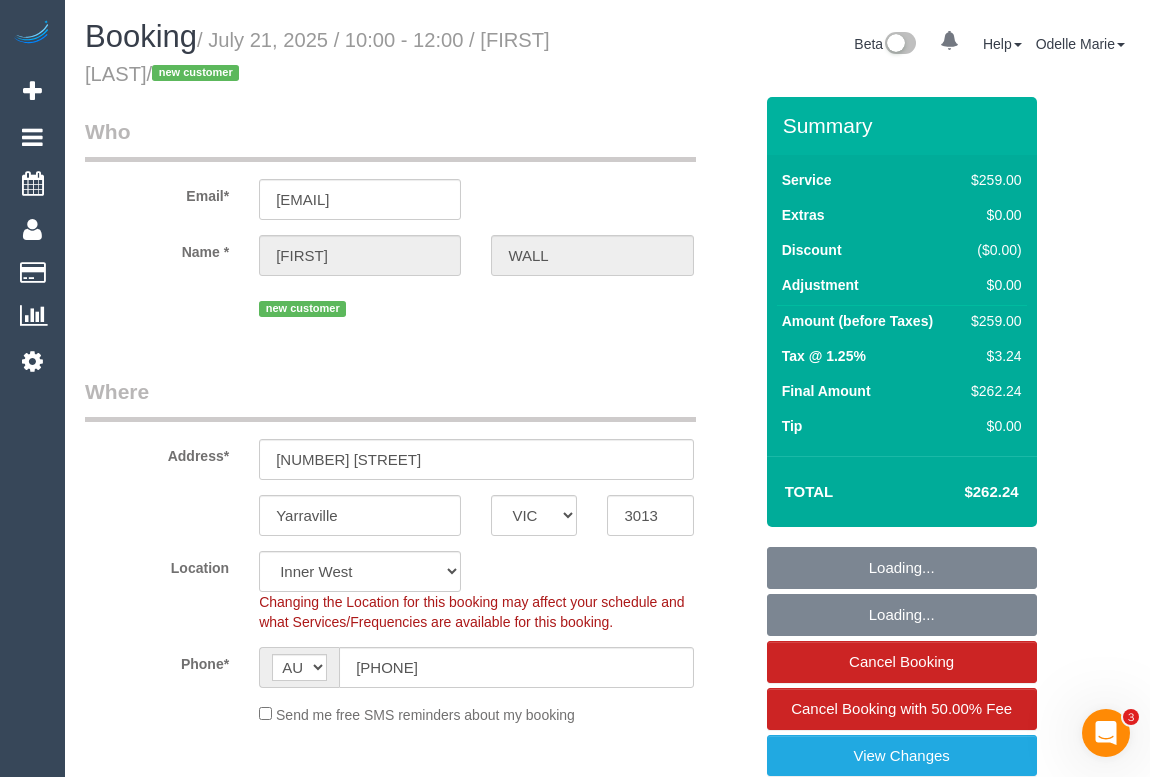 select on "object:1552" 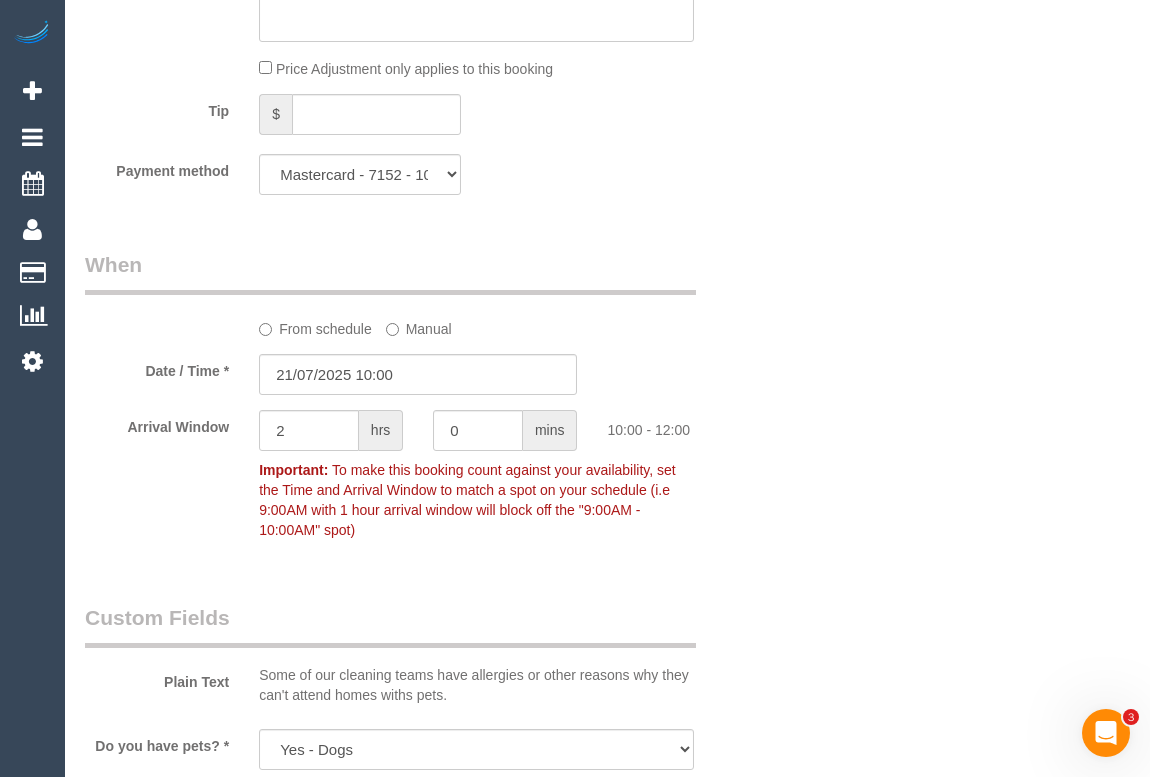 scroll, scrollTop: 2181, scrollLeft: 0, axis: vertical 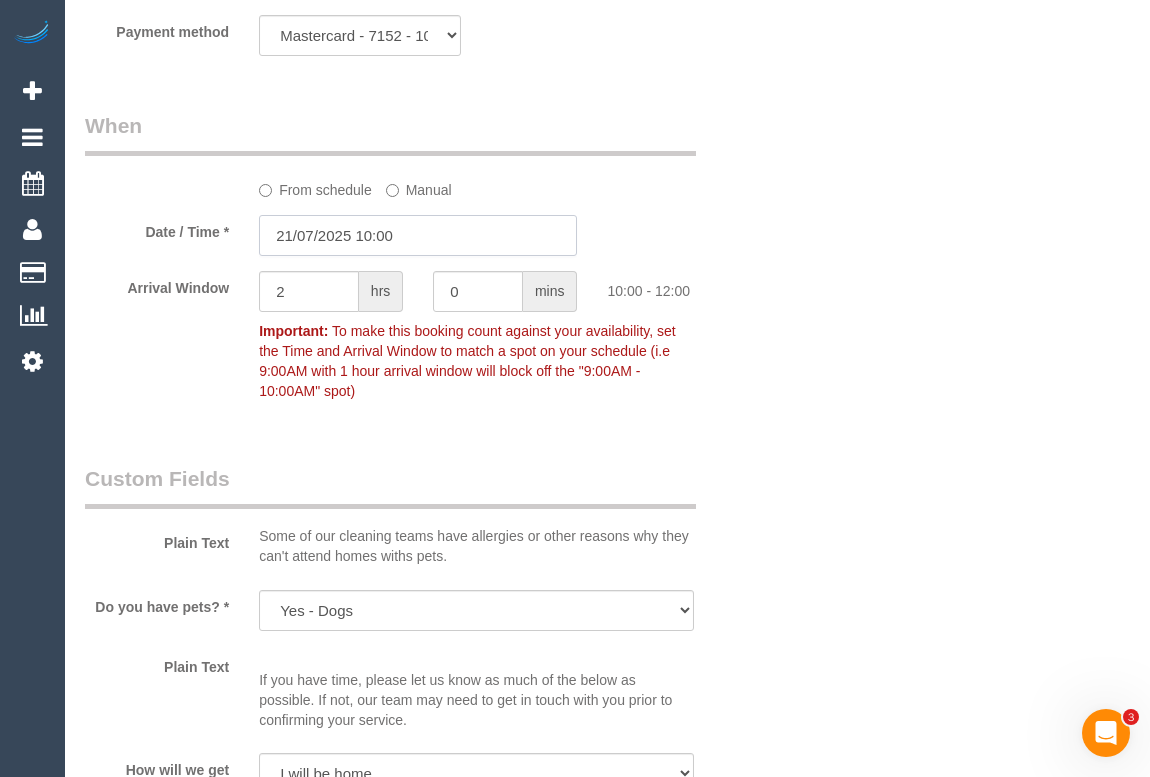 click on "21/07/2025 10:00" at bounding box center [418, 235] 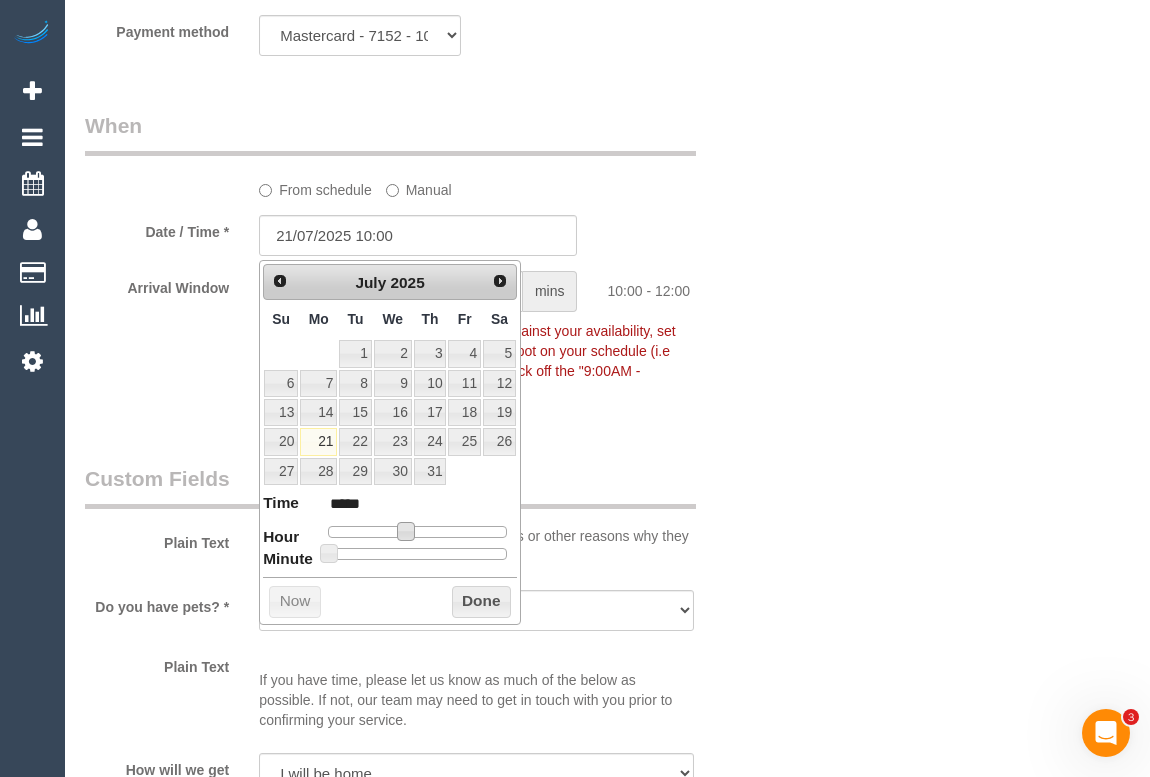 type on "21/07/2025 11:00" 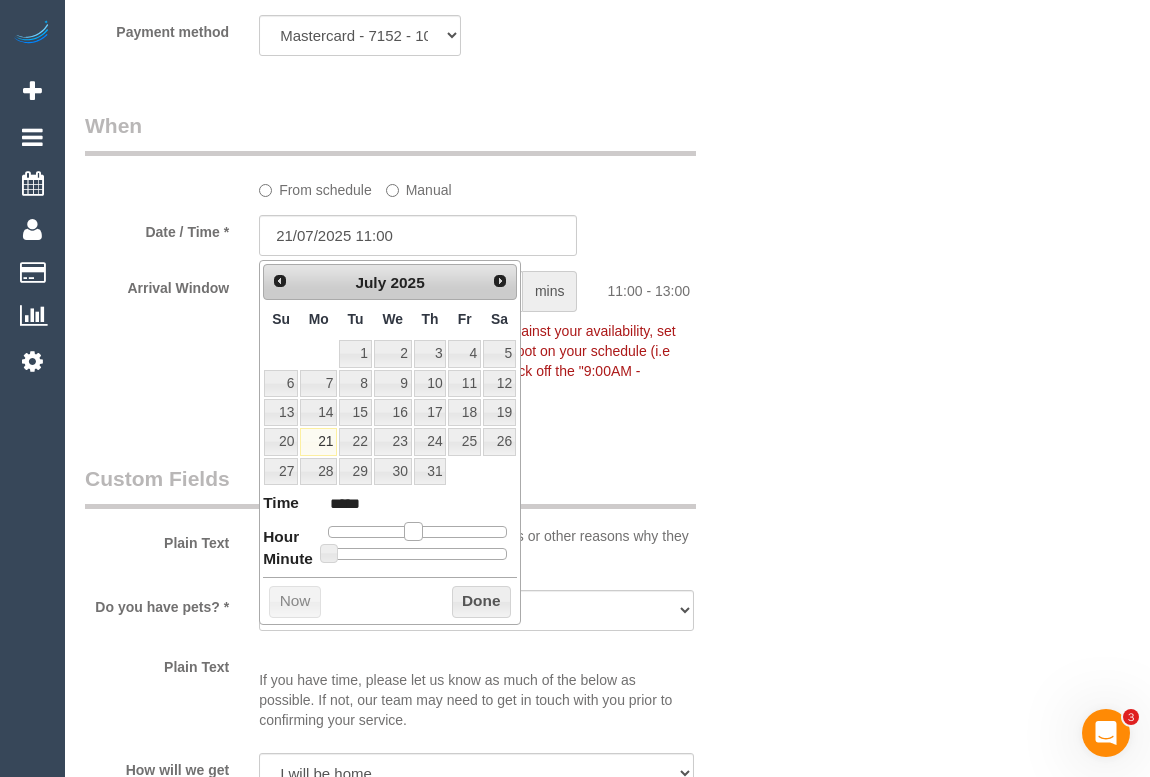 type on "21/07/2025 12:00" 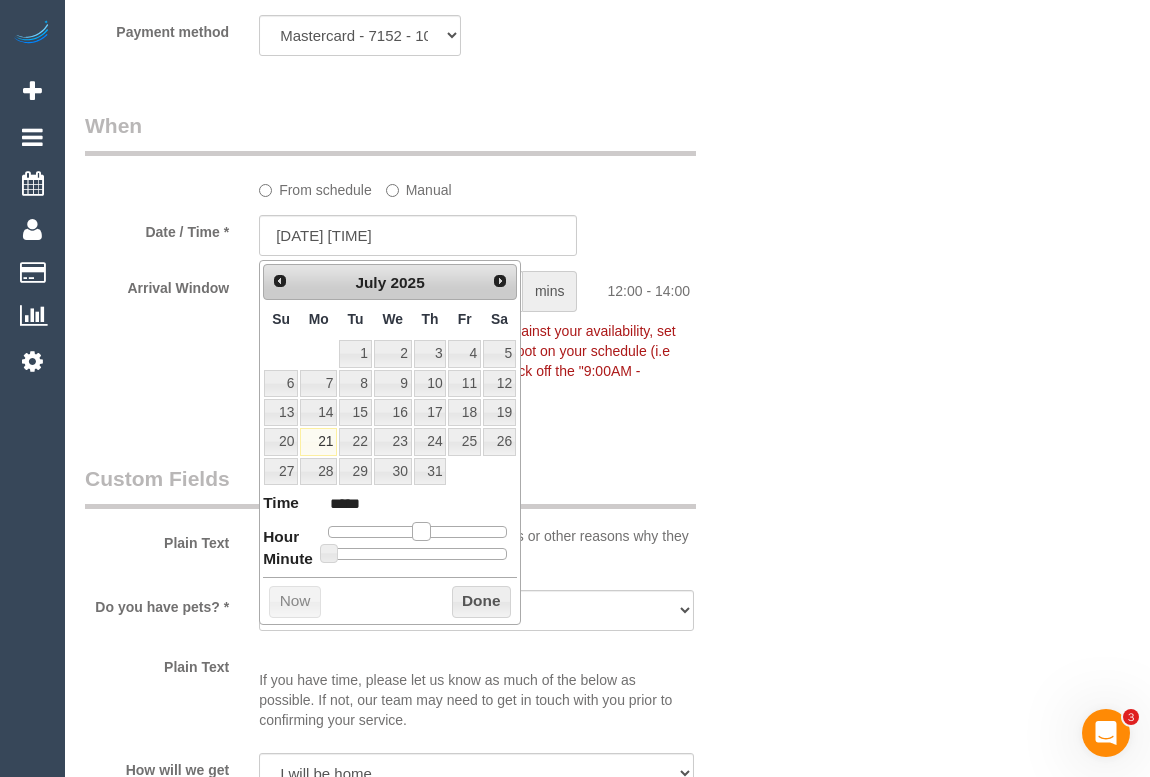 type on "21/07/2025 13:00" 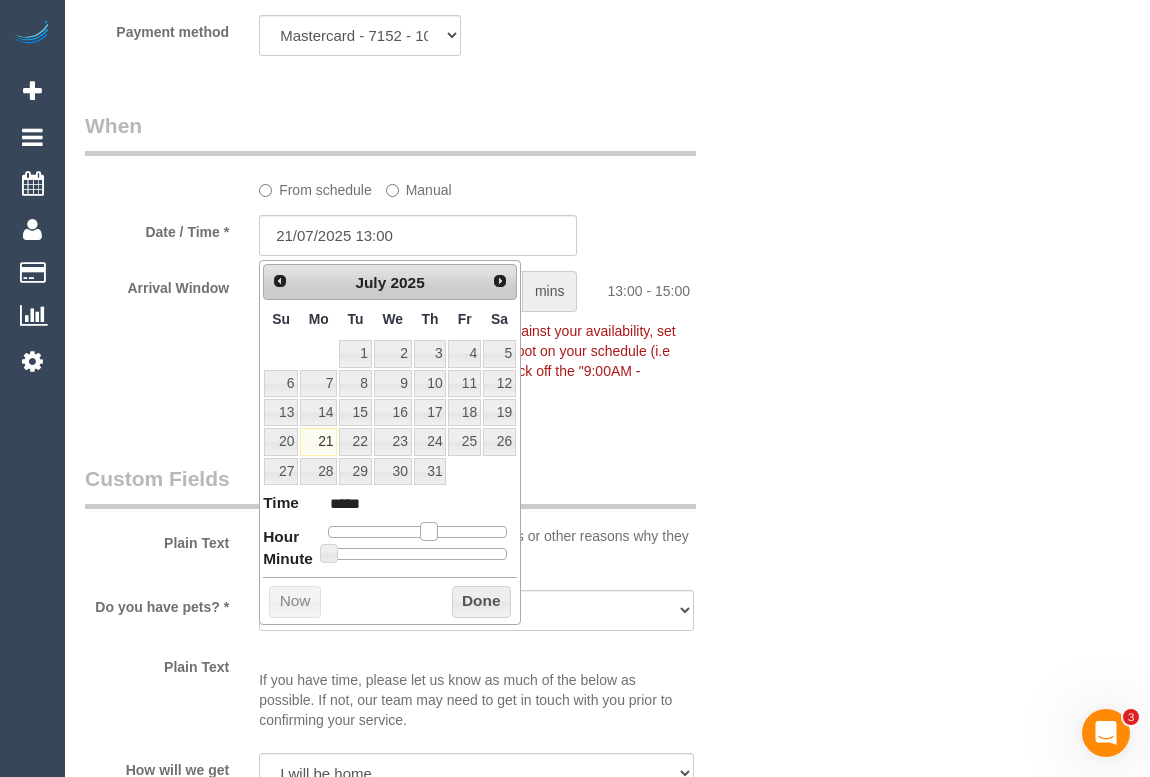 drag, startPoint x: 410, startPoint y: 528, endPoint x: 438, endPoint y: 528, distance: 28 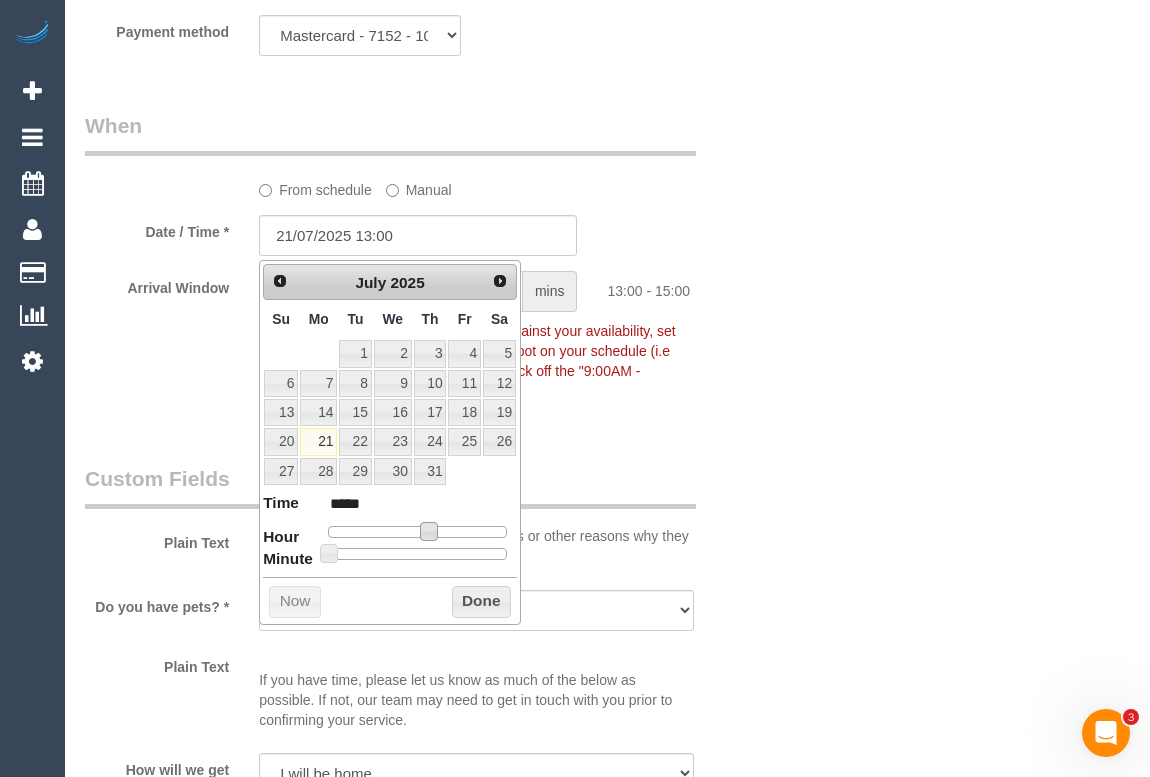 click on "Done" at bounding box center [481, 602] 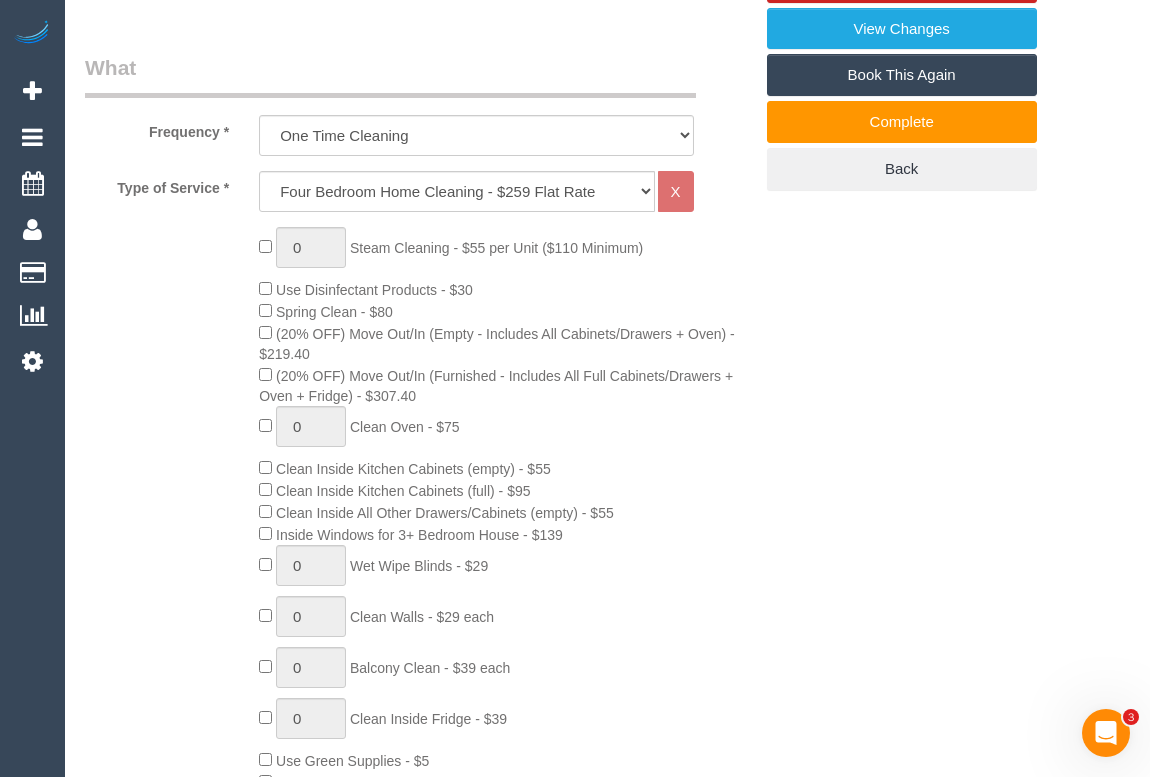 scroll, scrollTop: 363, scrollLeft: 0, axis: vertical 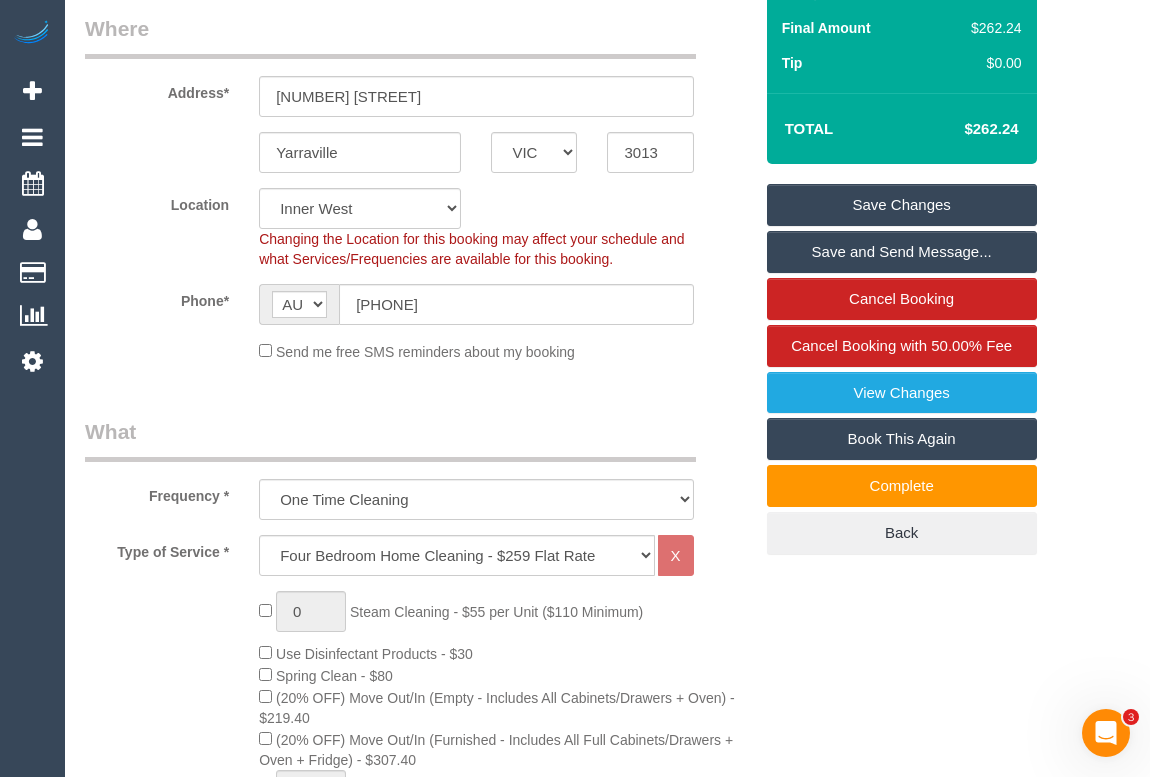click on "Save Changes" at bounding box center [902, 205] 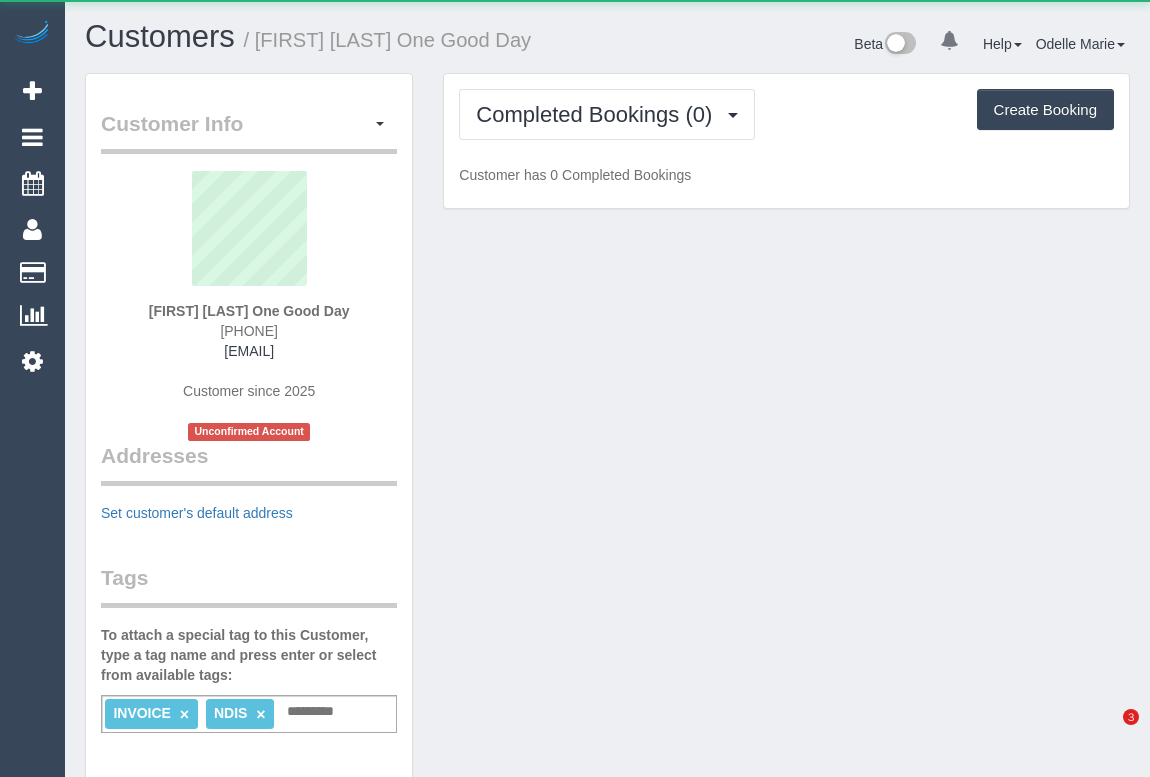 scroll, scrollTop: 0, scrollLeft: 0, axis: both 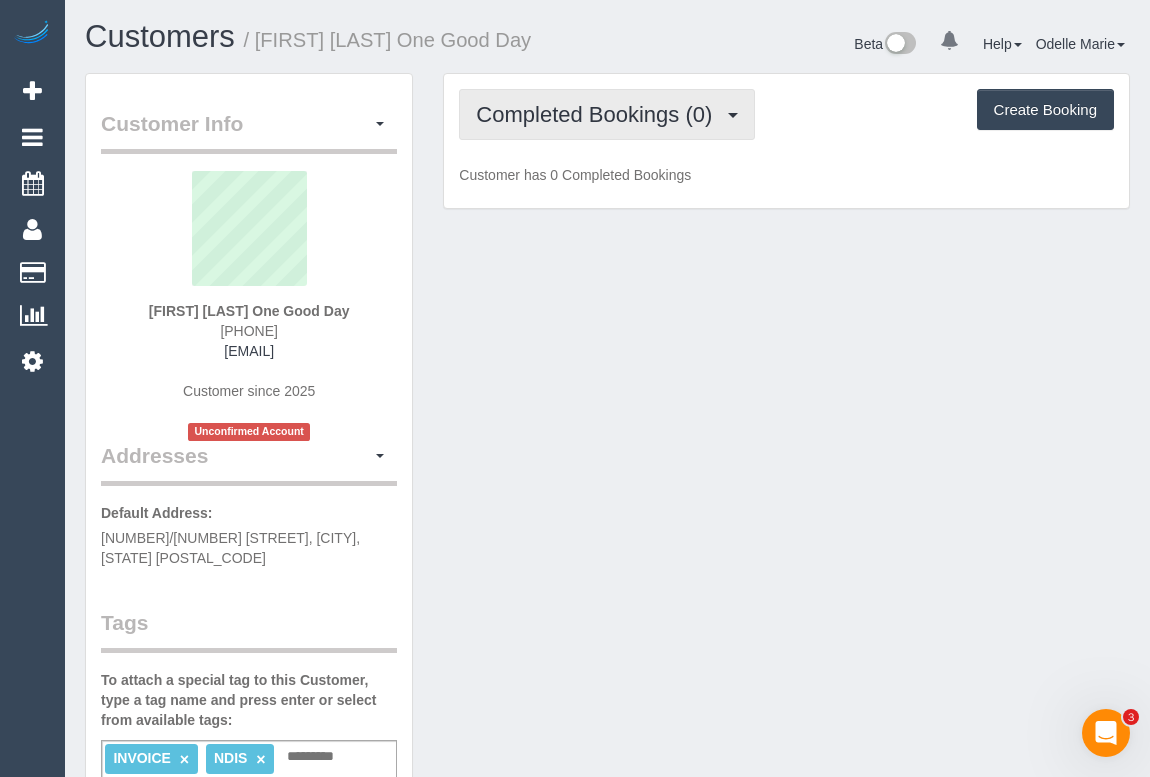 click on "Completed Bookings (0)" at bounding box center (599, 114) 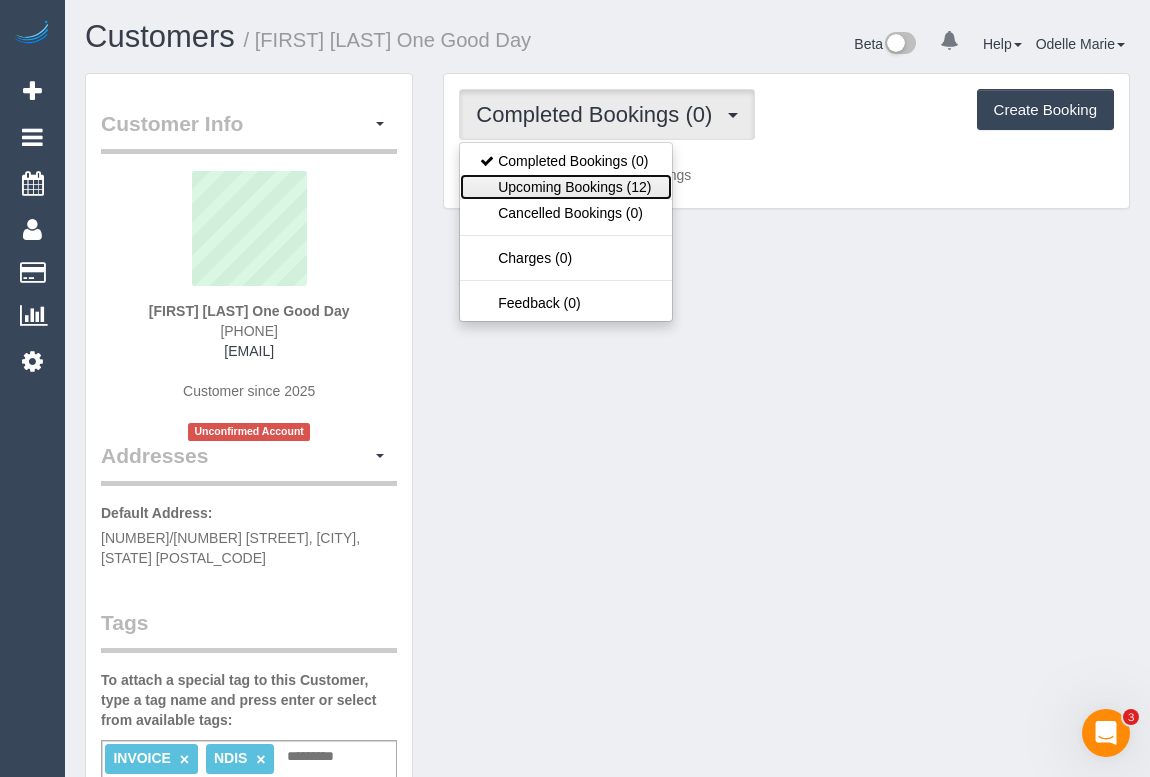 click on "Upcoming Bookings (12)" at bounding box center [565, 187] 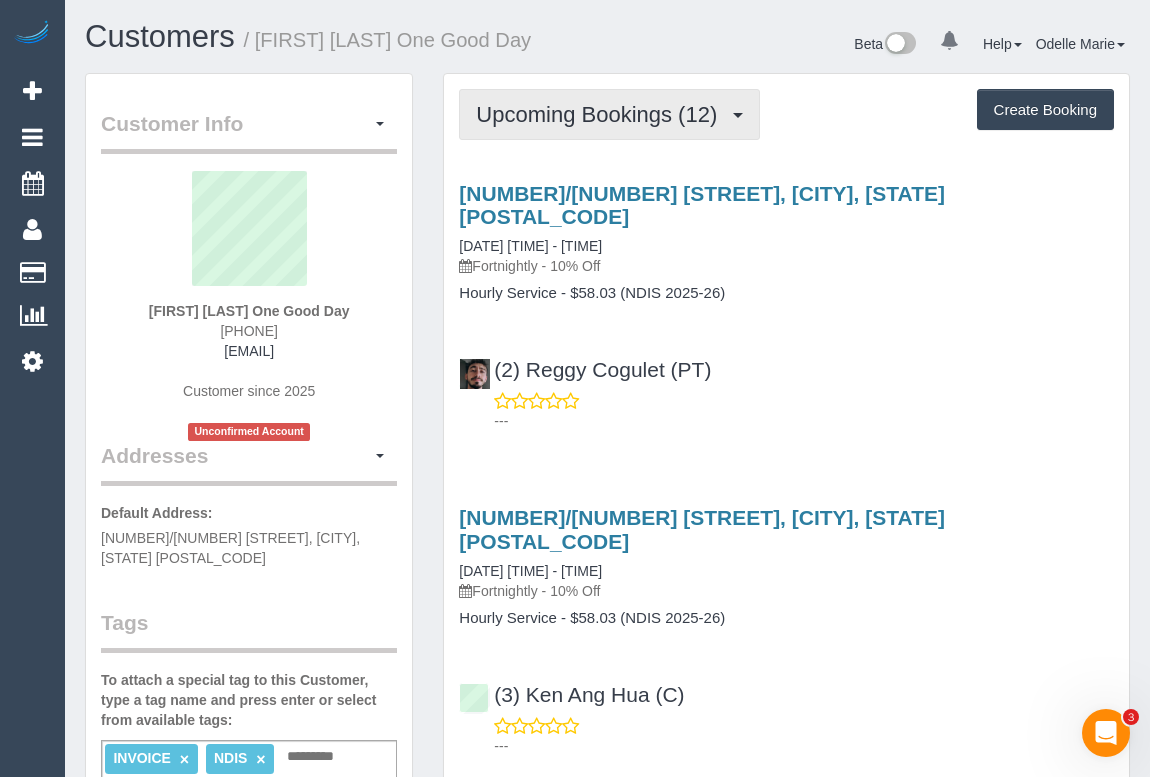 click on "Upcoming Bookings (12)" at bounding box center (609, 114) 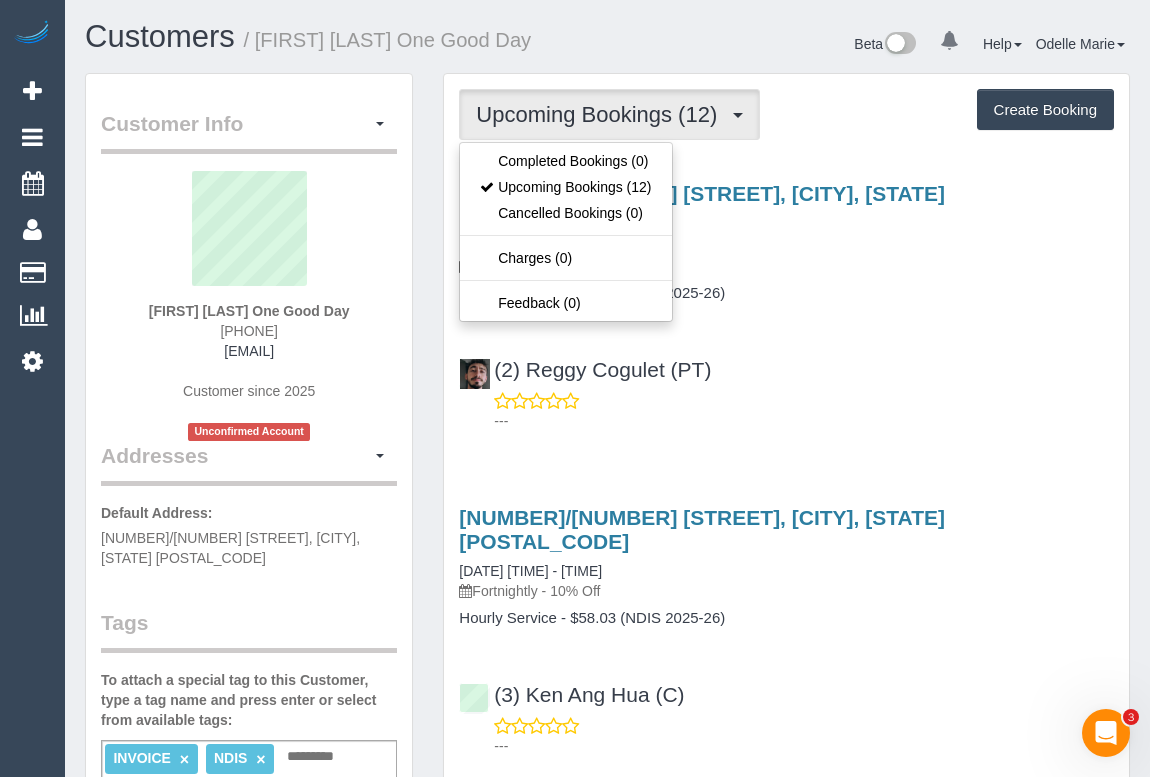 click on "(2) Reggy Cogulet (PT)
---" at bounding box center (786, 386) 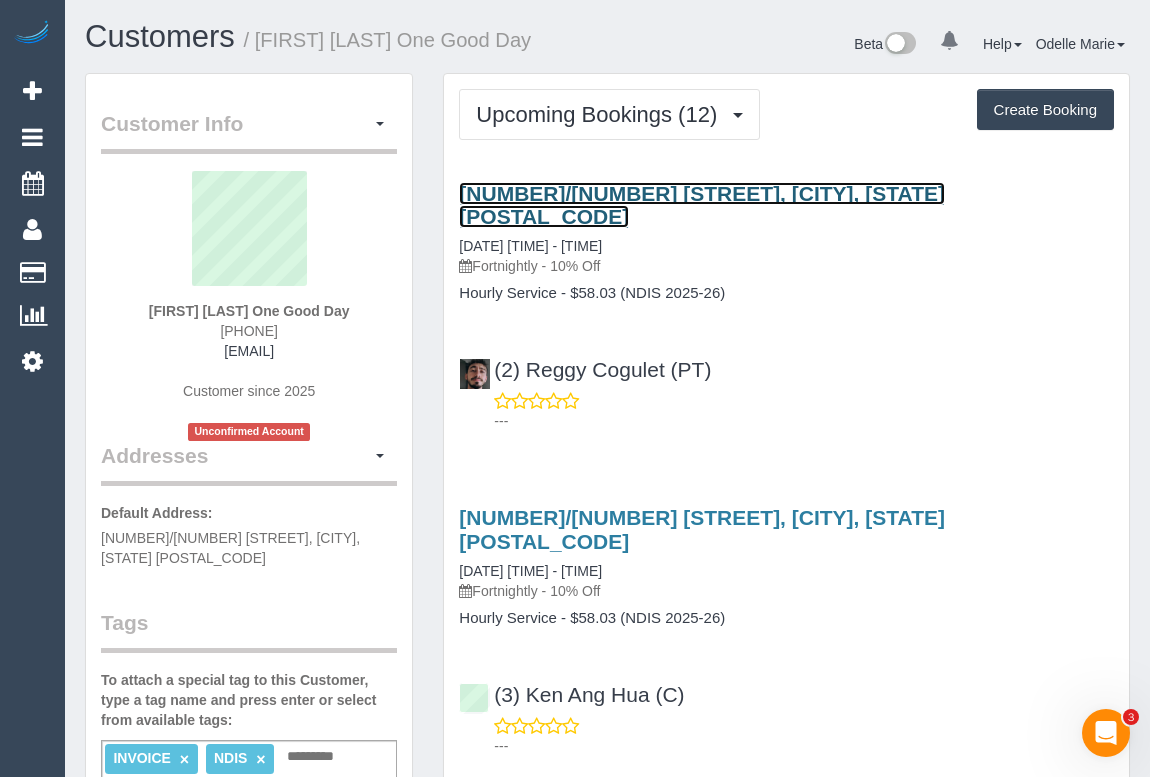 click on "1522/199 William Street, Melbourne, VIC 3000" at bounding box center [702, 205] 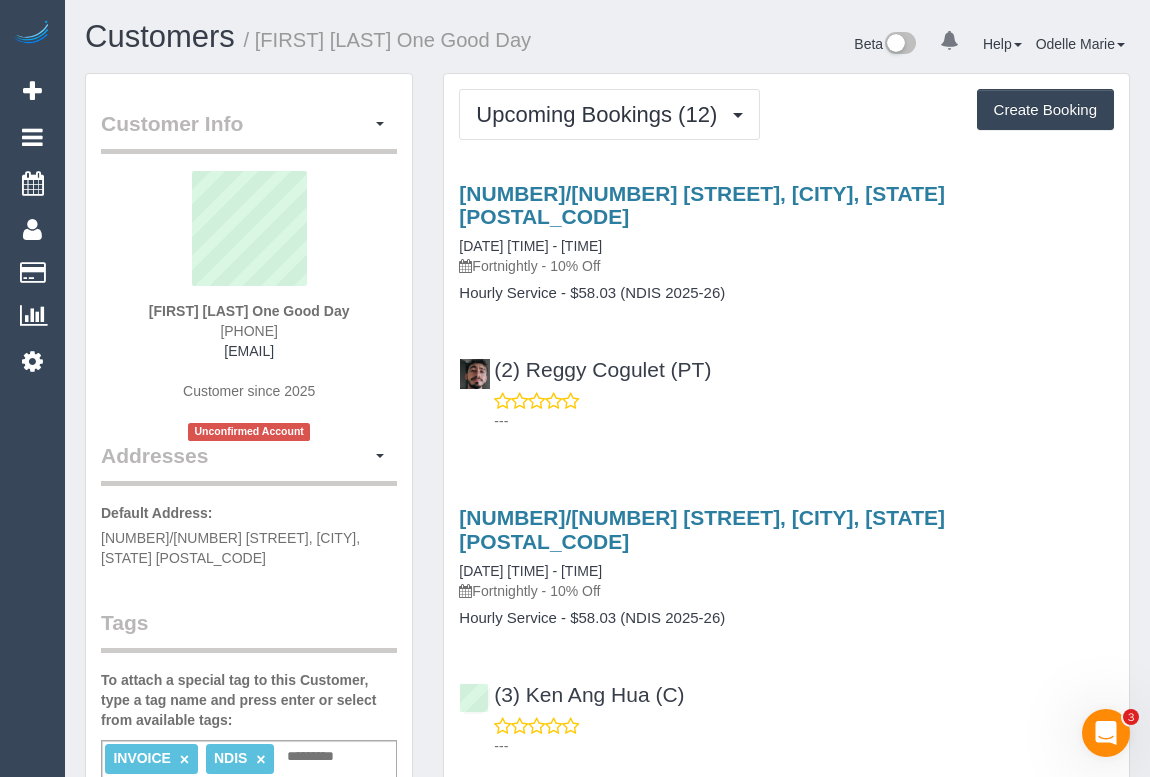 click on "(2) Reggy Cogulet (PT)
---" at bounding box center [786, 386] 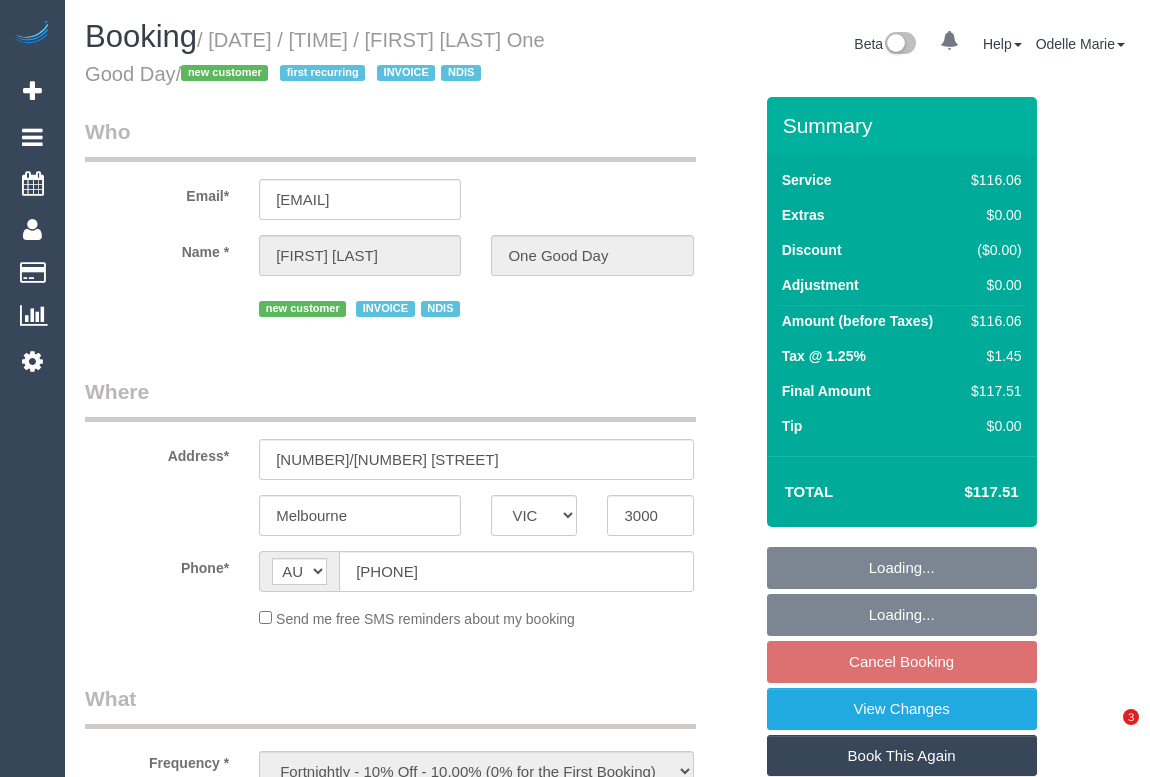 select on "VIC" 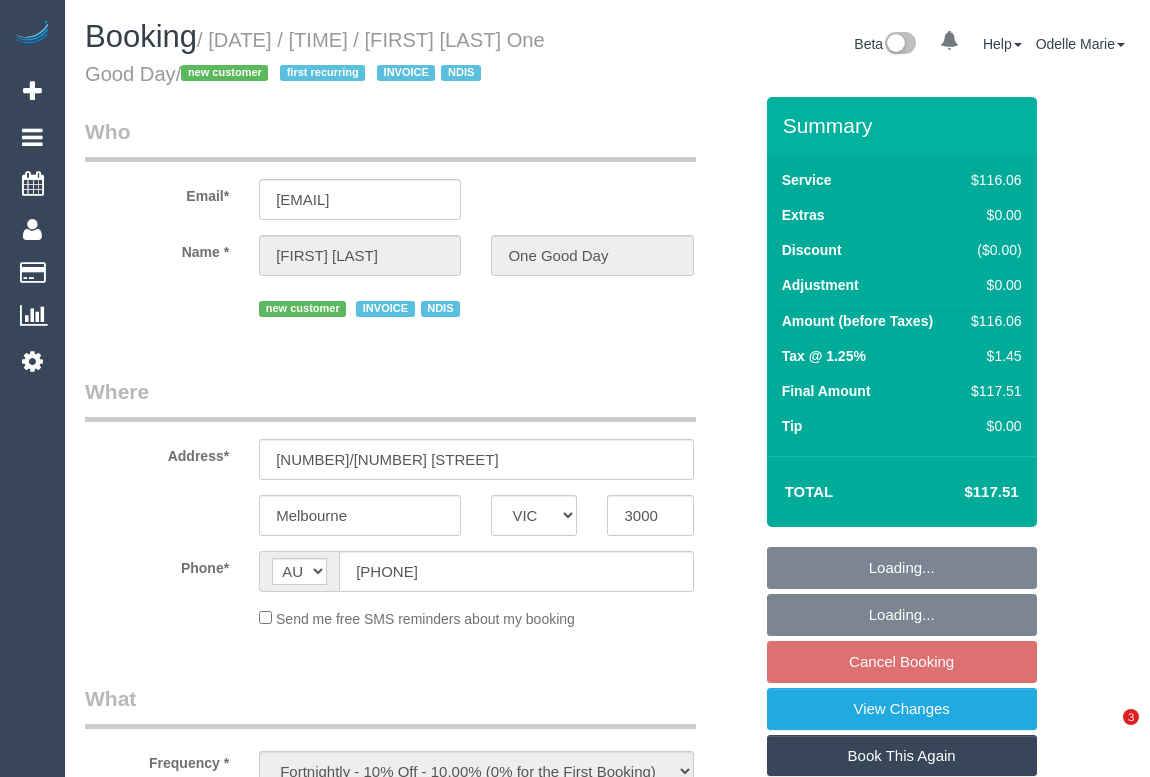 scroll, scrollTop: 0, scrollLeft: 0, axis: both 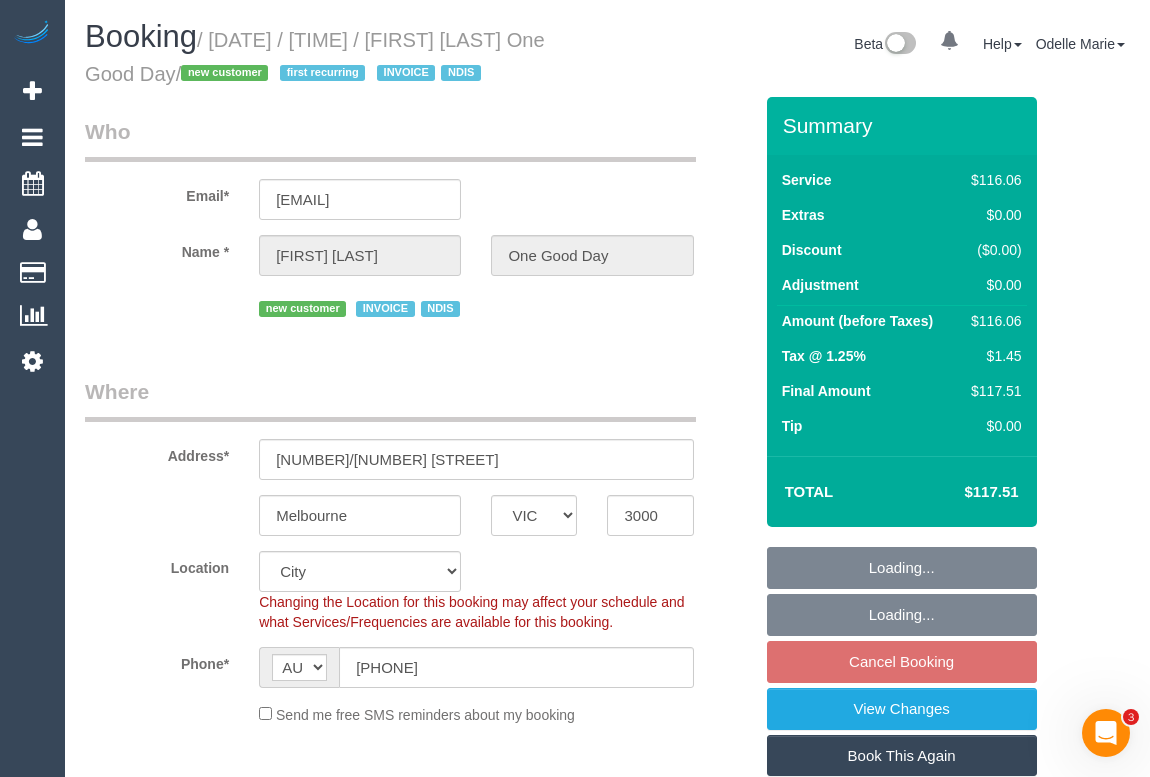 select on "object:1210" 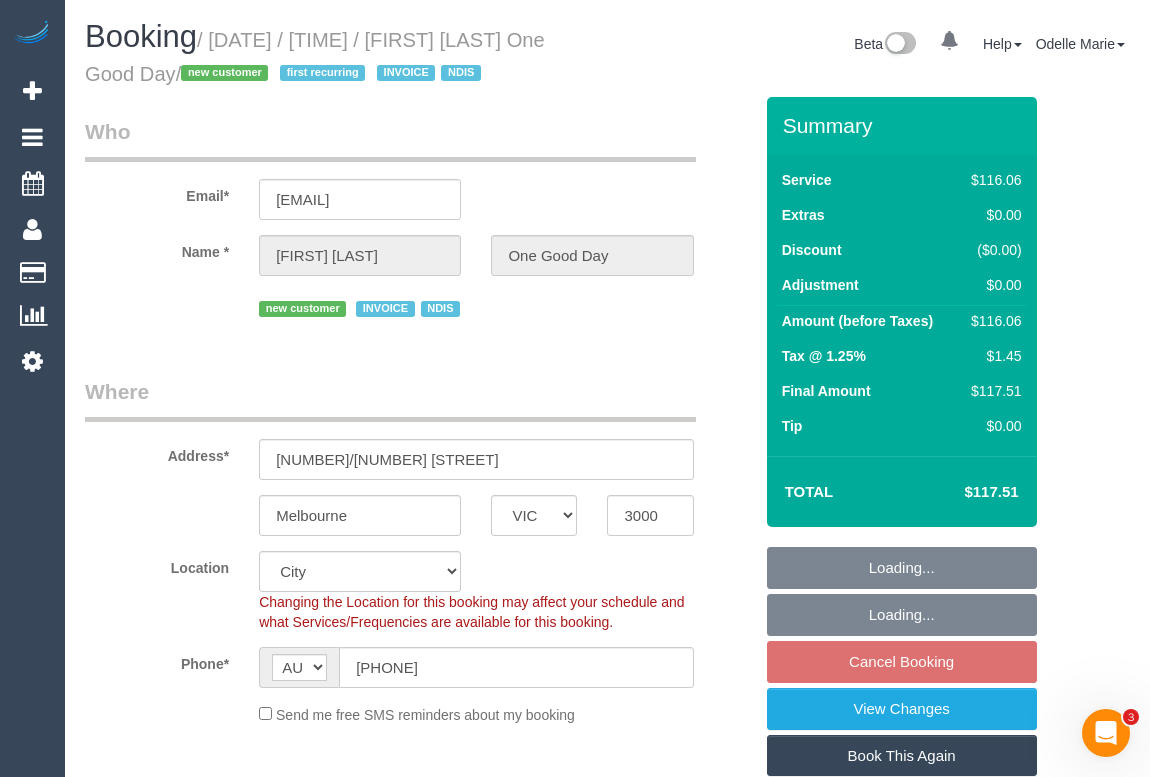 select on "number:29" 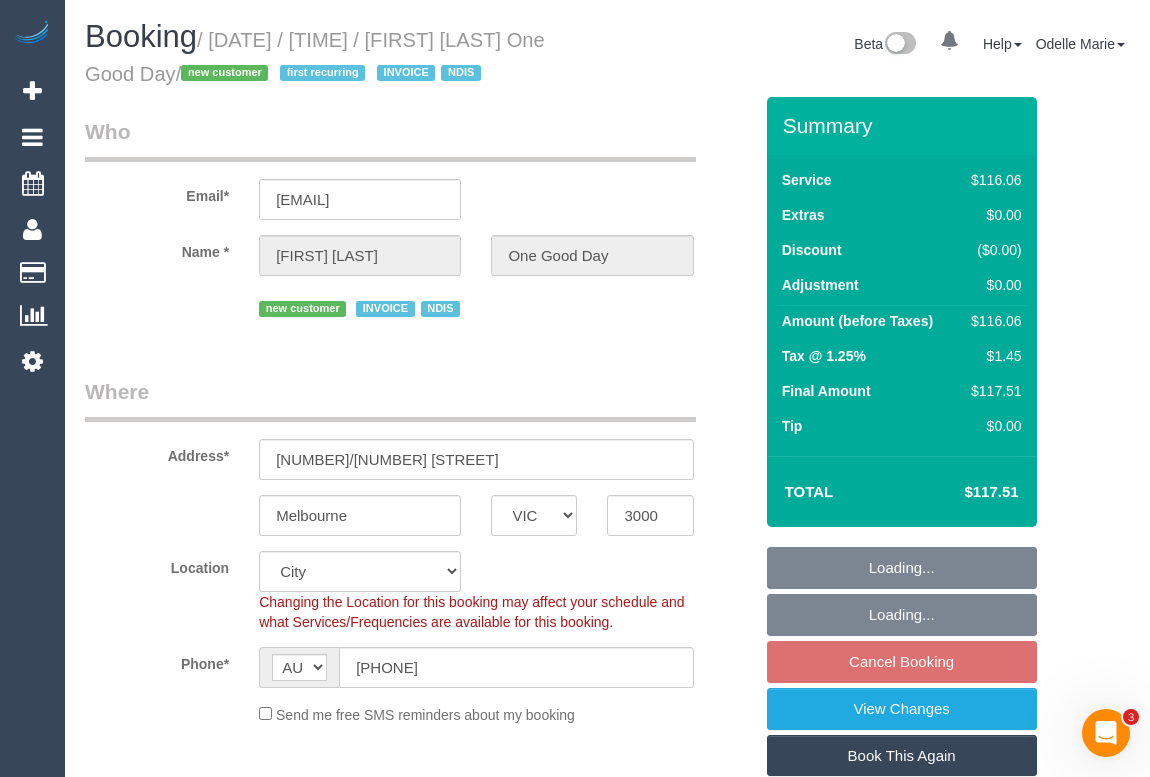 select on "spot1" 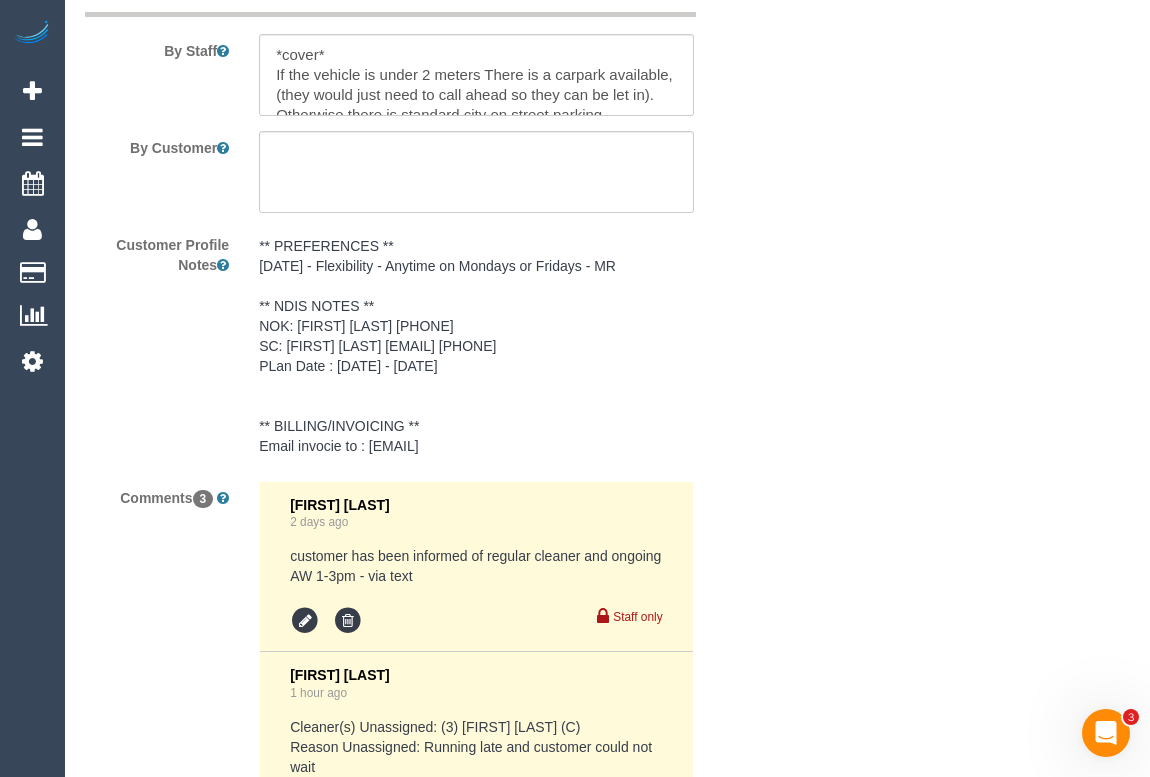 scroll, scrollTop: 2818, scrollLeft: 0, axis: vertical 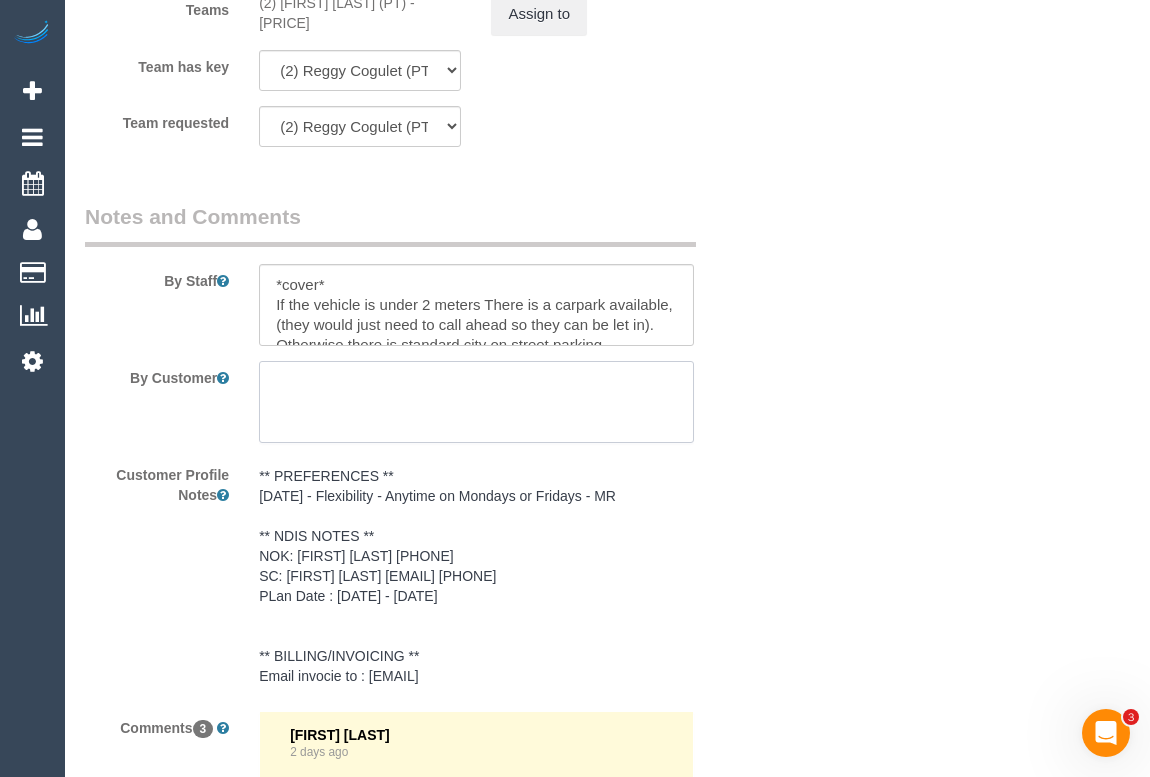 click at bounding box center (476, 402) 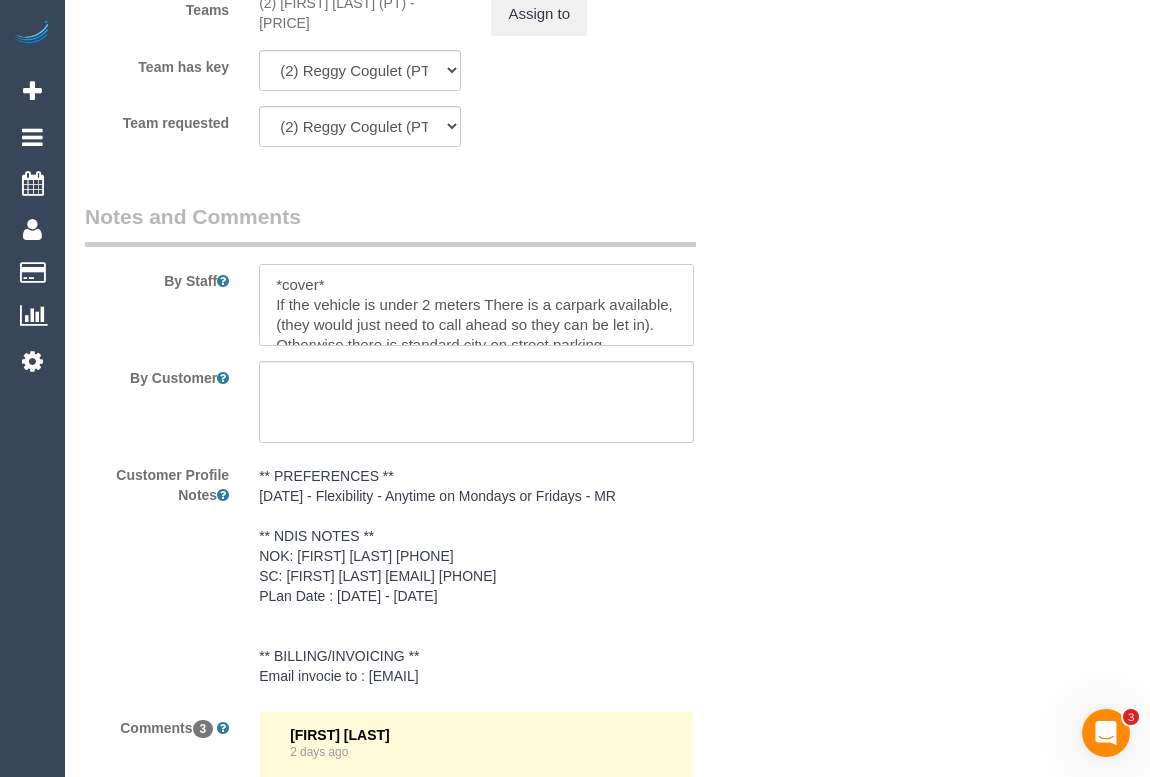 scroll, scrollTop: 36, scrollLeft: 0, axis: vertical 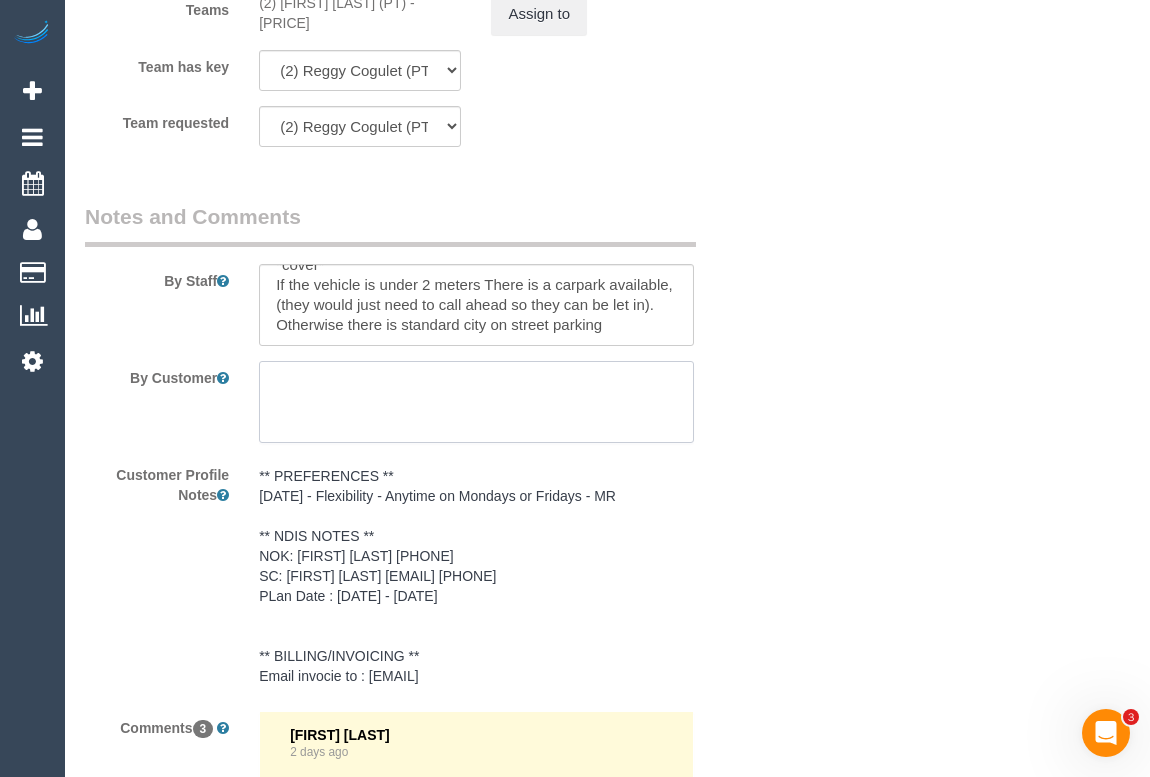 click at bounding box center (476, 402) 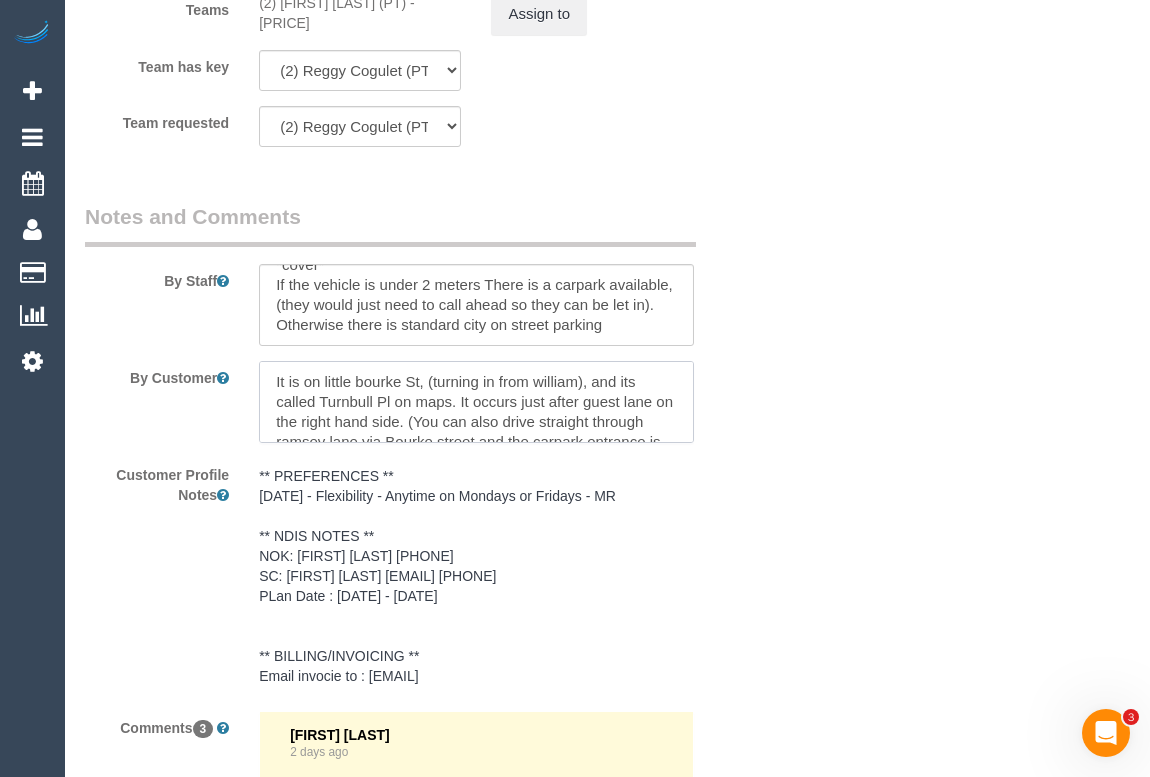 scroll, scrollTop: 48, scrollLeft: 0, axis: vertical 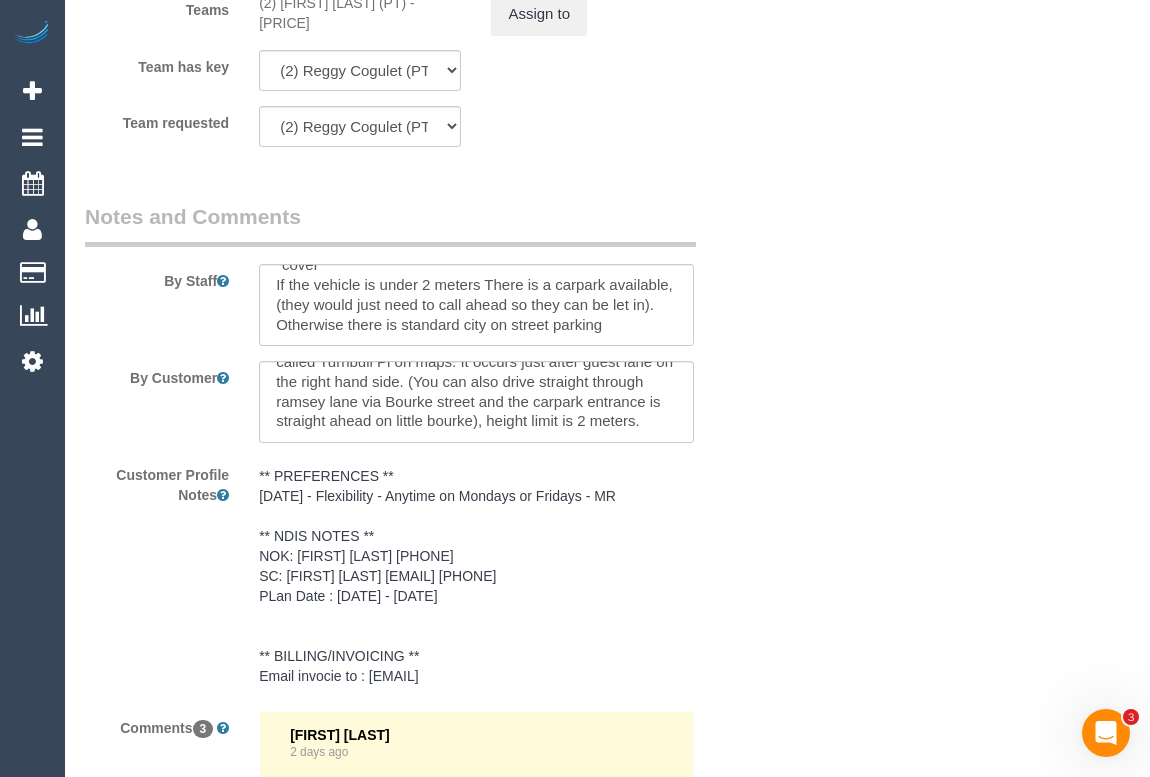 click on "Customer Profile Notes
** PREFERENCES **
18/07/2025 - Flexibility - Anytime on Mondays or Fridays - MR
** NDIS NOTES **
NOK: Abir Asafiri 0402555233
SC: Jamie Marino jamie@onegoodday.com.au 0405 642 535
PLan Date : 28/05/2024 - 28/05/2026
** BILLING/INVOICING **
Email invocie to : claims@nibthrive.com.au
** PREFERENCES **
18/07/2025 - Flexibility - Anytime on Mondays or Fridays - MR
** NDIS NOTES **
NOK: Abir Asafiri 0402555233
SC: Jamie Marino jamie@onegoodday.com.au 0405 642 535
PLan Date : 28/05/2024 - 28/05/2026
** BILLING/INVOICING **
Email invocie to : claims@nibthrive.com.au" at bounding box center (418, 577) 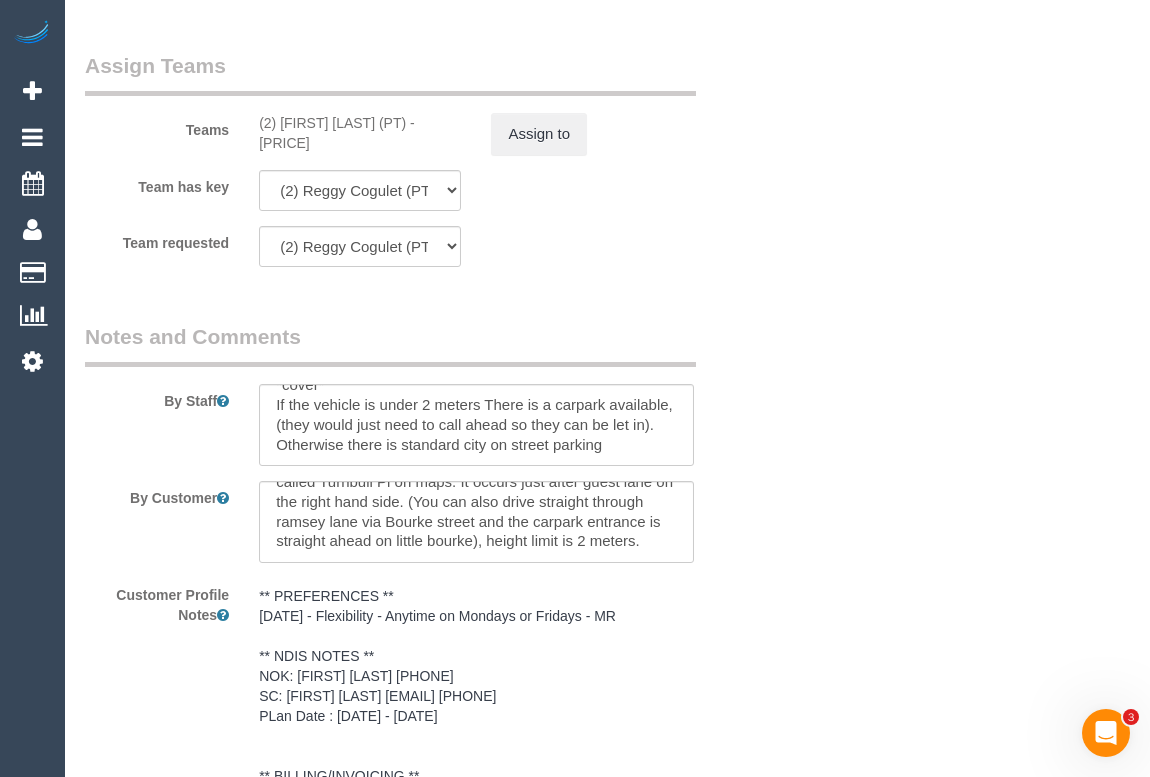 scroll, scrollTop: 2909, scrollLeft: 0, axis: vertical 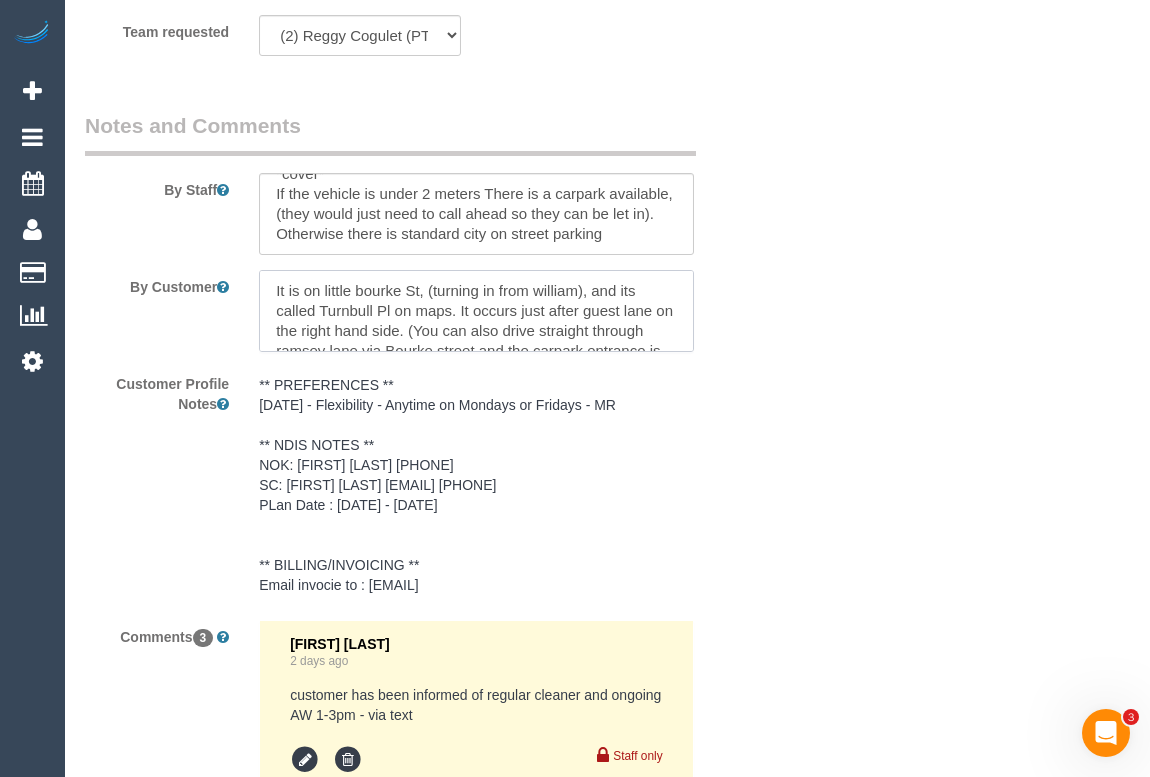 click at bounding box center [476, 311] 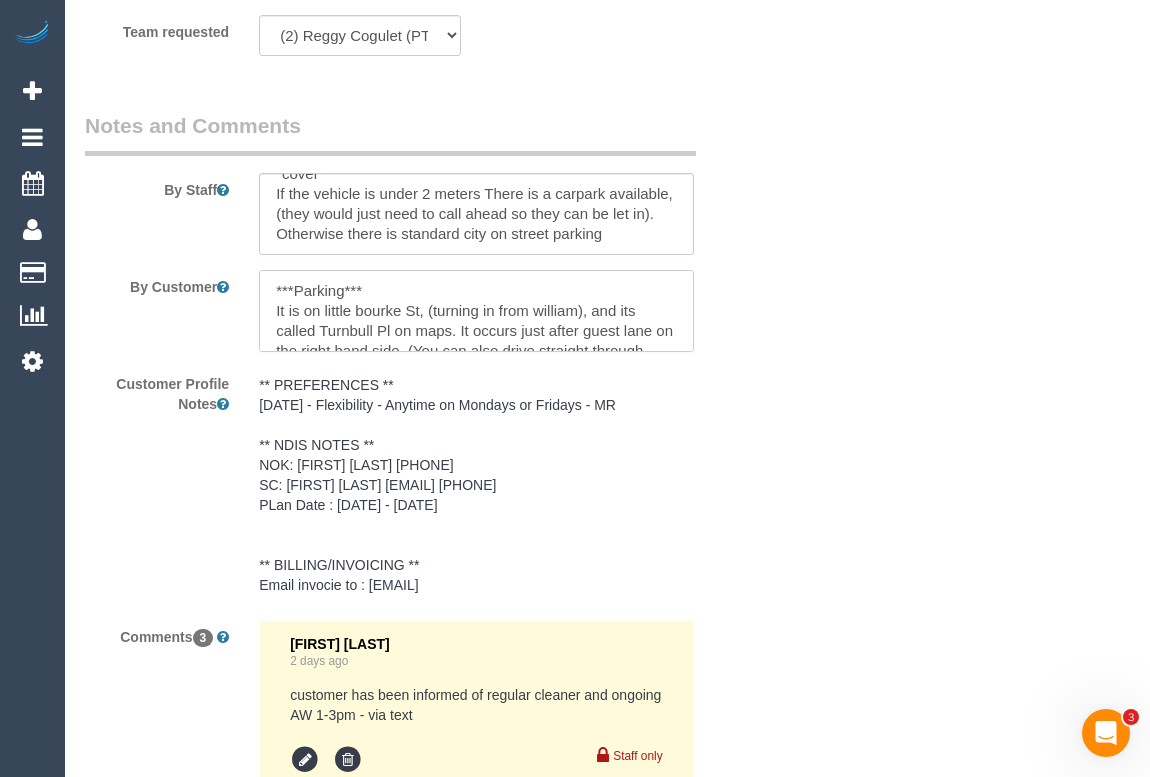 type on "***Parking***
It is on little bourke St, (turning in from william), and its called Turnbull Pl on maps. It occurs just after guest lane on the right hand side. (You can also drive straight through ramsey lane via Bourke street and the carpark entrance is straight ahead on little bourke), height limit is 2 meters." 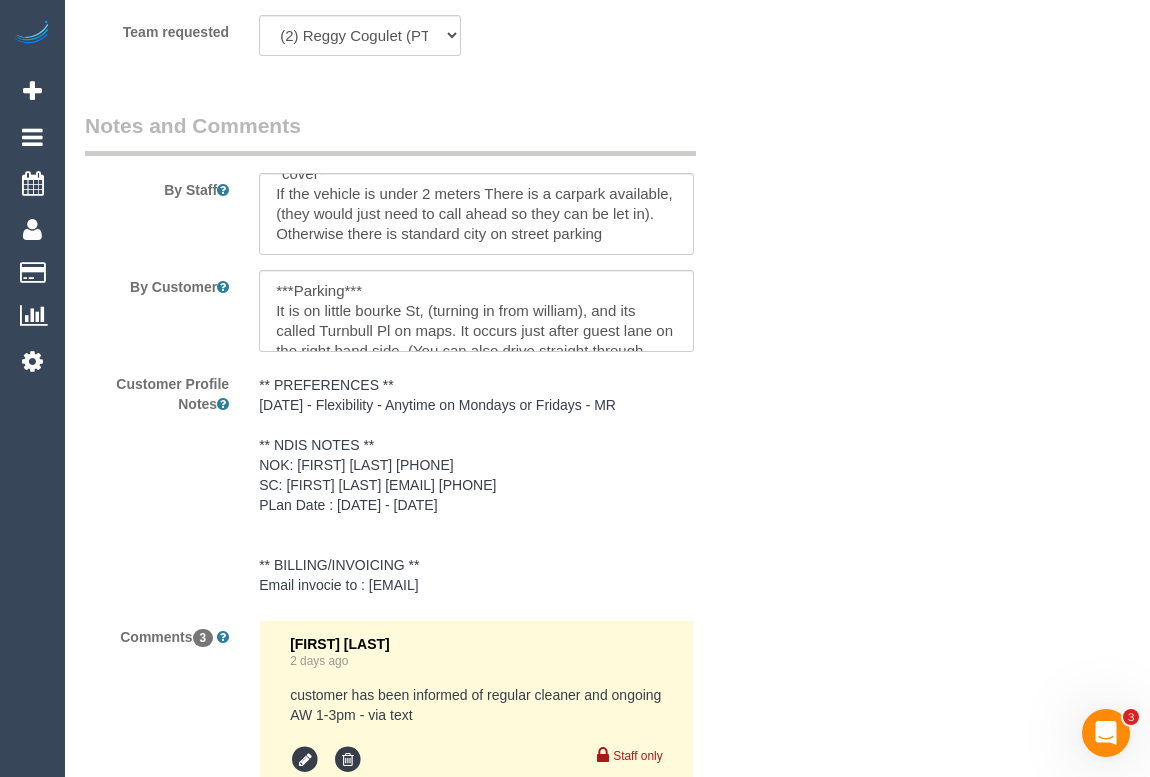 click on "Who
Email*
maysam_asafiri@hotmail.com
Name *
Maysam Asafiri
One Good Day
new customer
INVOICE
NDIS
Where
Address*
1522/199 William street
Melbourne
ACT
NSW
NT
QLD
SA
TAS
VIC
WA
3000
Location
Office City East (North) East (South) Inner East Inner North (East) Inner North (West) Inner South East Inner West North (East) North (West) Outer East Outer North (East) Outer North (West) Outer South East Outer West South East (East) South East (West)" at bounding box center [607, -681] 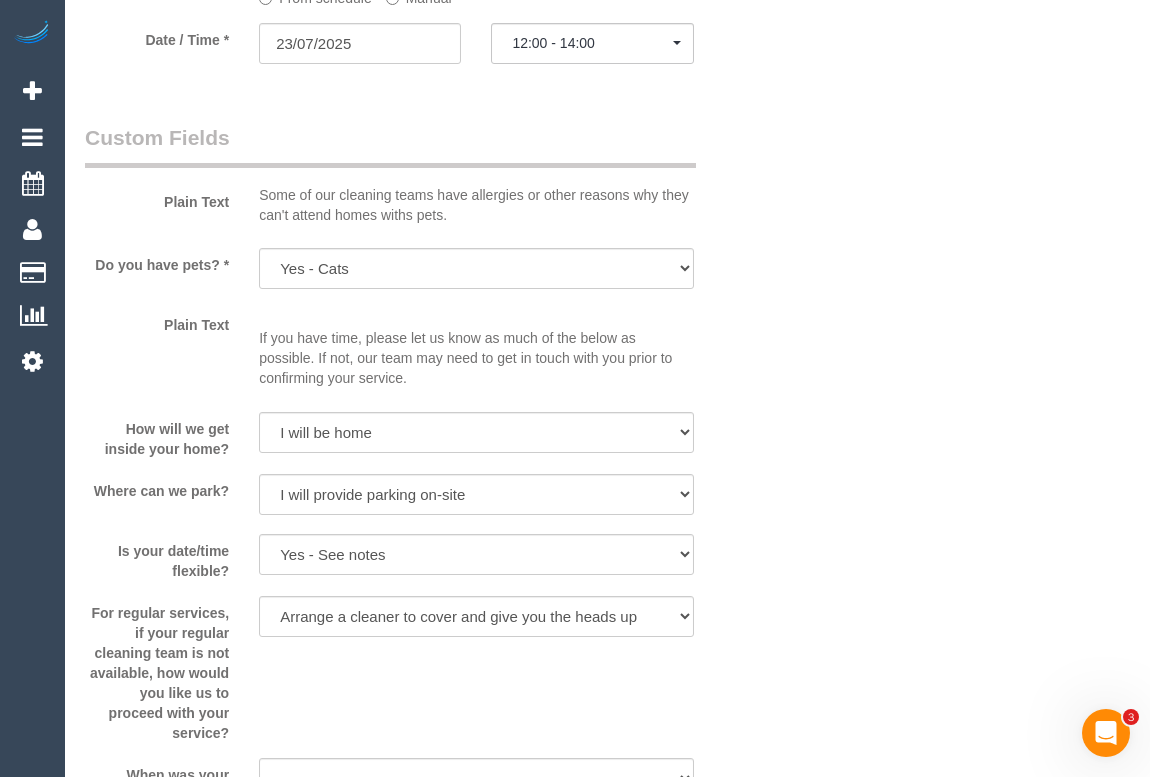 scroll, scrollTop: 1727, scrollLeft: 0, axis: vertical 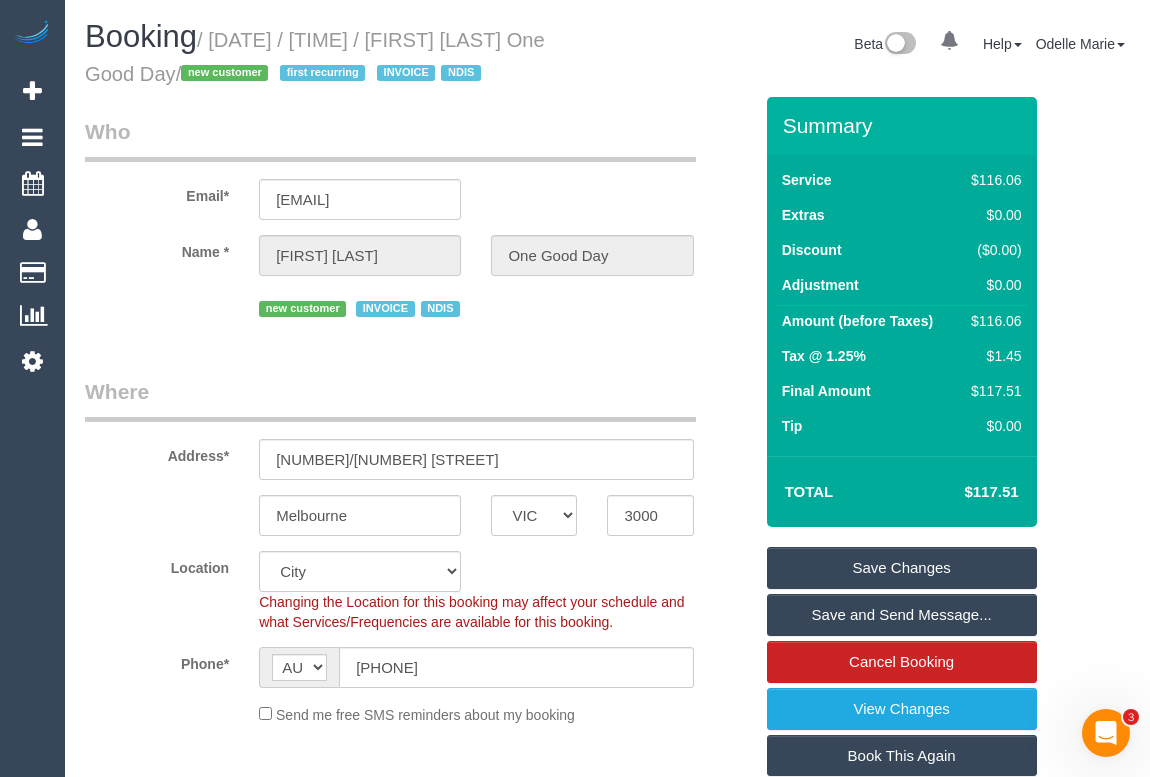 click on "Save Changes" at bounding box center [902, 568] 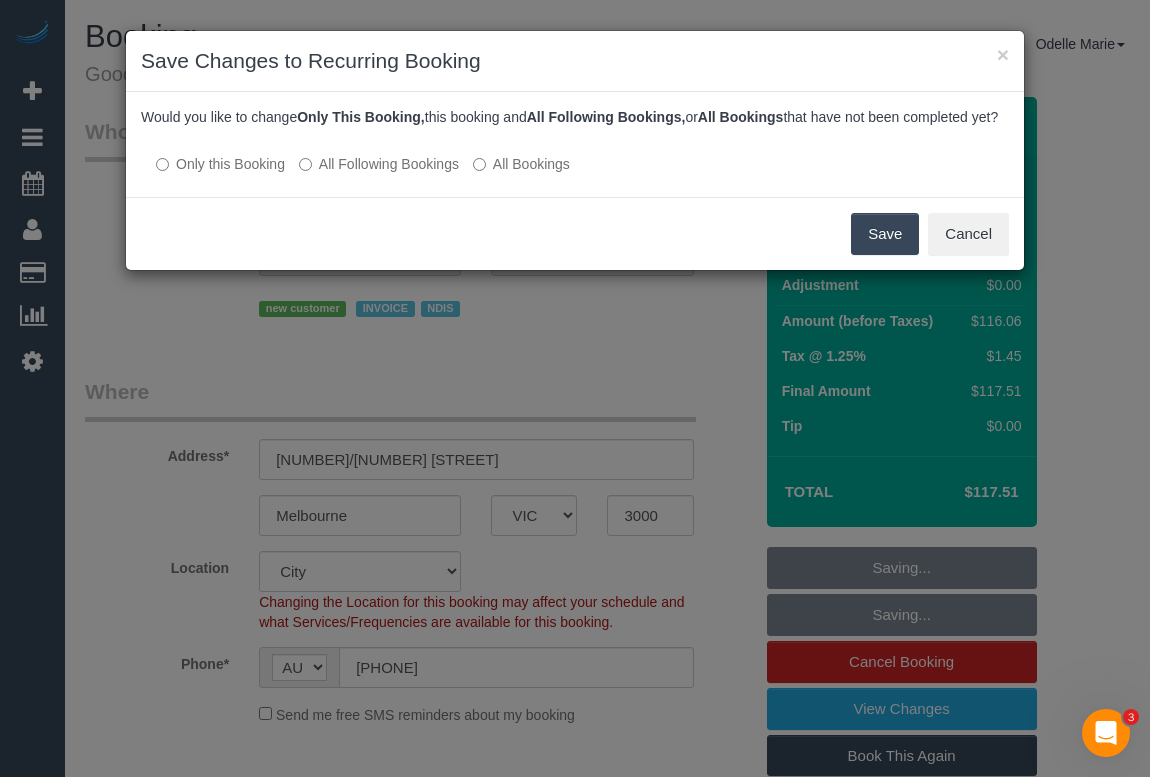 scroll, scrollTop: 20, scrollLeft: 0, axis: vertical 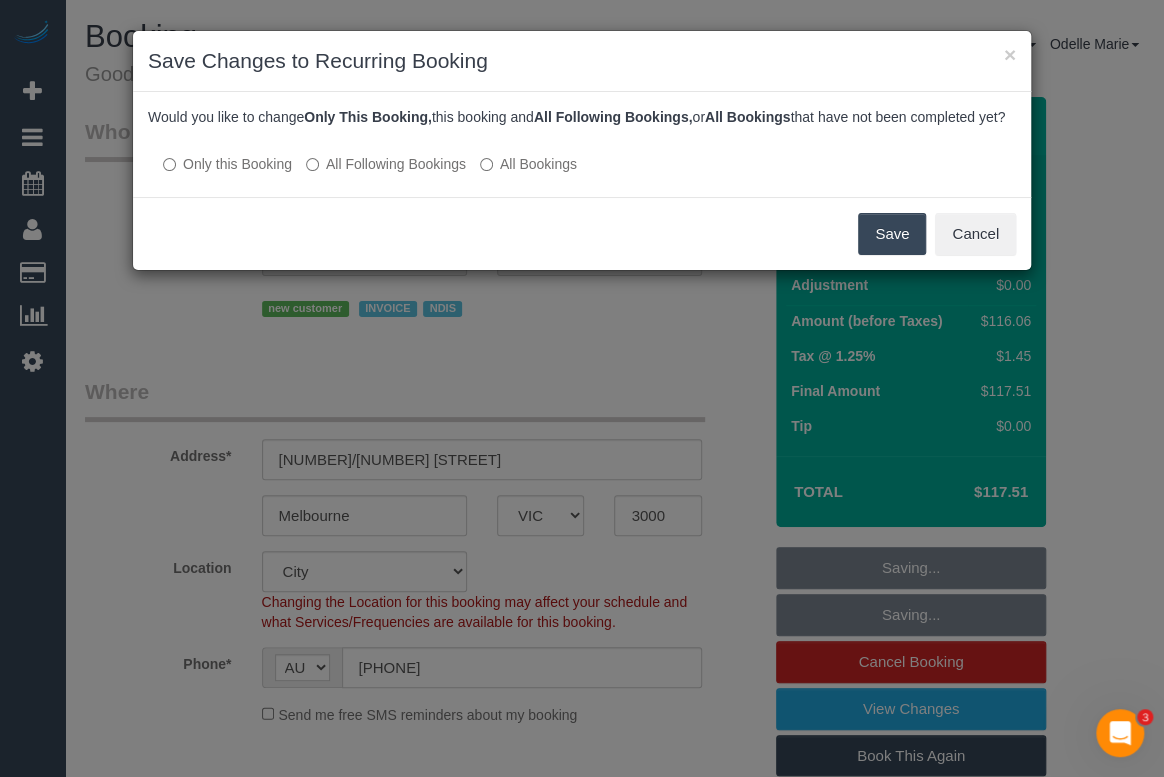 click on "Save" at bounding box center (892, 234) 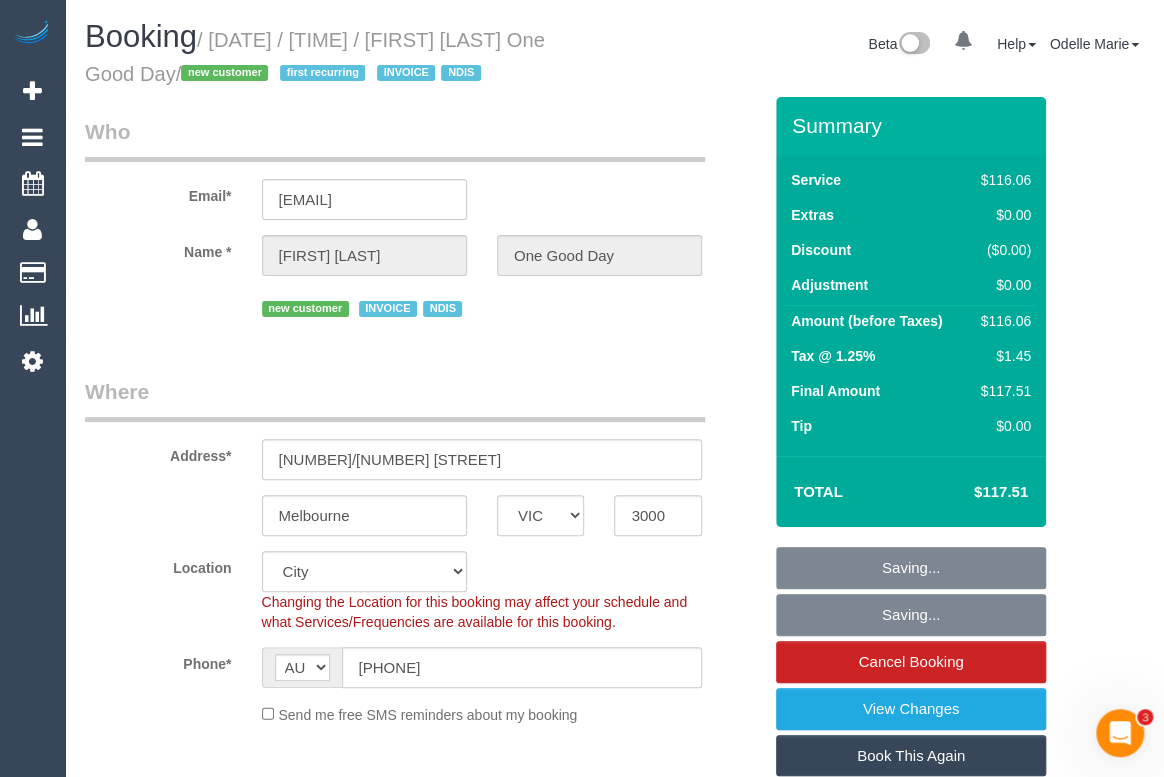 scroll, scrollTop: 36, scrollLeft: 0, axis: vertical 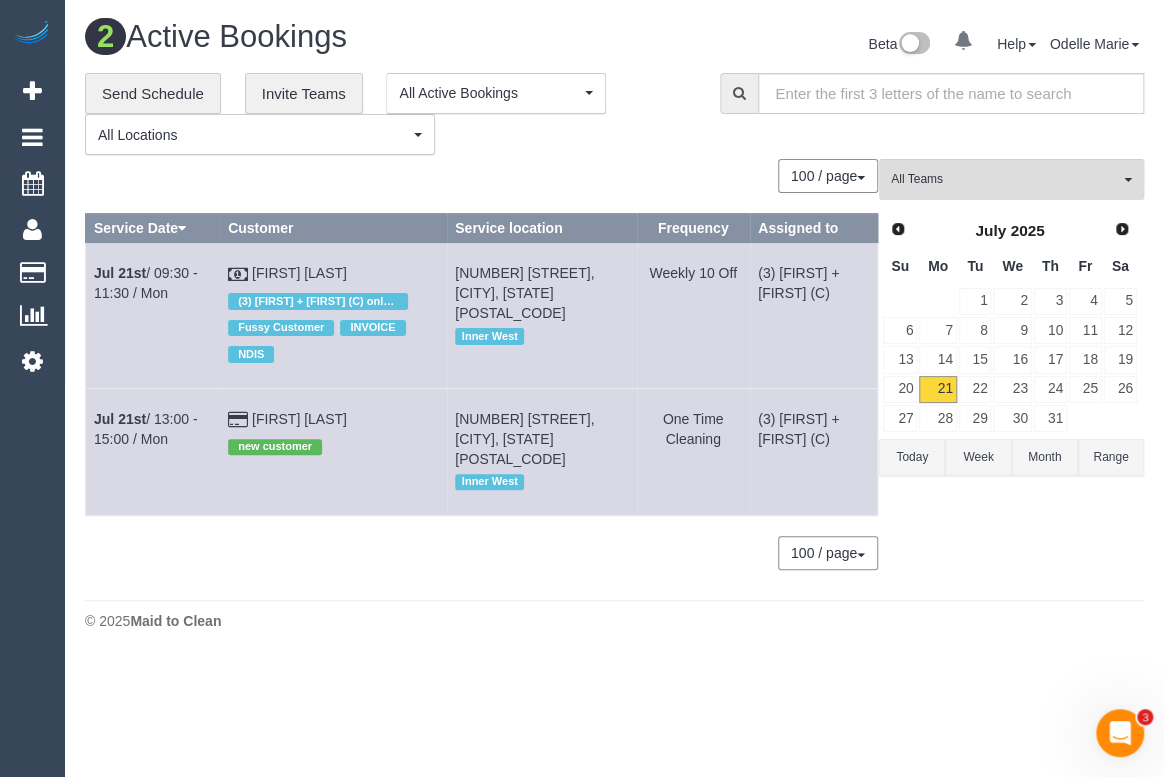 click on "© 2025
Maid to Clean" at bounding box center [614, 620] 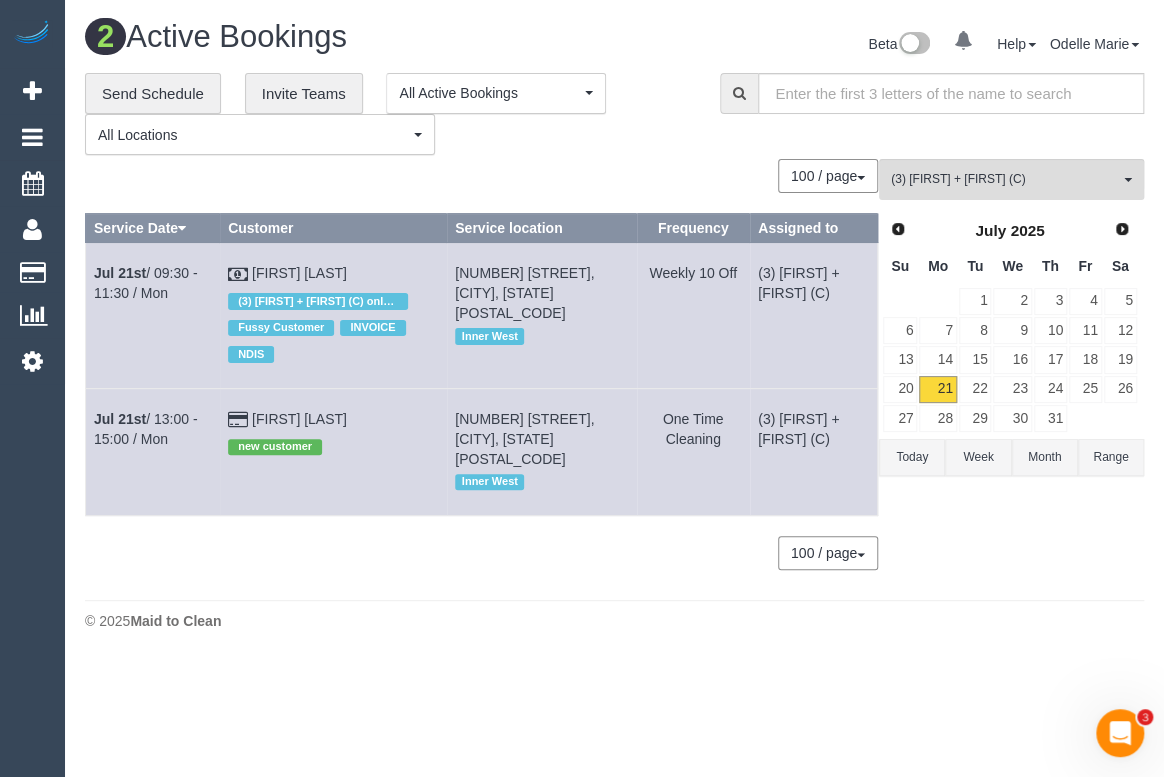 drag, startPoint x: 708, startPoint y: 638, endPoint x: 704, endPoint y: 710, distance: 72.11102 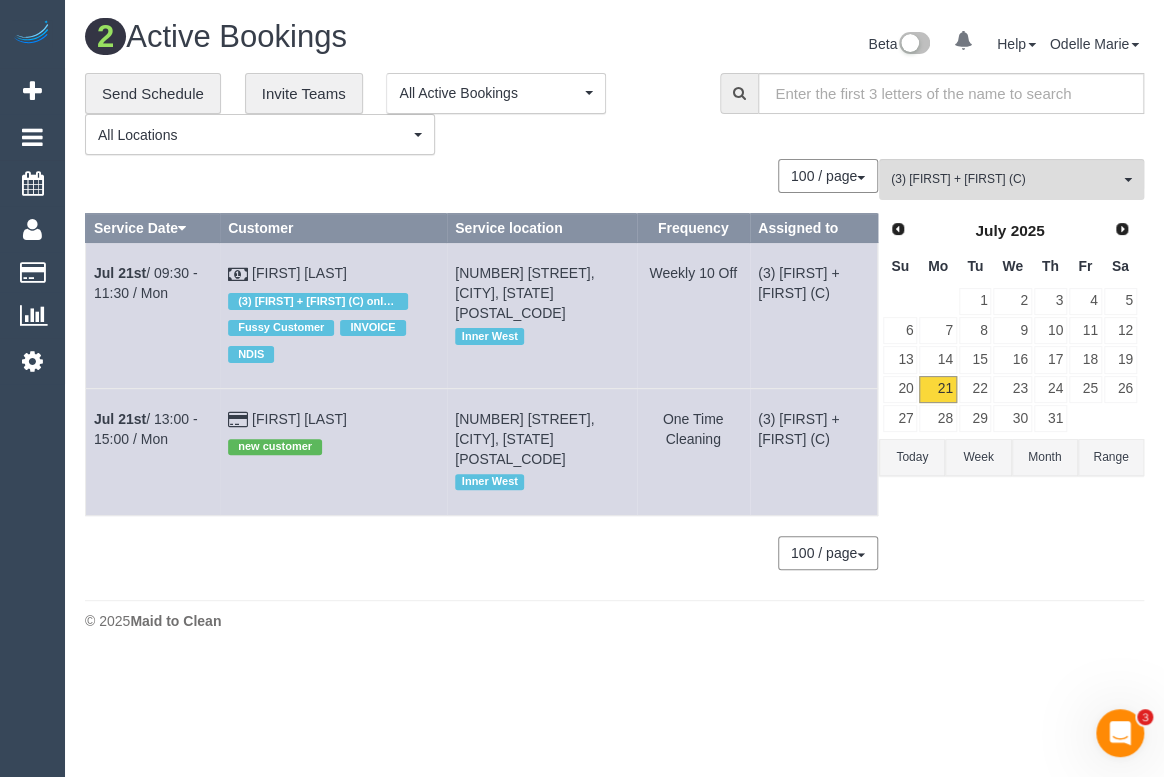 click on "**********" at bounding box center [387, 114] 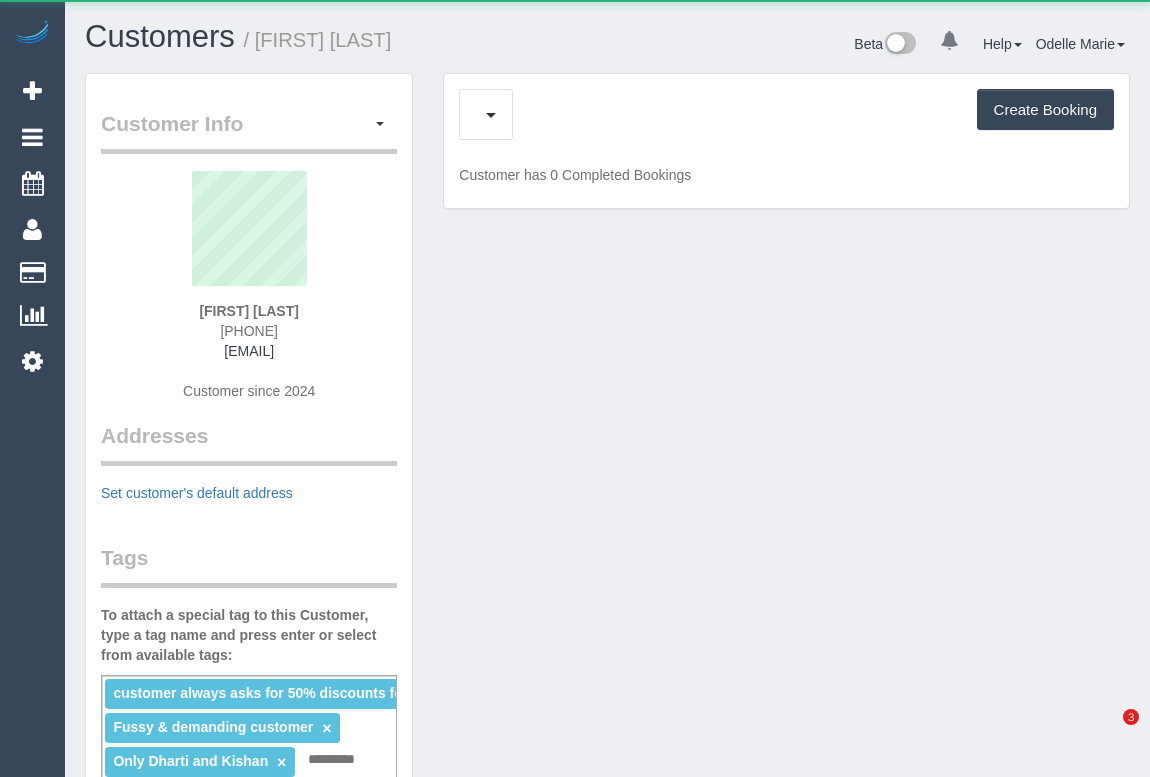 scroll, scrollTop: 0, scrollLeft: 0, axis: both 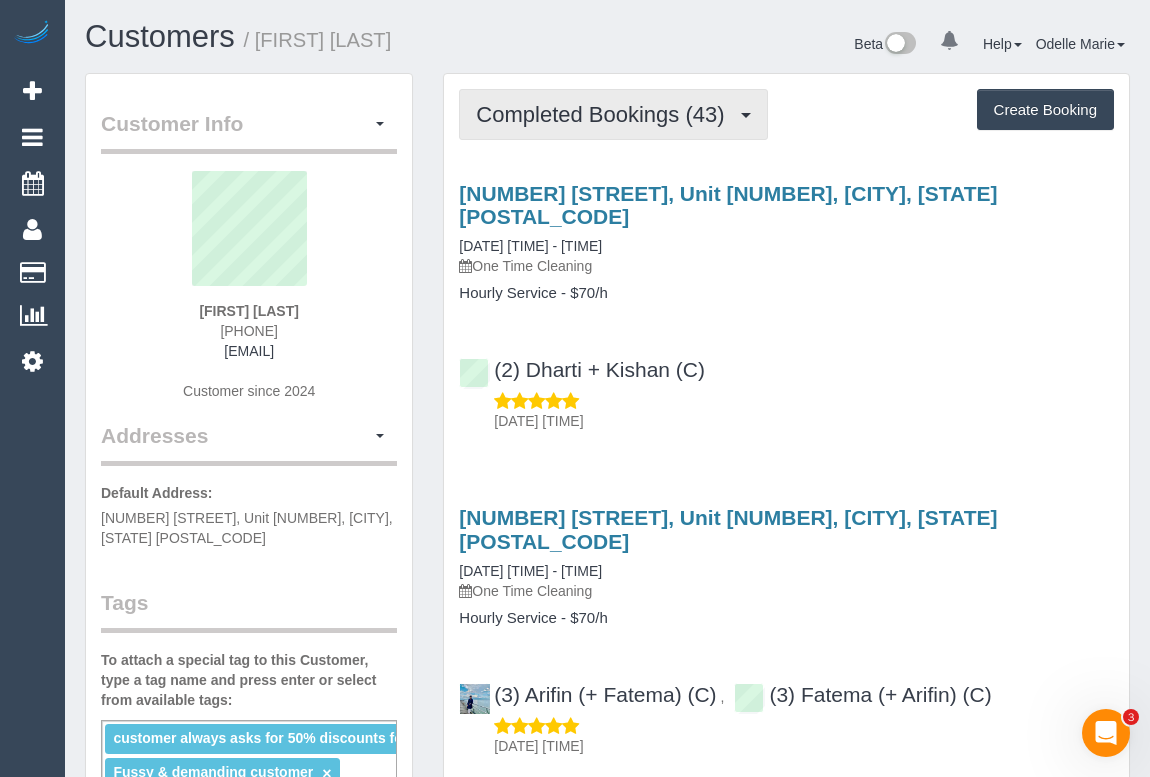 click on "Completed Bookings (43)" at bounding box center (605, 114) 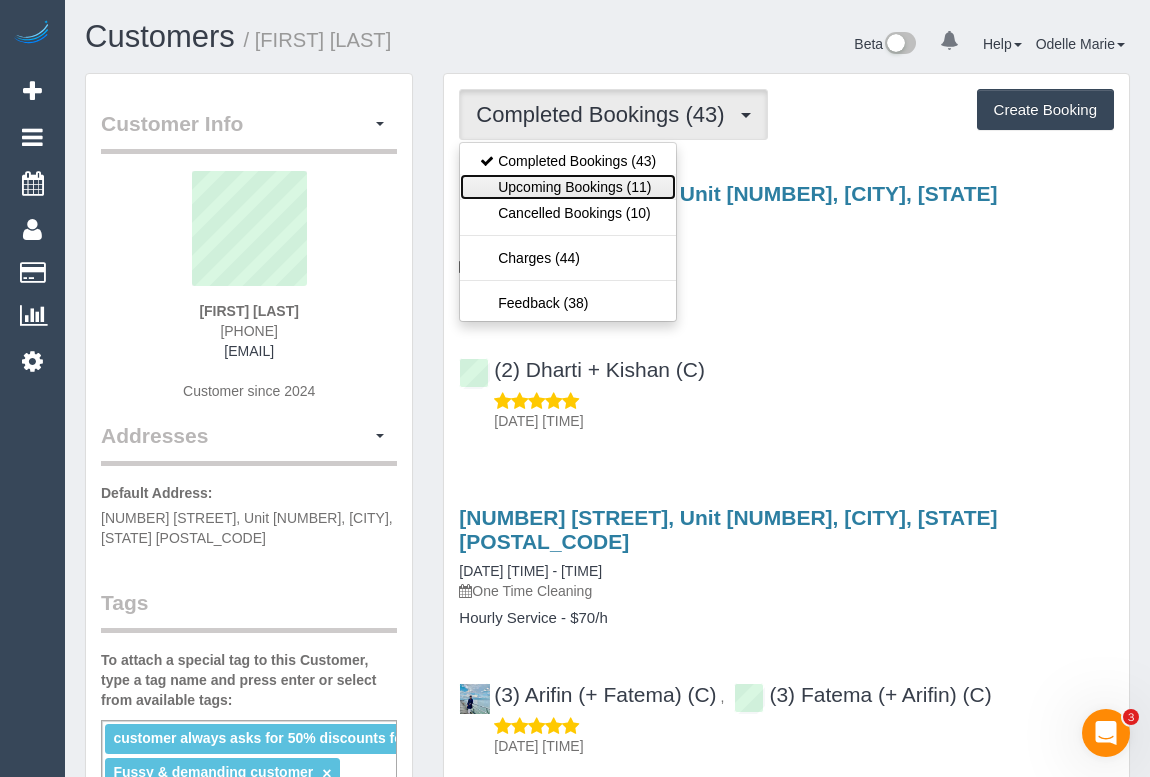 click on "Upcoming Bookings (11)" at bounding box center (568, 187) 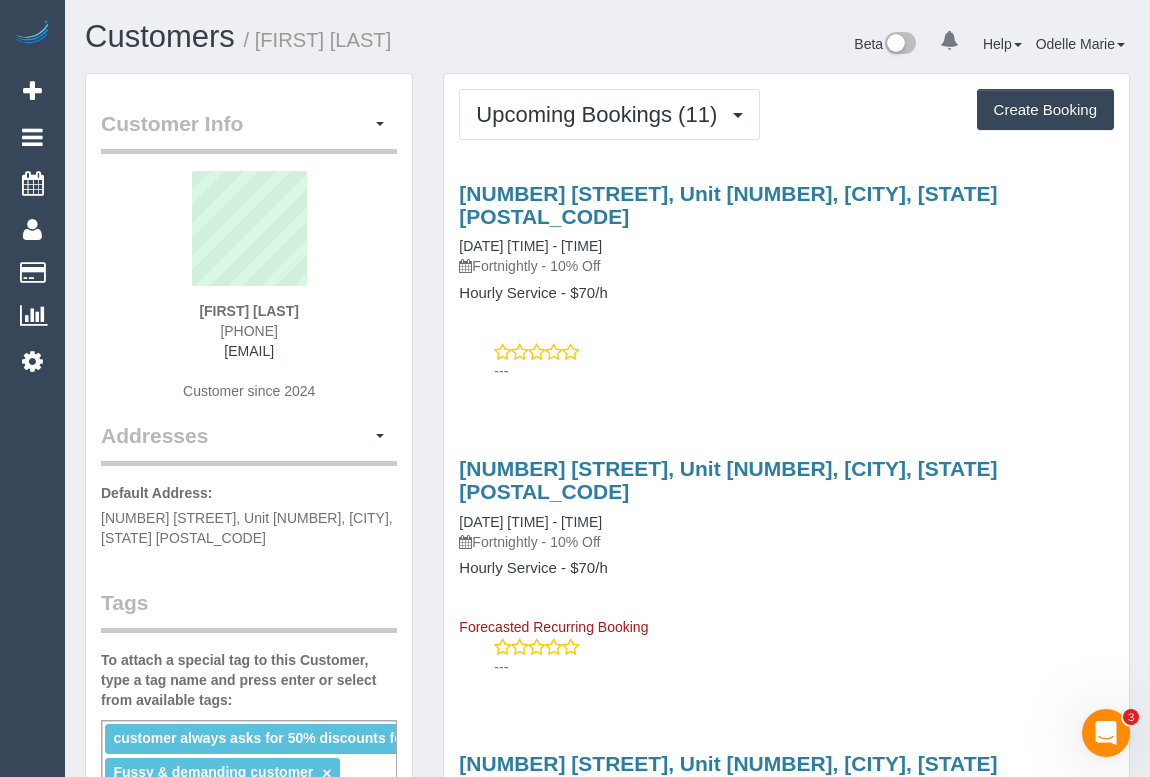 click on "---" at bounding box center (786, 361) 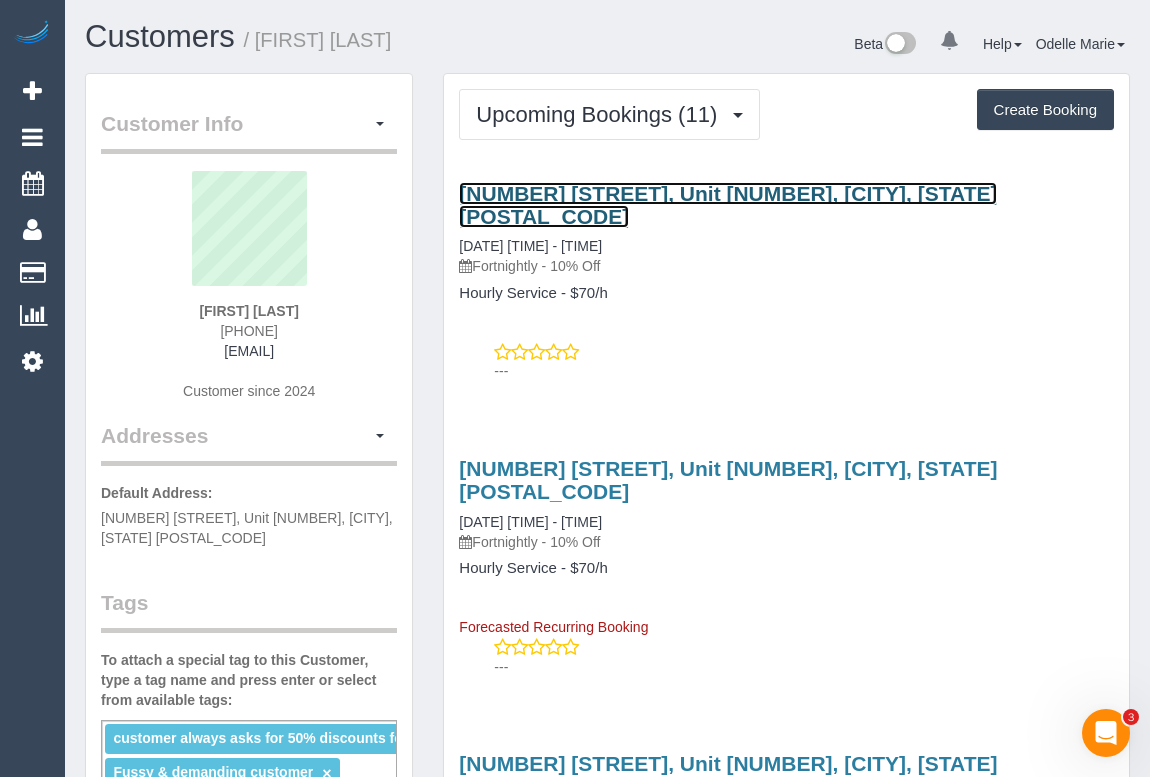 click on "45 Clifton Street, Unit 2, Aberfeldie, VIC 3040" at bounding box center (728, 205) 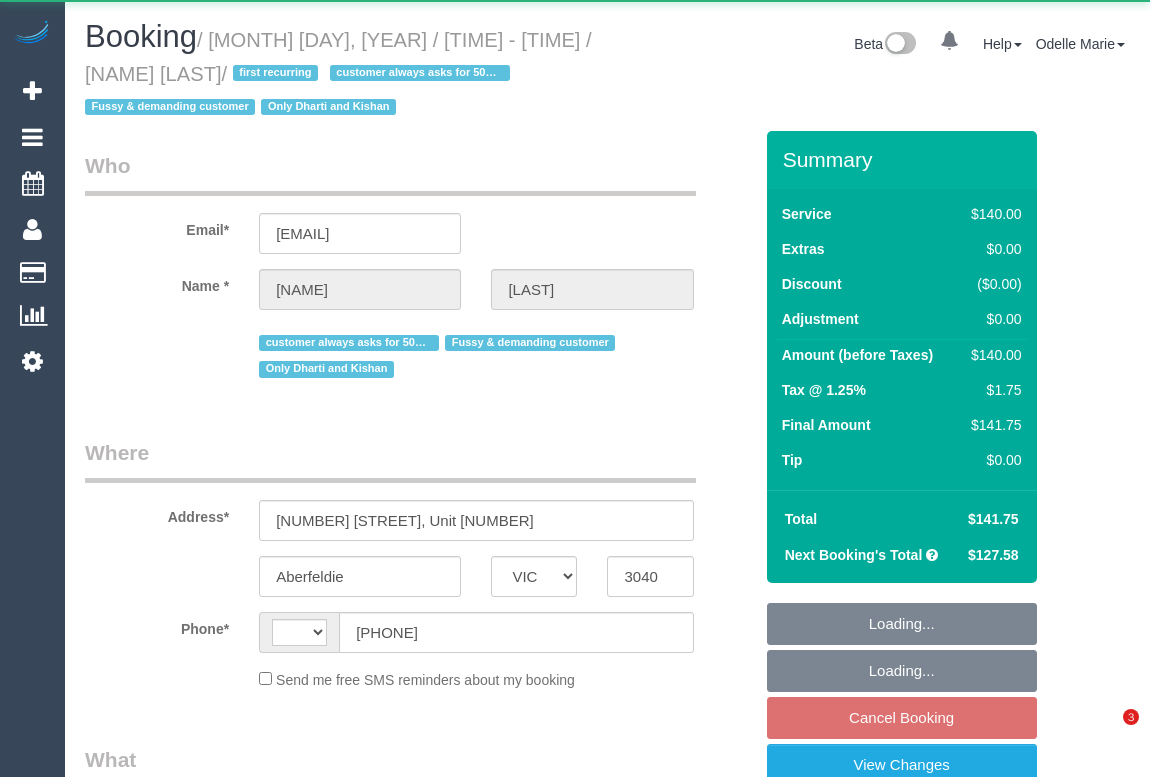 select on "VIC" 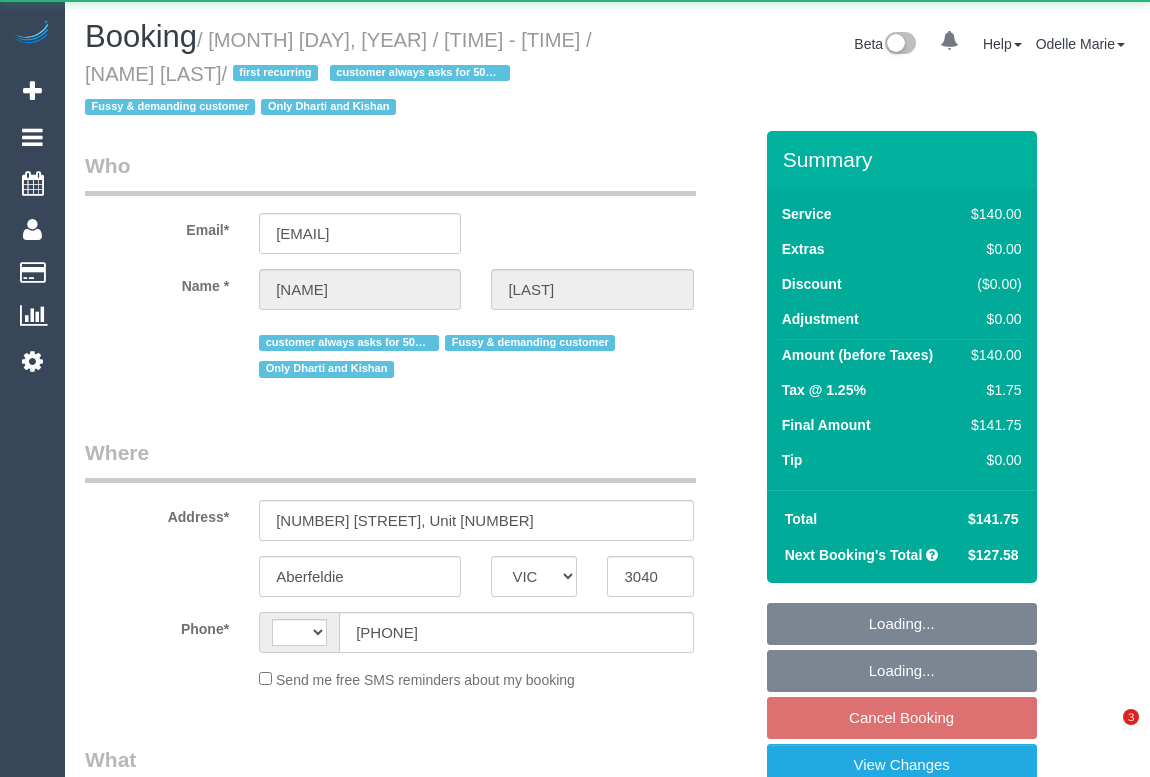 scroll, scrollTop: 0, scrollLeft: 0, axis: both 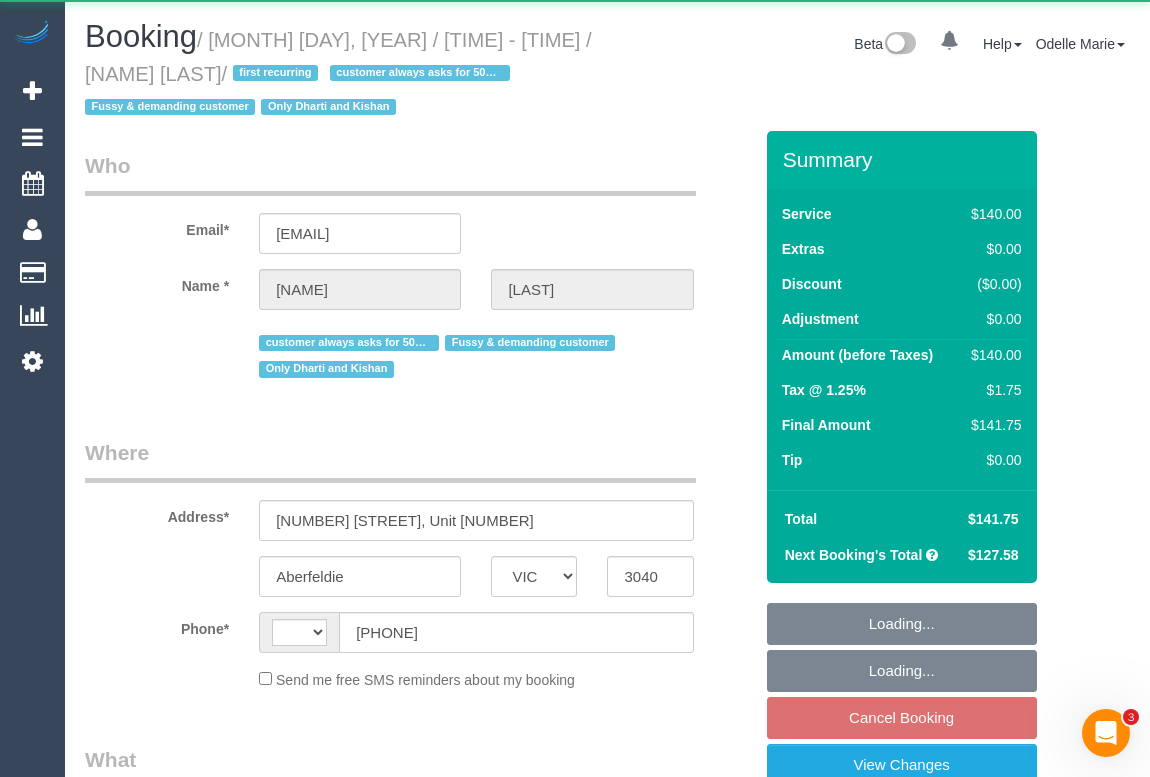 select on "string:stripe-pm_1PEhPk2GScqysDRVbJkjG1lK" 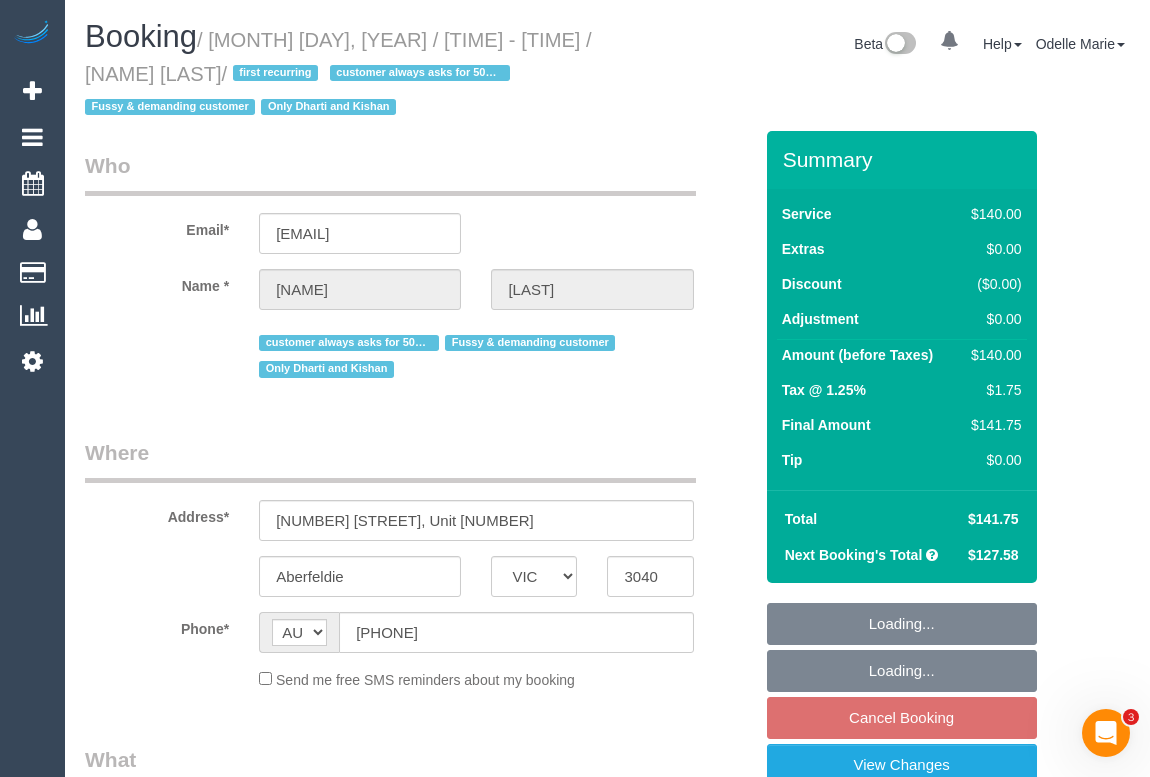 select on "object:565" 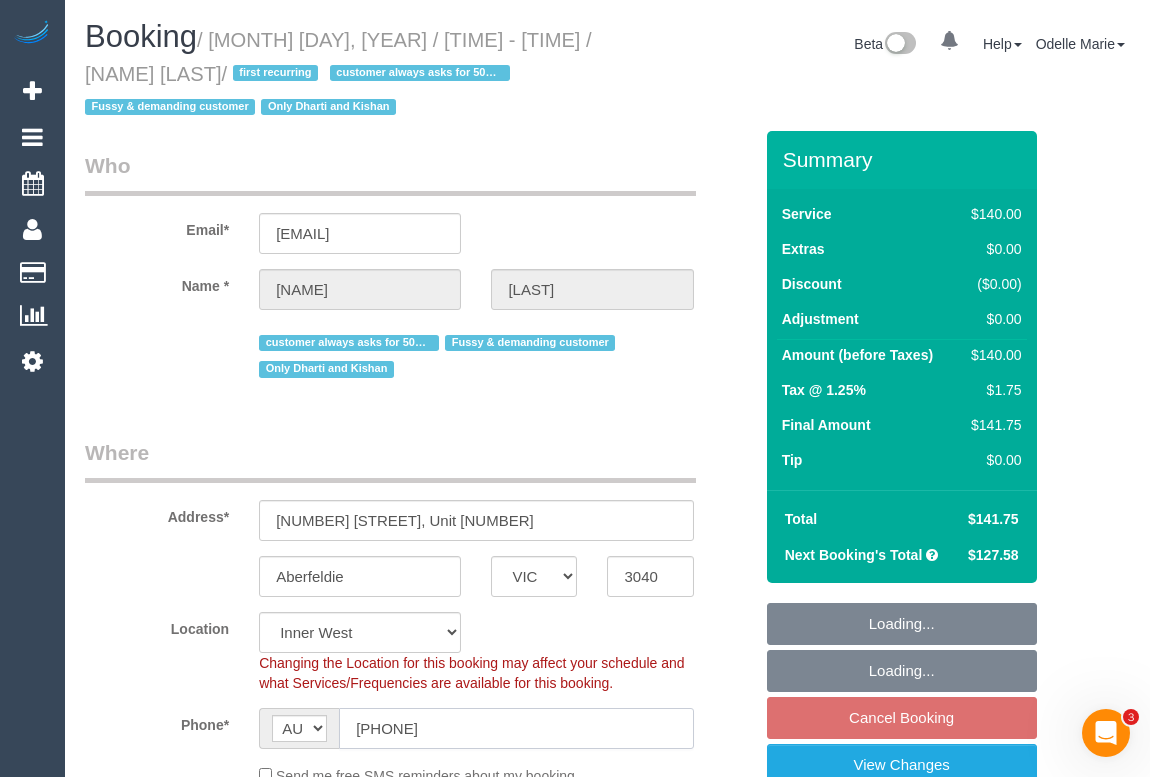 click on "[PHONE]" 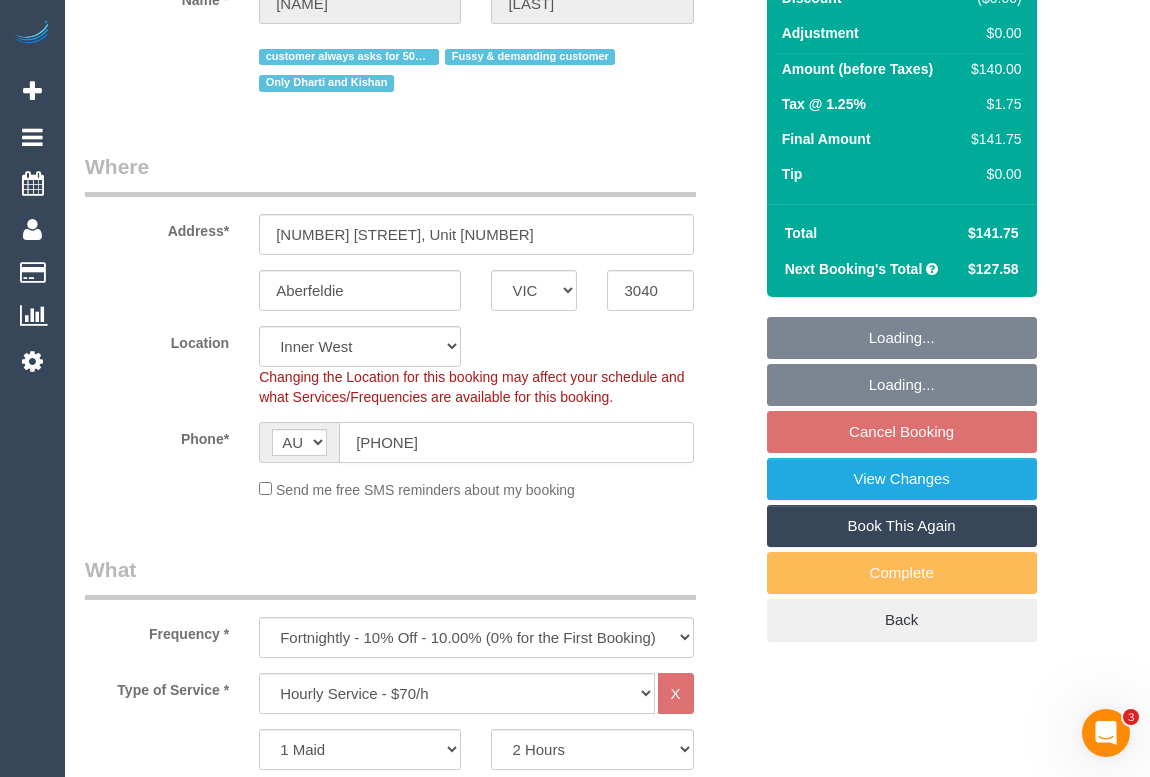 select on "object:1603" 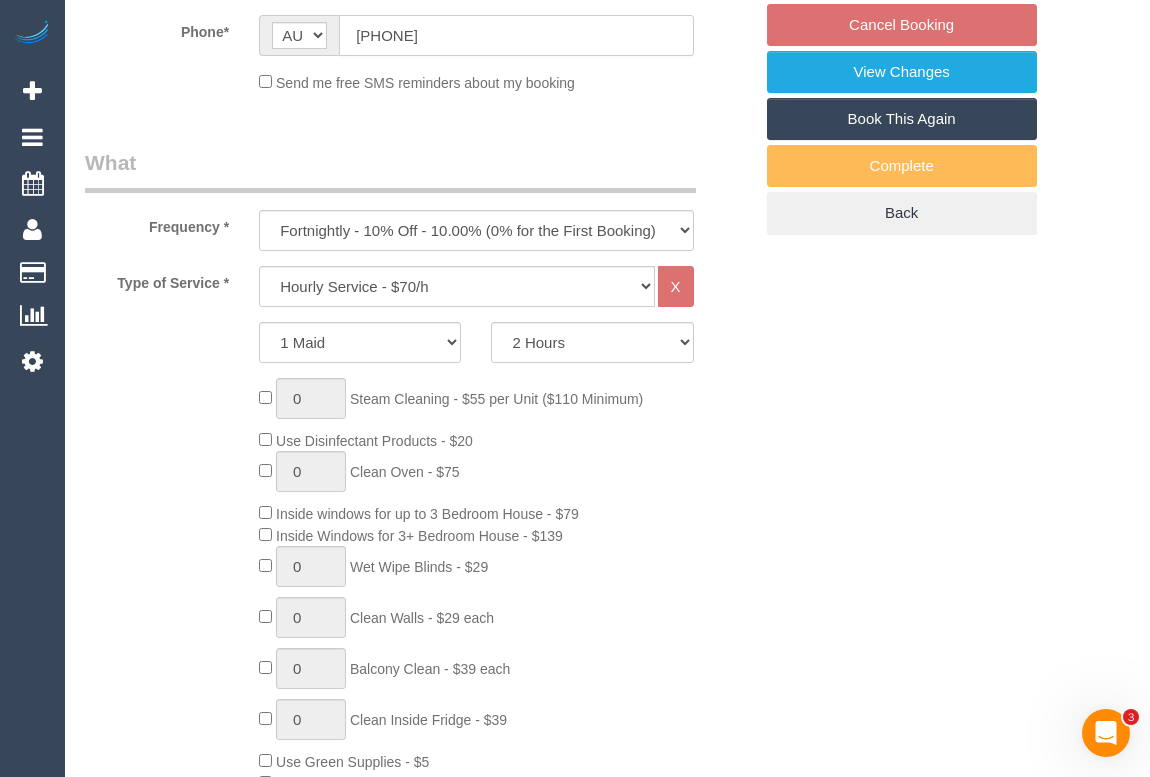 select on "spot1" 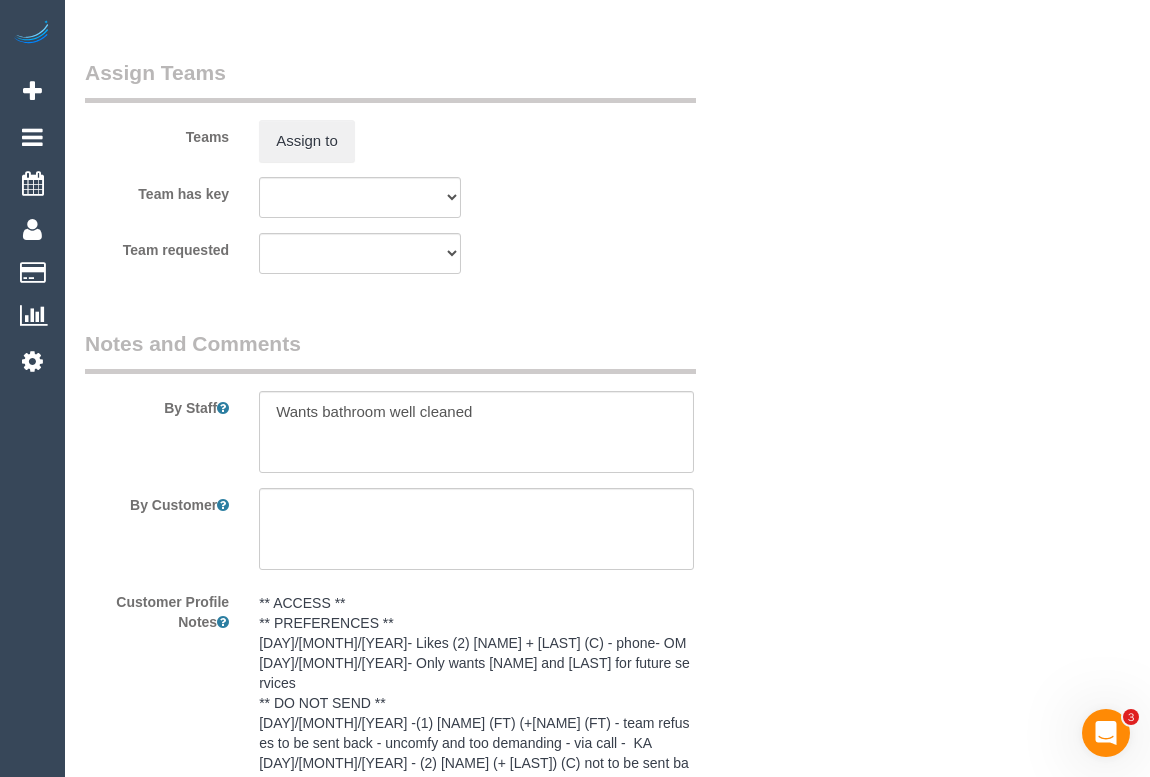 scroll, scrollTop: 2909, scrollLeft: 0, axis: vertical 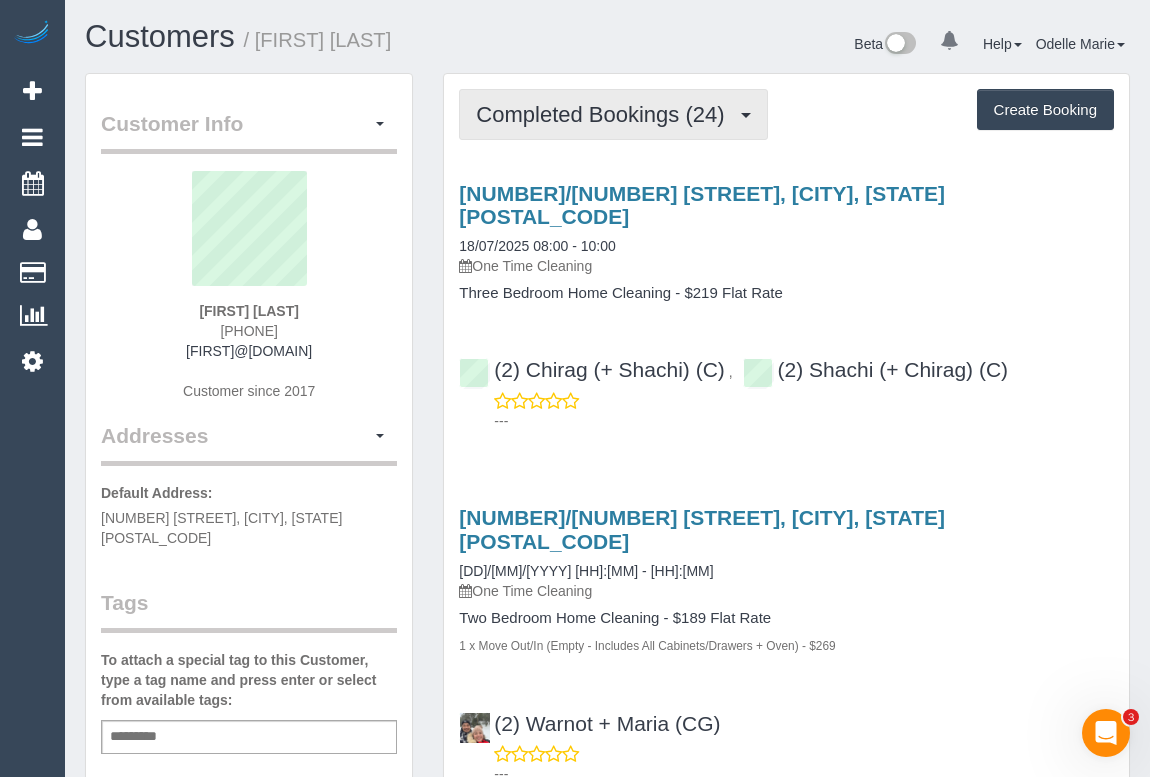 click on "Completed Bookings (24)" at bounding box center [605, 114] 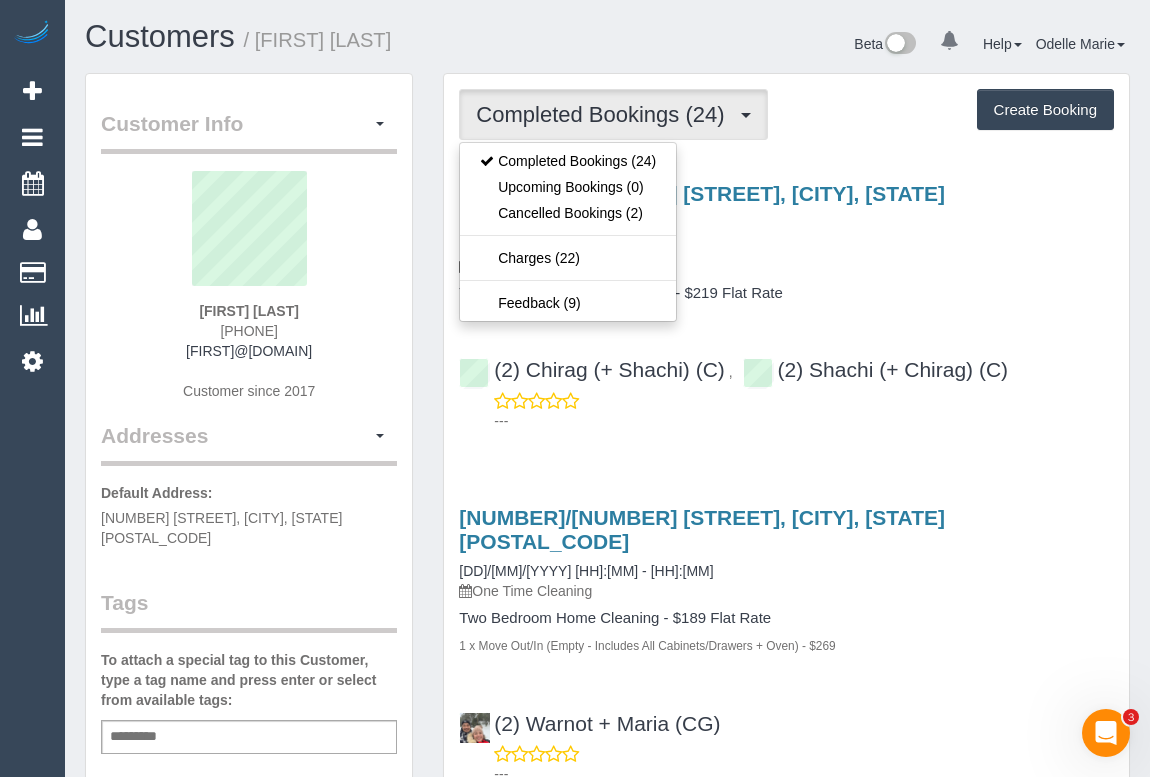 click on "Three Bedroom Home Cleaning - $219 Flat Rate" at bounding box center (786, 293) 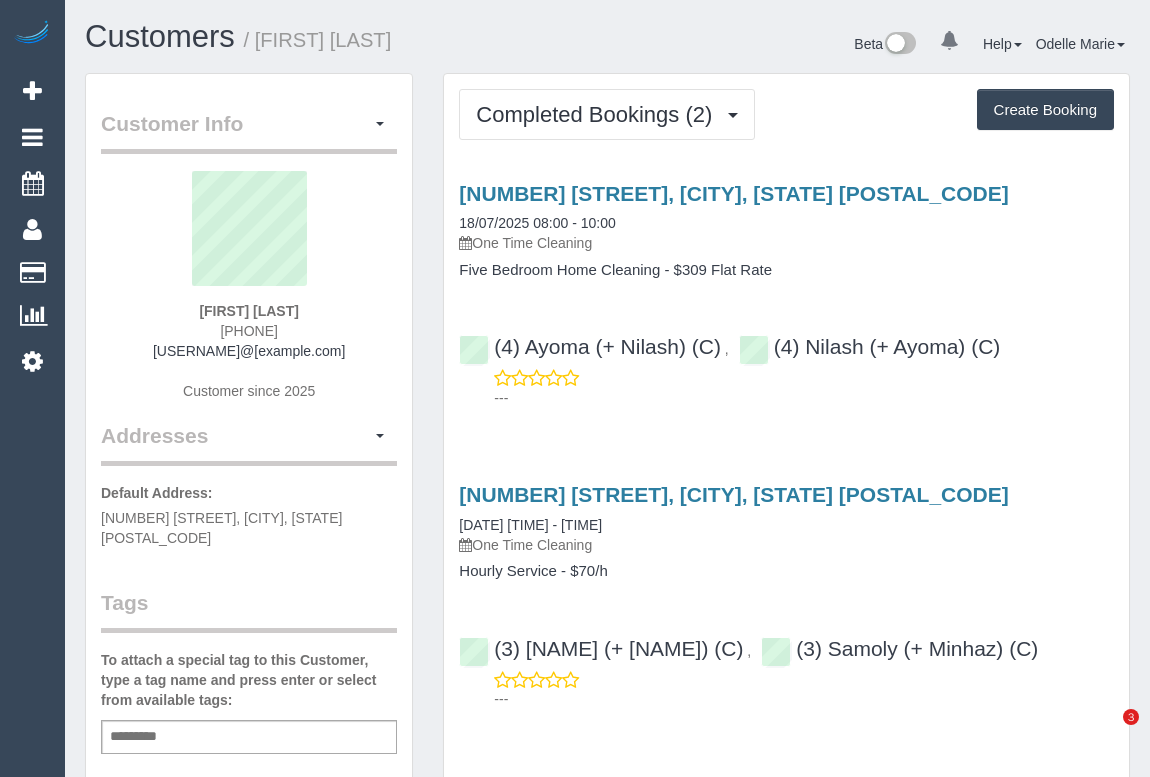scroll, scrollTop: 0, scrollLeft: 0, axis: both 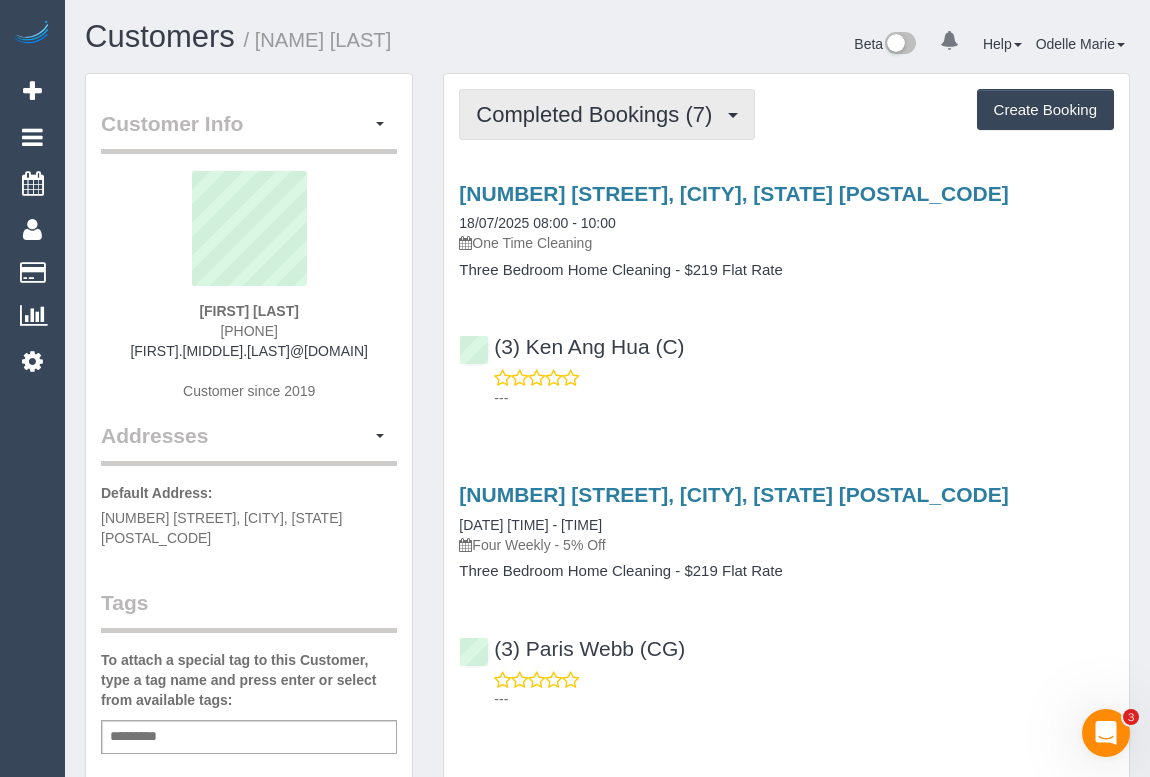 click on "Completed Bookings (7)" at bounding box center [599, 114] 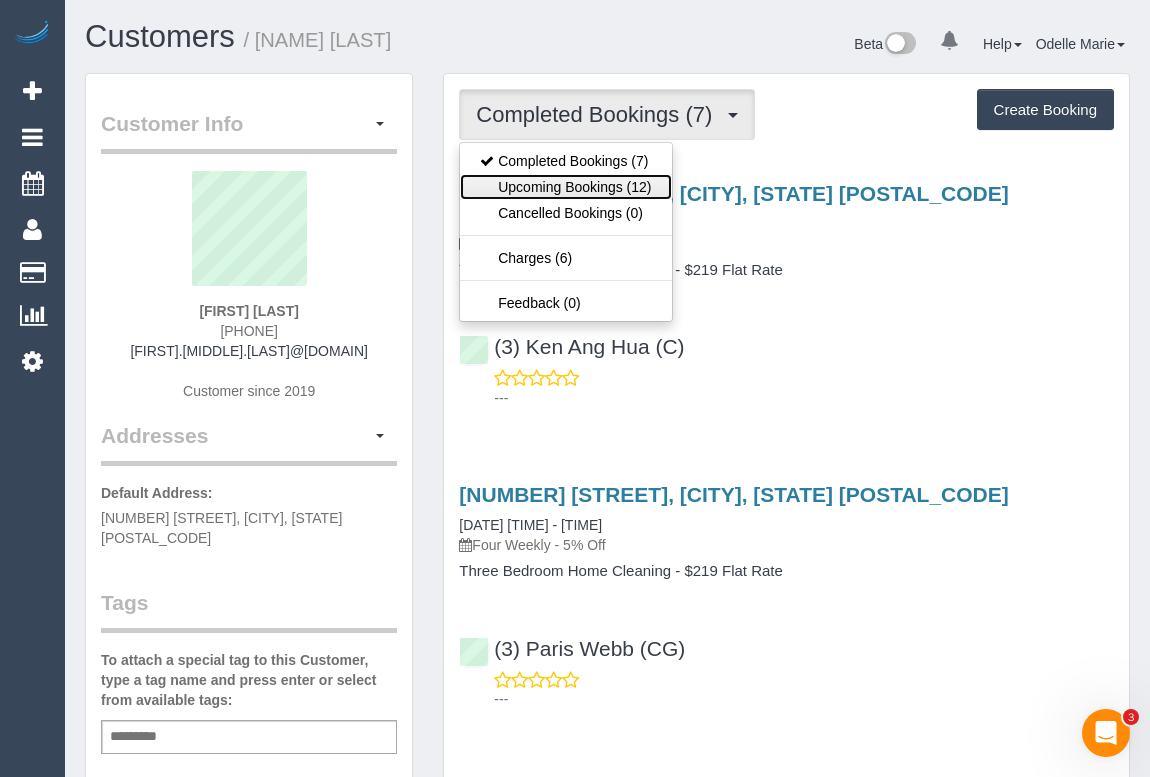 click on "Upcoming Bookings (12)" at bounding box center [565, 187] 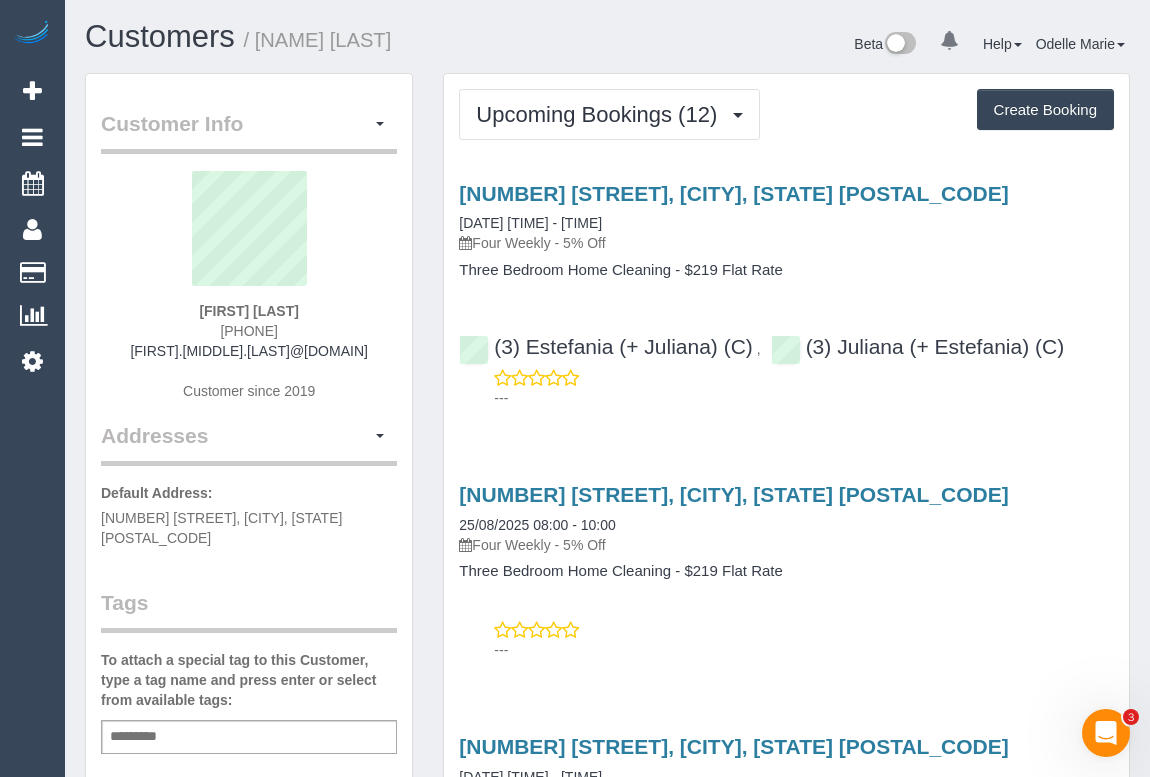 click on "Three Bedroom Home Cleaning - $219 Flat Rate" at bounding box center [786, 270] 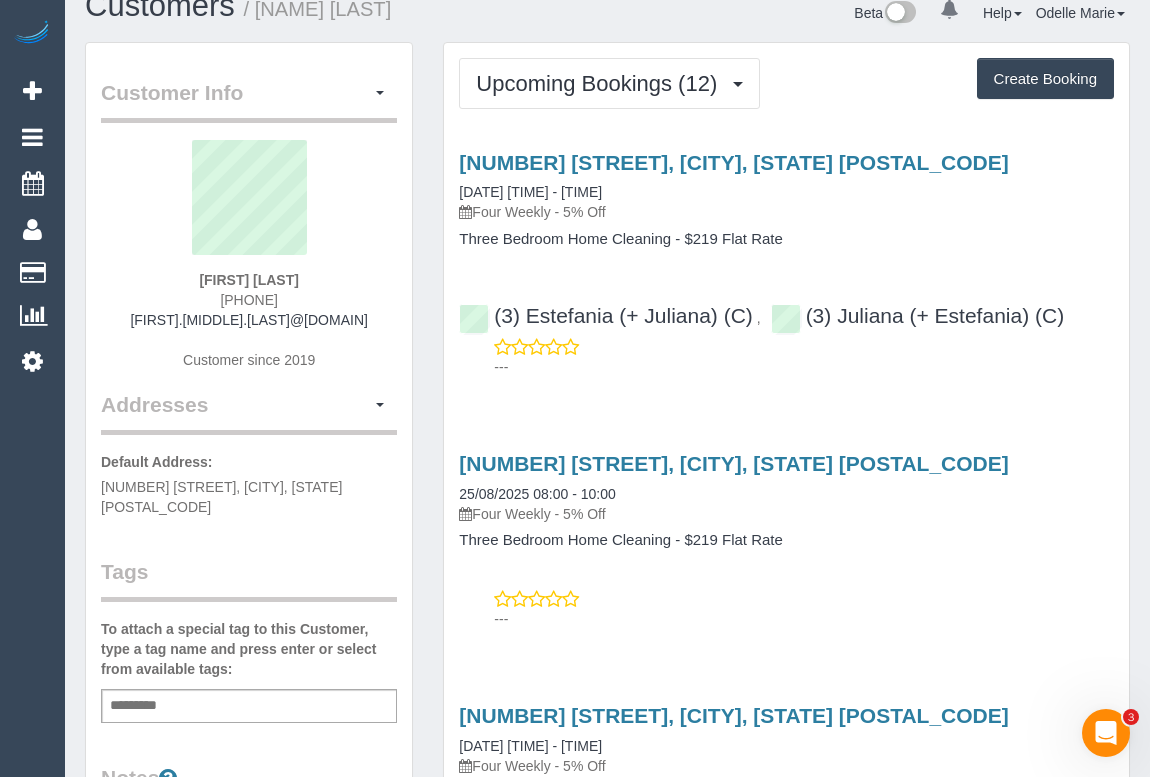 scroll, scrollTop: 0, scrollLeft: 0, axis: both 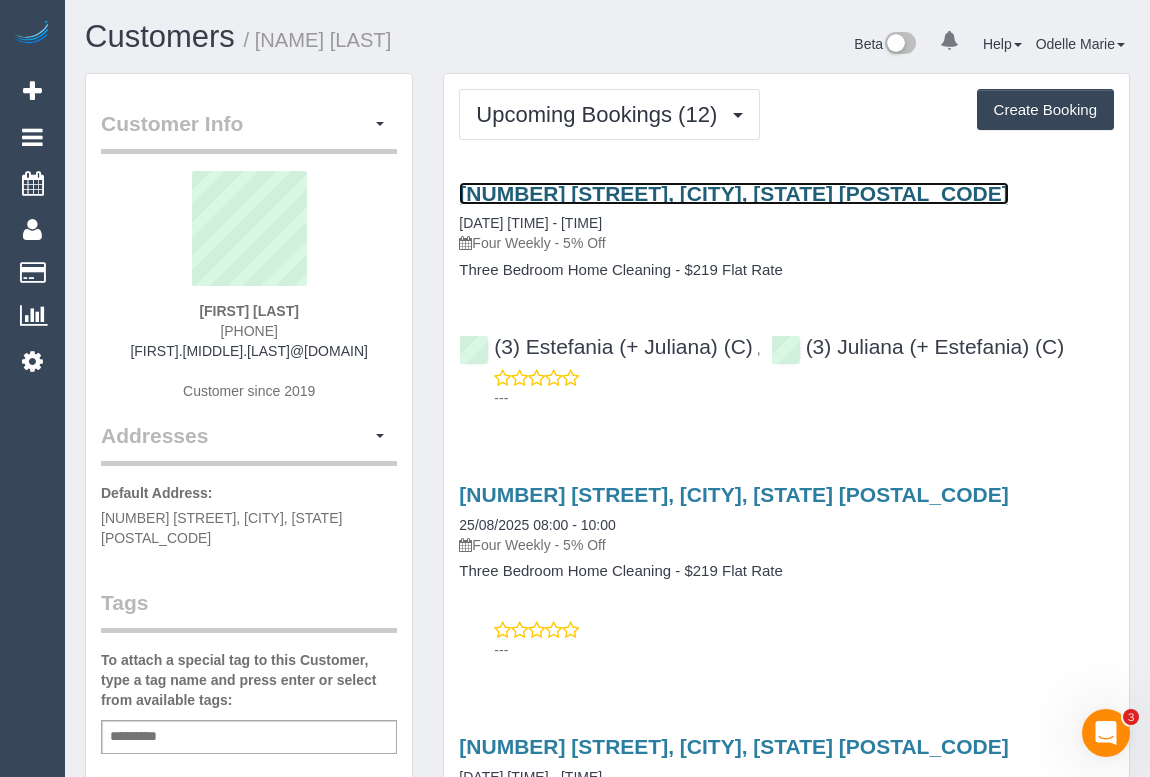 click on "[NUMBER] [STREET], [CITY], [STATE] [POSTAL_CODE]" at bounding box center (733, 193) 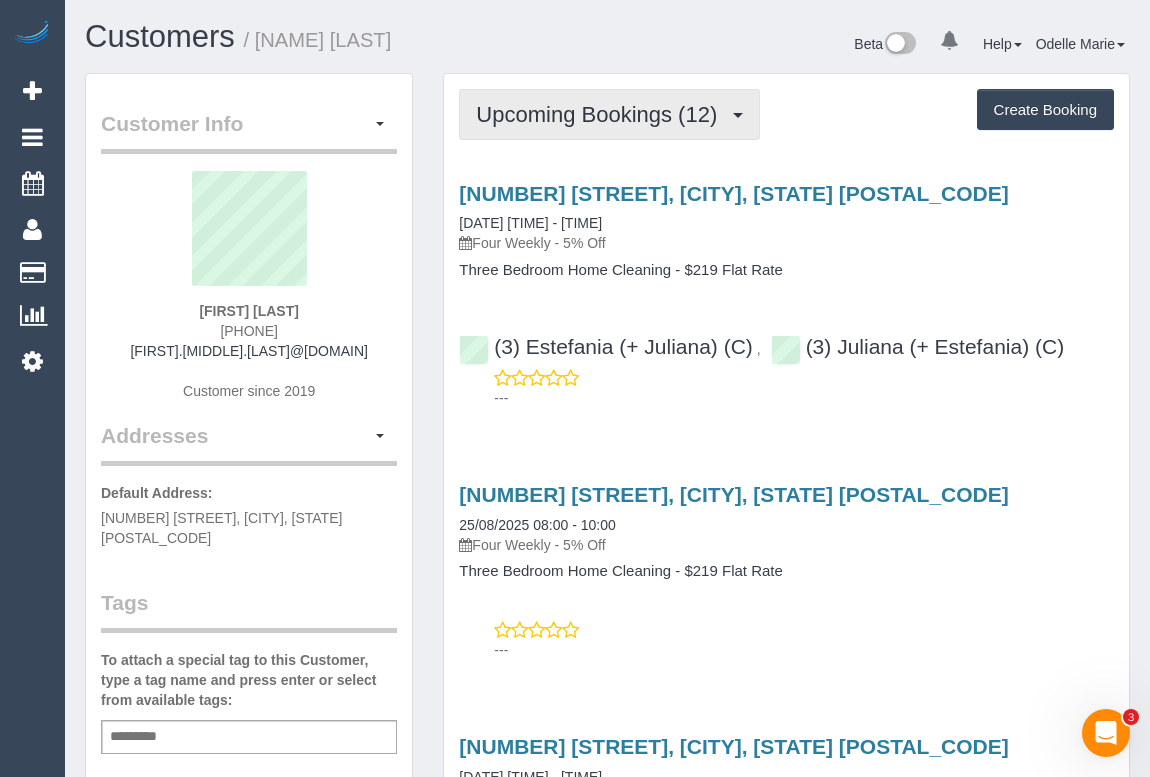 click on "Upcoming Bookings (12)" at bounding box center [609, 114] 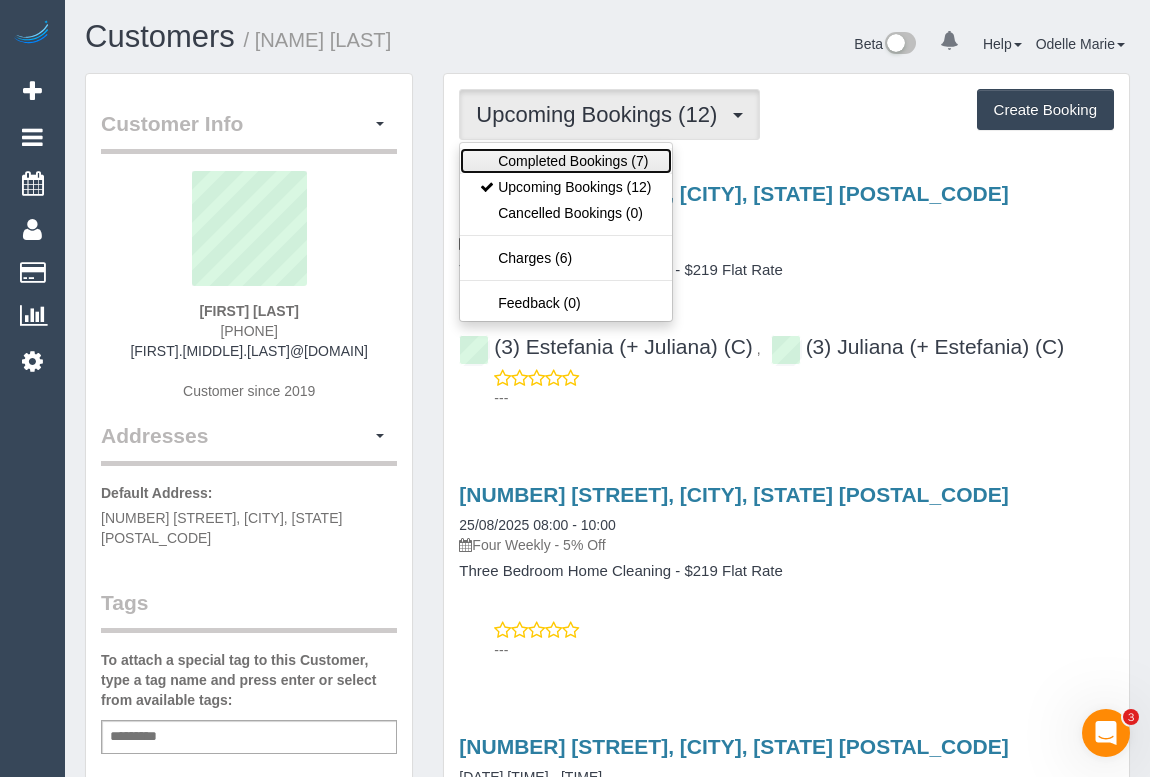 click on "Completed Bookings (7)" at bounding box center (565, 161) 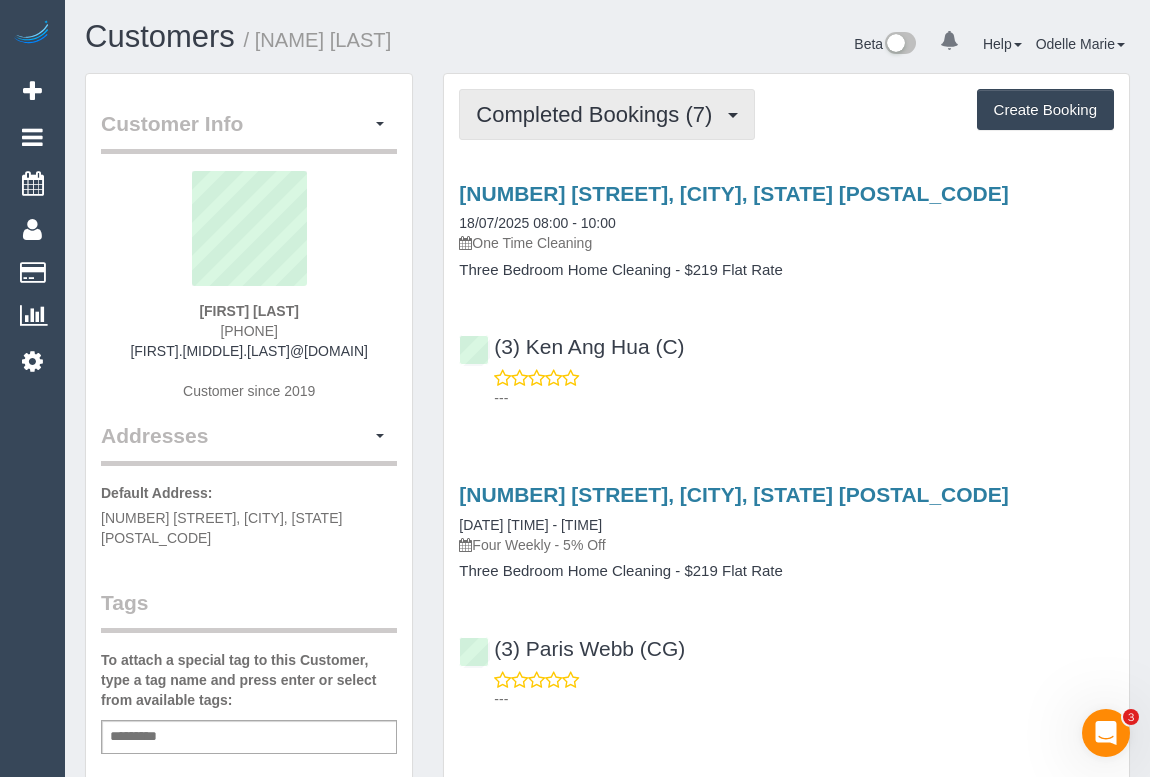click on "Completed Bookings (7)" at bounding box center [599, 114] 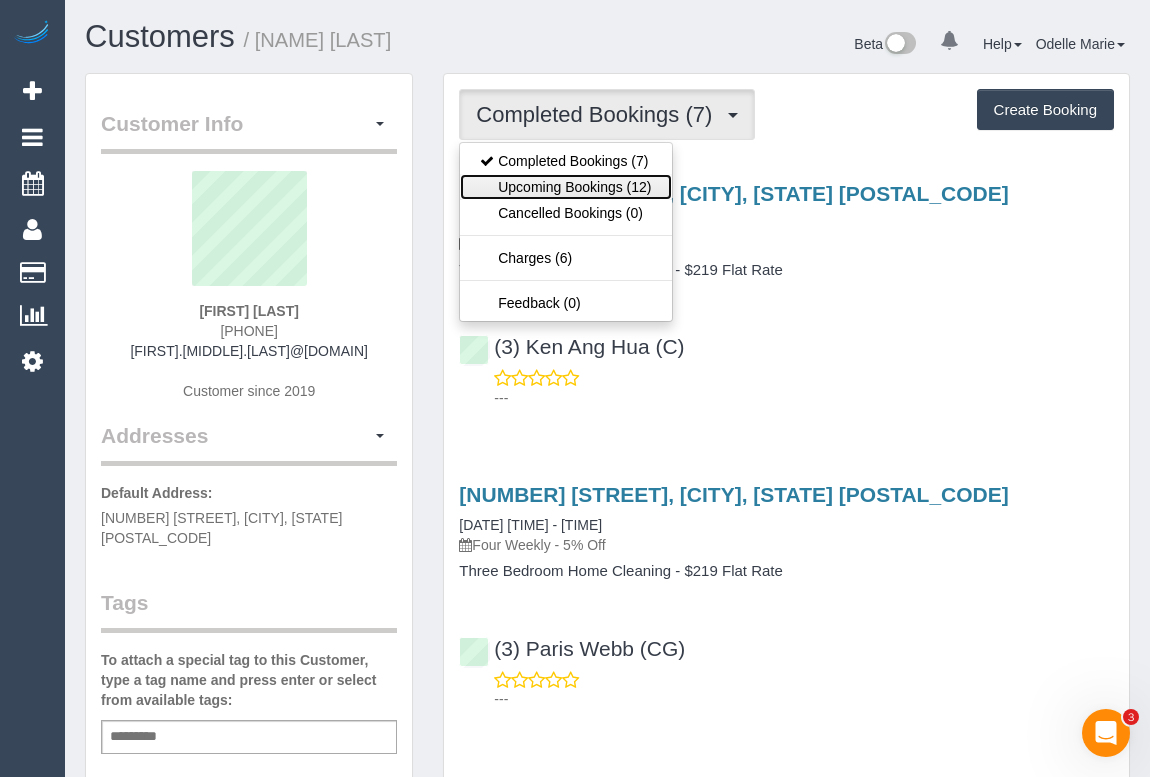 click on "Upcoming Bookings (12)" at bounding box center (565, 187) 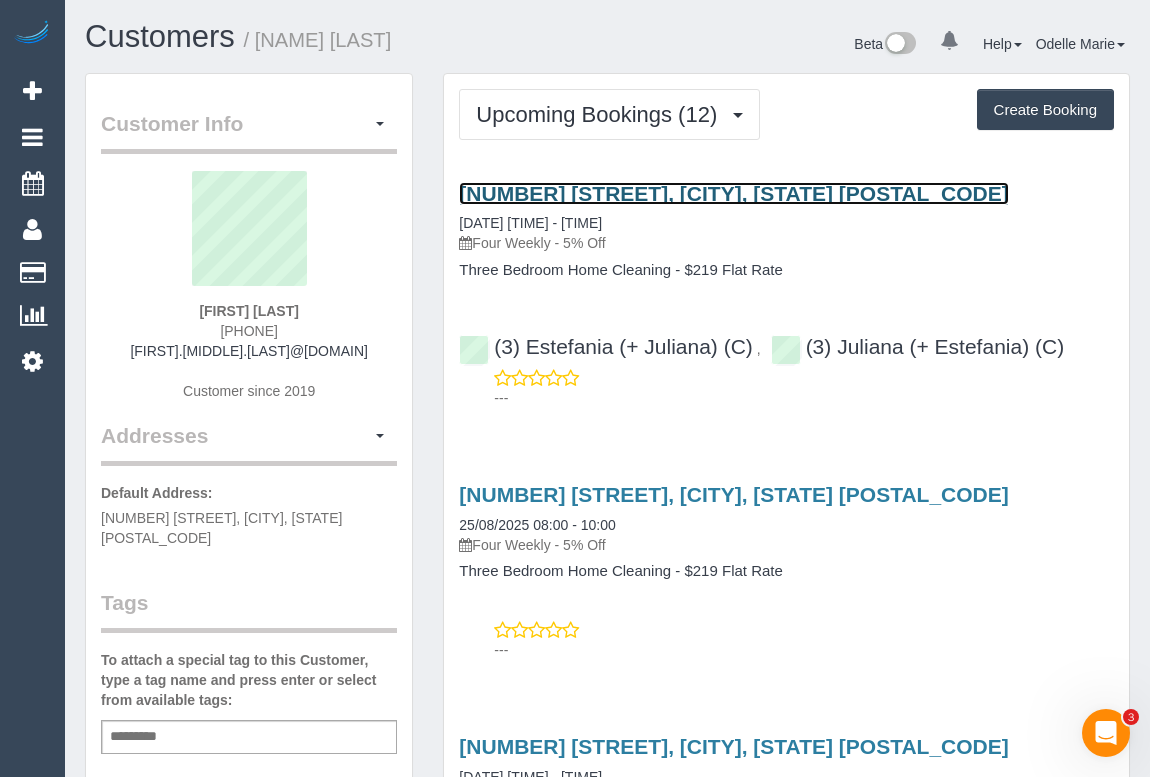 click on "129 Evans Street, Port Melbounre, VIC 3207" at bounding box center [733, 193] 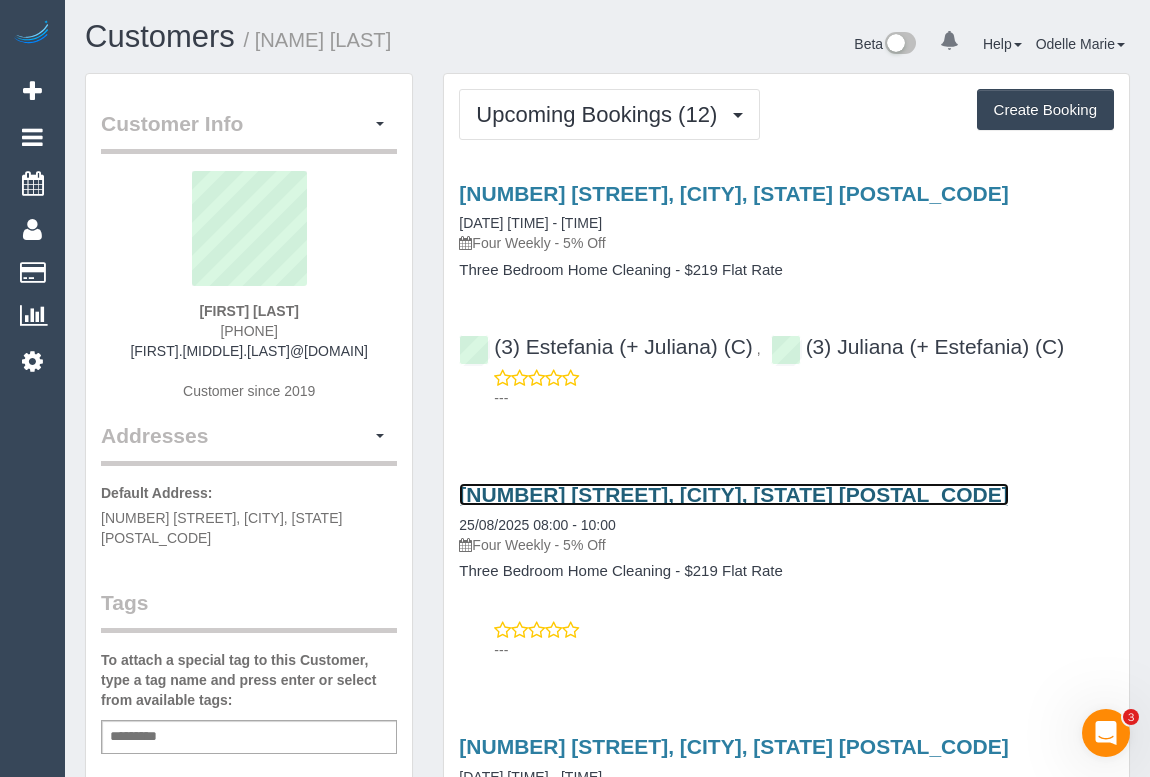 click on "129 Evans Street, Port Melbounre, VIC 3207" at bounding box center (733, 494) 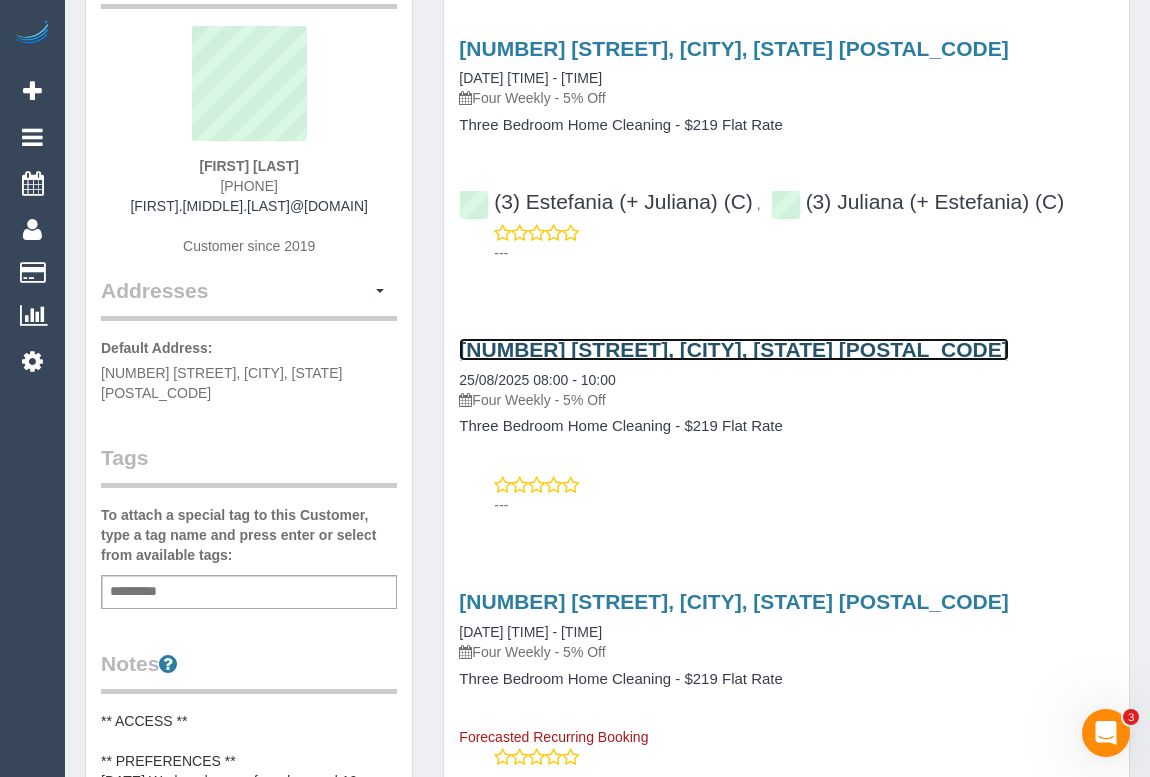 scroll, scrollTop: 0, scrollLeft: 0, axis: both 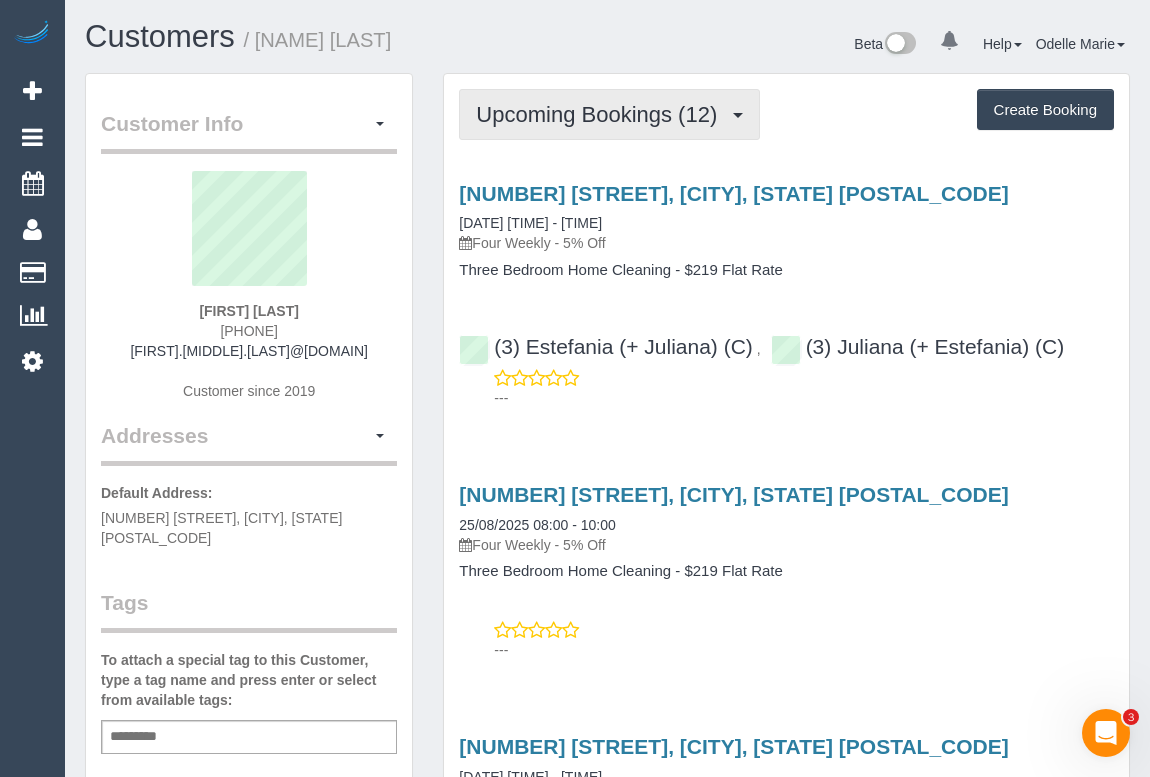 click on "Upcoming Bookings (12)" at bounding box center [601, 114] 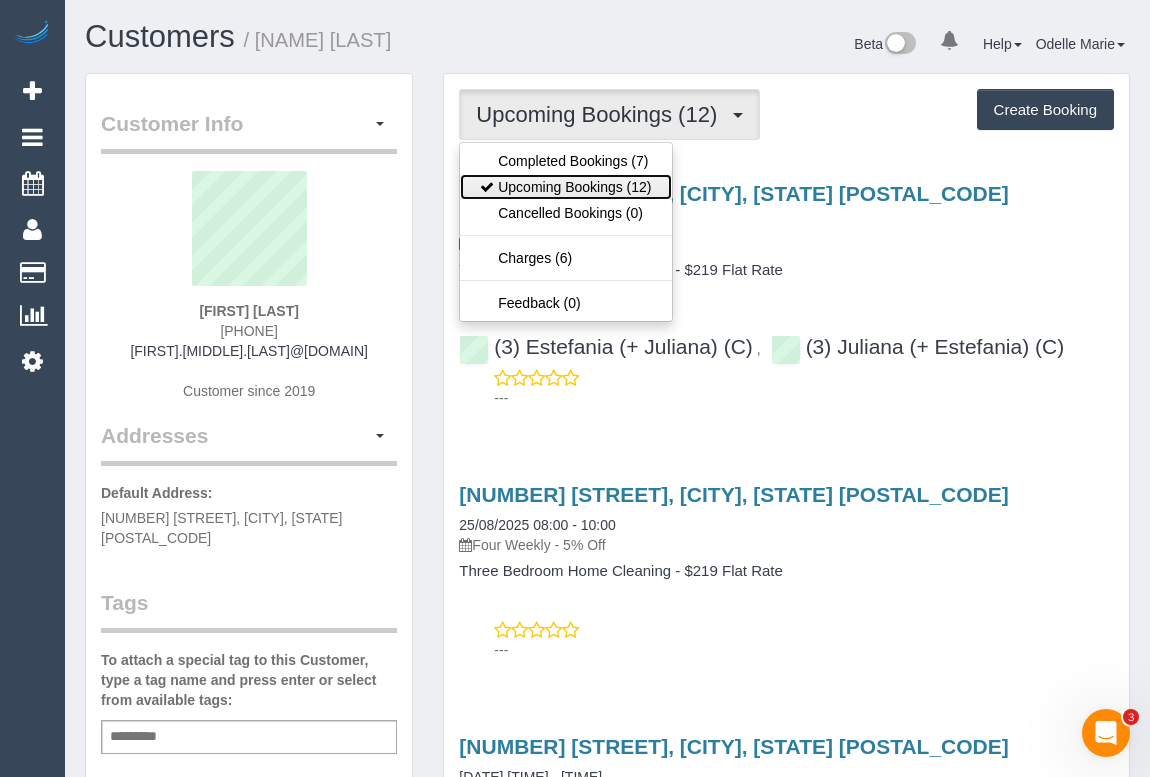 click on "Upcoming Bookings (12)" at bounding box center [565, 187] 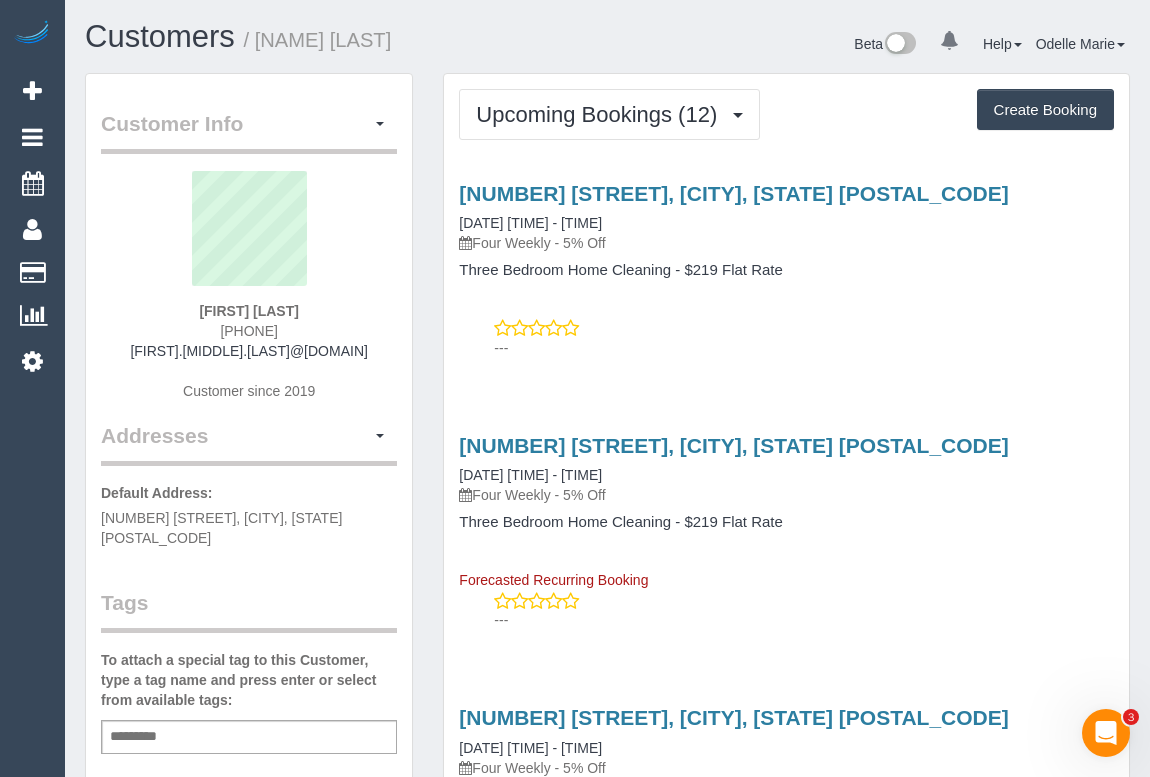 click on "Service
Feedback
129 Evans Street, Port Melbounre, VIC 3207
11/08/2025 09:00 - 11:00
Four Weekly - 5% Off
Three Bedroom Home Cleaning - $219 Flat Rate
---
129 Evans Street, Port Melbounre, VIC 3207
08/09/2025 09:00 - 11:00
Four Weekly - 5% Off" at bounding box center [786, 1626] 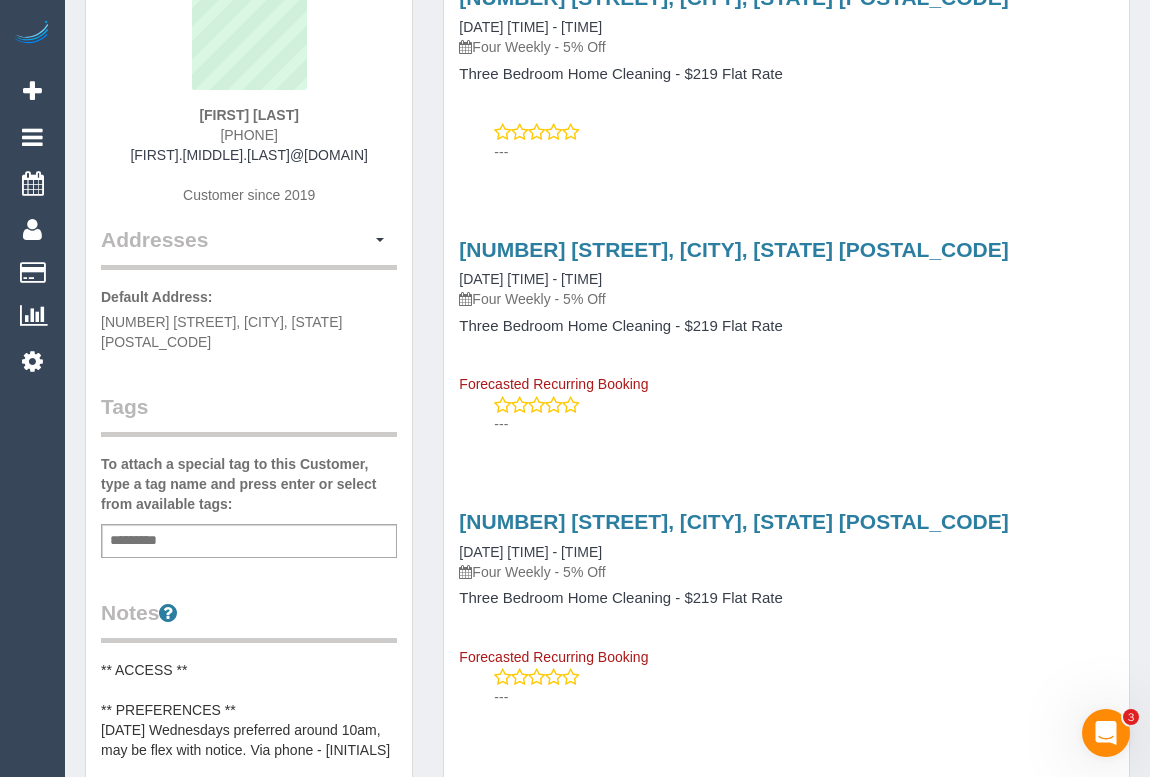 scroll, scrollTop: 0, scrollLeft: 0, axis: both 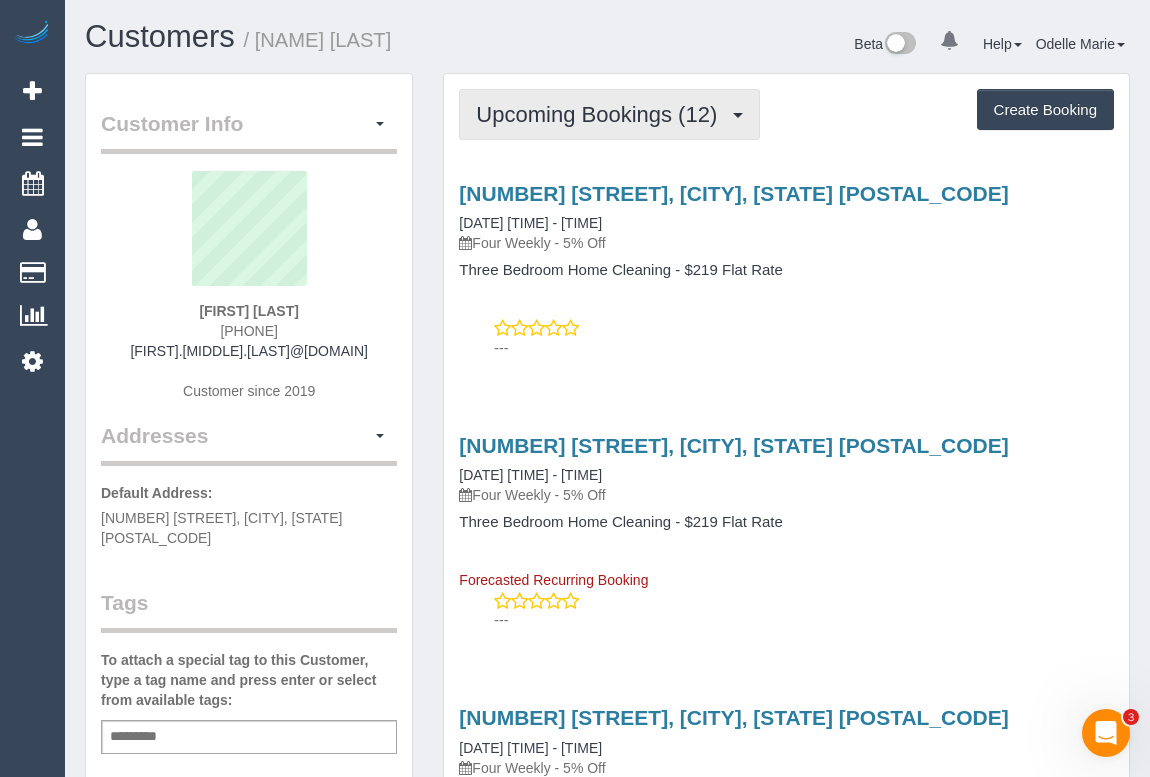 click on "Upcoming Bookings (12)" at bounding box center (601, 114) 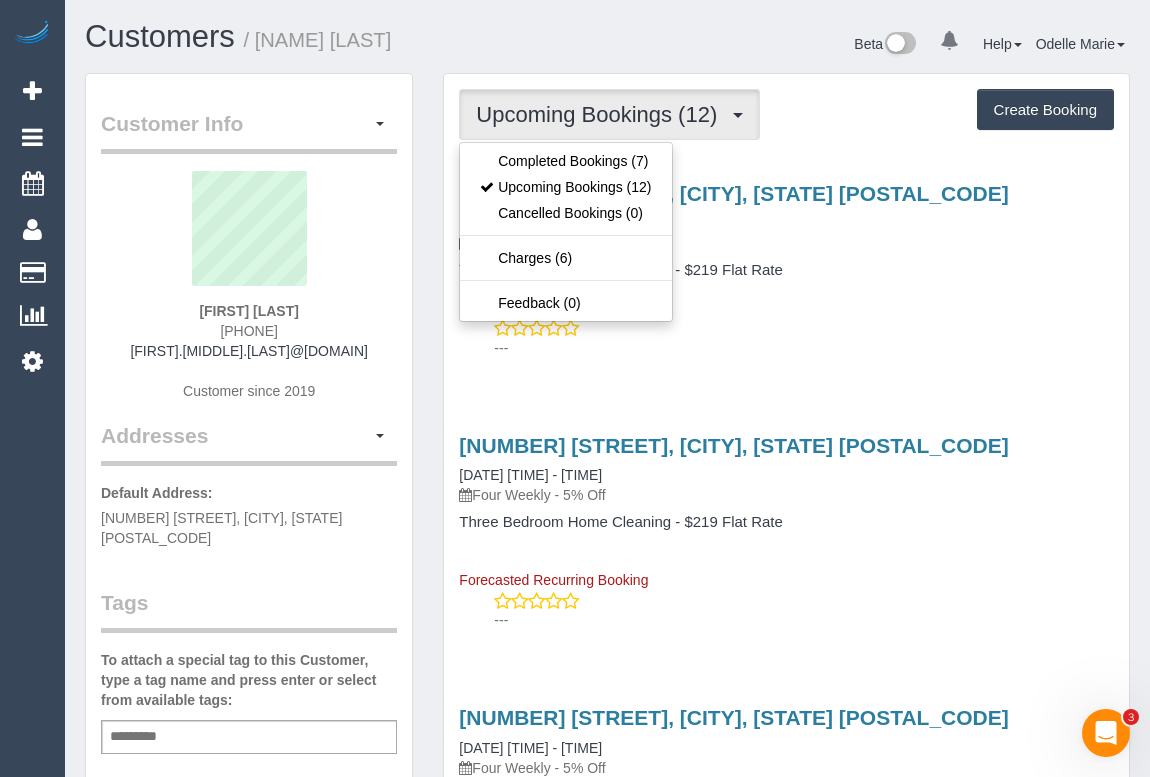 click on "129 Evans Street, Port Melbounre, VIC 3207
11/08/2025 09:00 - 11:00
Four Weekly - 5% Off
Three Bedroom Home Cleaning - $219 Flat Rate
---" at bounding box center [786, 266] 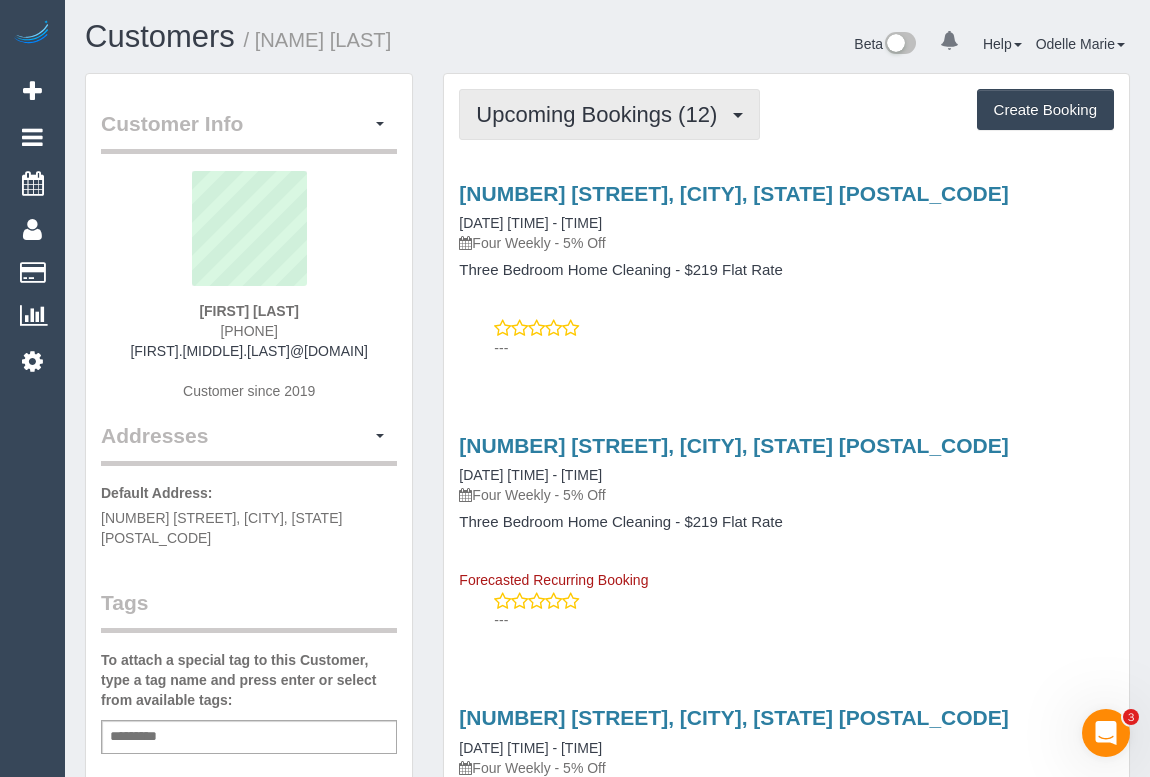 click on "Upcoming Bookings (12)" at bounding box center (601, 114) 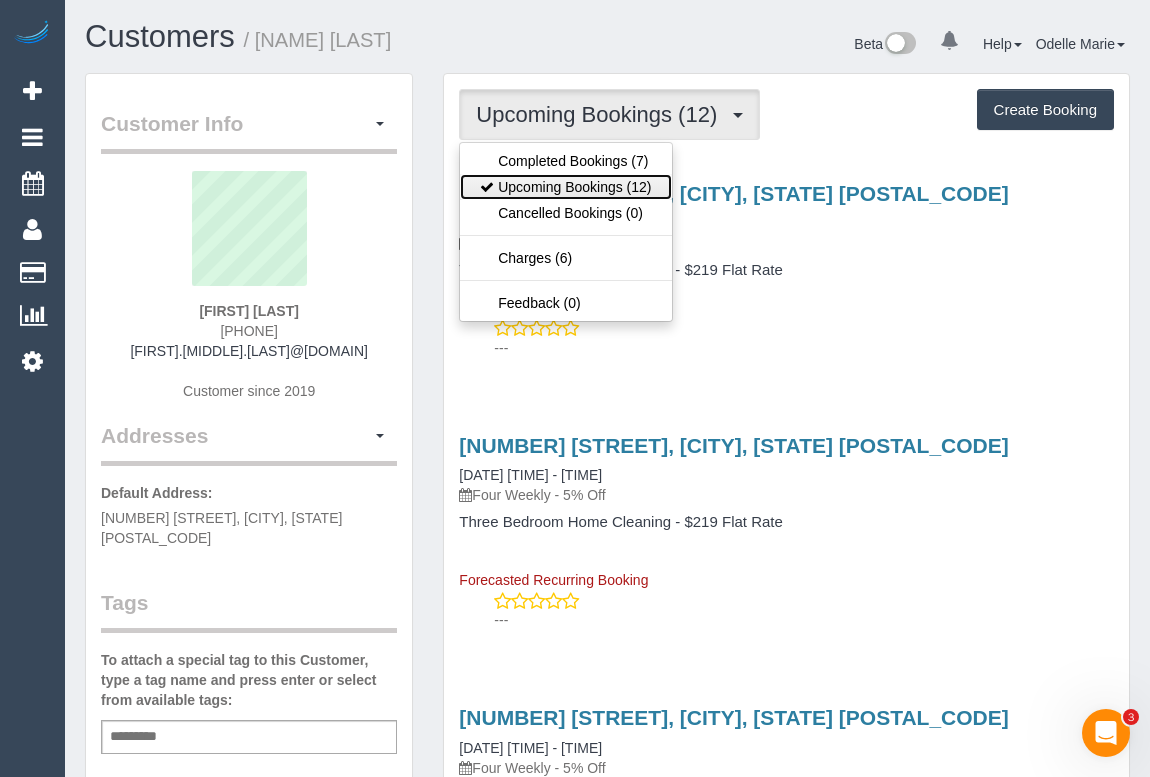 click on "Upcoming Bookings (12)" at bounding box center (565, 187) 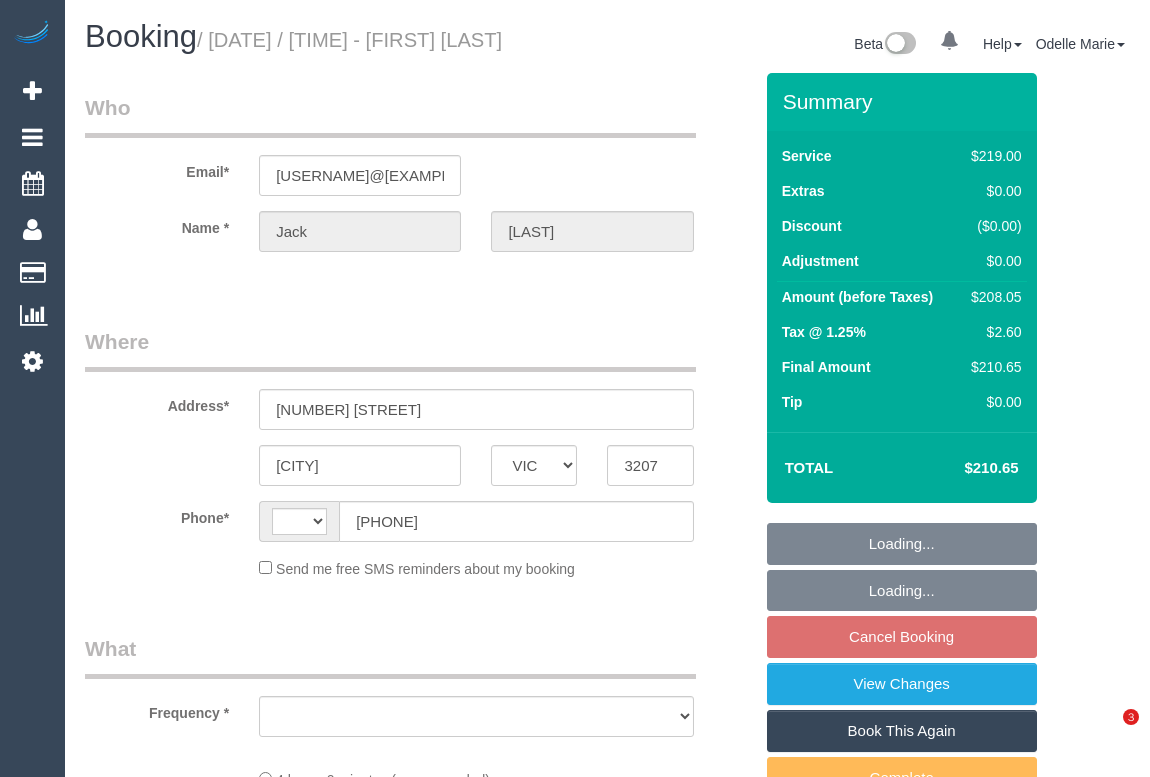 select on "VIC" 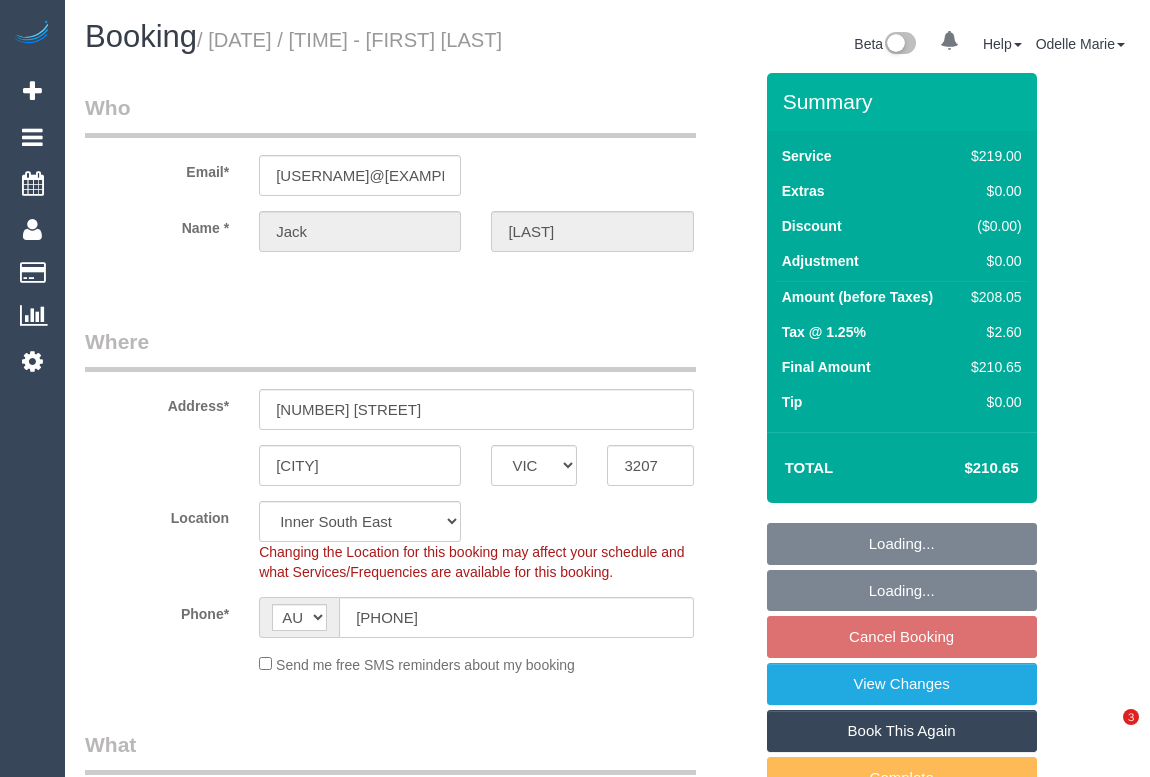 select on "object:802" 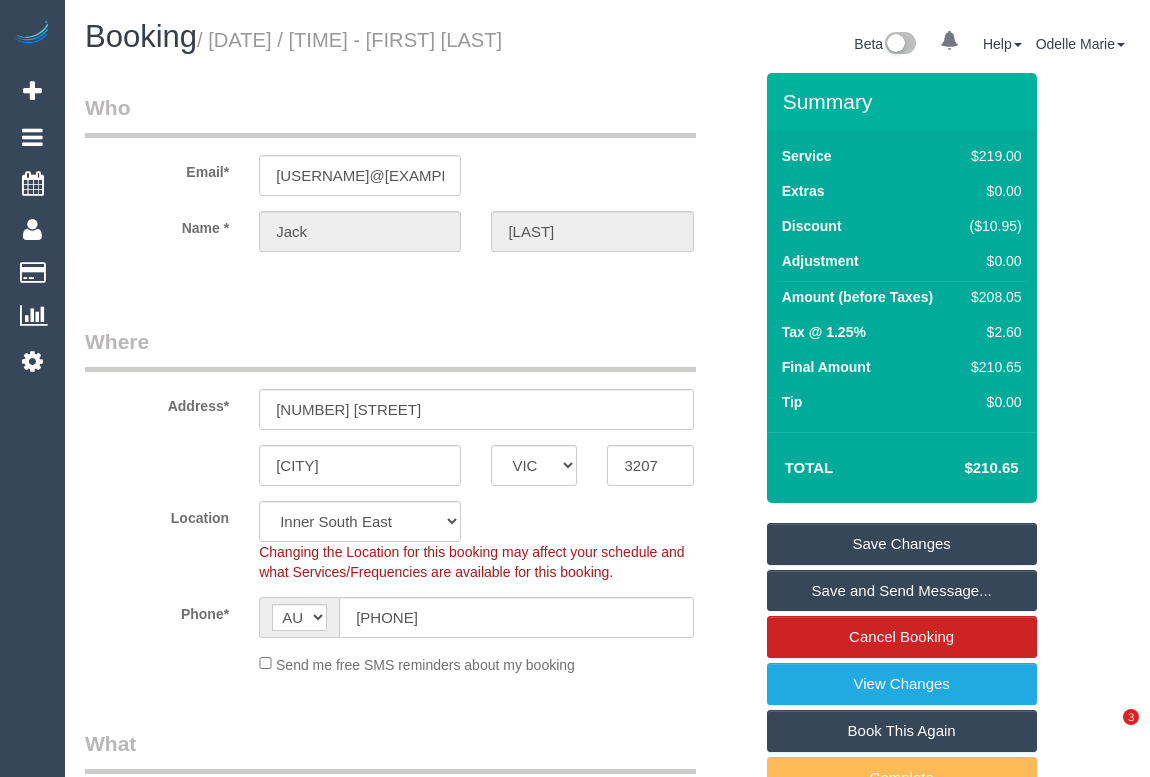 scroll, scrollTop: 0, scrollLeft: 0, axis: both 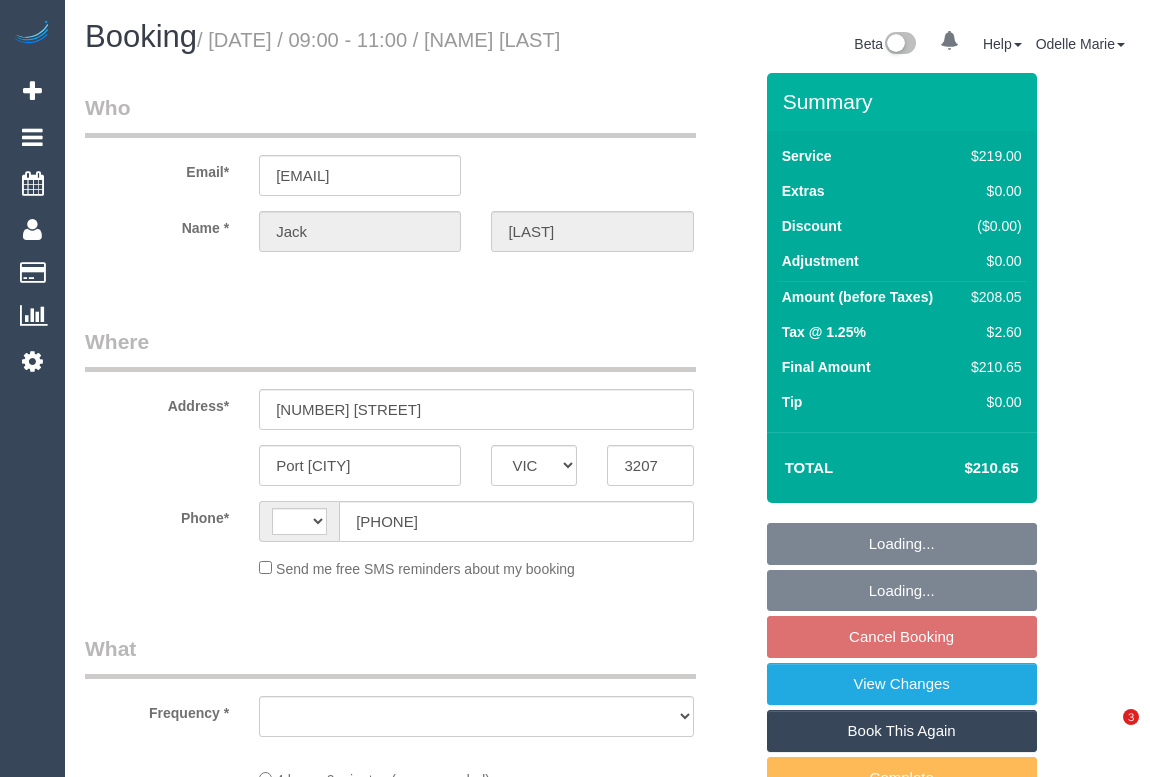 select on "VIC" 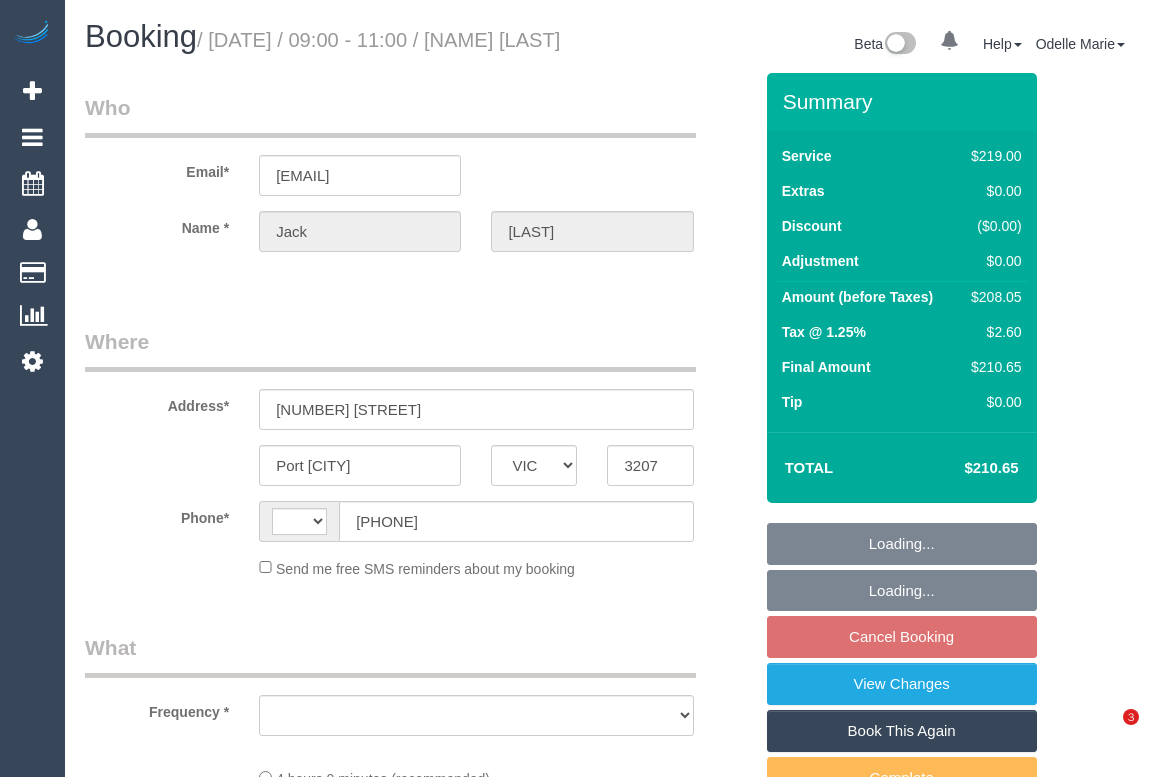 scroll, scrollTop: 0, scrollLeft: 0, axis: both 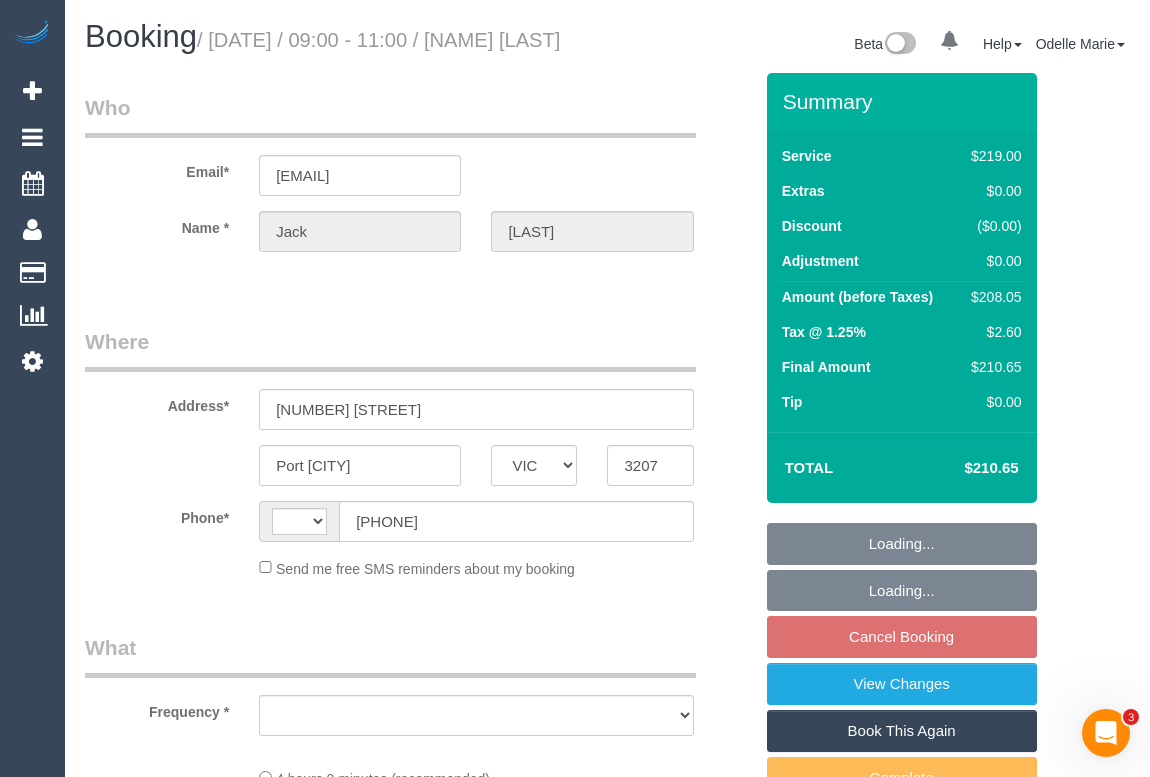 select on "string:stripe-pm_1QM3KQ2GScqysDRVRqfm75YE" 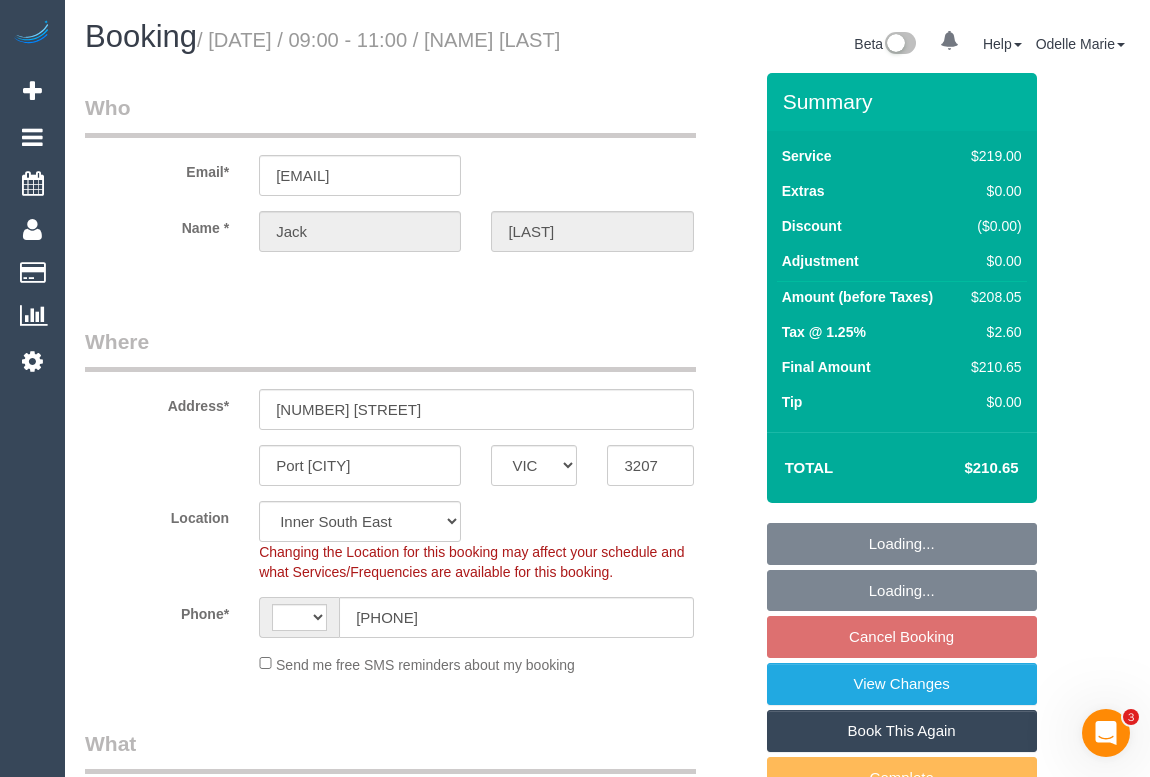select on "string:AU" 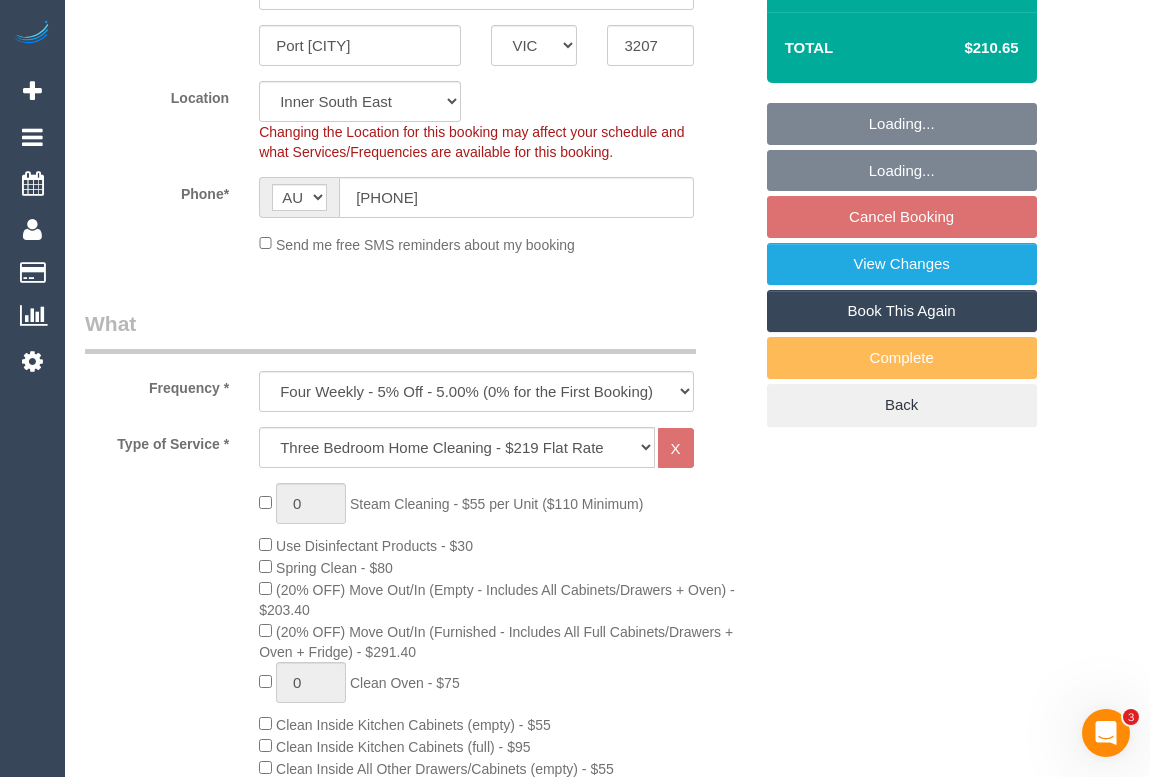 select on "object:1308" 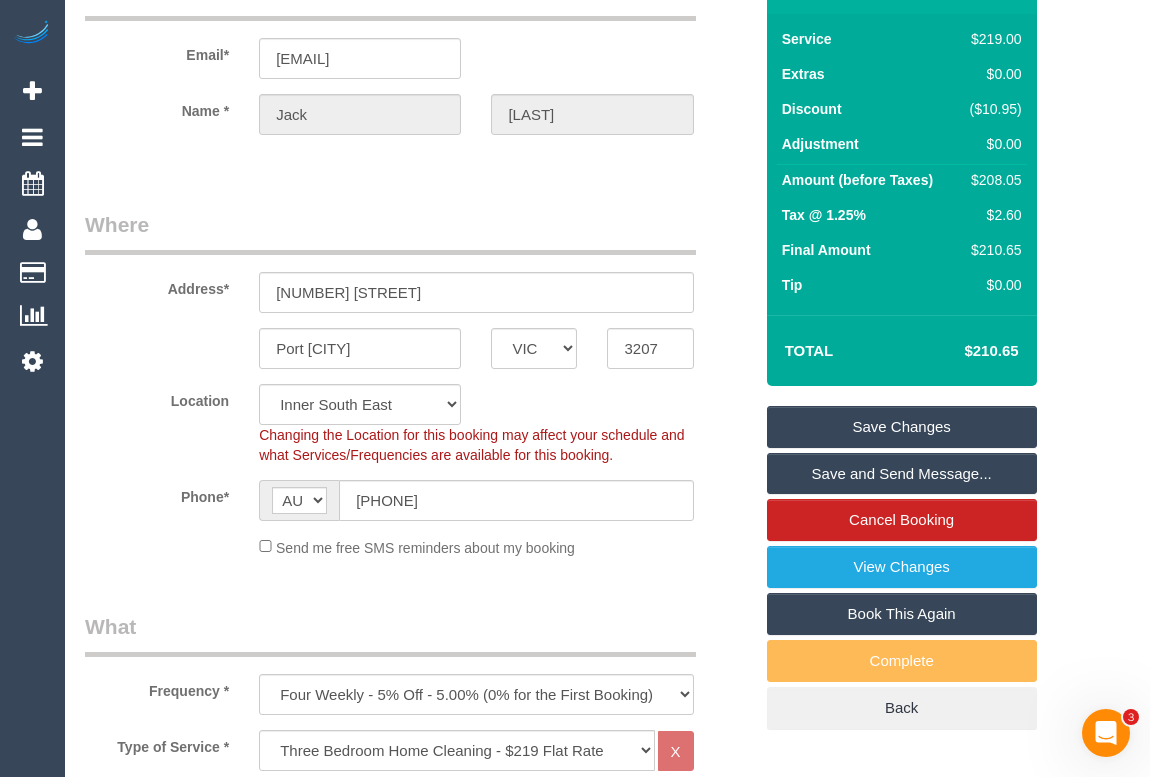 scroll, scrollTop: 90, scrollLeft: 0, axis: vertical 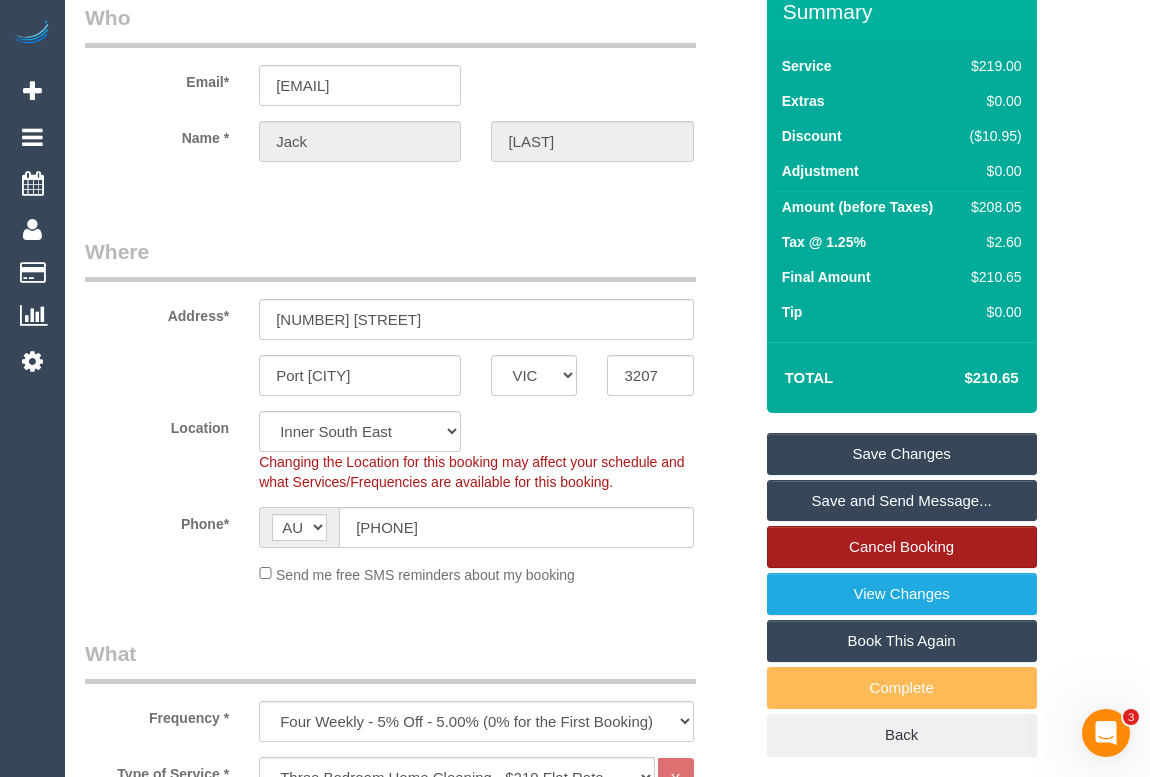 click on "Cancel Booking" at bounding box center (902, 547) 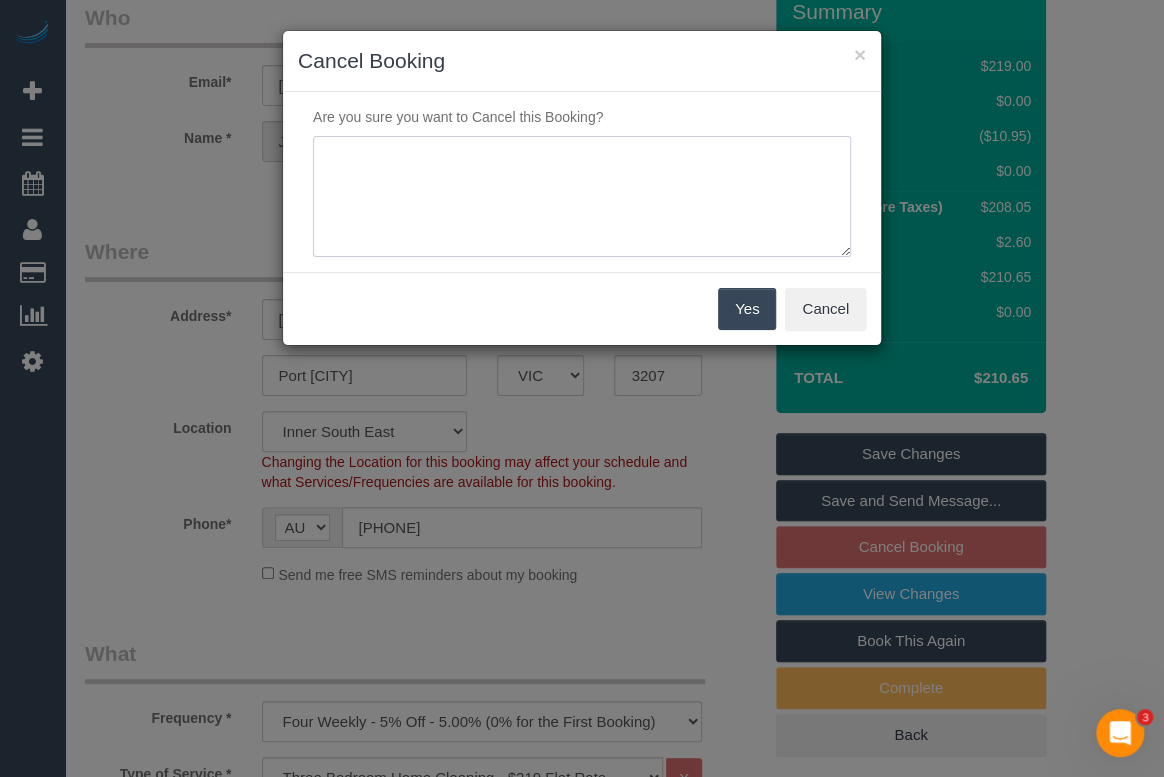 click at bounding box center [582, 197] 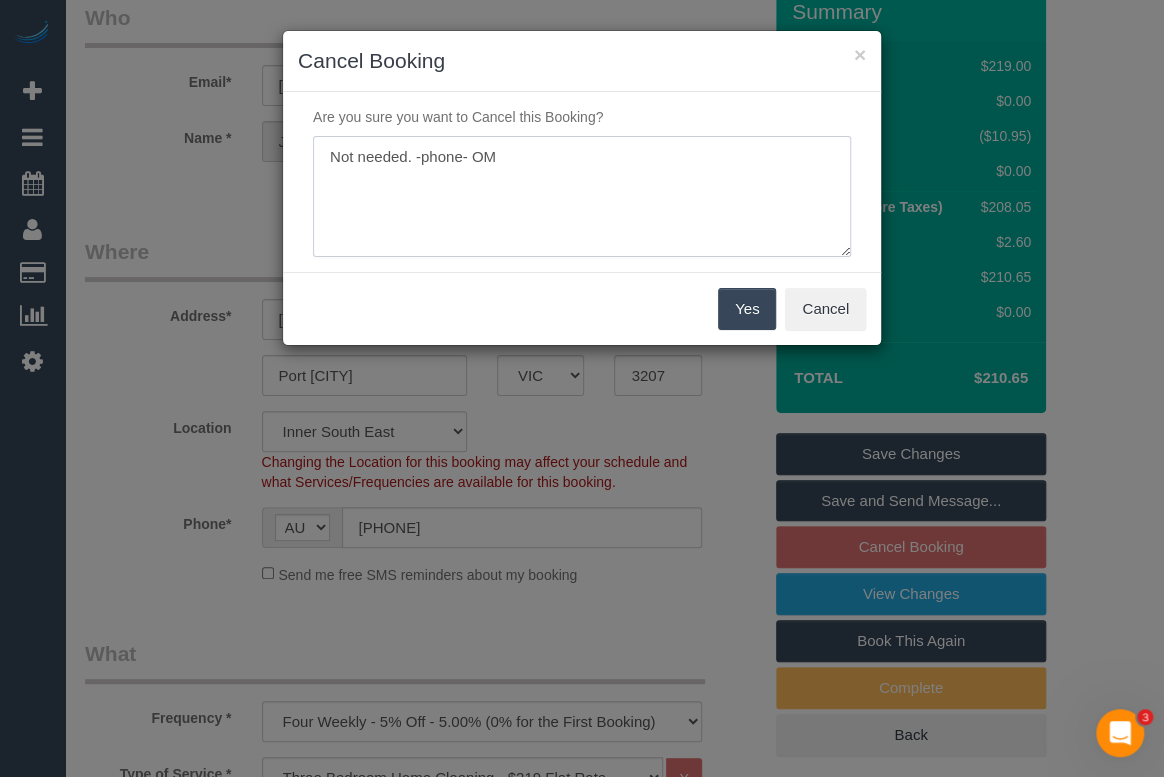 type on "Not needed. -phone- OM" 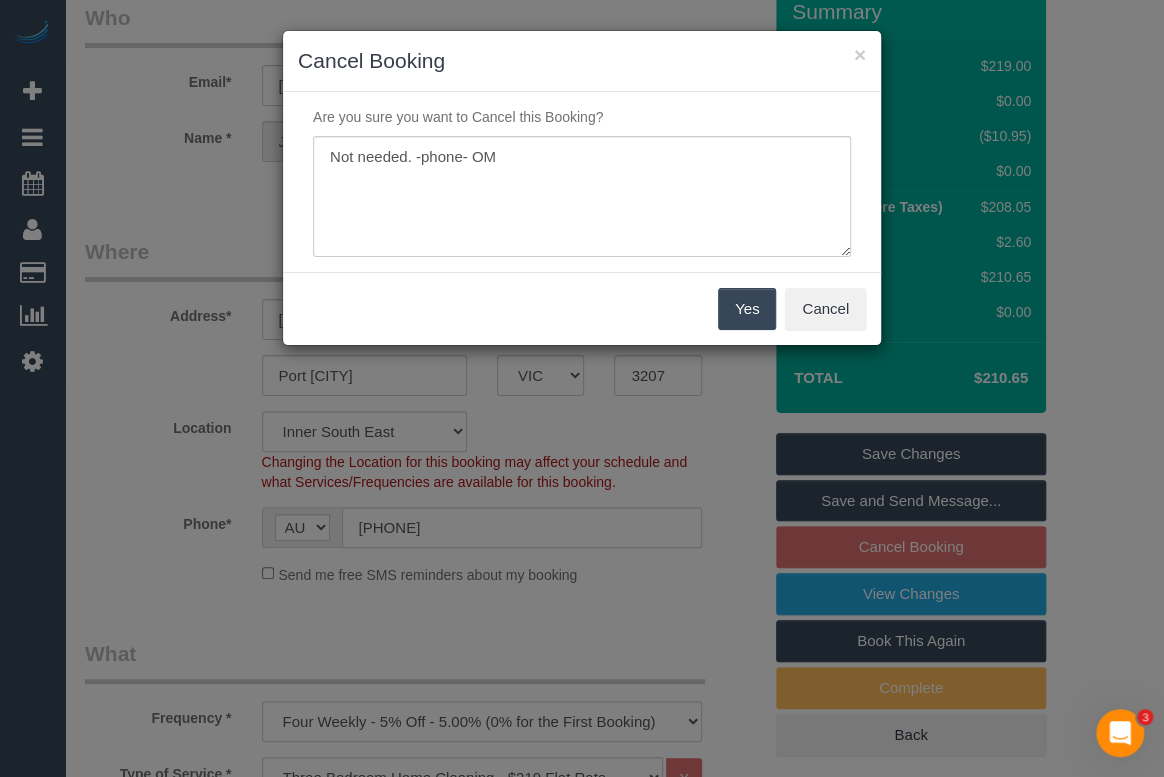 click on "Yes" at bounding box center (747, 309) 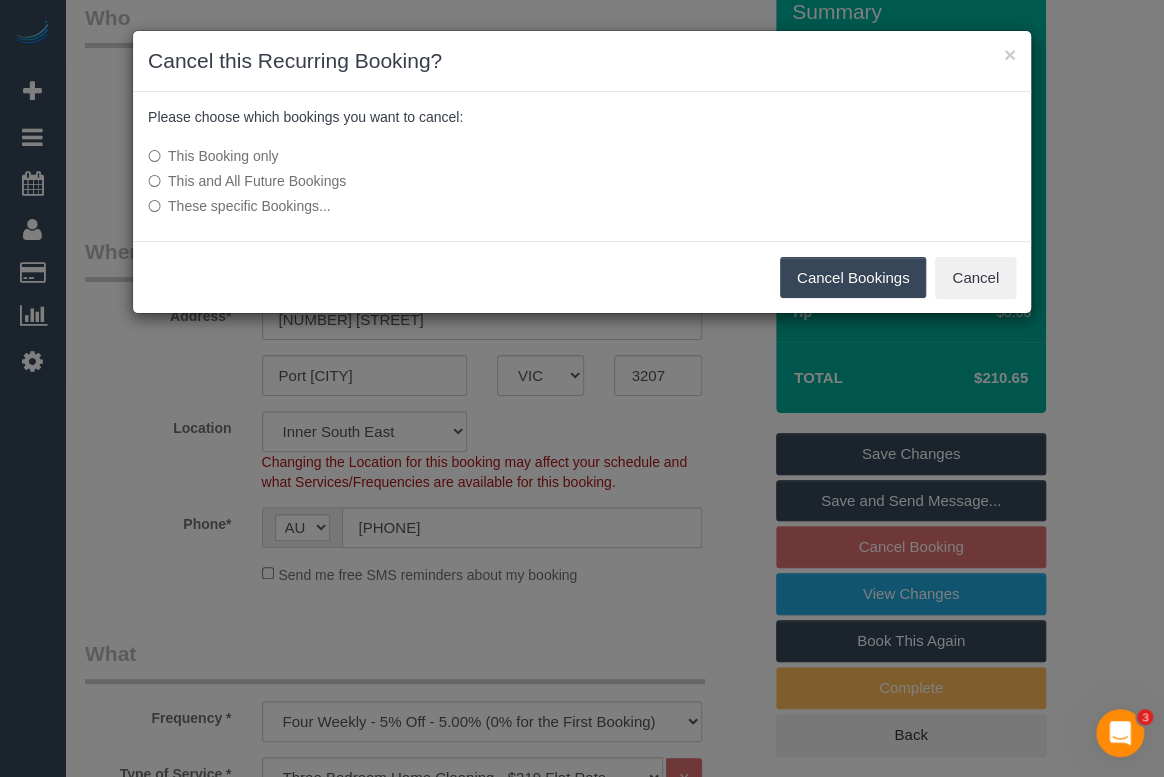 click on "Cancel Bookings" at bounding box center [853, 278] 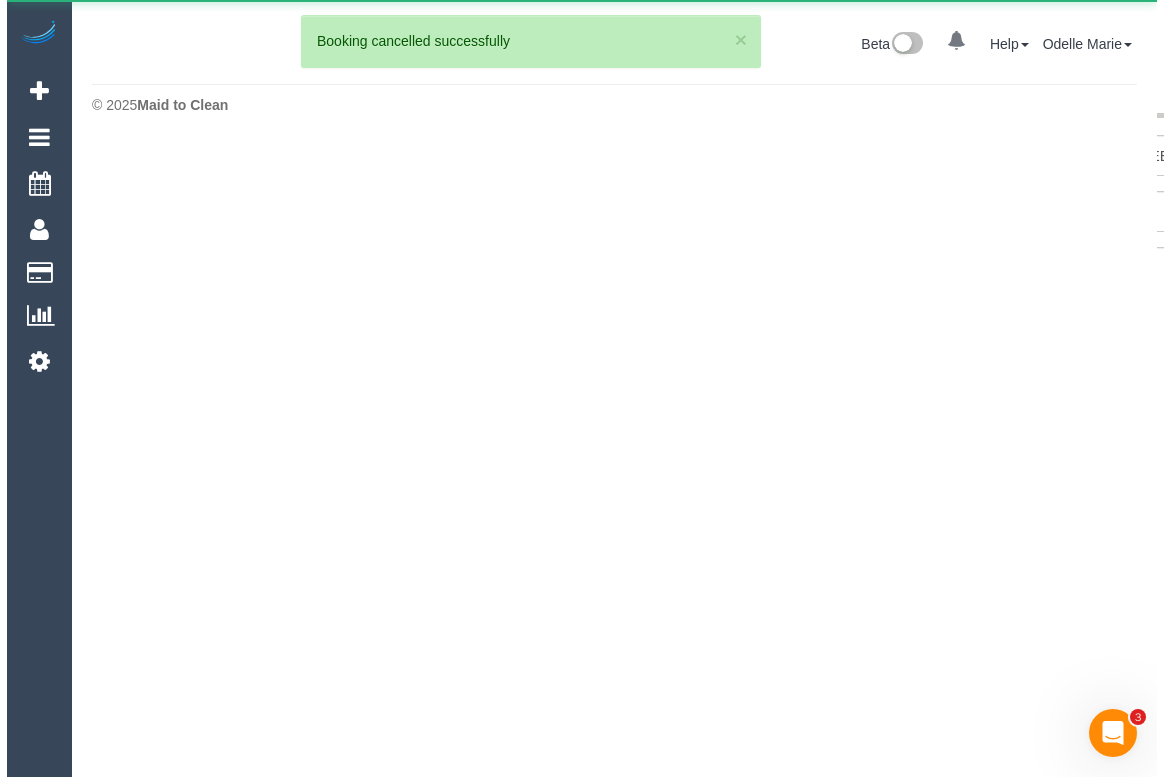 scroll, scrollTop: 0, scrollLeft: 0, axis: both 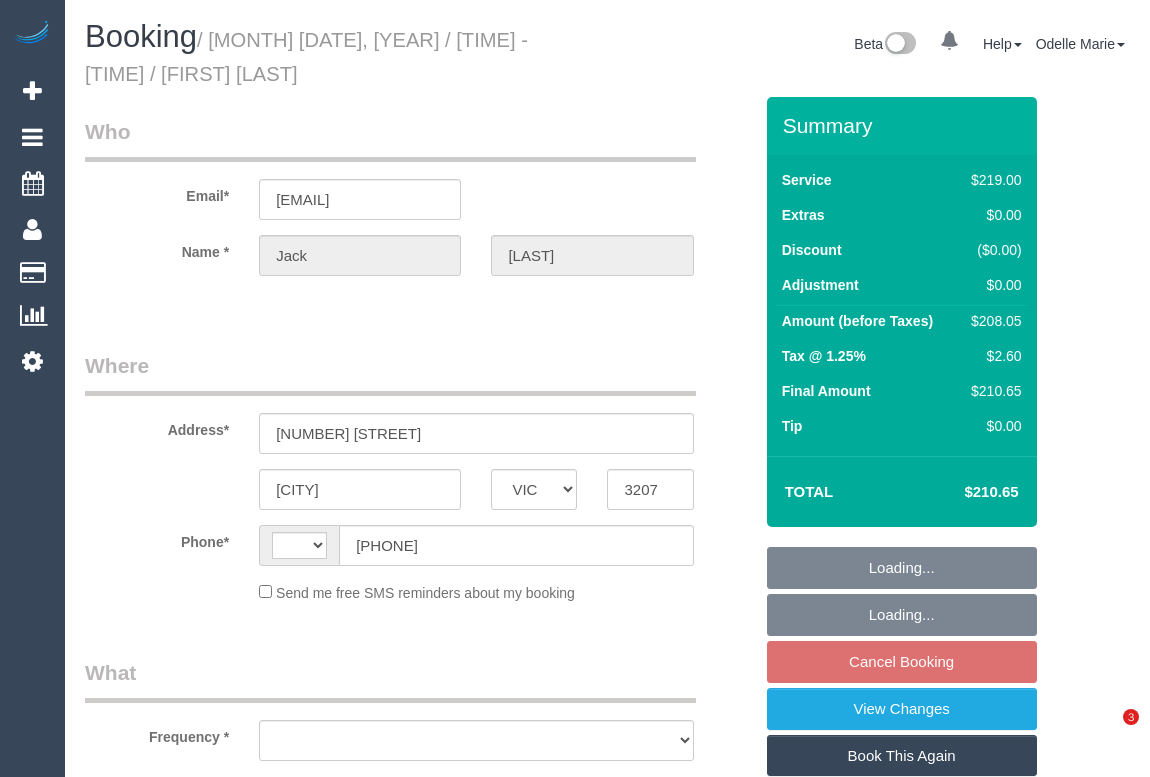 select on "VIC" 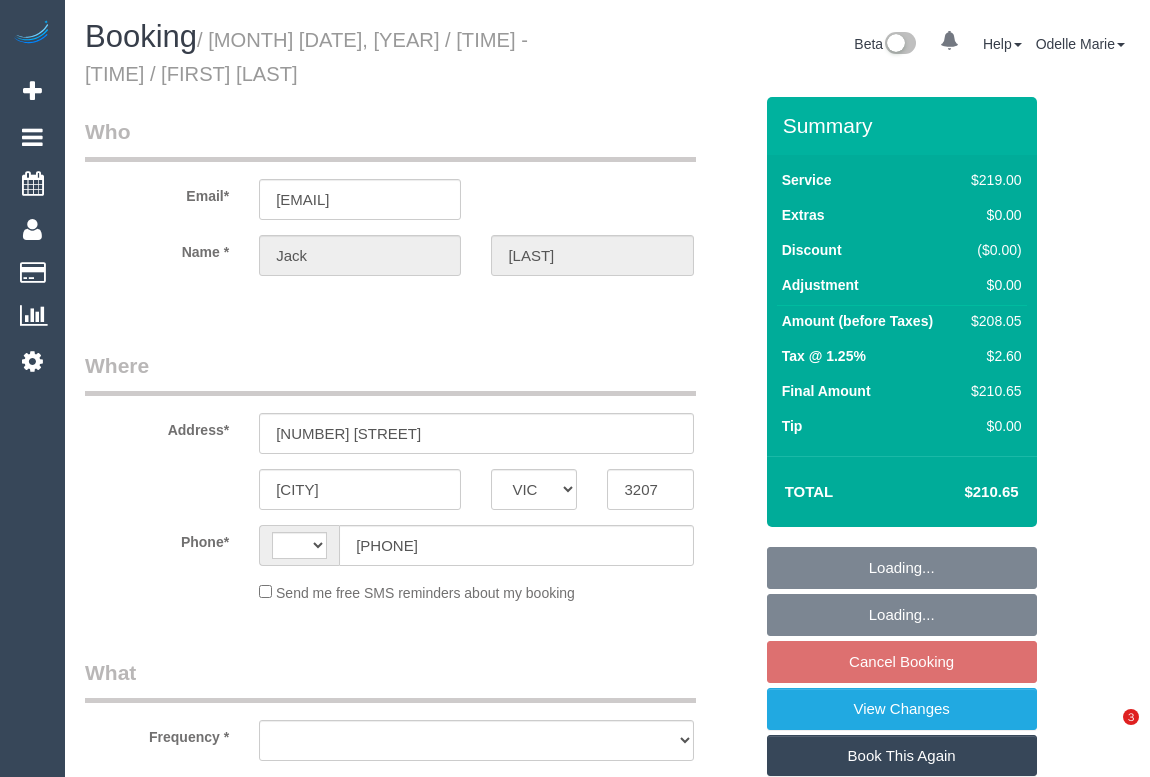 scroll, scrollTop: 0, scrollLeft: 0, axis: both 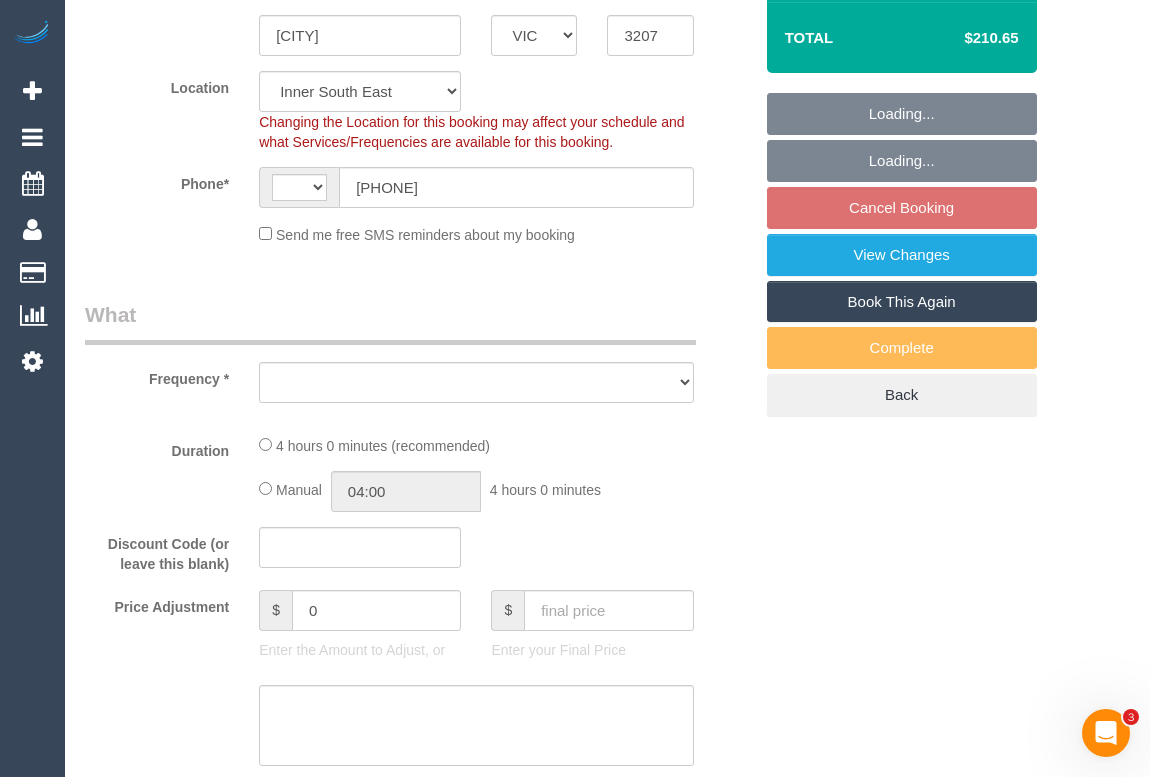 select on "string:AU" 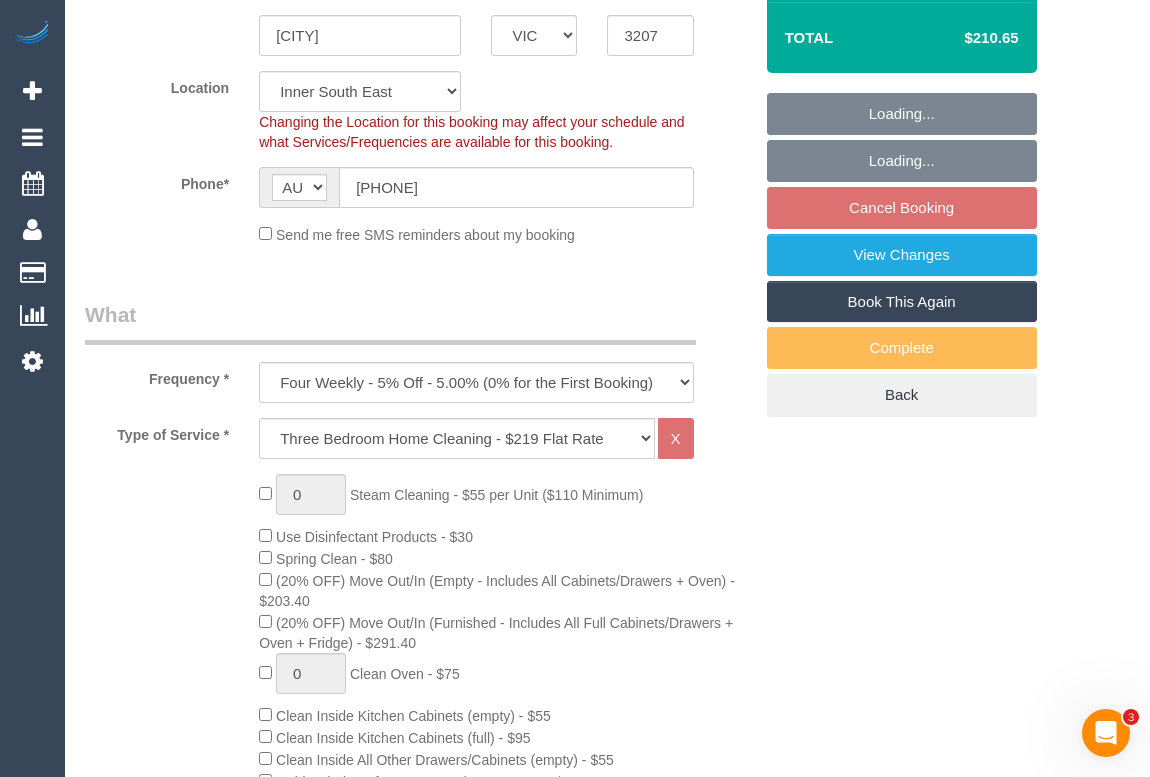 select on "object:1201" 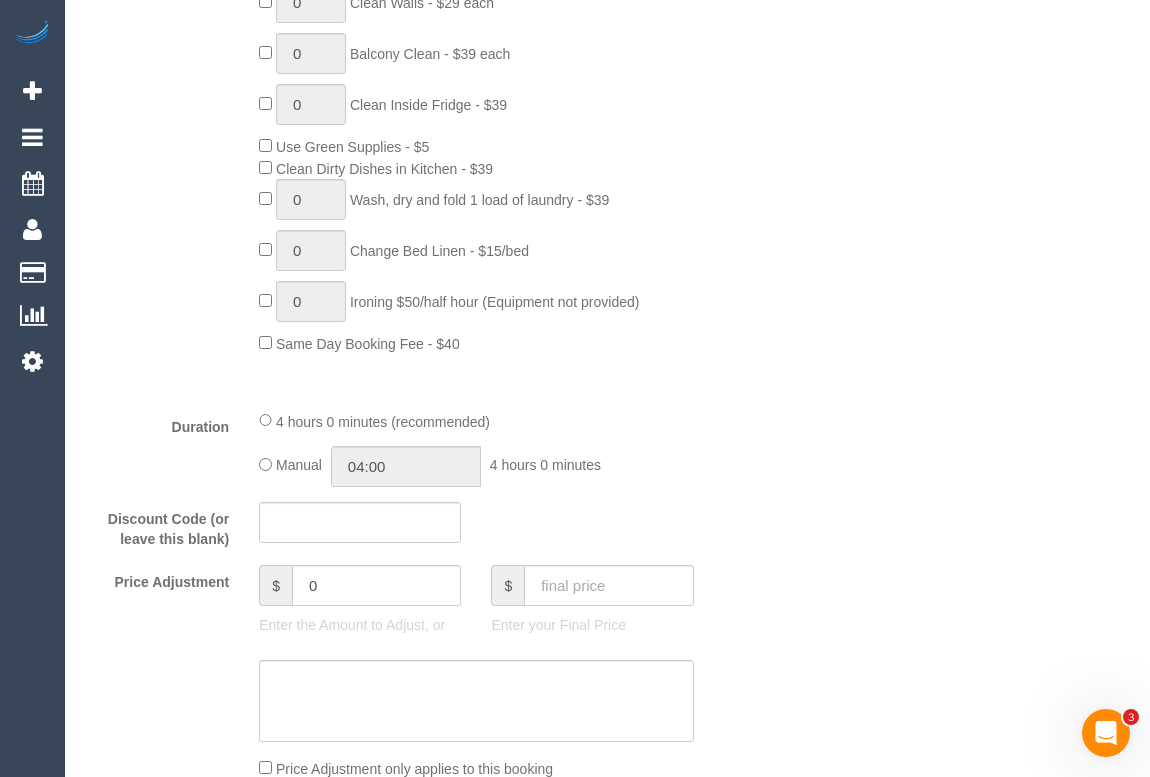 select on "spot2" 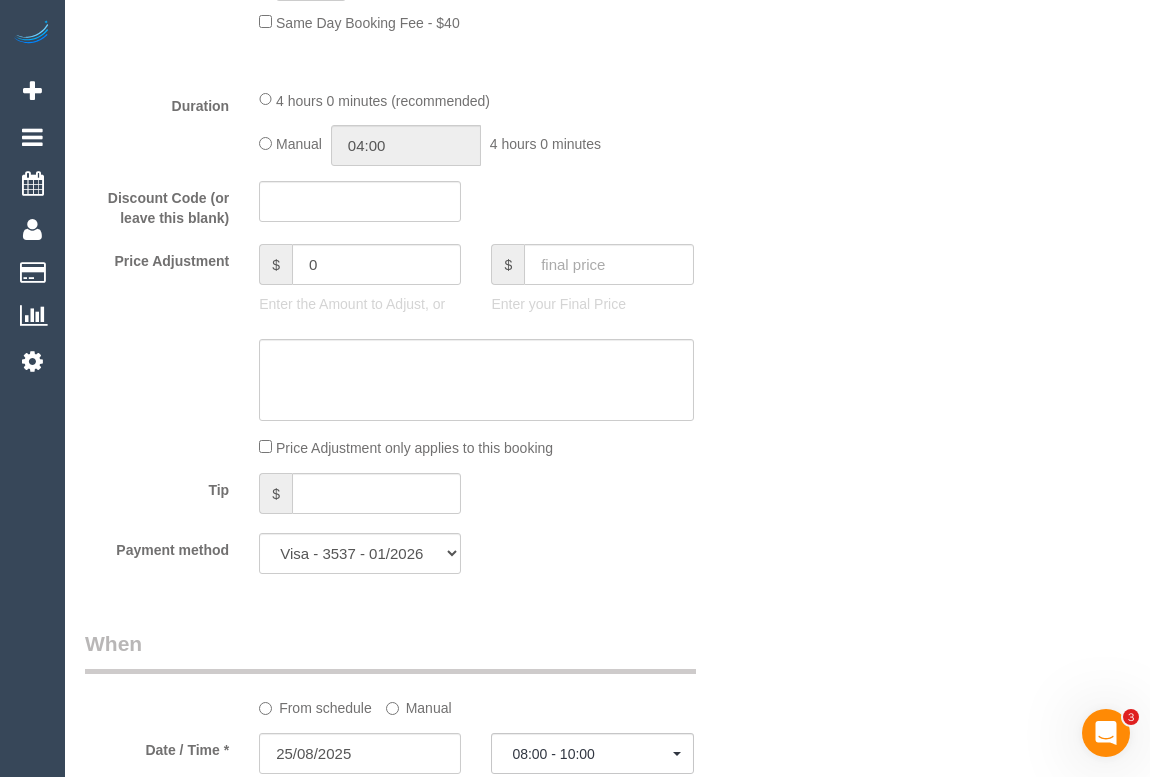select on "object:1357" 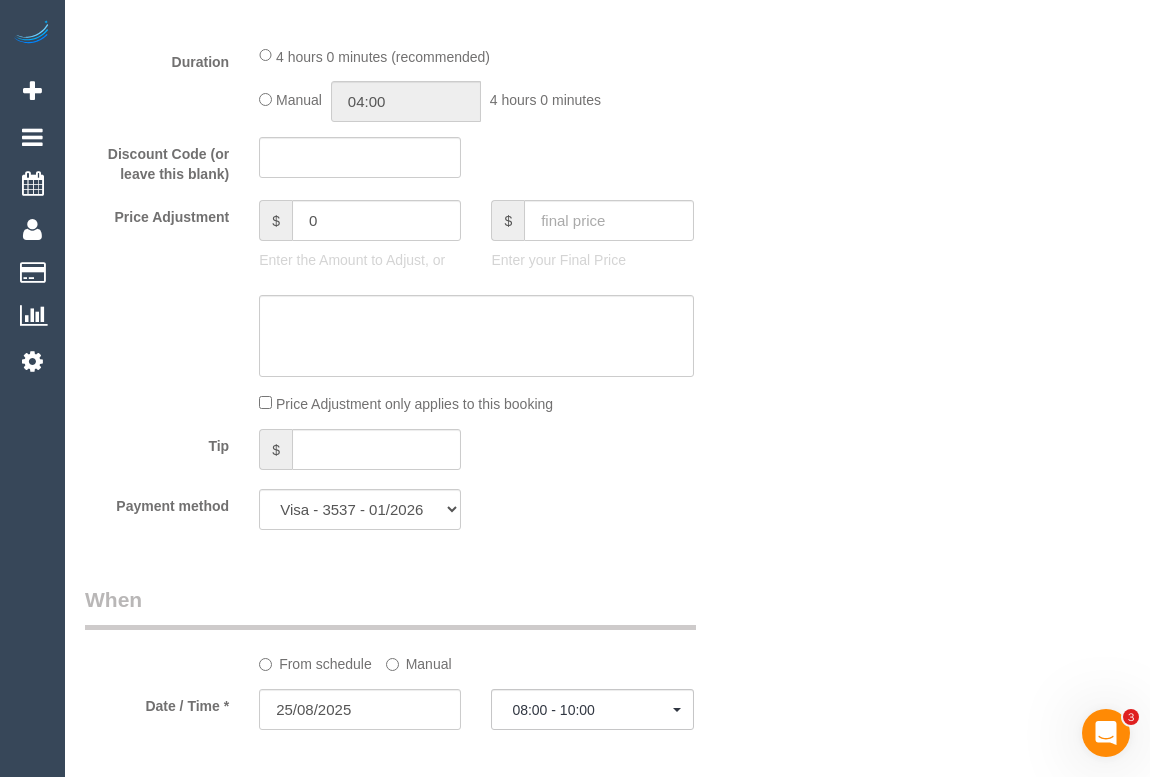 scroll, scrollTop: 1818, scrollLeft: 0, axis: vertical 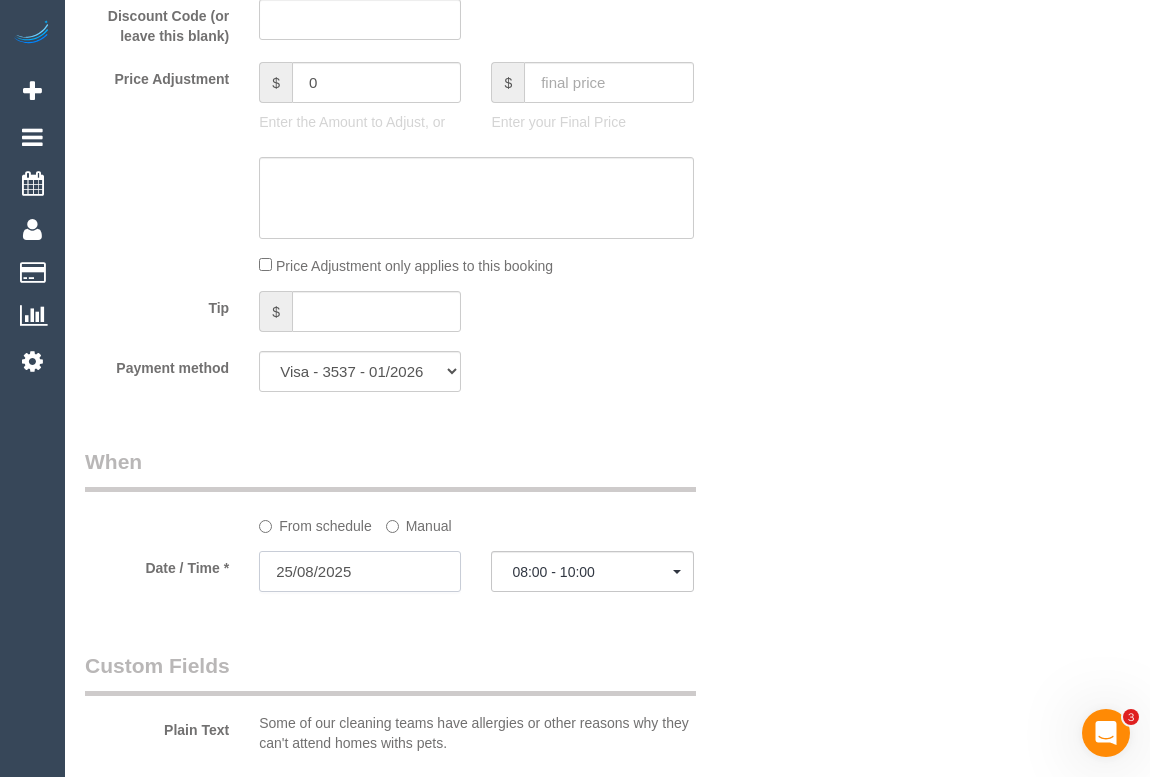 click on "25/08/2025" at bounding box center [360, 571] 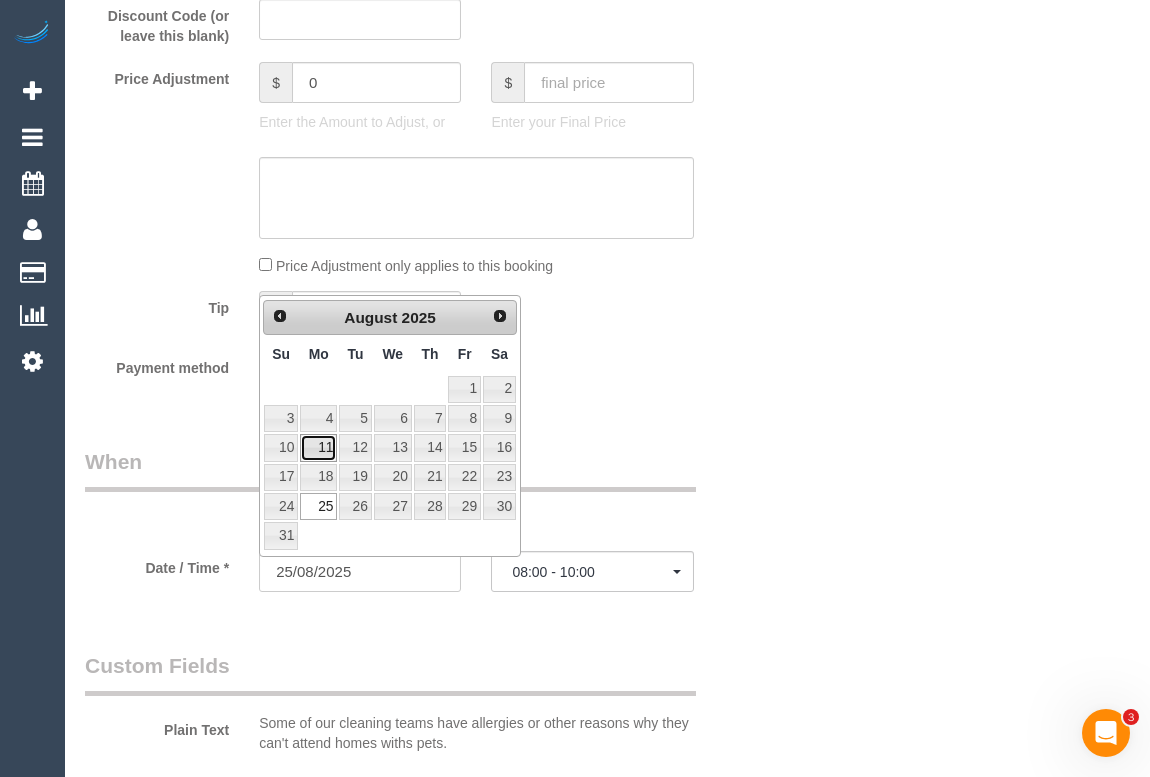 click on "11" at bounding box center (318, 447) 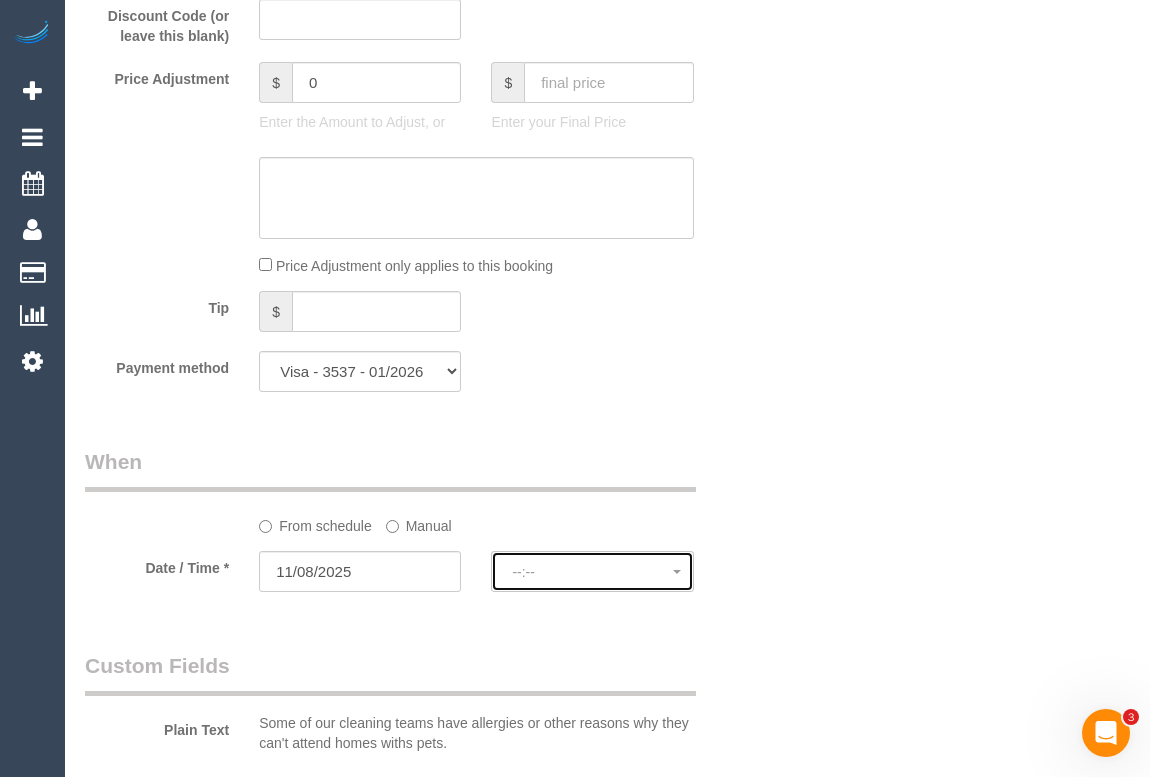click on "--:--" 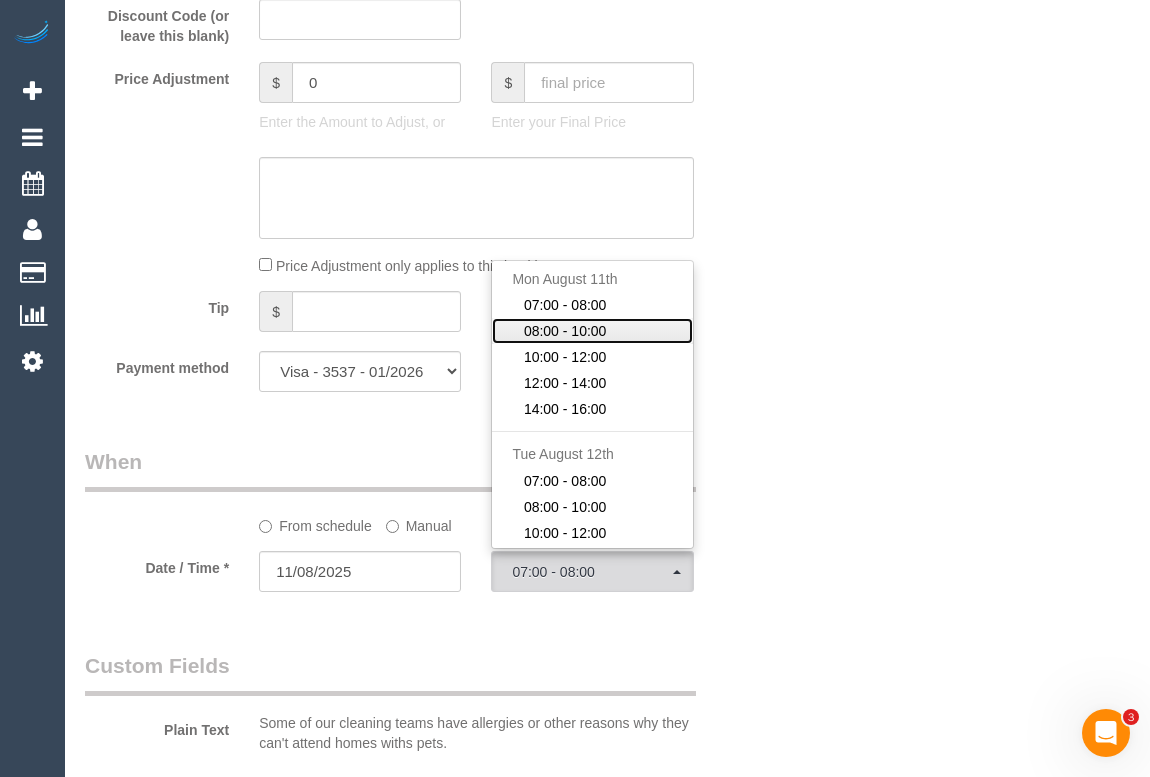 click on "08:00 - 10:00" 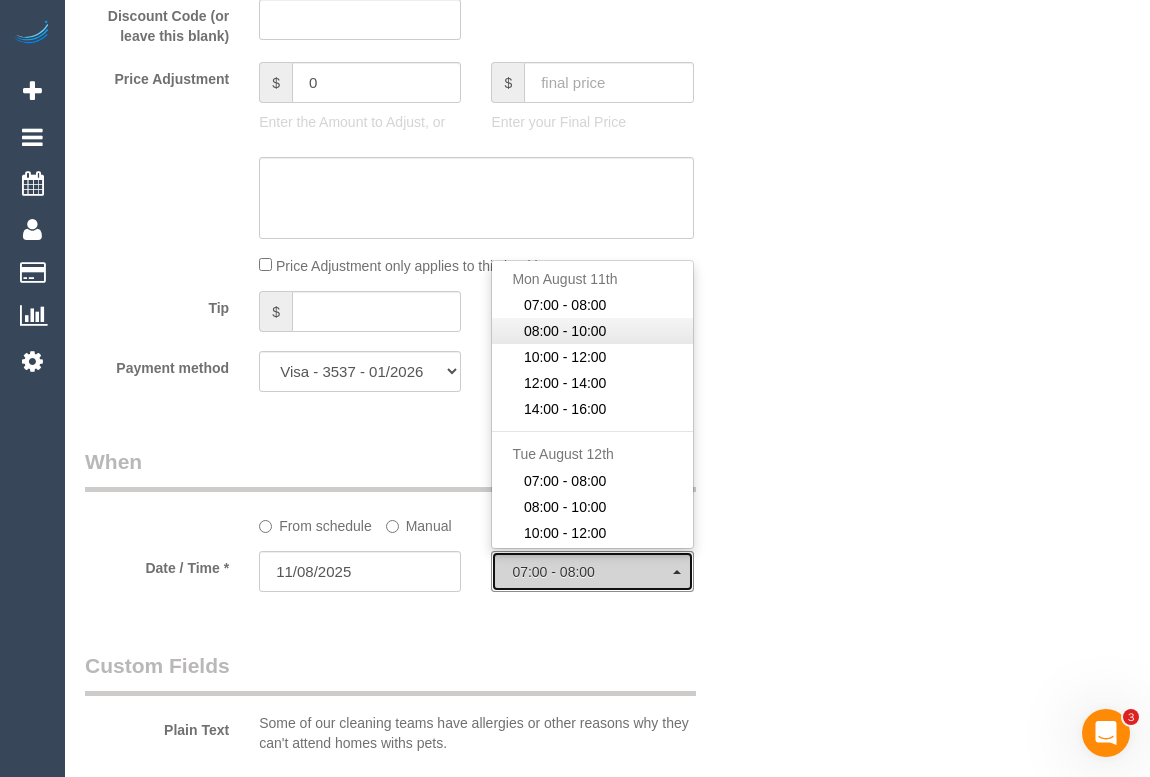 select on "spot27" 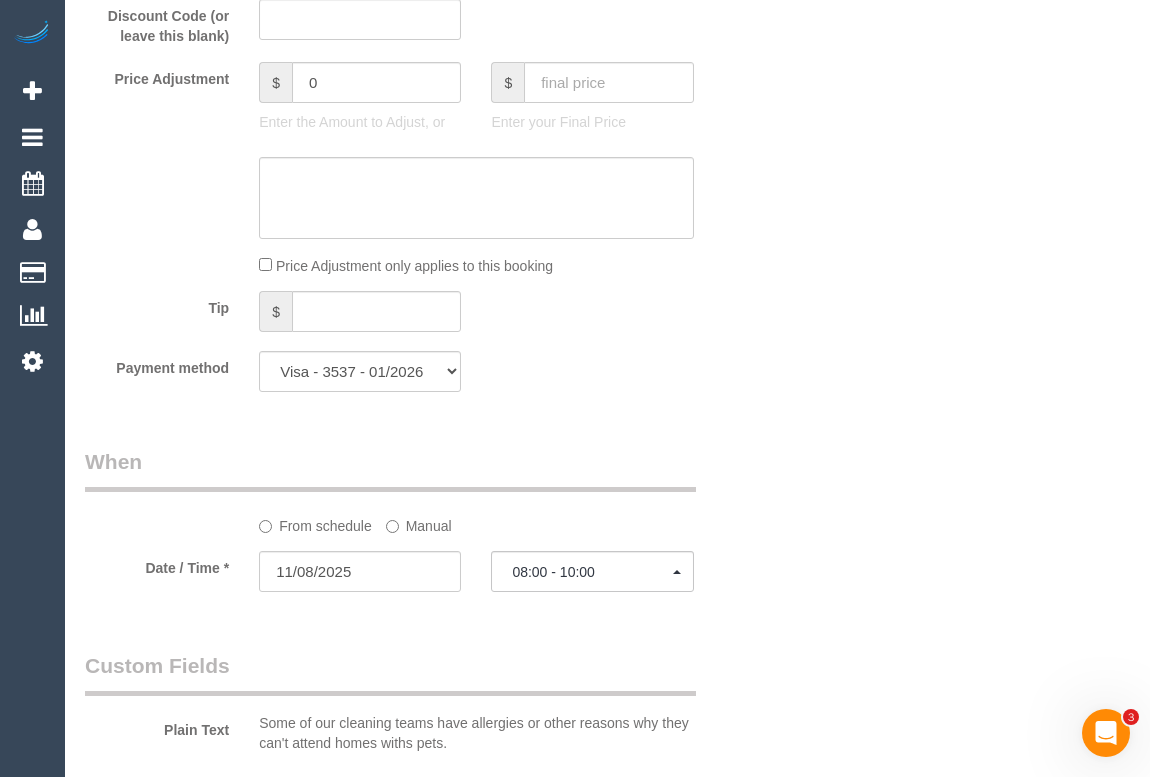 click on "Who
Email*
jack.michael.peterson@gmail.com
Name *
Jack
Peterson
Where
Address*
129 Evans Street
Port Melbounre
ACT
NSW
NT
QLD
SA
TAS
VIC
WA
3207
Location
Office City East (North) East (South) Inner East Inner North (East) Inner North (West) Inner South East Inner West North (East) North (West) Outer East Outer North (East) Outer North (West) Outer South East Outer West South East (East) South East (West) West (North) West (South) ZG - Central ZG - East ZG - North ZG - South" at bounding box center (607, 348) 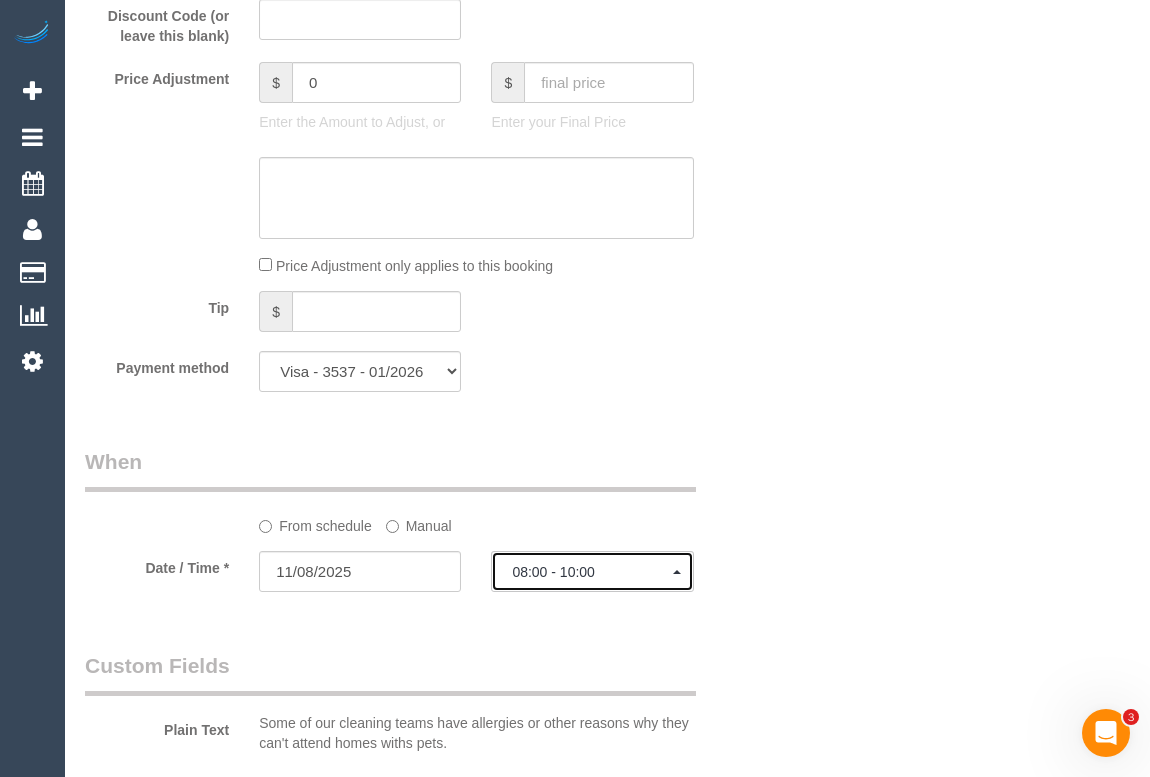 click 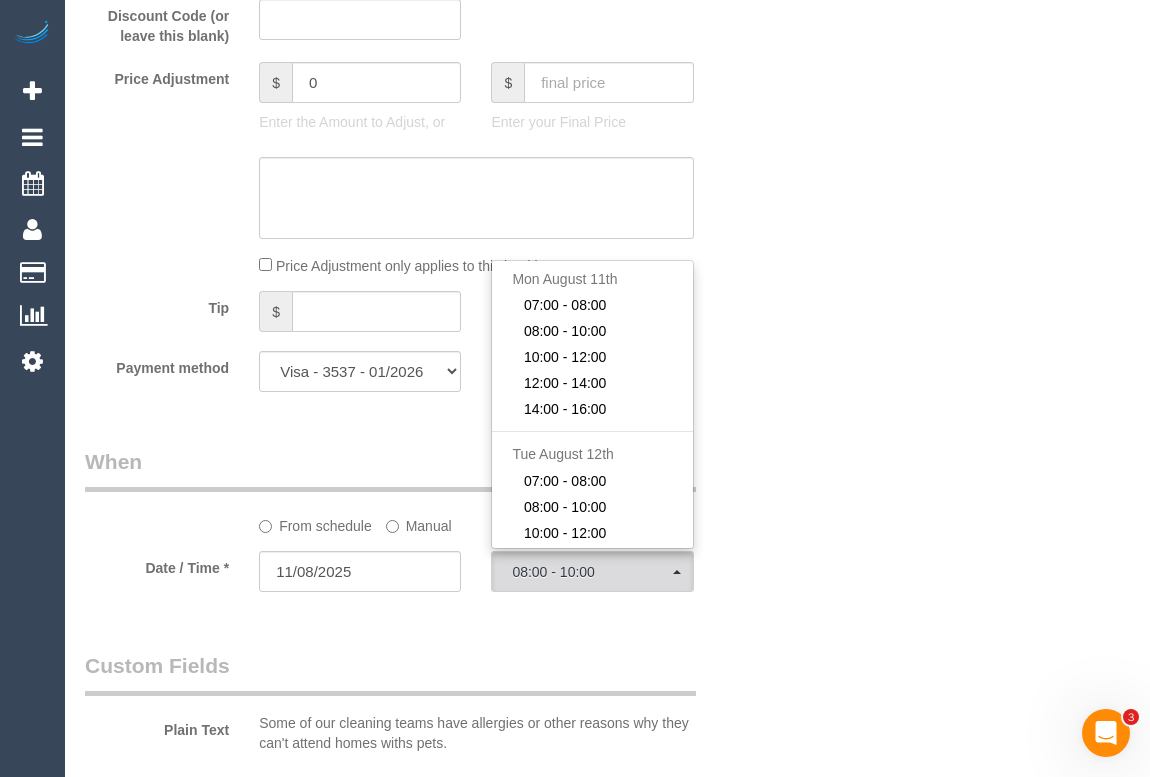 drag, startPoint x: 807, startPoint y: 484, endPoint x: 664, endPoint y: 517, distance: 146.7583 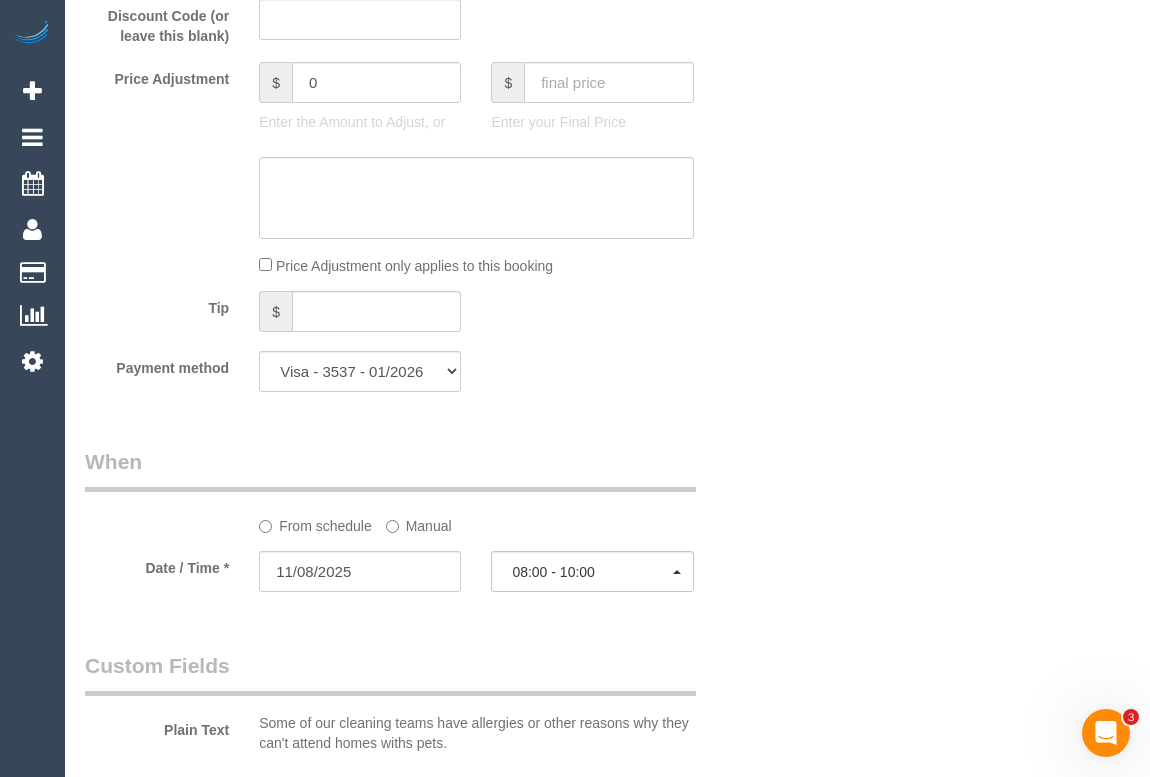 click on "Manual" 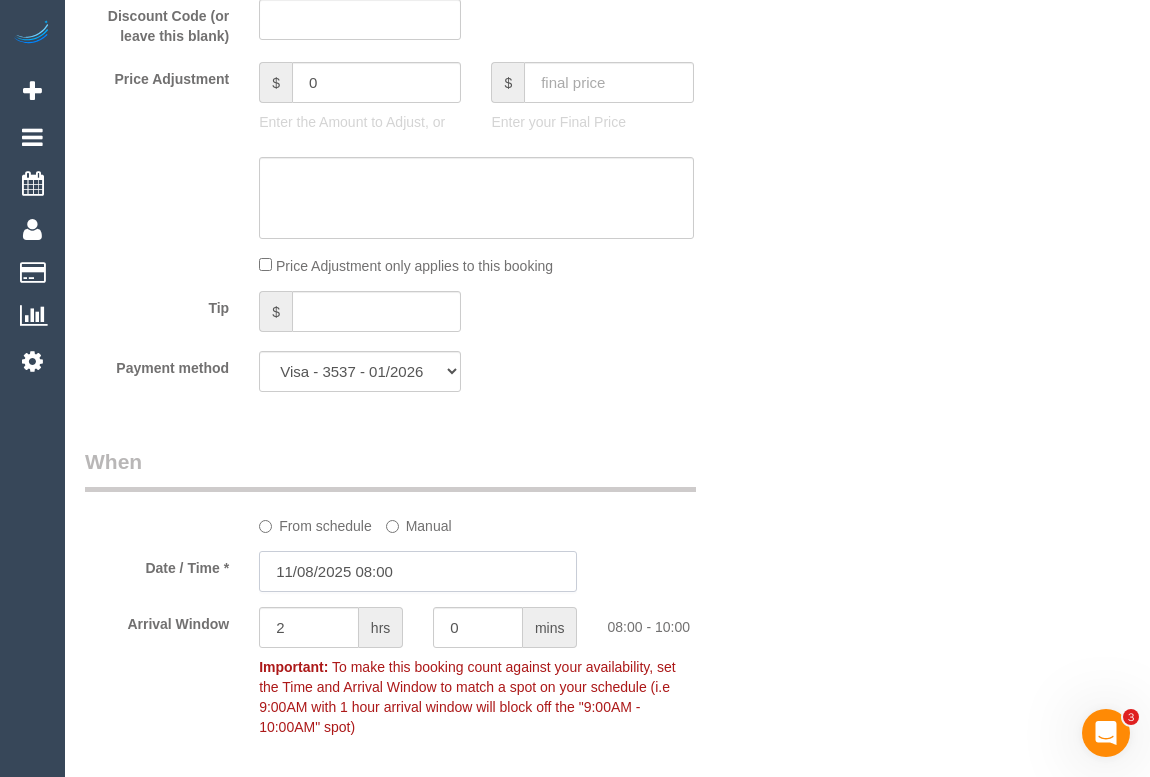 click on "11/08/2025 08:00" at bounding box center (418, 571) 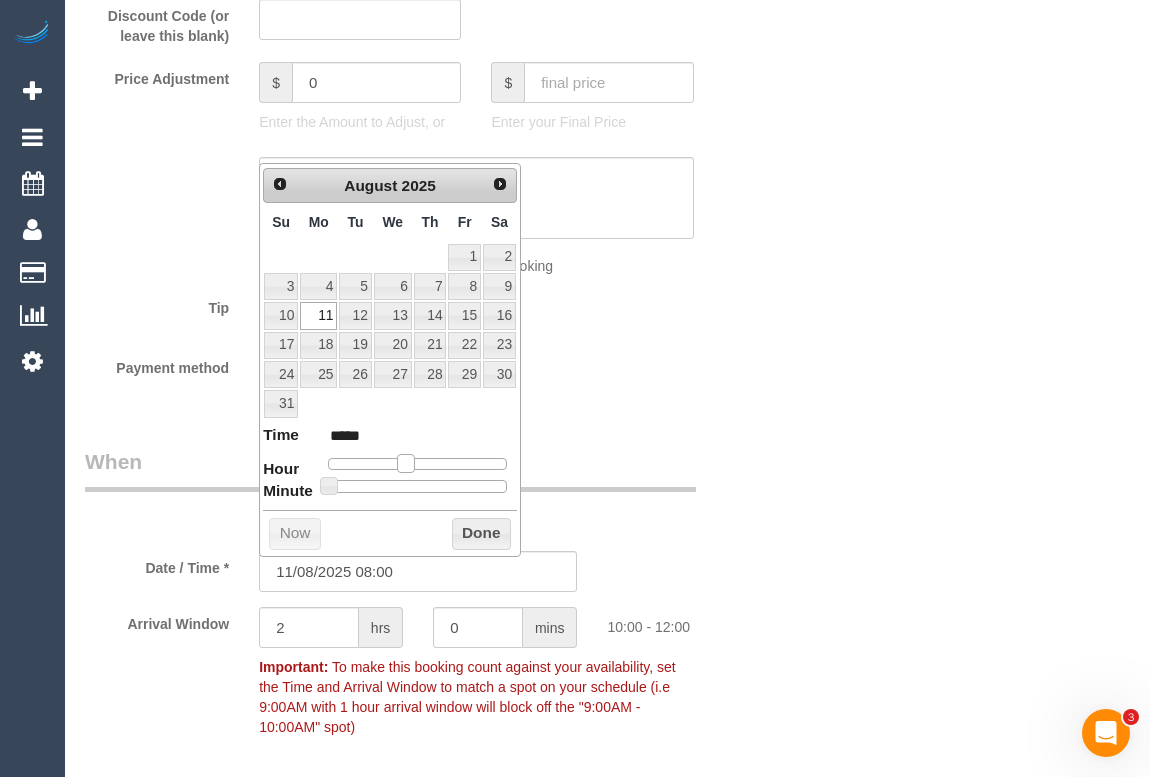 type on "11/08/2025 10:00" 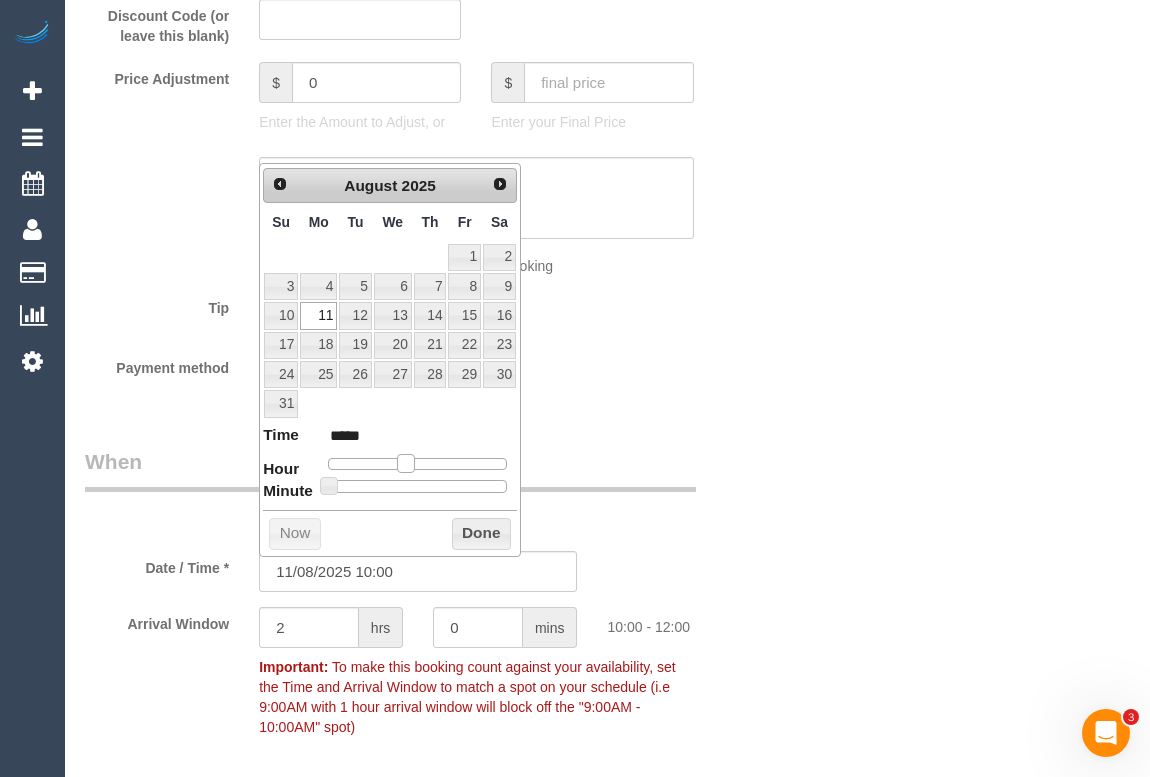 type on "11/08/2025 09:00" 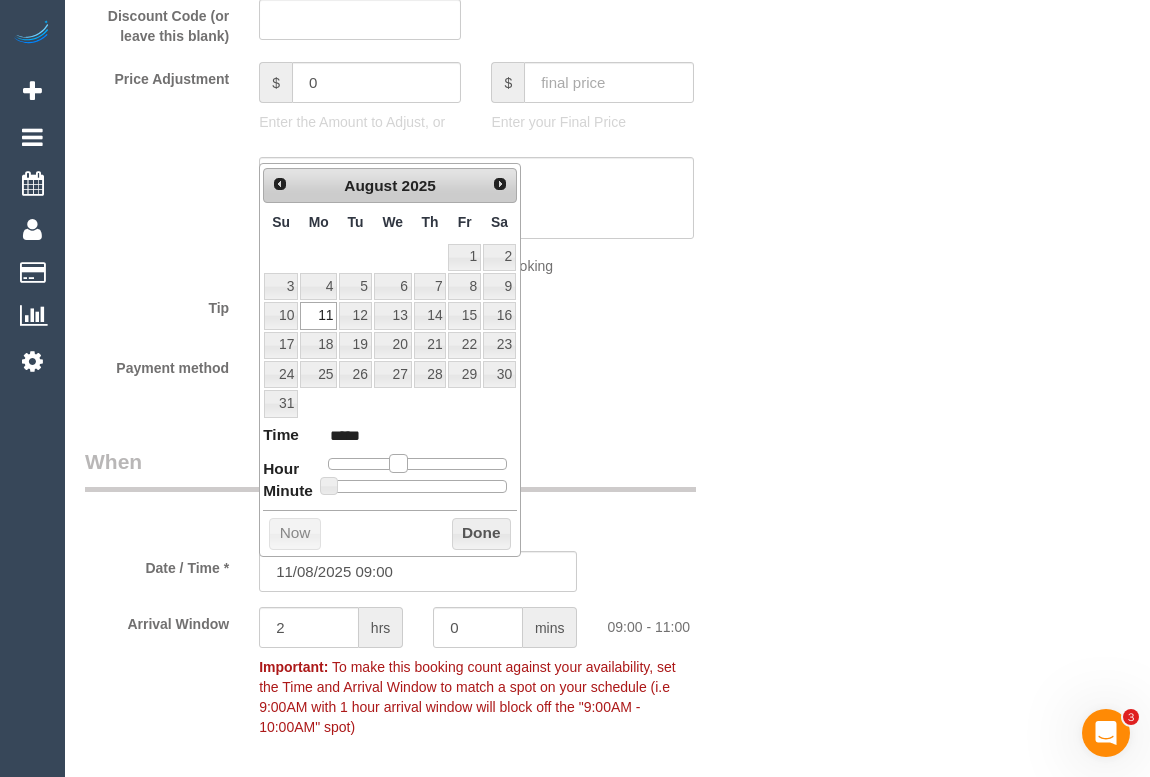 drag, startPoint x: 406, startPoint y: 462, endPoint x: 395, endPoint y: 462, distance: 11 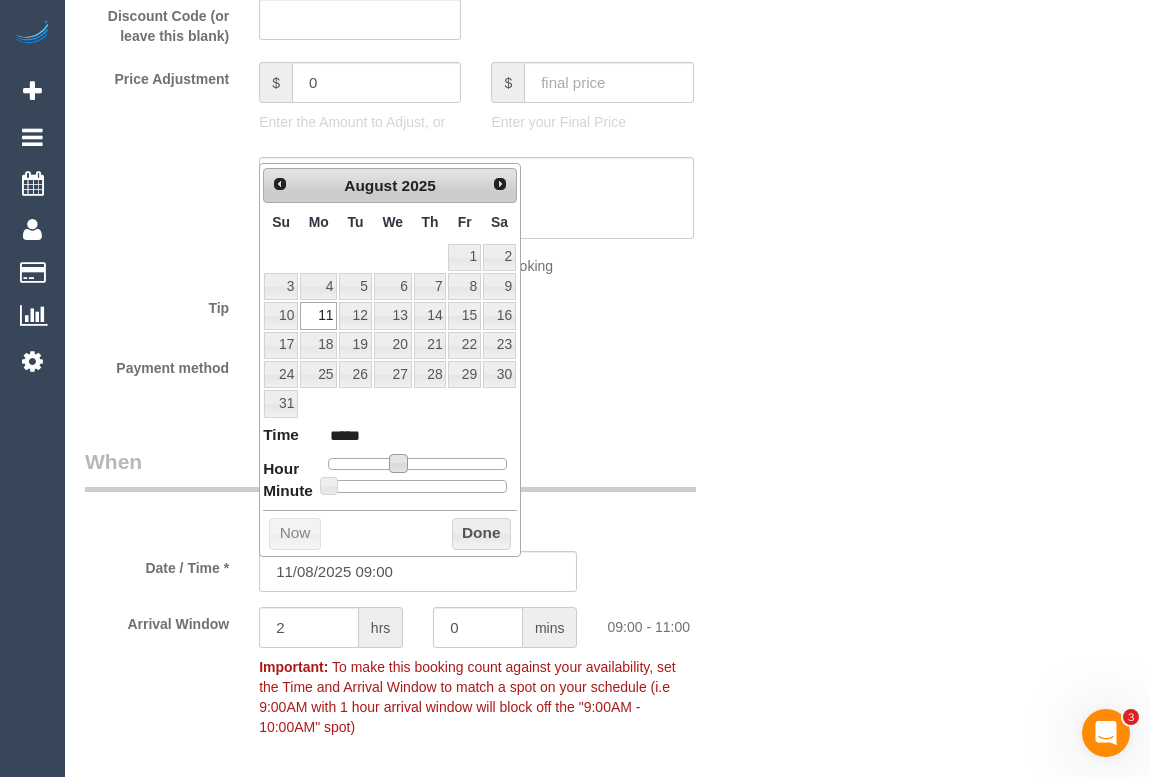 click on "Done" at bounding box center (481, 534) 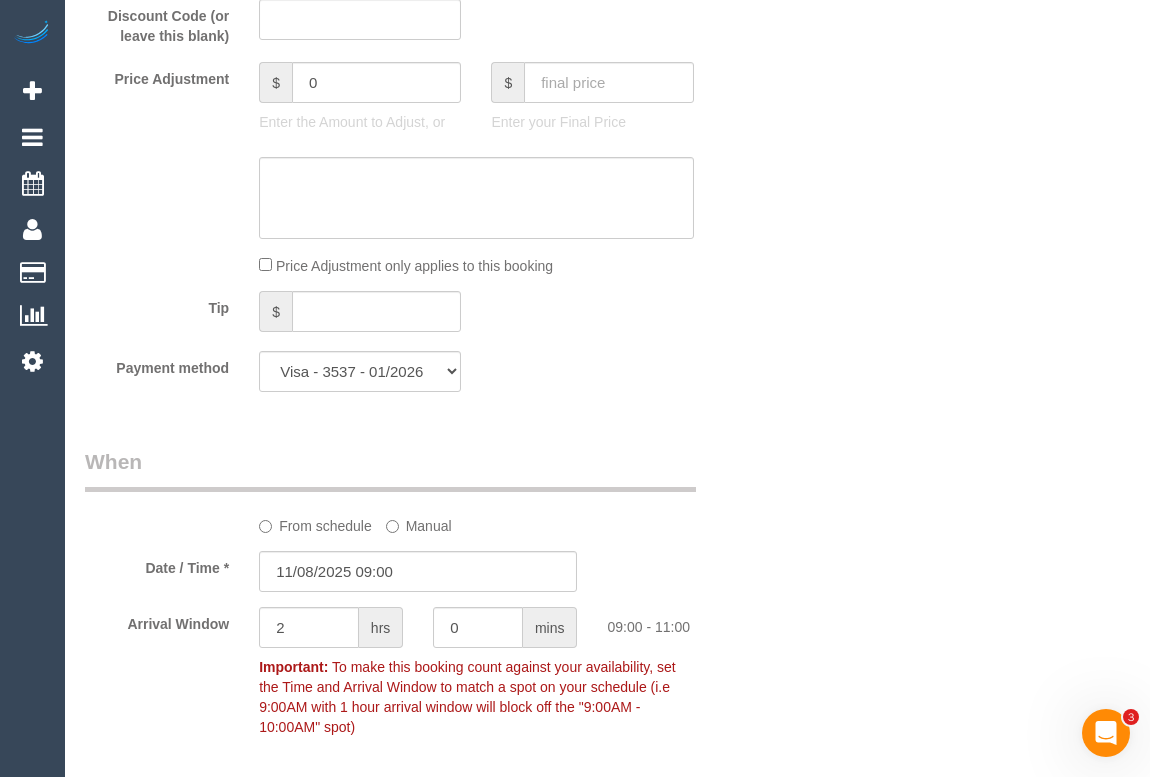 drag, startPoint x: 753, startPoint y: 576, endPoint x: 780, endPoint y: 667, distance: 94.92102 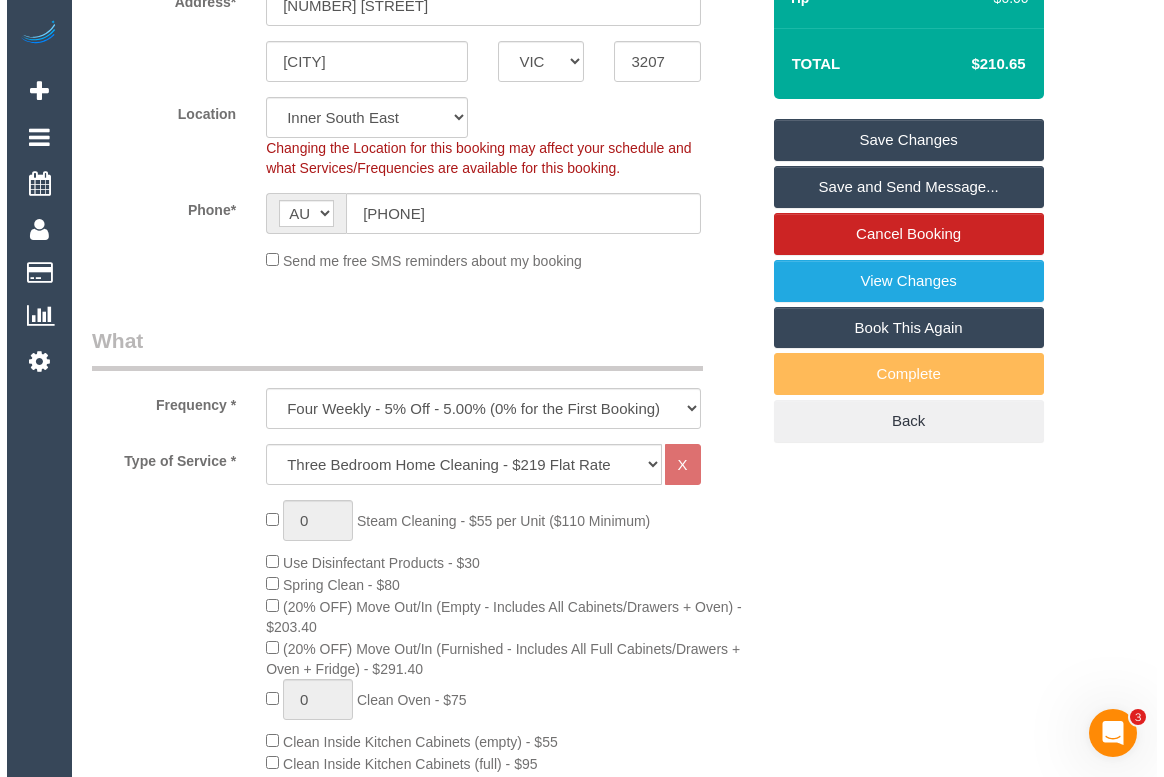 scroll, scrollTop: 272, scrollLeft: 0, axis: vertical 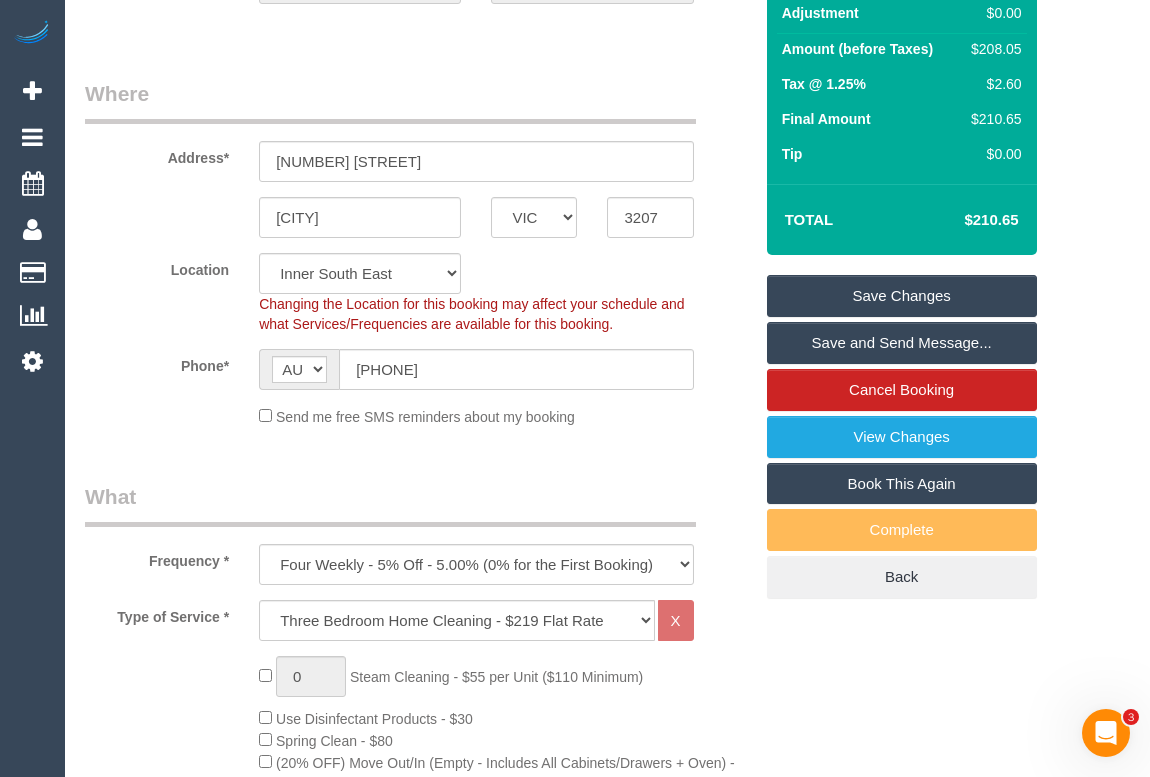 click on "Save Changes" at bounding box center (902, 296) 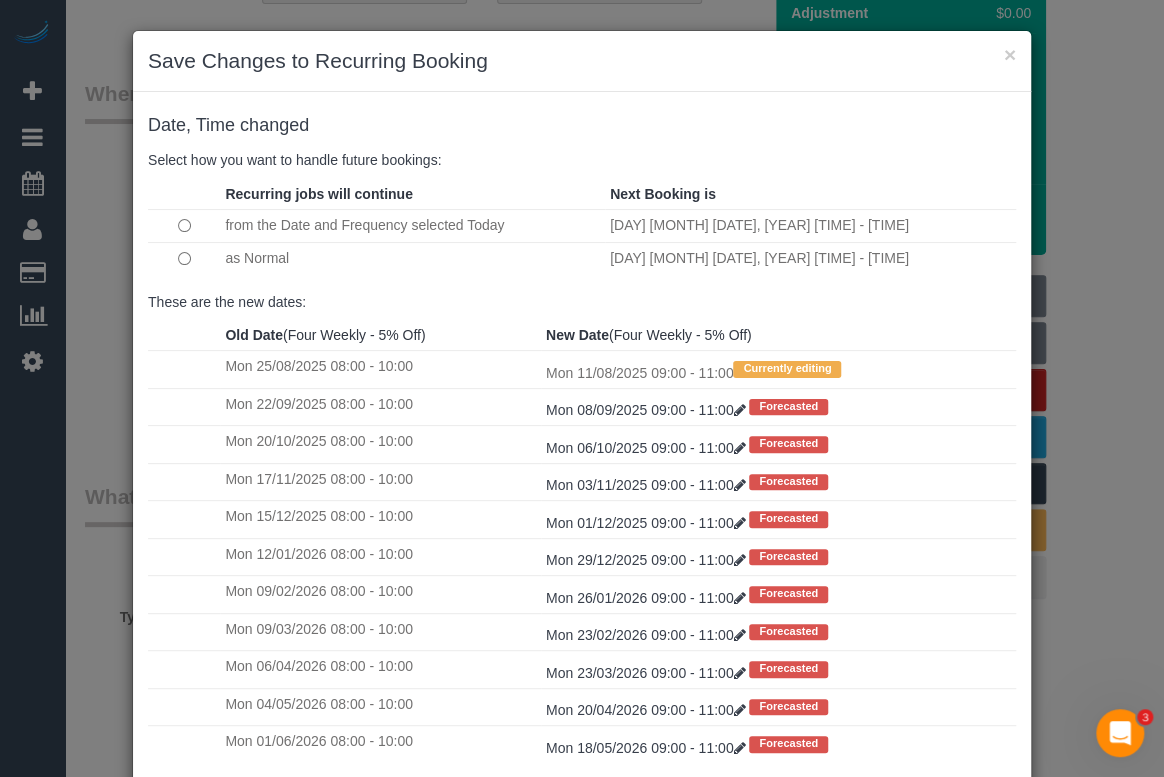 scroll, scrollTop: 7, scrollLeft: 0, axis: vertical 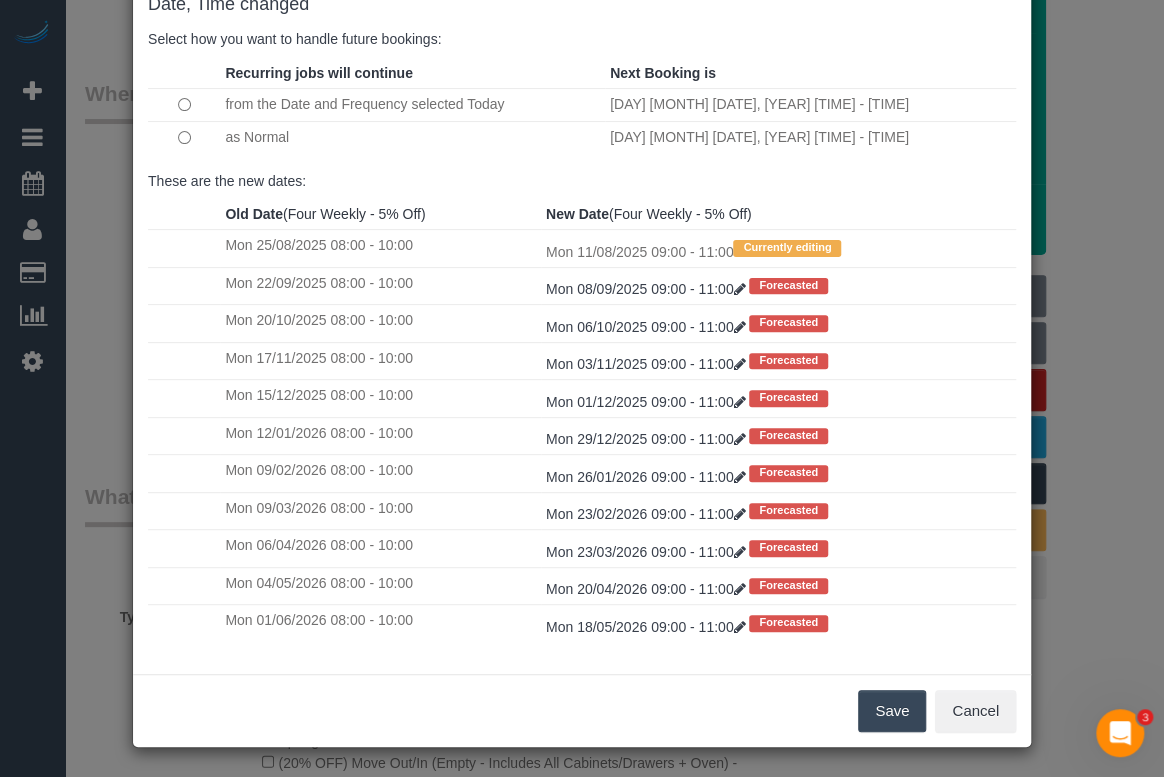 click on "Save" at bounding box center [892, 711] 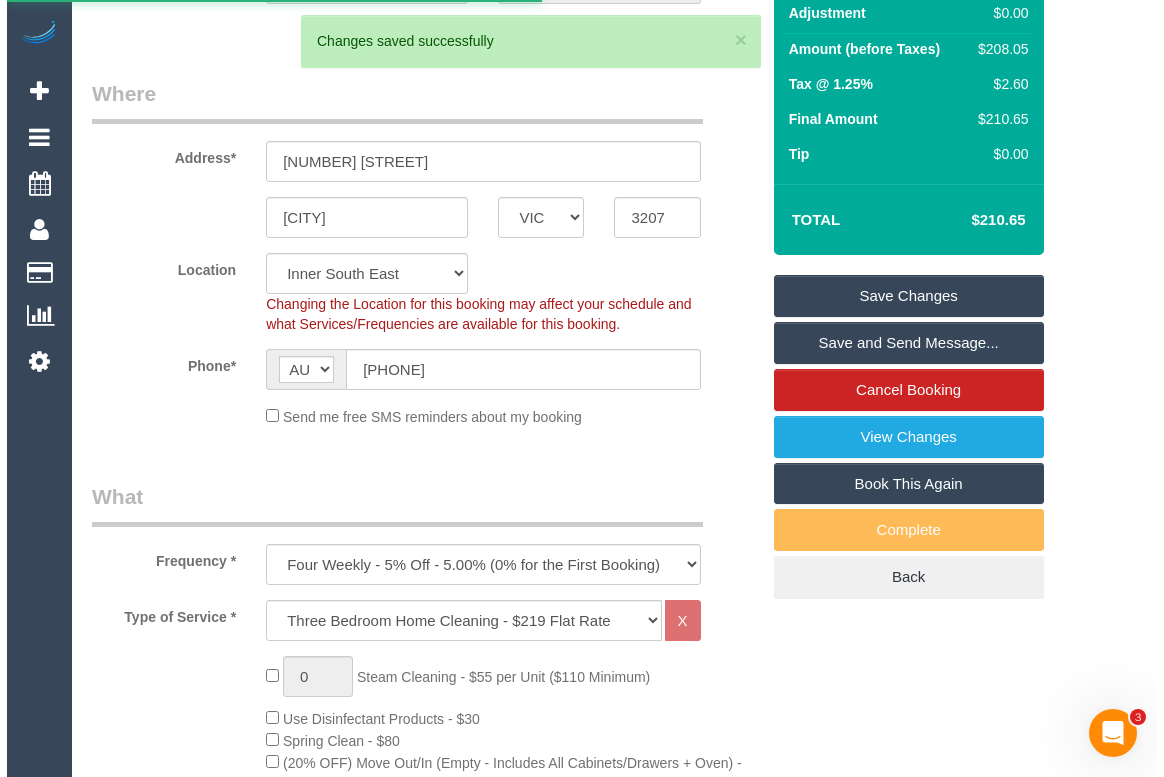 scroll, scrollTop: 0, scrollLeft: 0, axis: both 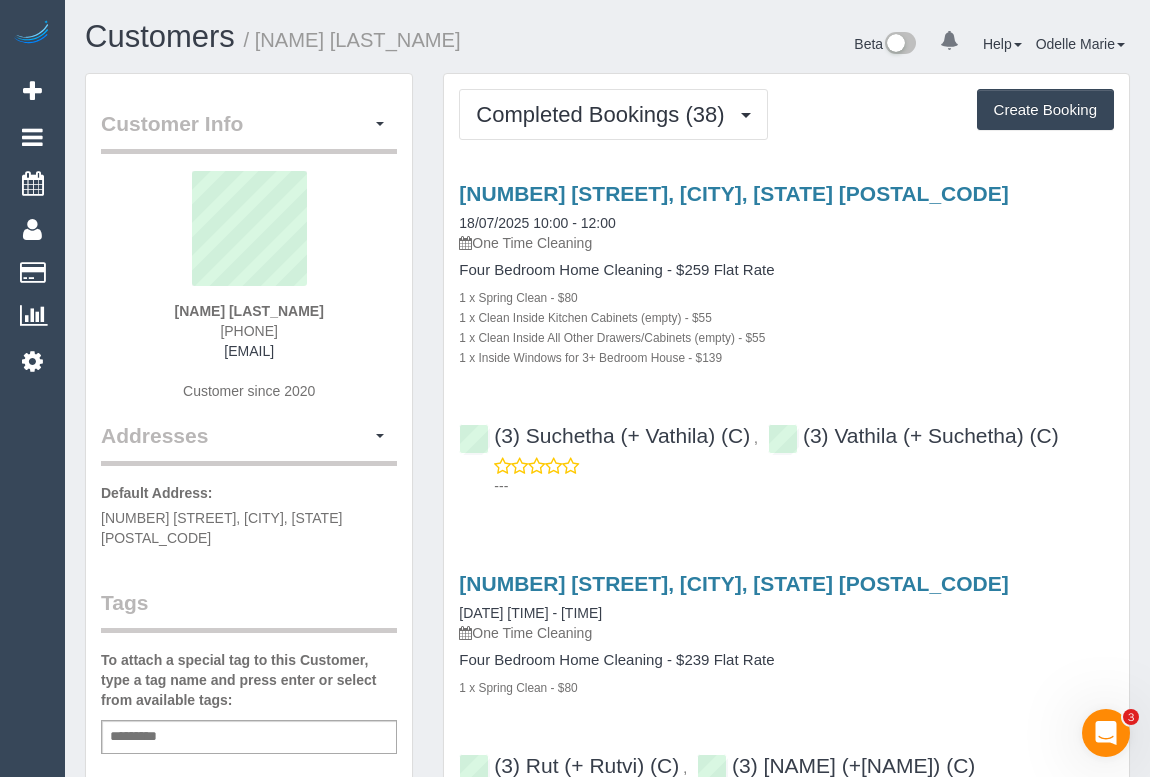 click on "1 x Clean Inside Kitchen Cabinets (empty)  - $55" at bounding box center (786, 317) 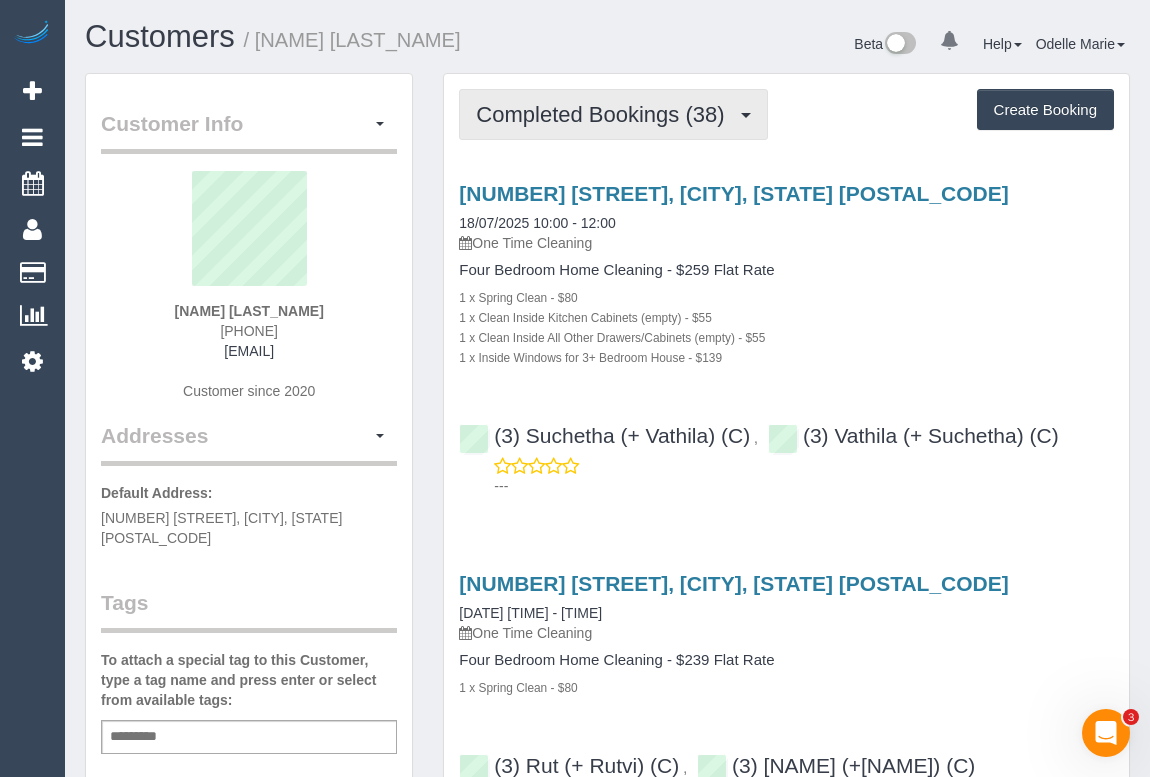 click on "Completed Bookings (38)" at bounding box center [605, 114] 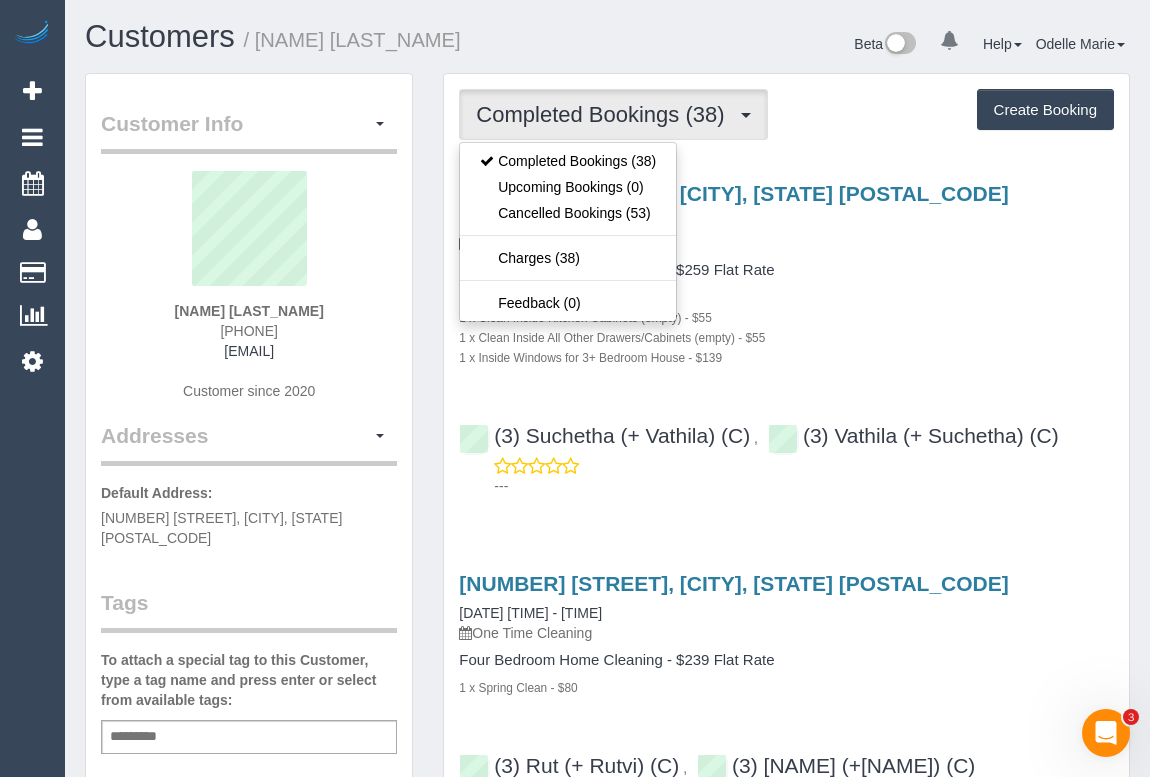 click on "1 x Clean Inside Kitchen Cabinets (empty)  - $55" at bounding box center [786, 317] 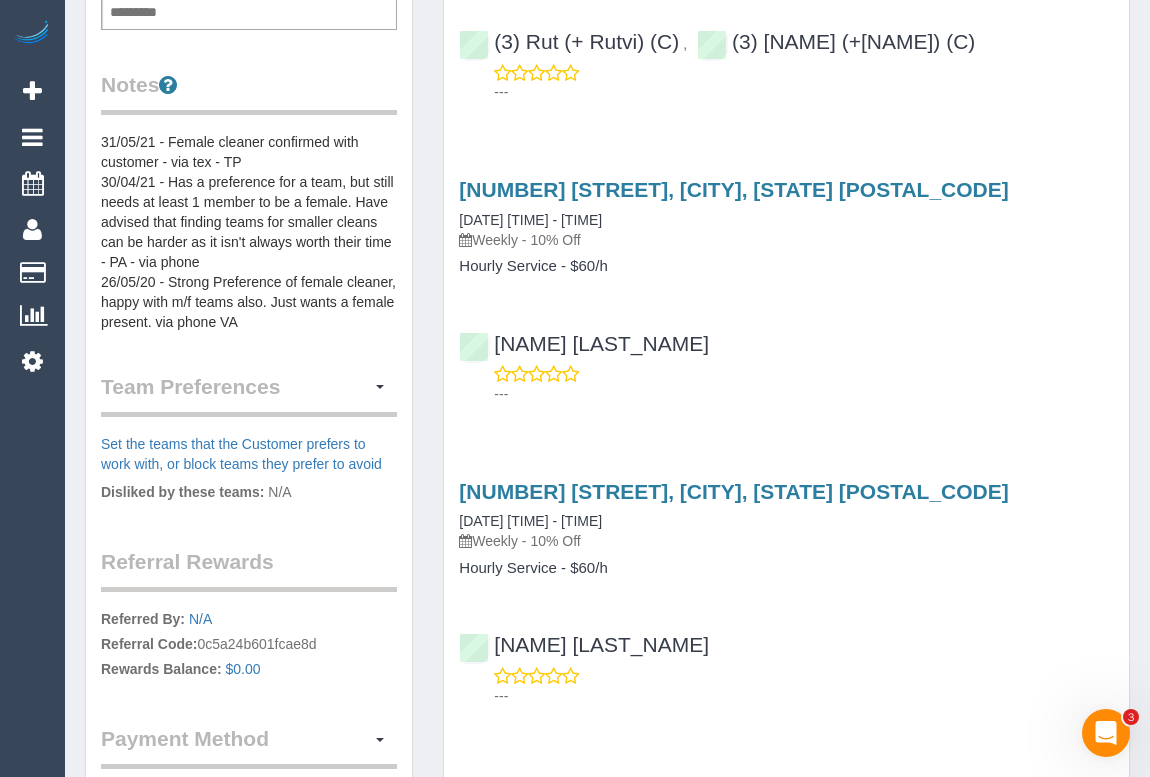 scroll, scrollTop: 727, scrollLeft: 0, axis: vertical 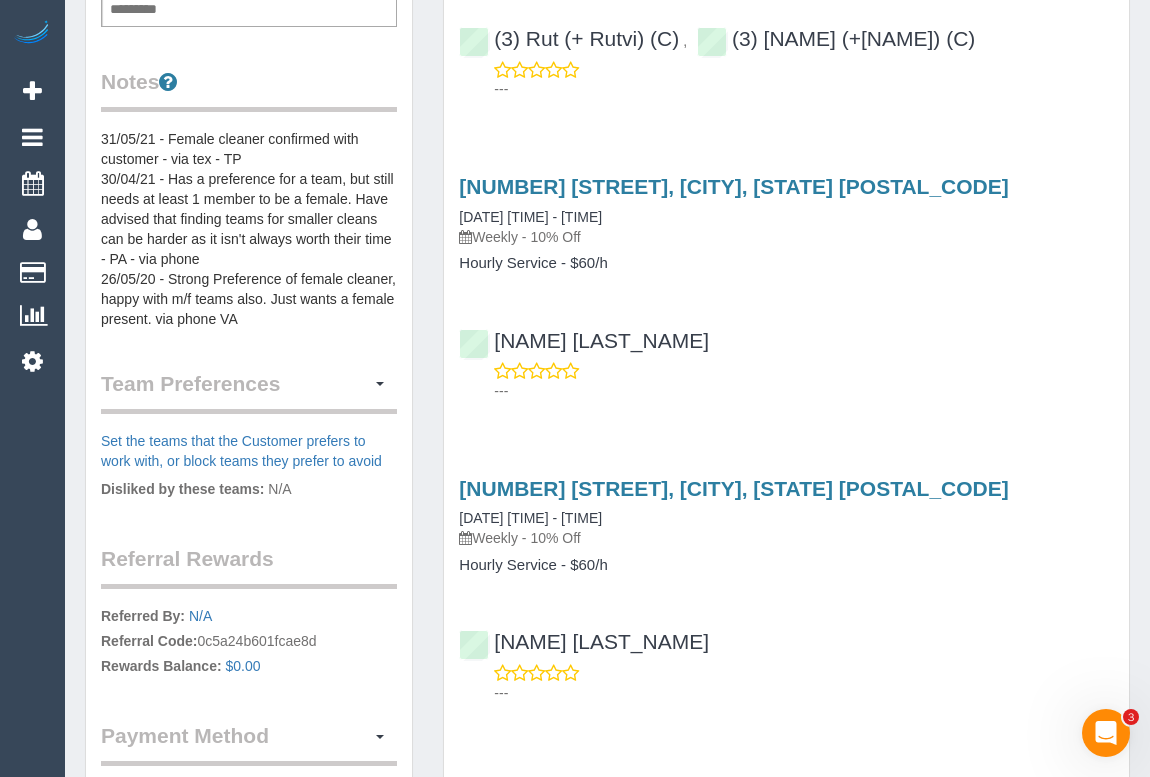 click on "Service
Feedback
[NUMBER] [STREET], [CITY], [STATE] [POSTAL_CODE]
[DATE] [TIME] - [TIME]
One Time Cleaning
Four Bedroom Home Cleaning  - $259 Flat Rate
1 x Spring Clean - $80
1 x Clean Inside Kitchen Cabinets (empty)  - $55
1 x Clean Inside All Other Drawers/Cabinets (empty) - $55
1 x Inside Windows for 3+ Bedroom House  - $139
(3) [NAME] (+ [NAME]) (C)" at bounding box center (786, 3255) 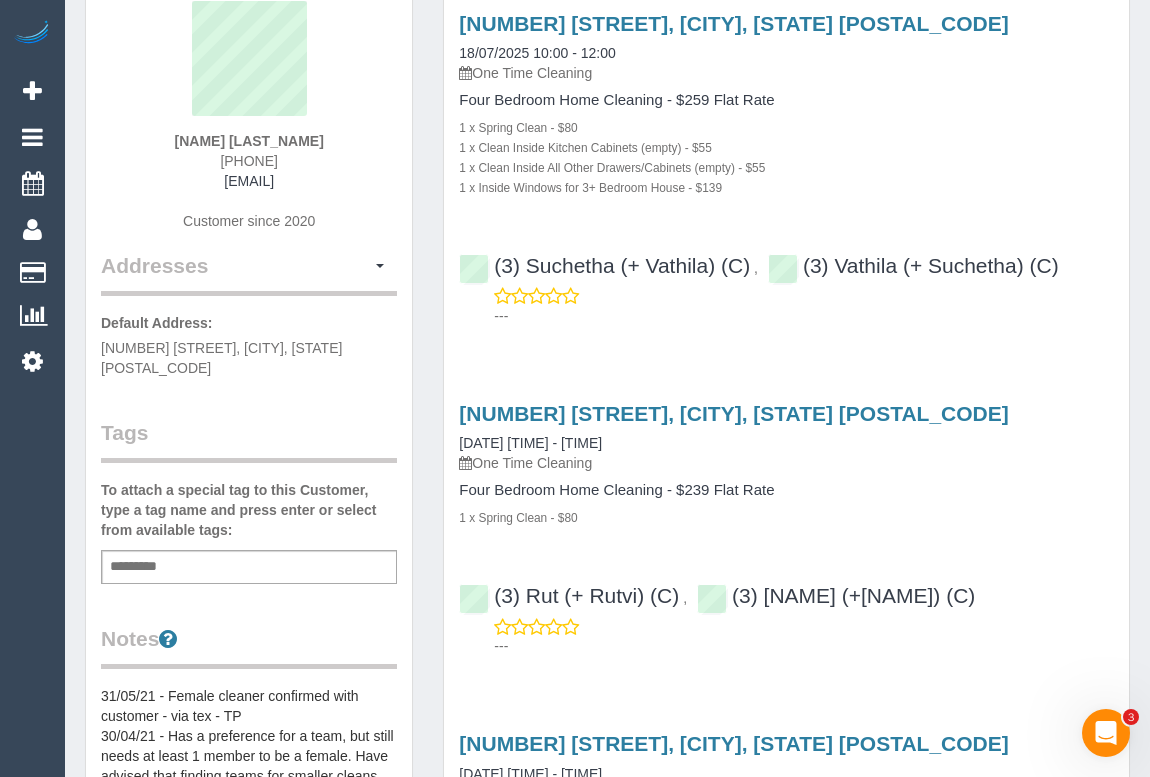 scroll, scrollTop: 0, scrollLeft: 0, axis: both 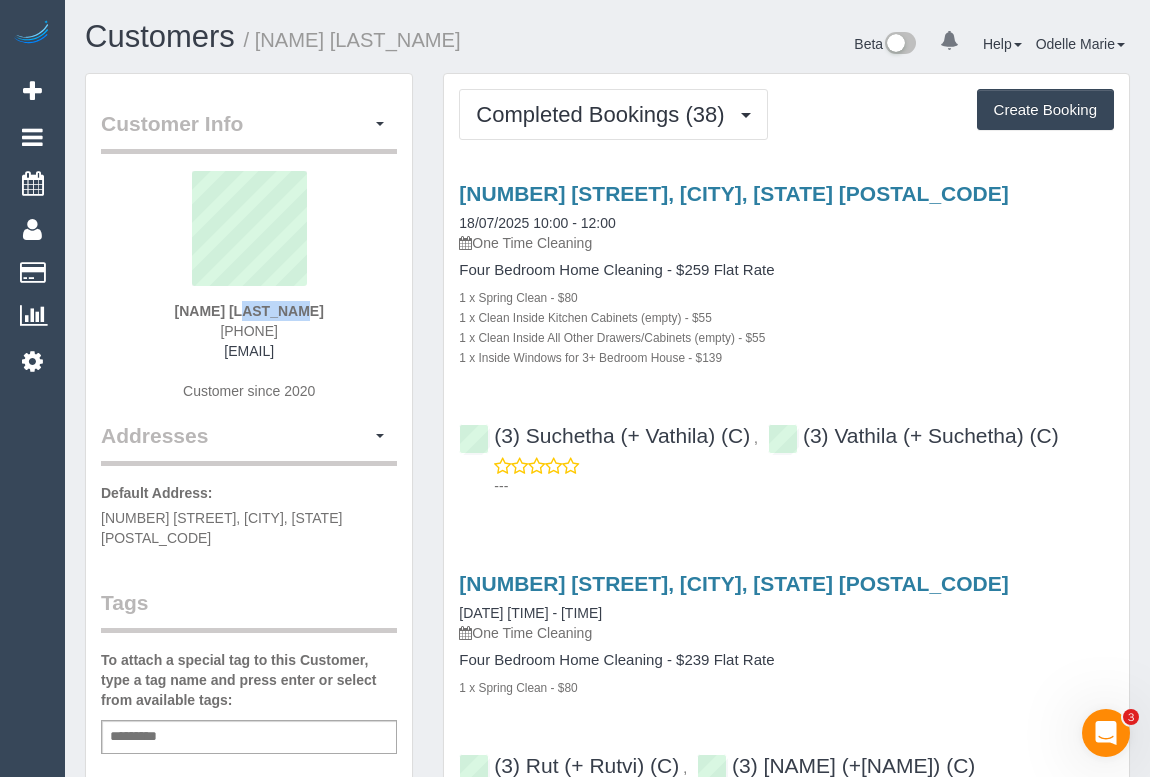 drag, startPoint x: 203, startPoint y: 311, endPoint x: 314, endPoint y: 310, distance: 111.0045 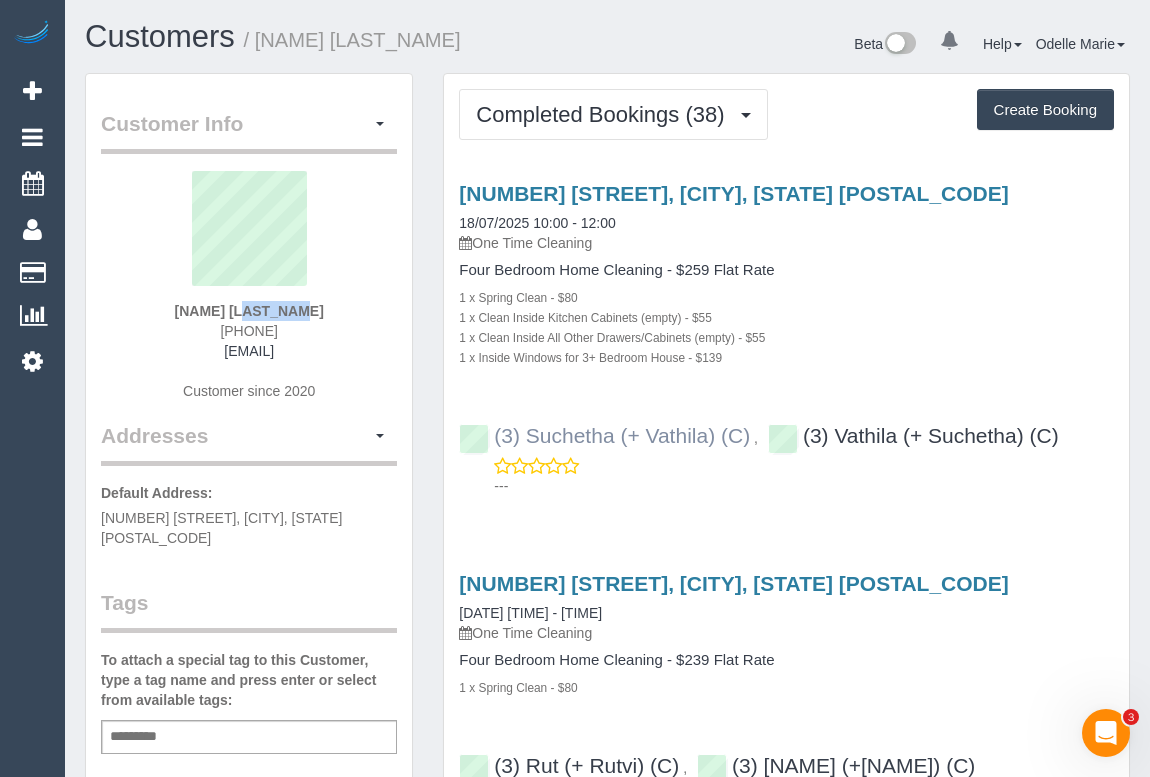 copy on "[PHONE]" 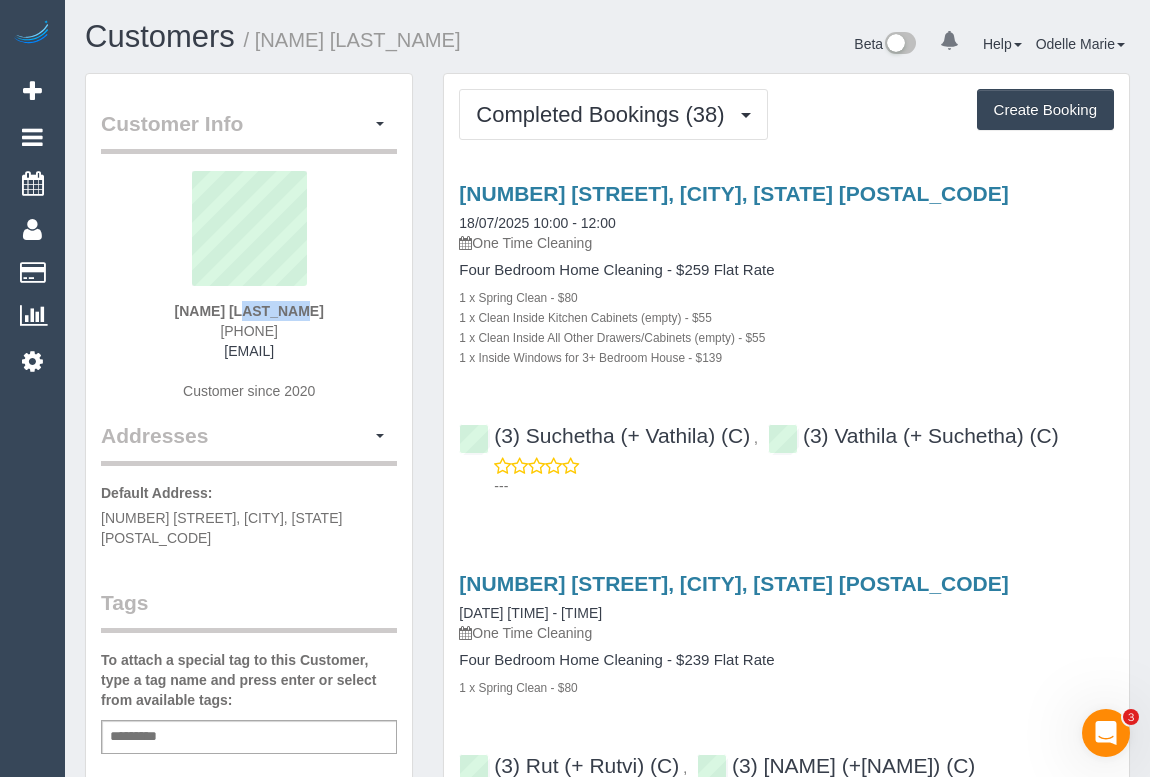 drag, startPoint x: 145, startPoint y: 348, endPoint x: 400, endPoint y: 360, distance: 255.2822 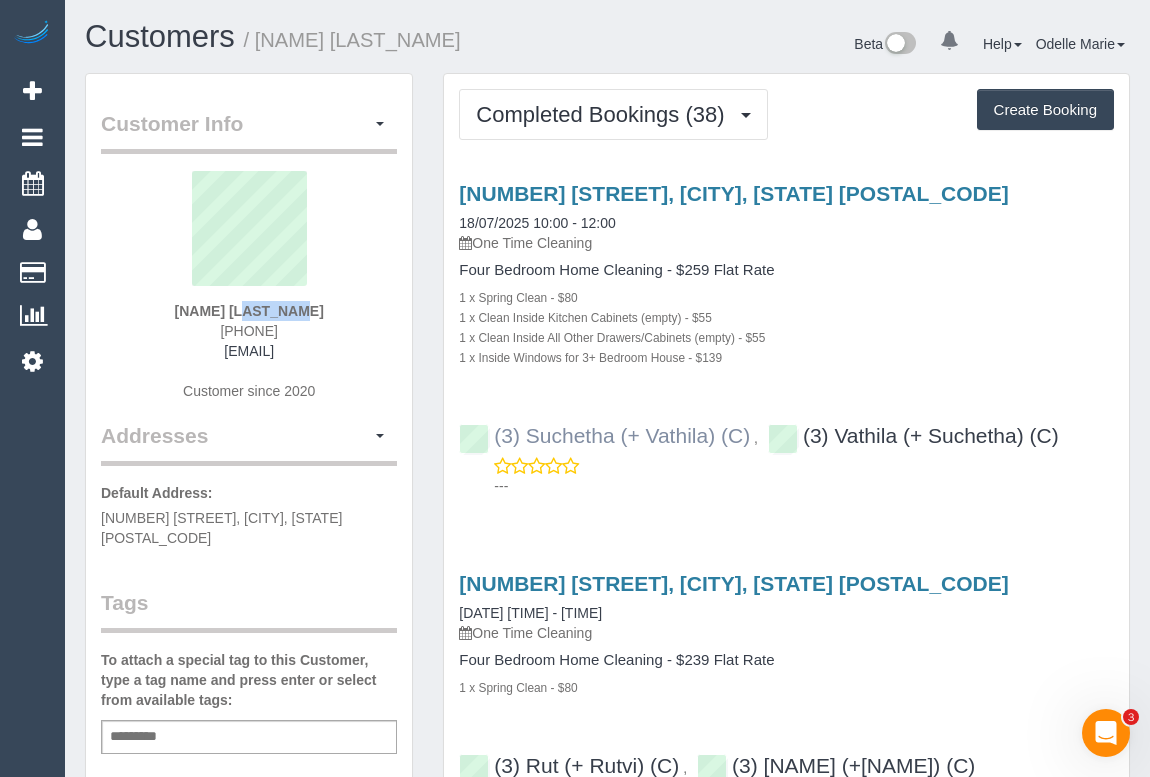 copy on "[EMAIL]
Customer since 2020
Addresses" 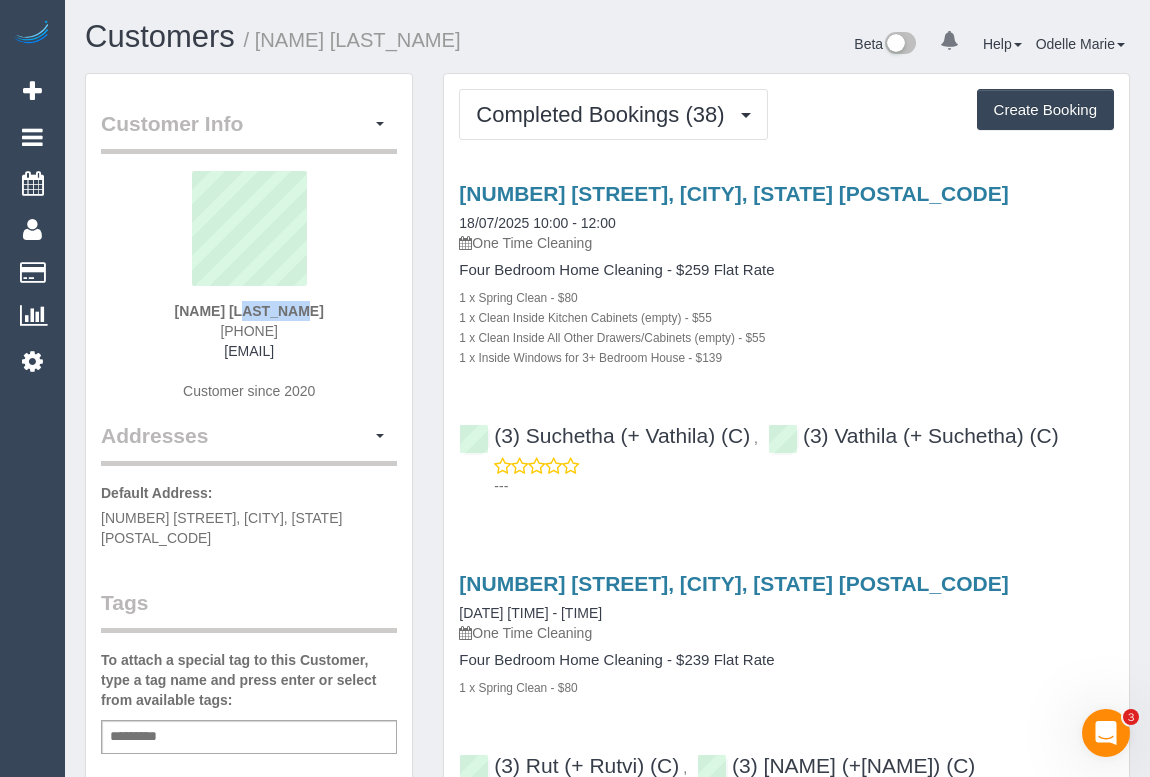 click on "Kim Yew
0413042902
kai.and.kimberley@gmail.com
Customer since 2020" at bounding box center (249, 296) 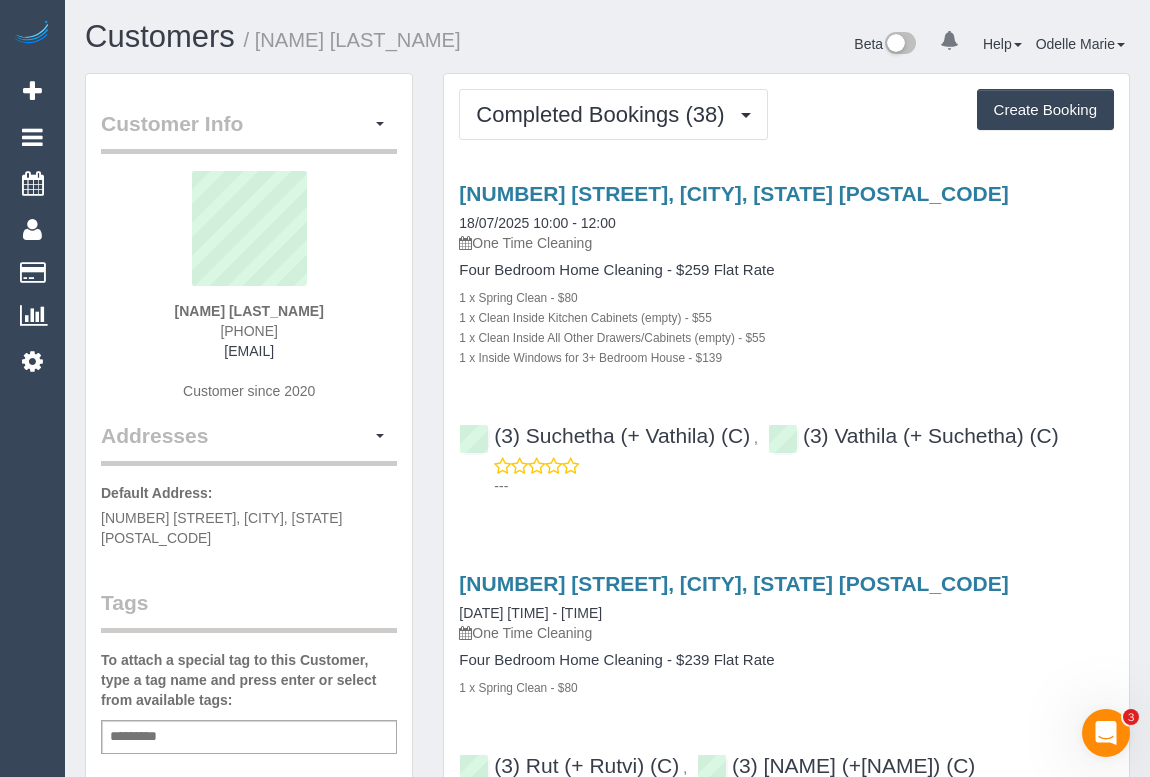 drag, startPoint x: 136, startPoint y: 348, endPoint x: 380, endPoint y: 355, distance: 244.10039 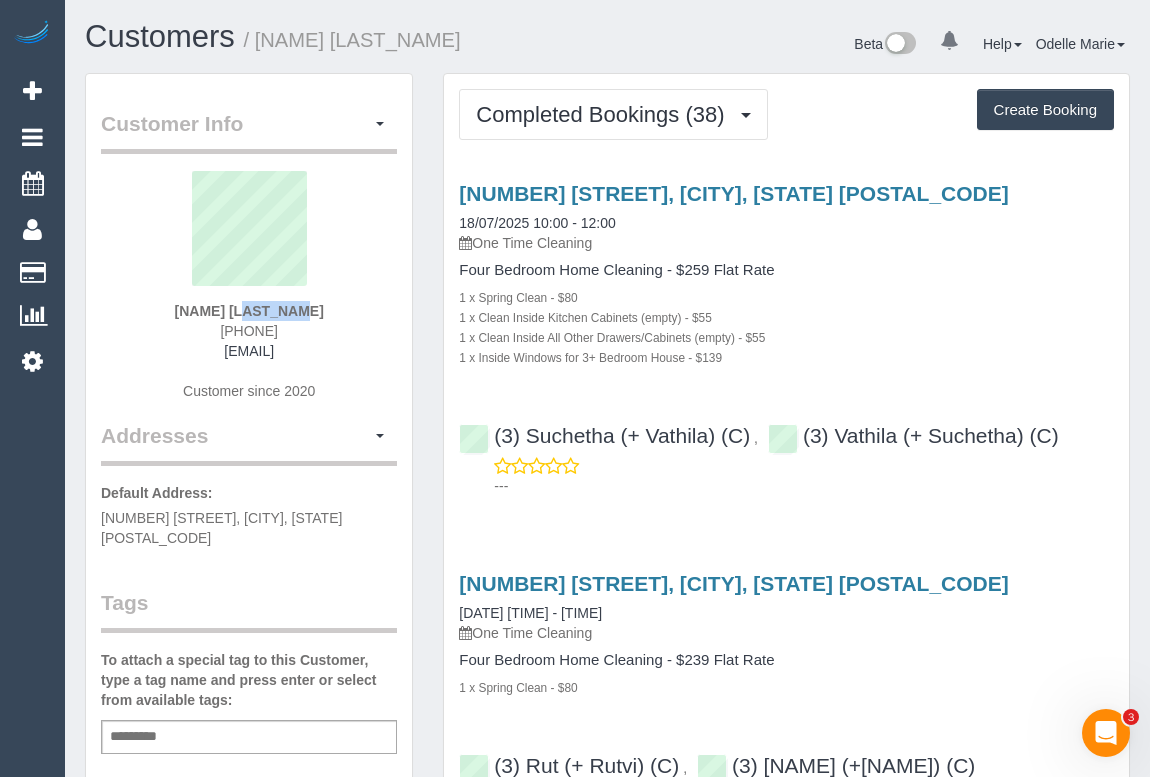 drag, startPoint x: 201, startPoint y: 303, endPoint x: 318, endPoint y: 305, distance: 117.01709 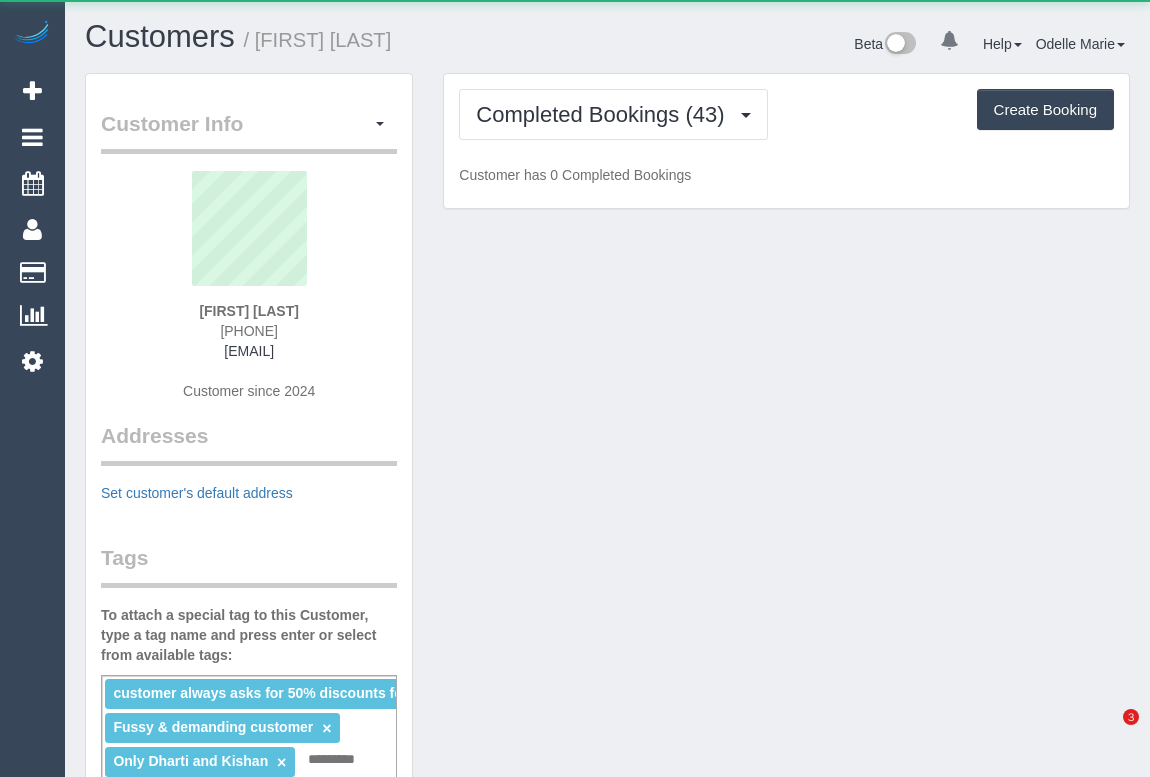 scroll, scrollTop: 0, scrollLeft: 0, axis: both 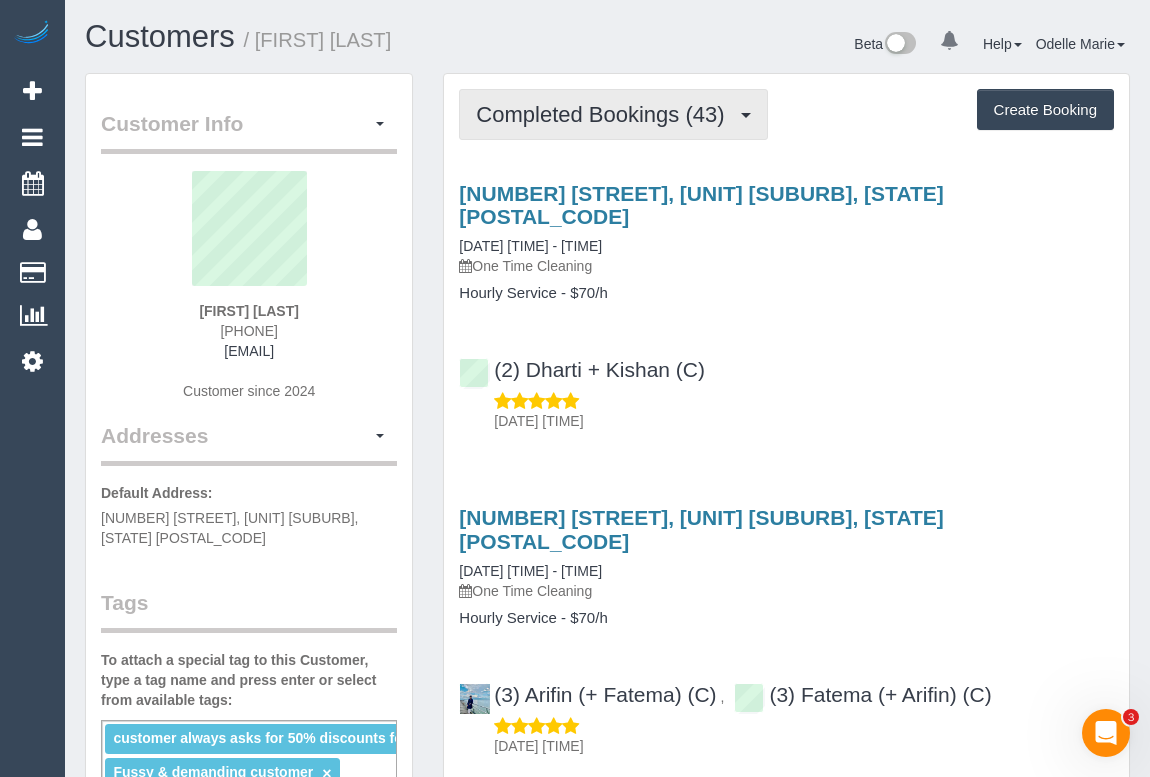 click on "Completed Bookings (43)" at bounding box center [613, 114] 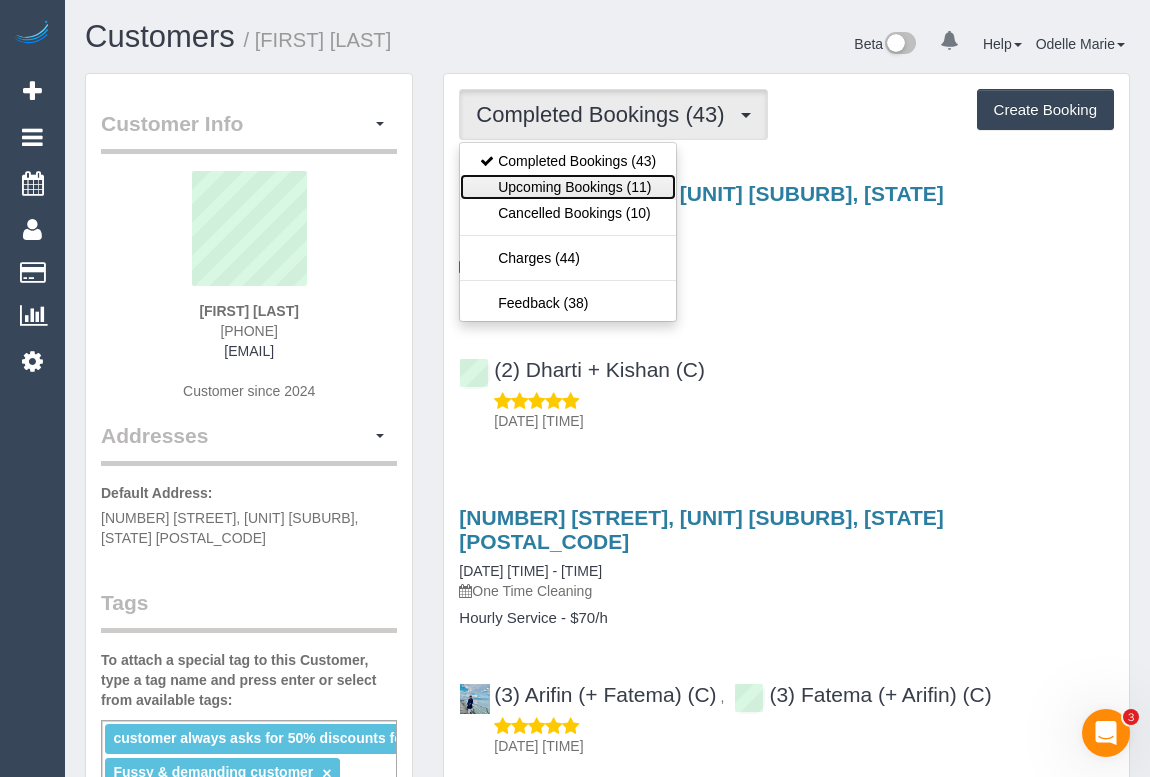 click on "Upcoming Bookings (11)" at bounding box center [568, 187] 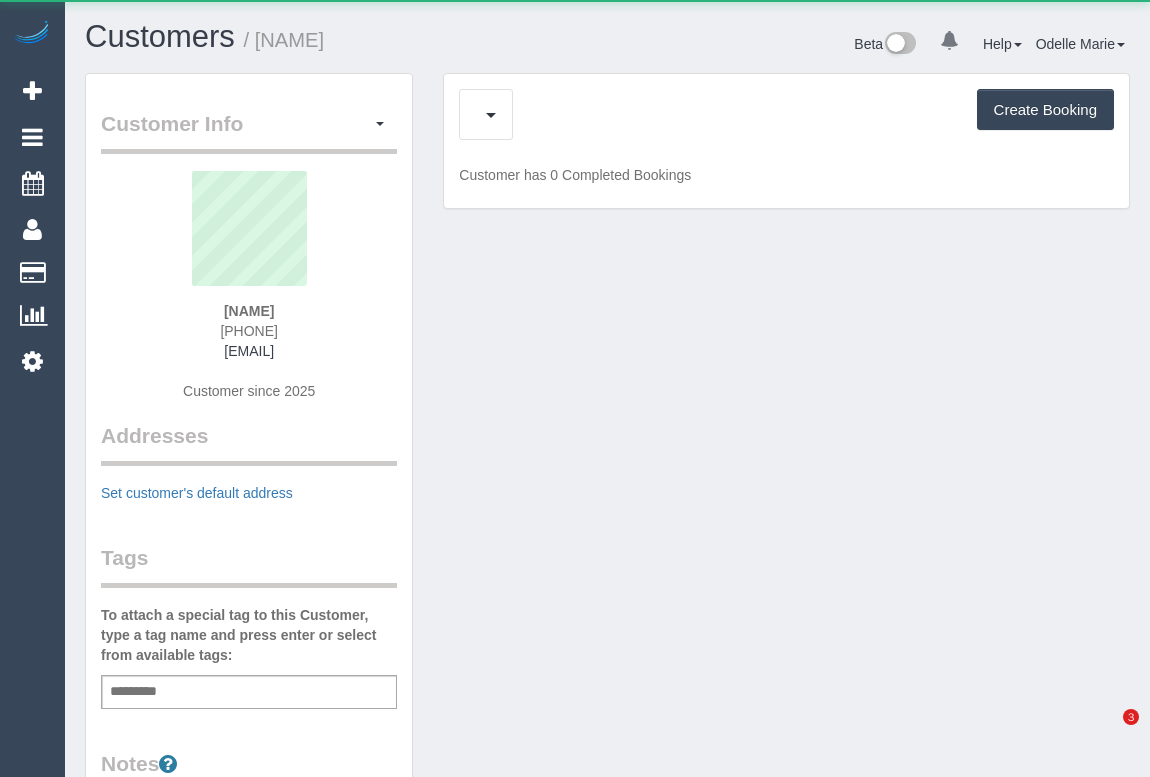 scroll, scrollTop: 0, scrollLeft: 0, axis: both 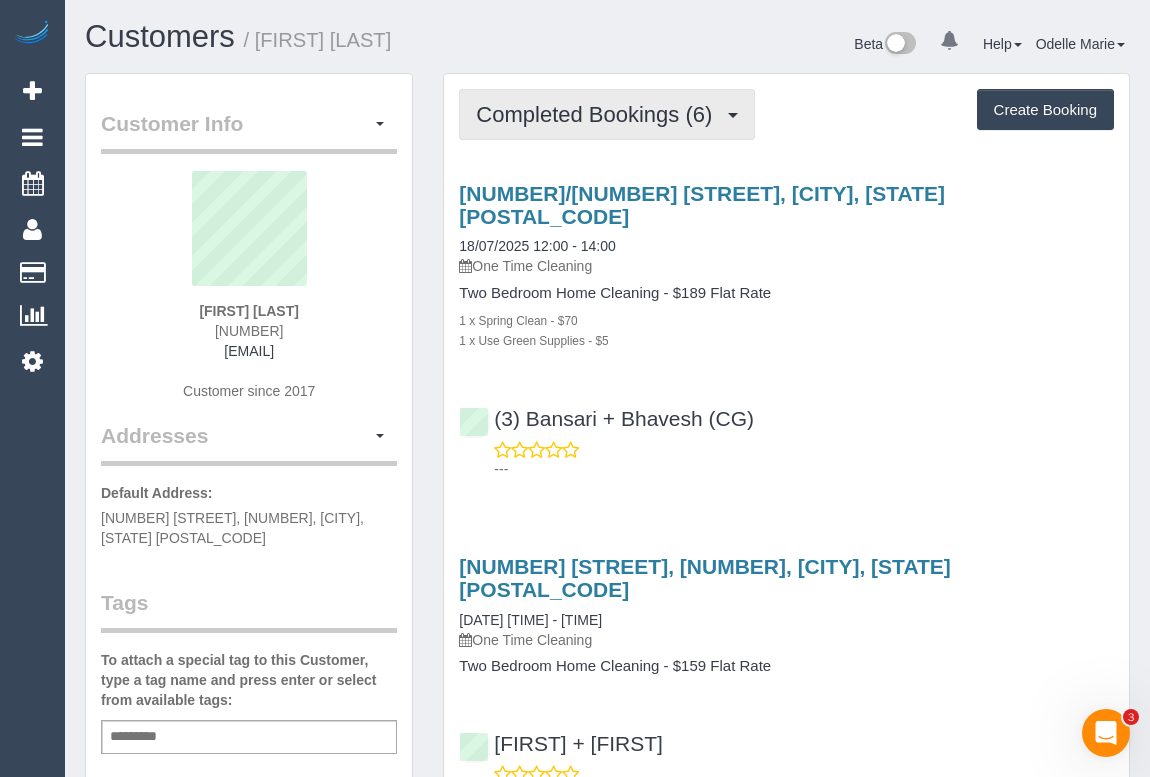 click on "Completed Bookings (6)" at bounding box center (599, 114) 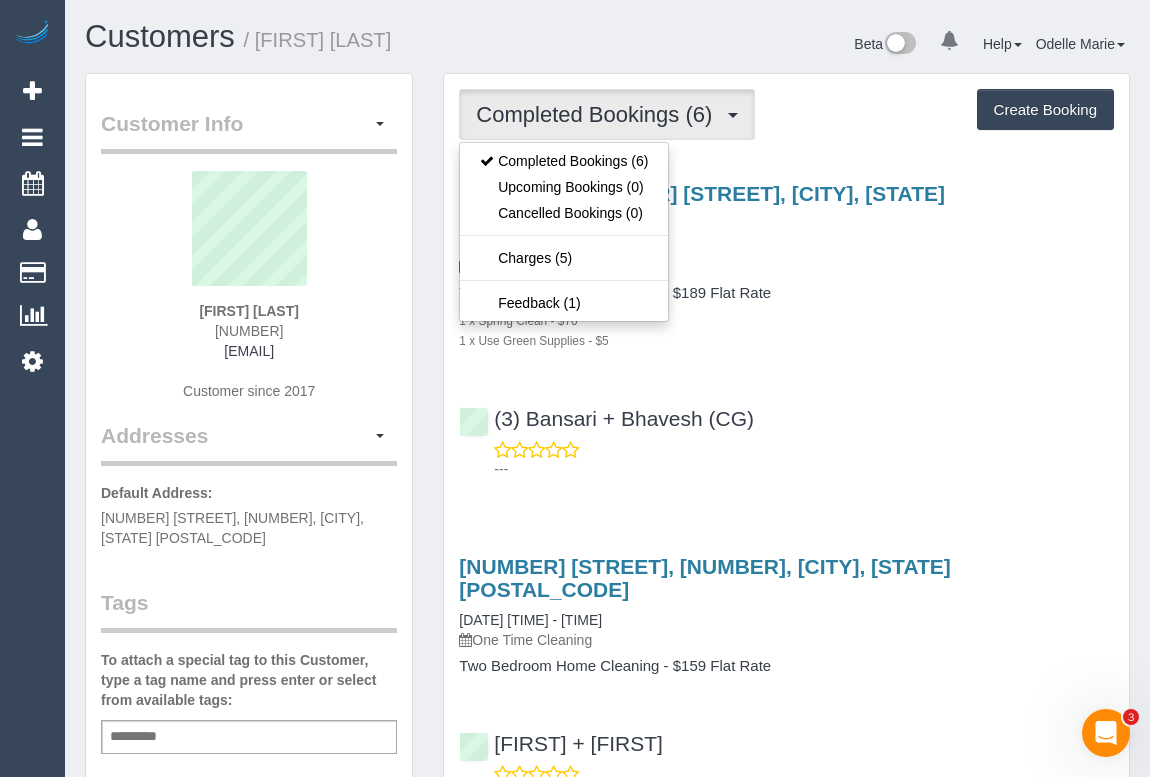 click on "Completed Bookings (6)" at bounding box center (599, 114) 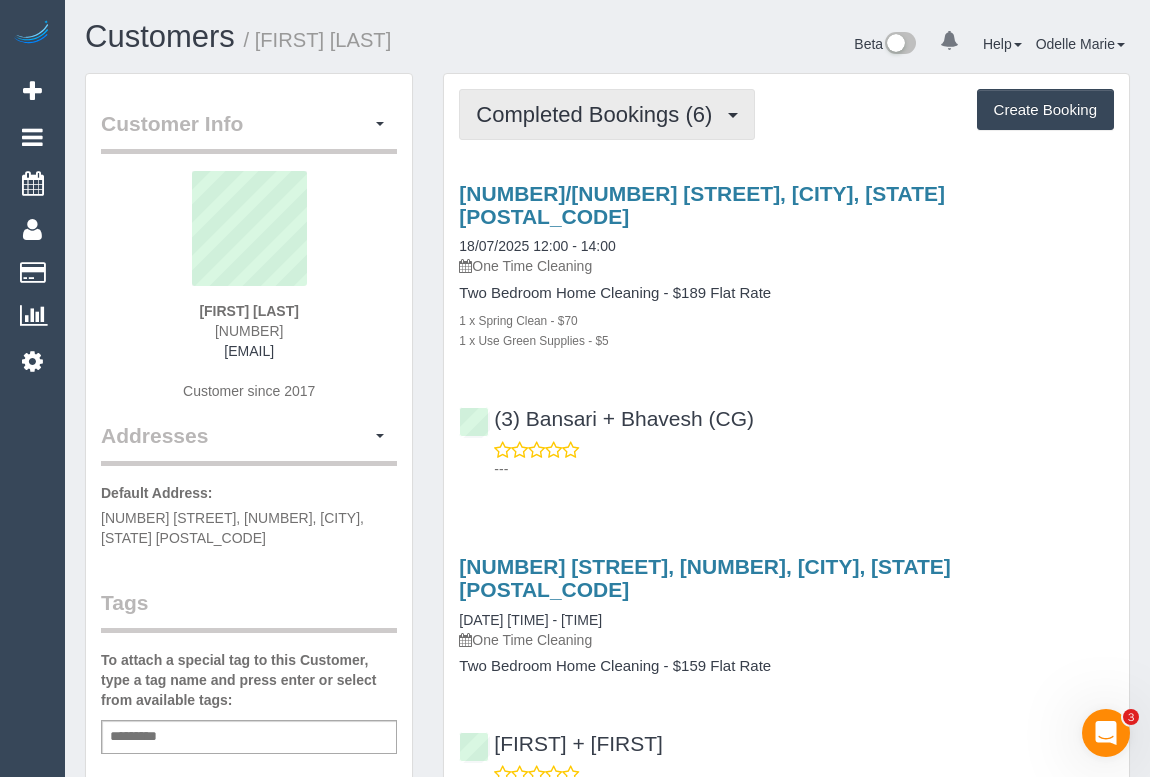 click on "Completed Bookings (6)" at bounding box center (599, 114) 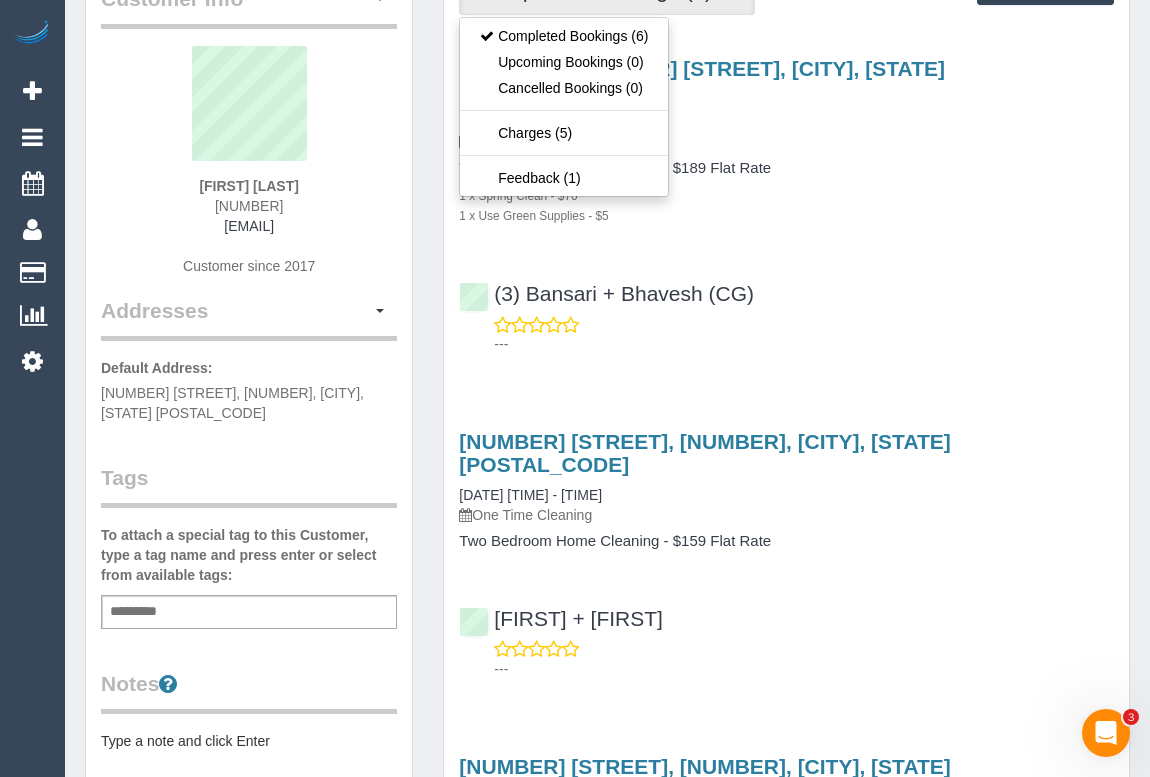 scroll, scrollTop: 181, scrollLeft: 0, axis: vertical 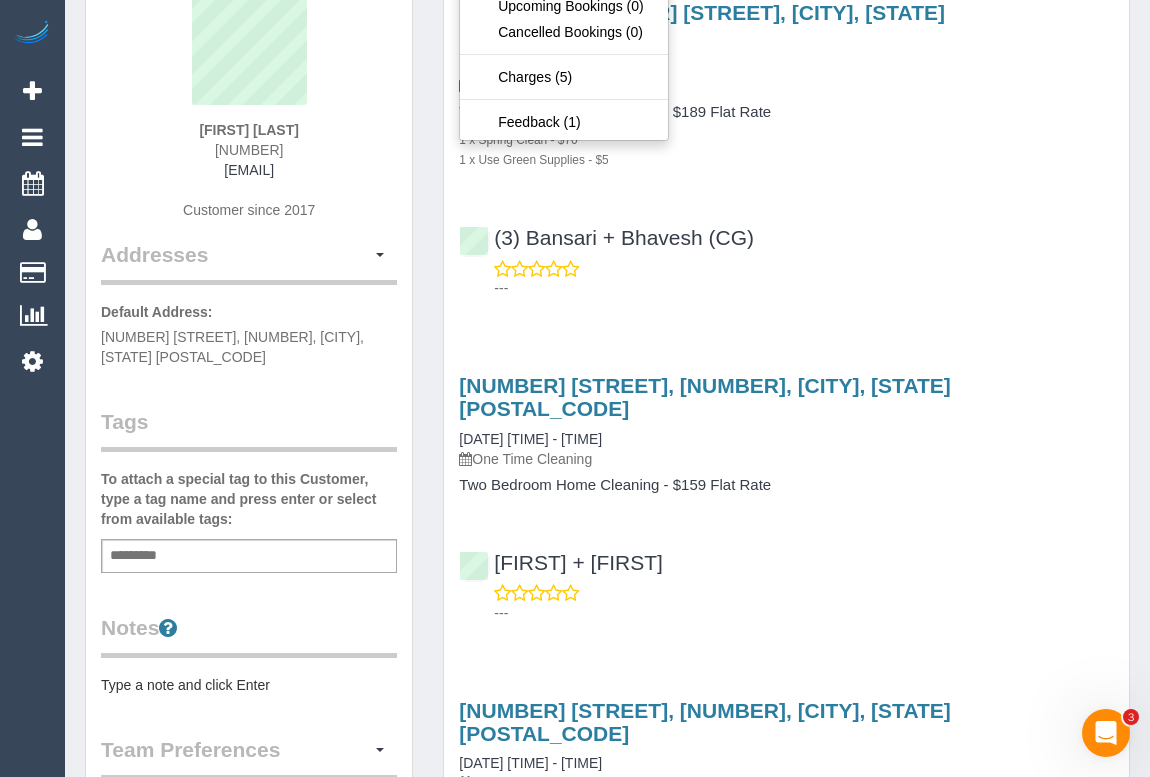 drag, startPoint x: 210, startPoint y: 143, endPoint x: 294, endPoint y: 147, distance: 84.095184 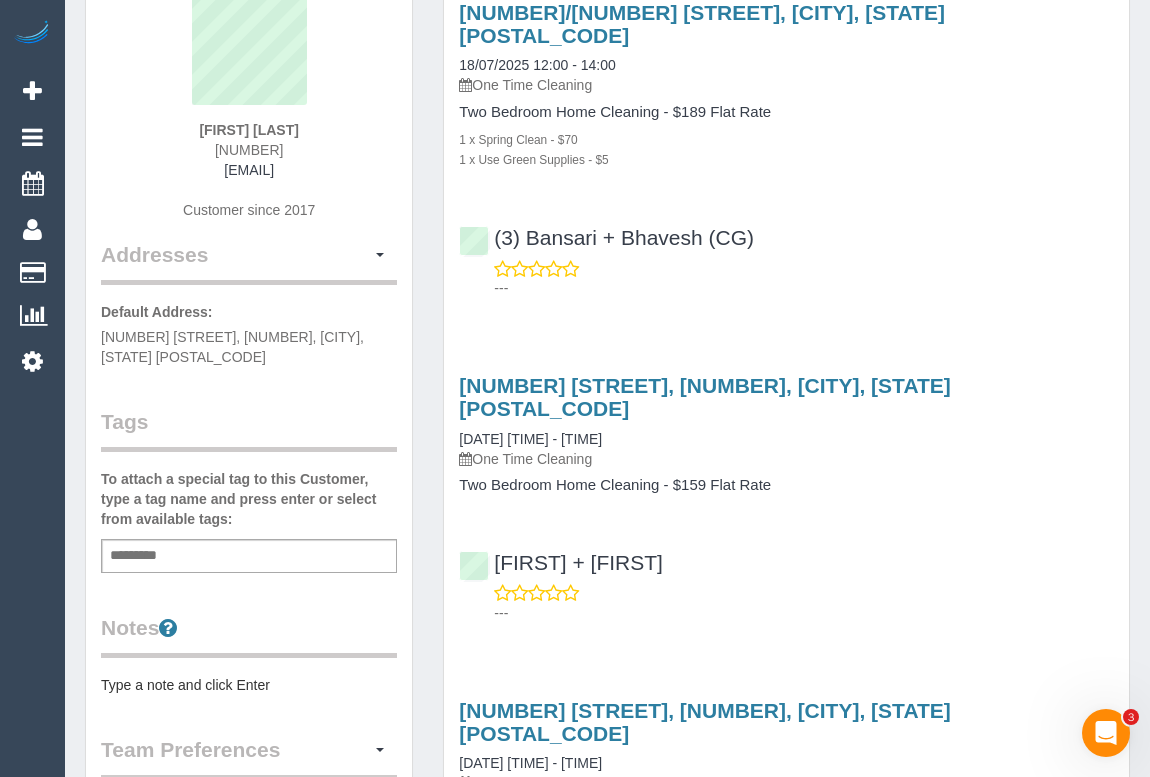 copy on "409100439" 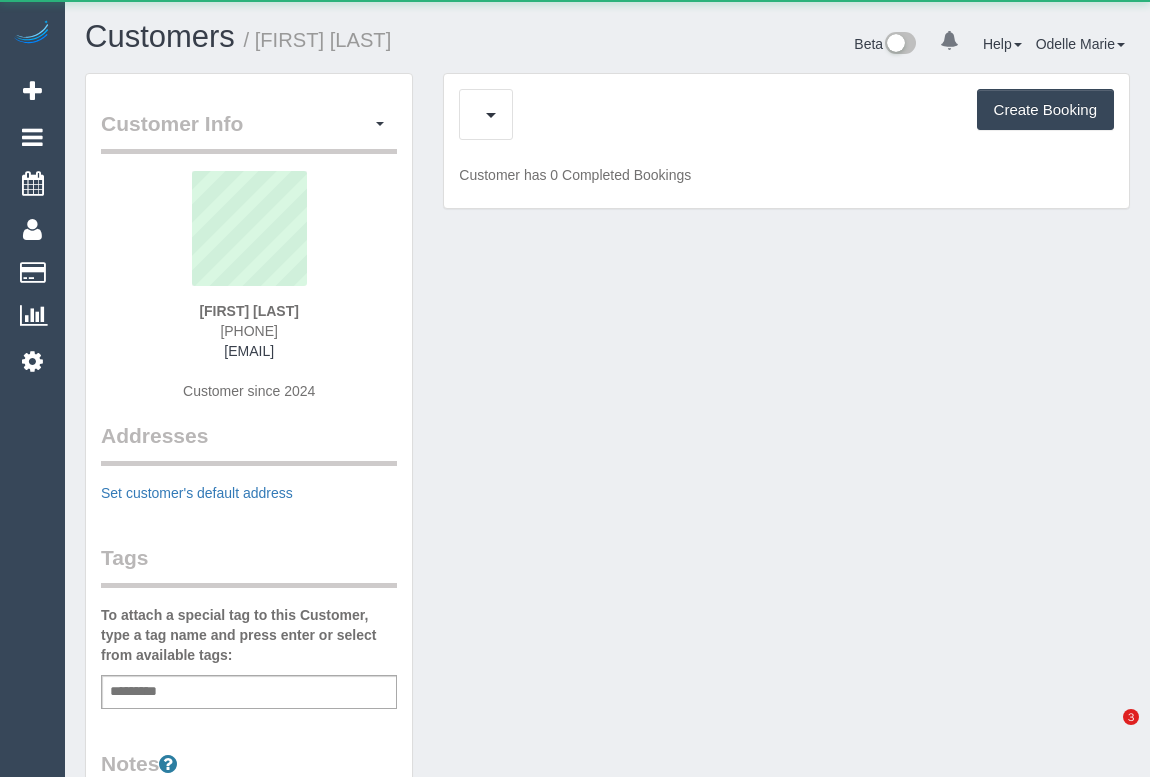 scroll, scrollTop: 0, scrollLeft: 0, axis: both 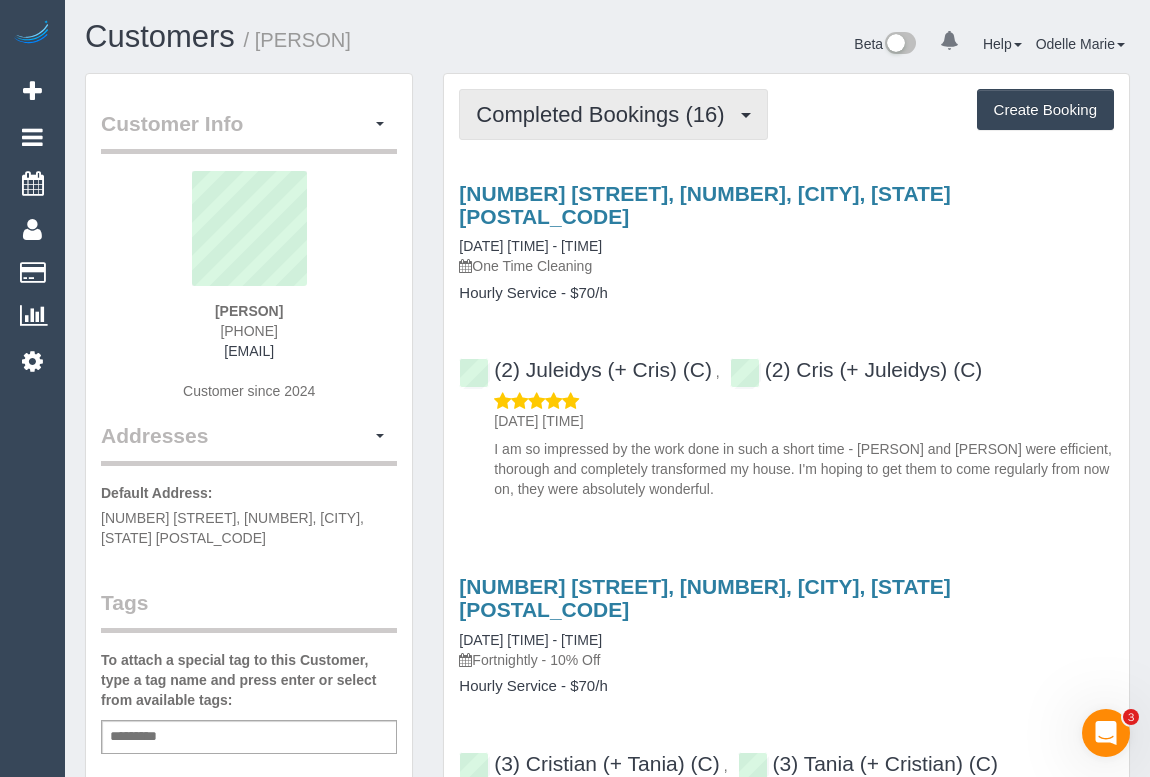 click on "Completed Bookings (16)" at bounding box center (605, 114) 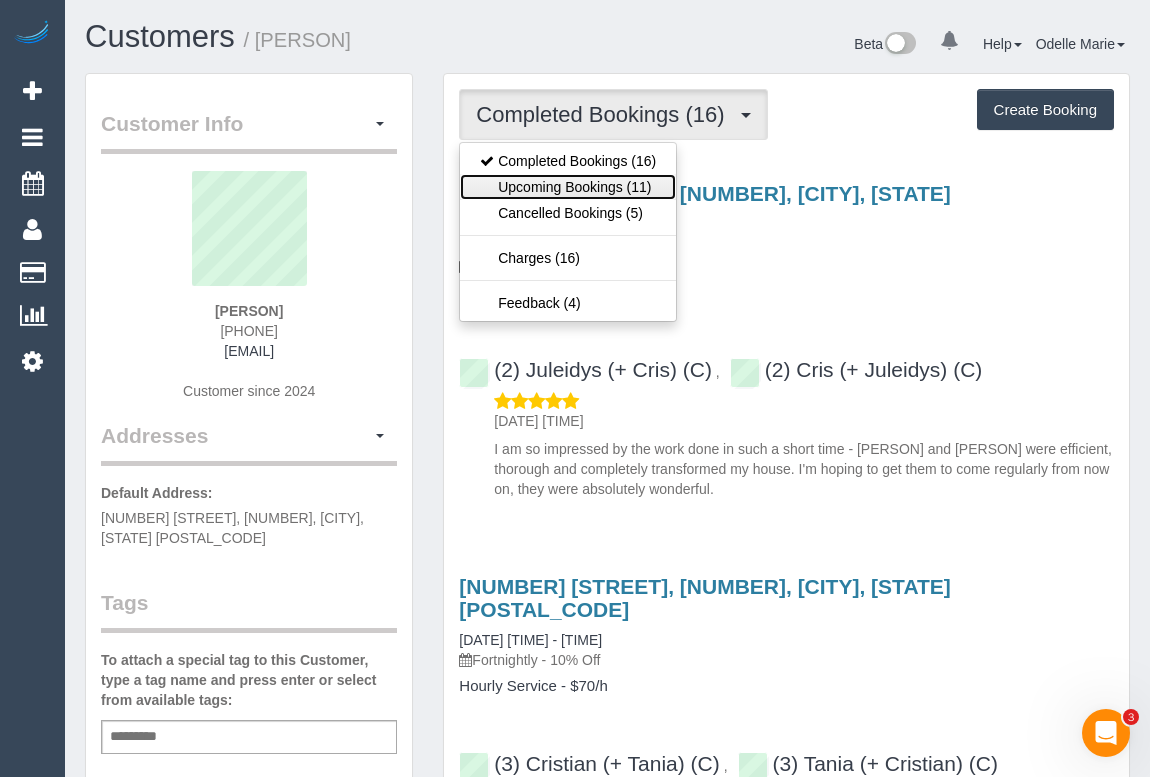click on "Upcoming Bookings (11)" at bounding box center [568, 187] 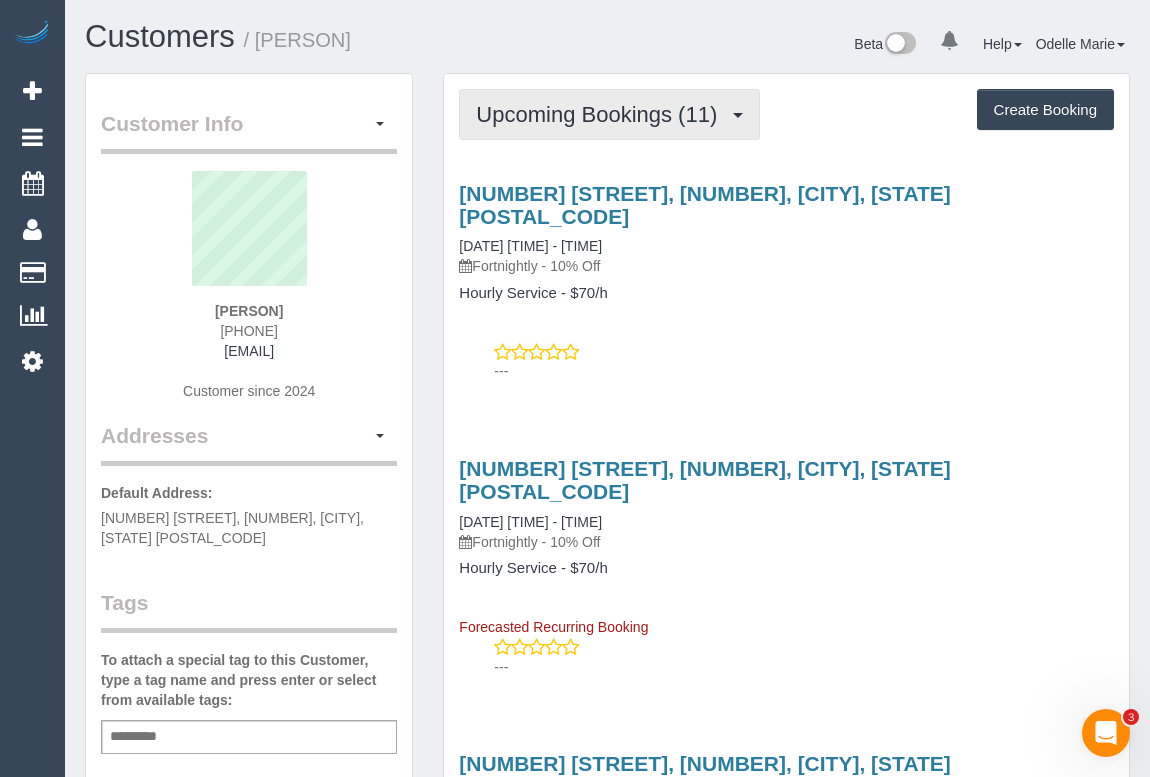 click on "Upcoming Bookings (11)" at bounding box center (601, 114) 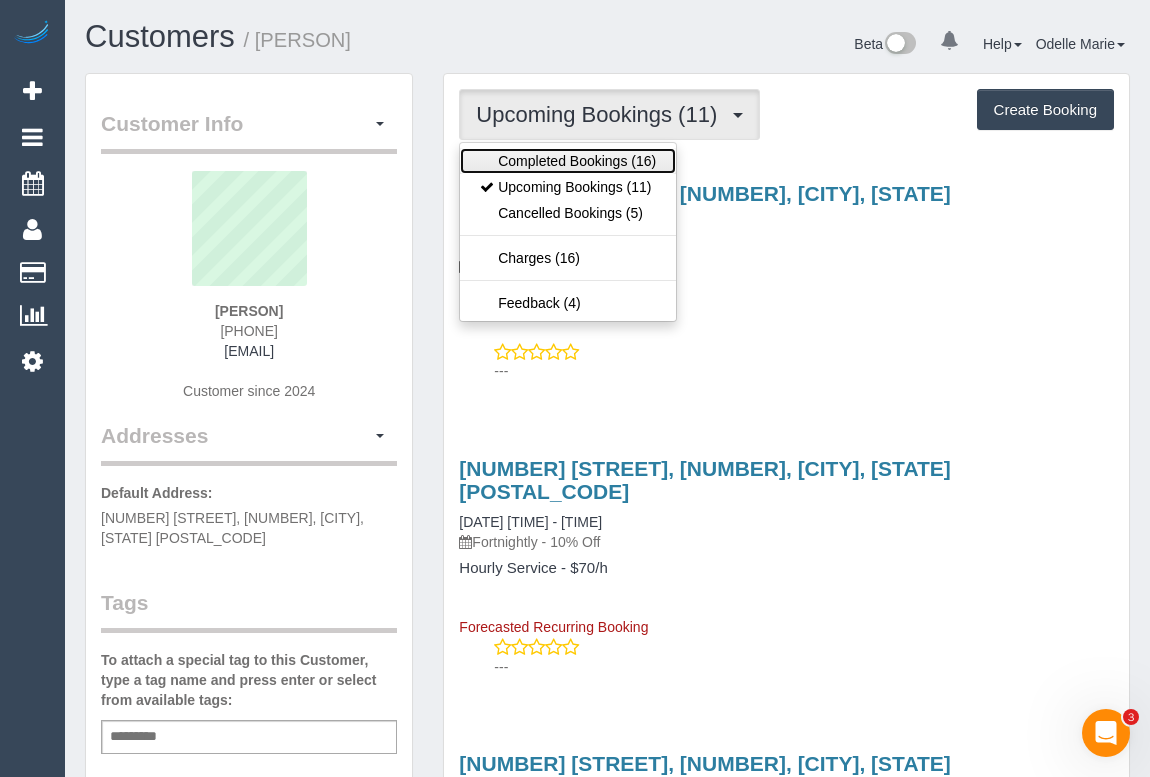 click on "Completed Bookings (16)" at bounding box center [568, 161] 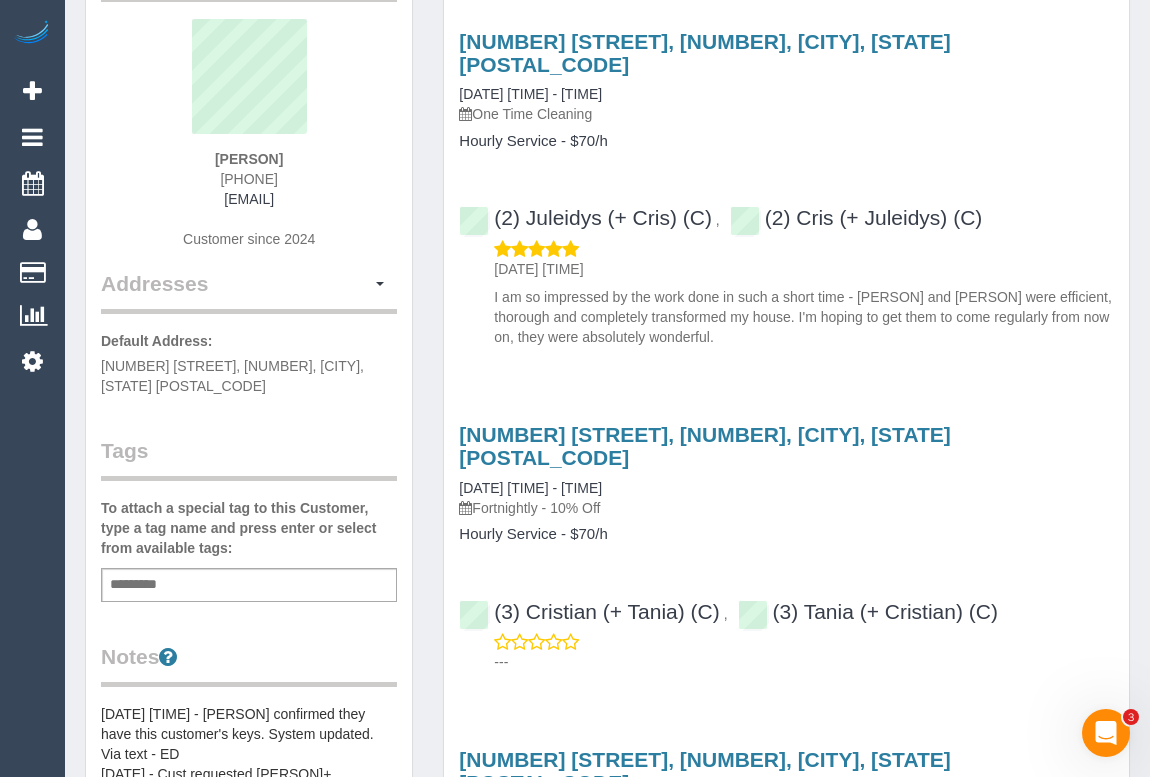 scroll, scrollTop: 0, scrollLeft: 0, axis: both 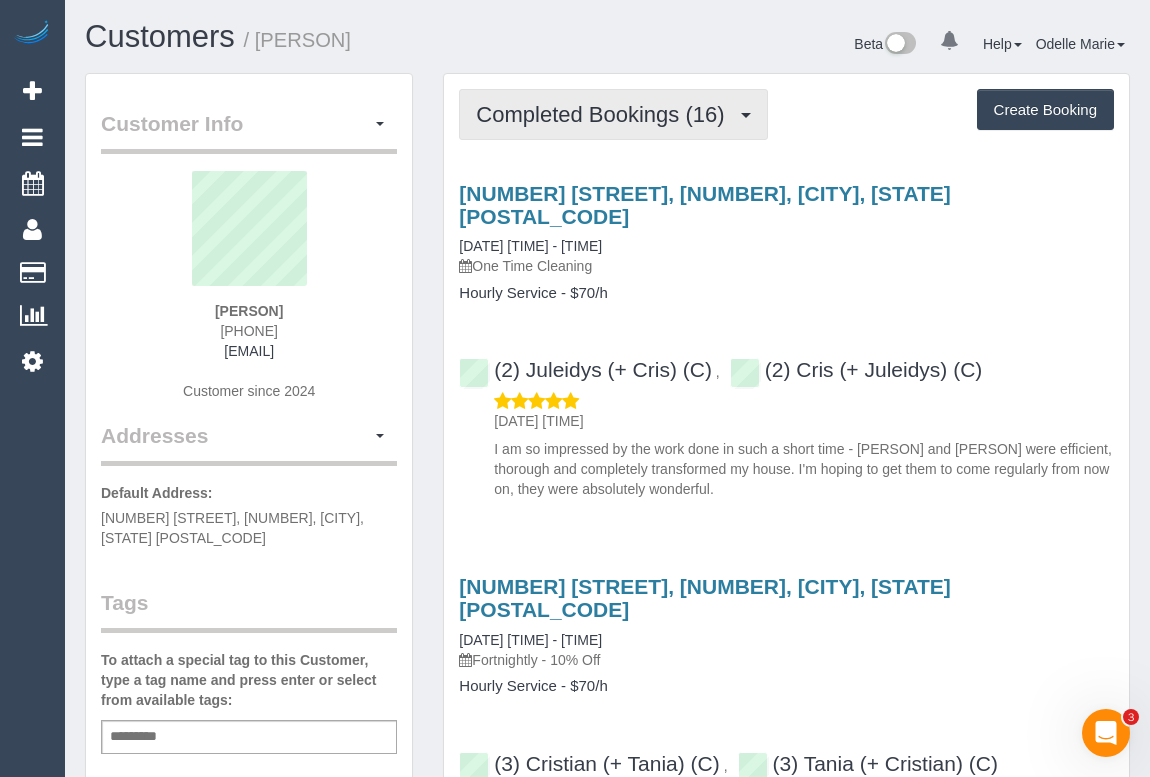 click on "Completed Bookings (16)" at bounding box center [605, 114] 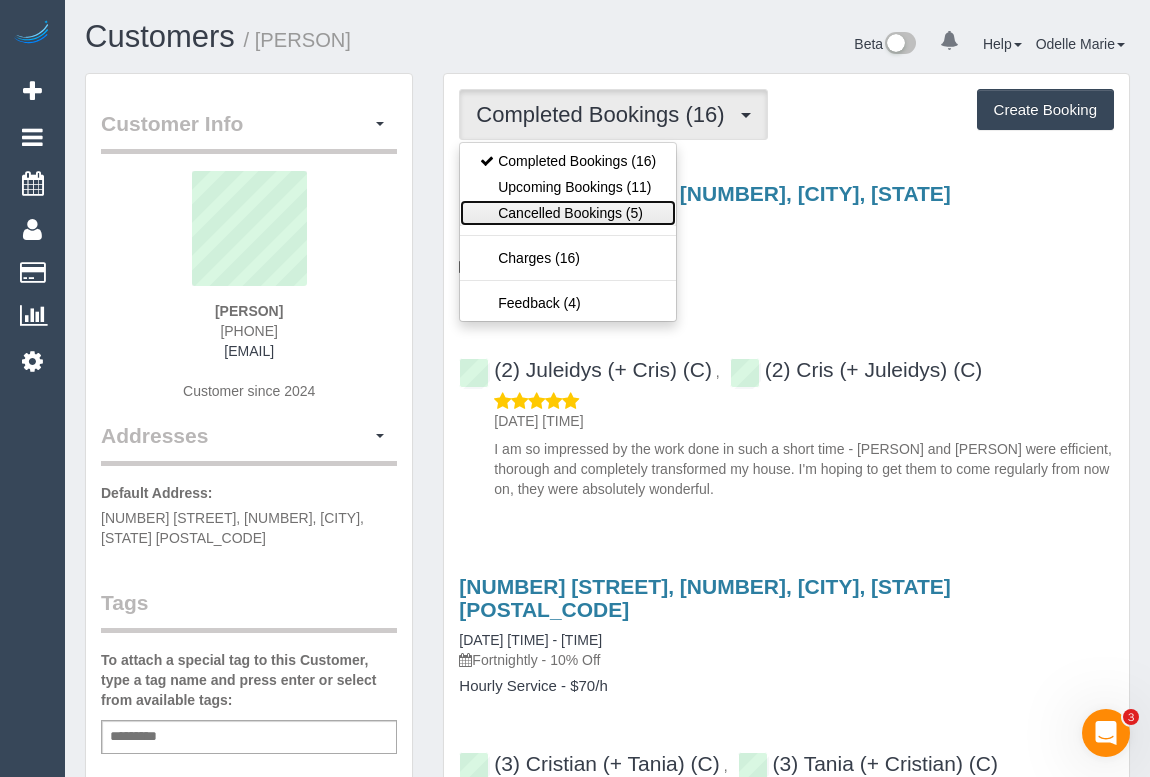 click on "Cancelled Bookings (5)" at bounding box center [568, 213] 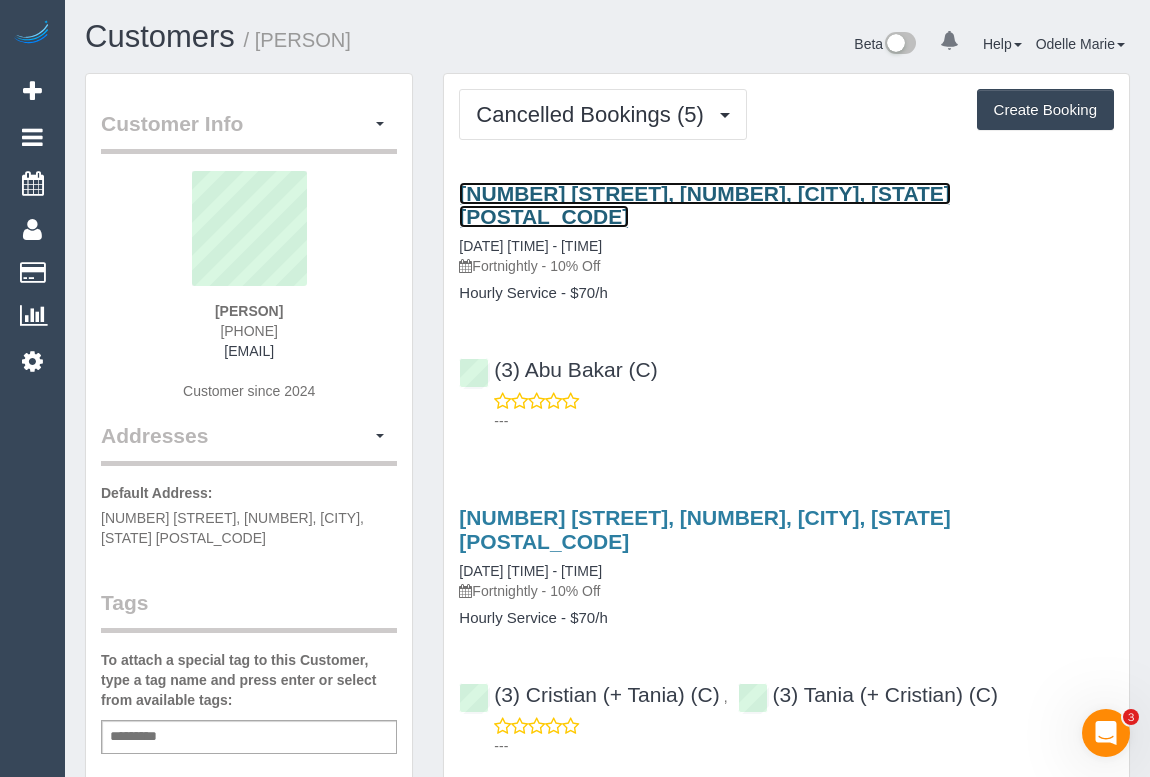 click on "4 Florence Street, 2, Brunswick, VIC 3056" at bounding box center (705, 205) 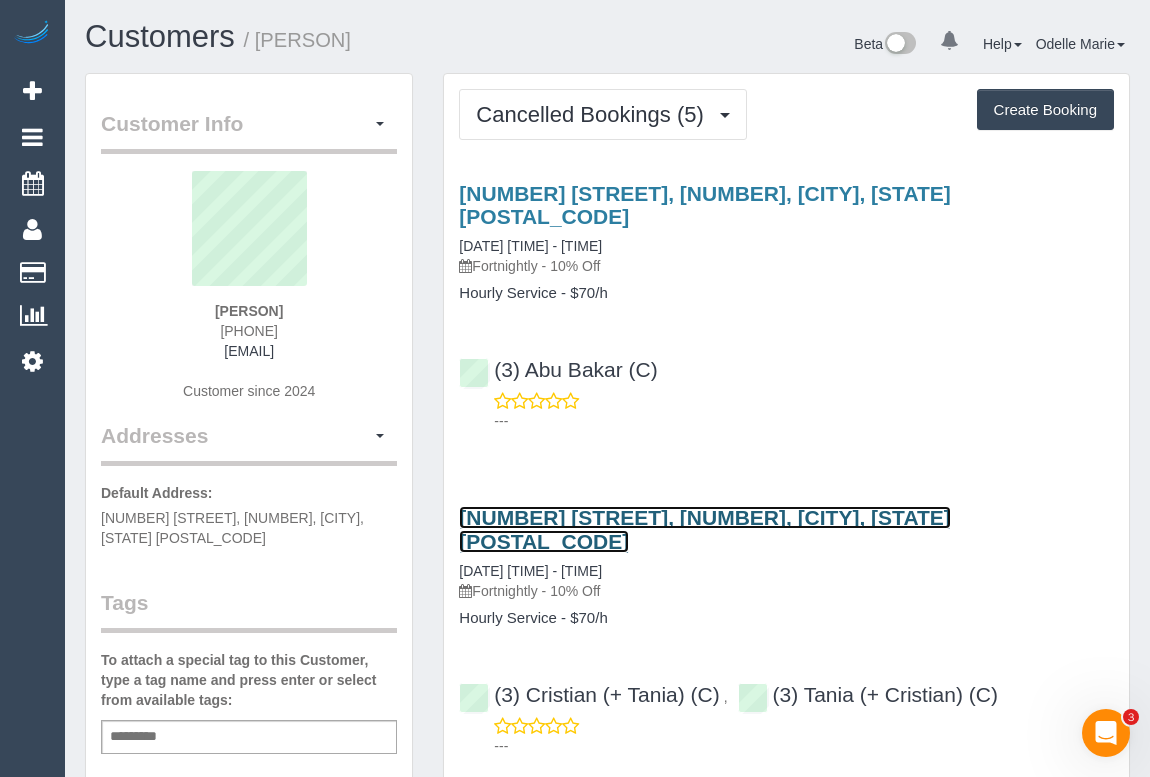 click on "4 Florence Street, 2, Brunswick, VIC 3056" at bounding box center [705, 529] 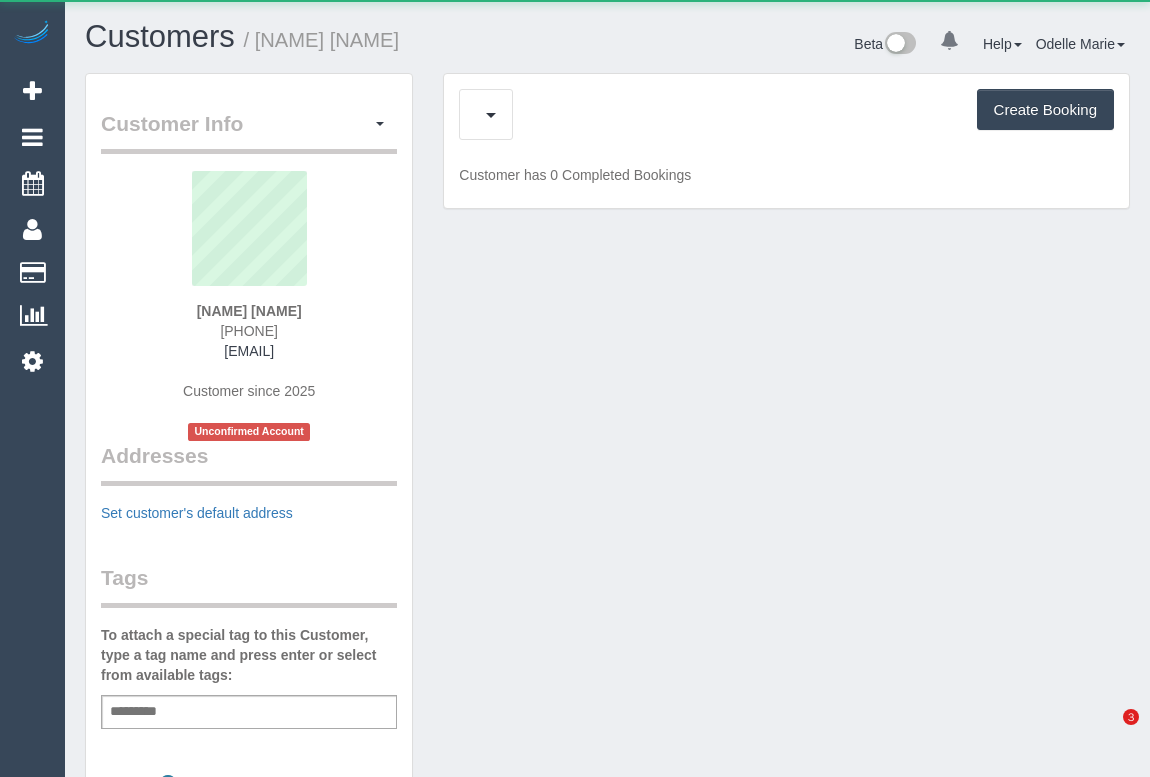 scroll, scrollTop: 0, scrollLeft: 0, axis: both 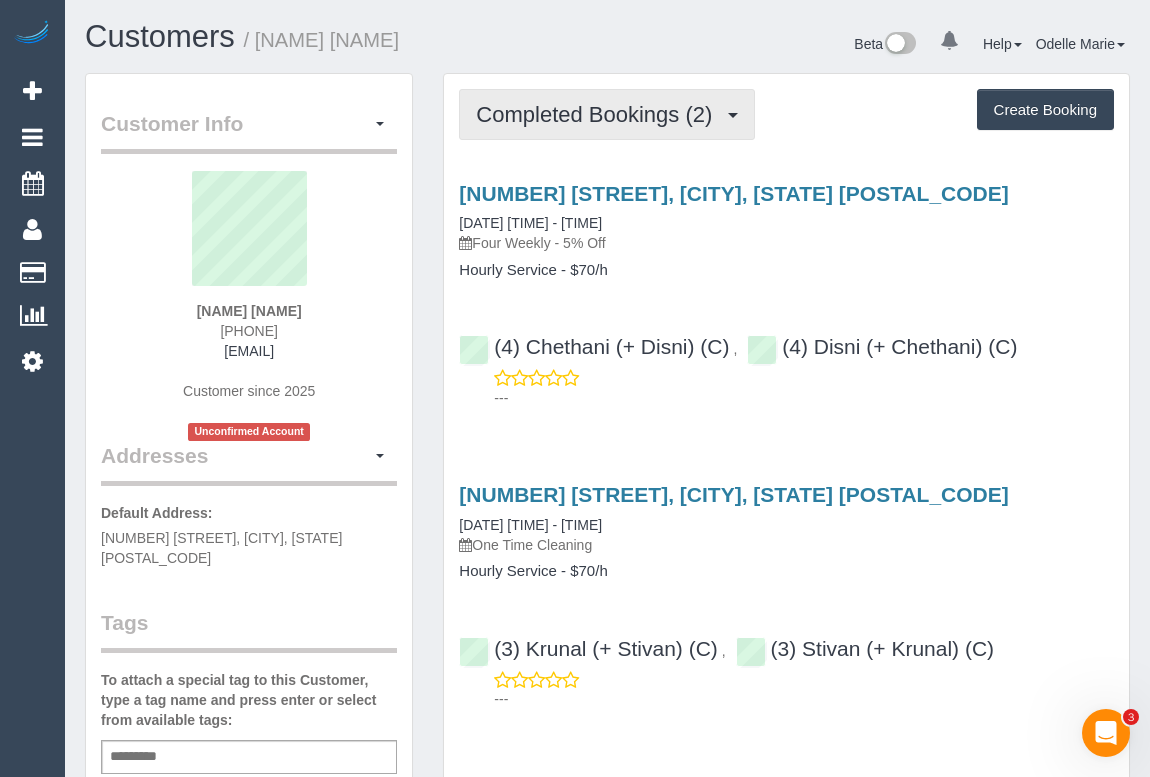 click on "Completed Bookings (2)" at bounding box center (599, 114) 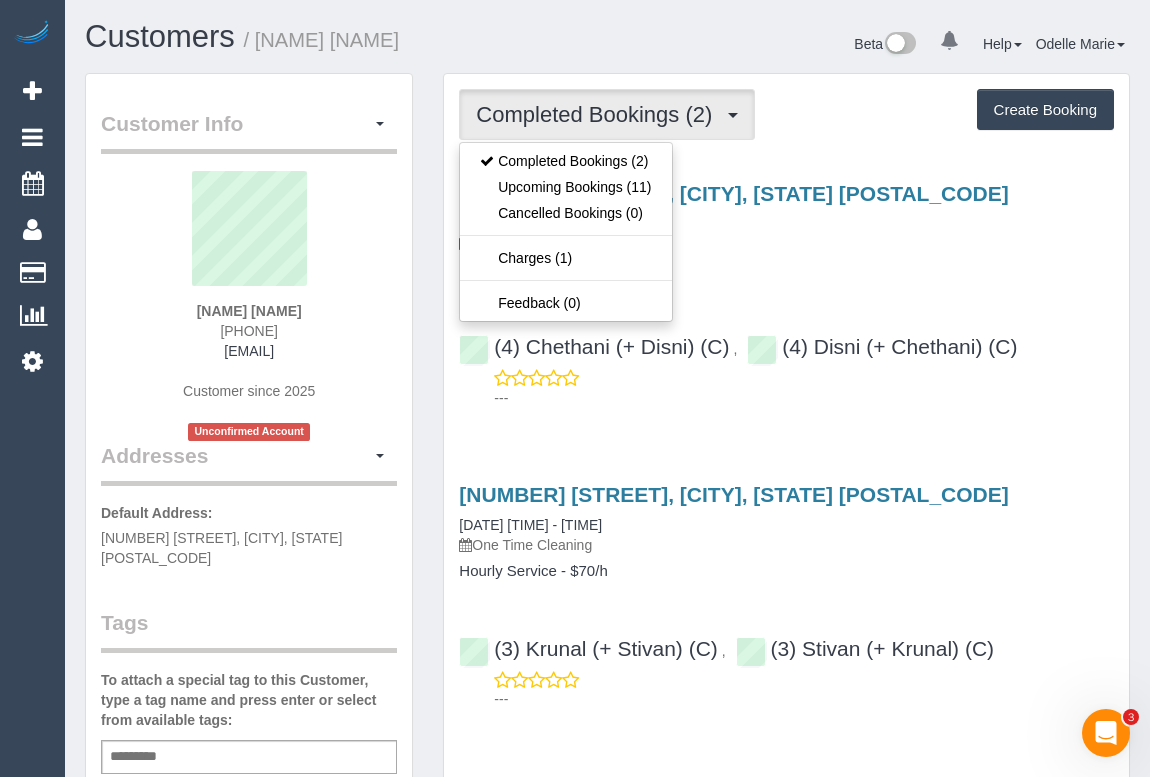 click on "[NUMBER] [STREET], [CITY], [STATE] [POSTAL_CODE]
[DATE] [TIME] - [TIME]
Four Weekly - 5% Off
Hourly Service - $70/h" at bounding box center (786, 230) 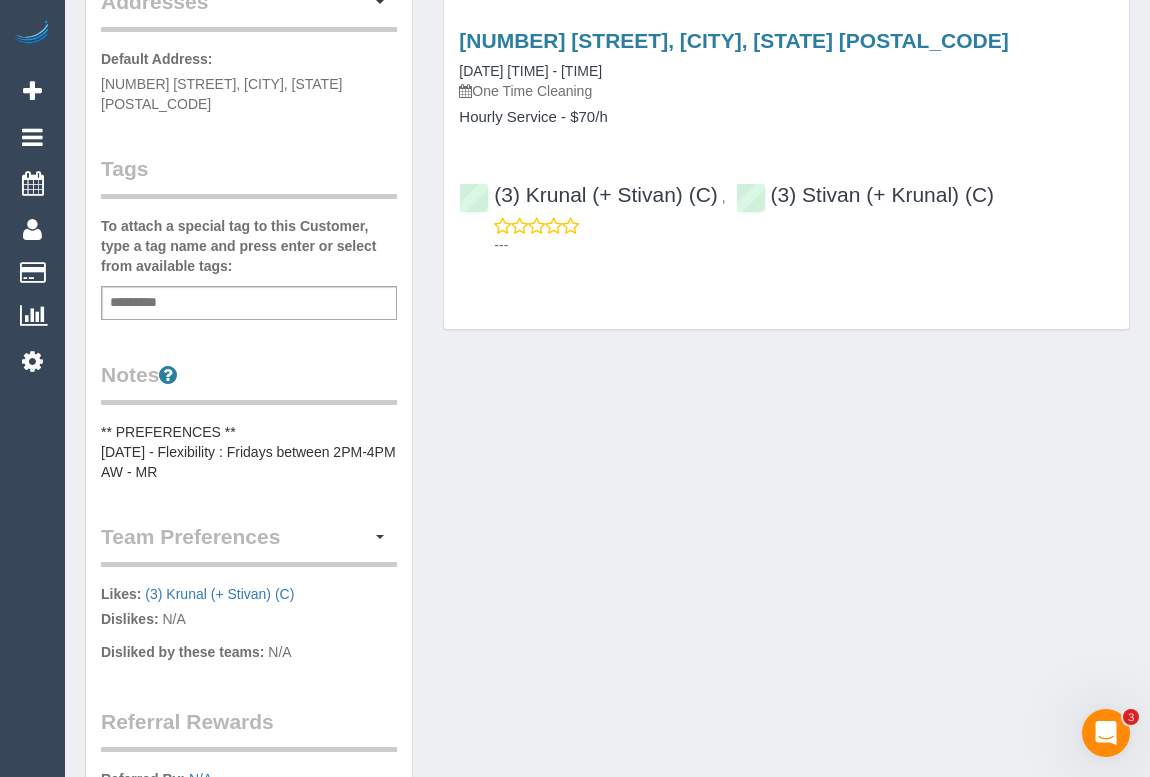 scroll, scrollTop: 0, scrollLeft: 0, axis: both 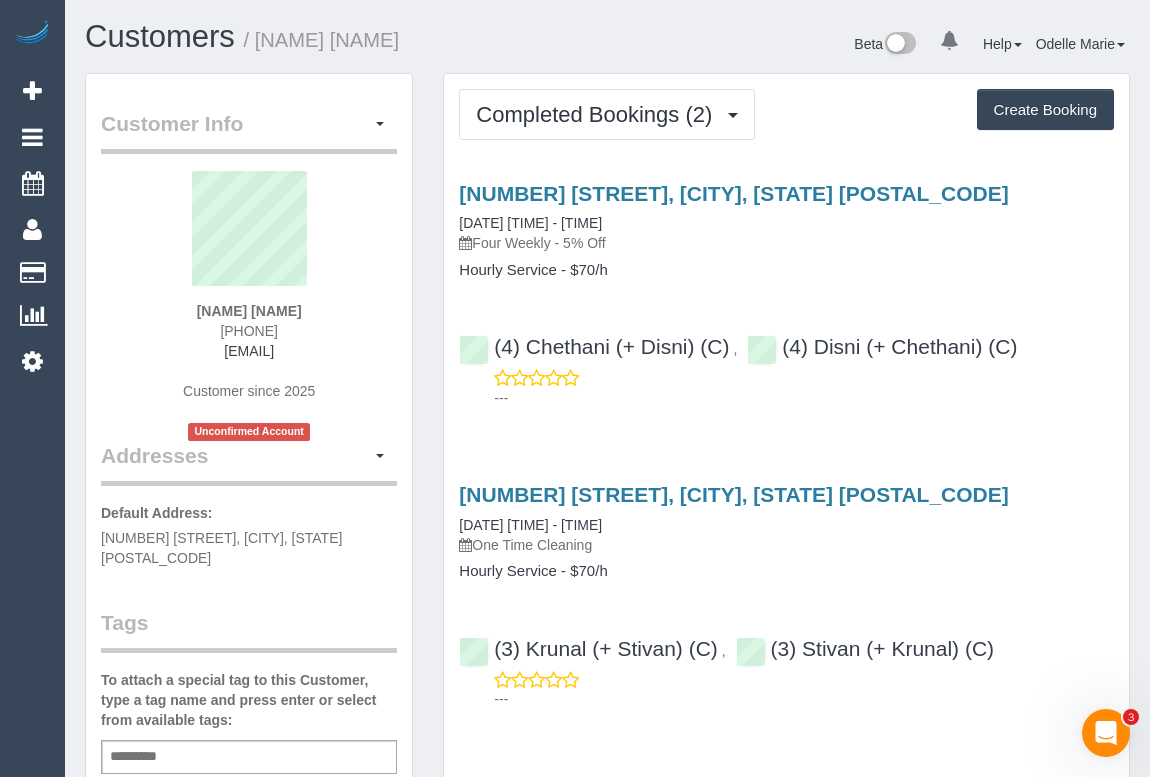 drag, startPoint x: 190, startPoint y: 323, endPoint x: 331, endPoint y: 323, distance: 141 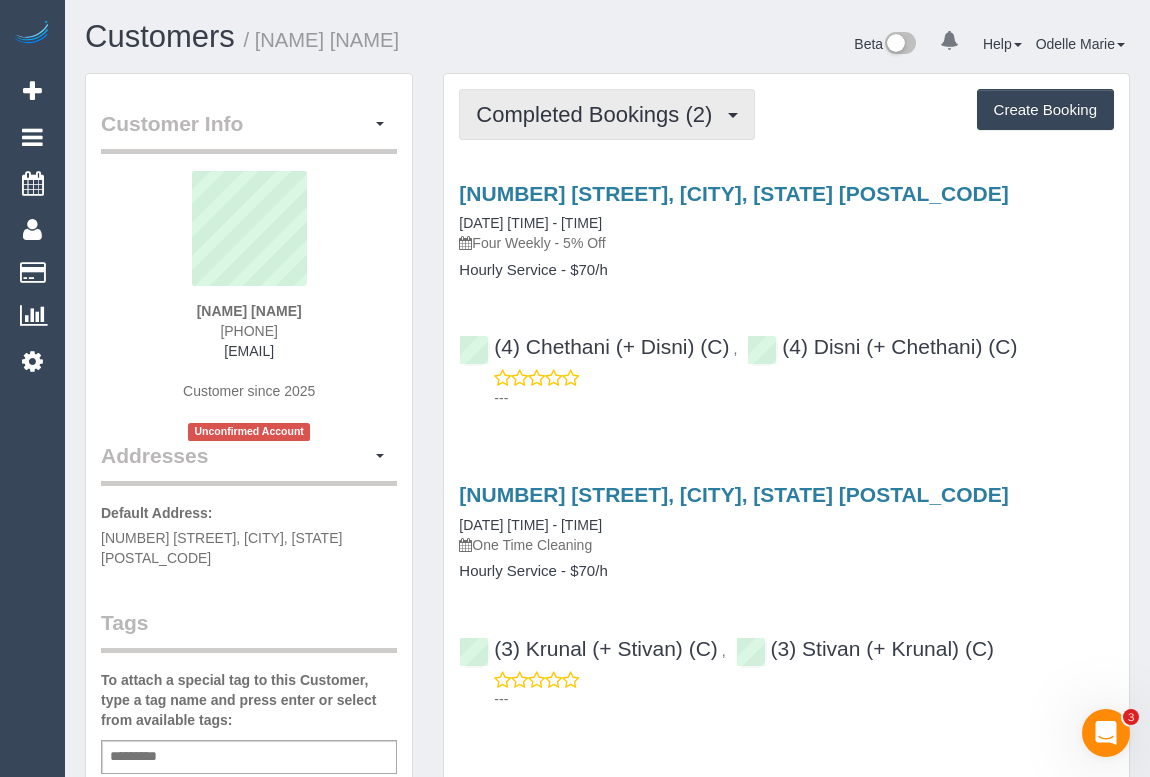 click on "Completed Bookings (2)" at bounding box center [599, 114] 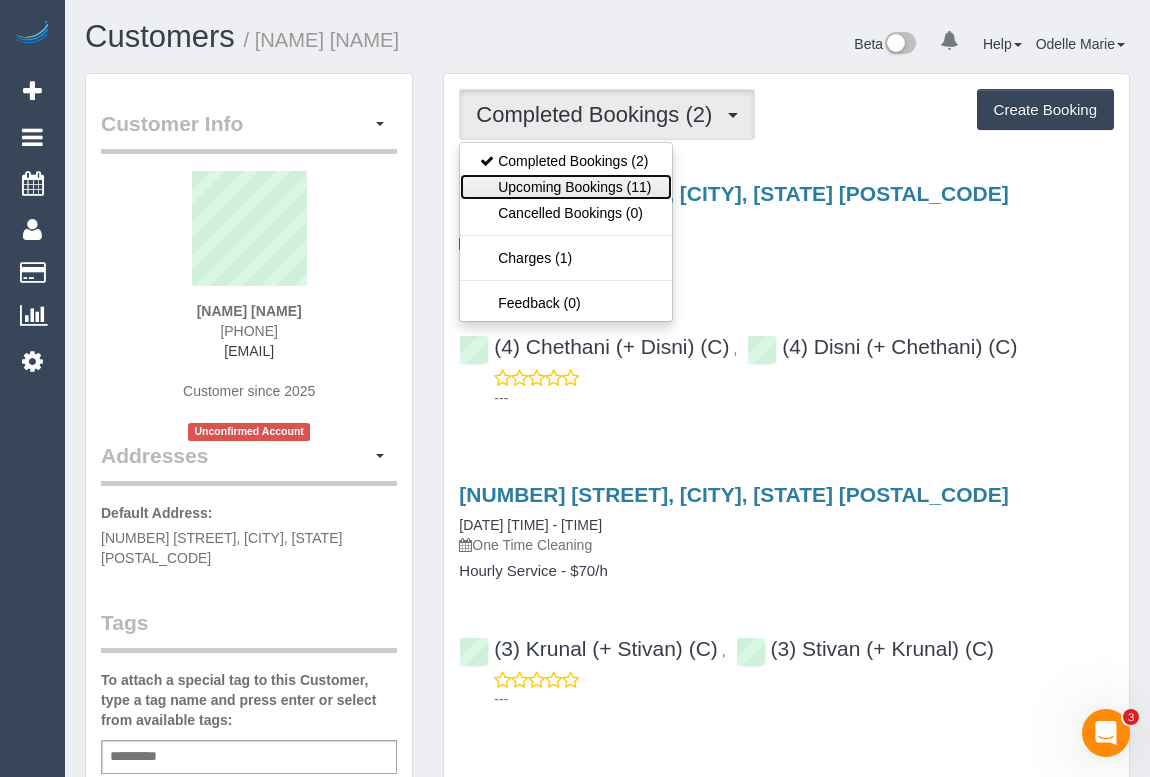 click on "Upcoming Bookings (11)" at bounding box center [565, 187] 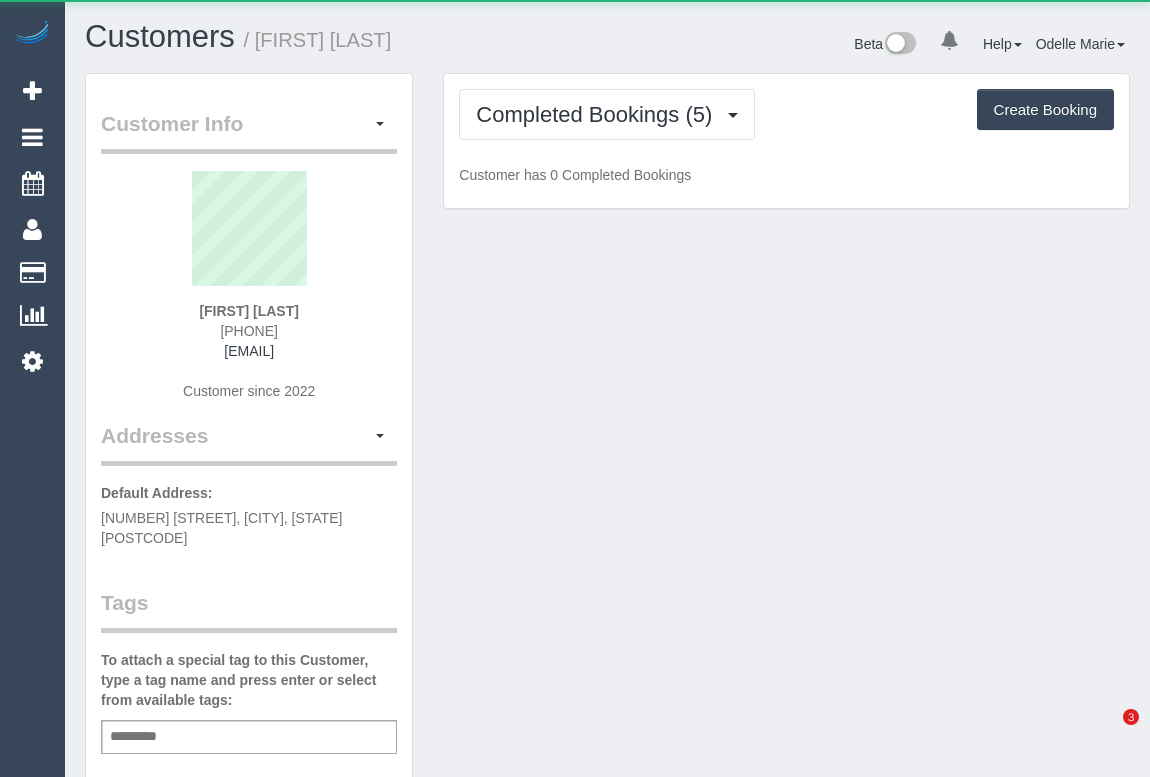 scroll, scrollTop: 0, scrollLeft: 0, axis: both 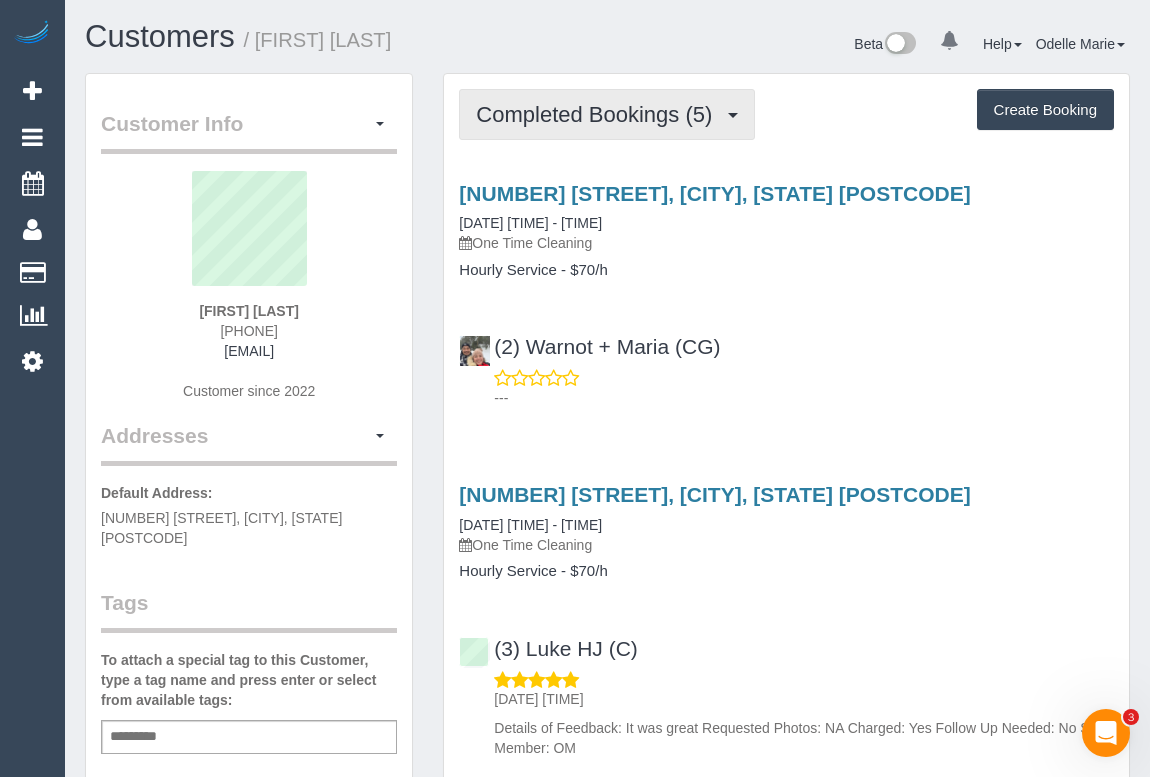click on "Completed Bookings (5)" at bounding box center [599, 114] 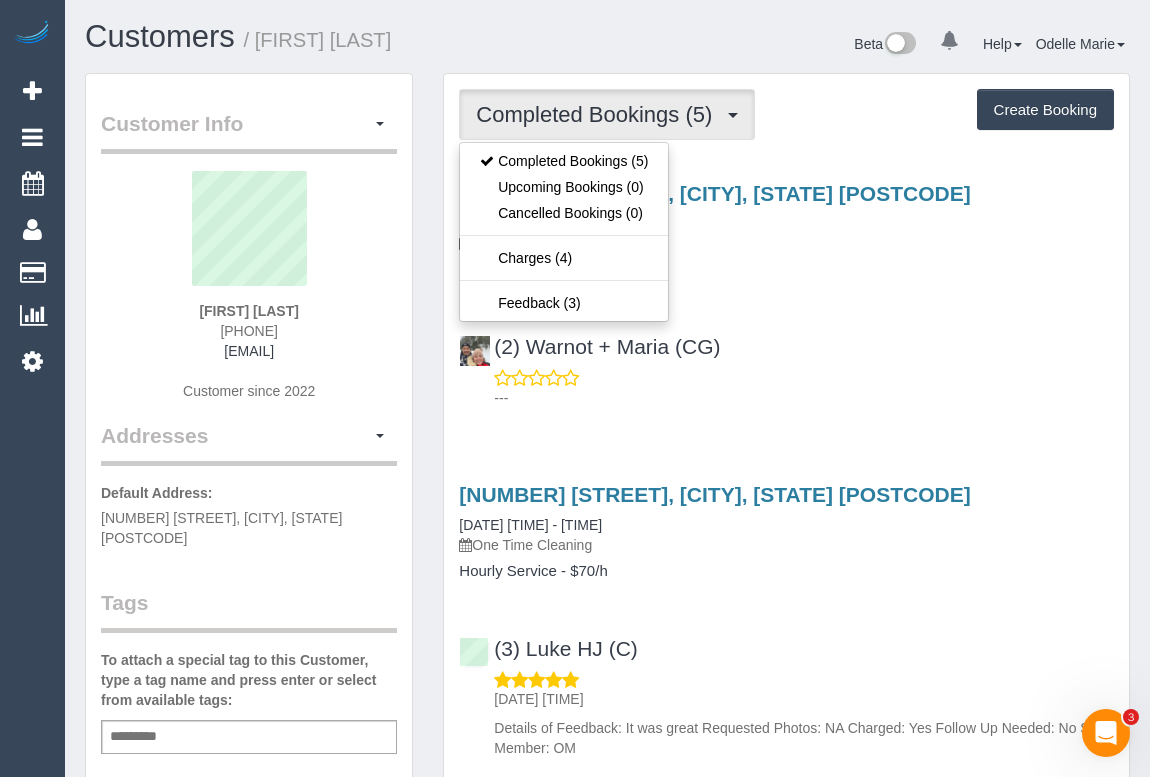 click on "Hourly Service - $70/h" at bounding box center (786, 270) 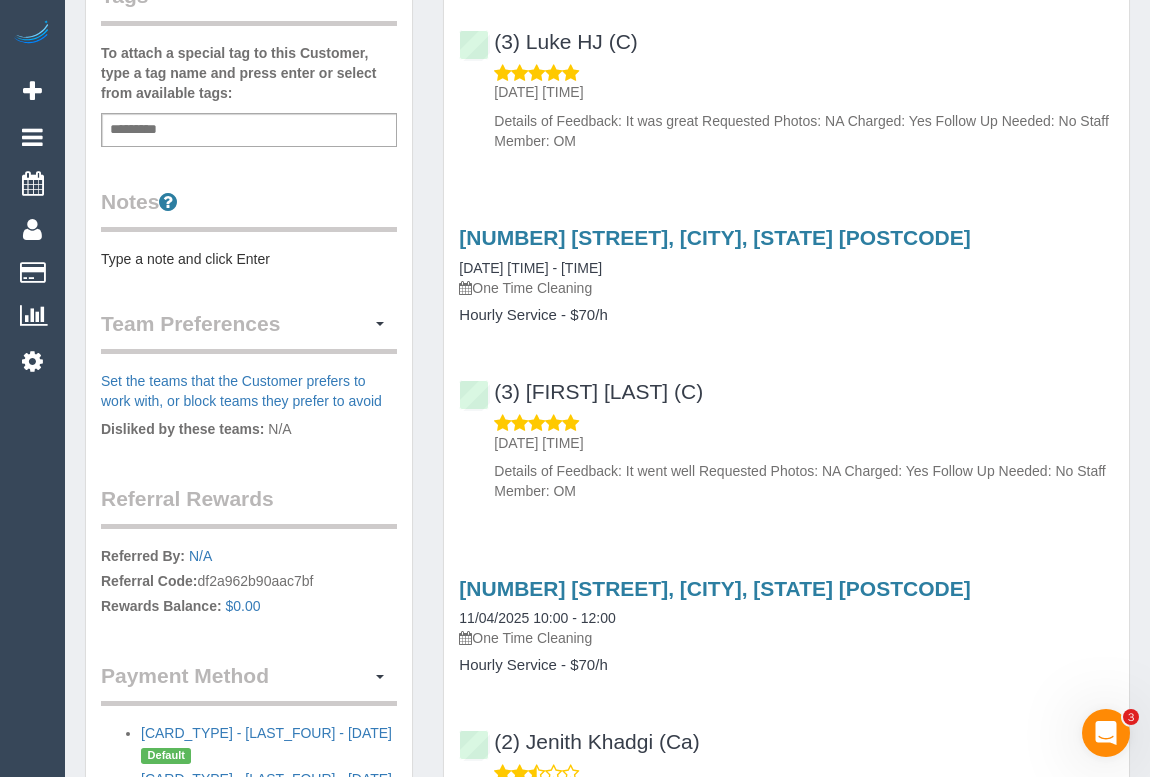 scroll, scrollTop: 727, scrollLeft: 0, axis: vertical 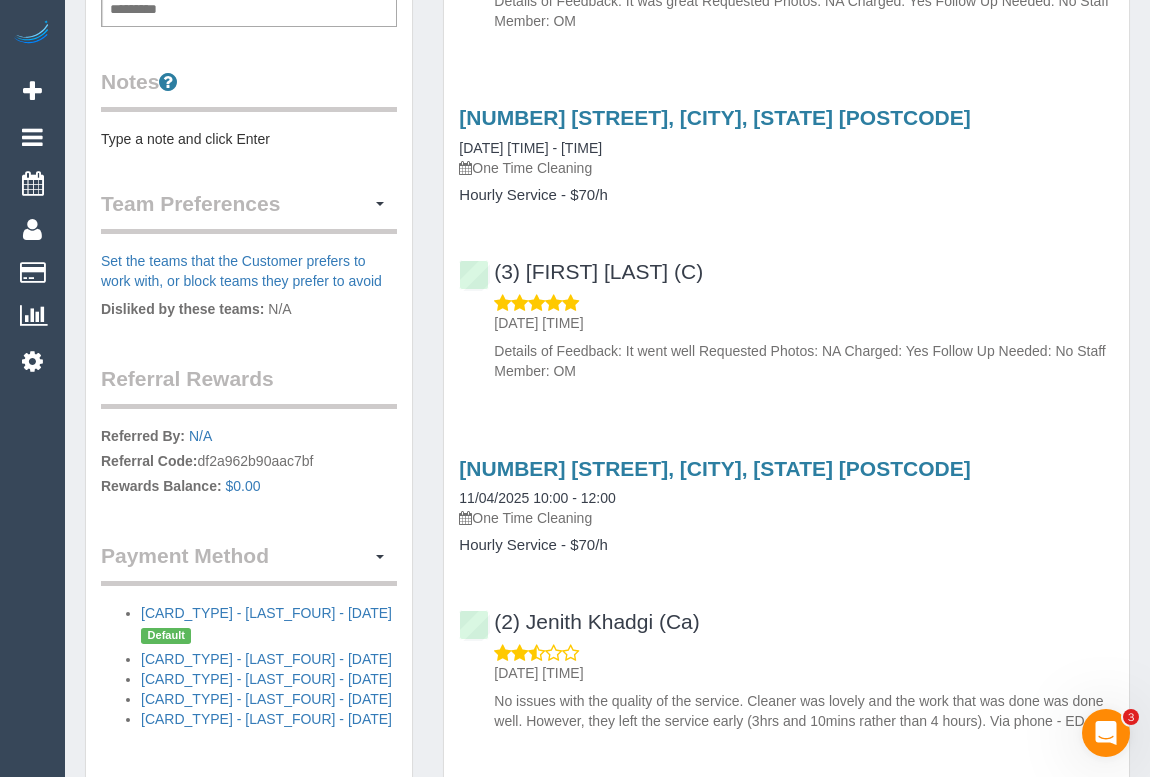 click on "[NUMBER] [STREET], [CITY], [STATE] [POSTCODE]
[DATE] [TIME] - [TIME]
One Time Cleaning
Hourly Service - $70/h
(3) [FIRST] [LAST] (C)
[DATE] [TIME]
Details of Feedback: It went well
Requested Photos: NA
Charged: Yes
Follow Up Needed: No
Staff Member: OM" at bounding box center (786, 239) 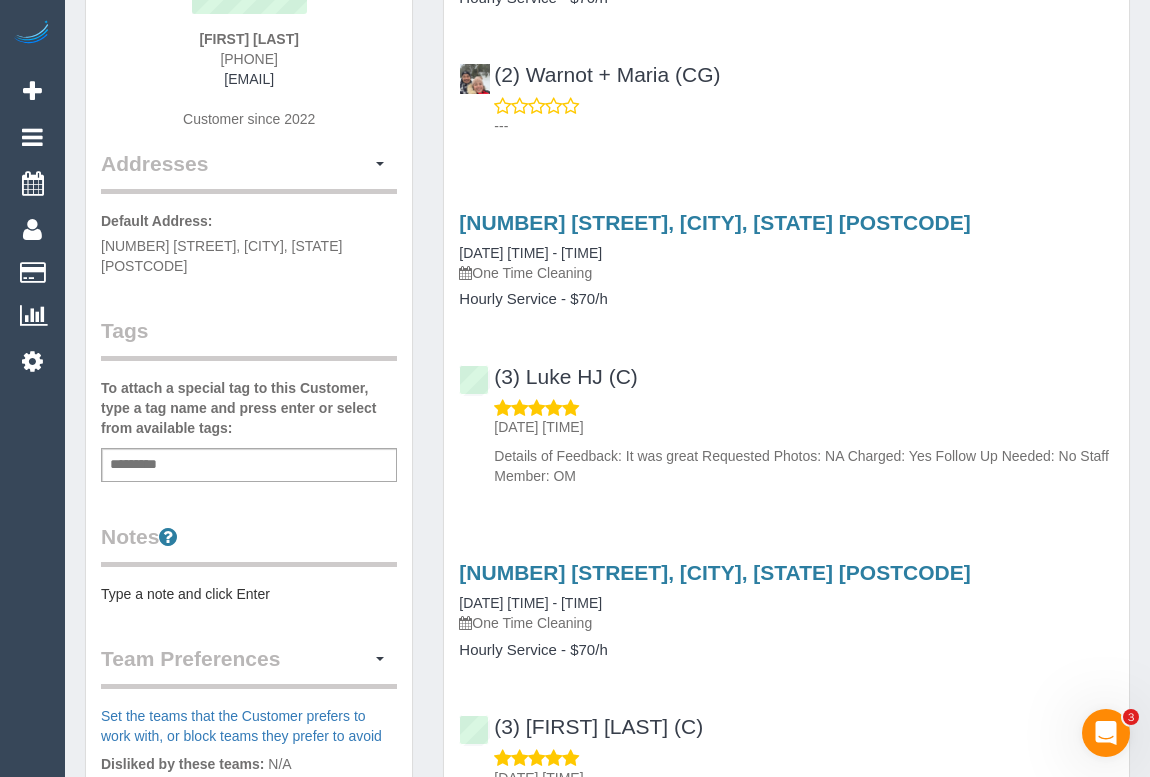 scroll, scrollTop: 0, scrollLeft: 0, axis: both 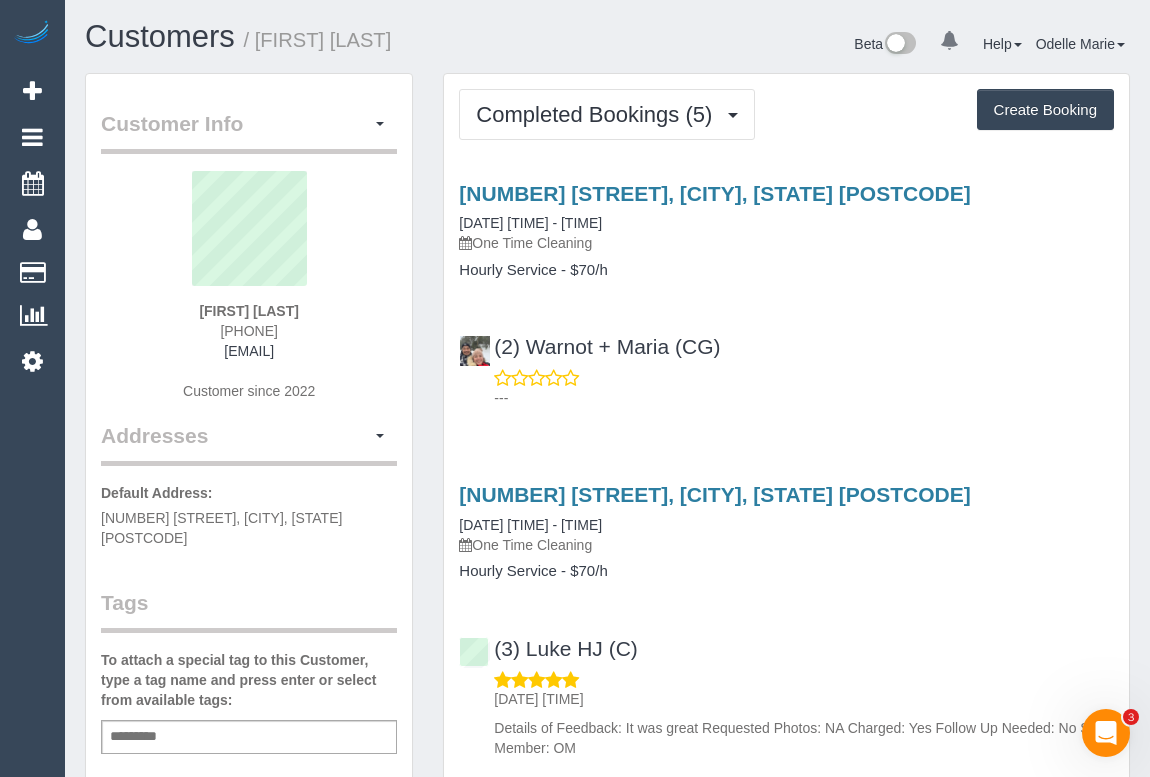drag, startPoint x: 149, startPoint y: 346, endPoint x: 331, endPoint y: 367, distance: 183.20753 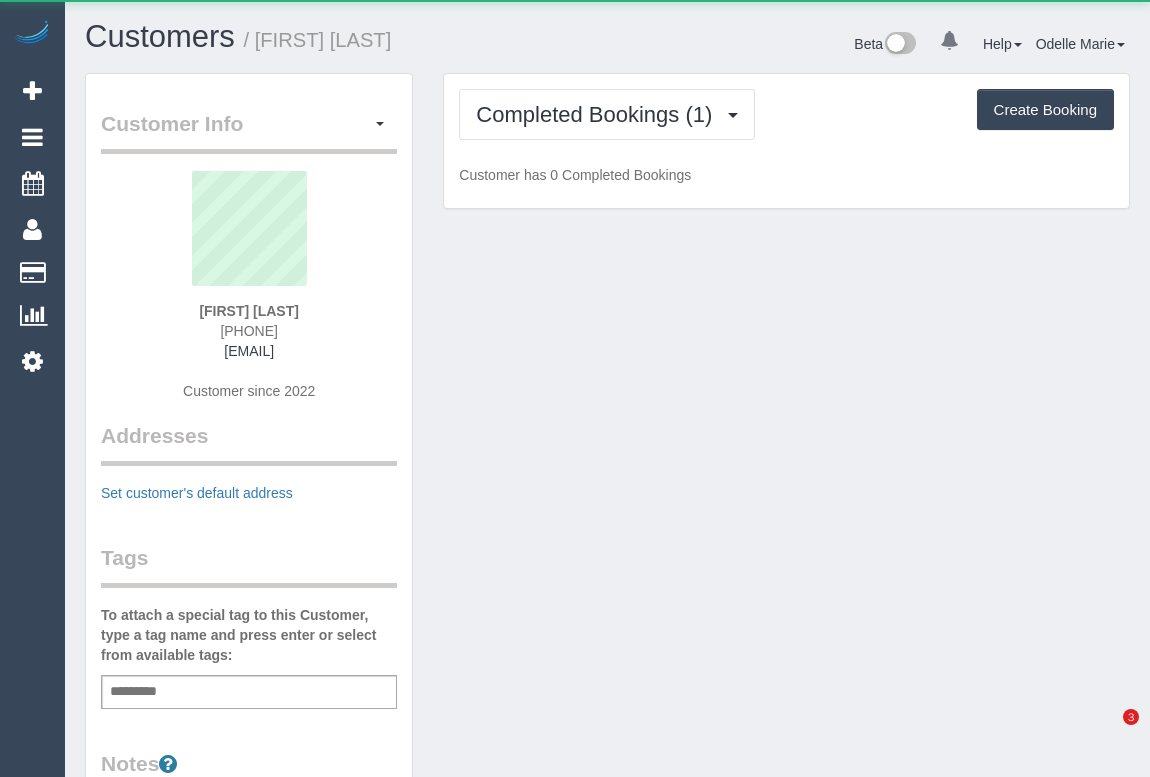 scroll, scrollTop: 0, scrollLeft: 0, axis: both 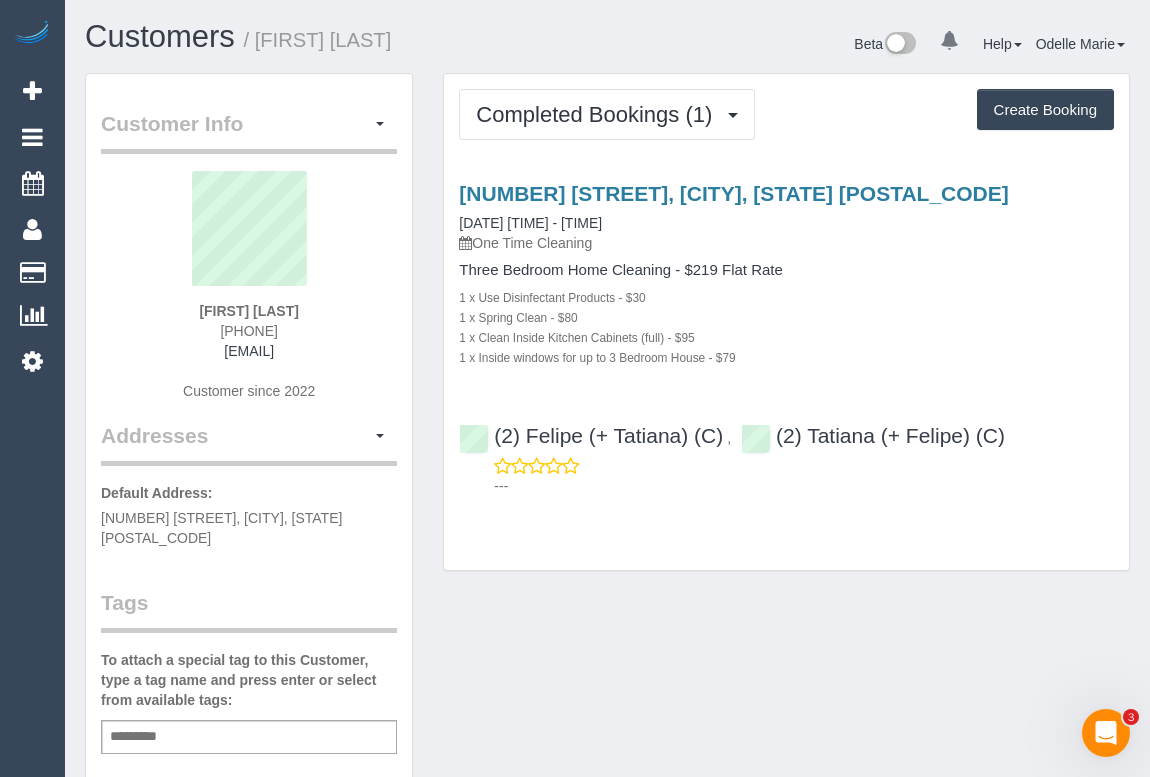 drag, startPoint x: 203, startPoint y: 328, endPoint x: 342, endPoint y: 334, distance: 139.12944 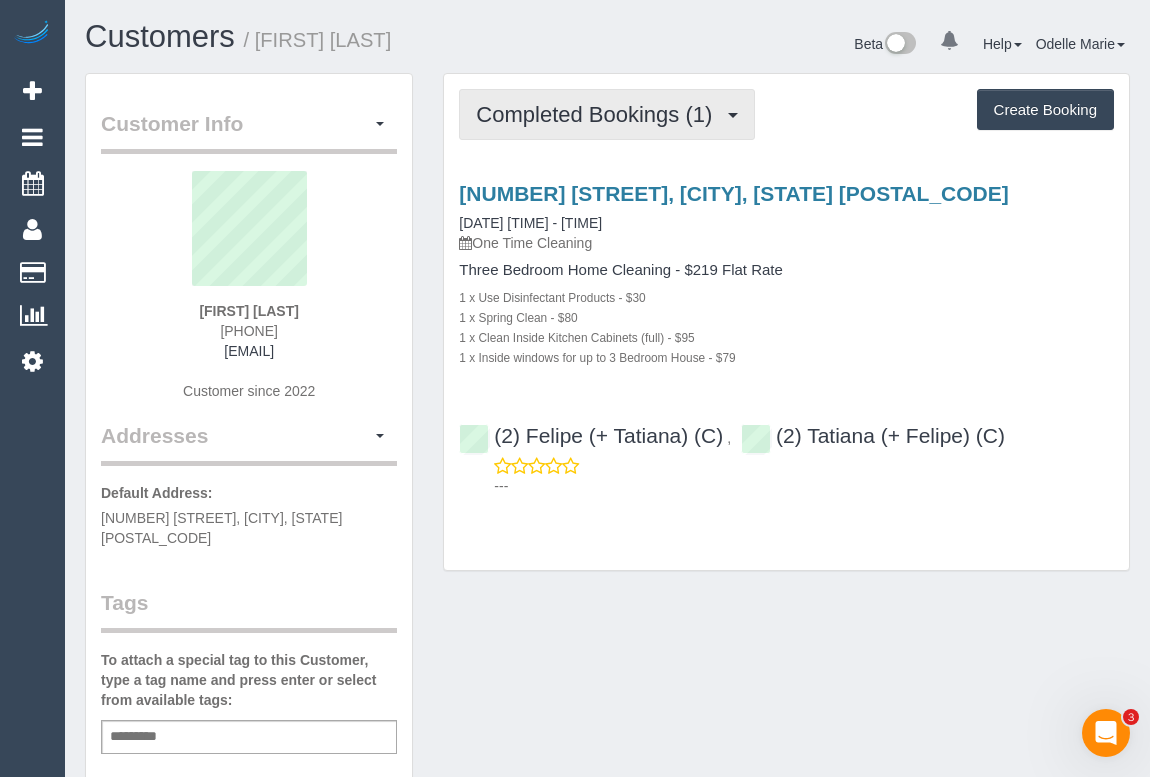click on "Completed Bookings (1)" at bounding box center (607, 114) 